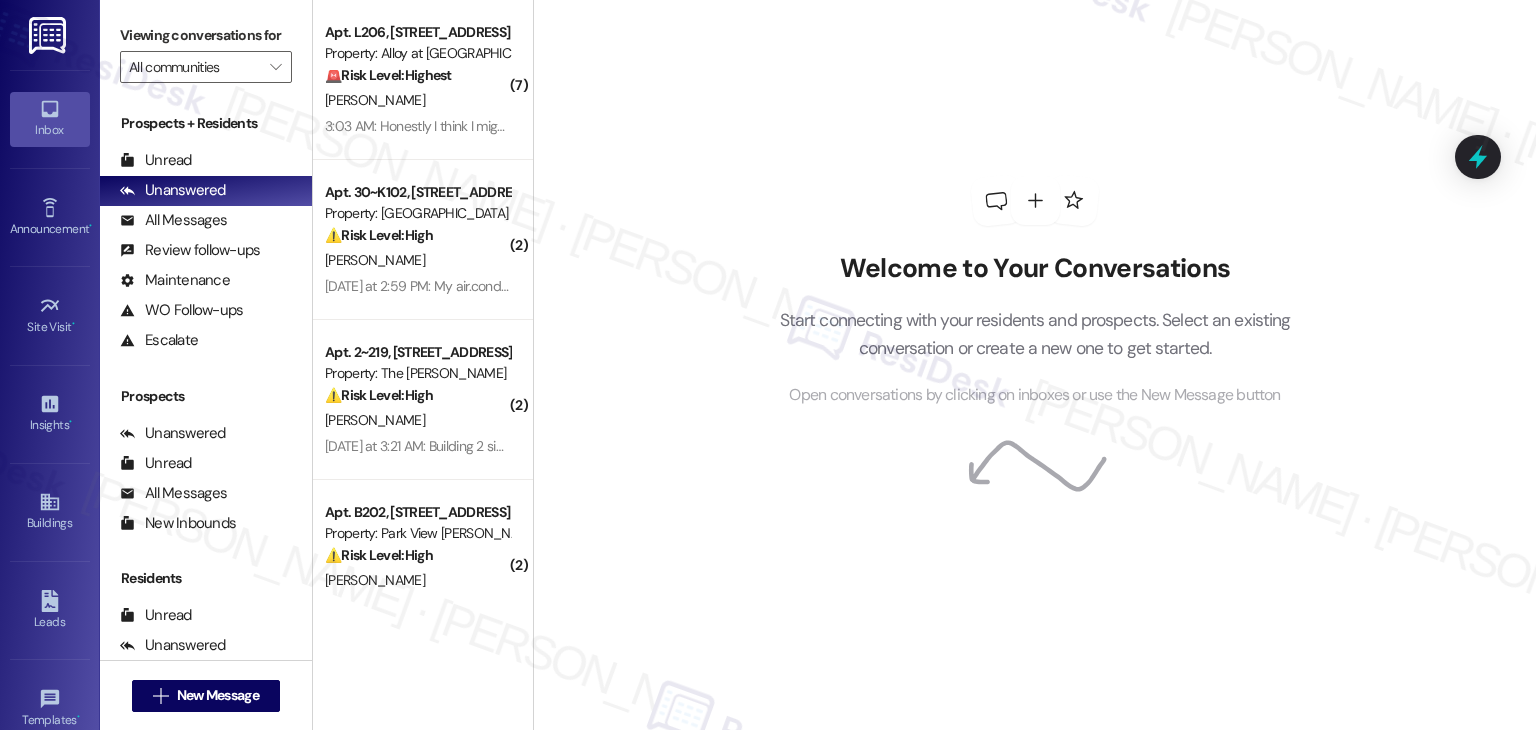 scroll, scrollTop: 0, scrollLeft: 0, axis: both 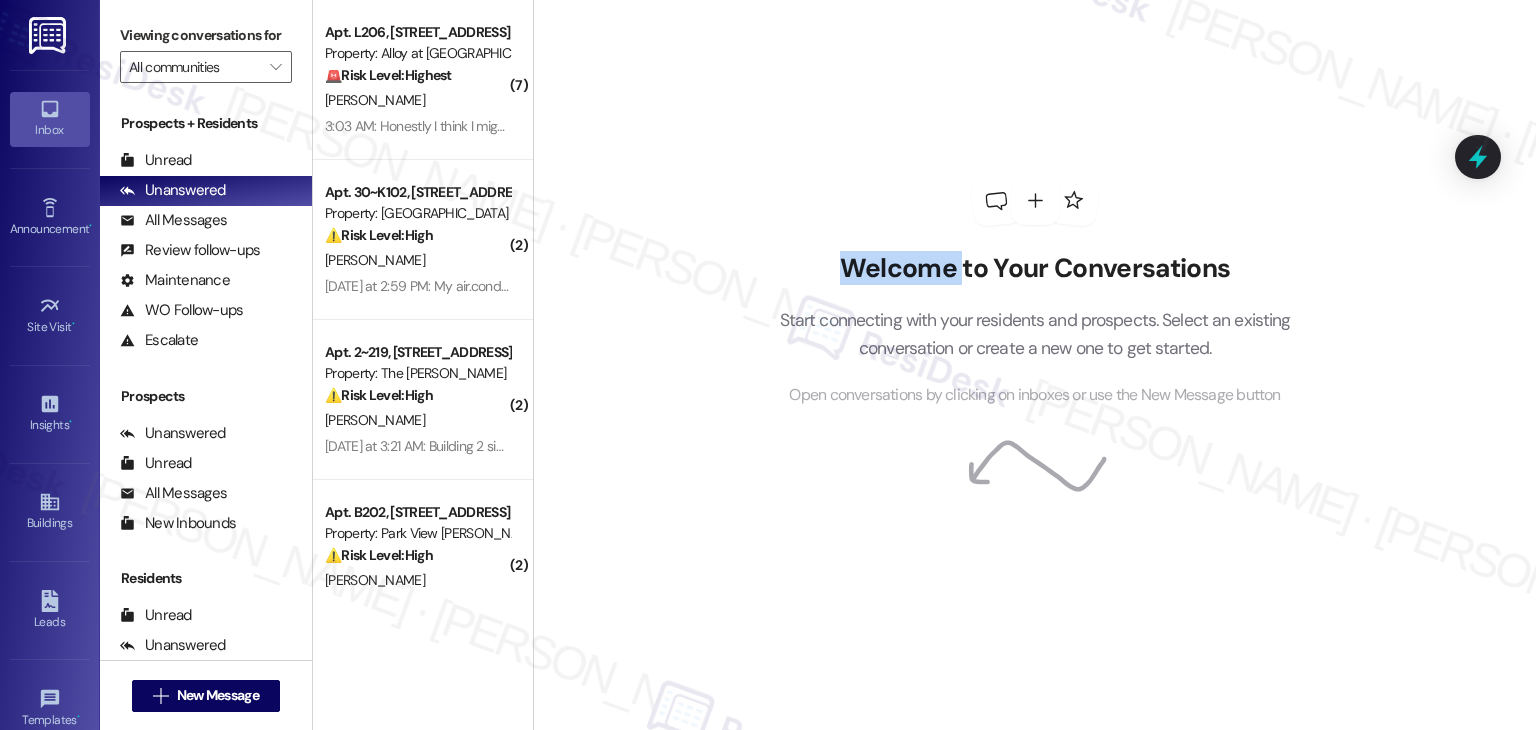 click on "Welcome to Your Conversations Start connecting with your residents and prospects. Select an existing conversation or create a new one to get started. Open conversations by clicking on inboxes or use the New Message button" at bounding box center [1034, 365] 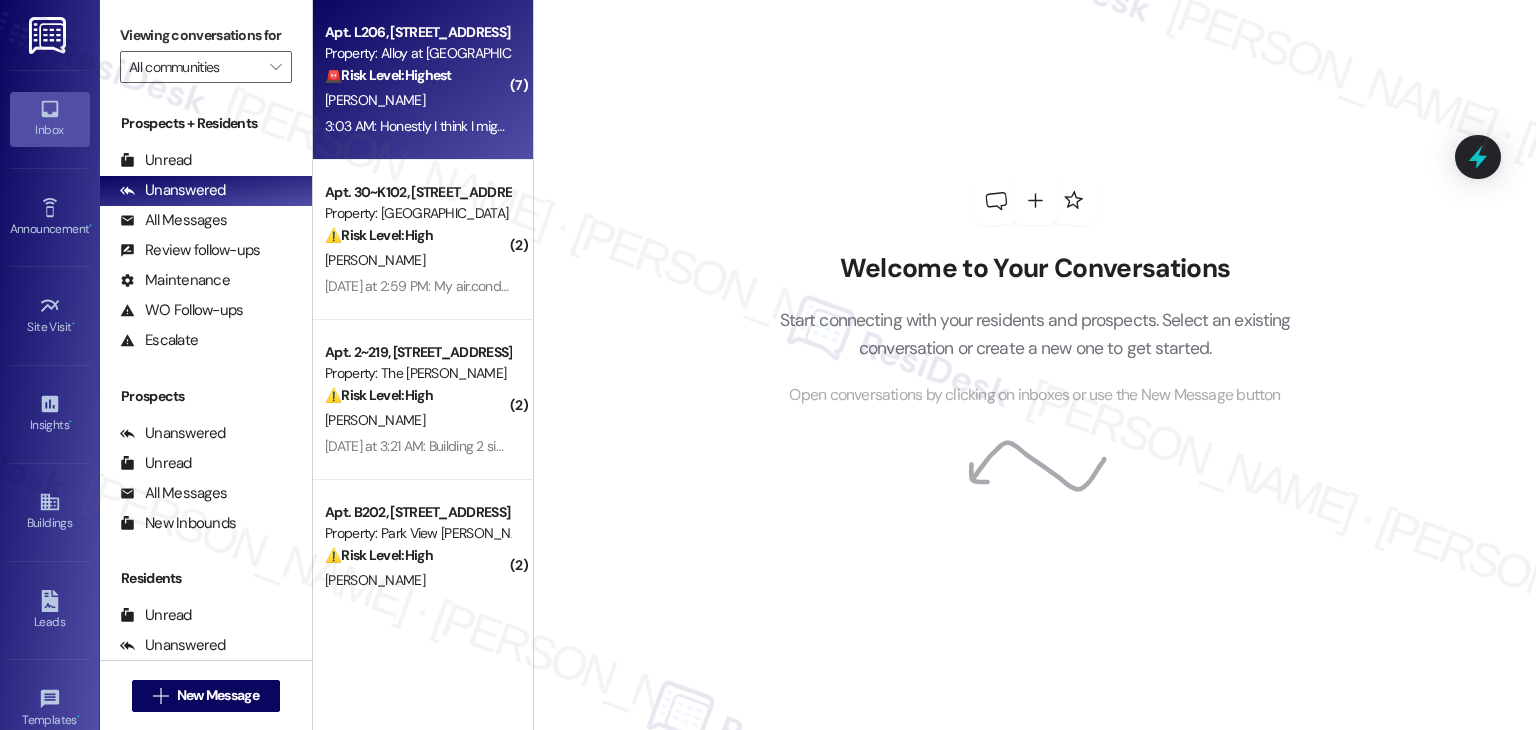 click on "3:03 AM: Honestly I think I might just look for a new place to live in the morning and say **** you and break my lease because this is absolute ******** 3:03 AM: Honestly I think I might just look for a new place to live in the morning and say **** you and break my lease because this is absolute ********" at bounding box center [759, 126] 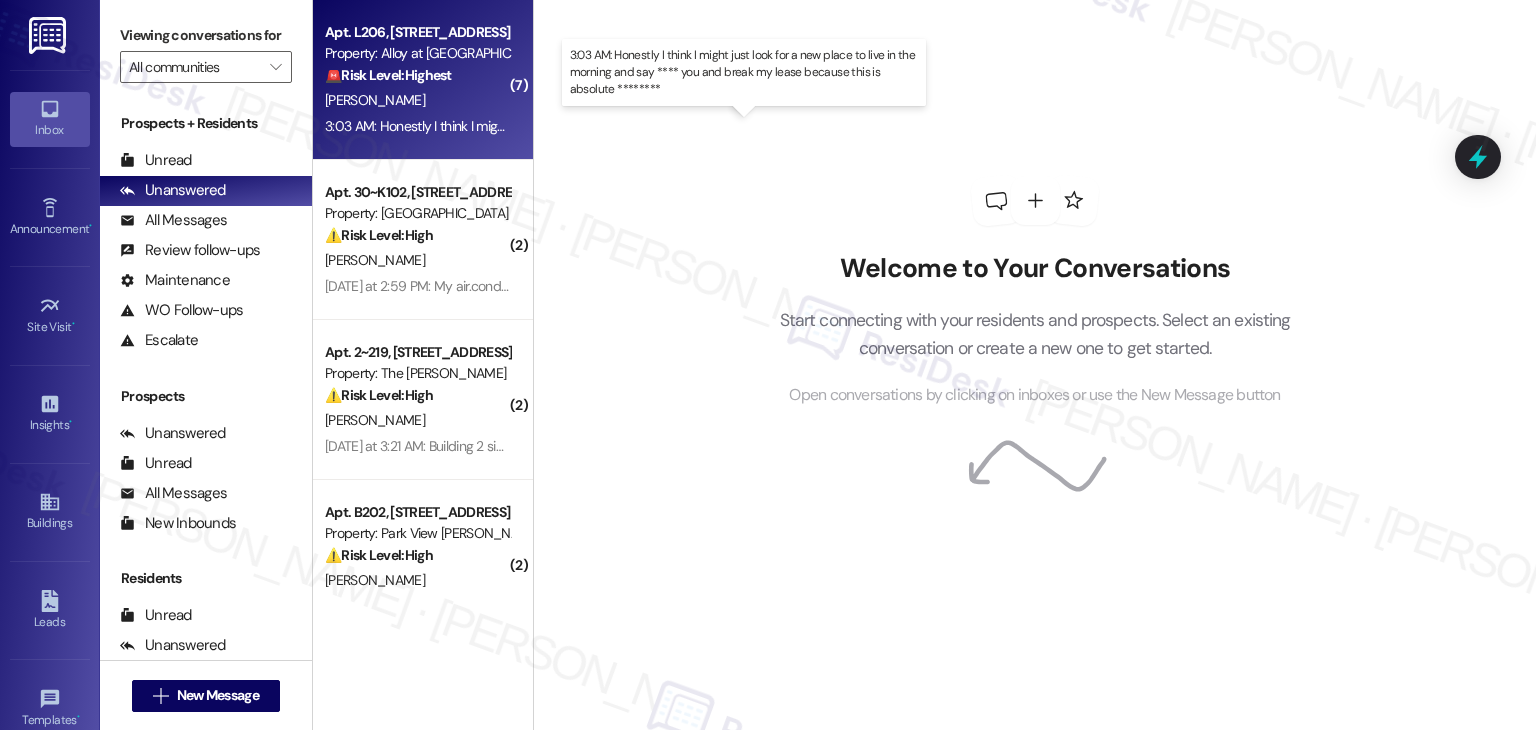 click on "3:03 AM: Honestly I think I might just look for a new place to live in the morning and say **** you and break my lease because this is absolute ******** 3:03 AM: Honestly I think I might just look for a new place to live in the morning and say **** you and break my lease because this is absolute ********" at bounding box center [759, 126] 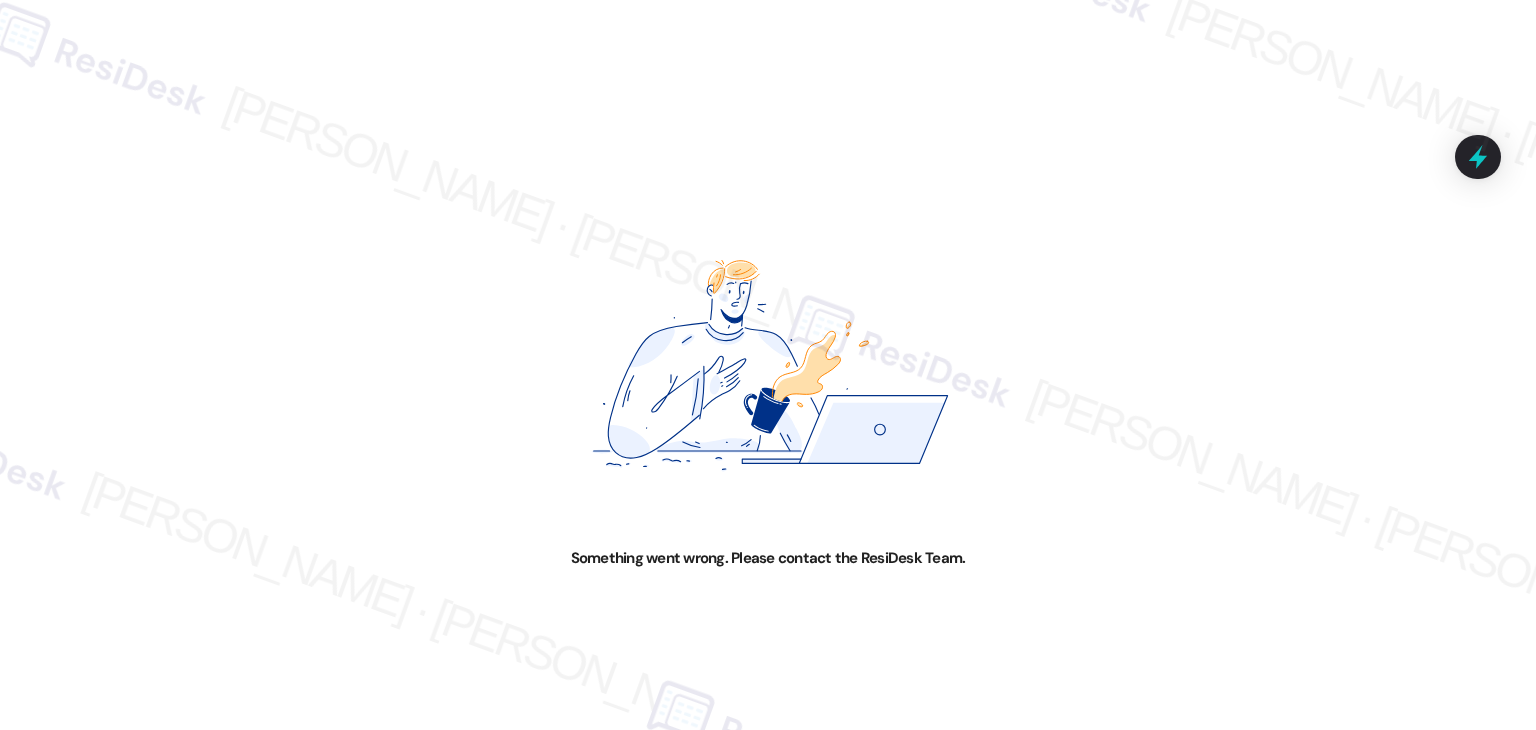 click at bounding box center (768, 365) 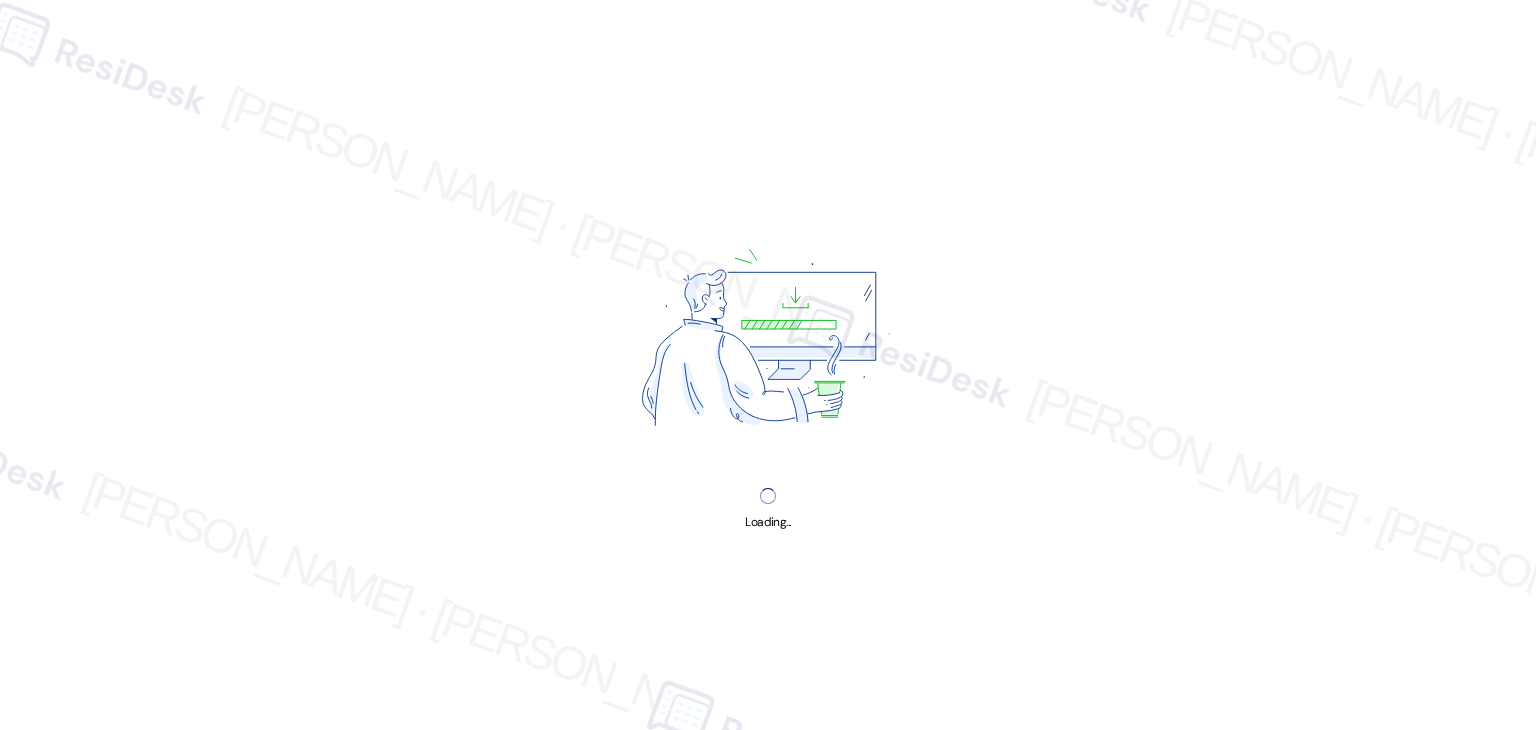 scroll, scrollTop: 0, scrollLeft: 0, axis: both 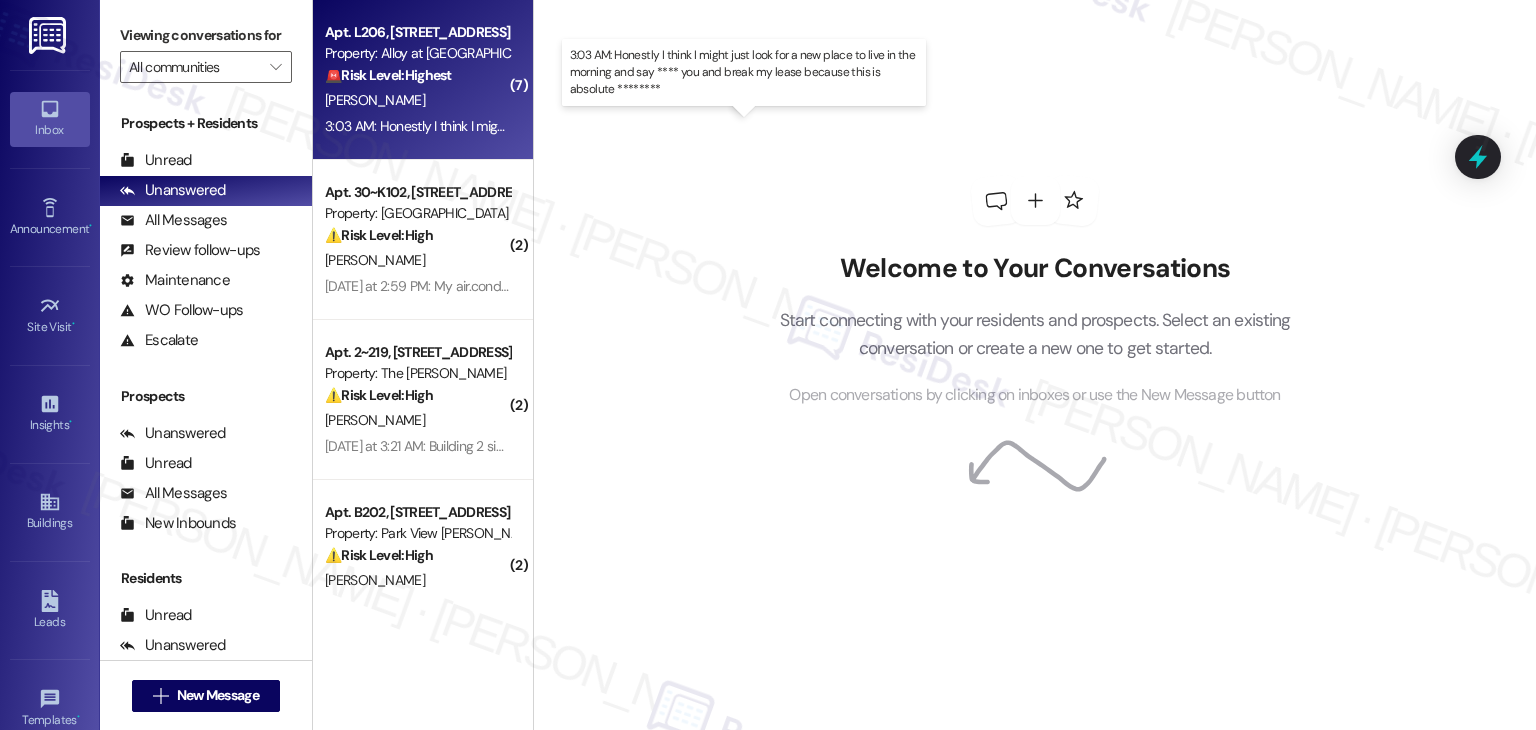 click on "3:03 AM: Honestly I think I might just look for a new place to live in the morning and say **** you and break my lease because this is absolute ******** 3:03 AM: Honestly I think I might just look for a new place to live in the morning and say **** you and break my lease because this is absolute ********" at bounding box center (759, 126) 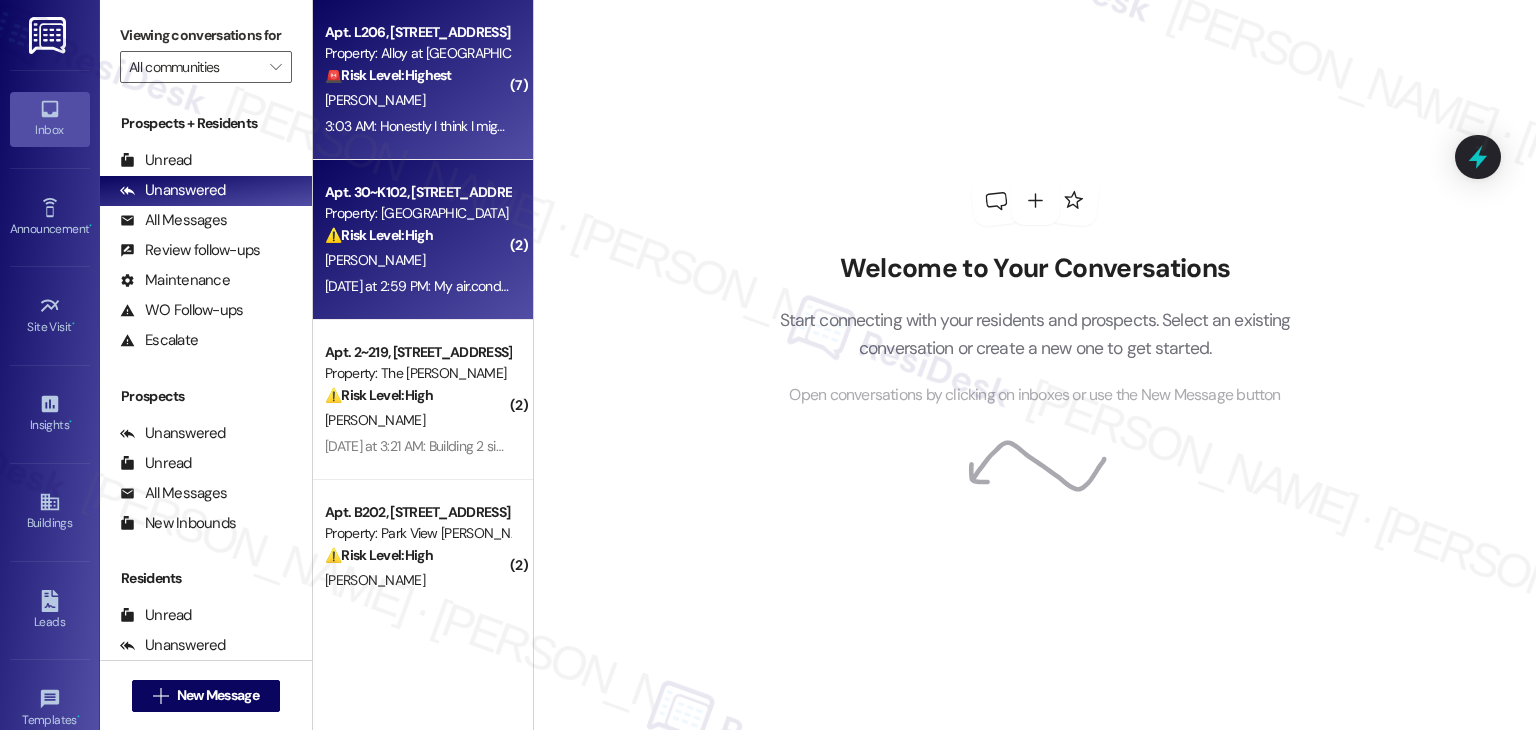 click on "[PERSON_NAME]" at bounding box center (417, 260) 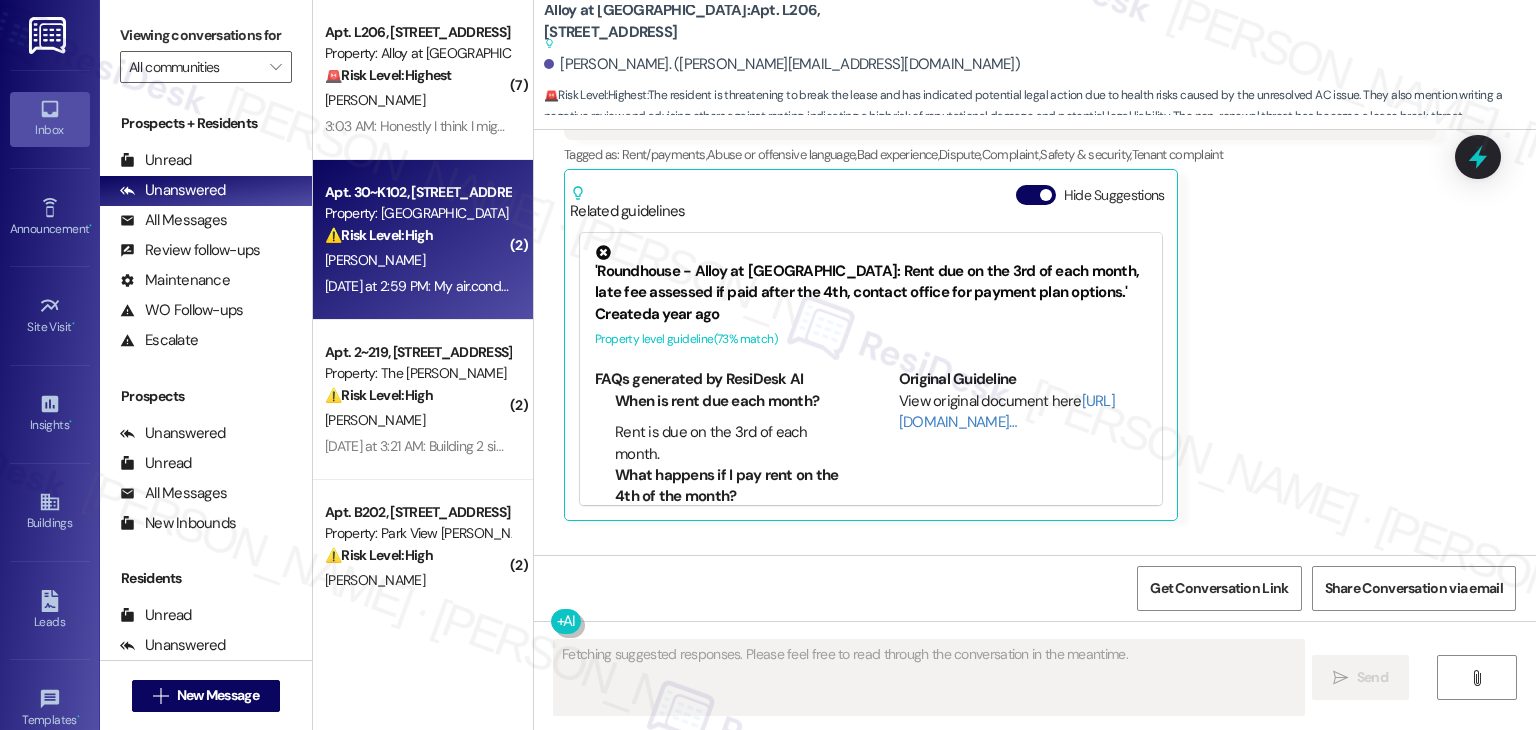 scroll, scrollTop: 23525, scrollLeft: 0, axis: vertical 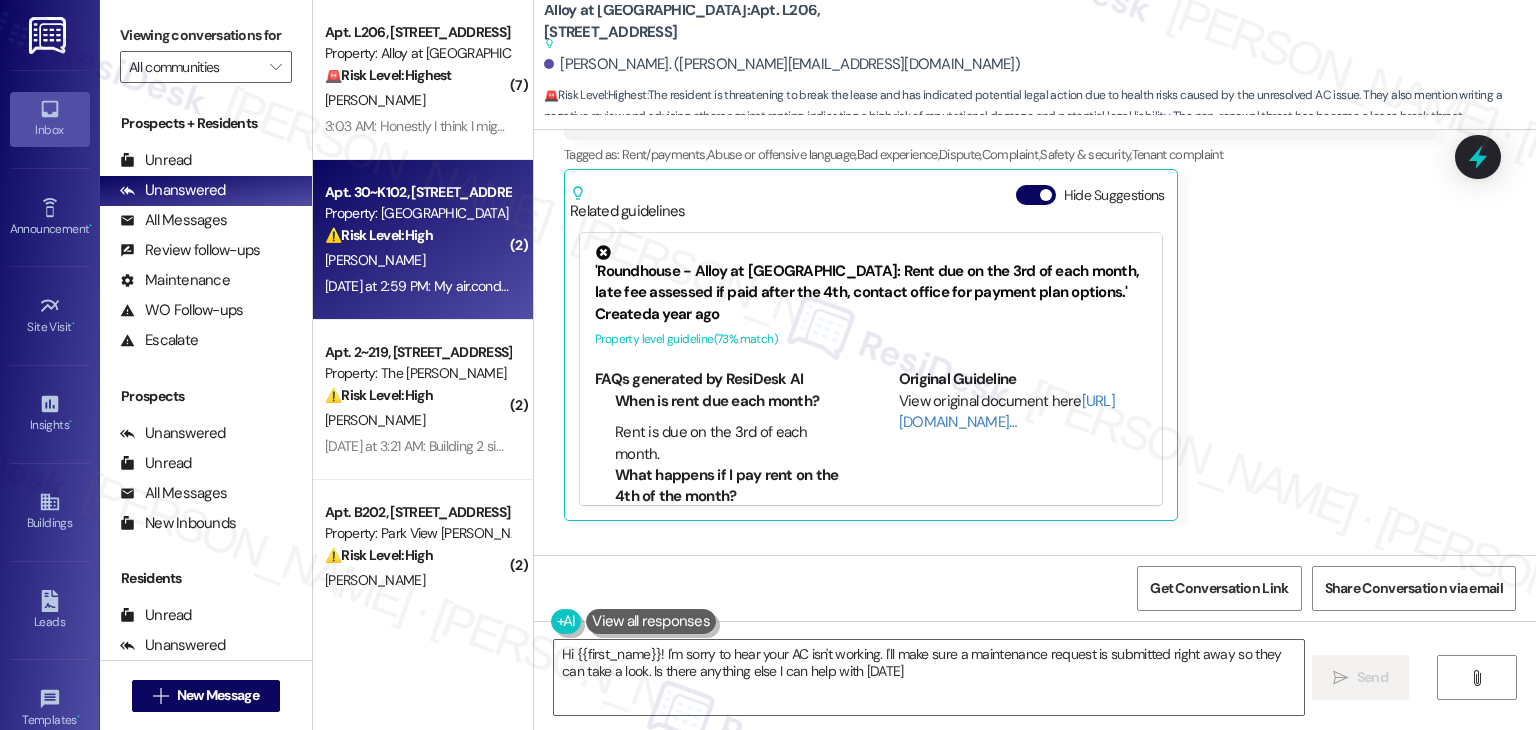 type on "Hi {{first_name}}! I'm sorry to hear your AC isn't working. I'll make sure a maintenance request is submitted right away so they can take a look. Is there anything else I can help with today?" 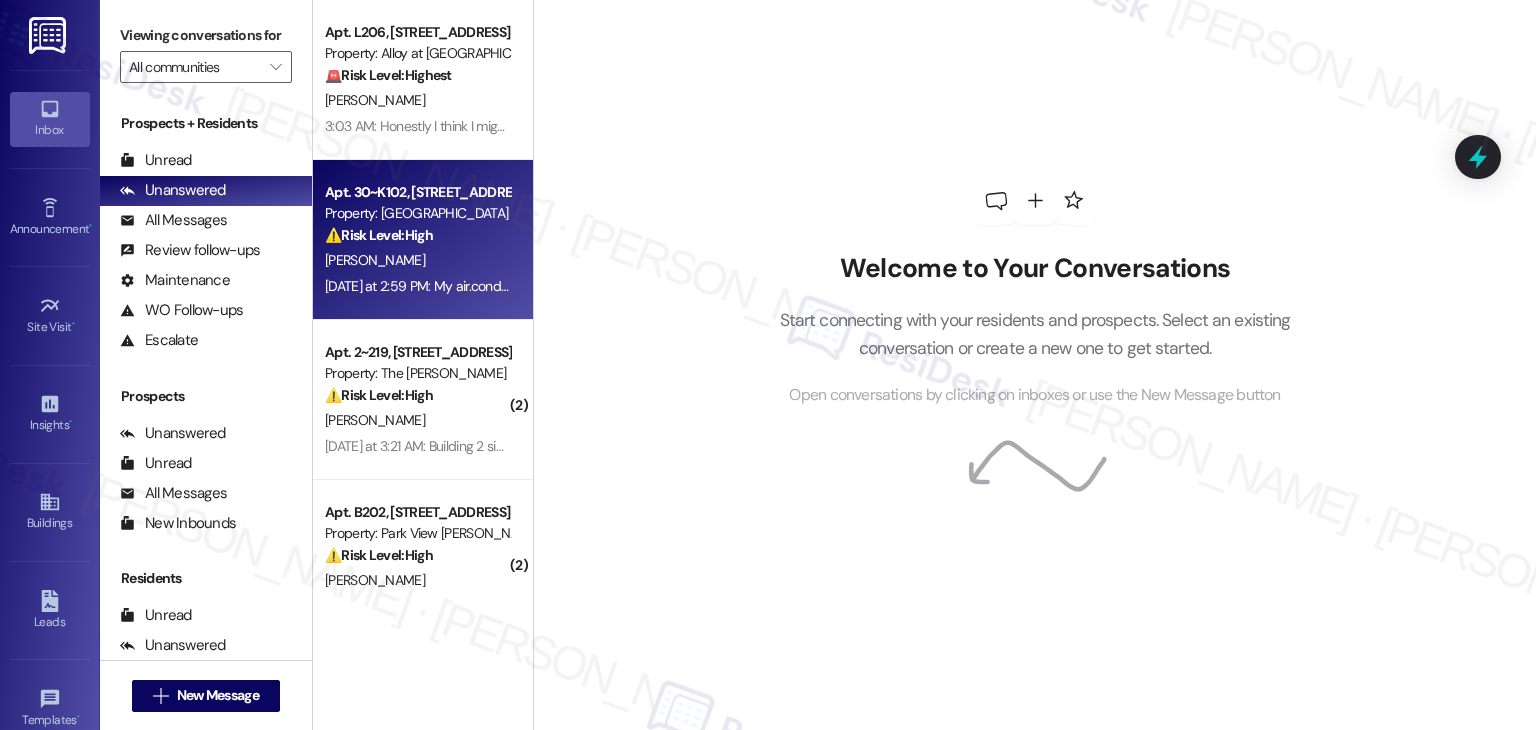 click on "Welcome to Your Conversations Start connecting with your residents and prospects. Select an existing conversation or create a new one to get started. Open conversations by clicking on inboxes or use the New Message button" at bounding box center (1035, 292) 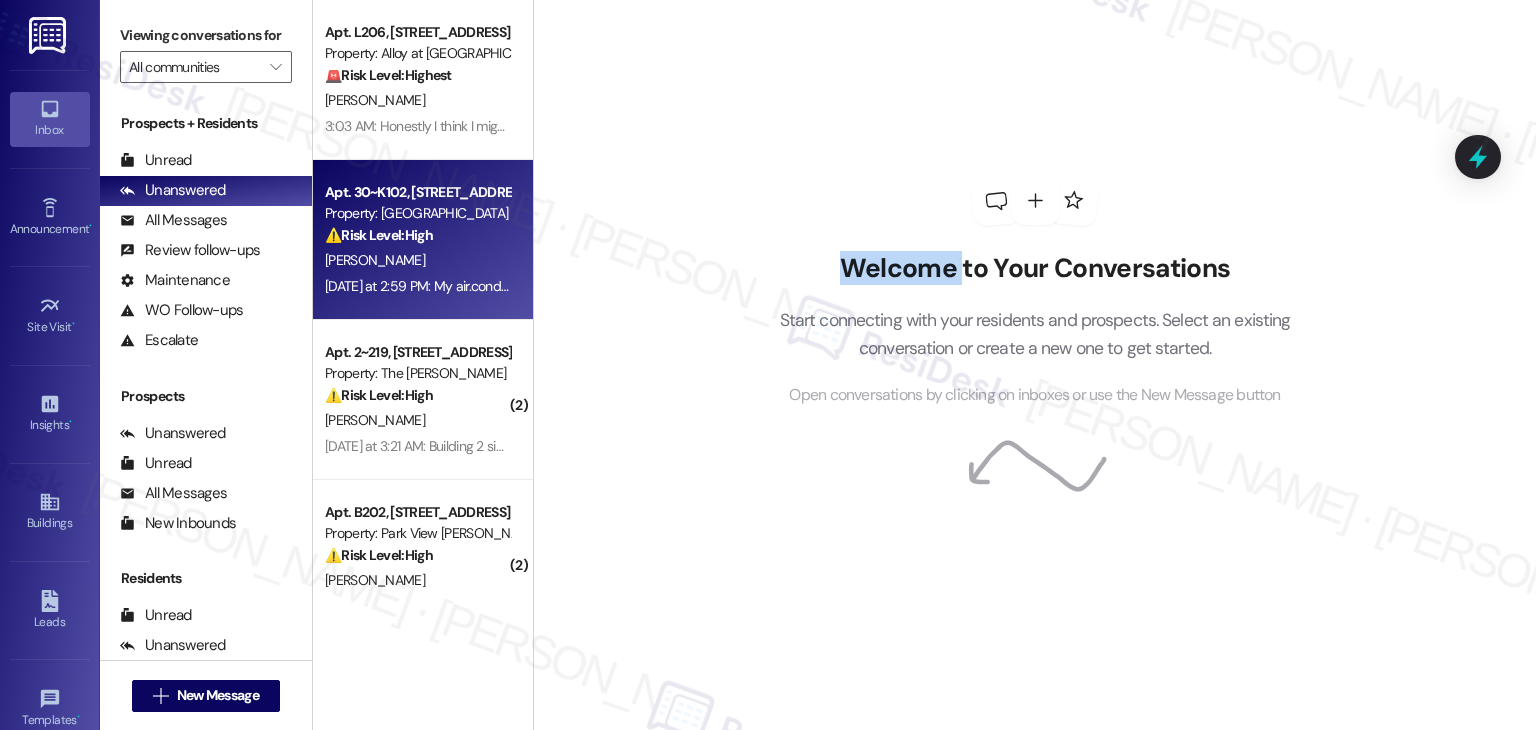 click on "Welcome to Your Conversations Start connecting with your residents and prospects. Select an existing conversation or create a new one to get started. Open conversations by clicking on inboxes or use the New Message button" at bounding box center (1035, 292) 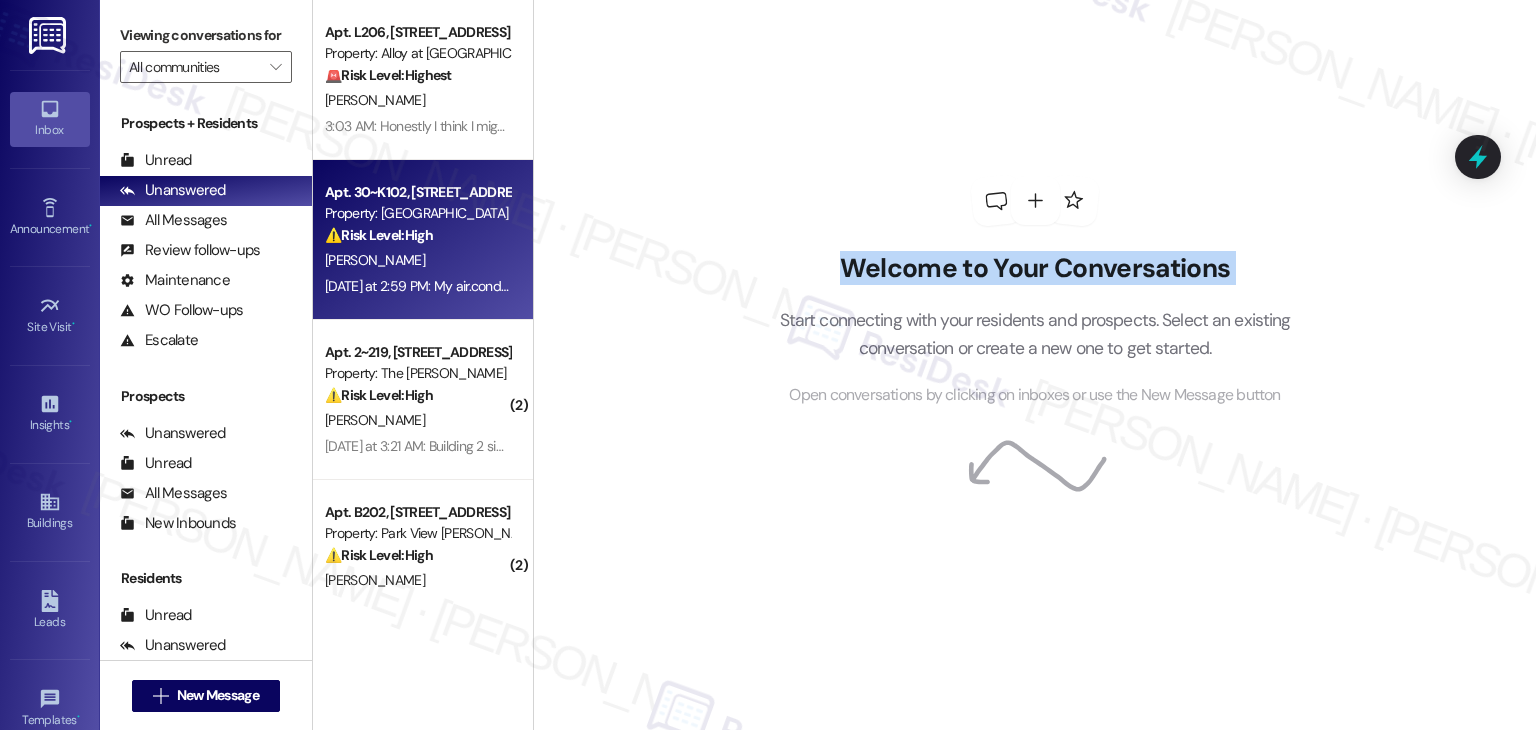 click on "Welcome to Your Conversations Start connecting with your residents and prospects. Select an existing conversation or create a new one to get started. Open conversations by clicking on inboxes or use the New Message button" at bounding box center [1035, 292] 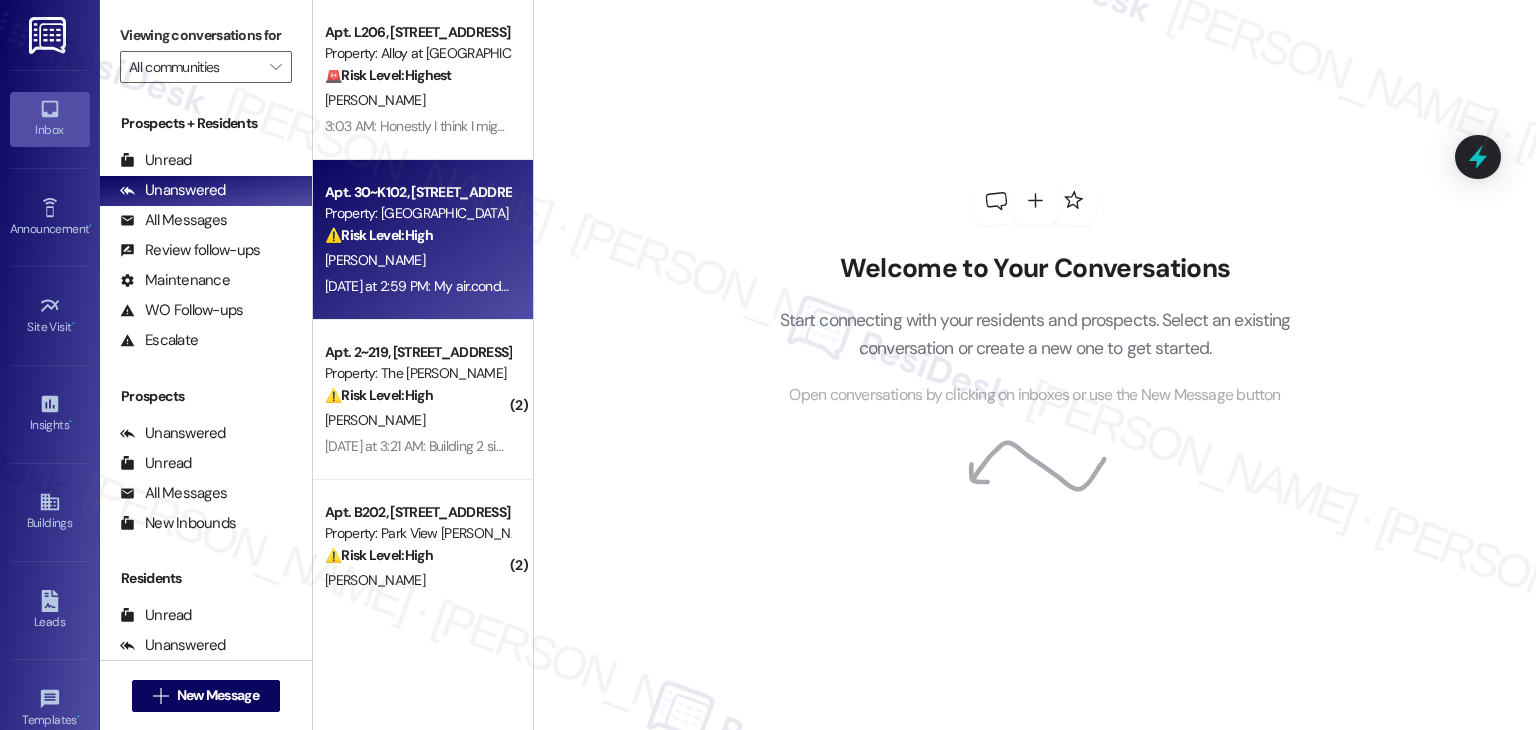 click on "Welcome to Your Conversations Start connecting with your residents and prospects. Select an existing conversation or create a new one to get started. Open conversations by clicking on inboxes or use the New Message button" at bounding box center [1035, 292] 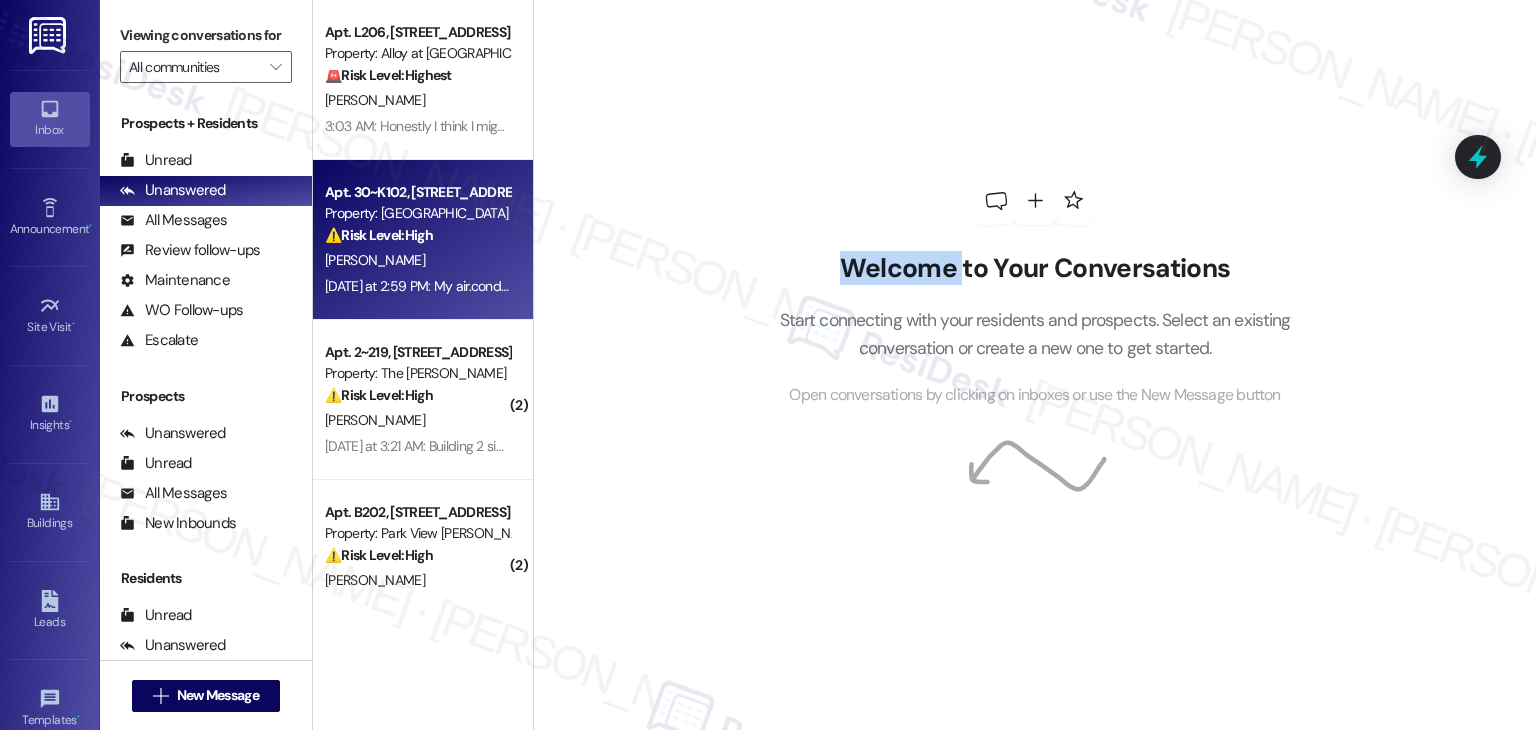 click on "Welcome to Your Conversations Start connecting with your residents and prospects. Select an existing conversation or create a new one to get started. Open conversations by clicking on inboxes or use the New Message button" at bounding box center [1035, 292] 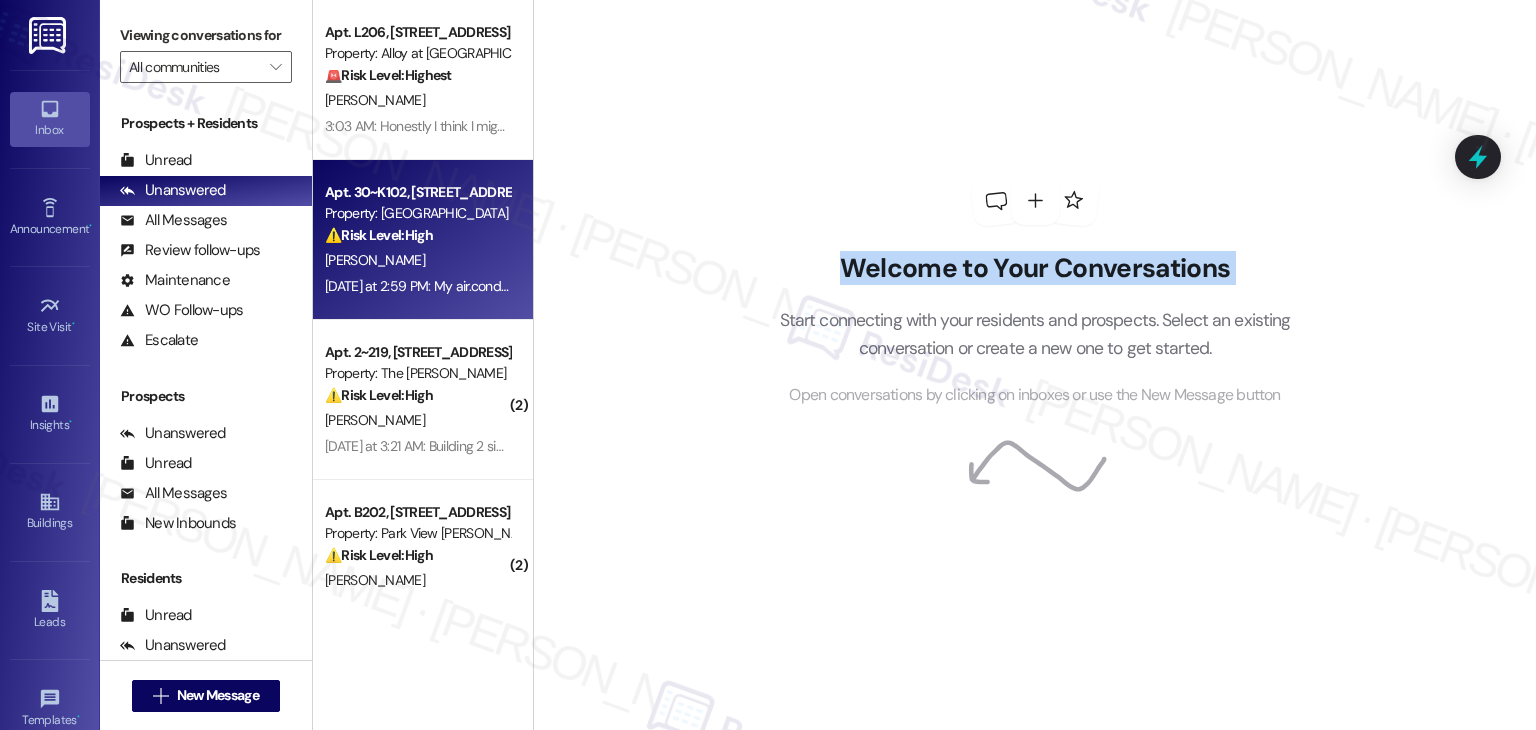 click on "Welcome to Your Conversations Start connecting with your residents and prospects. Select an existing conversation or create a new one to get started. Open conversations by clicking on inboxes or use the New Message button" at bounding box center (1035, 292) 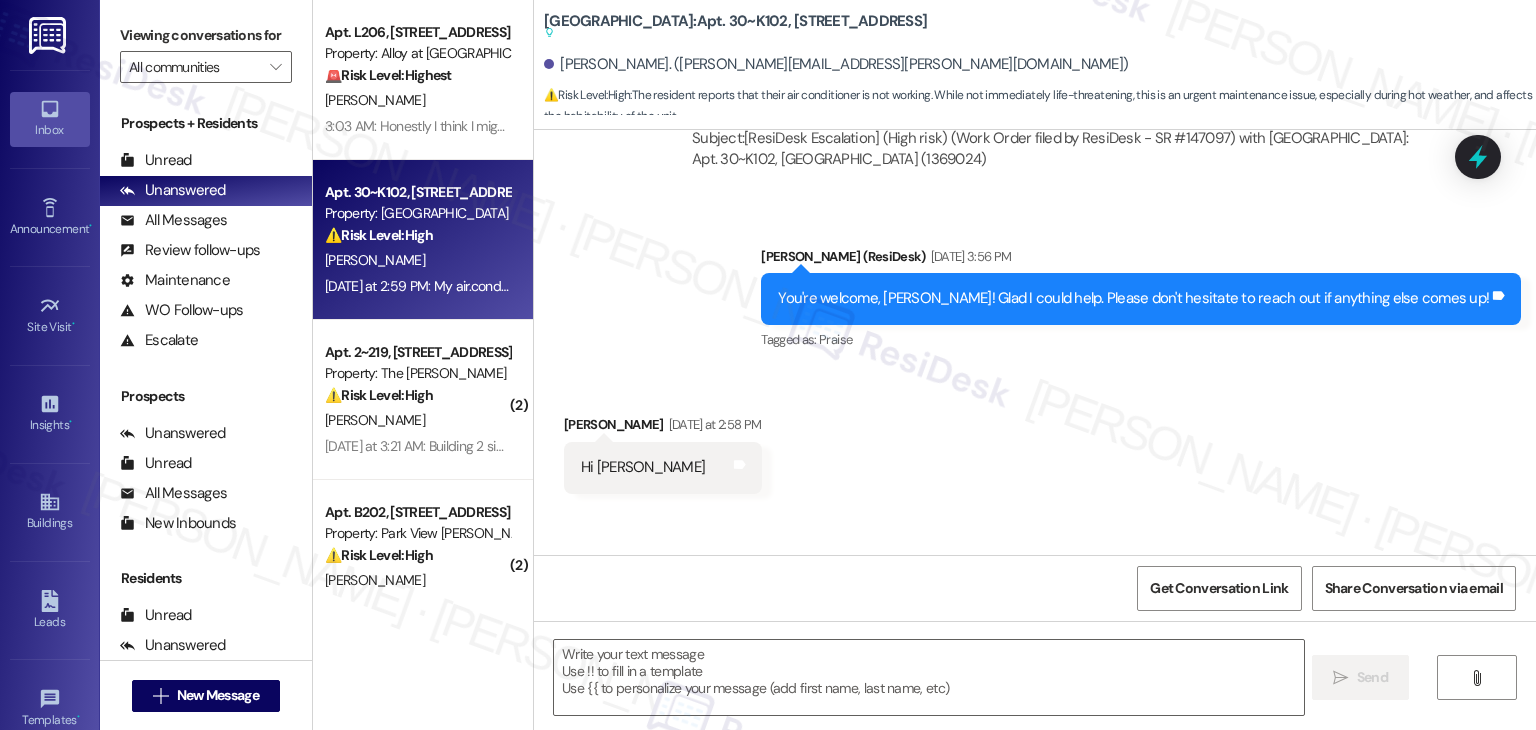 scroll, scrollTop: 3141, scrollLeft: 0, axis: vertical 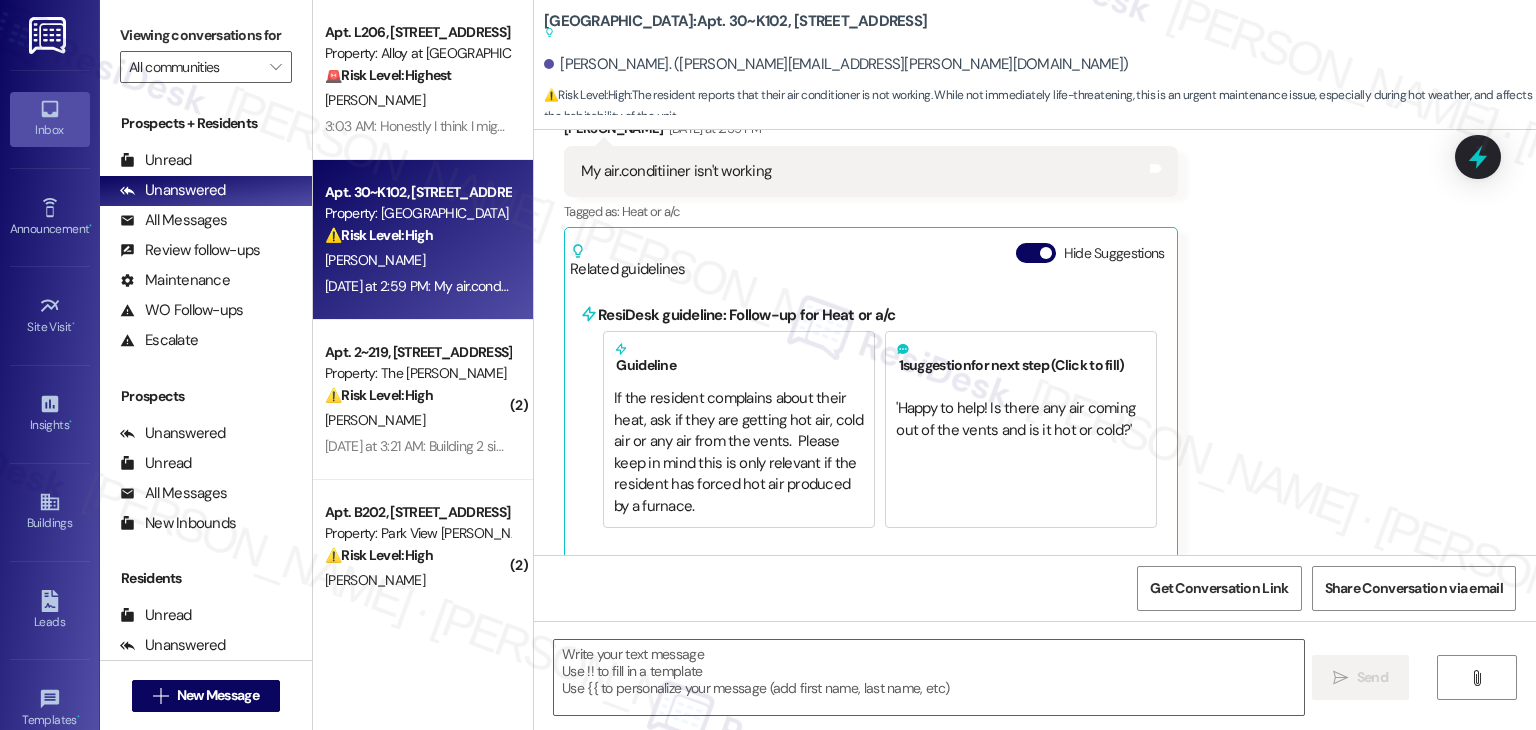 click on "Received via SMS Kristine Kirsch Yesterday at 2:59 PM My air.conditiiner isn't working Tags and notes Tagged as:   Heat or a/c Click to highlight conversations about Heat or a/c  Related guidelines Hide Suggestions ResiDesk guideline: Follow-up for Heat or a/c   Guideline If the resident complains about their heat, ask if they are getting hot air, cold air or any air from the vents.  Please keep in mind this is only relevant if the resident has forced hot air produced by a furnace.   1  suggestion  for next step (Click to fill) ' Happy to help! Is there any air coming out of the vents and is it hot or cold? ' Click to use this message in your reply" at bounding box center [1035, 326] 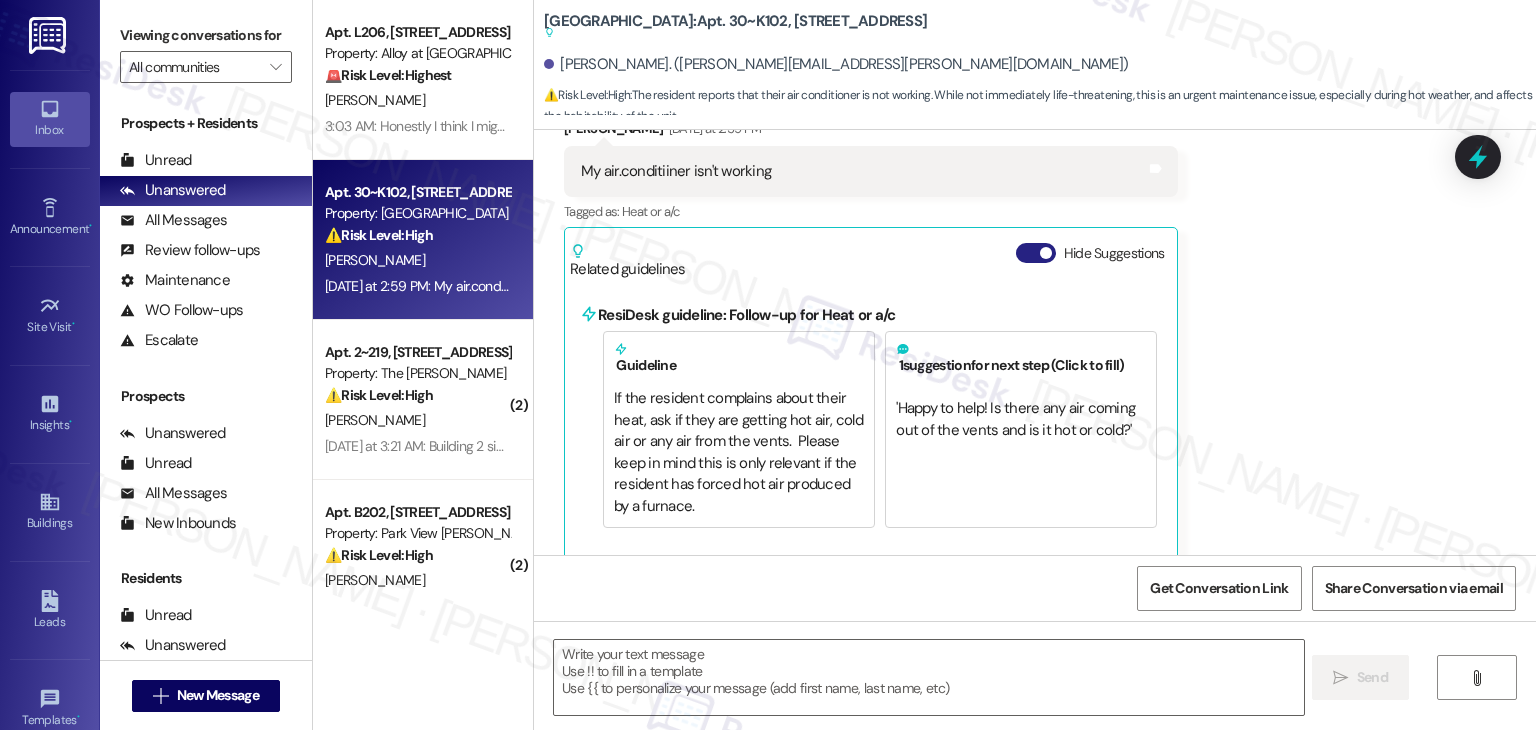 click on "Hide Suggestions" at bounding box center (1036, 253) 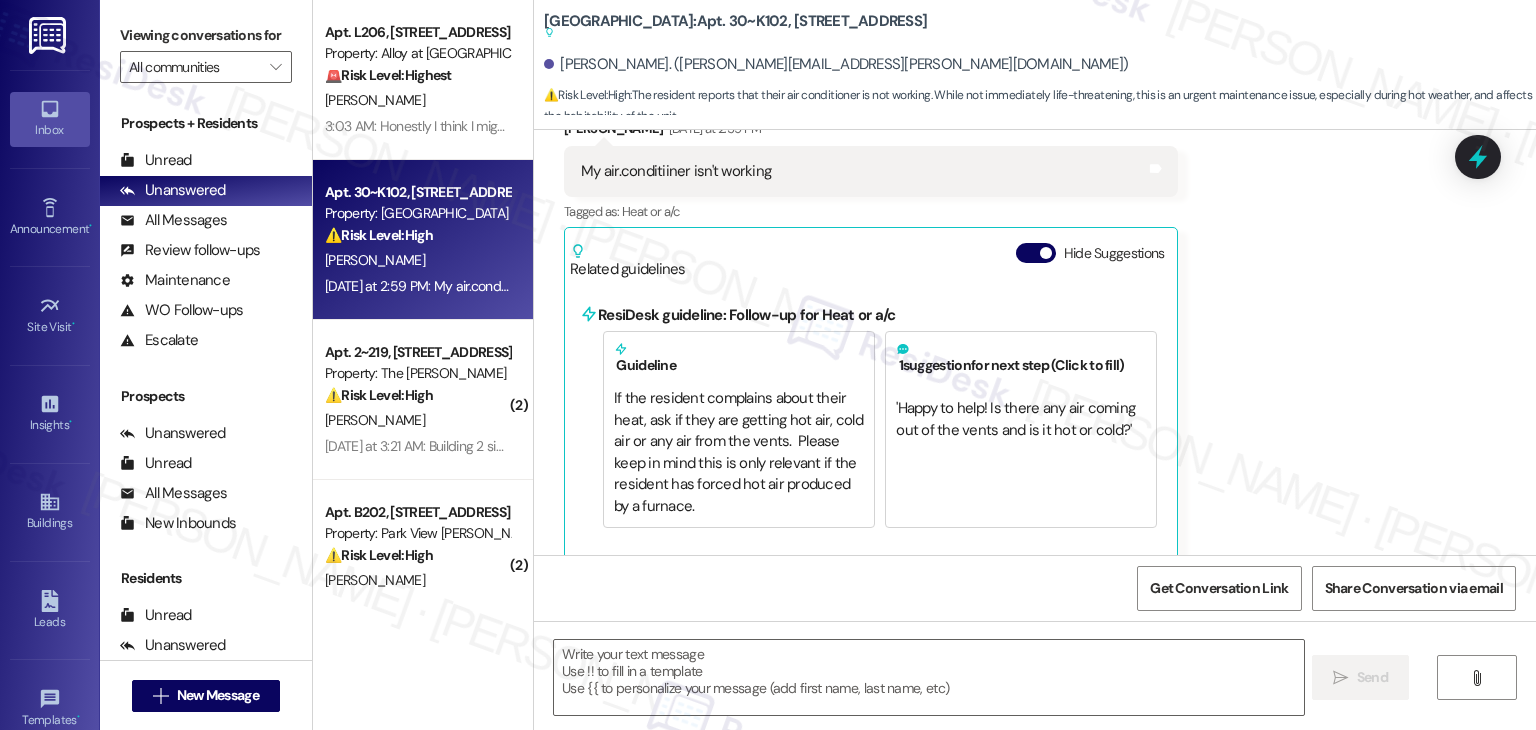 scroll, scrollTop: 2864, scrollLeft: 0, axis: vertical 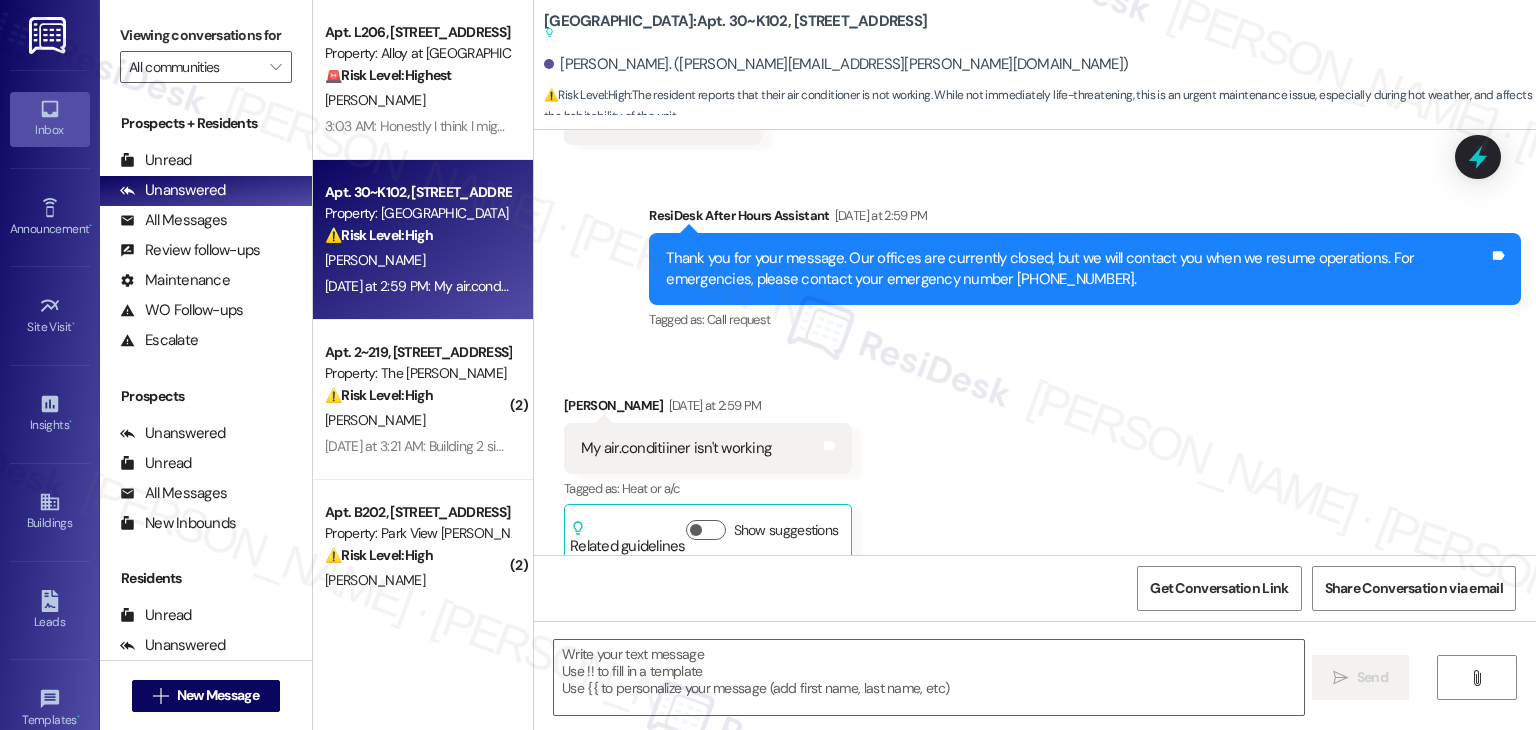 click on "Received via SMS Kristine Kirsch Yesterday at 2:59 PM My air.conditiiner isn't working Tags and notes Tagged as:   Heat or a/c Click to highlight conversations about Heat or a/c  Related guidelines Show suggestions" at bounding box center (1035, 464) 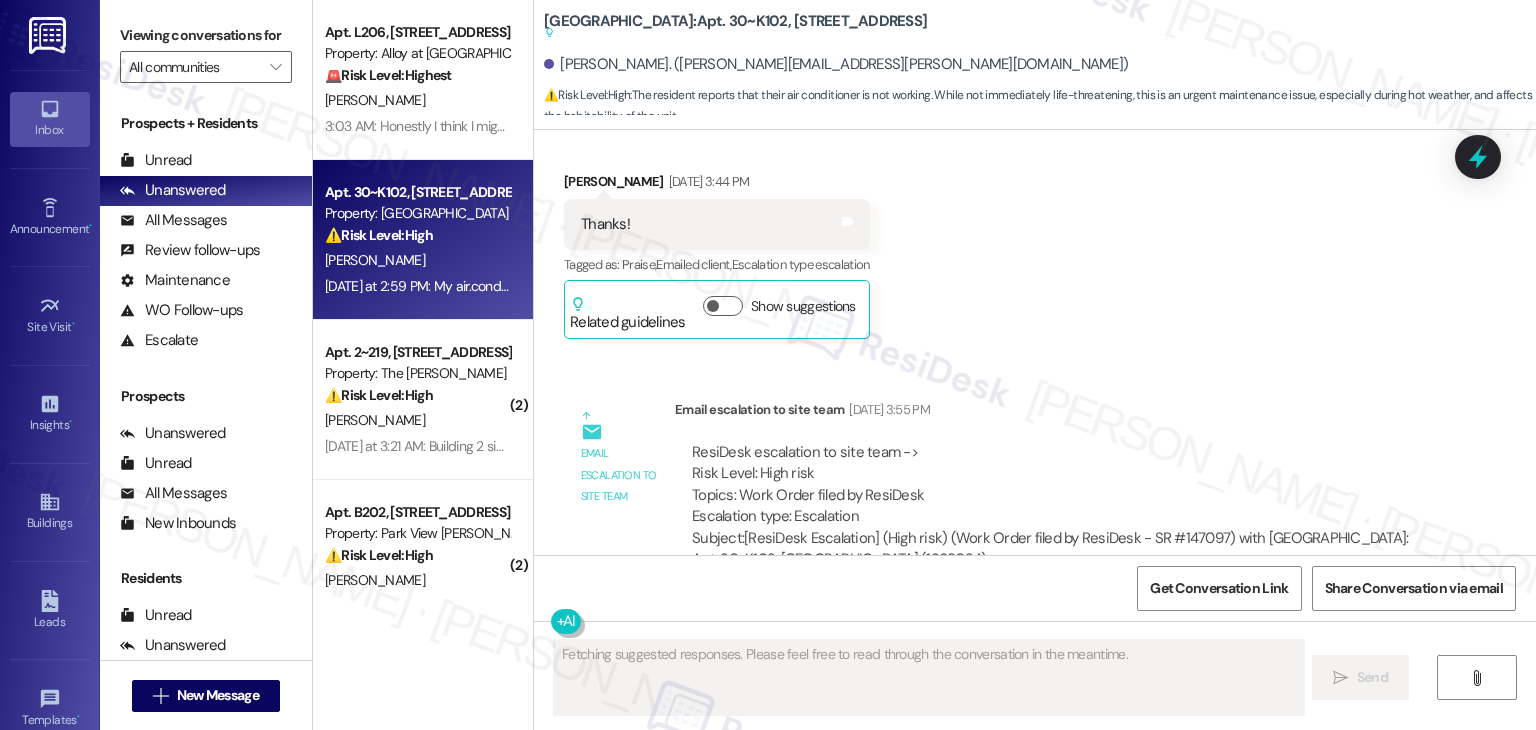 scroll, scrollTop: 2064, scrollLeft: 0, axis: vertical 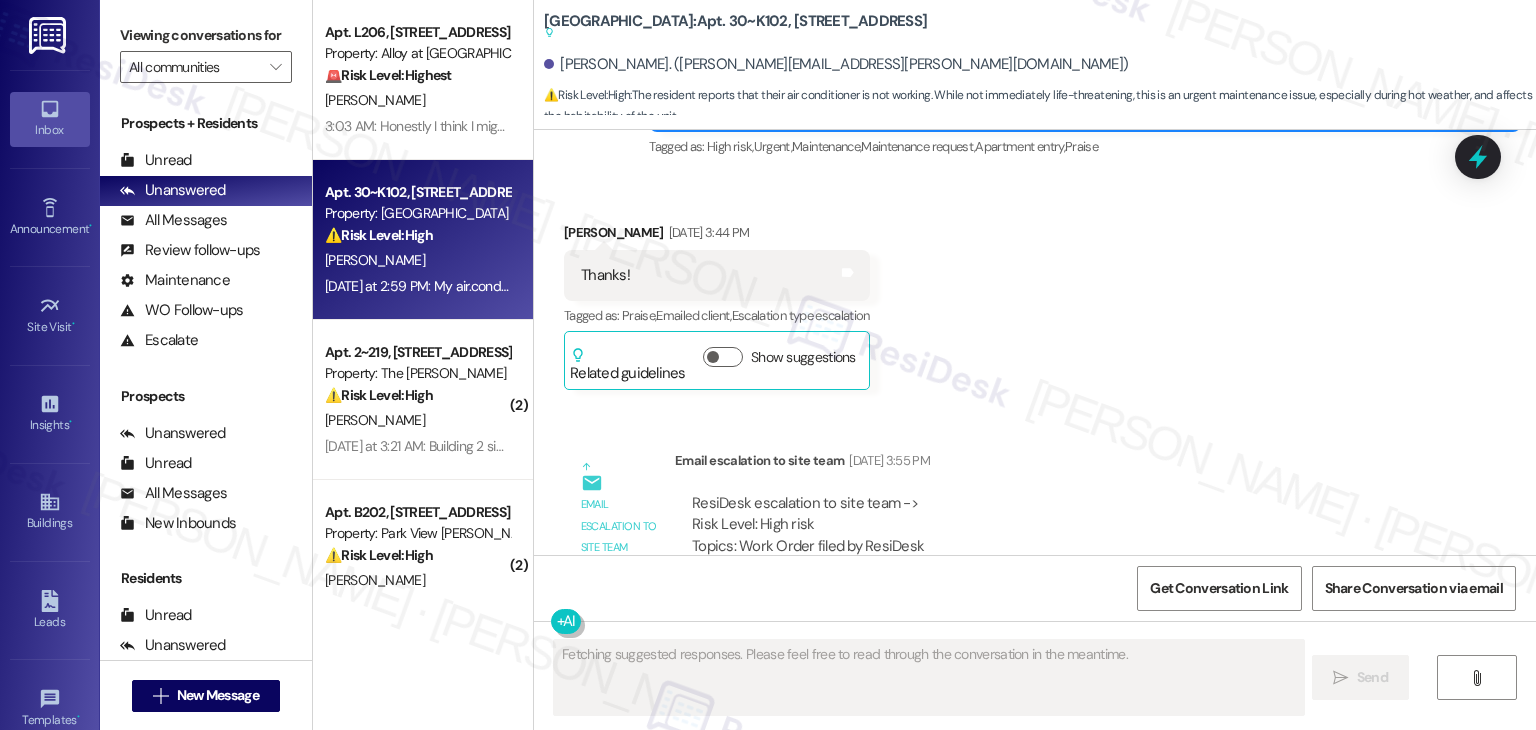 click on "Received via SMS Kristine Kirsch May 06, 2025 at 3:44 PM Thanks! Tags and notes Tagged as:   Praise ,  Click to highlight conversations about Praise Emailed client ,  Click to highlight conversations about Emailed client Escalation type escalation Click to highlight conversations about Escalation type escalation  Related guidelines Show suggestions" at bounding box center (1035, 291) 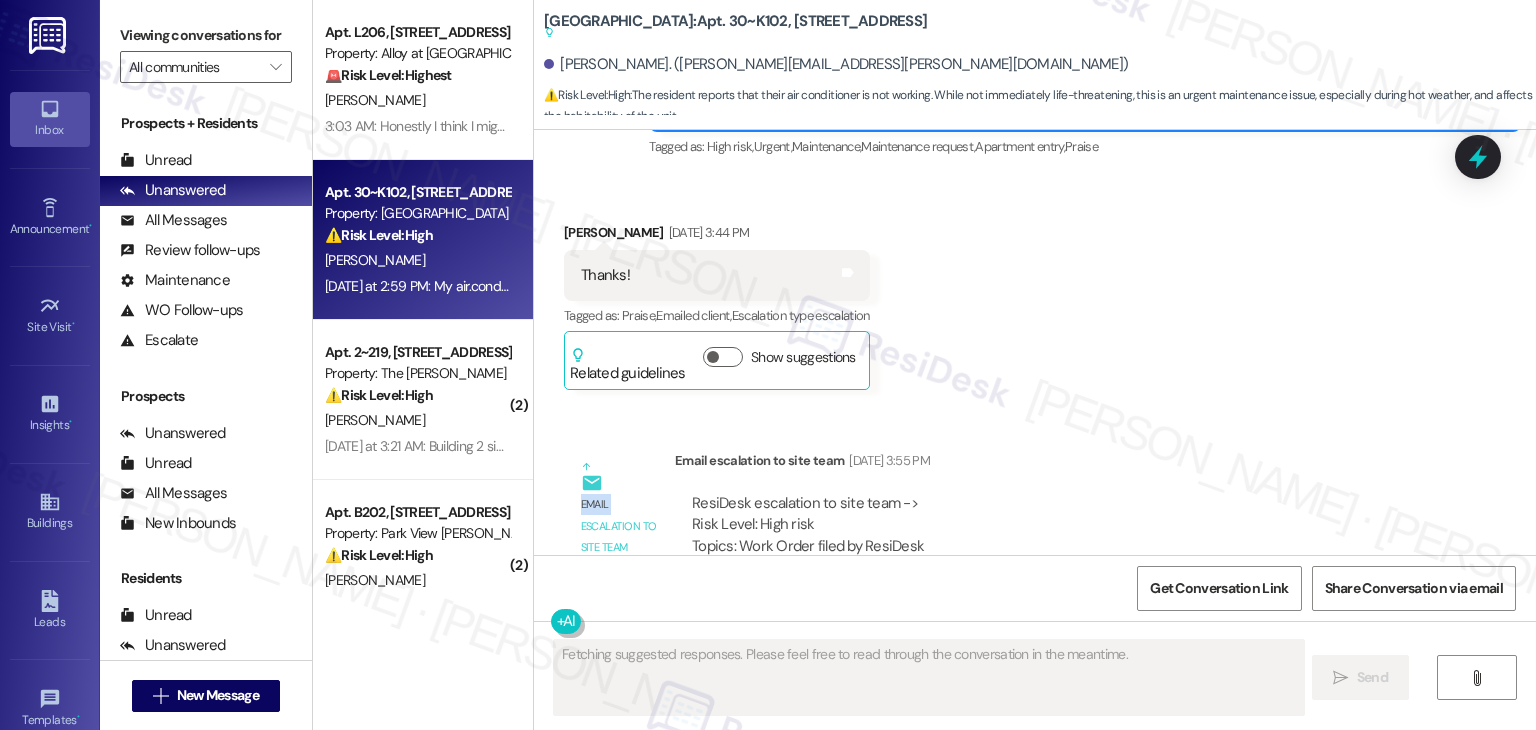 click on "Received via SMS Kristine Kirsch May 06, 2025 at 3:44 PM Thanks! Tags and notes Tagged as:   Praise ,  Click to highlight conversations about Praise Emailed client ,  Click to highlight conversations about Emailed client Escalation type escalation Click to highlight conversations about Escalation type escalation  Related guidelines Show suggestions" at bounding box center (1035, 291) 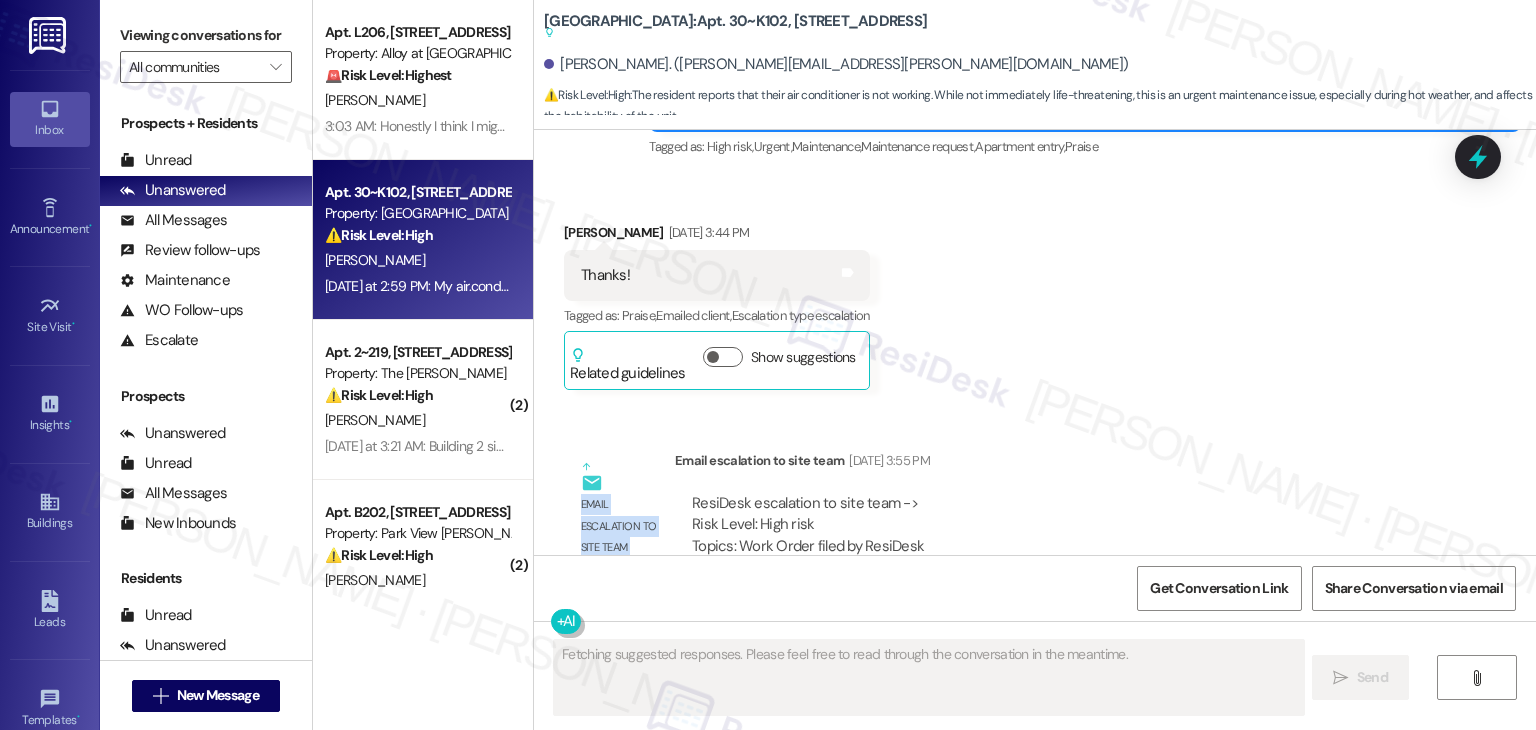 click on "Received via SMS Kristine Kirsch May 06, 2025 at 3:44 PM Thanks! Tags and notes Tagged as:   Praise ,  Click to highlight conversations about Praise Emailed client ,  Click to highlight conversations about Emailed client Escalation type escalation Click to highlight conversations about Escalation type escalation  Related guidelines Show suggestions" at bounding box center (1035, 291) 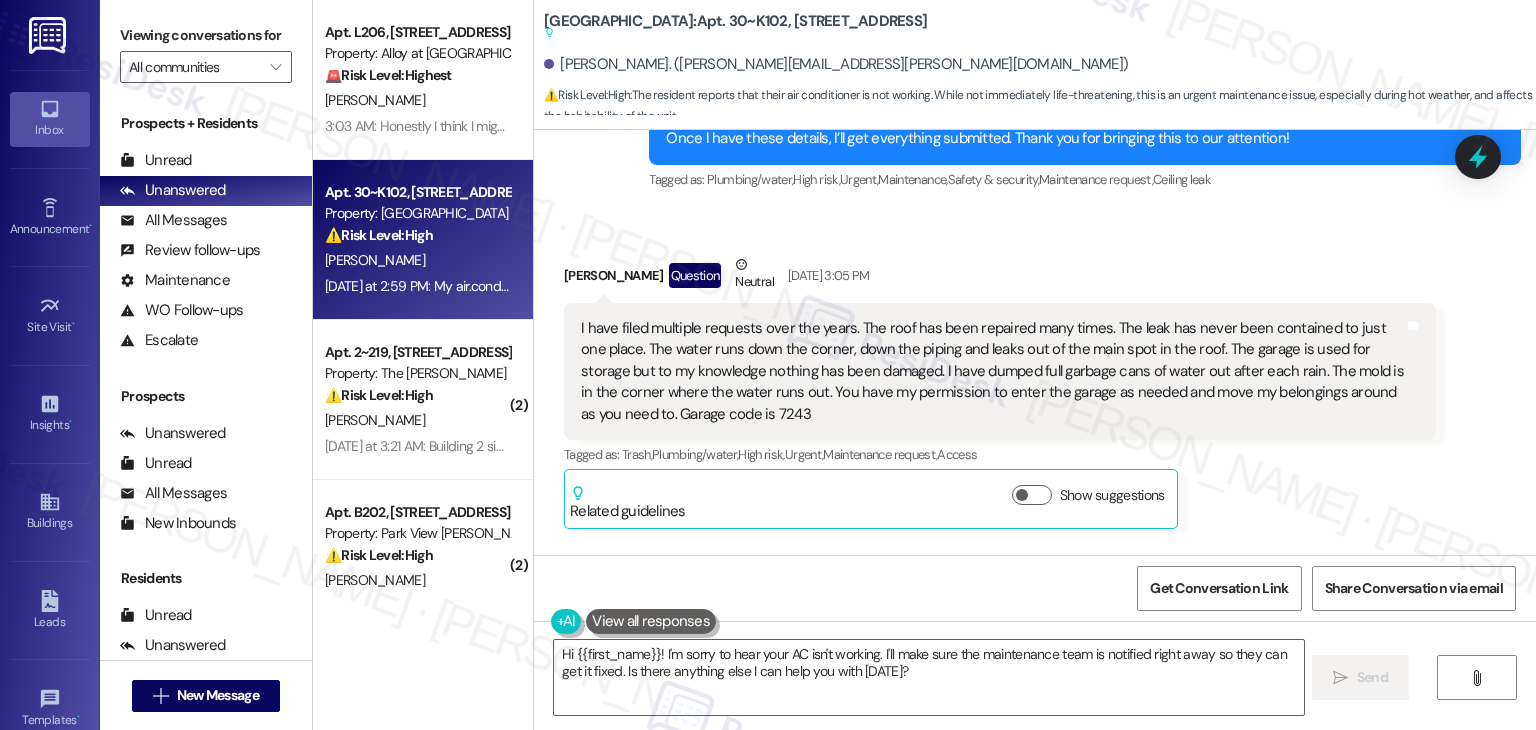 scroll, scrollTop: 2864, scrollLeft: 0, axis: vertical 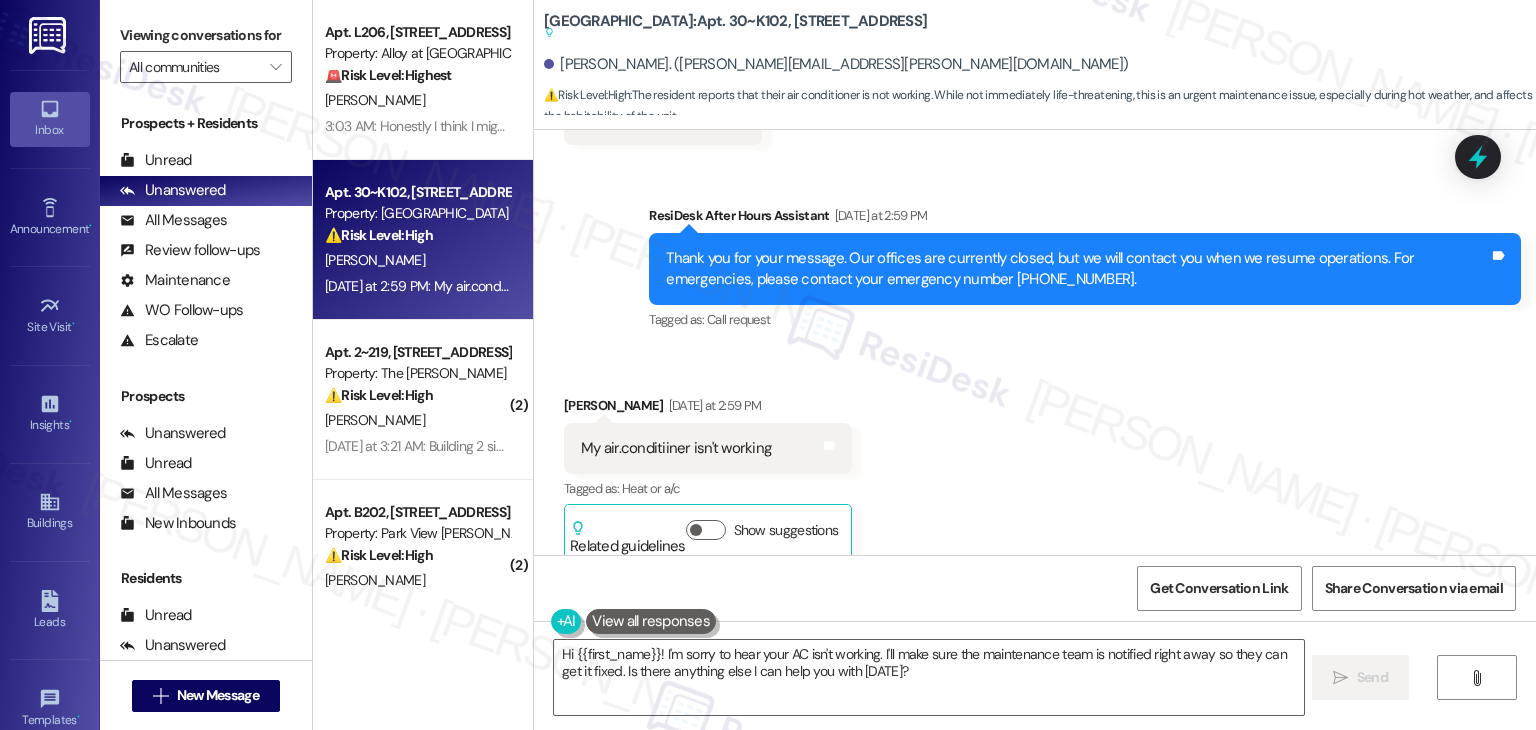 click on "My air.conditiiner isn't working" at bounding box center (676, 448) 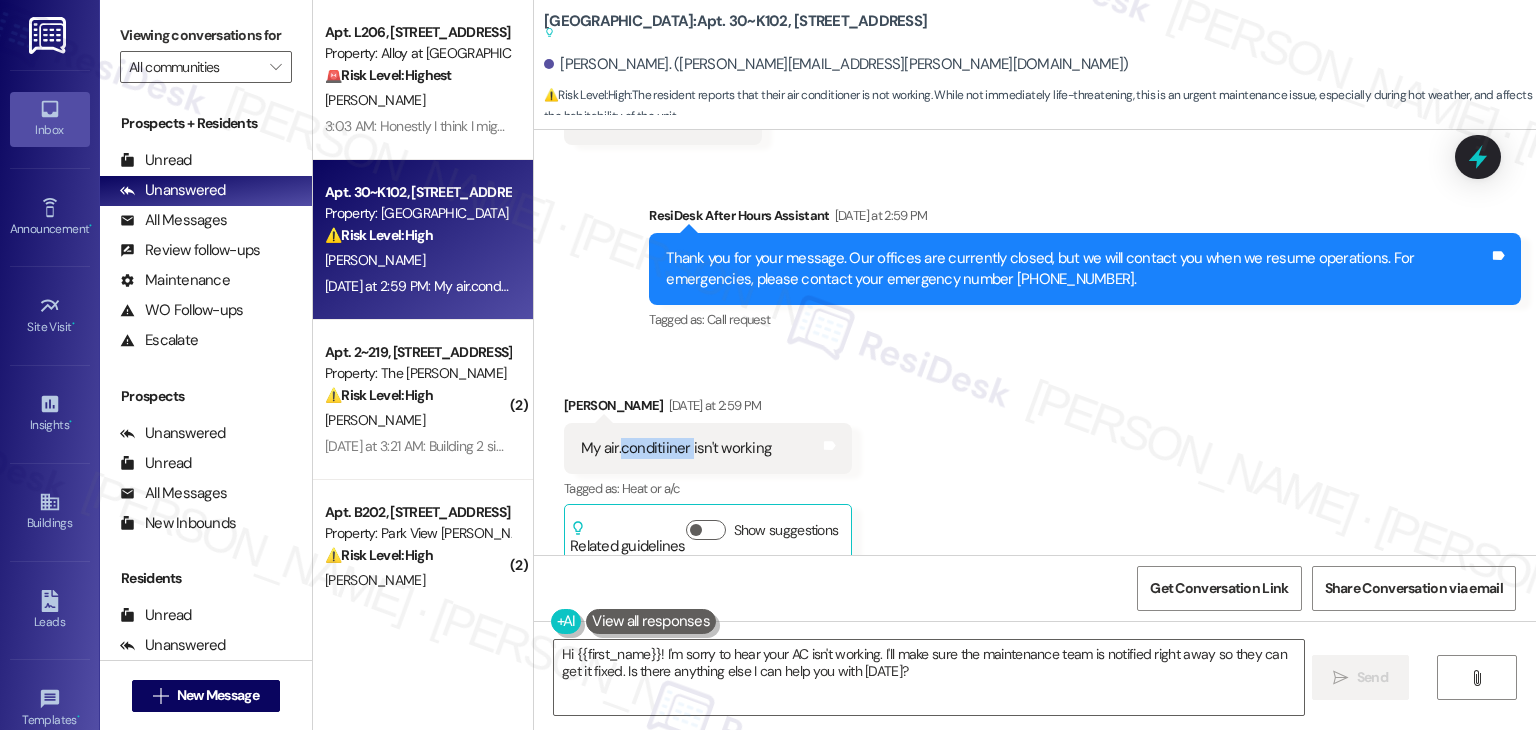 click on "My air.conditiiner isn't working" at bounding box center [676, 448] 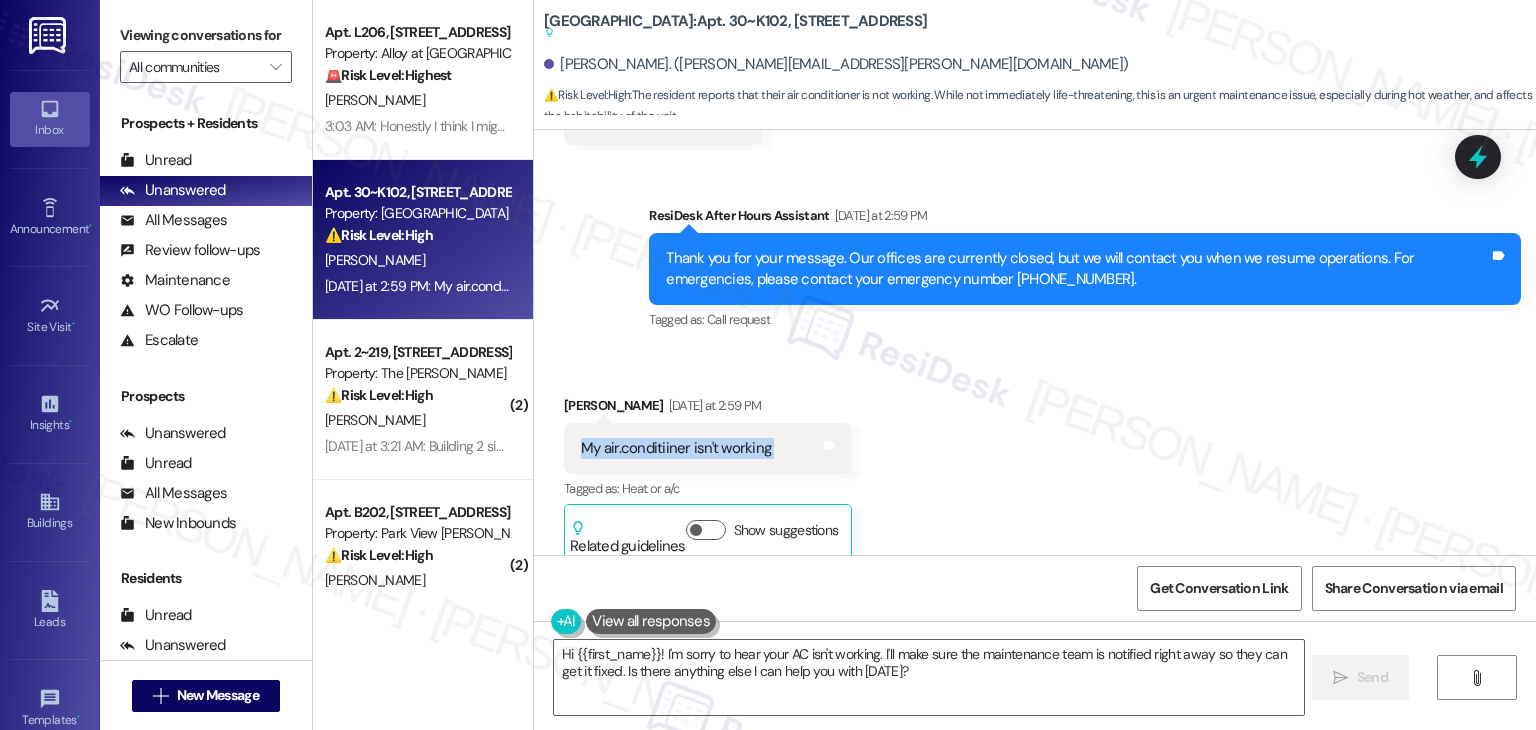 click on "My air.conditiiner isn't working" at bounding box center (676, 448) 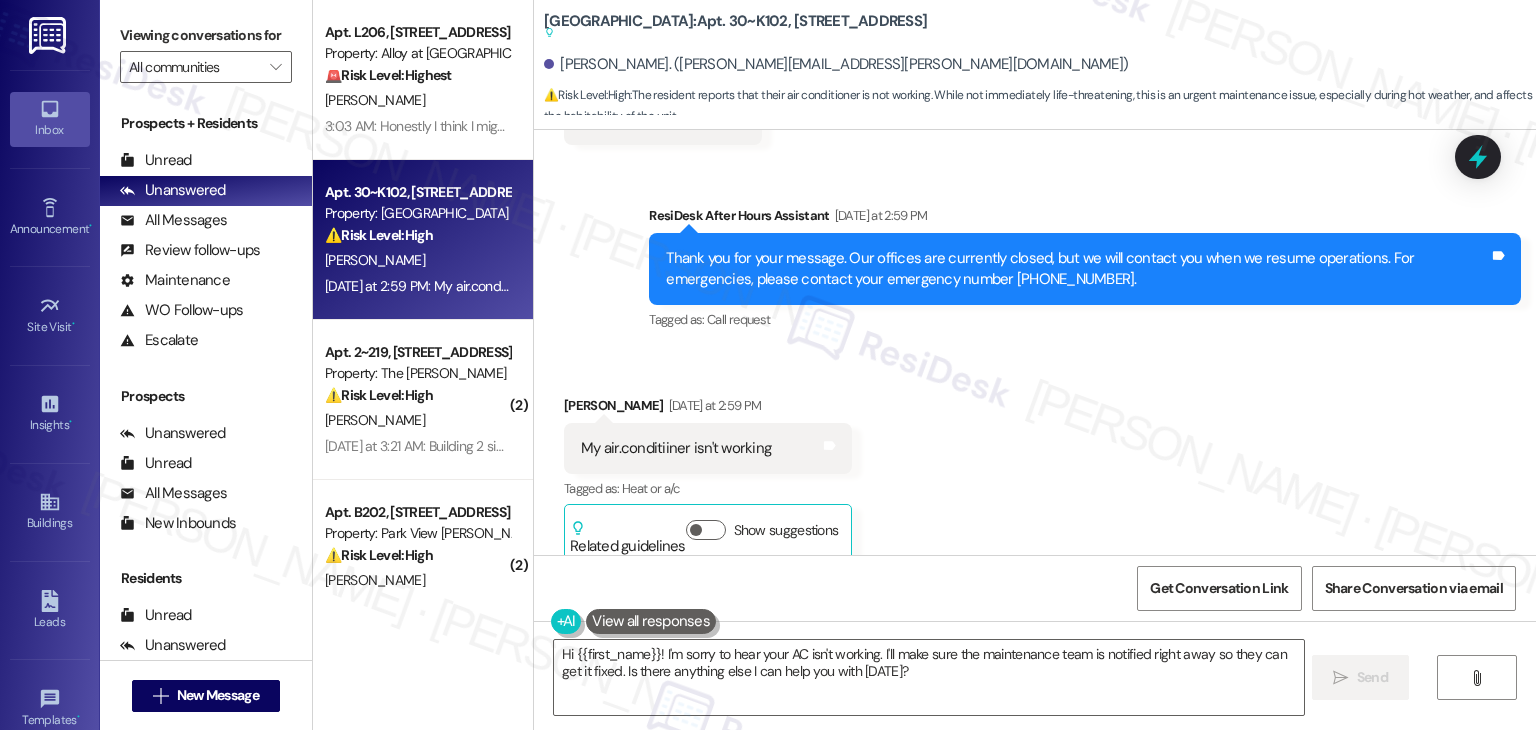 click on "Received via SMS Kristine Kirsch Yesterday at 2:59 PM My air.conditiiner isn't working Tags and notes Tagged as:   Heat or a/c Click to highlight conversations about Heat or a/c  Related guidelines Show suggestions" at bounding box center (1035, 464) 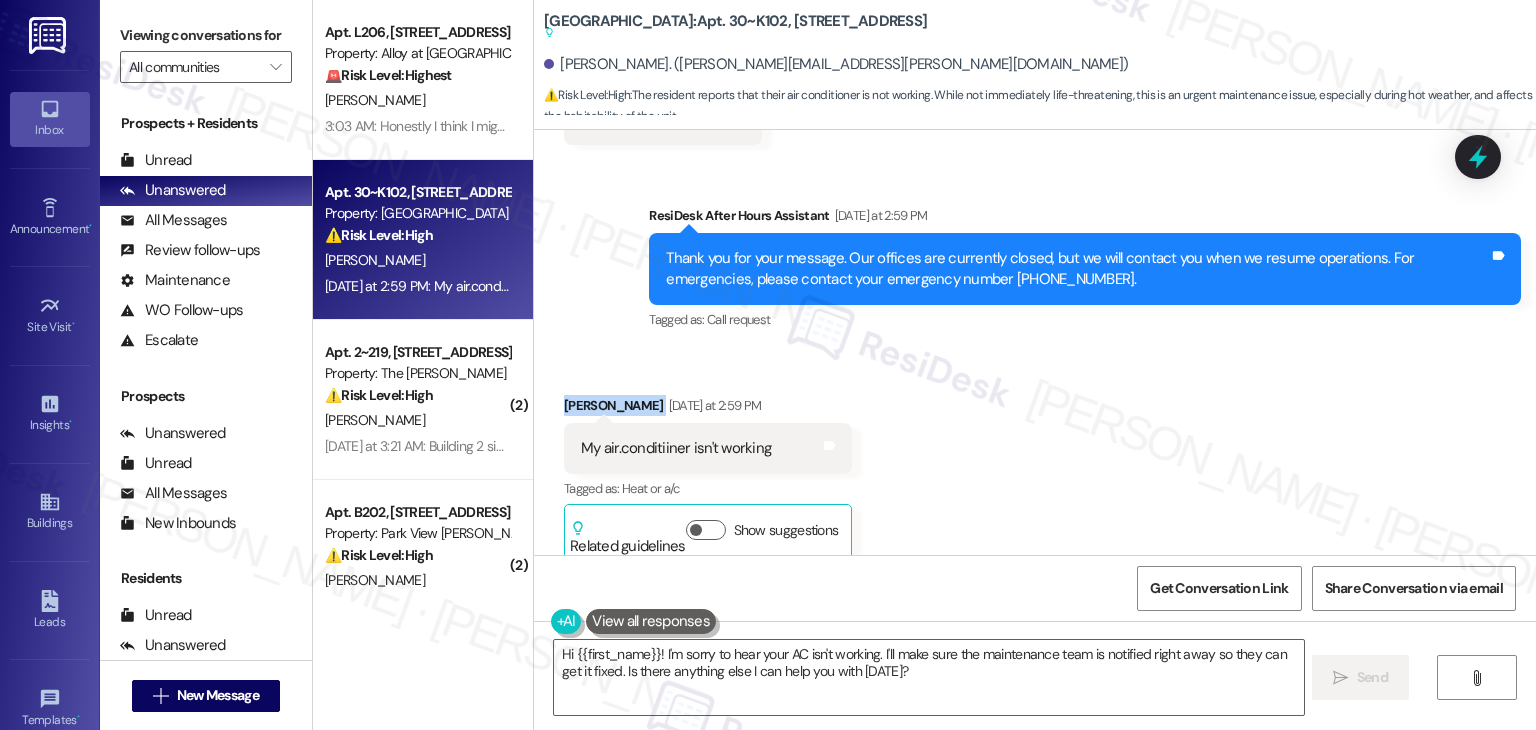 click on "Received via SMS Kristine Kirsch Yesterday at 2:59 PM My air.conditiiner isn't working Tags and notes Tagged as:   Heat or a/c Click to highlight conversations about Heat or a/c  Related guidelines Show suggestions" at bounding box center [1035, 464] 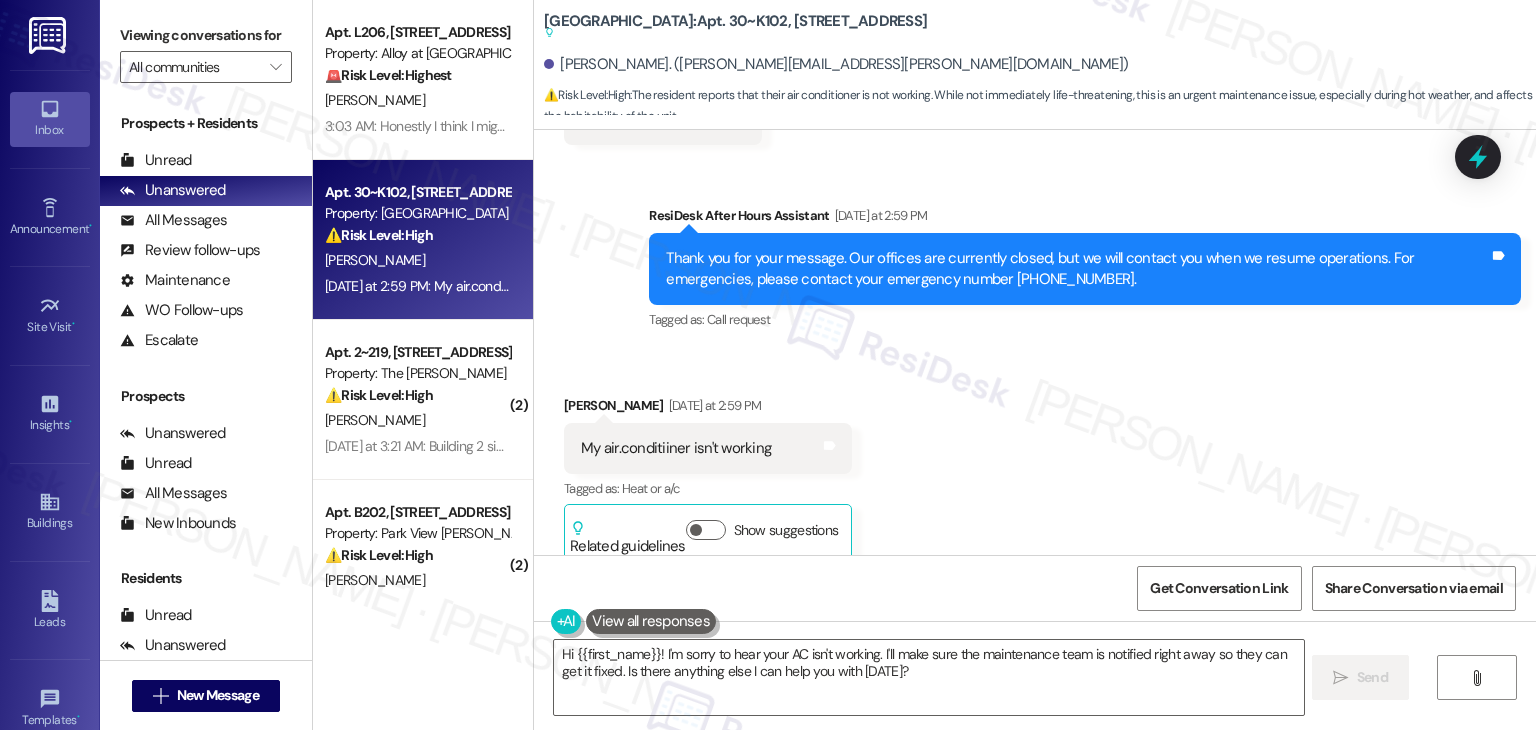 click on "Received via SMS Kristine Kirsch Yesterday at 2:59 PM My air.conditiiner isn't working Tags and notes Tagged as:   Heat or a/c Click to highlight conversations about Heat or a/c  Related guidelines Show suggestions" at bounding box center [1035, 464] 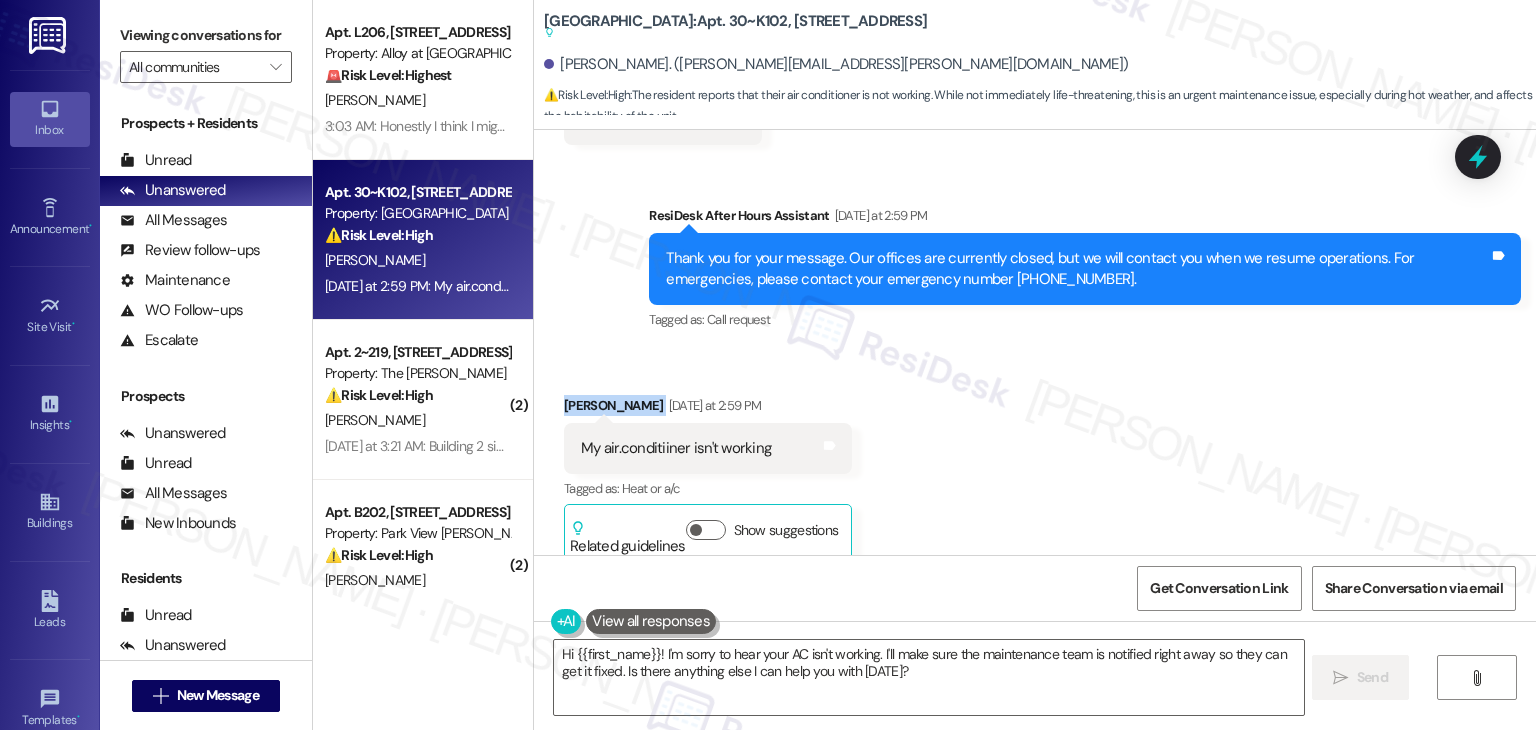 click on "Received via SMS Kristine Kirsch Yesterday at 2:59 PM My air.conditiiner isn't working Tags and notes Tagged as:   Heat or a/c Click to highlight conversations about Heat or a/c  Related guidelines Show suggestions" at bounding box center [1035, 464] 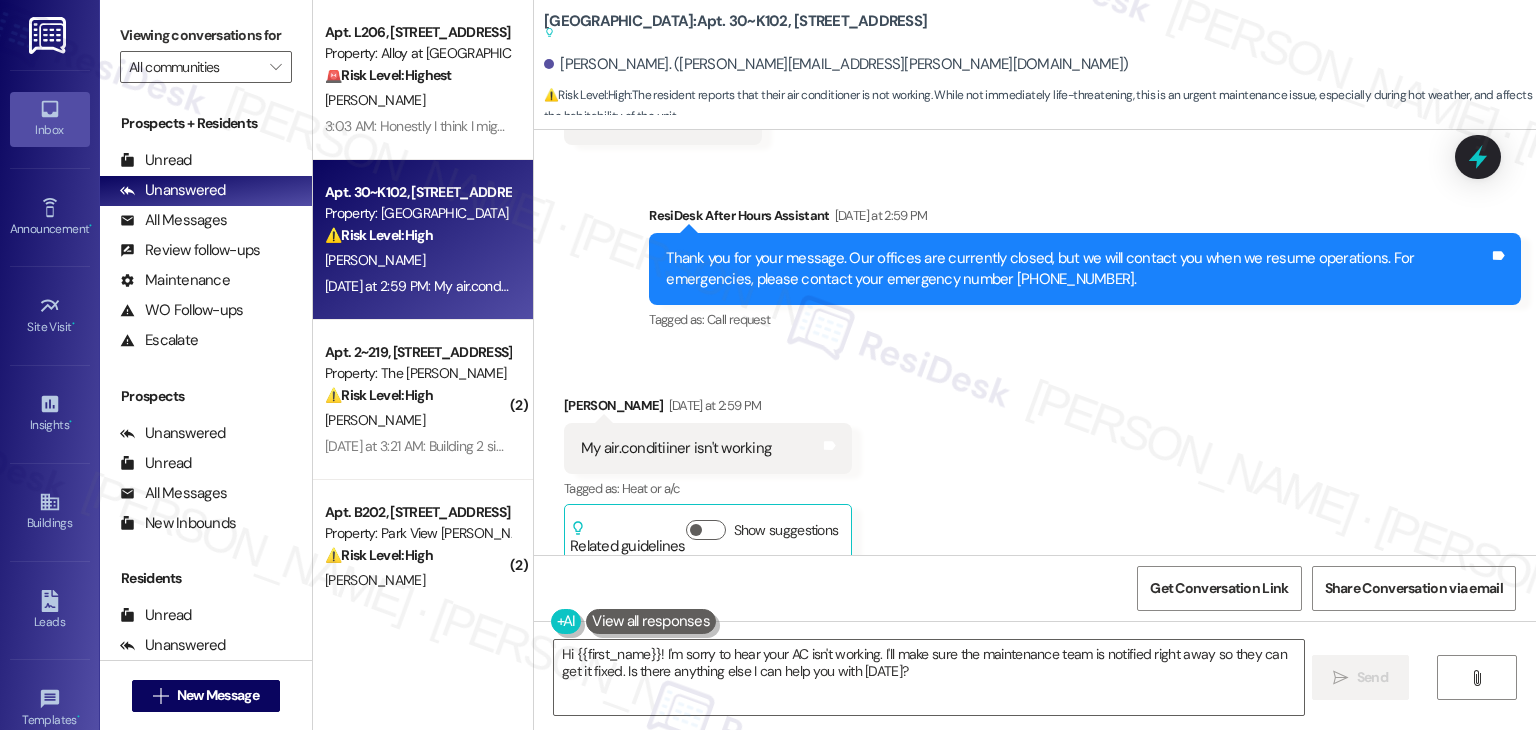 click on "Received via SMS Kristine Kirsch Yesterday at 2:59 PM My air.conditiiner isn't working Tags and notes Tagged as:   Heat or a/c Click to highlight conversations about Heat or a/c  Related guidelines Show suggestions" at bounding box center [1035, 464] 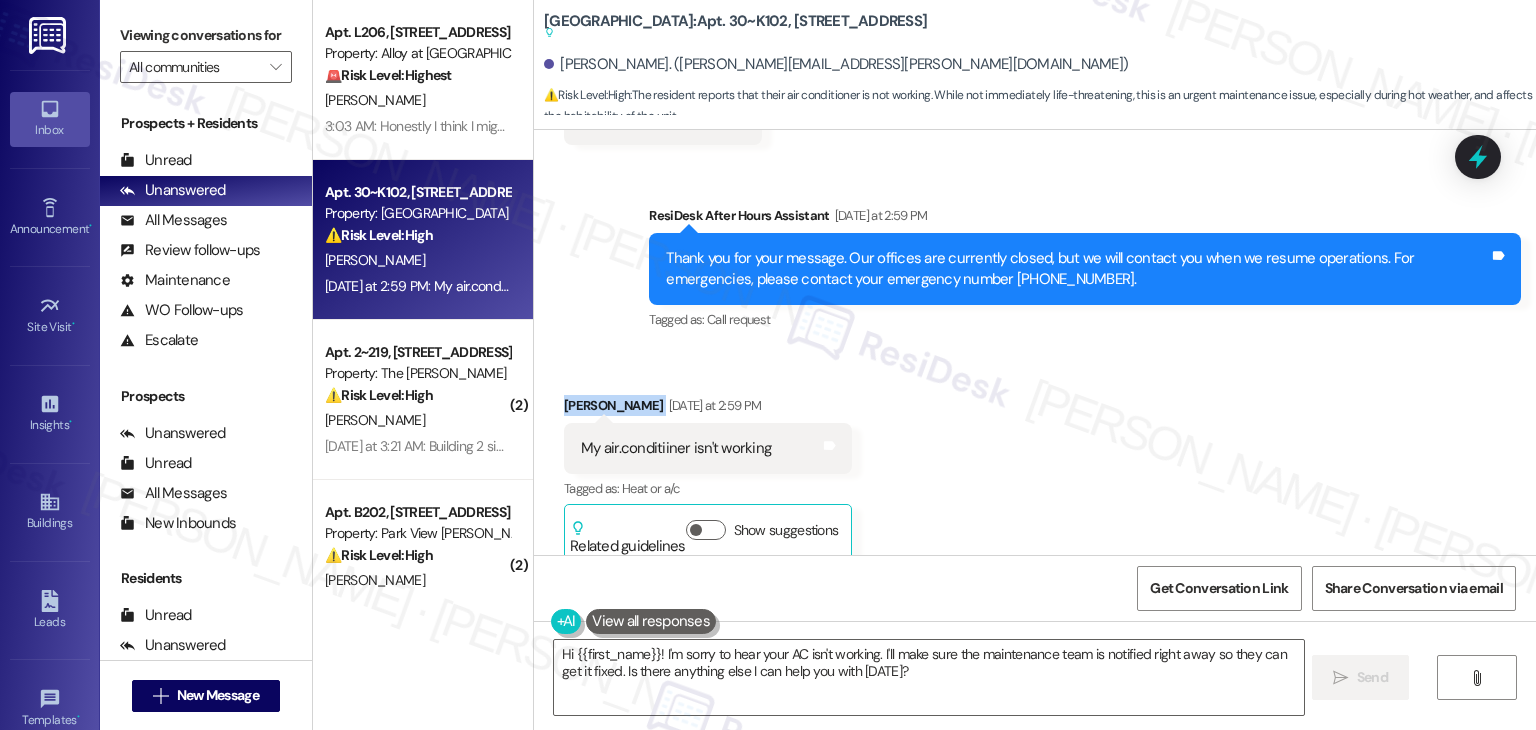 click on "Received via SMS Kristine Kirsch Yesterday at 2:59 PM My air.conditiiner isn't working Tags and notes Tagged as:   Heat or a/c Click to highlight conversations about Heat or a/c  Related guidelines Show suggestions" at bounding box center [1035, 464] 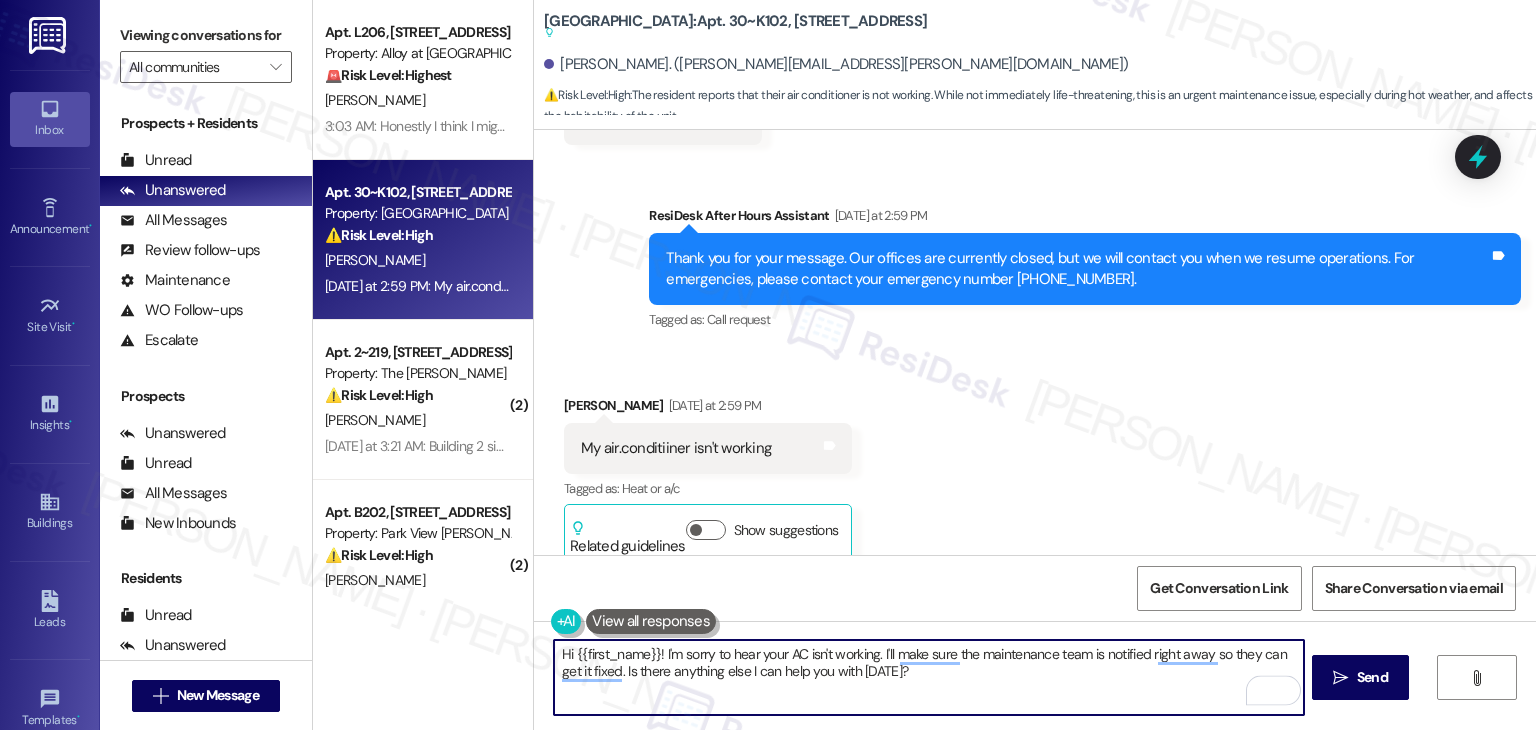 drag, startPoint x: 873, startPoint y: 654, endPoint x: 655, endPoint y: 651, distance: 218.02065 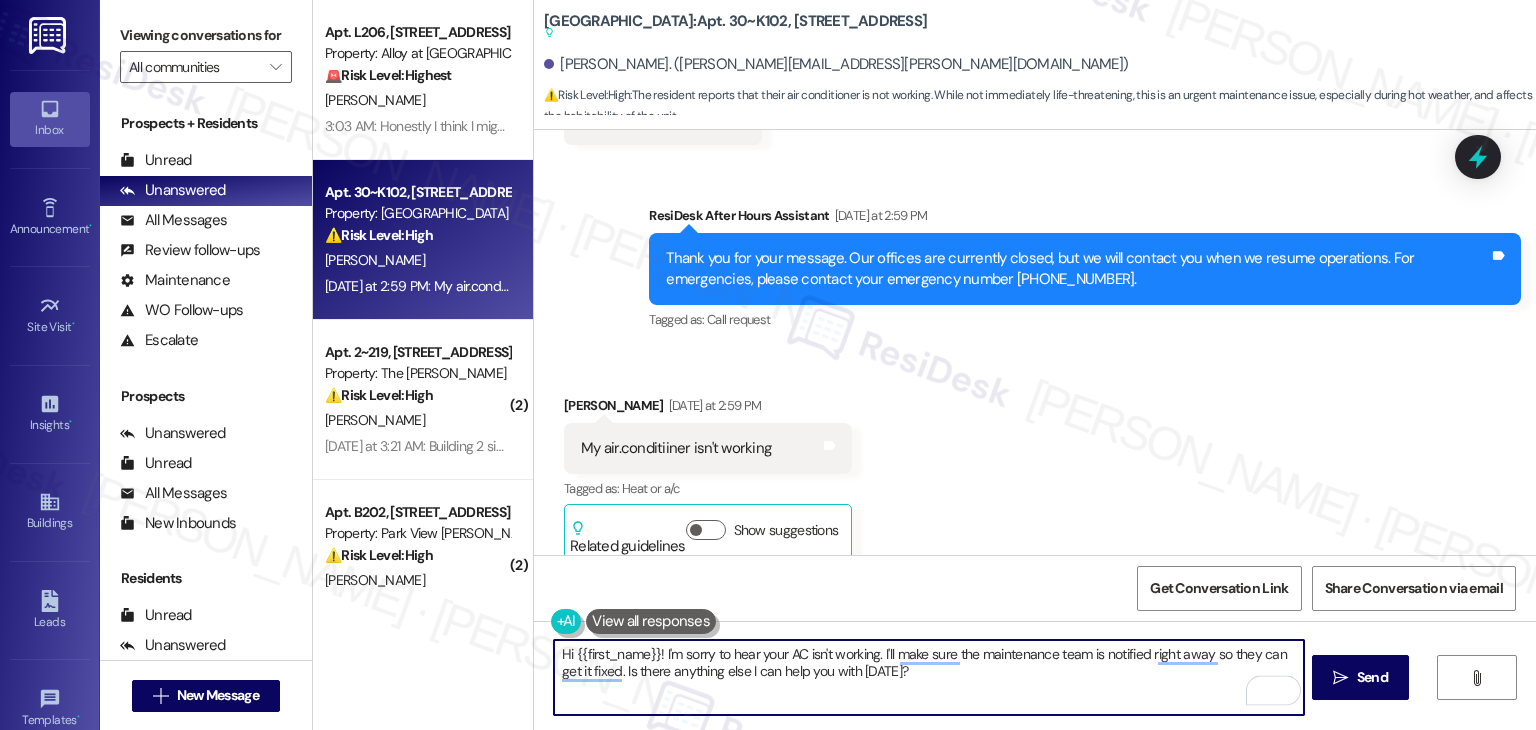 click on "Hi {{first_name}}! I'm sorry to hear your AC isn't working. I'll make sure the maintenance team is notified right away so they can get it fixed. Is there anything else I can help you with today?" at bounding box center (928, 677) 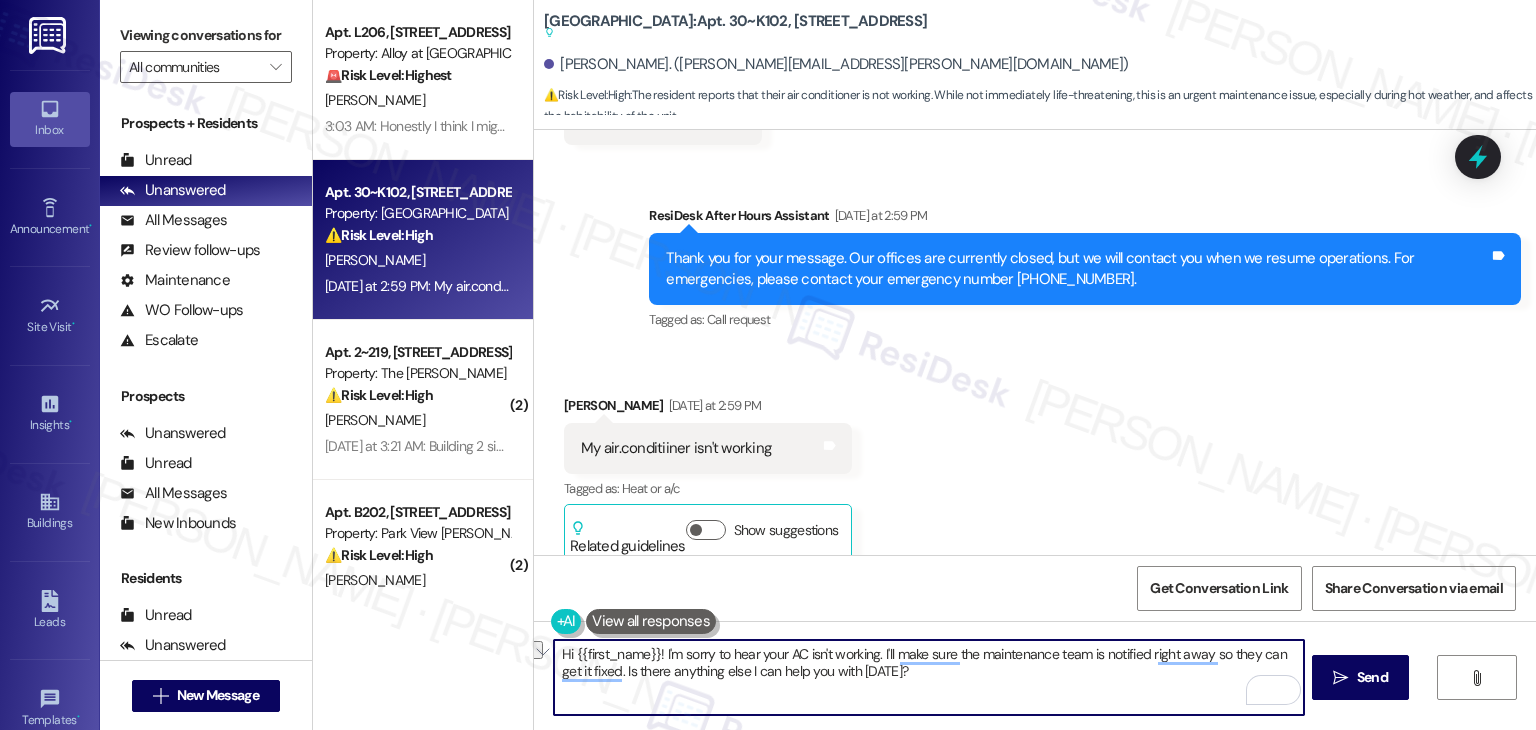 click on "Hi {{first_name}}! I'm sorry to hear your AC isn't working. I'll make sure the maintenance team is notified right away so they can get it fixed. Is there anything else I can help you with today?" at bounding box center (928, 677) 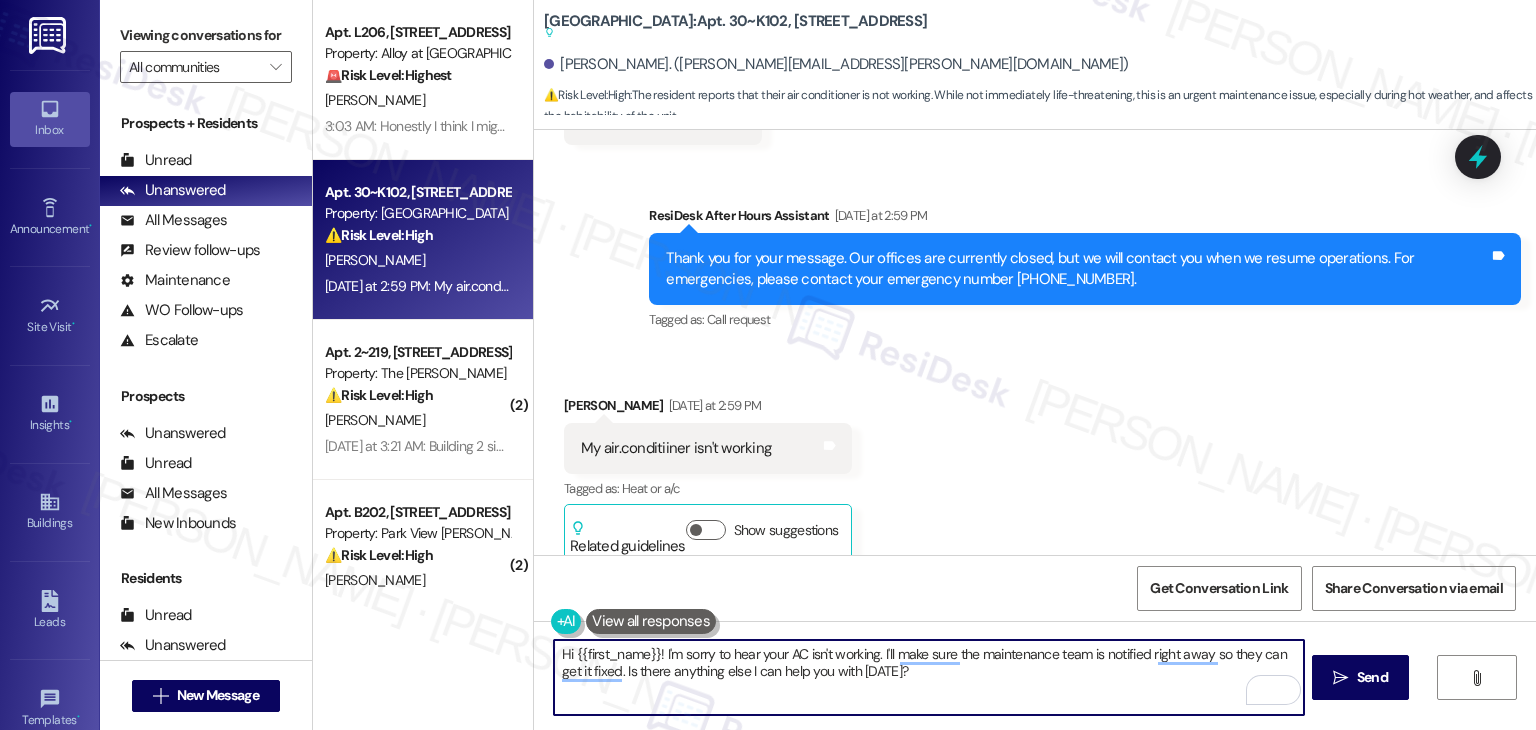 click on "Hi {{first_name}}! I'm sorry to hear your AC isn't working. I'll make sure the maintenance team is notified right away so they can get it fixed. Is there anything else I can help you with today?" at bounding box center (928, 677) 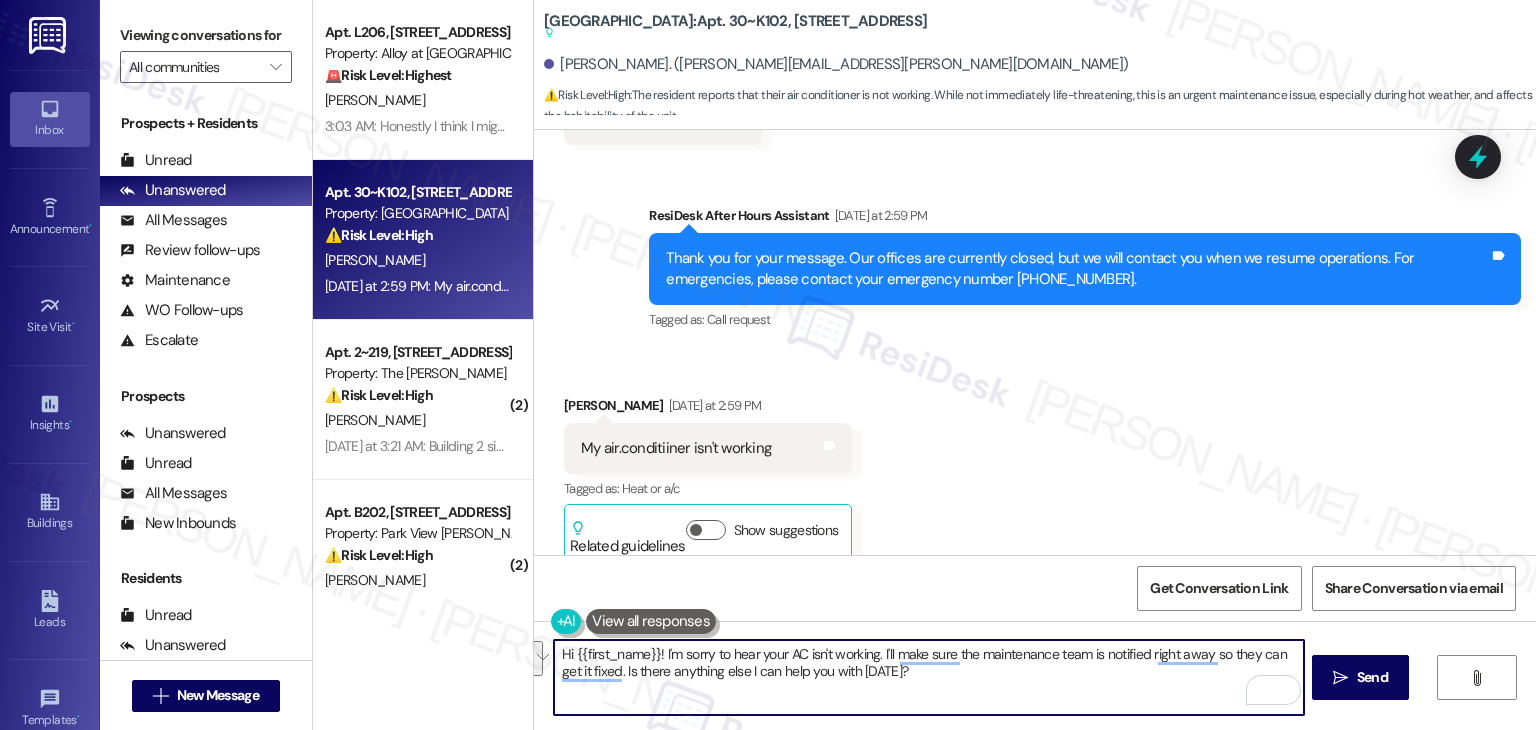 click on "Hi {{first_name}}! I'm sorry to hear your AC isn't working. I'll make sure the maintenance team is notified right away so they can get it fixed. Is there anything else I can help you with today?" at bounding box center [928, 677] 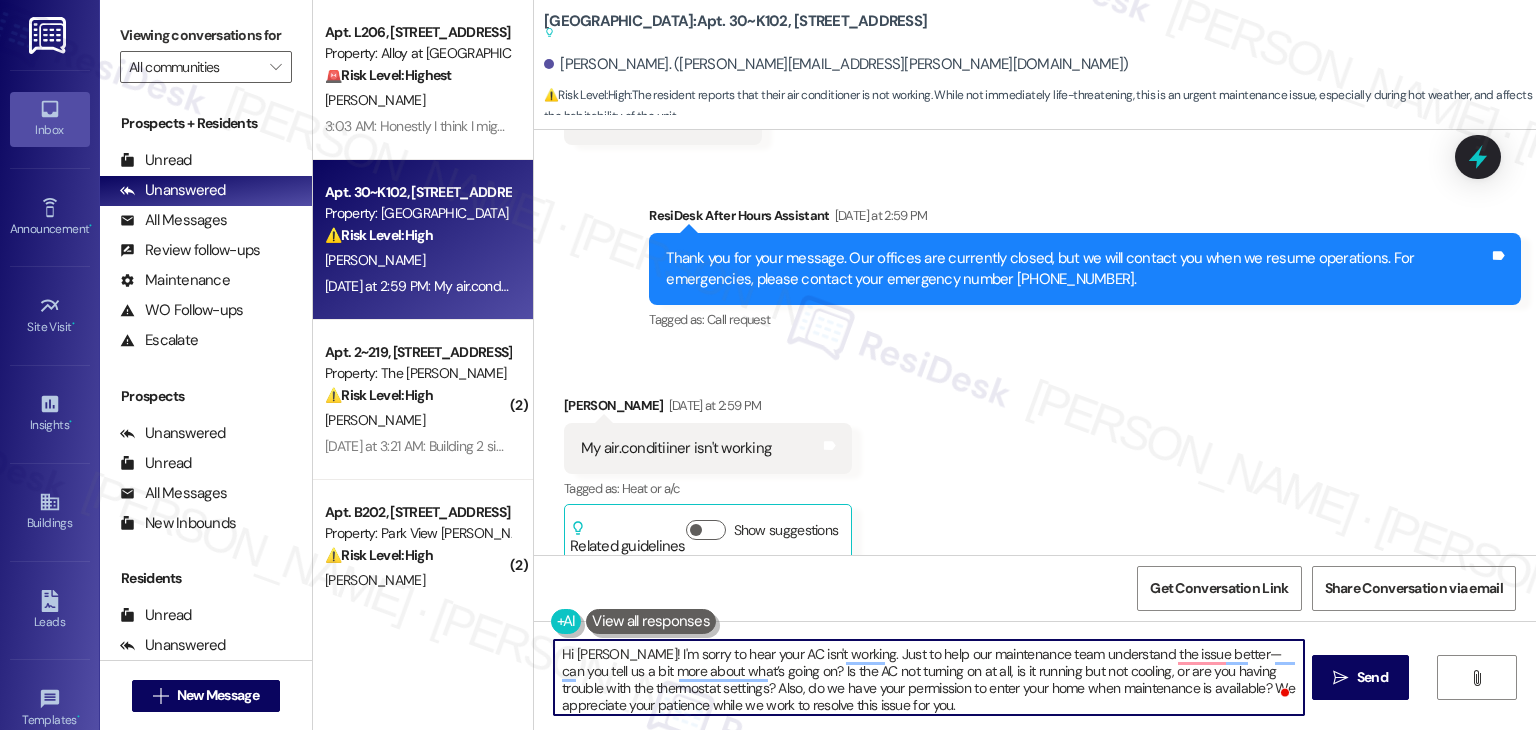 click on "Hi Kristine! I'm sorry to hear your AC isn't working. Just to help our maintenance team understand the issue better—can you tell us a bit more about what’s going on? Is the AC not turning on at all, is it running but not cooling, or are you having trouble with the thermostat settings? Also, do we have your permission to enter your home when maintenance is available? We appreciate your patience while we work to resolve this issue for you." at bounding box center [928, 677] 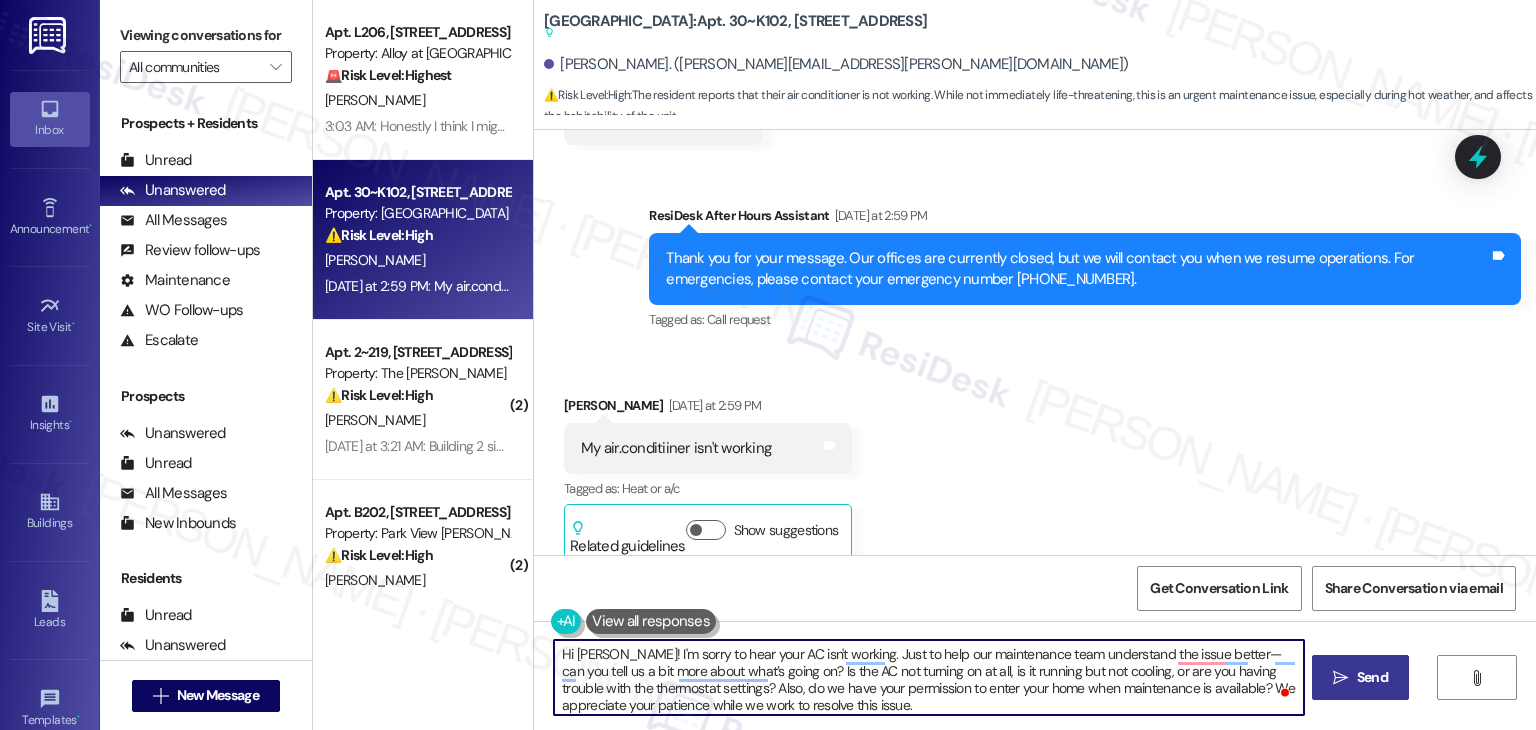 type on "Hi Kristine! I'm sorry to hear your AC isn't working. Just to help our maintenance team understand the issue better—can you tell us a bit more about what’s going on? Is the AC not turning on at all, is it running but not cooling, or are you having trouble with the thermostat settings? Also, do we have your permission to enter your home when maintenance is available? We appreciate your patience while we work to resolve this issue." 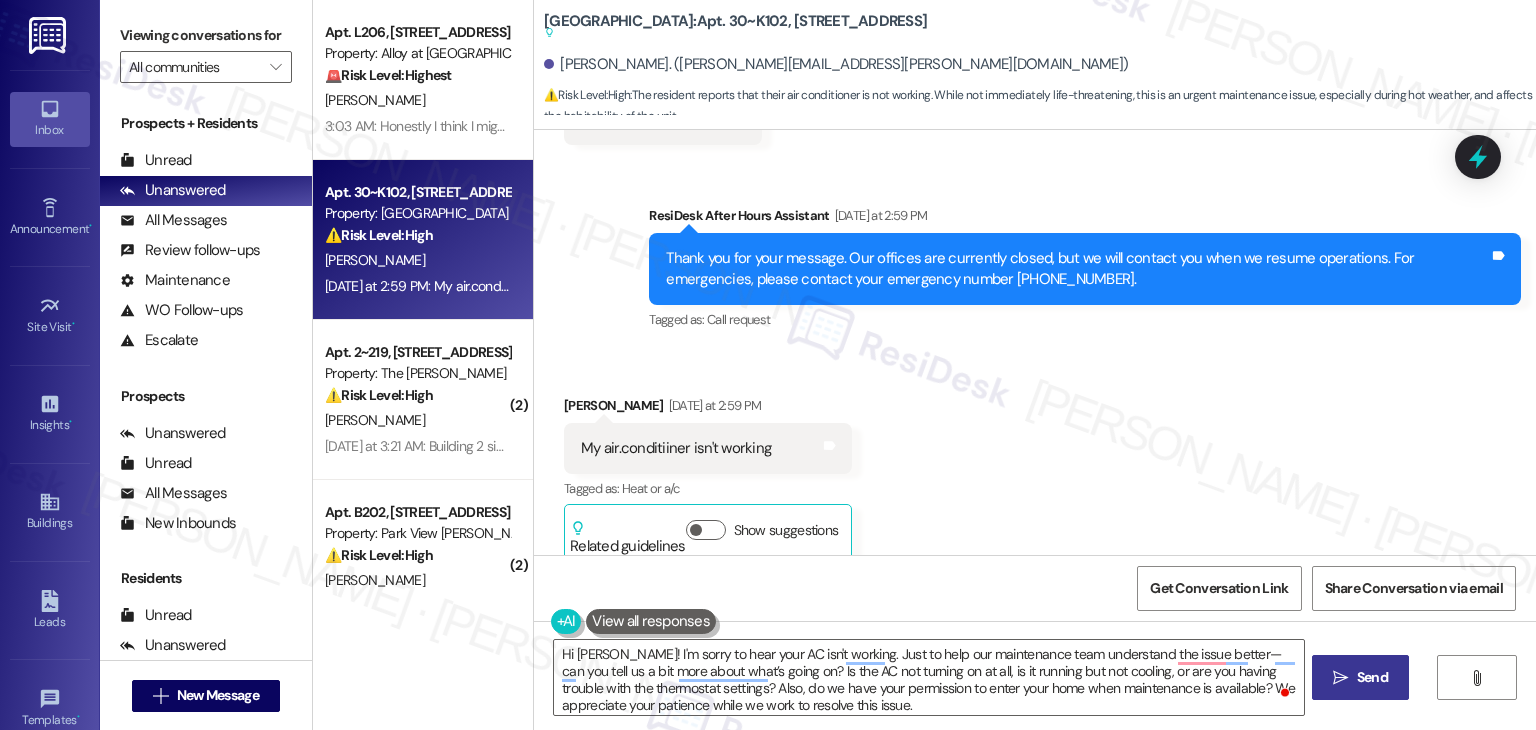 click on "Send" at bounding box center [1372, 677] 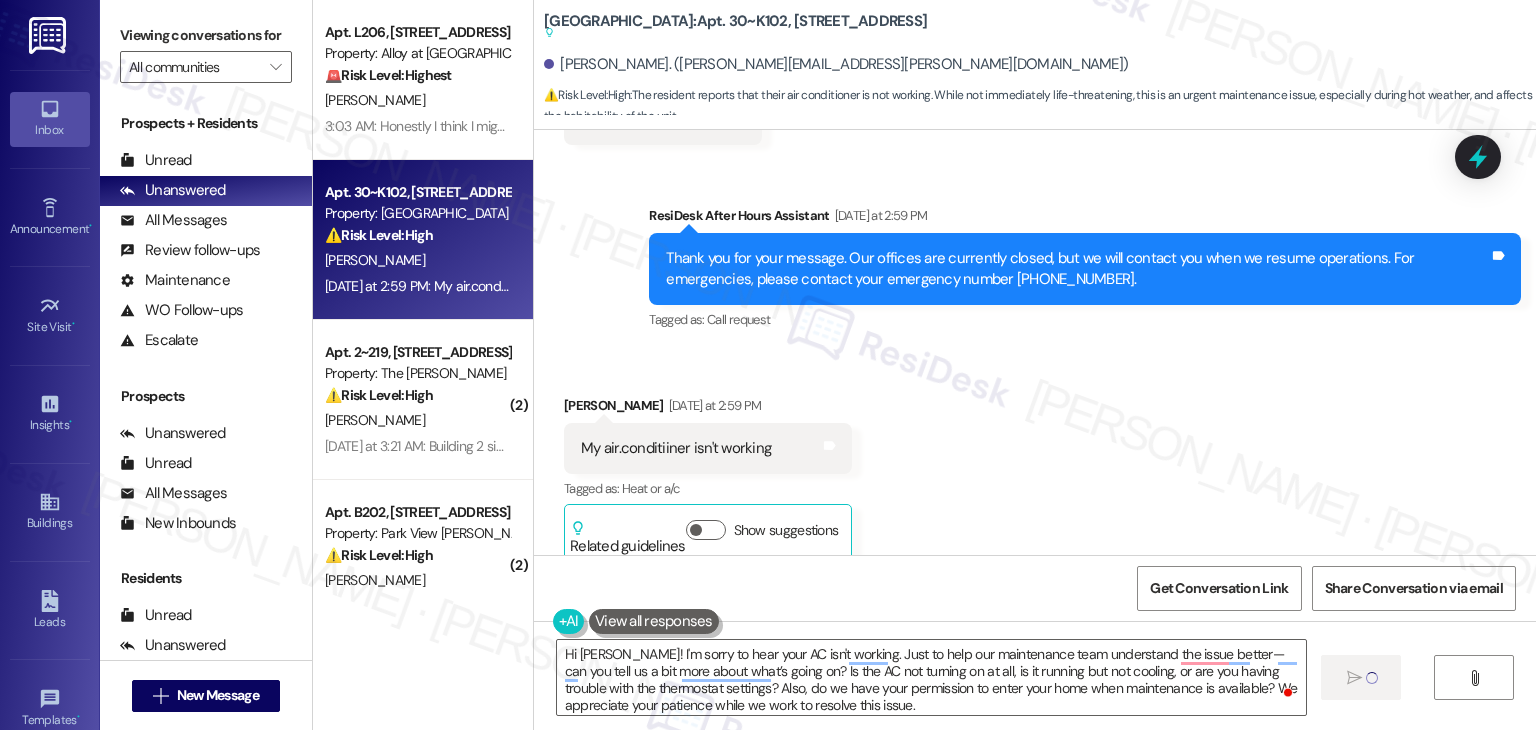 type 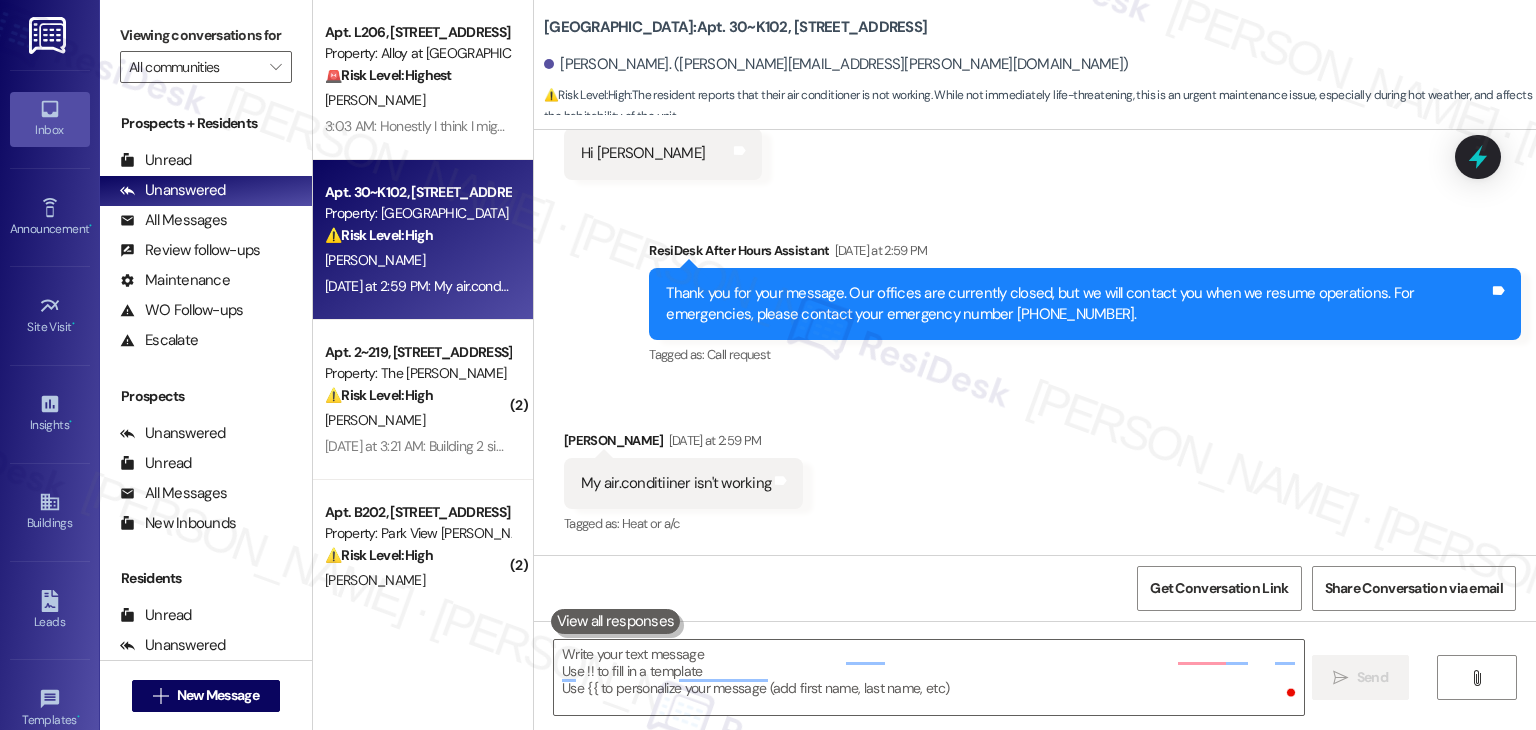 scroll, scrollTop: 2805, scrollLeft: 0, axis: vertical 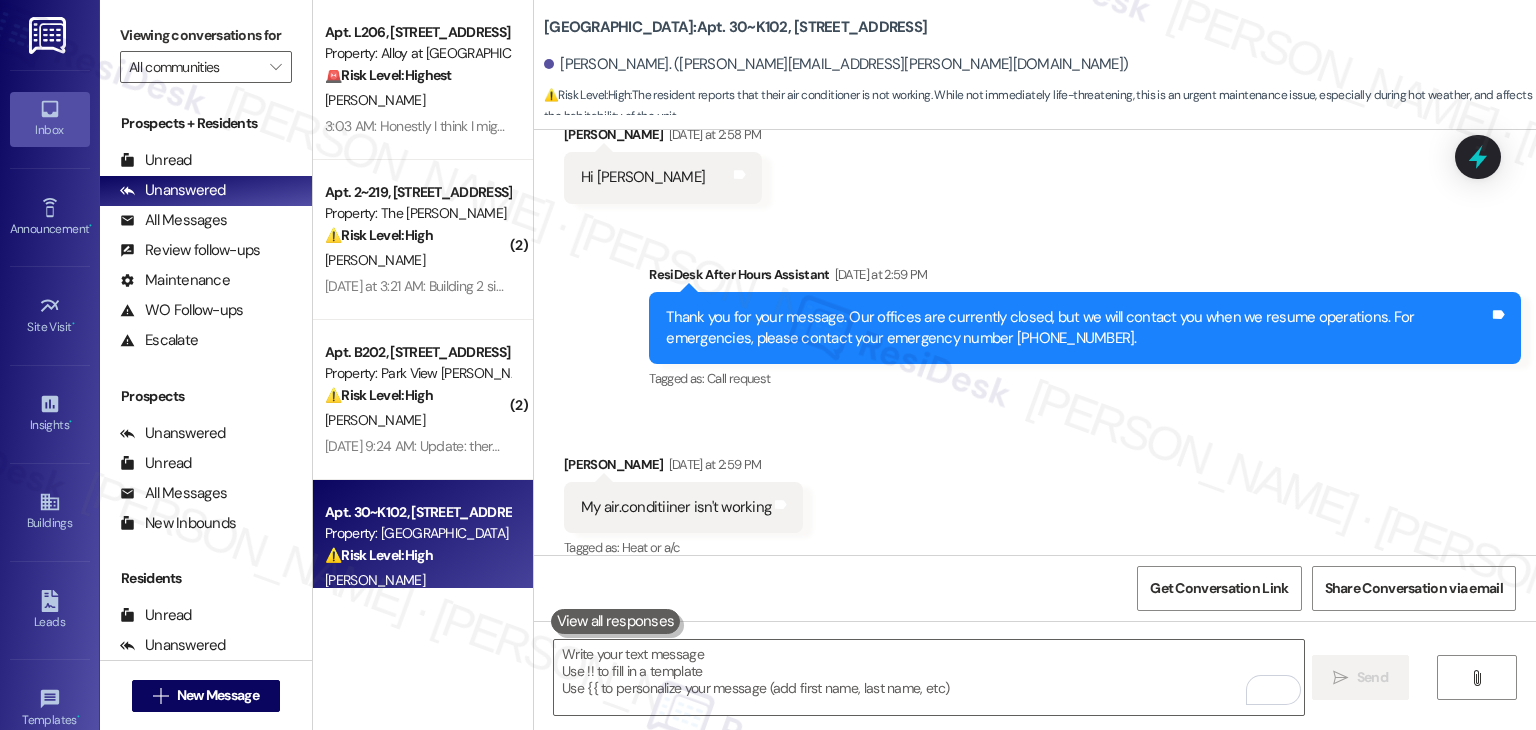 click on "Received via SMS Kristine Kirsch Yesterday at 2:59 PM My air.conditiiner isn't working Tags and notes Tagged as:   Heat or a/c Click to highlight conversations about Heat or a/c" at bounding box center (1035, 493) 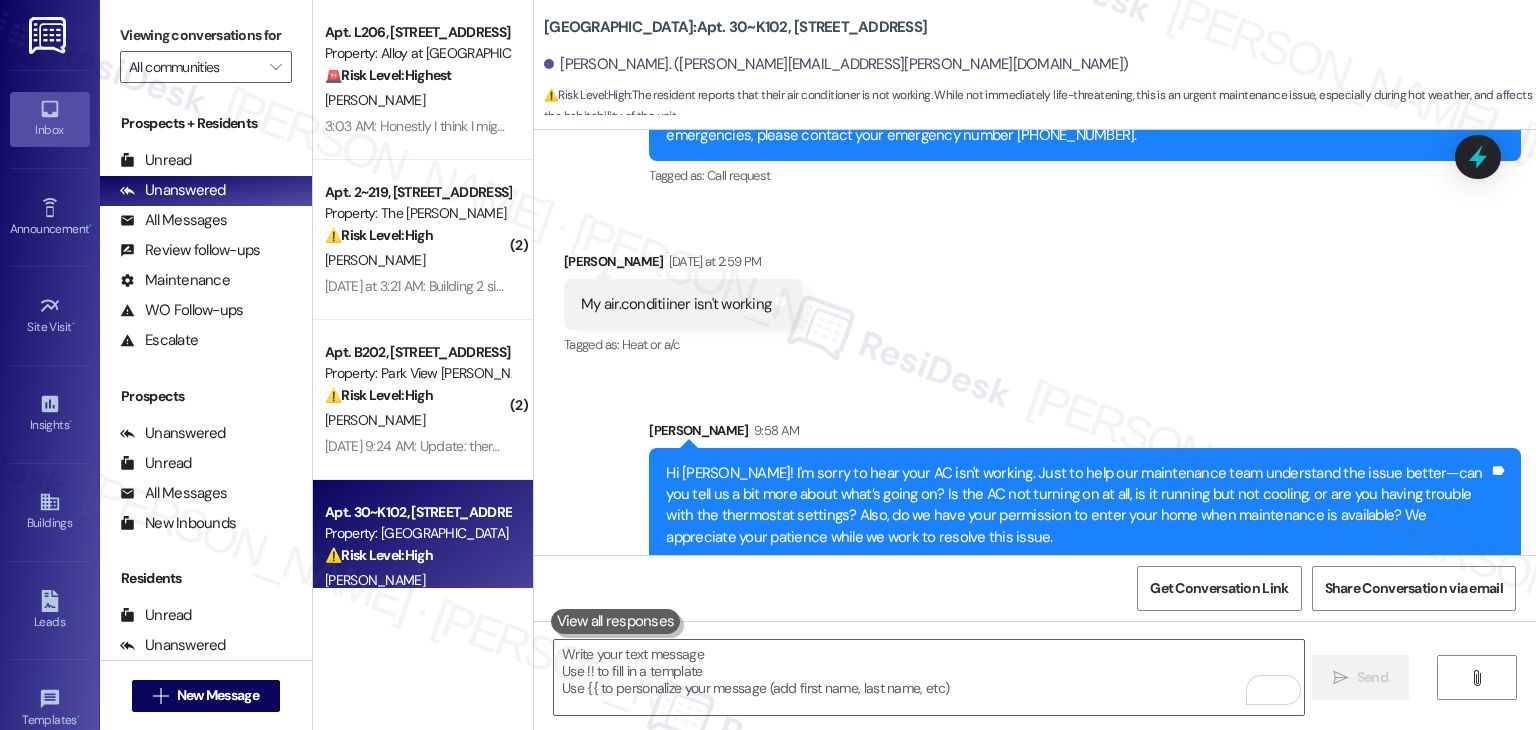 scroll, scrollTop: 3009, scrollLeft: 0, axis: vertical 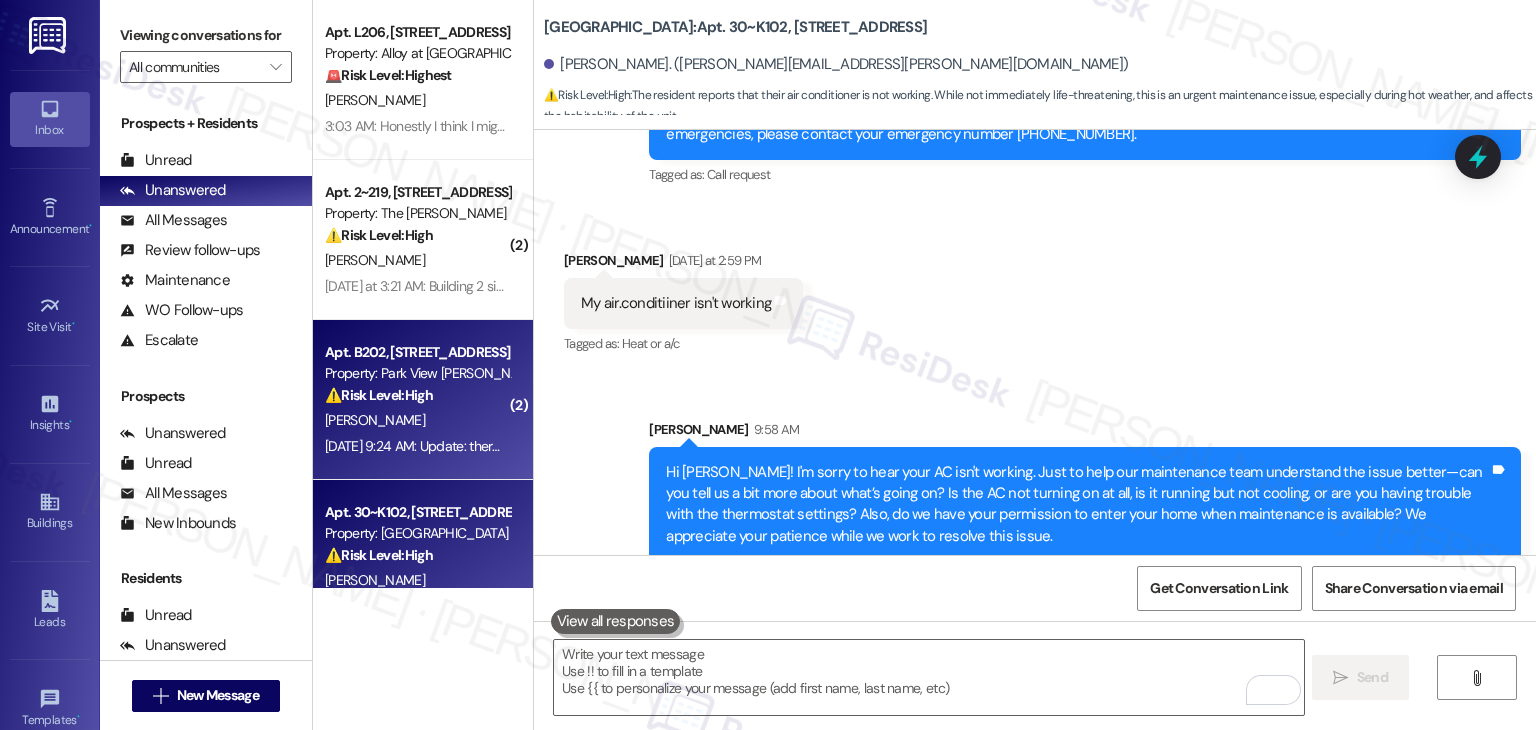 click on "[PERSON_NAME]" at bounding box center [375, 420] 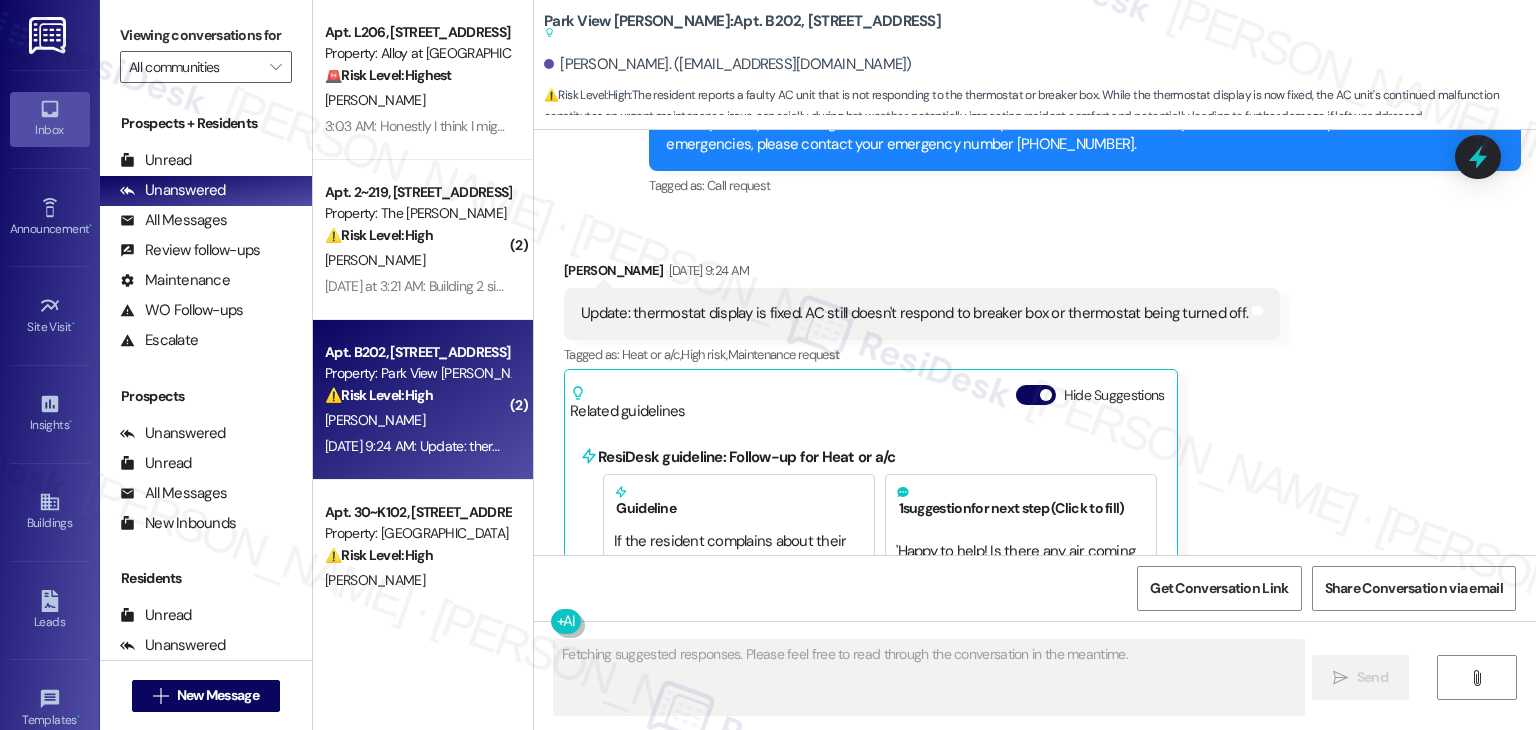 scroll, scrollTop: 12450, scrollLeft: 0, axis: vertical 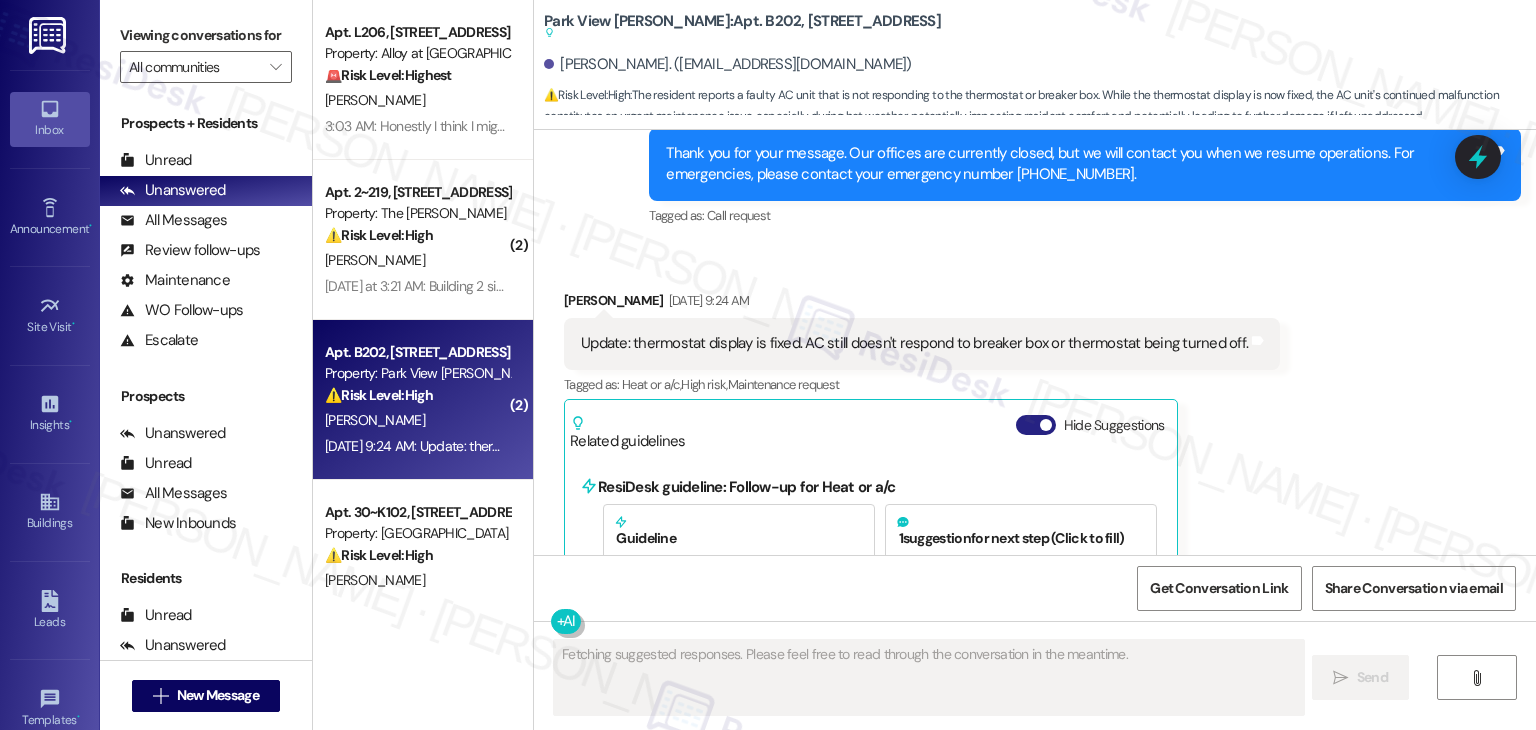click on "Hide Suggestions" at bounding box center [1036, 425] 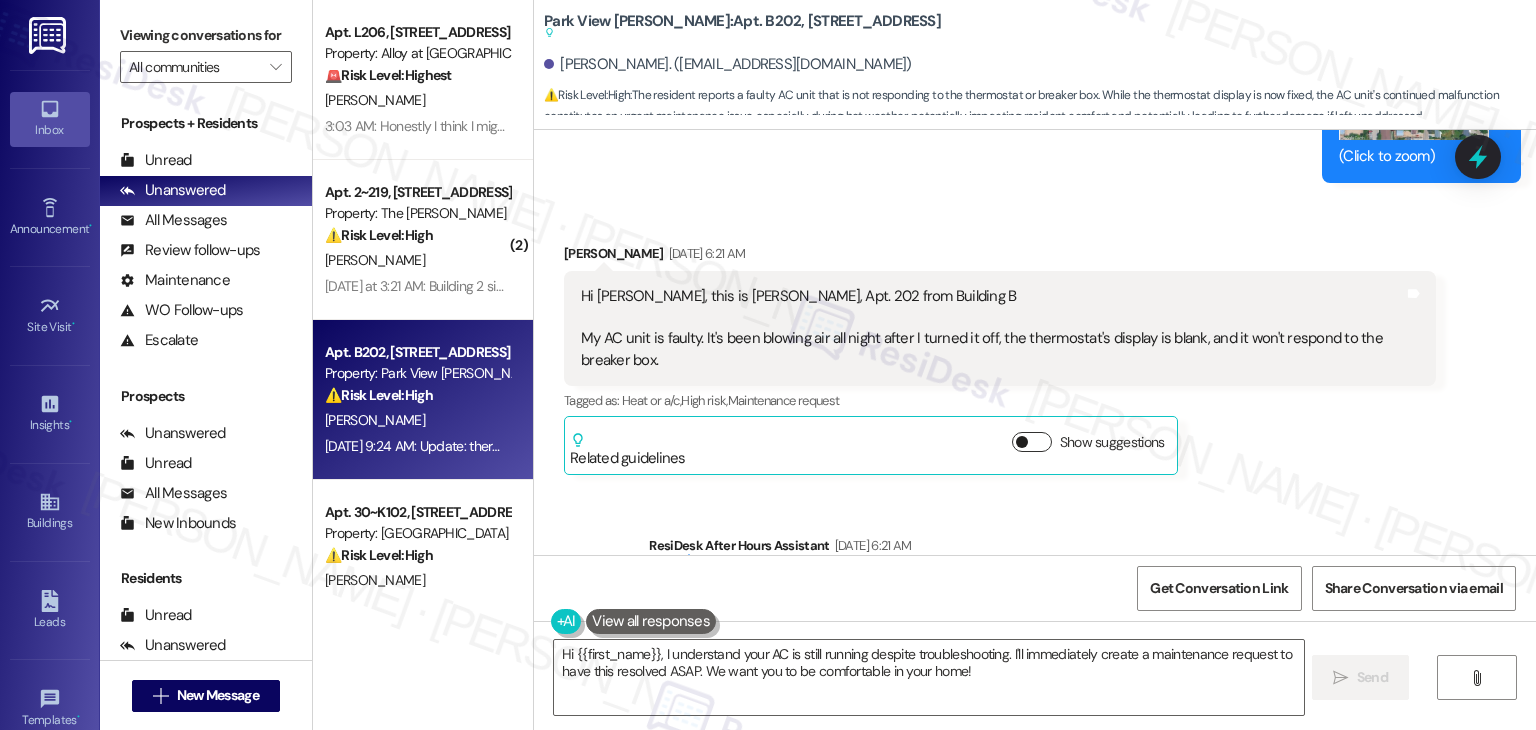 scroll, scrollTop: 11580, scrollLeft: 0, axis: vertical 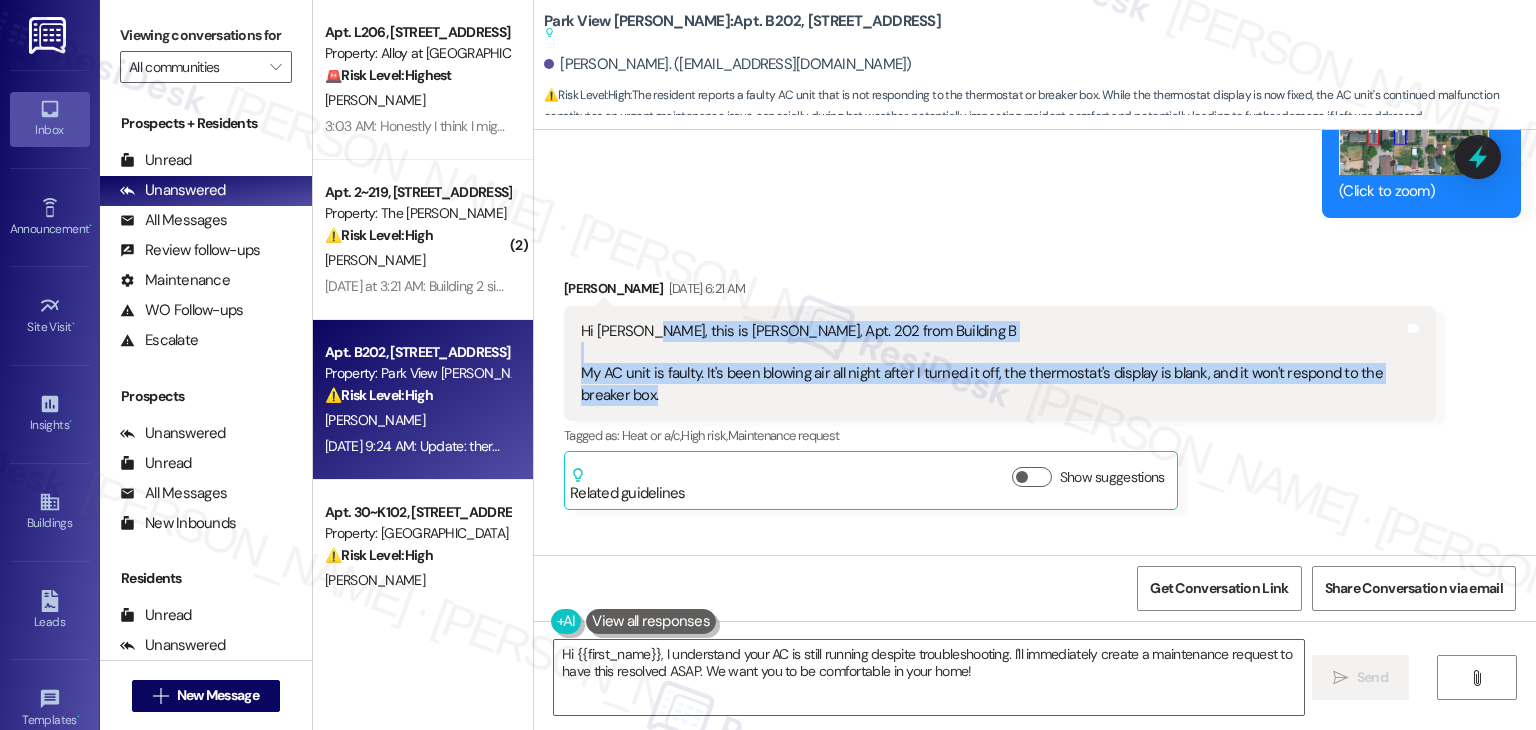 drag, startPoint x: 685, startPoint y: 304, endPoint x: 628, endPoint y: 247, distance: 80.610176 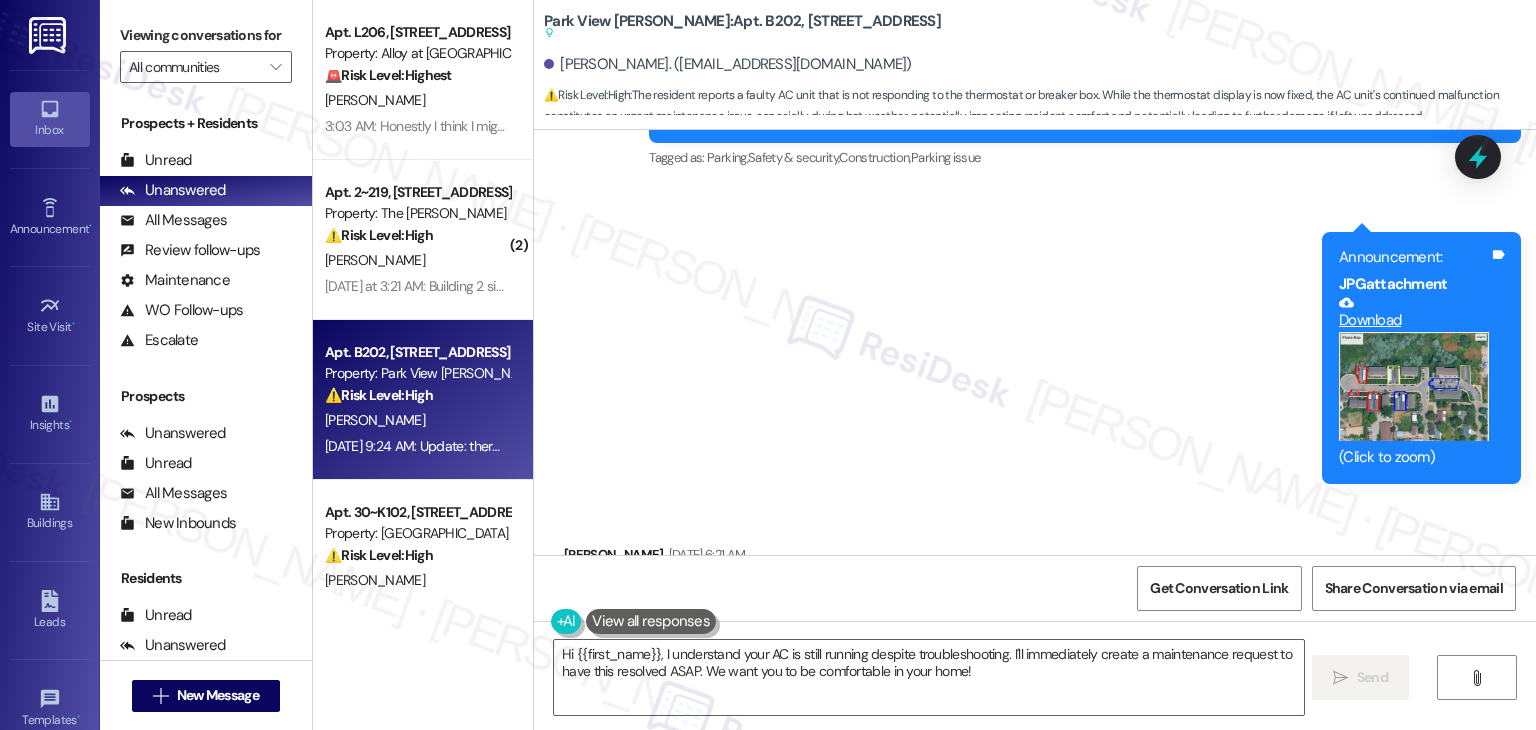 scroll, scrollTop: 11280, scrollLeft: 0, axis: vertical 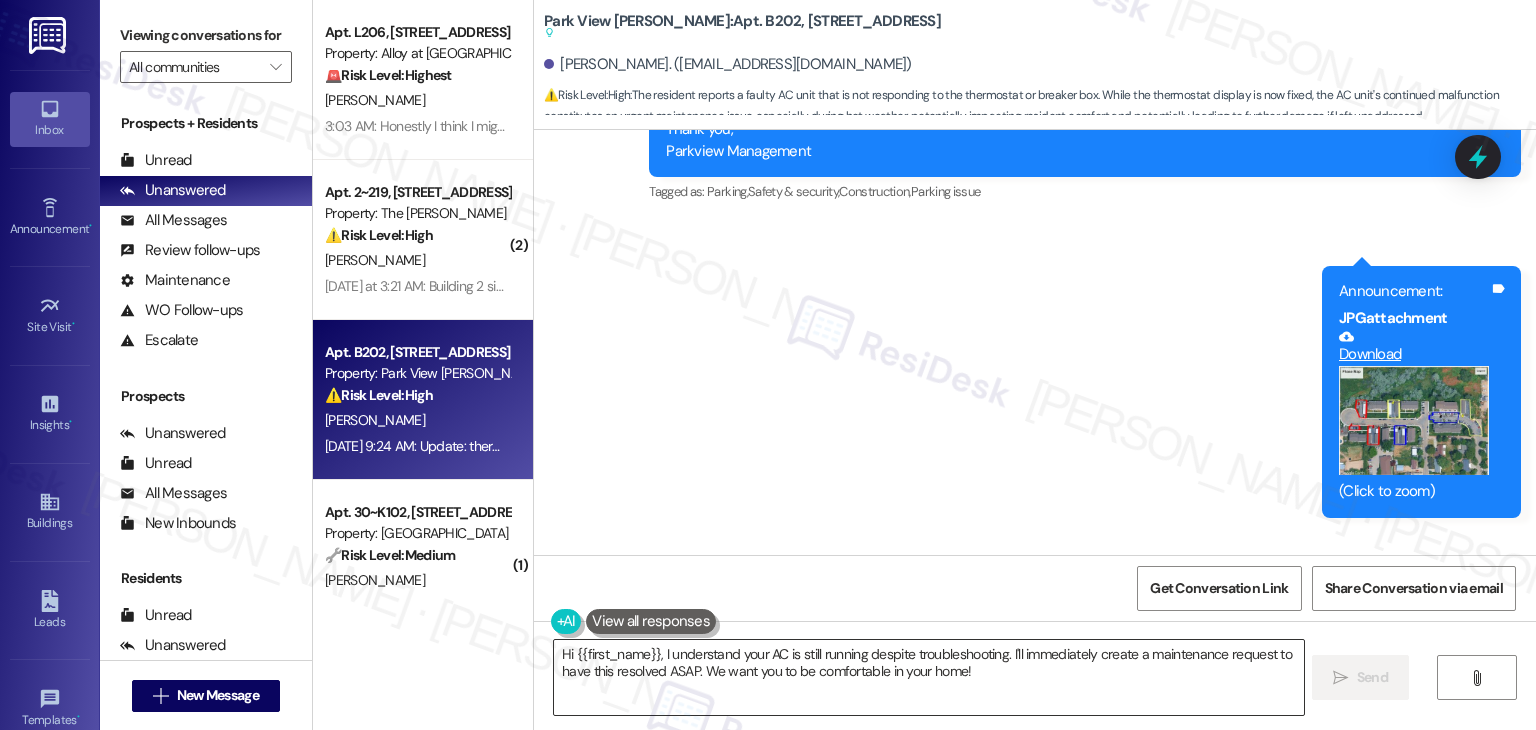 click on "Hi {{first_name}}, I understand your AC is still running despite troubleshooting. I'll immediately create a maintenance request to have this resolved ASAP. We want you to be comfortable in your home!" at bounding box center (928, 677) 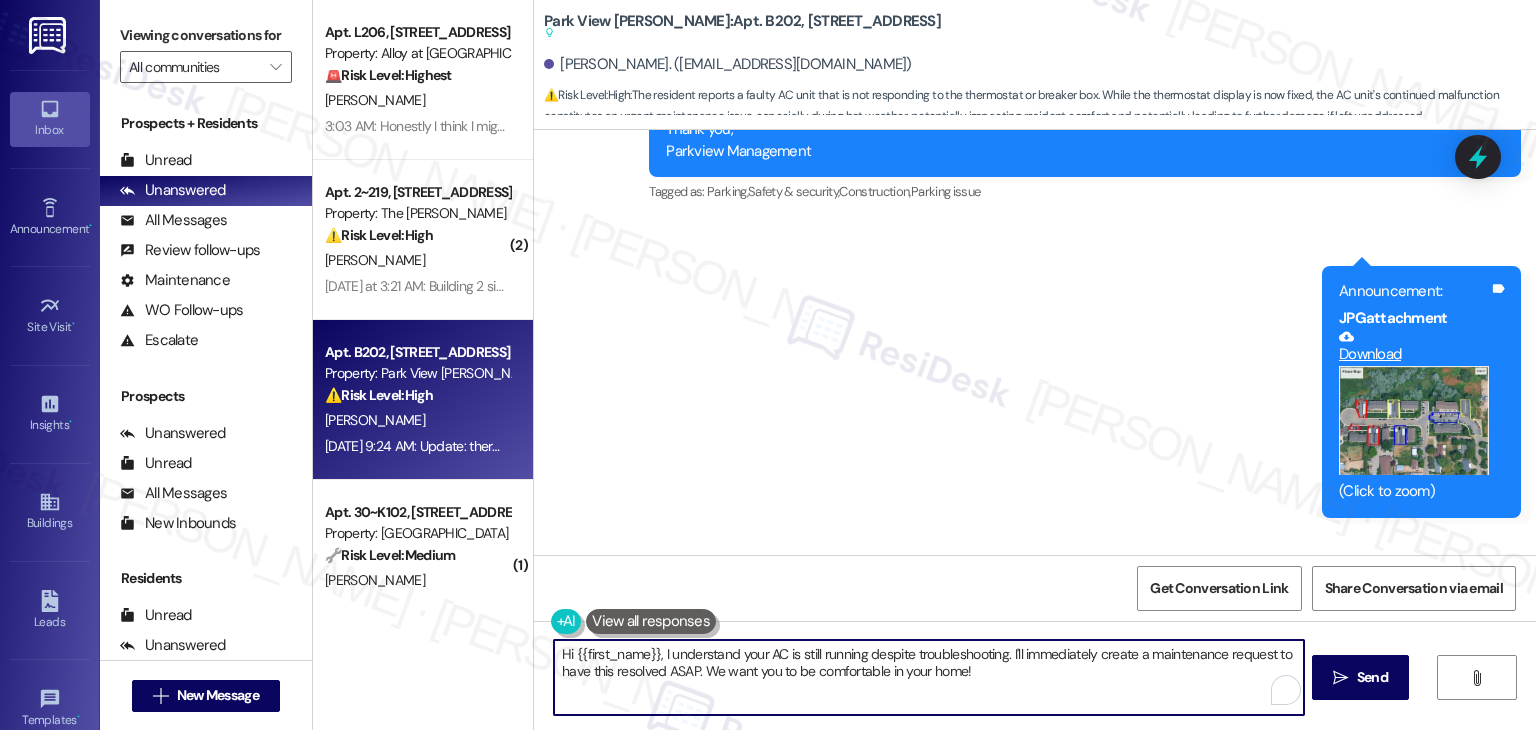 click on "Hi {{first_name}}, I understand your AC is still running despite troubleshooting. I'll immediately create a maintenance request to have this resolved ASAP. We want you to be comfortable in your home!" at bounding box center (928, 677) 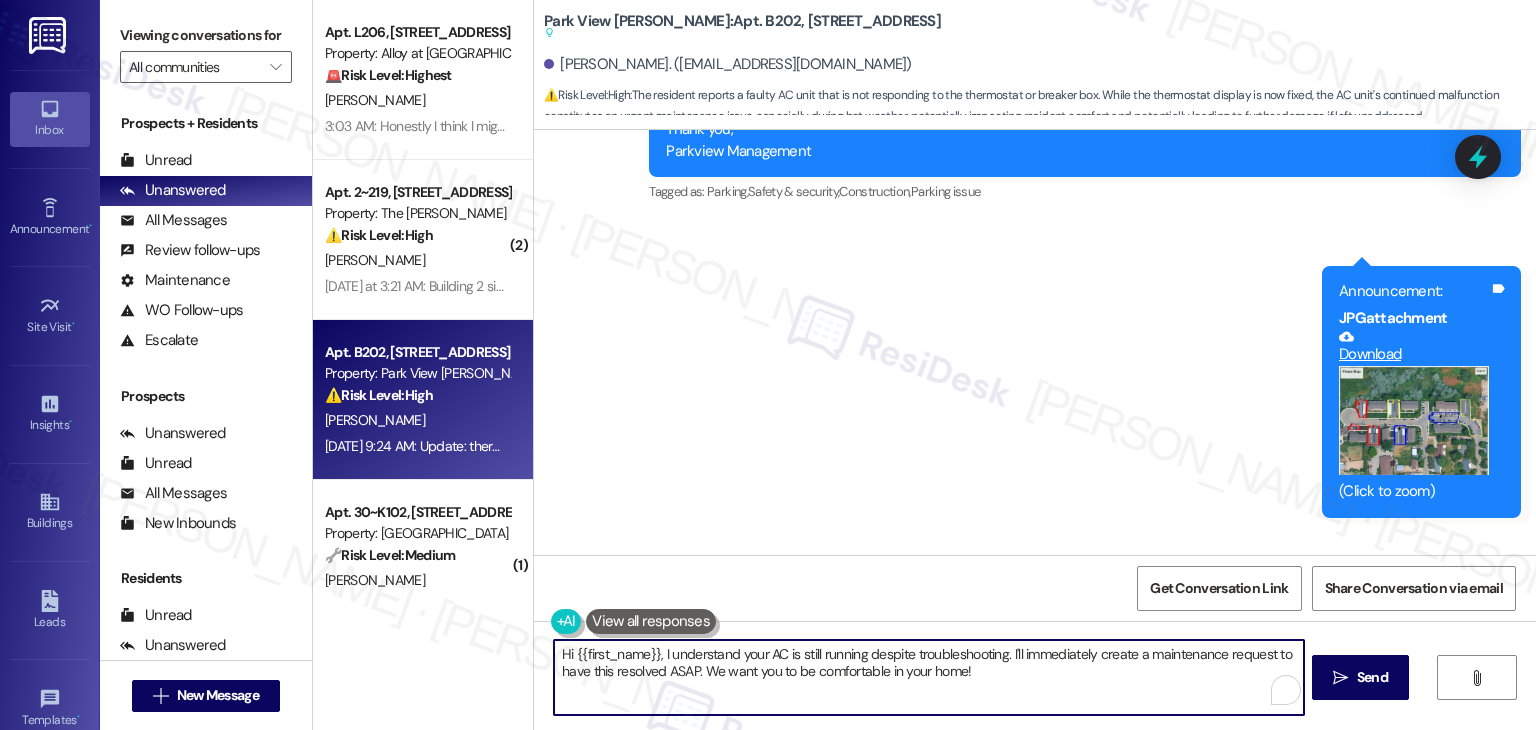 paste on "Mattie, thanks for reaching out—sorry to hear about the trouble with your AC. Just to clarify a few things so we can help the maintenance team get a better idea: Is the unit still blowing air even when the thermostat is off? And just to confirm, the thermostat display is completely blank and not responding even after resetting the breaker, right? Also, do we have your permission to enter your apartment when maintenance is available? We appreciate your patience while we work on getting this resolved" 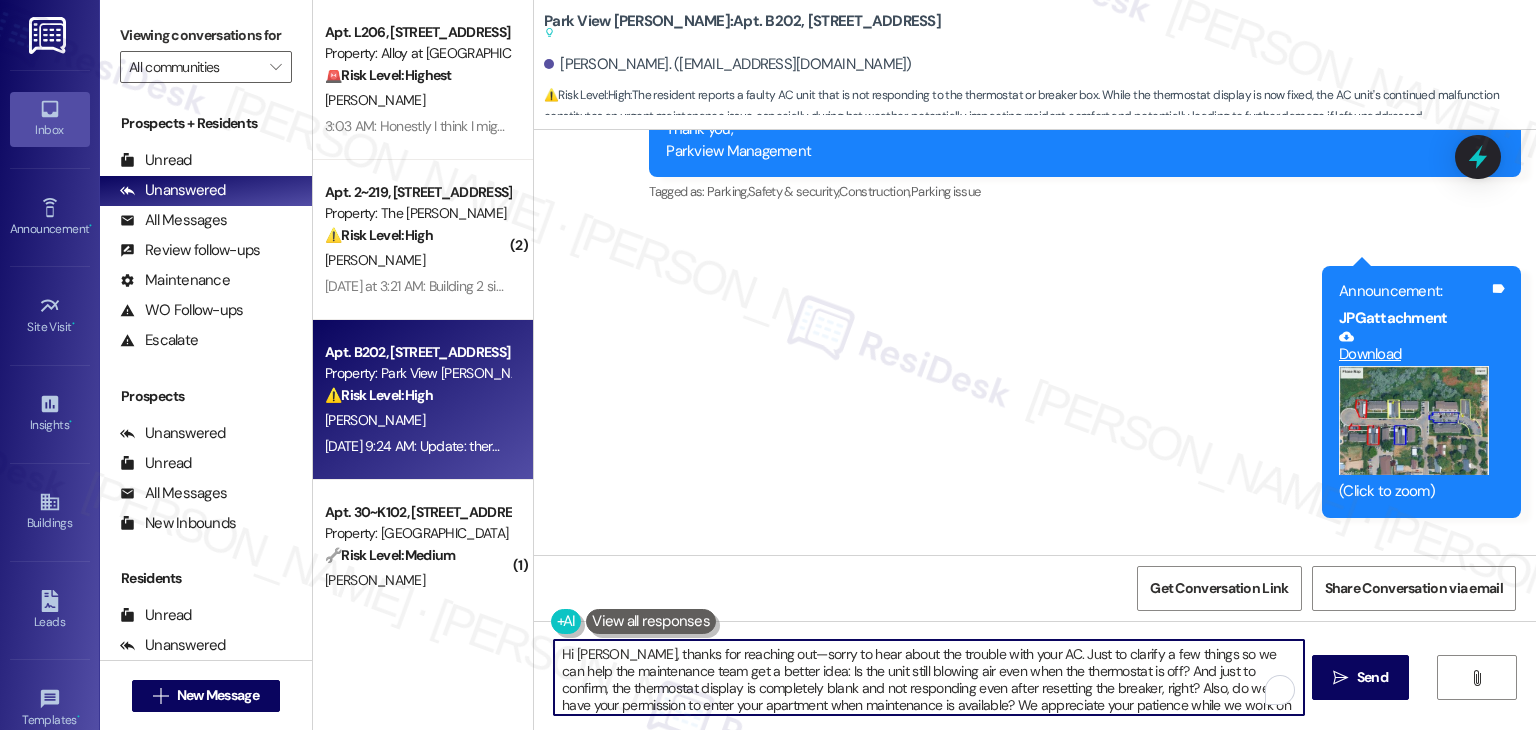 scroll, scrollTop: 16, scrollLeft: 0, axis: vertical 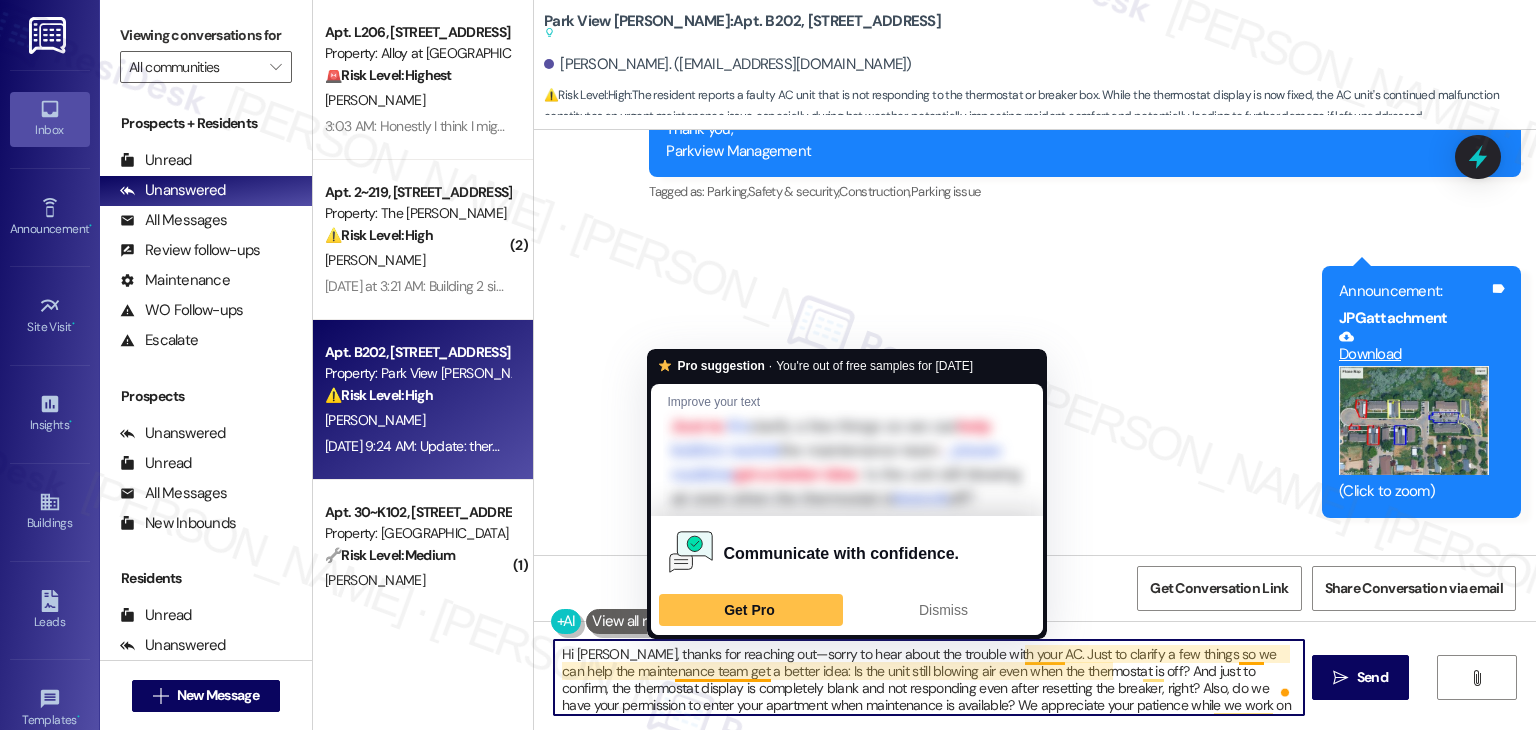 drag, startPoint x: 754, startPoint y: 669, endPoint x: 693, endPoint y: 668, distance: 61.008198 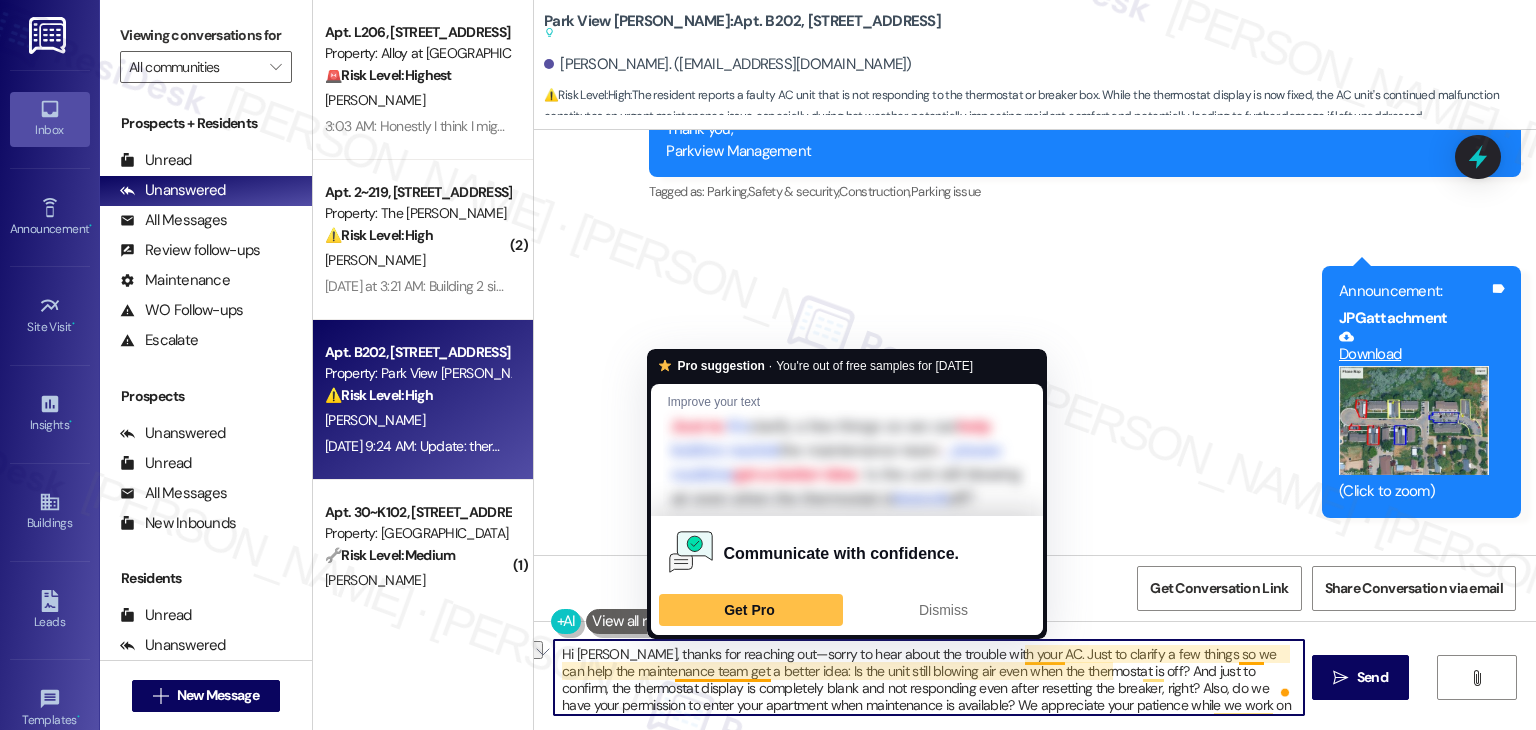 click on "Hi [PERSON_NAME], thanks for reaching out—sorry to hear about the trouble with your AC. Just to clarify a few things so we can help the maintenance team get a better idea: Is the unit still blowing air even when the thermostat is off? And just to confirm, the thermostat display is completely blank and not responding even after resetting the breaker, right? Also, do we have your permission to enter your apartment when maintenance is available? We appreciate your patience while we work on getting this resolved!" at bounding box center [928, 677] 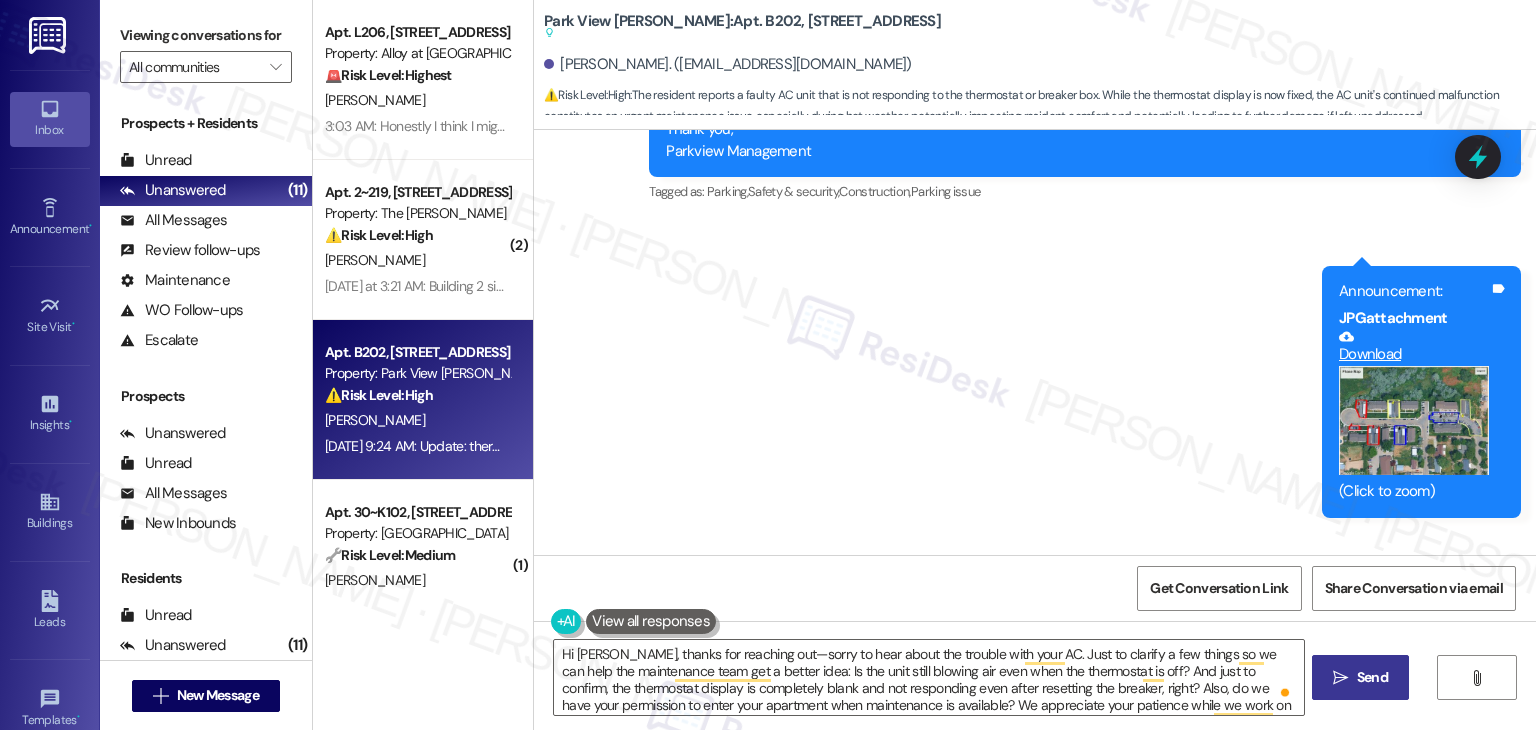 click on "Send" at bounding box center [1372, 677] 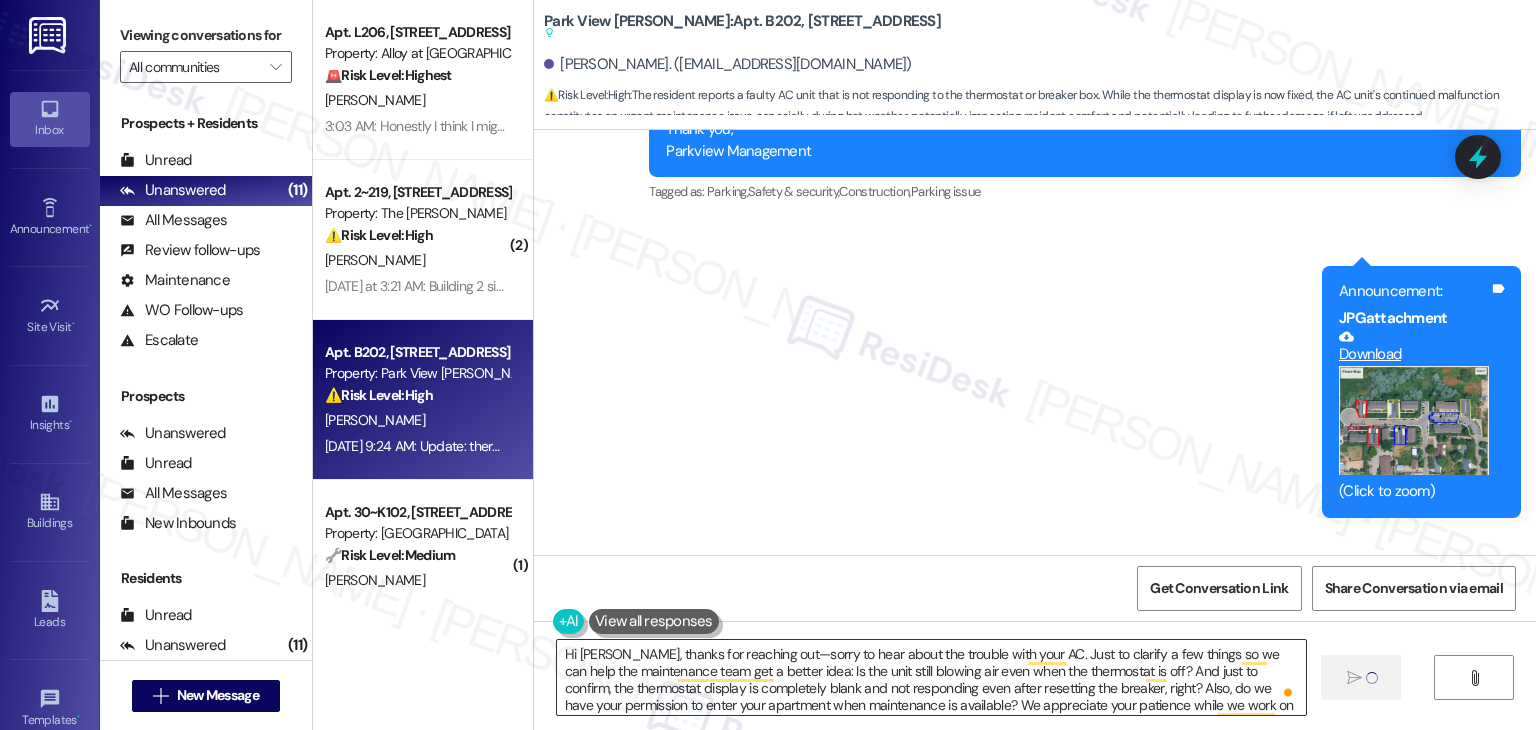 drag, startPoint x: 601, startPoint y: 652, endPoint x: 604, endPoint y: 666, distance: 14.3178215 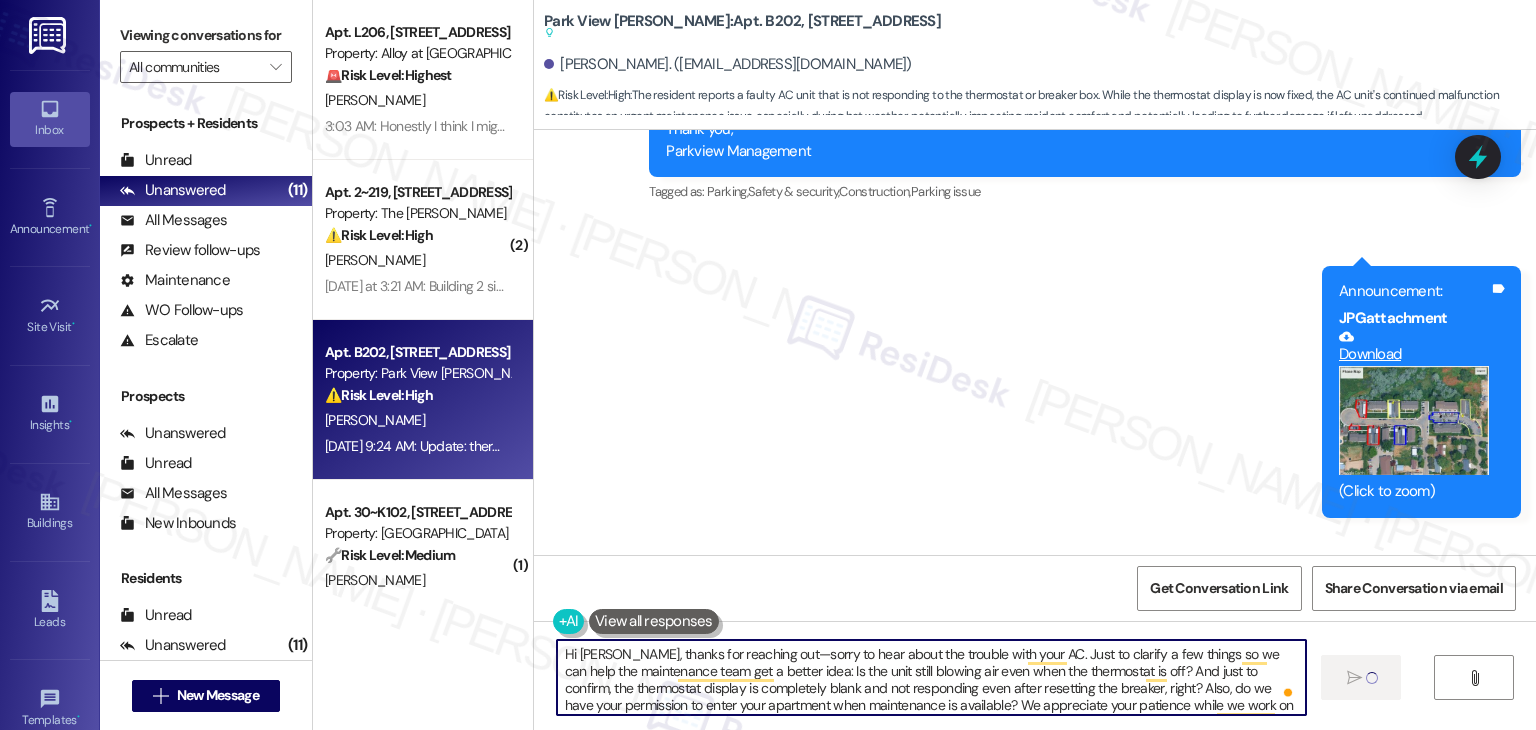 type on "Hi Matti, thanks for reaching out—sorry to hear about the trouble with your AC. Just to clarify a few things so we can help the maintenance team get a better idea: Is the unit still blowing air even when the thermostat is off? And just to confirm, the thermostat display is completely blank and not responding even after resetting the breaker, right? Also, do we have your permission to enter your apartment when maintenance is available? We appreciate your patience while we work on getting this resolved!" 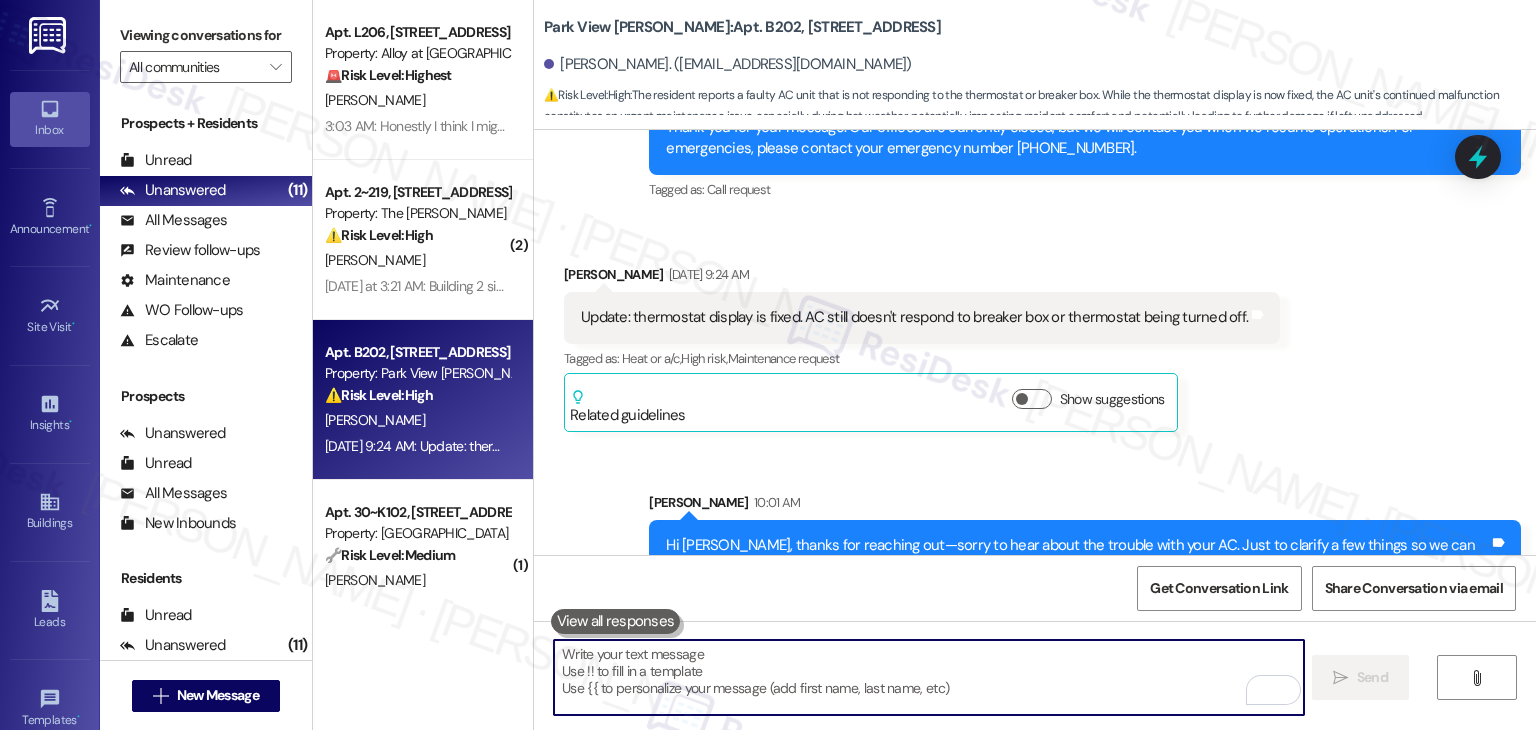 scroll, scrollTop: 12084, scrollLeft: 0, axis: vertical 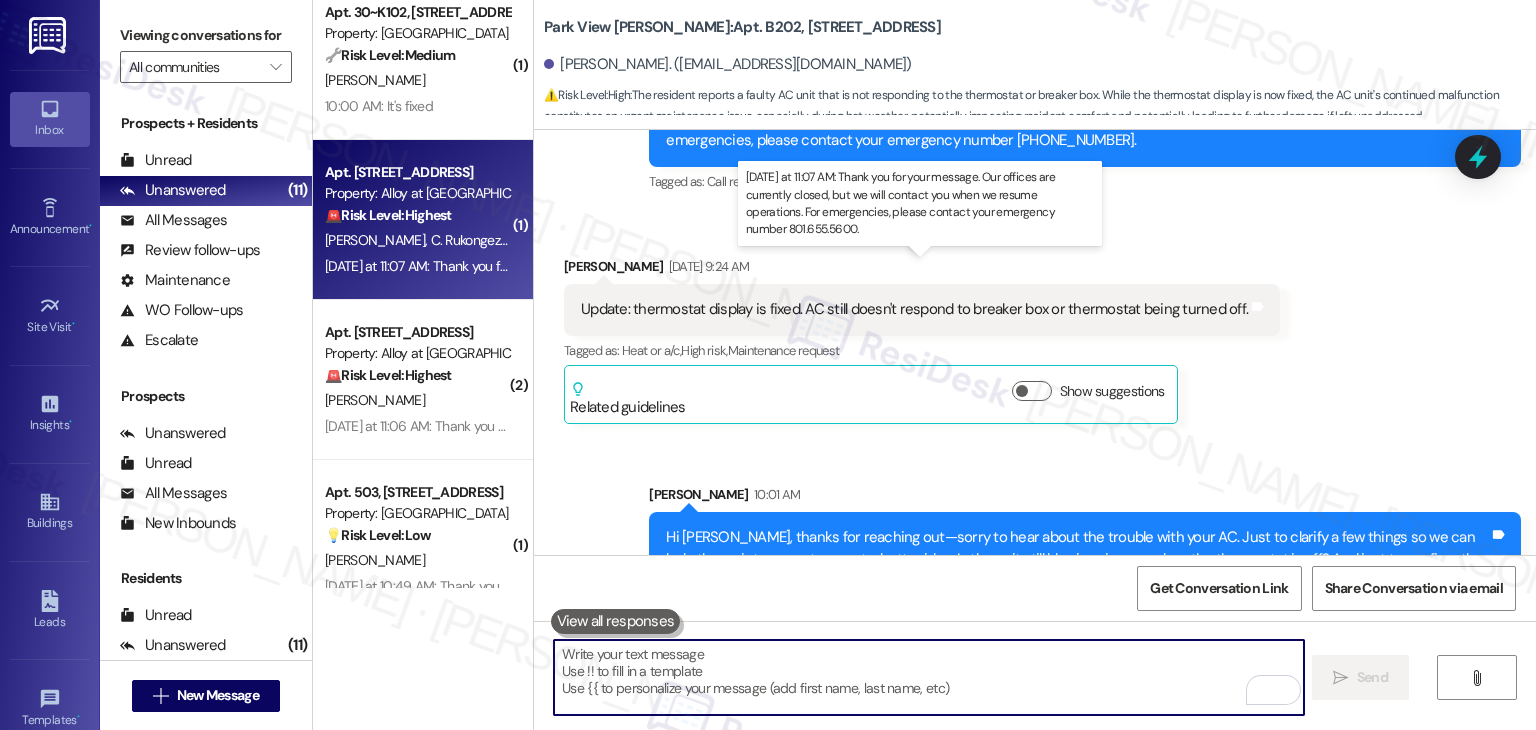 type 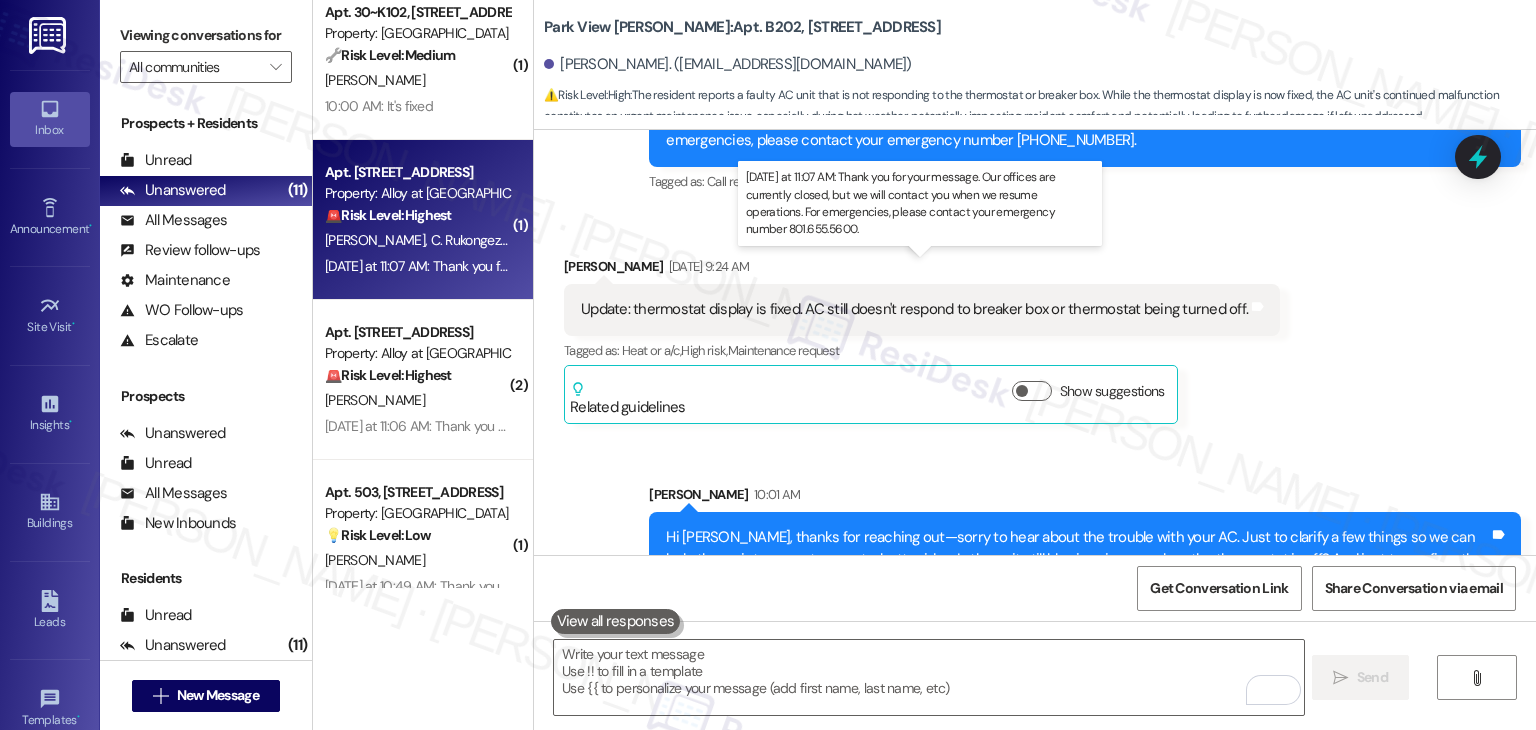 click on "Yesterday at 11:07 AM: Thank you for your message. Our offices are currently closed, but we will contact you when we resume operations. For emergencies, please contact your emergency number 801.655.5600. Yesterday at 11:07 AM: Thank you for your message. Our offices are currently closed, but we will contact you when we resume operations. For emergencies, please contact your emergency number 801.655.5600." at bounding box center (926, 266) 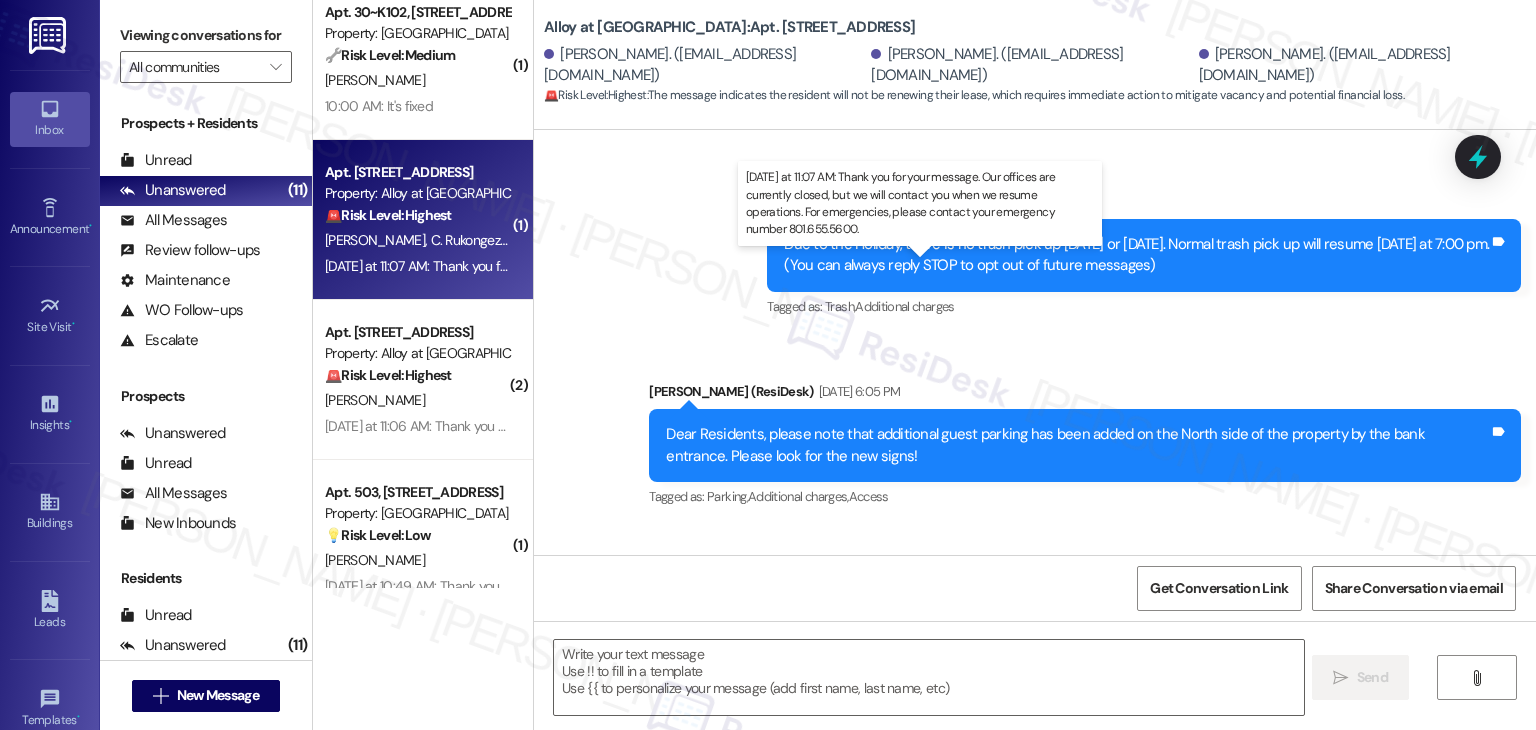 scroll, scrollTop: 10549, scrollLeft: 0, axis: vertical 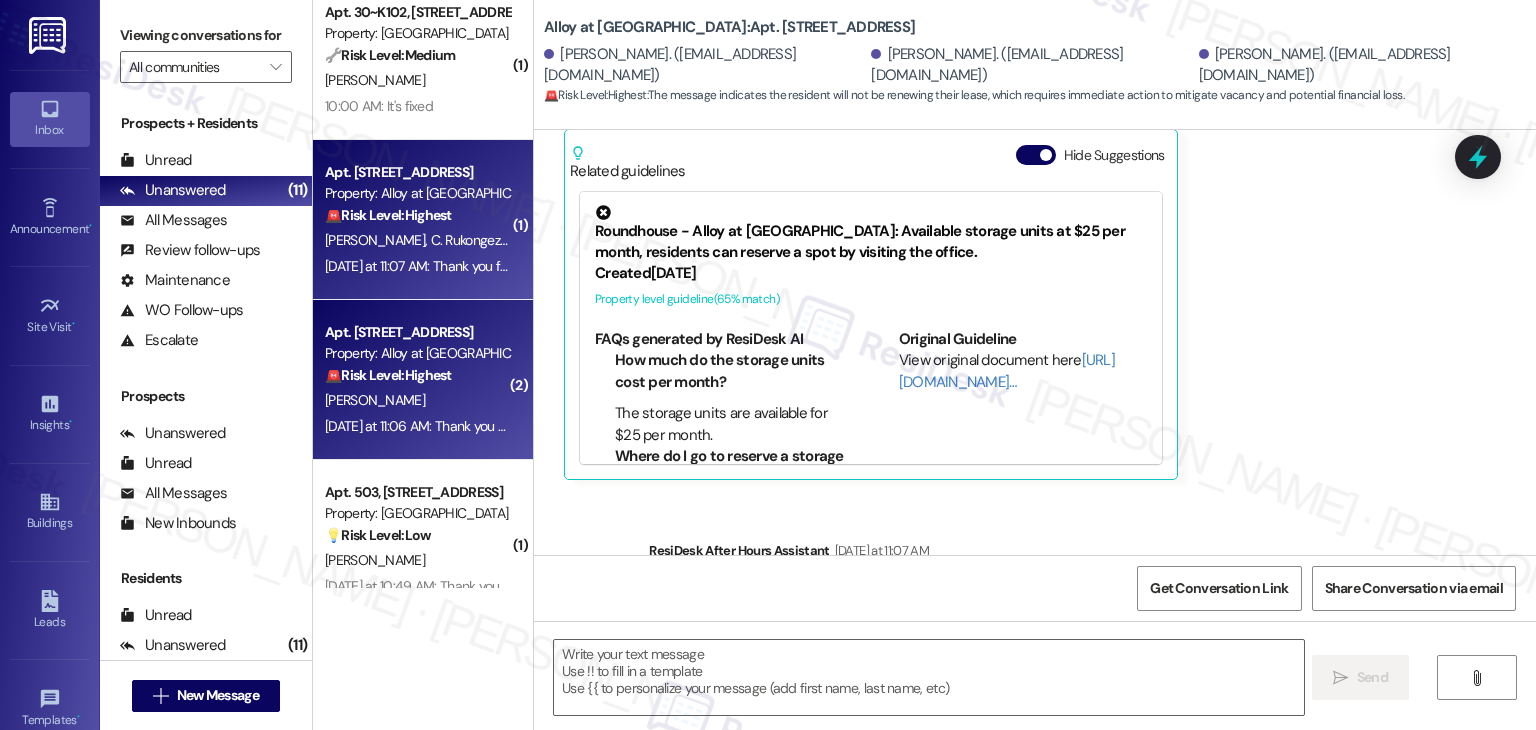 click on "Yesterday at 11:06 AM: Thank you for your message. Our offices are currently closed, but we will contact you when we resume operations. For emergencies, please contact your emergency number 801.655.5600. Yesterday at 11:06 AM: Thank you for your message. Our offices are currently closed, but we will contact you when we resume operations. For emergencies, please contact your emergency number 801.655.5600." at bounding box center (927, 426) 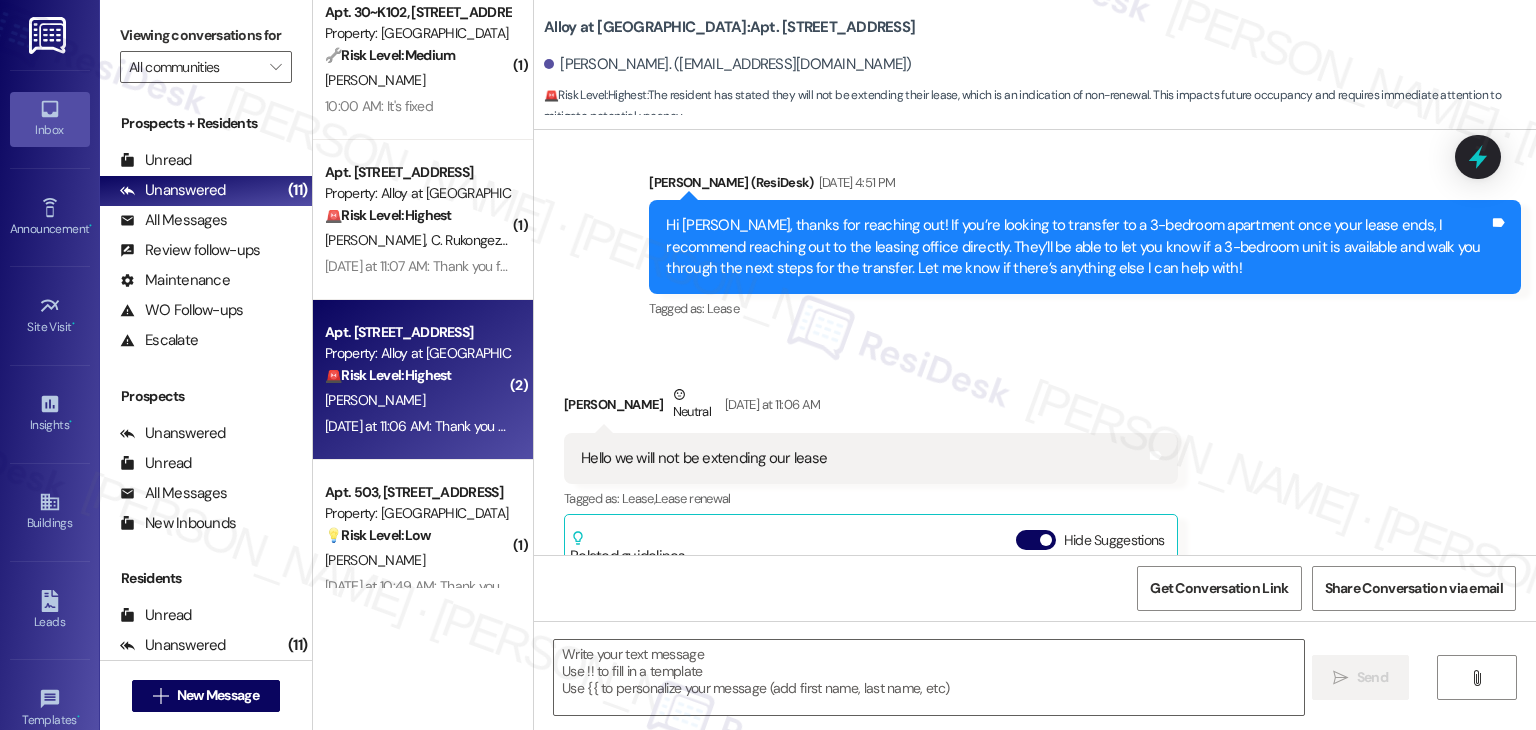 scroll, scrollTop: 8408, scrollLeft: 0, axis: vertical 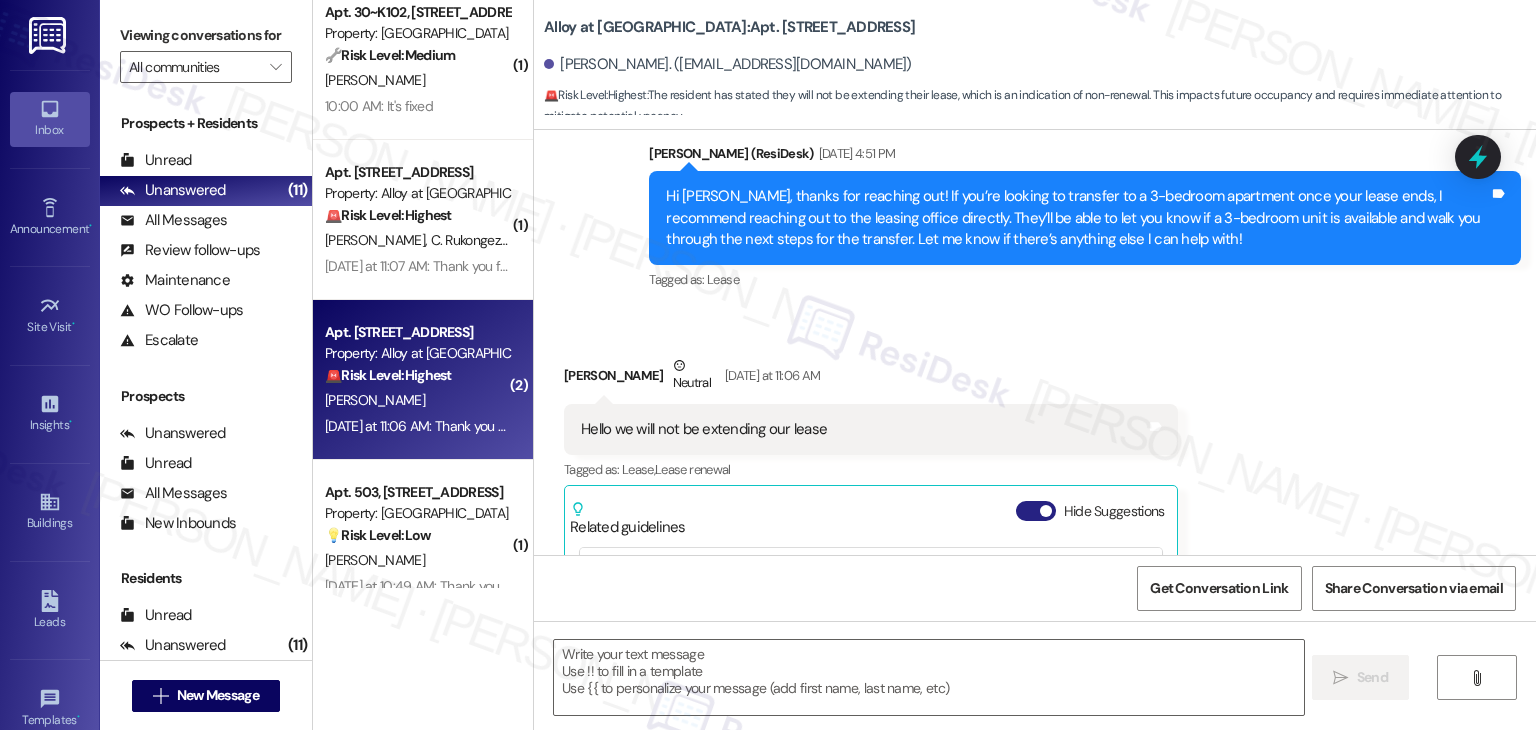 click on "Hide Suggestions" at bounding box center (1036, 511) 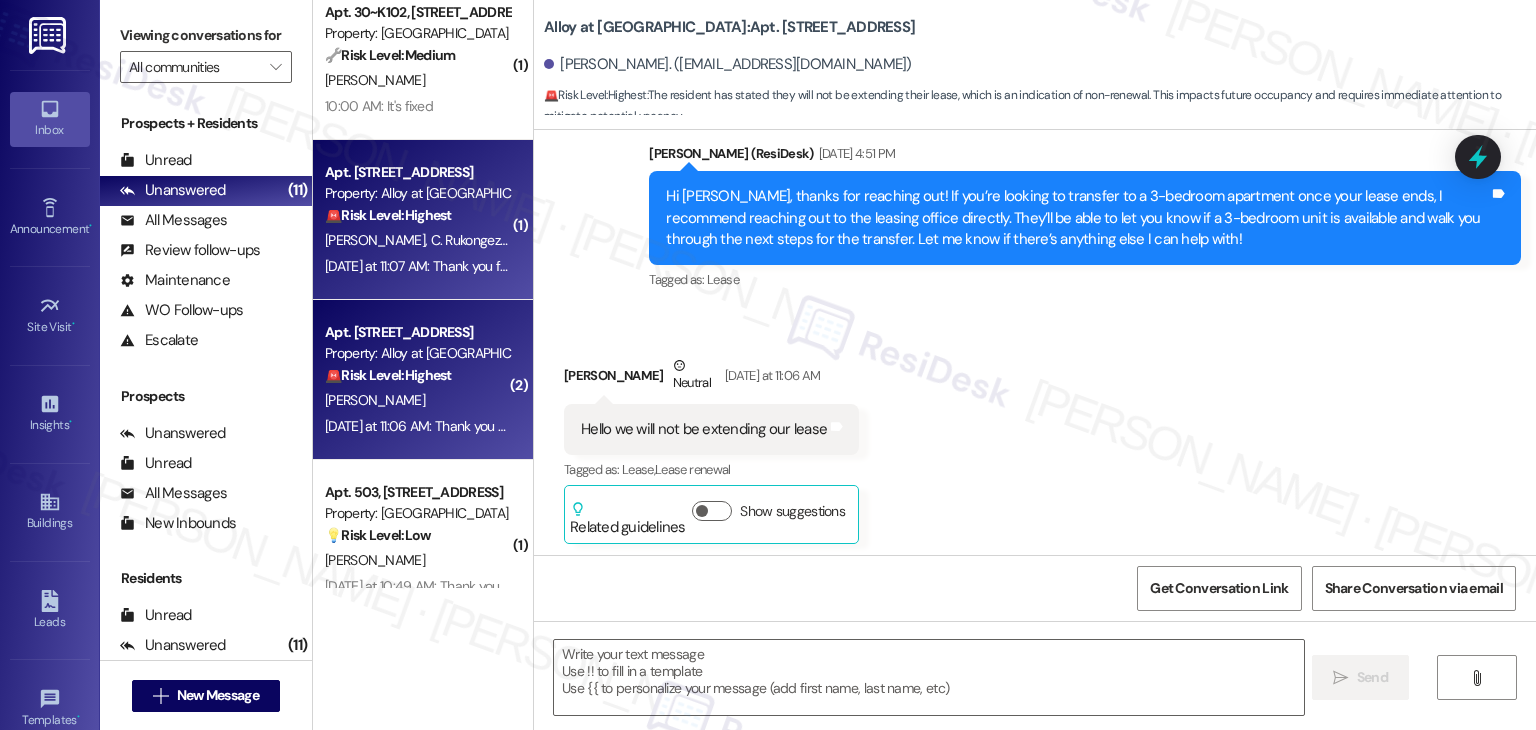 click on "Apt. H306, 100 South Geneva Road Property: Alloy at Geneva 🚨  Risk Level:  Highest The message indicates the resident will not be renewing their lease, which requires immediate action to mitigate vacancy and potential financial loss. T. Ferreira C. Rukongeza J. Wolfson-Pou Yesterday at 11:07 AM: Thank you for your message. Our offices are currently closed, but we will contact you when we resume operations. For emergencies, please contact your emergency number 801.655.5600. Yesterday at 11:07 AM: Thank you for your message. Our offices are currently closed, but we will contact you when we resume operations. For emergencies, please contact your emergency number 801.655.5600." at bounding box center (423, 220) 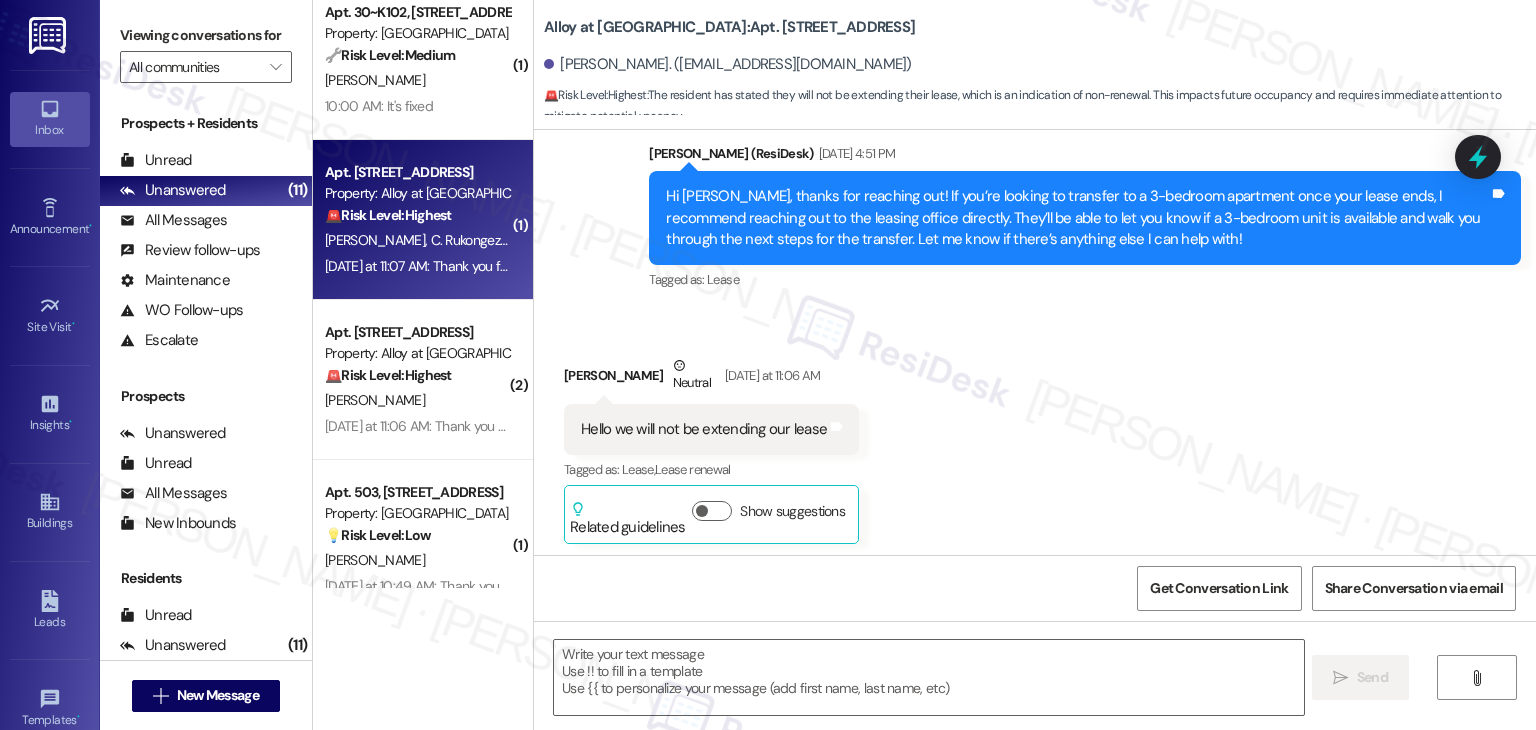 type on "Fetching suggested responses. Please feel free to read through the conversation in the meantime." 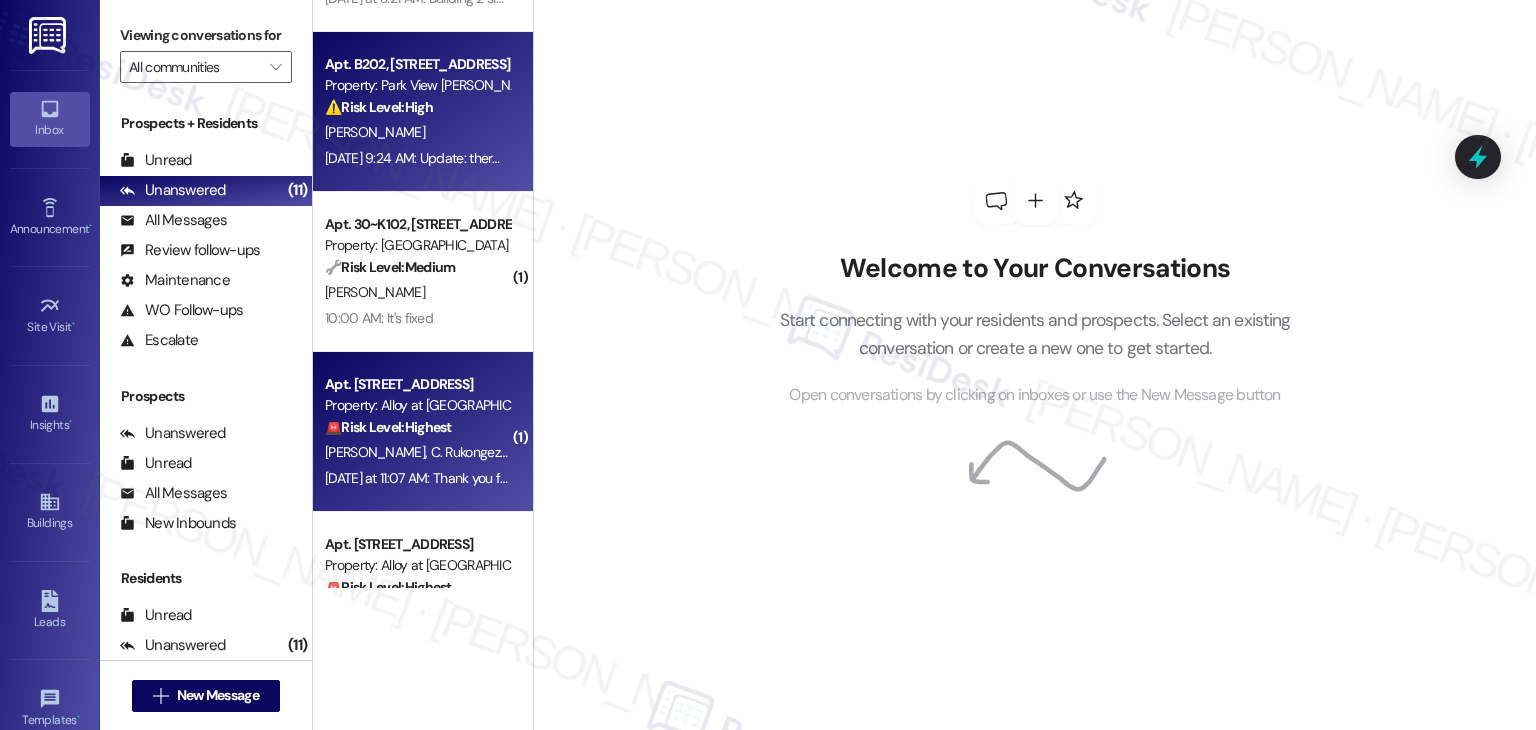 scroll, scrollTop: 300, scrollLeft: 0, axis: vertical 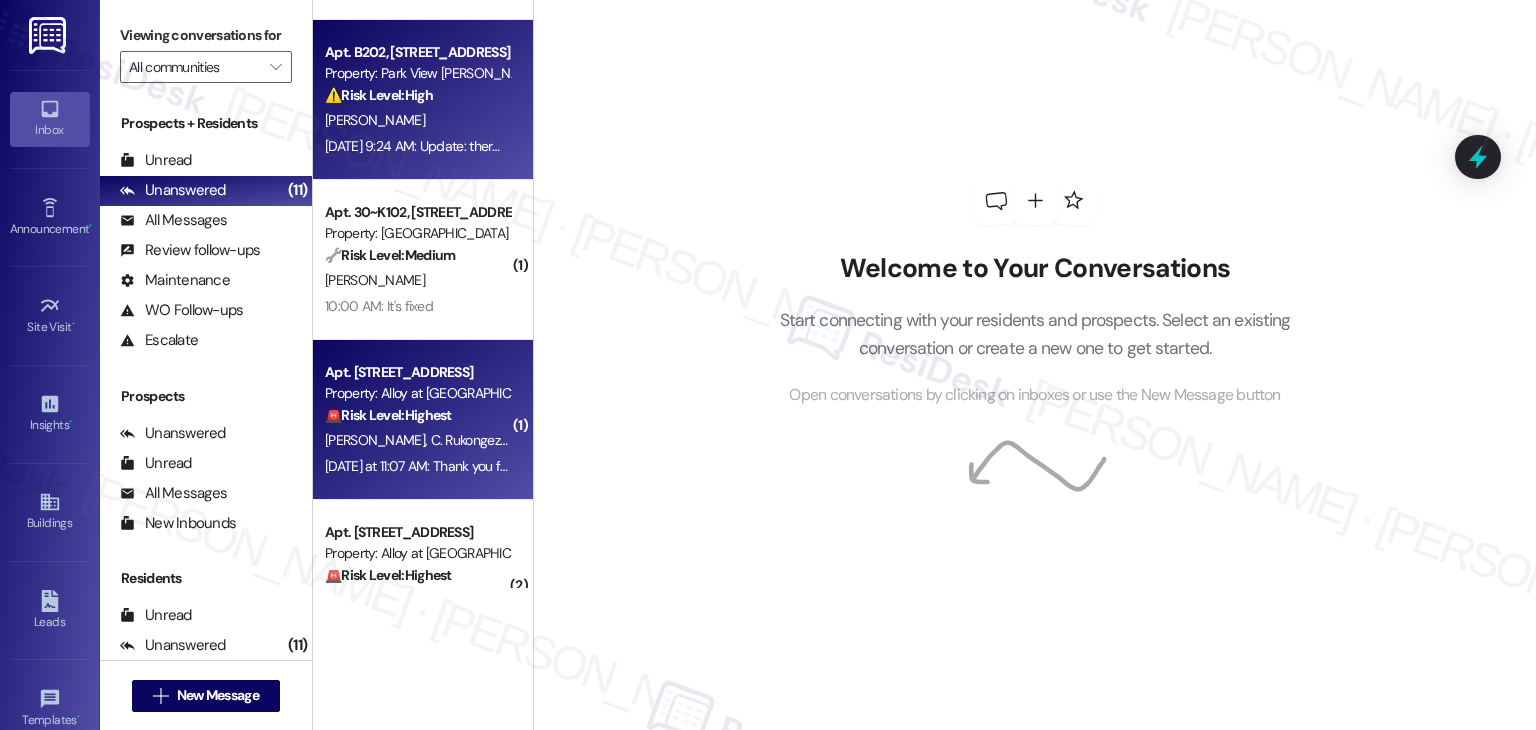 click on "[PERSON_NAME]" at bounding box center (375, 120) 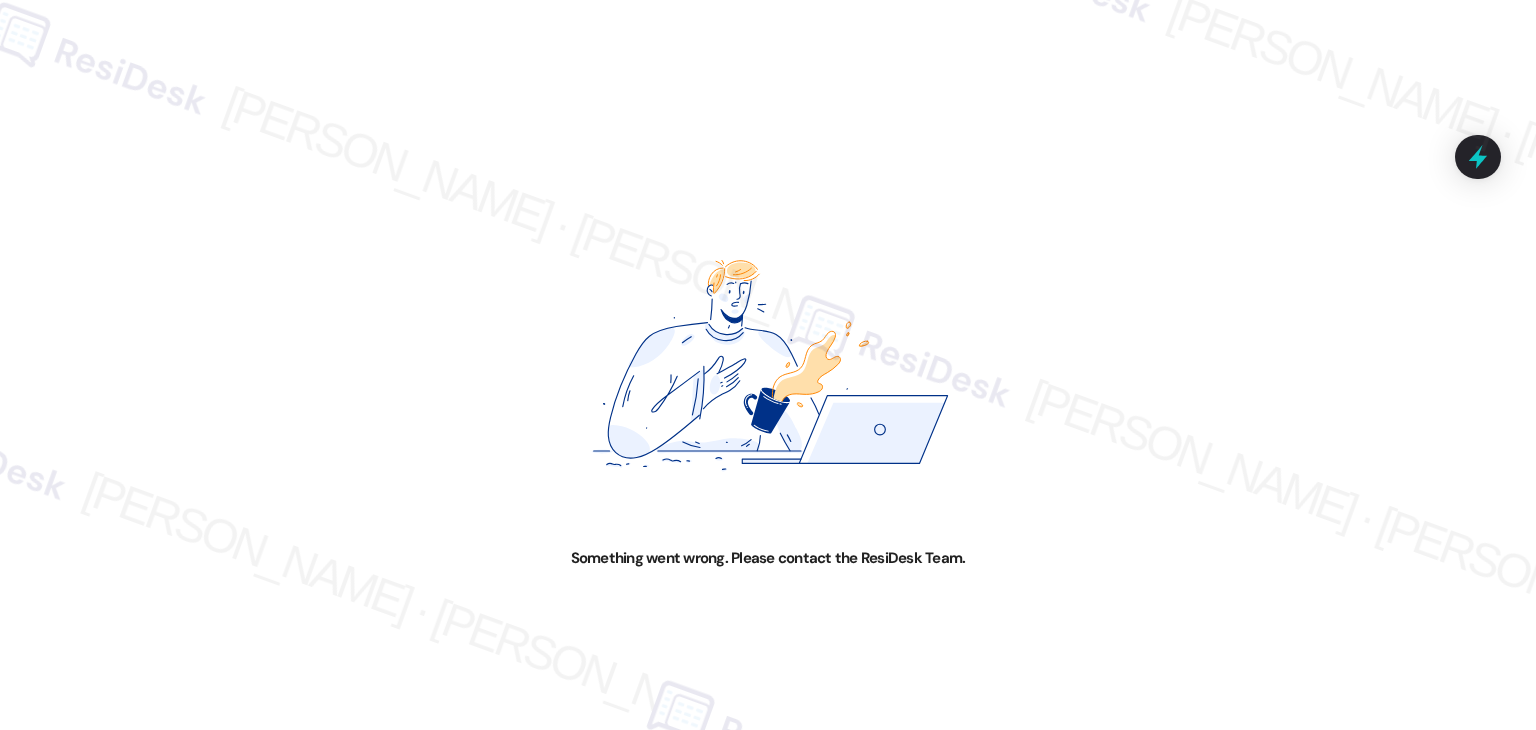 click at bounding box center (768, 365) 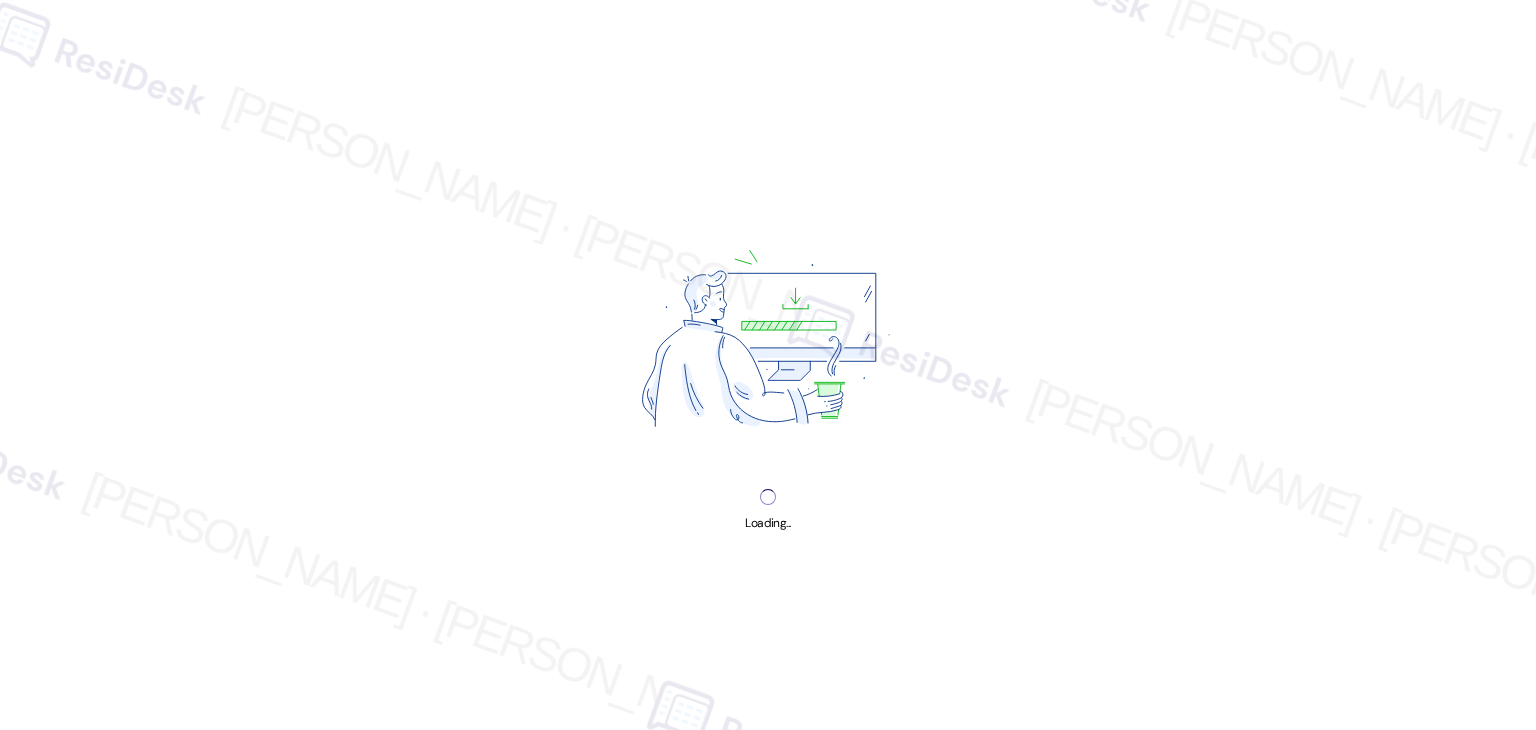 scroll, scrollTop: 0, scrollLeft: 0, axis: both 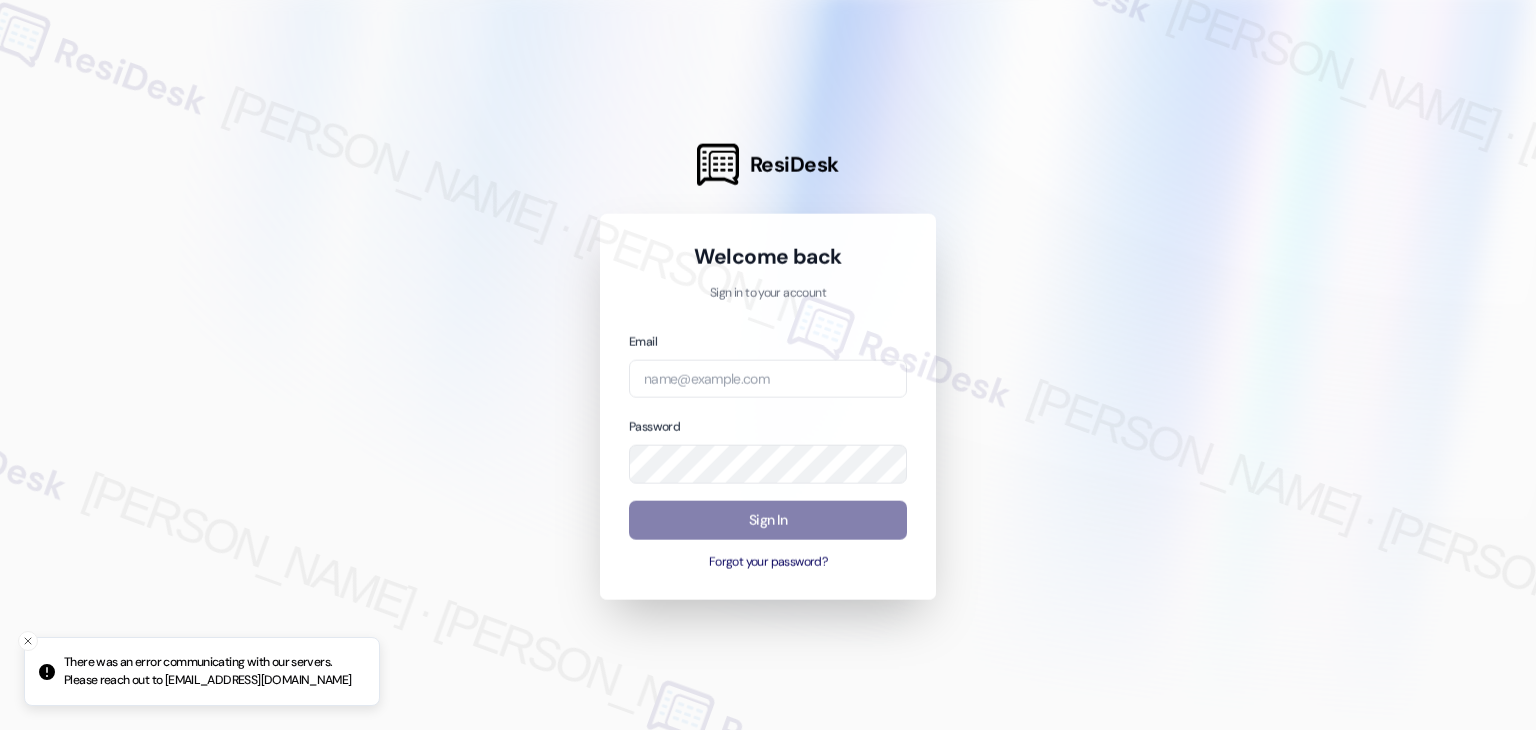 click at bounding box center (768, 365) 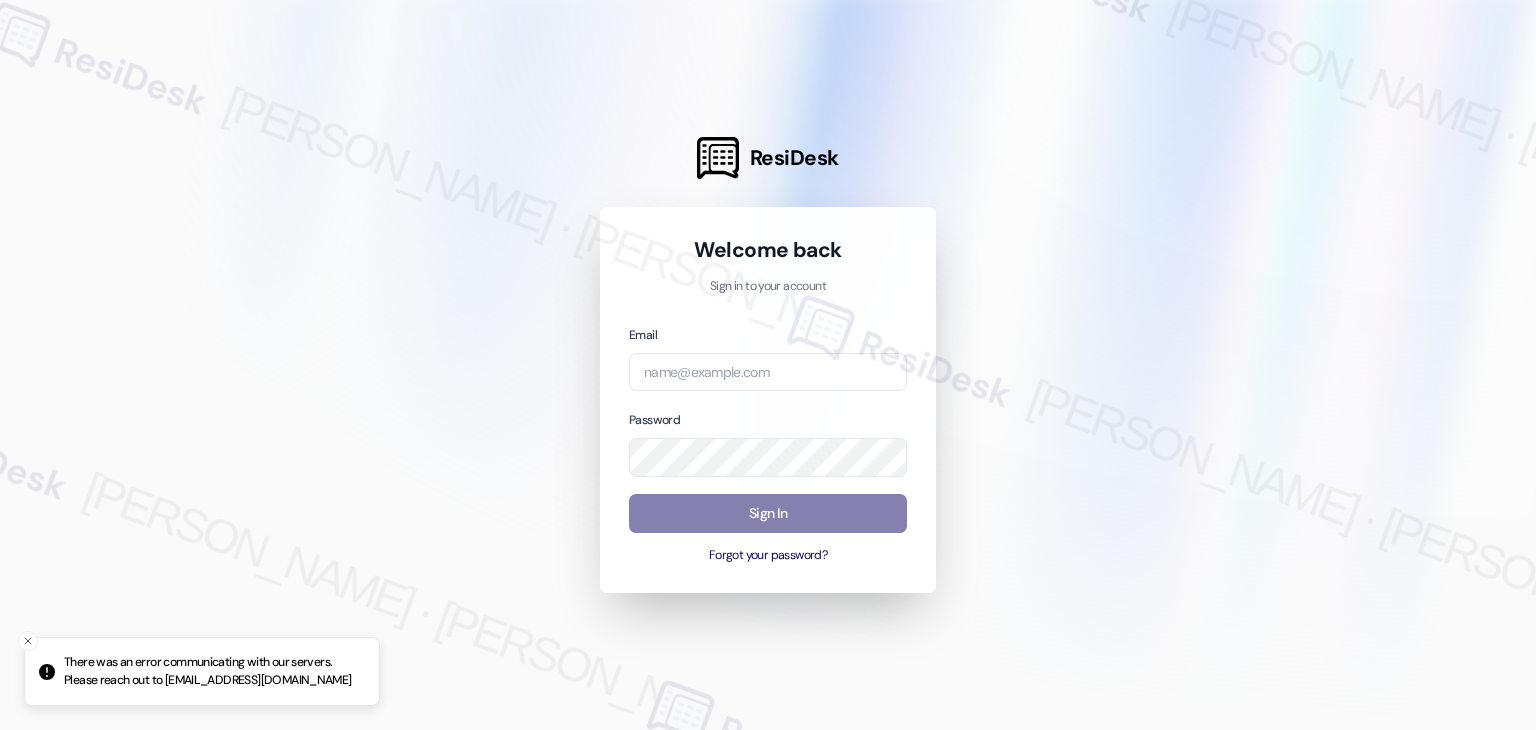 click at bounding box center [768, 365] 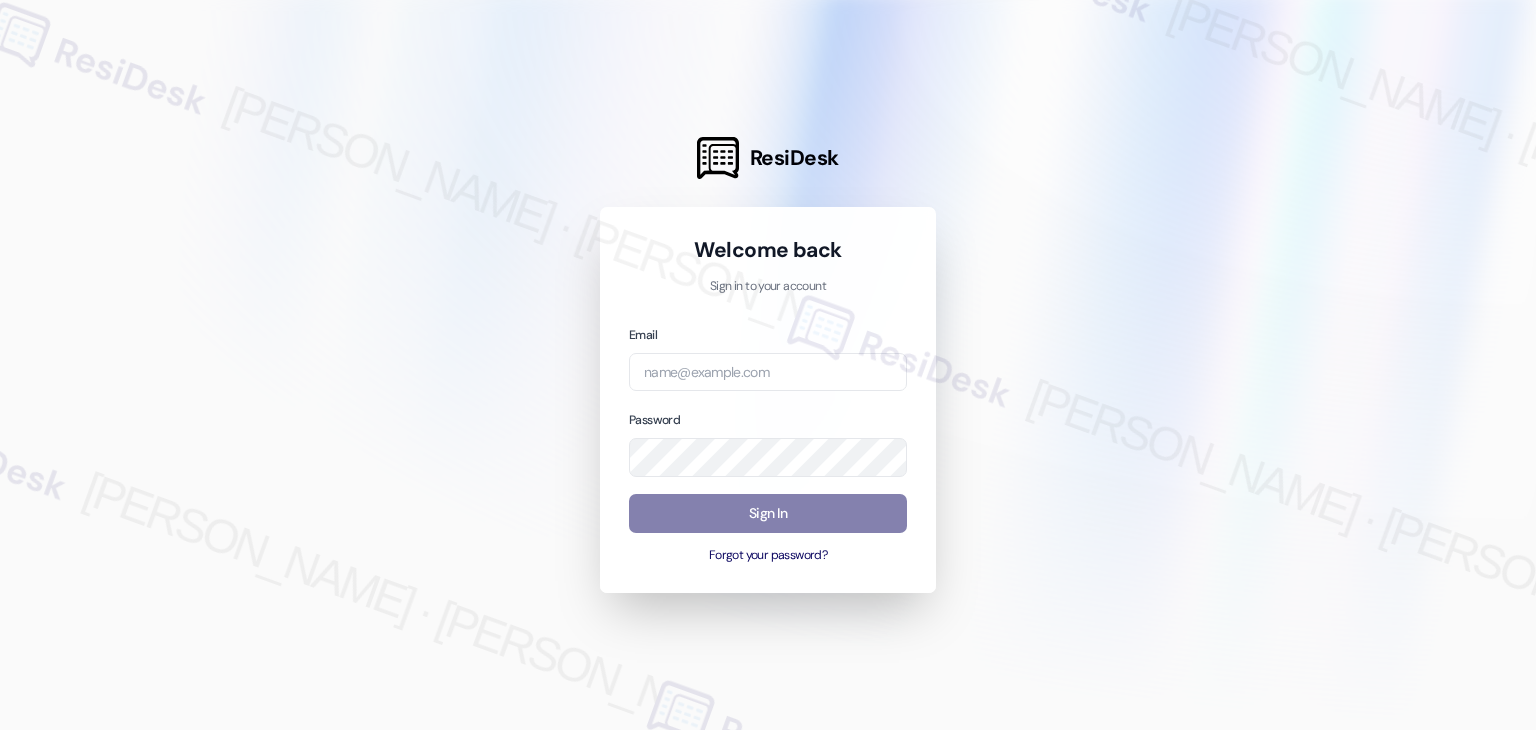 click on "Welcome back Sign in to your account Email Password Sign In Forgot your password?" at bounding box center (768, 400) 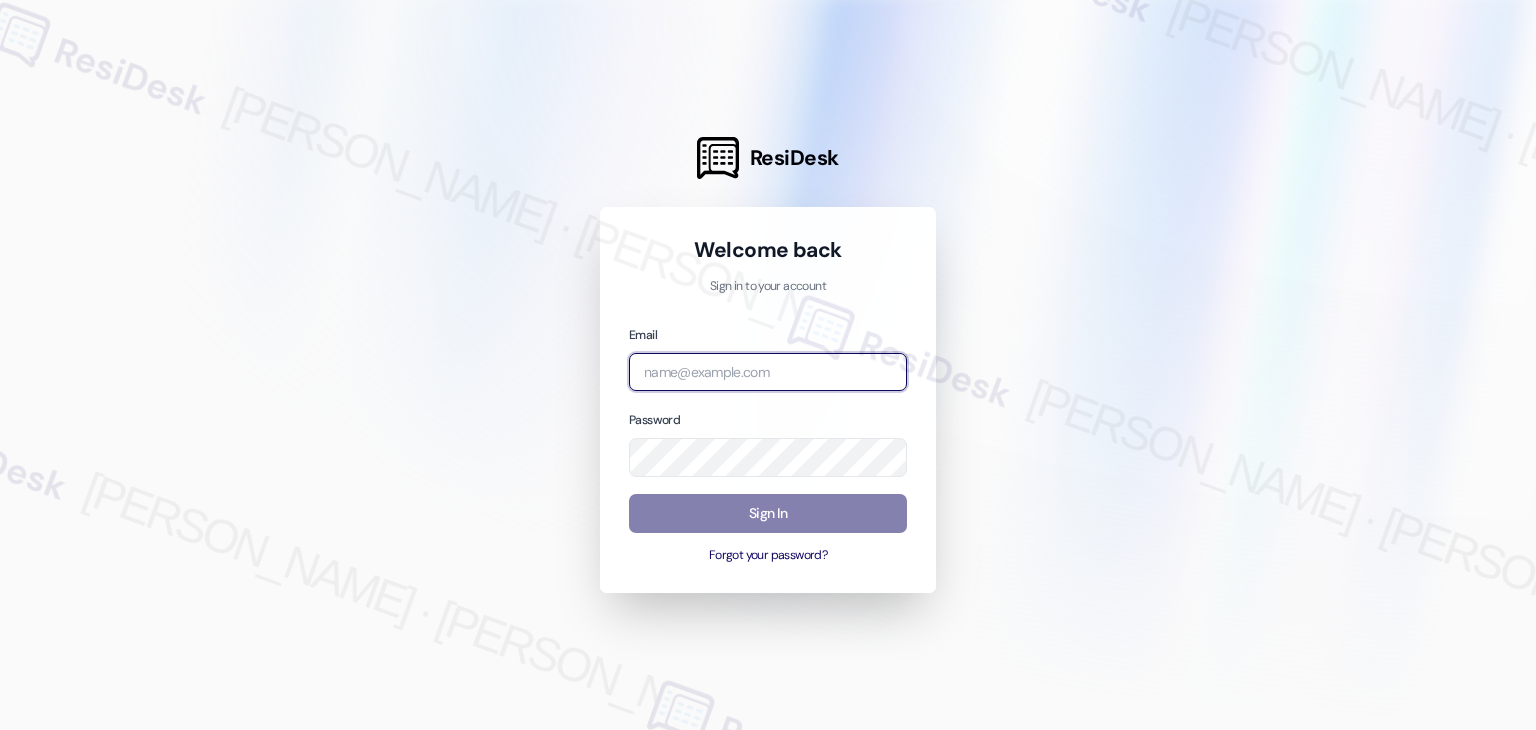 click at bounding box center [768, 372] 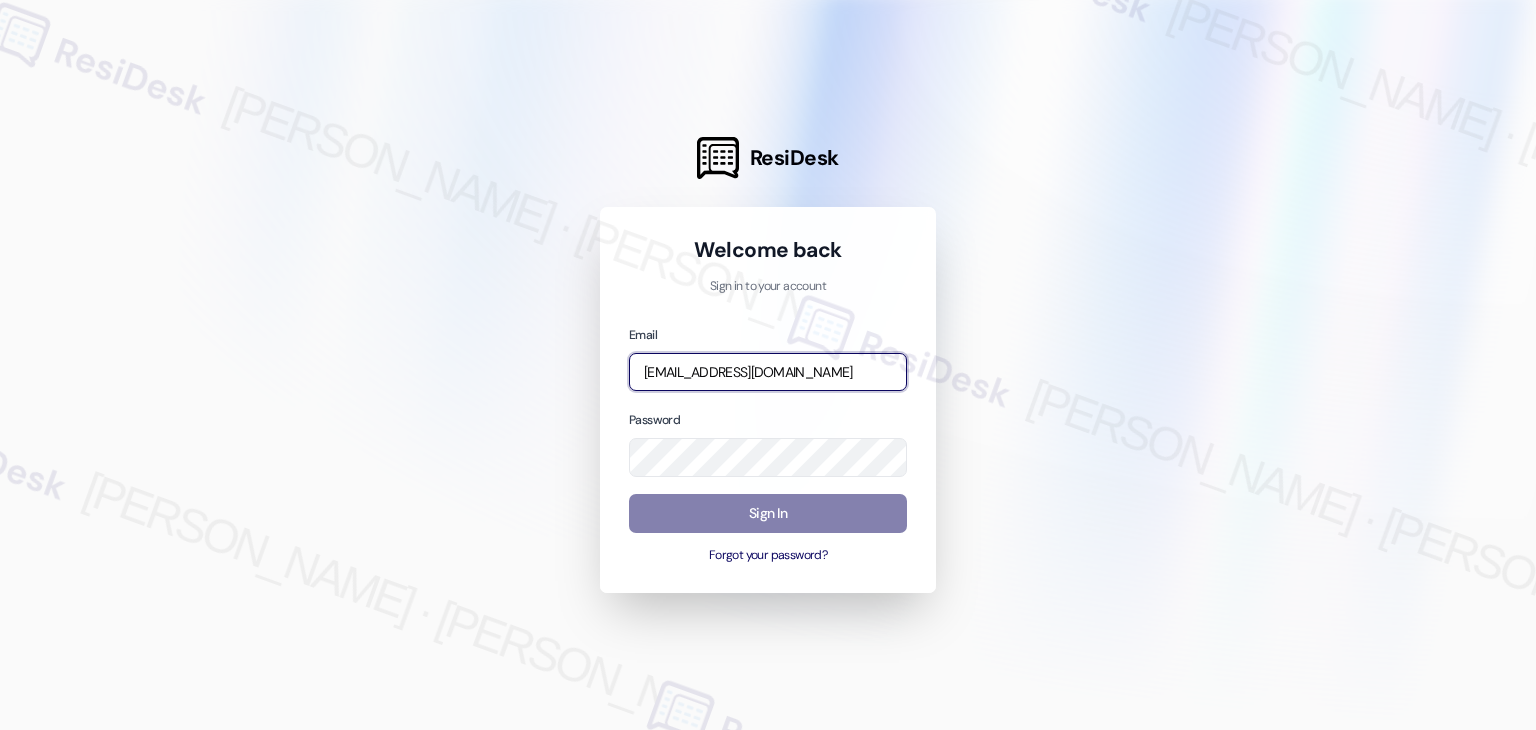 scroll, scrollTop: 0, scrollLeft: 121, axis: horizontal 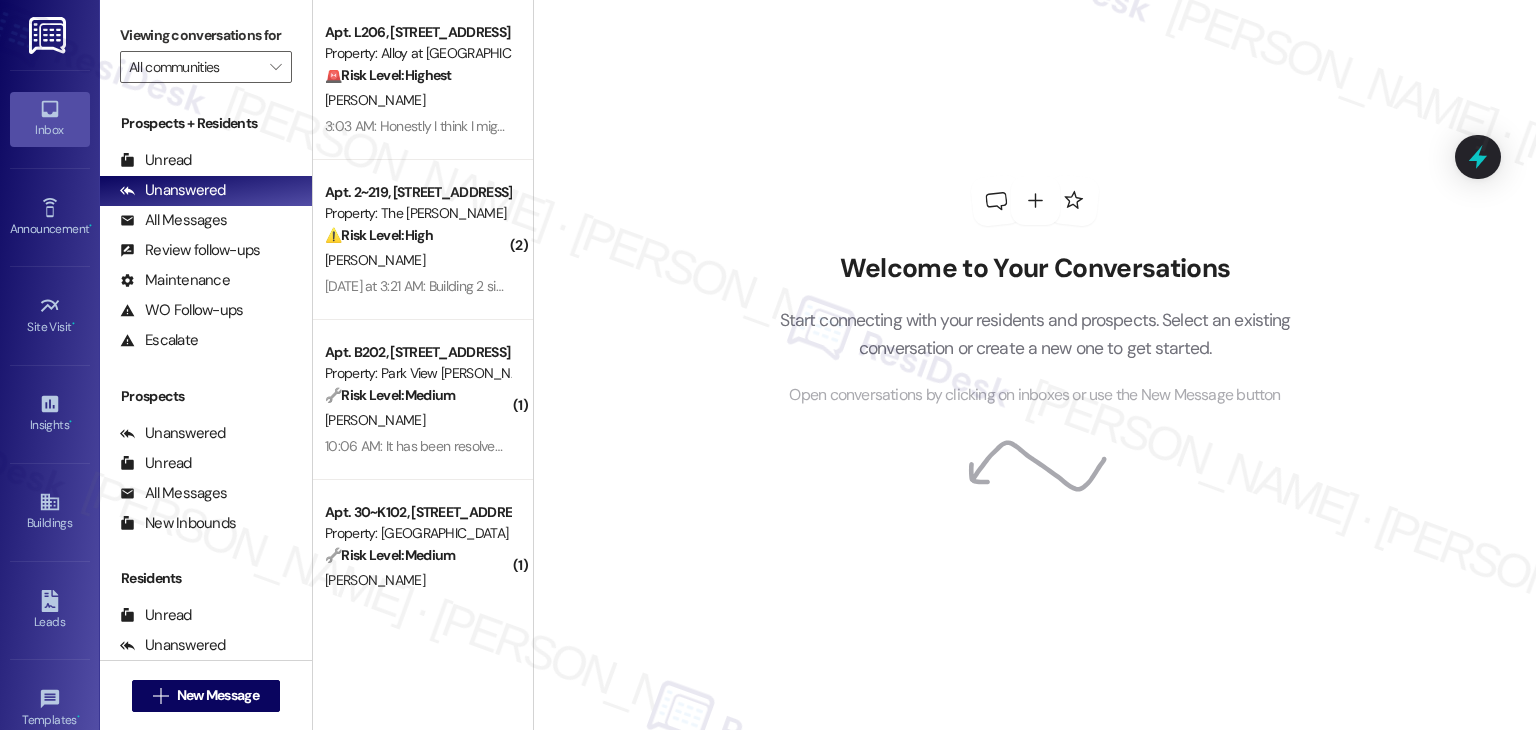 click on "Welcome to Your Conversations Start connecting with your residents and prospects. Select an existing conversation or create a new one to get started. Open conversations by clicking on inboxes or use the New Message button" at bounding box center (1035, 292) 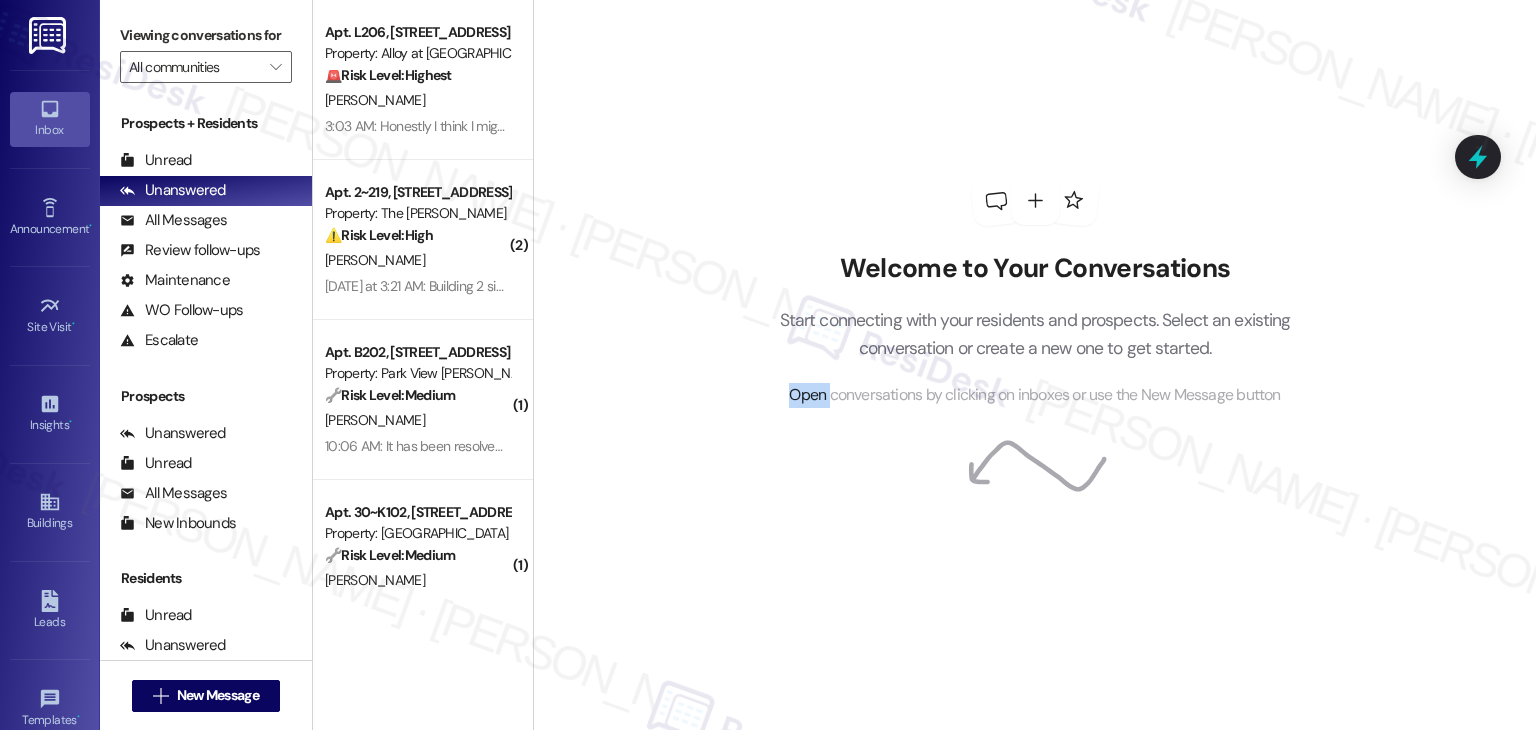 click on "Welcome to Your Conversations Start connecting with your residents and prospects. Select an existing conversation or create a new one to get started. Open conversations by clicking on inboxes or use the New Message button" at bounding box center [1035, 292] 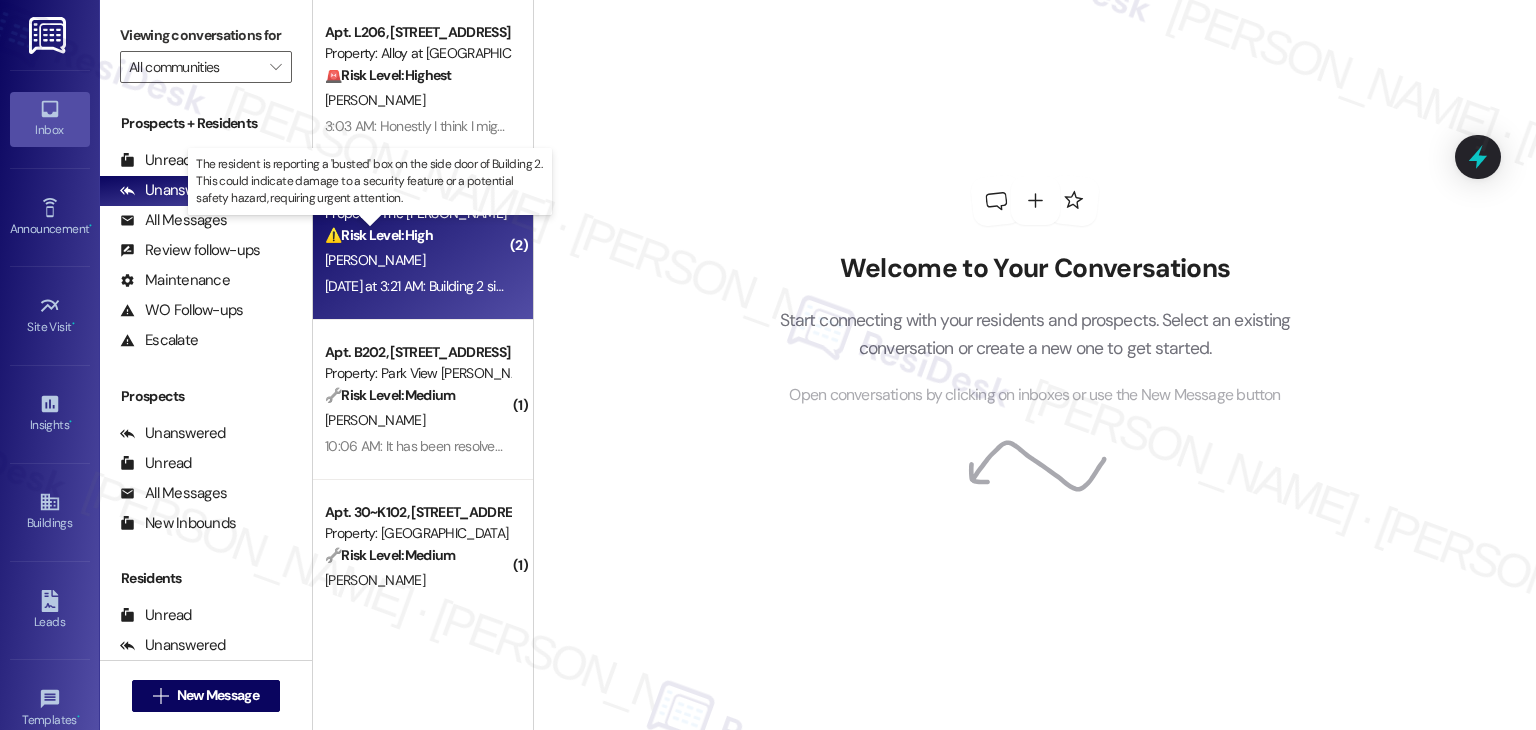 click on "⚠️  Risk Level:  High" at bounding box center (379, 235) 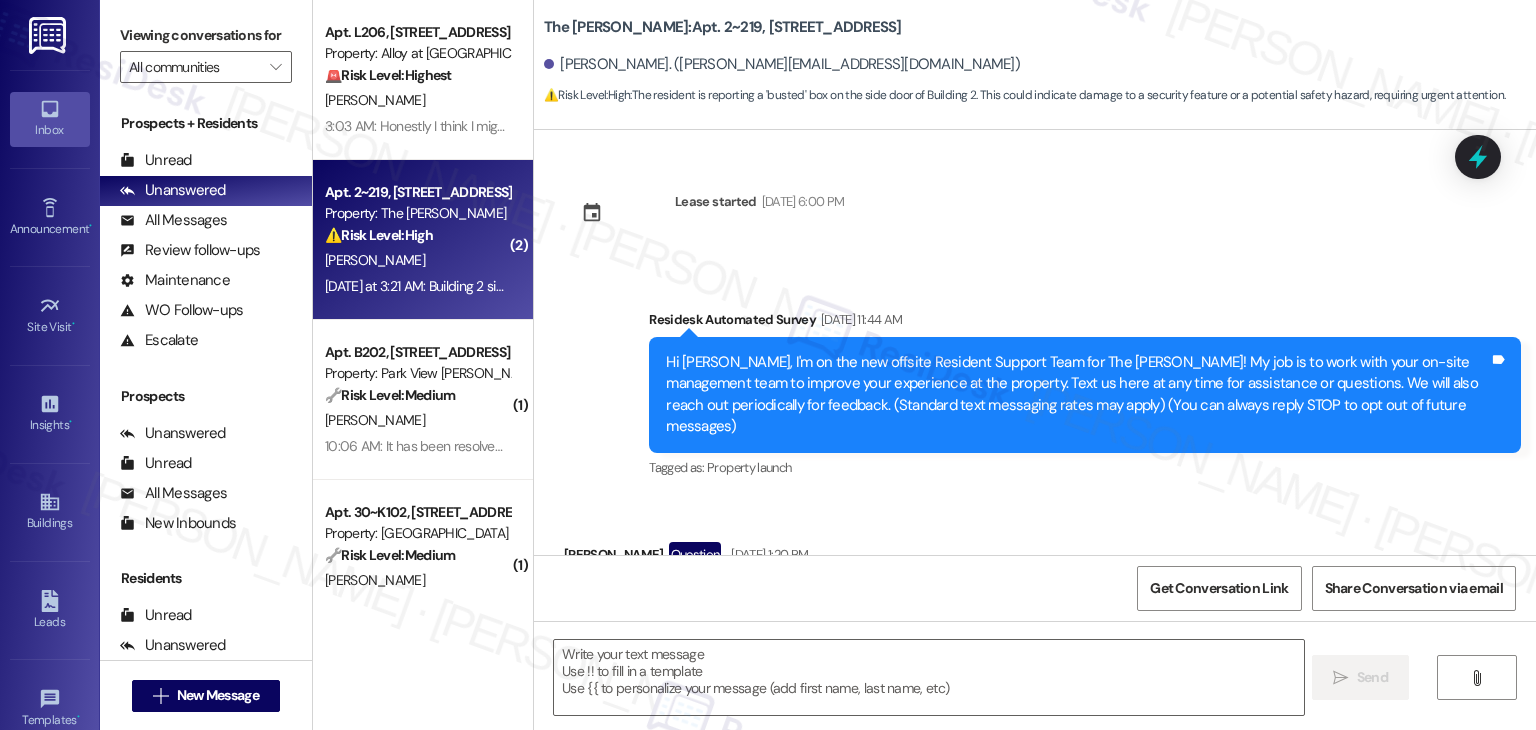 type on "Fetching suggested responses. Please feel free to read through the conversation in the meantime." 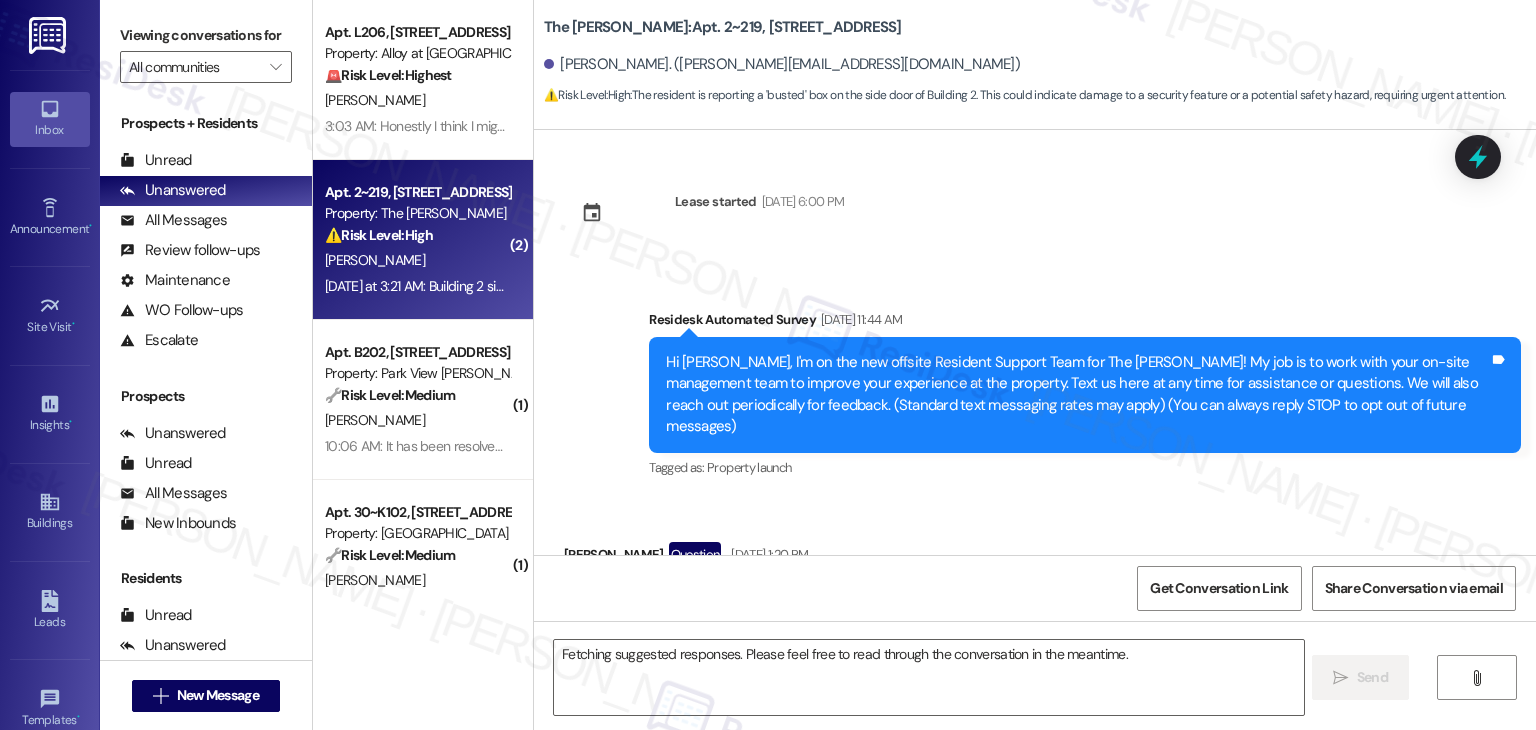 type 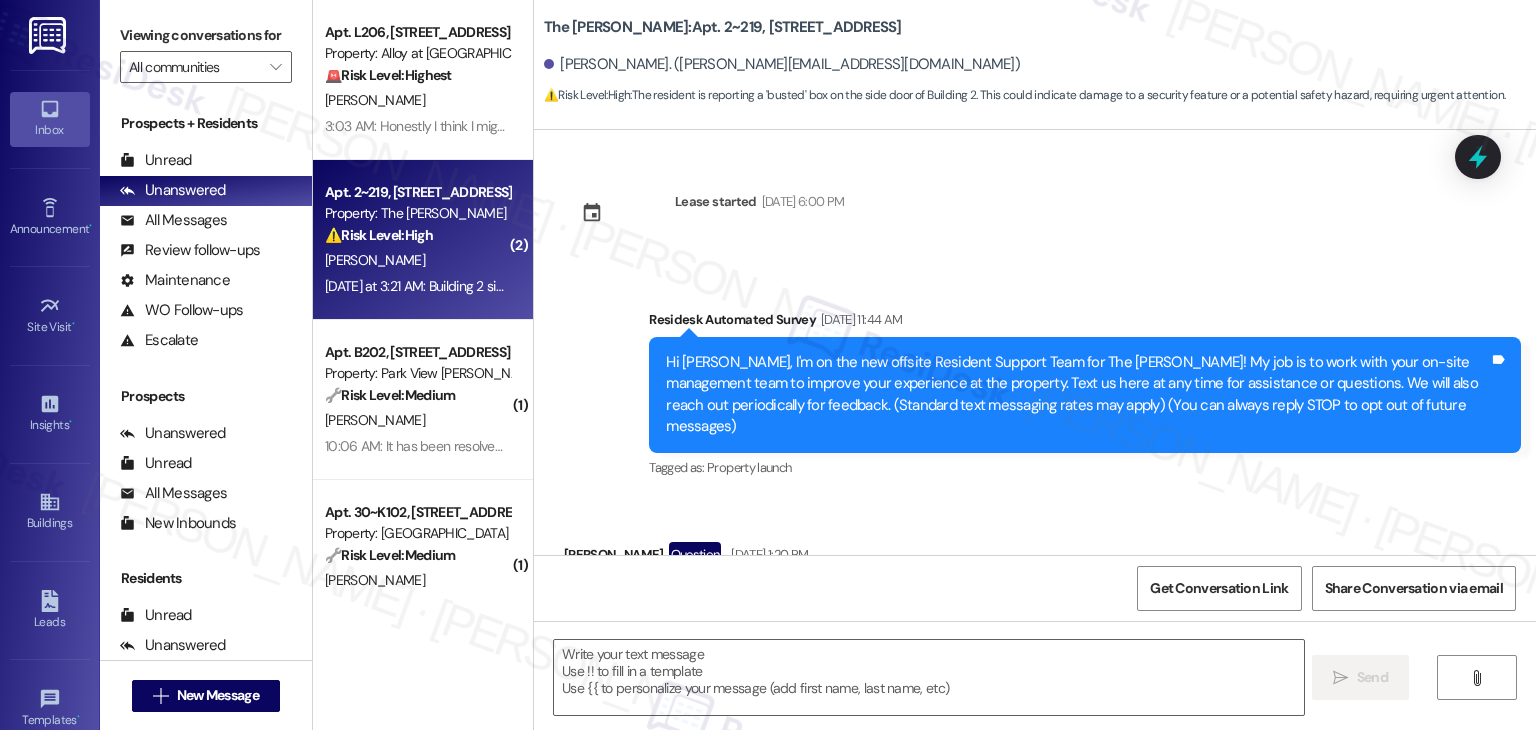 scroll, scrollTop: 19071, scrollLeft: 0, axis: vertical 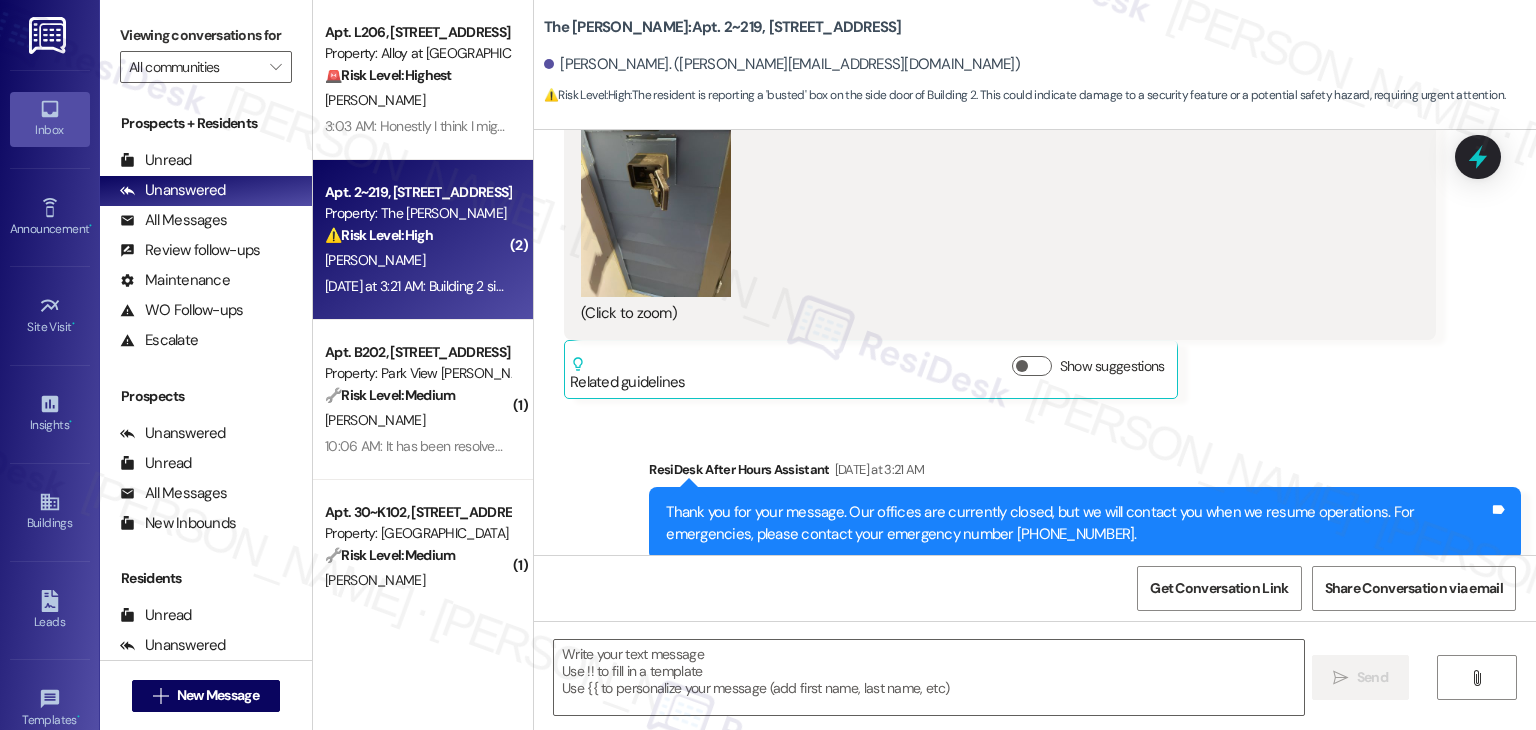 click on "Received via SMS Brent Vandermeyden Yesterday at 3:21 AM Building 2 side door. Box is busted  Tags and notes Tagged as:   Broken door Click to highlight conversations about Broken door" at bounding box center [1035, 688] 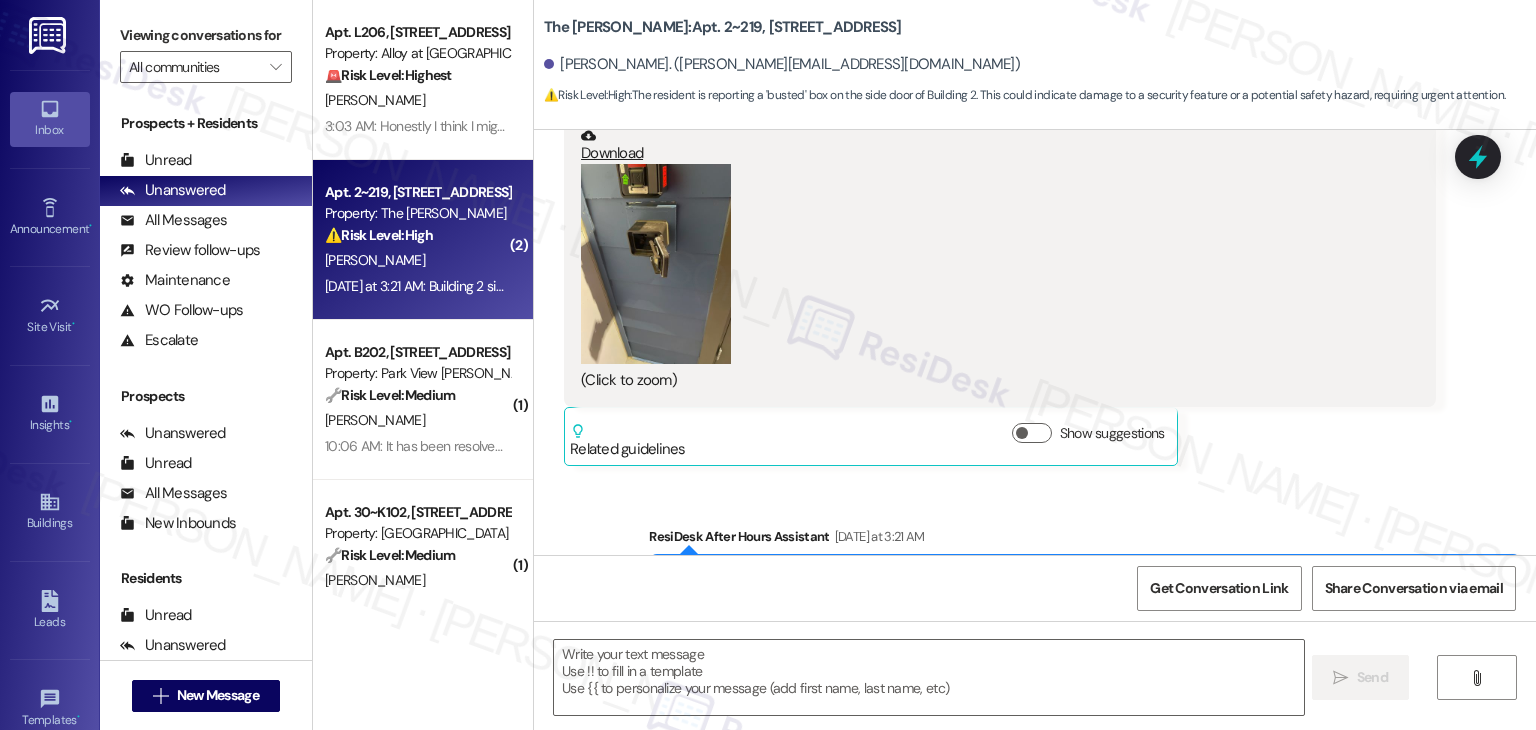 scroll, scrollTop: 18971, scrollLeft: 0, axis: vertical 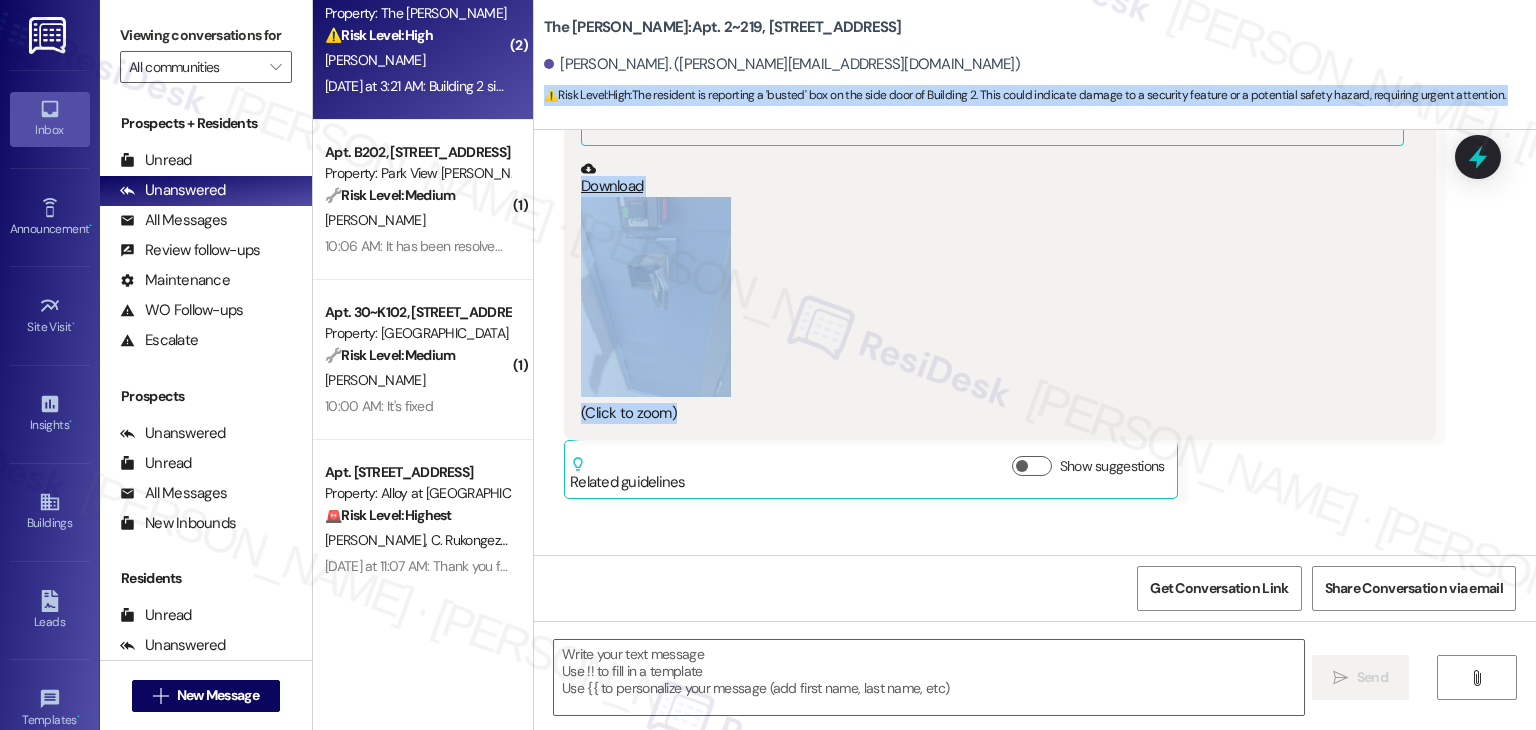 drag, startPoint x: 520, startPoint y: 229, endPoint x: 520, endPoint y: 85, distance: 144 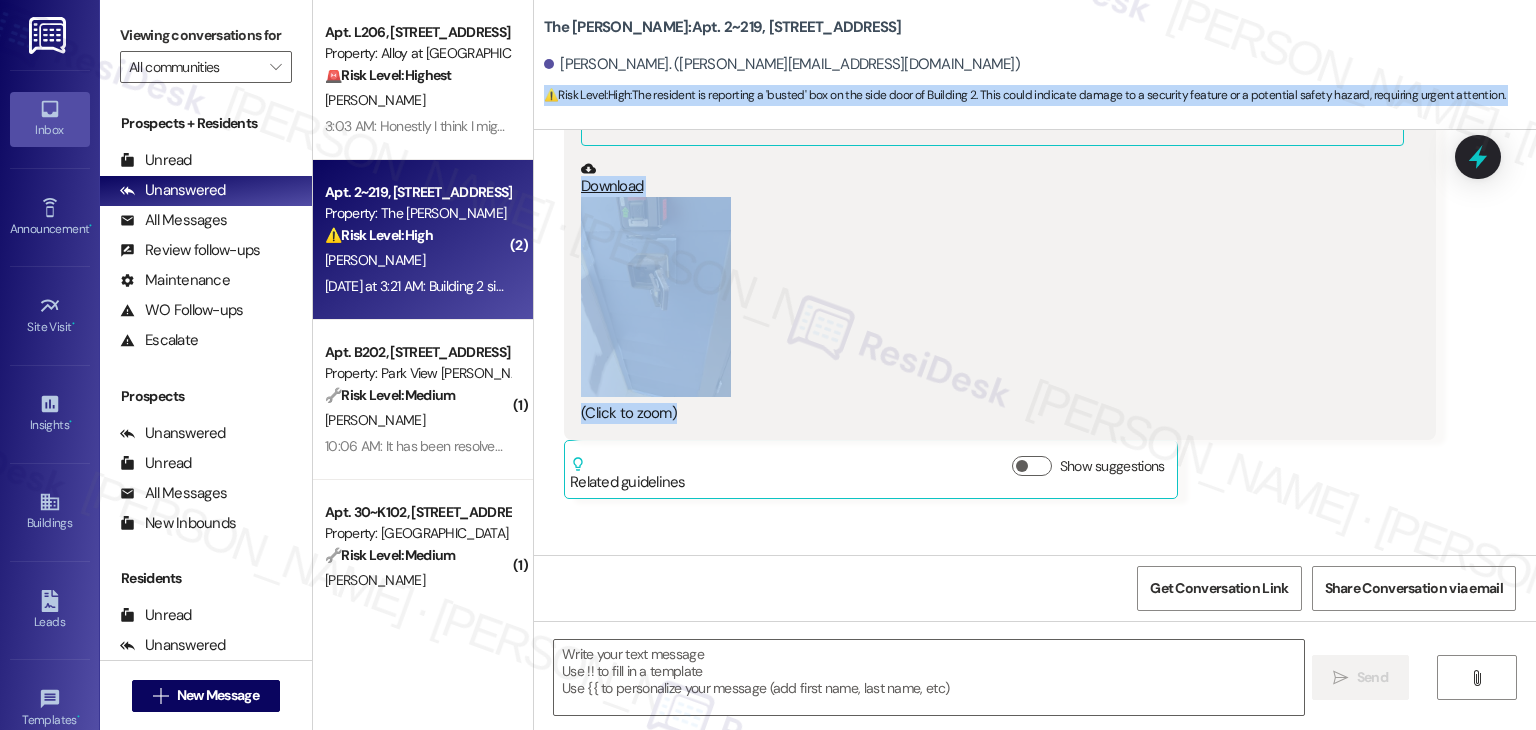 scroll, scrollTop: 606, scrollLeft: 0, axis: vertical 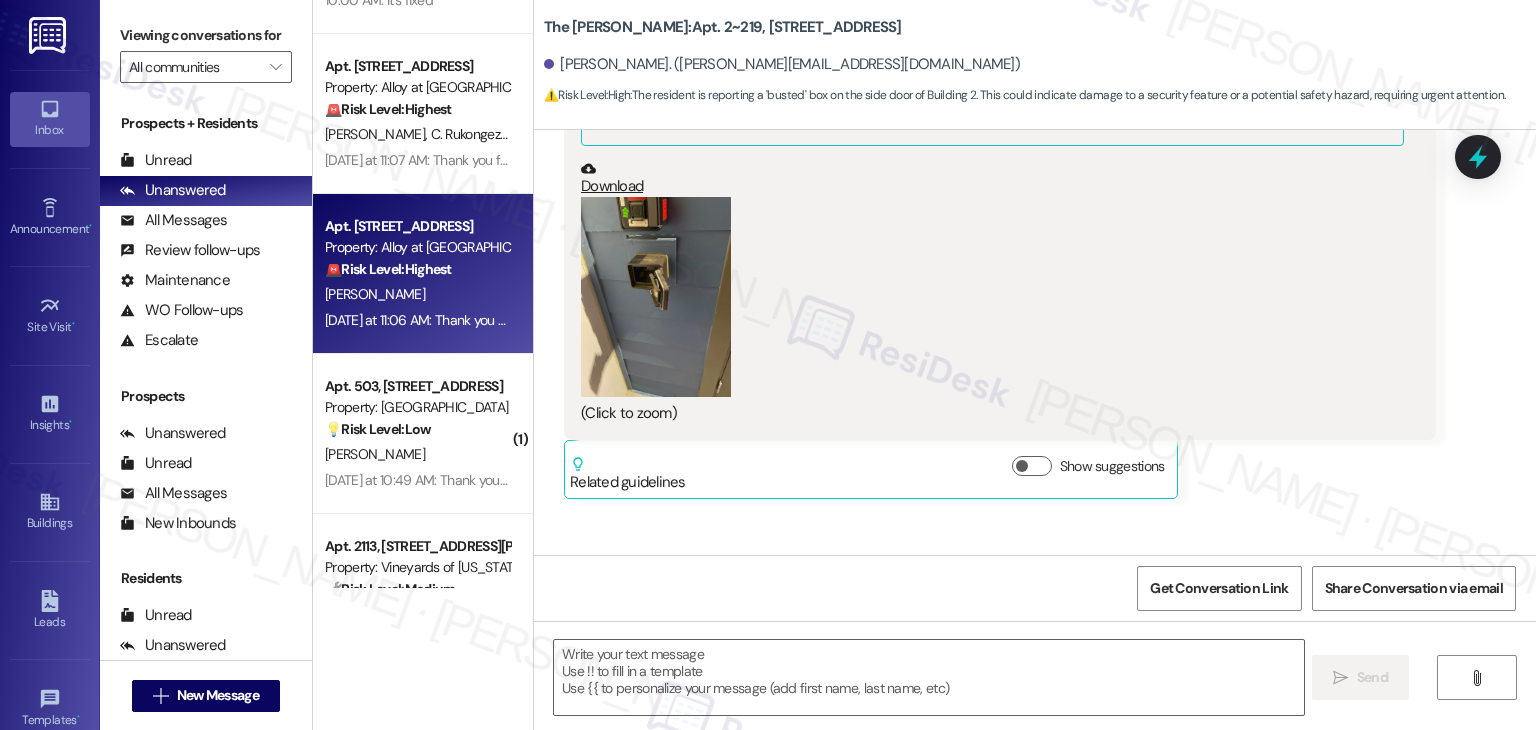 click on "Yesterday at 11:06 AM: Thank you for your message. Our offices are currently closed, but we will contact you when we resume operations. For emergencies, please contact your emergency number 801.655.5600. Yesterday at 11:06 AM: Thank you for your message. Our offices are currently closed, but we will contact you when we resume operations. For emergencies, please contact your emergency number 801.655.5600." at bounding box center [927, 320] 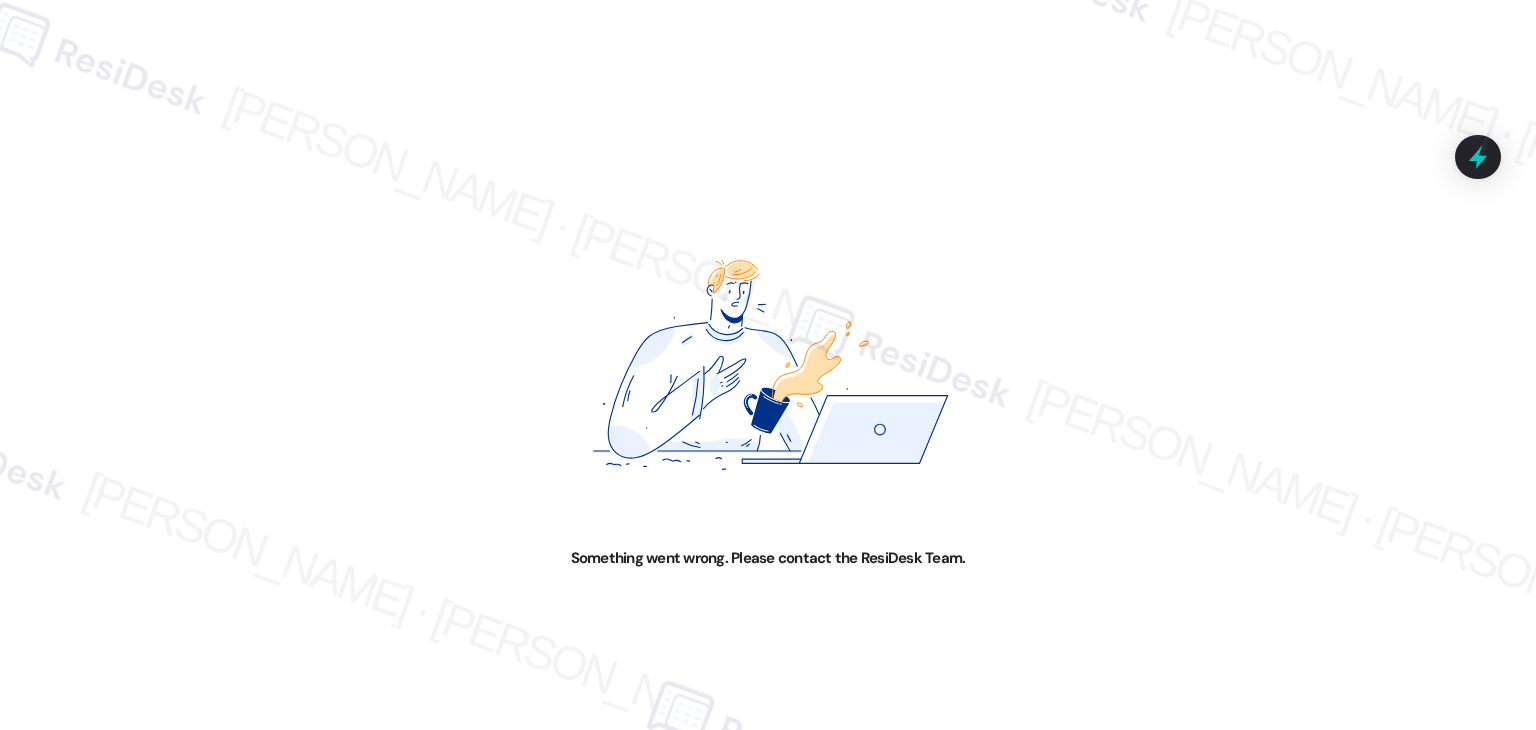 click at bounding box center [768, 365] 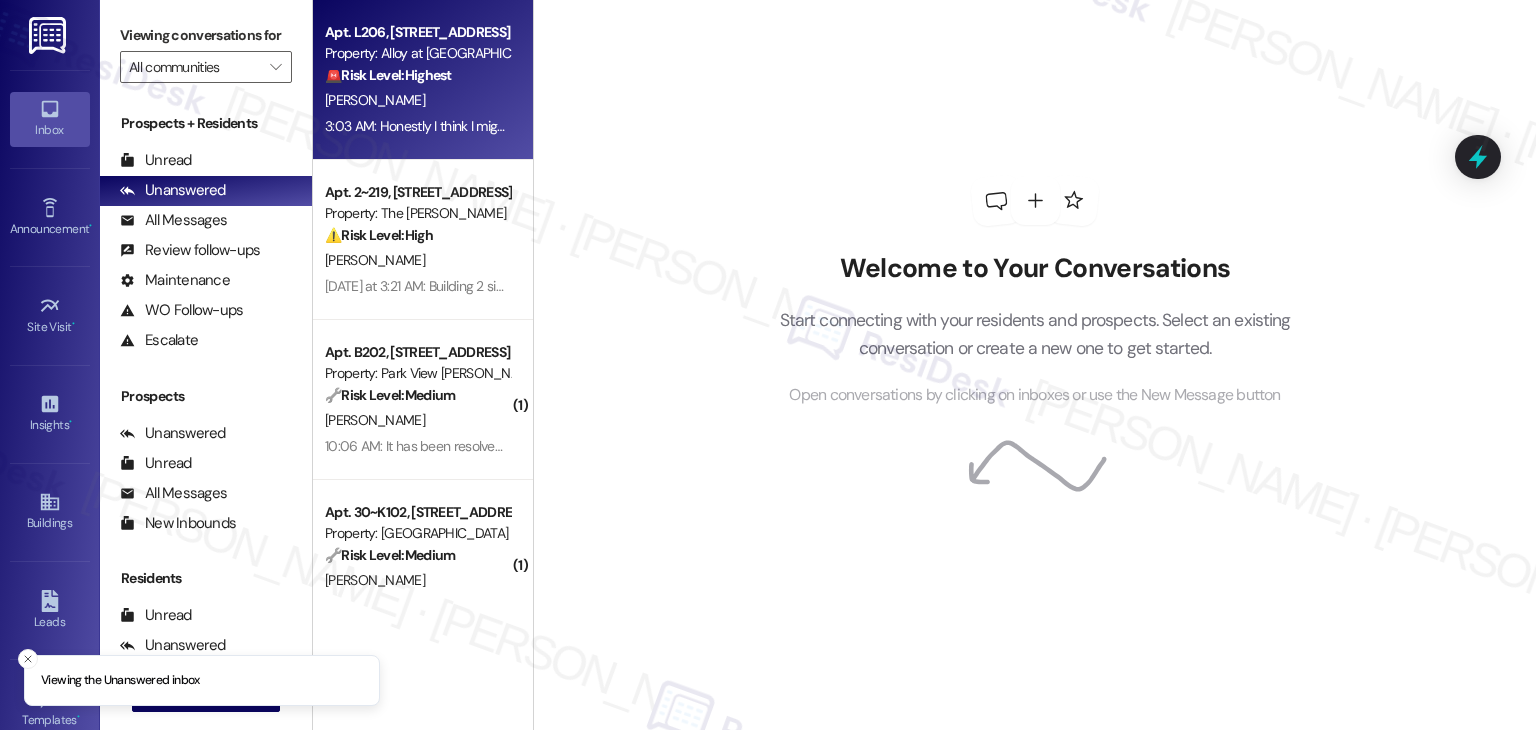 scroll, scrollTop: 0, scrollLeft: 0, axis: both 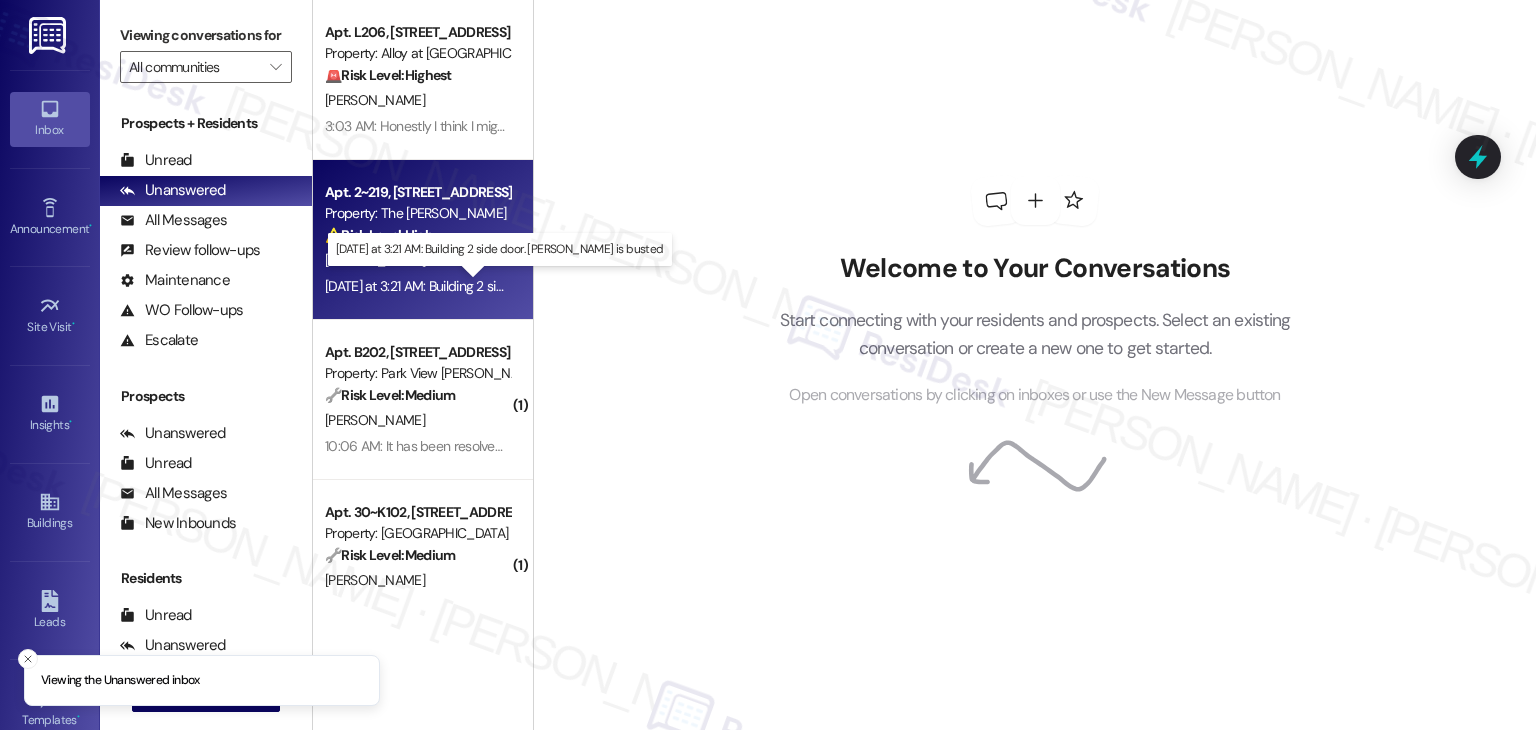 click on "[DATE] at 3:21 AM: Building 2 side door. [PERSON_NAME] is busted  [DATE] at 3:21 AM: Building 2 side door. Box is busted" at bounding box center (514, 286) 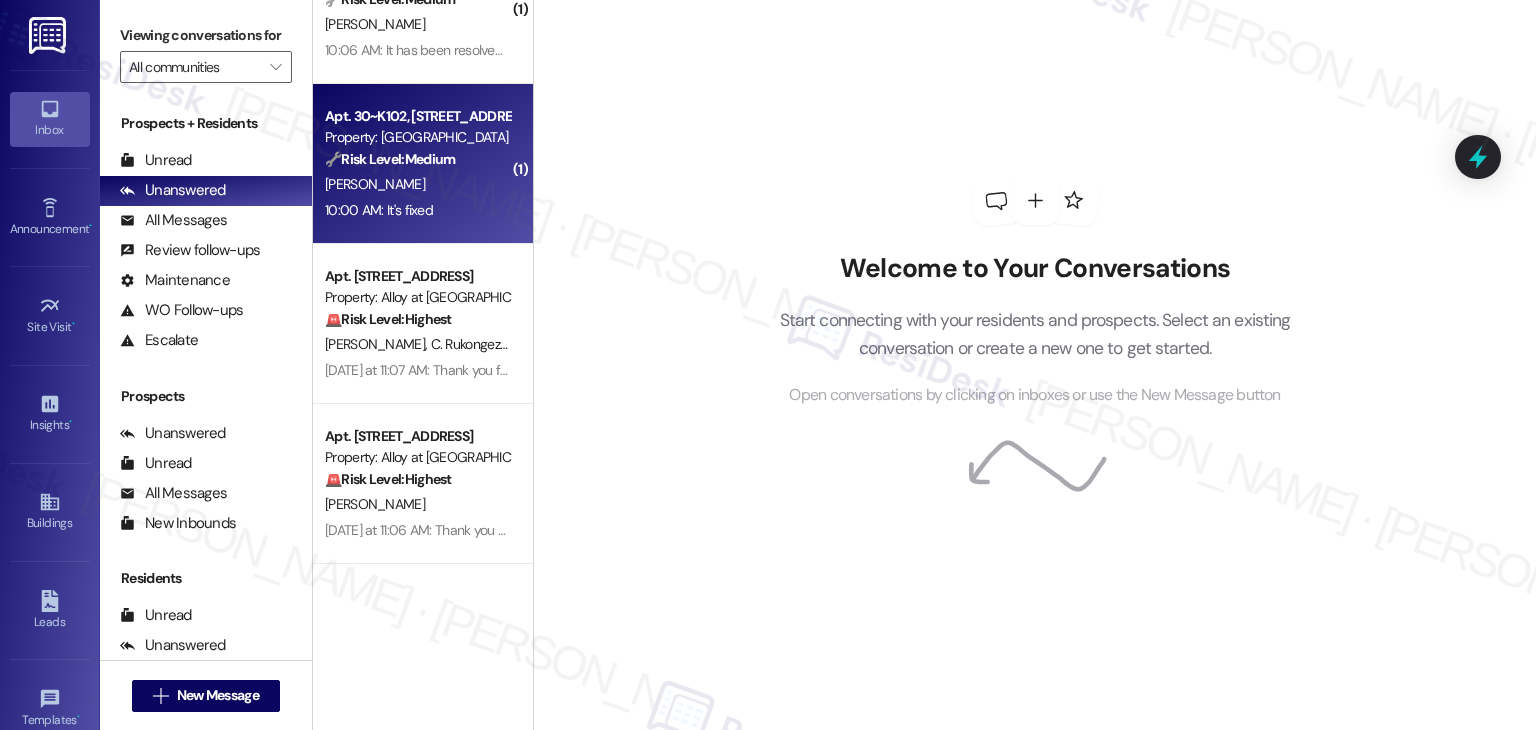 scroll, scrollTop: 400, scrollLeft: 0, axis: vertical 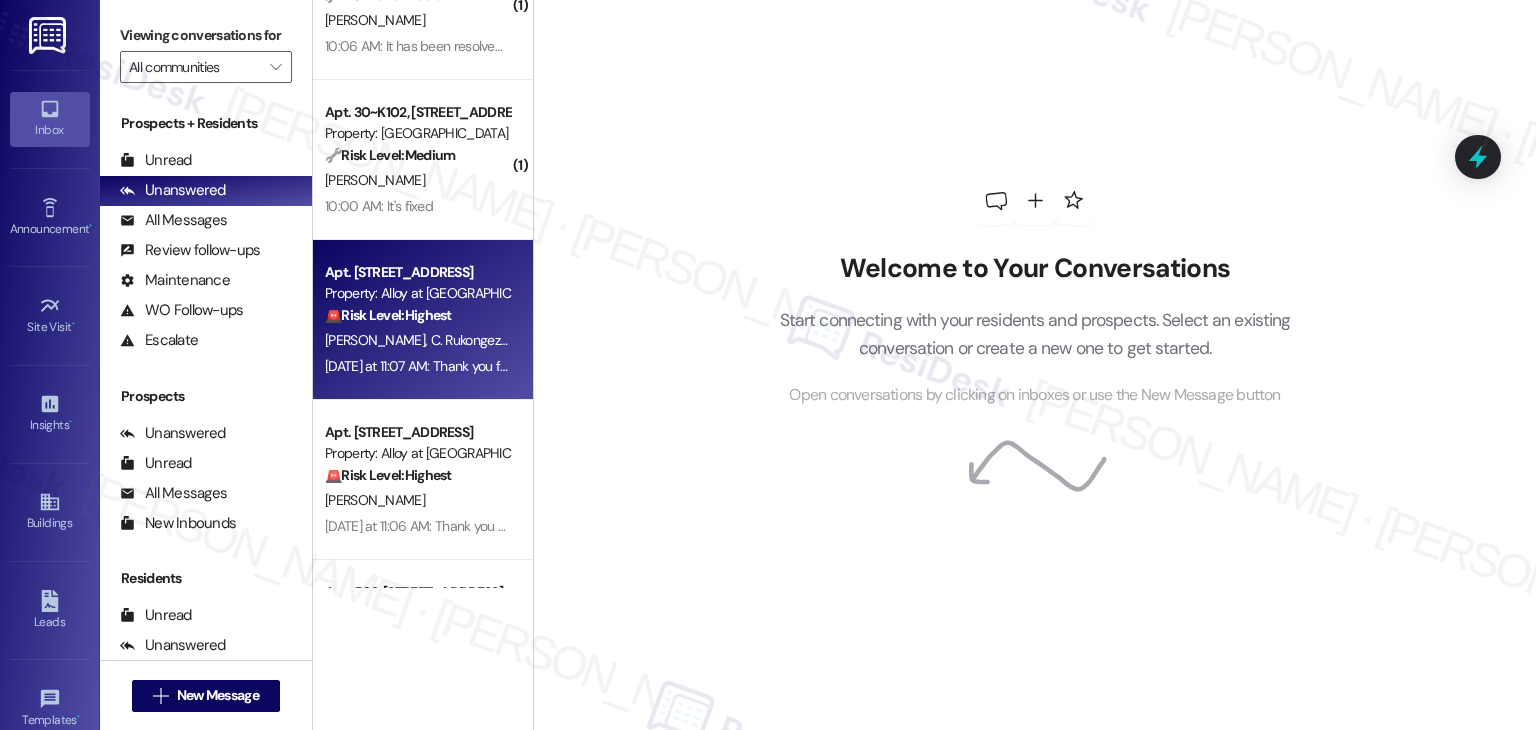 click on "C. Rukongeza" at bounding box center [472, 340] 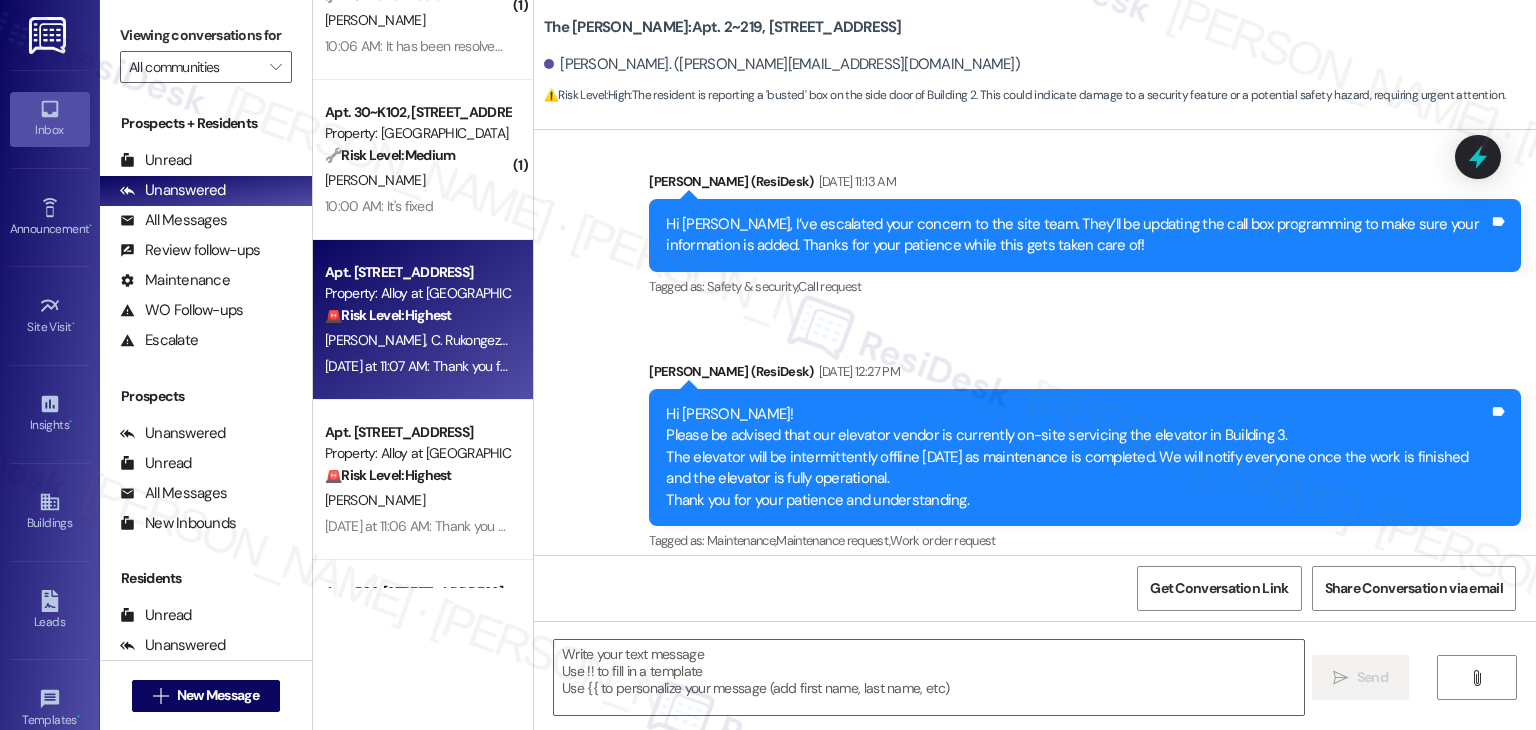 click on "Thank you for your message. Our offices are currently closed, but we will contact you when we resume operations. For emergencies, please contact your emergency number (720) 324-7100. Tags and notes" at bounding box center (1085, 9045) 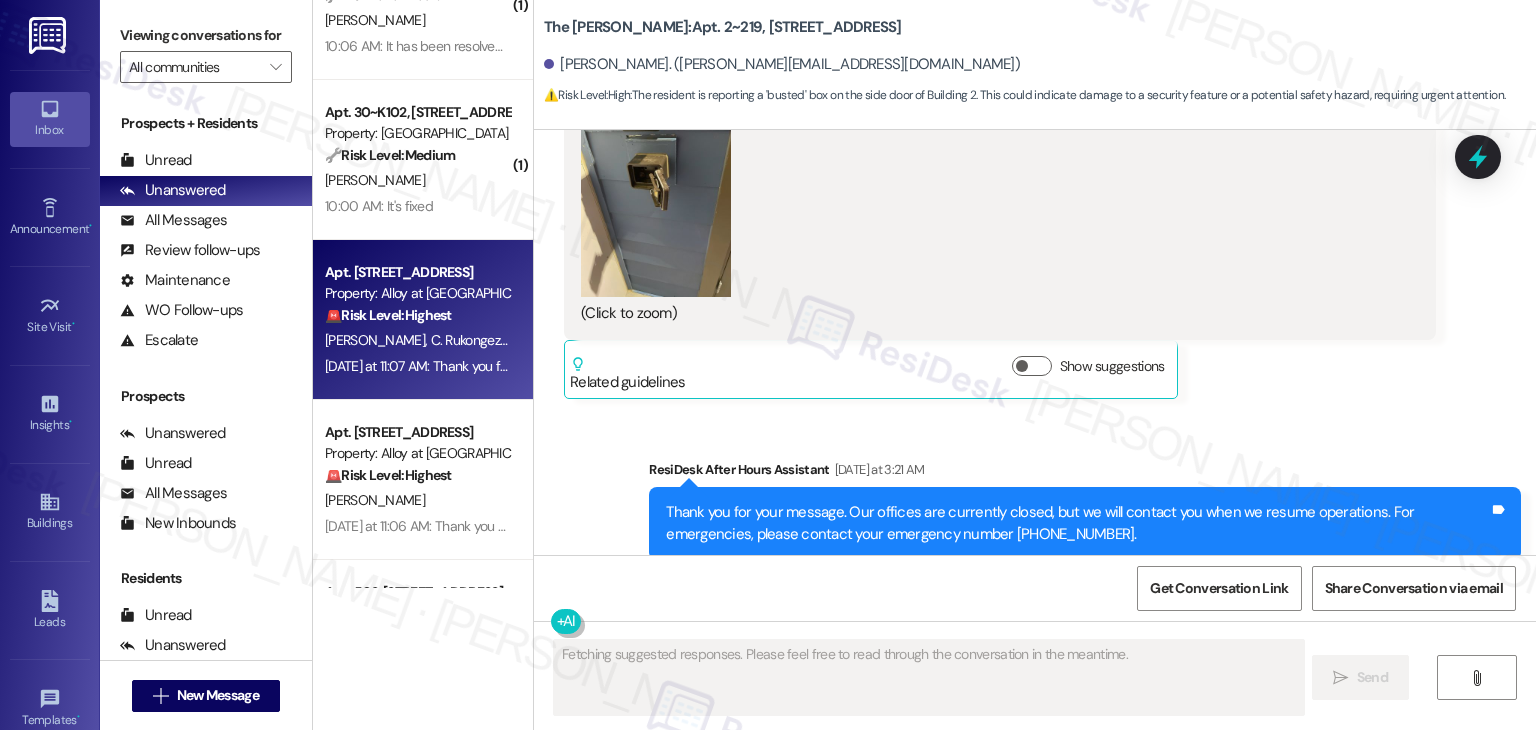click on "Received via SMS Brent Vandermeyden Yesterday at 3:21 AM Building 2 side door. Box is busted  Tags and notes Tagged as:   Broken door Click to highlight conversations about Broken door" at bounding box center [1035, 688] 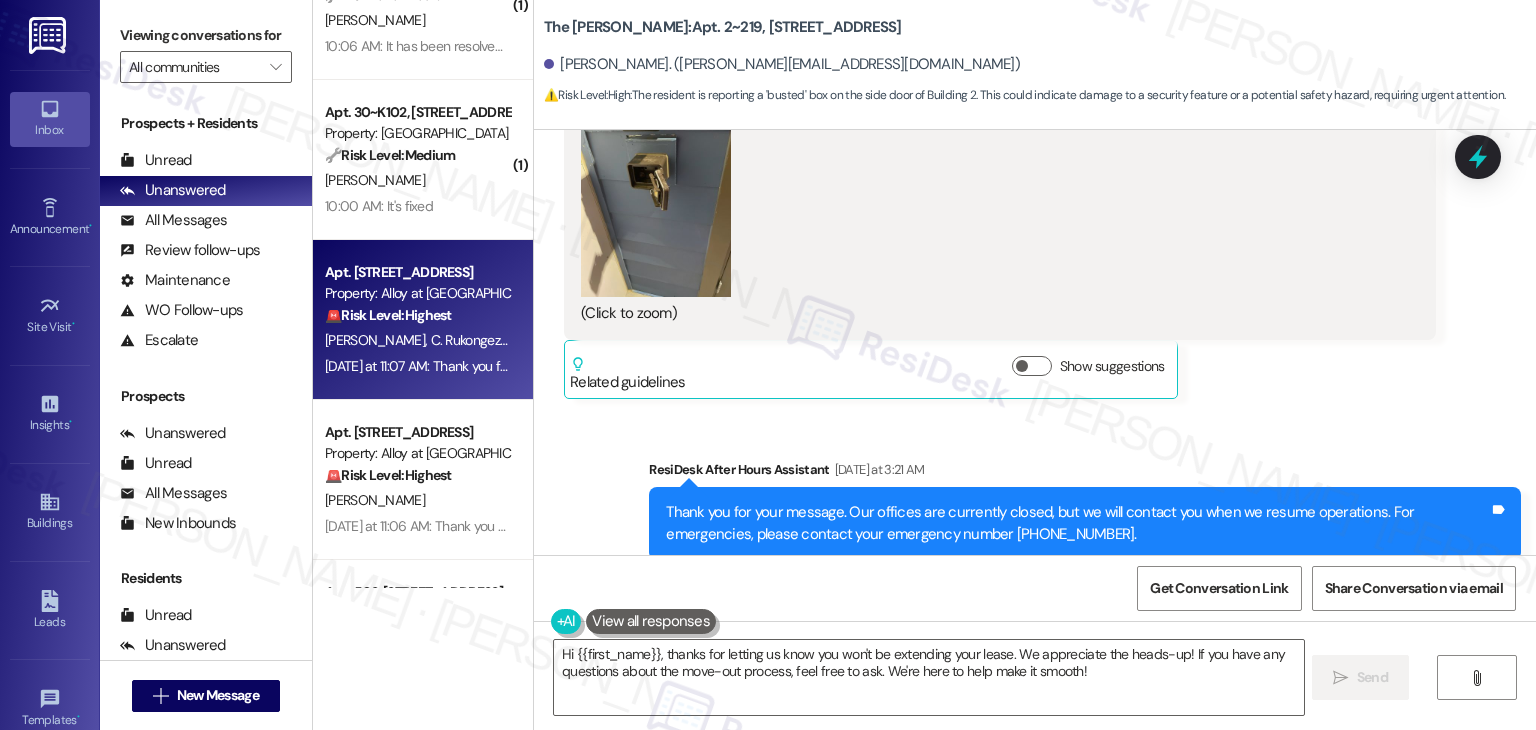 click on "Received via SMS Brent Vandermeyden Yesterday at 3:21 AM Building 2 side door. Box is busted  Tags and notes Tagged as:   Broken door Click to highlight conversations about Broken door" at bounding box center [1035, 688] 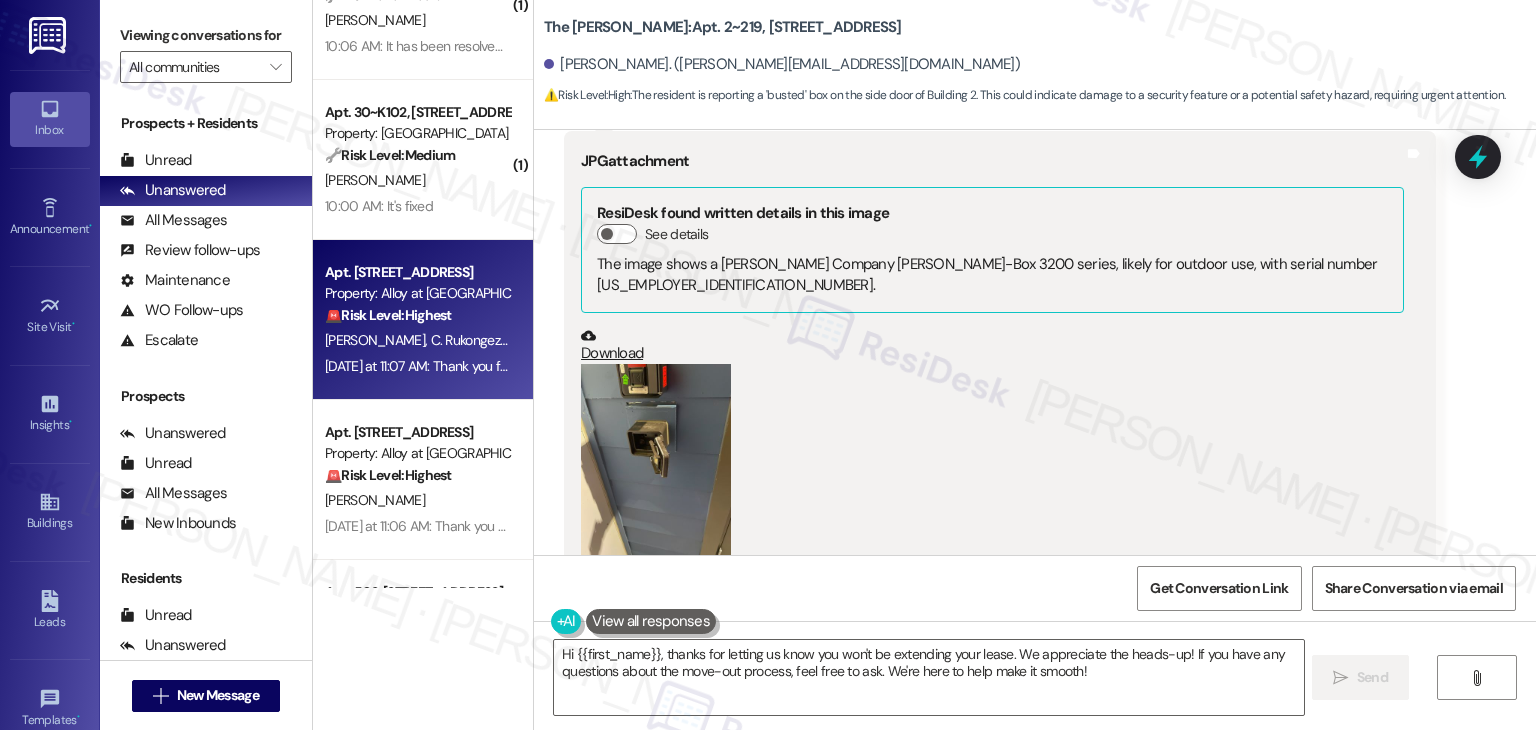 scroll, scrollTop: 18771, scrollLeft: 0, axis: vertical 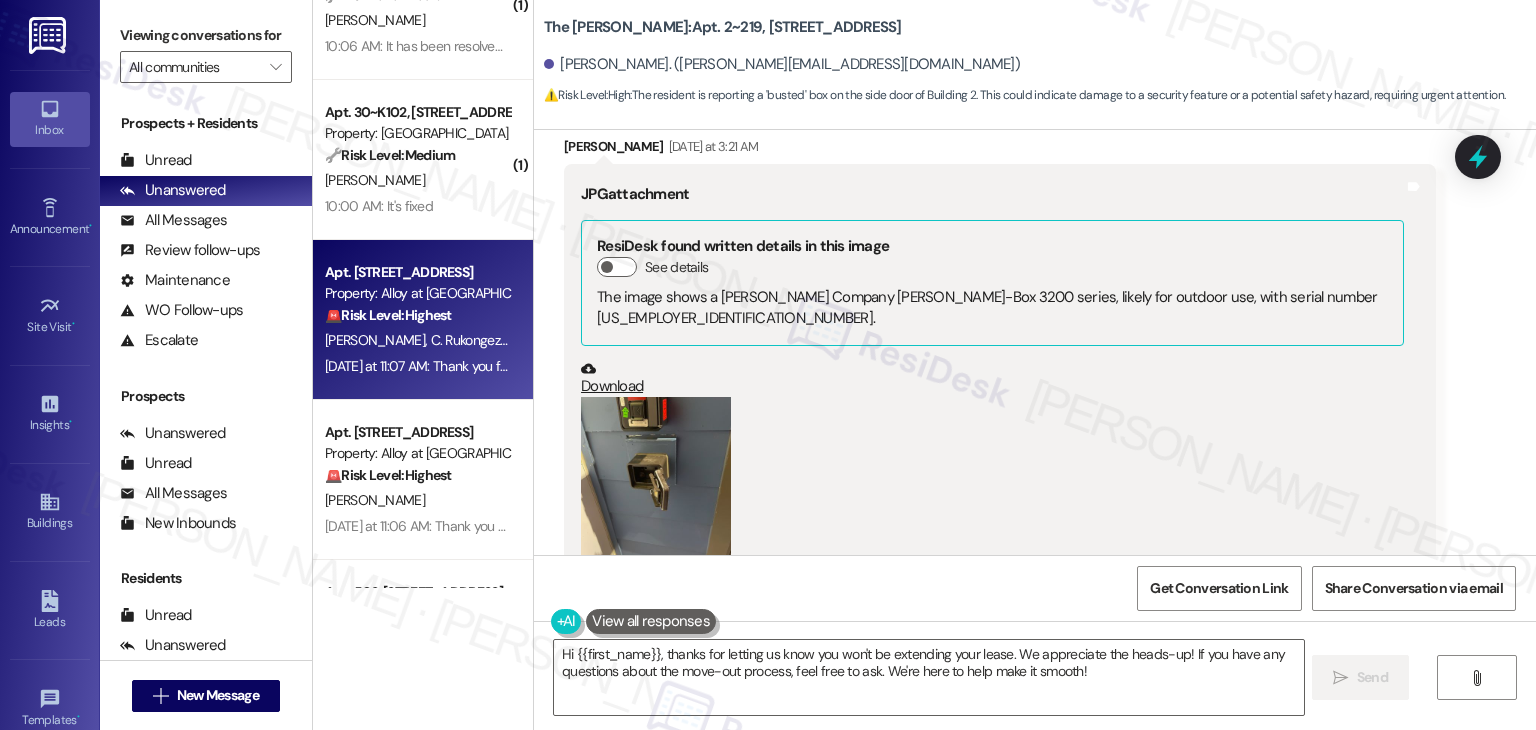 click at bounding box center (656, 497) 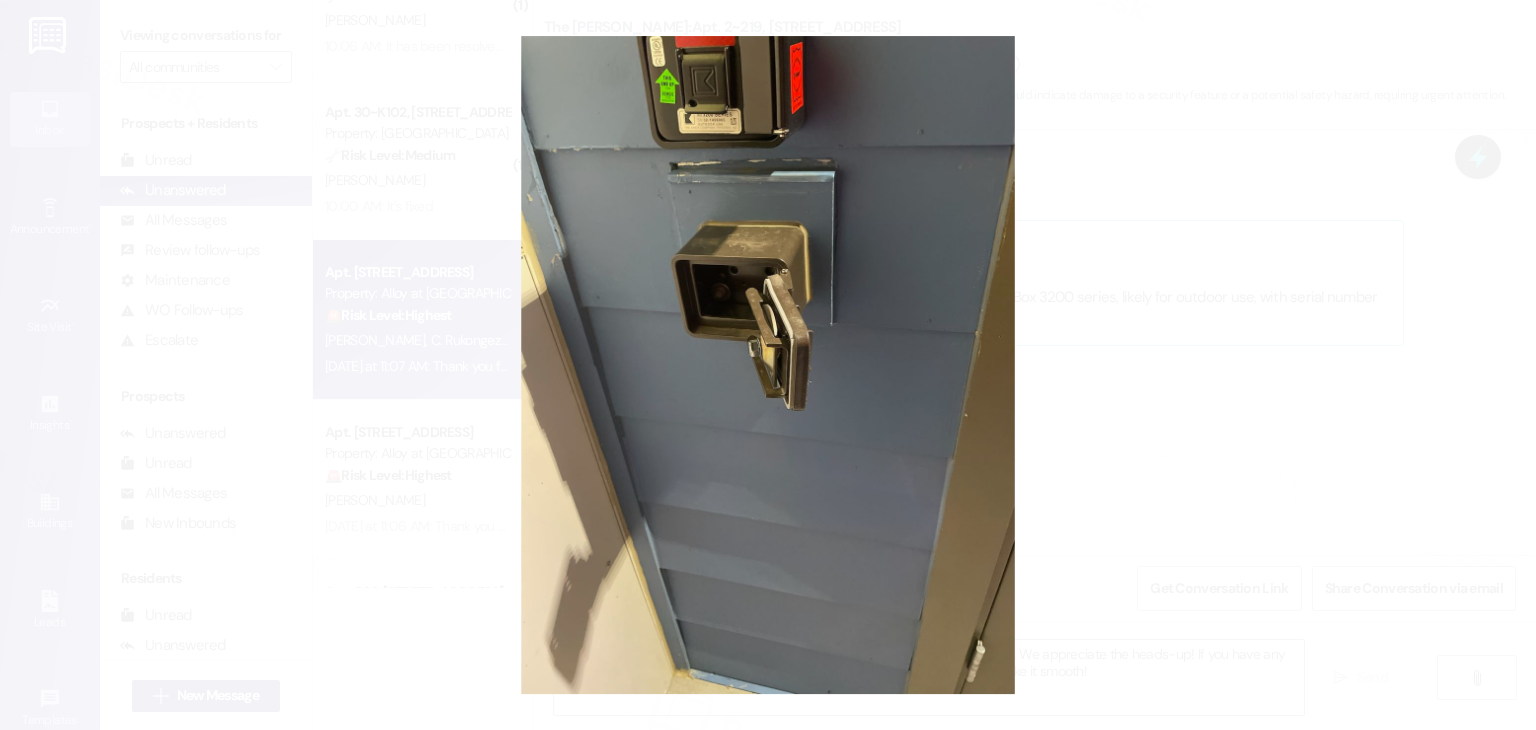 click at bounding box center [768, 365] 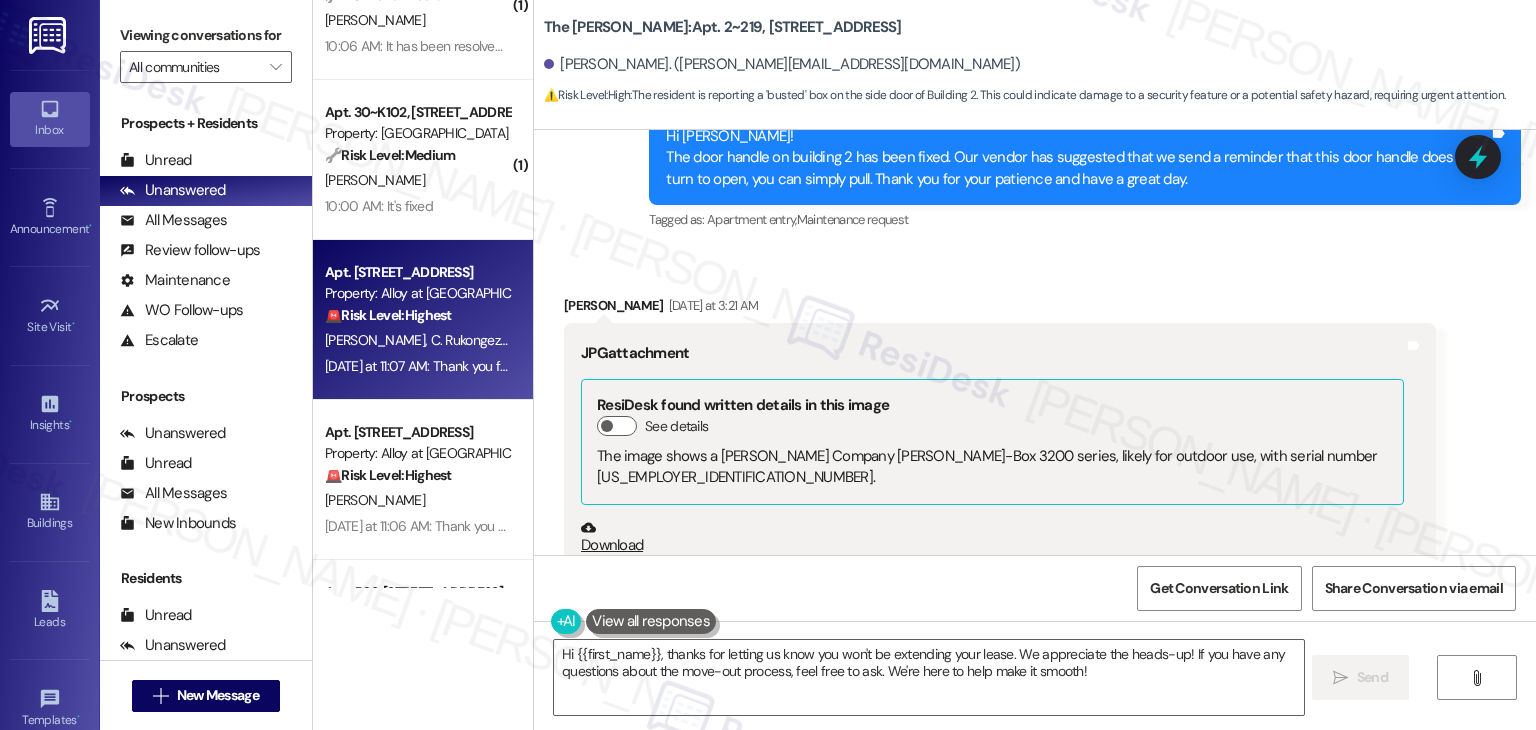 scroll, scrollTop: 18571, scrollLeft: 0, axis: vertical 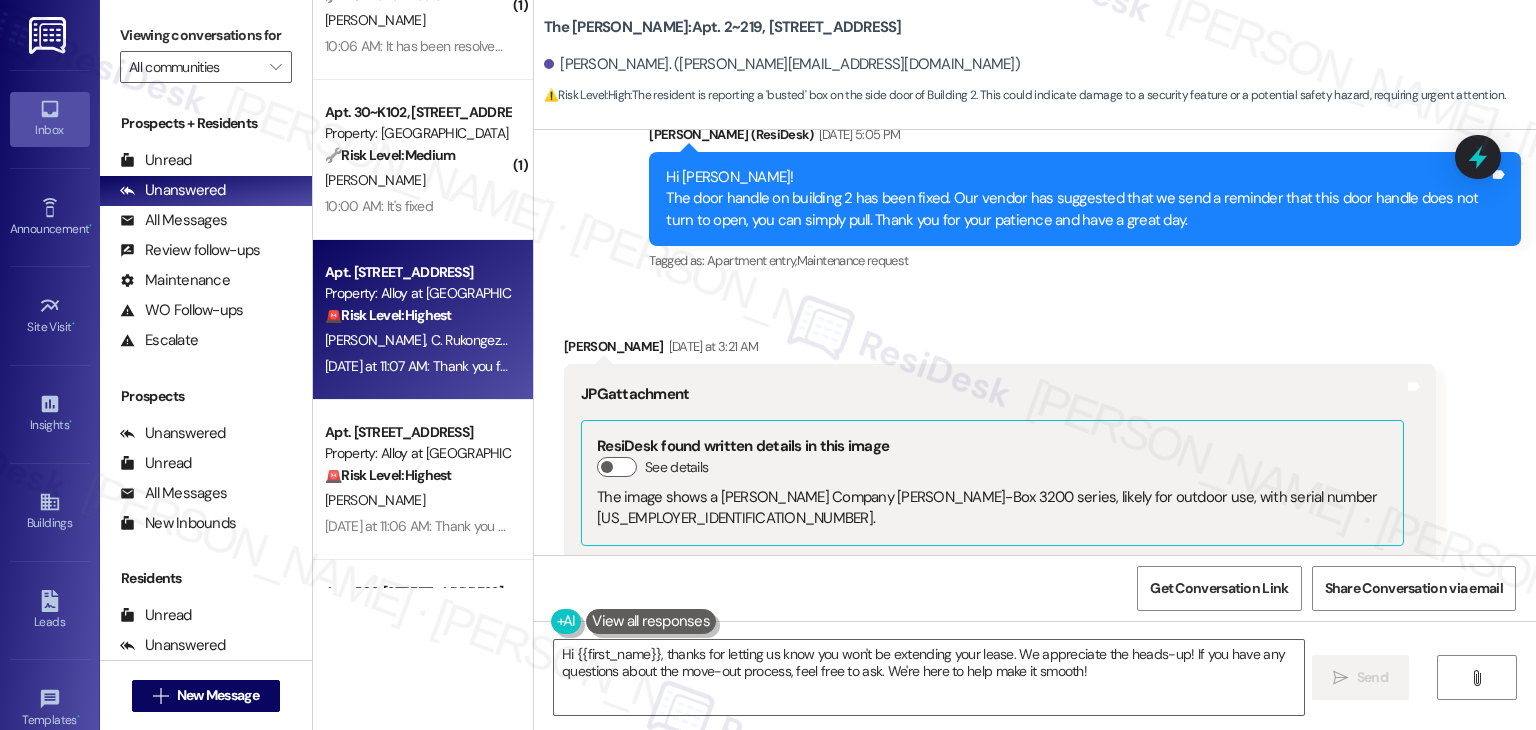 click on "Download" at bounding box center (992, 578) 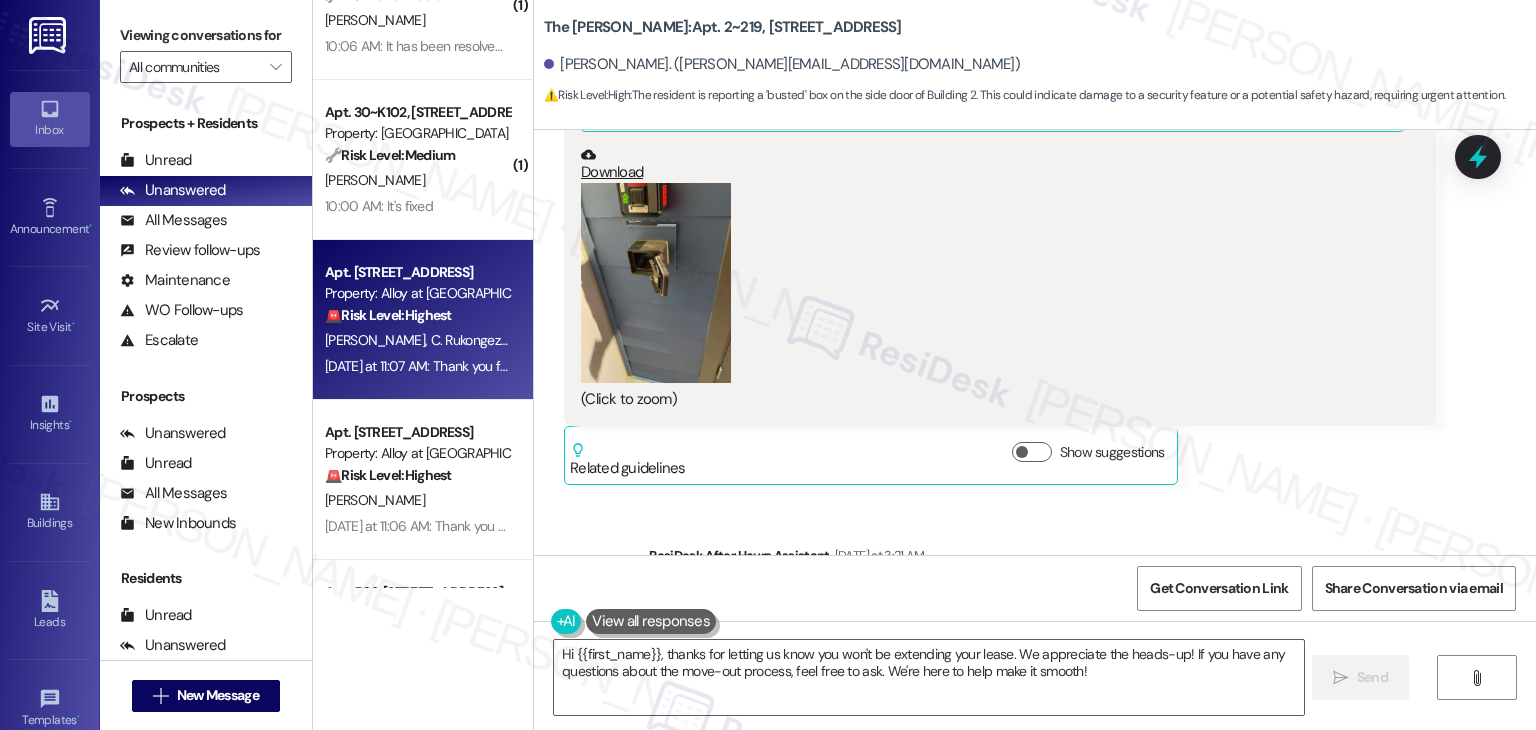 scroll, scrollTop: 19071, scrollLeft: 0, axis: vertical 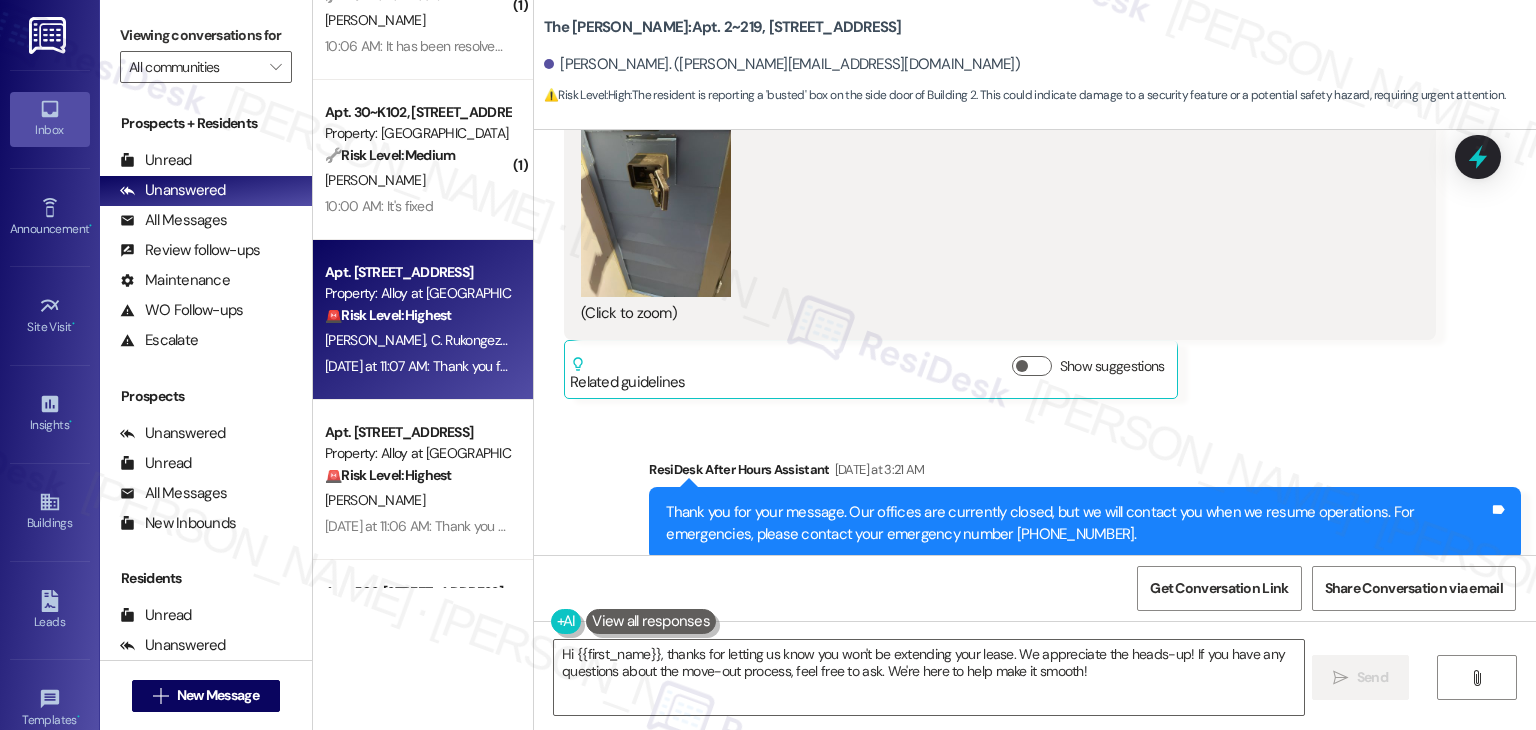 click on "Building 2 side door. Box is busted" at bounding box center [730, 702] 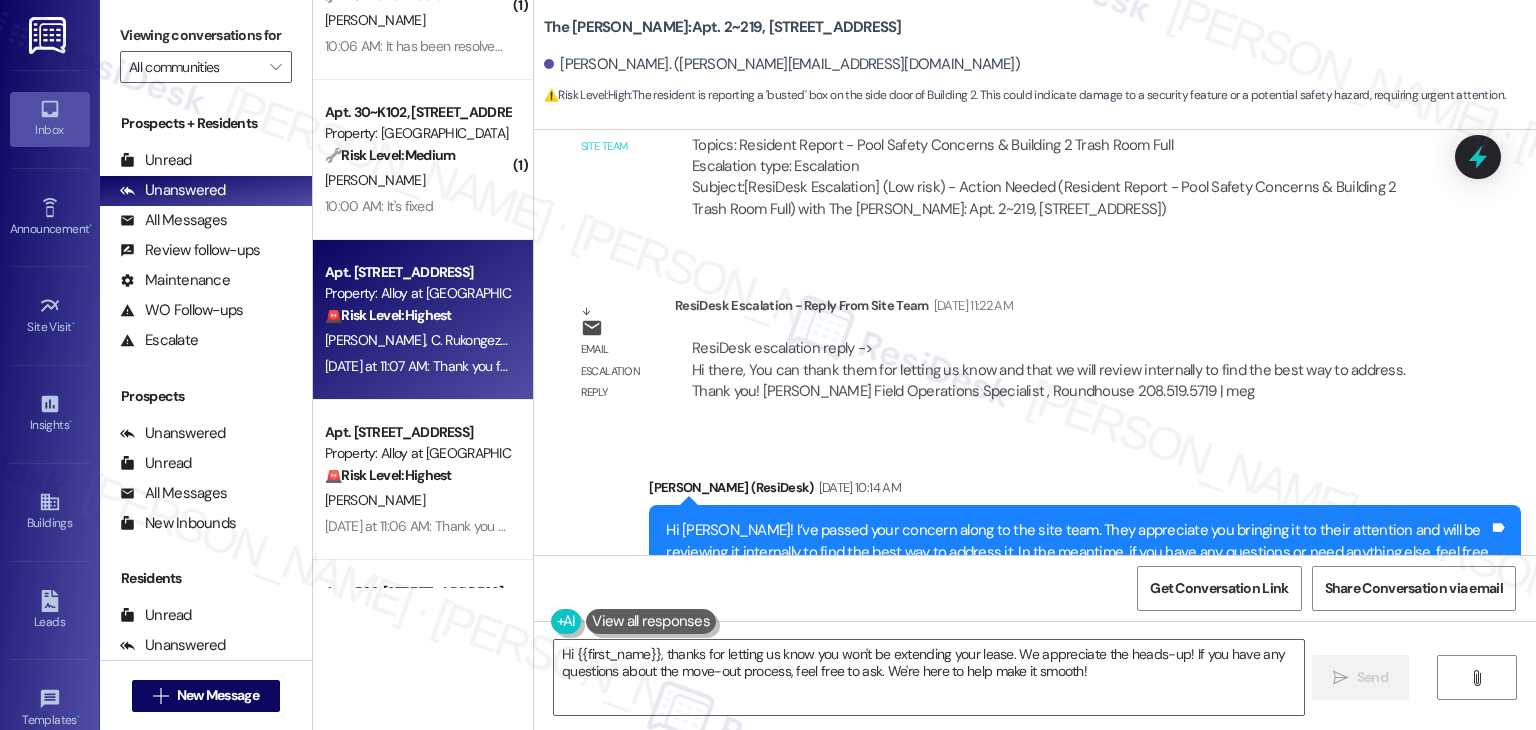 scroll, scrollTop: 17871, scrollLeft: 0, axis: vertical 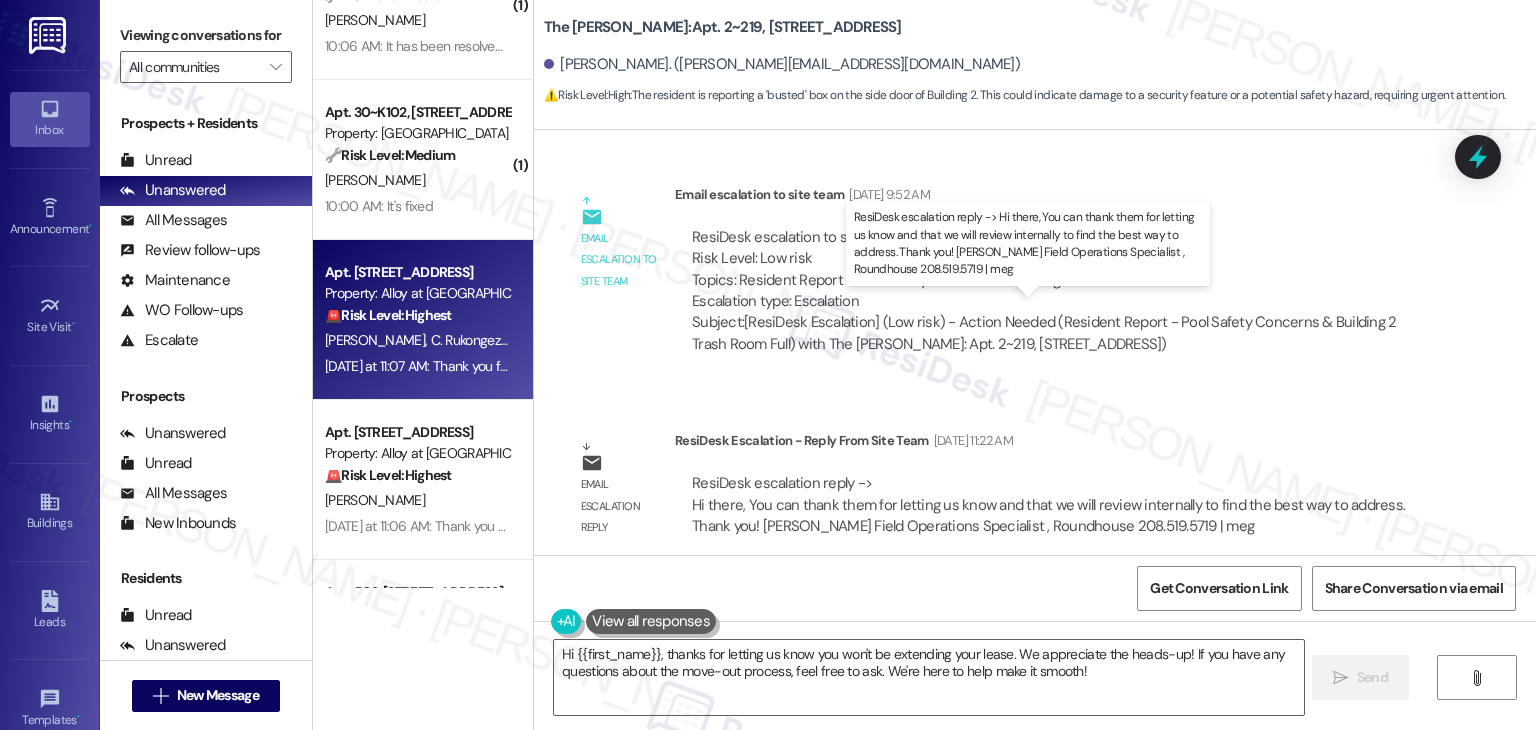 click on "ResiDesk escalation reply ->
Hi there, You can thank them for letting us know and that we will review internally to find the best way to address. Thank you! Megan Ishizu Field Operations Specialist , Roundhouse 208.519.5719 | meg ResiDesk escalation reply ->
Hi there, You can thank them for letting us know and that we will review internally to find the best way to address. Thank you! Megan Ishizu Field Operations Specialist , Roundhouse 208.519.5719 | meg" at bounding box center (1055, 505) 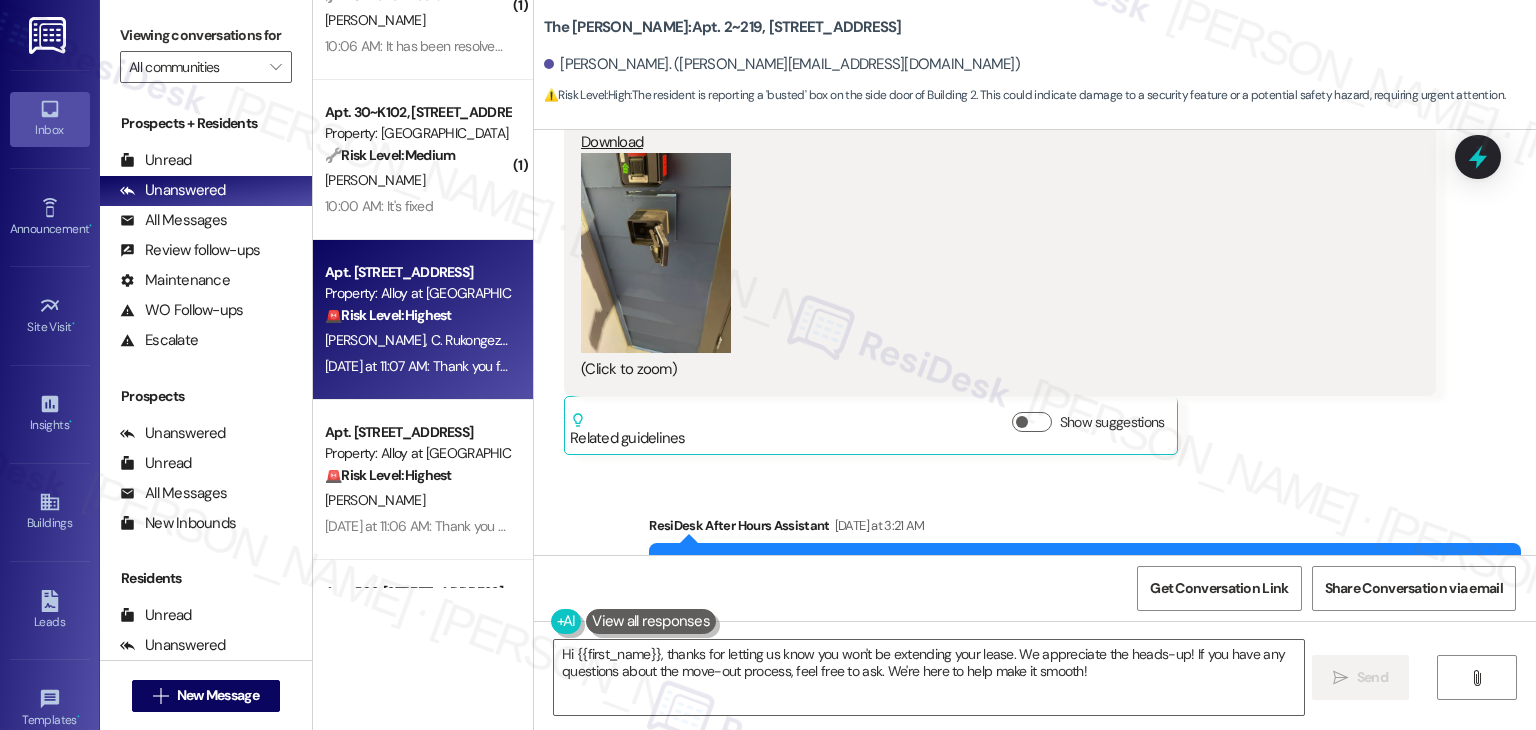 scroll, scrollTop: 19071, scrollLeft: 0, axis: vertical 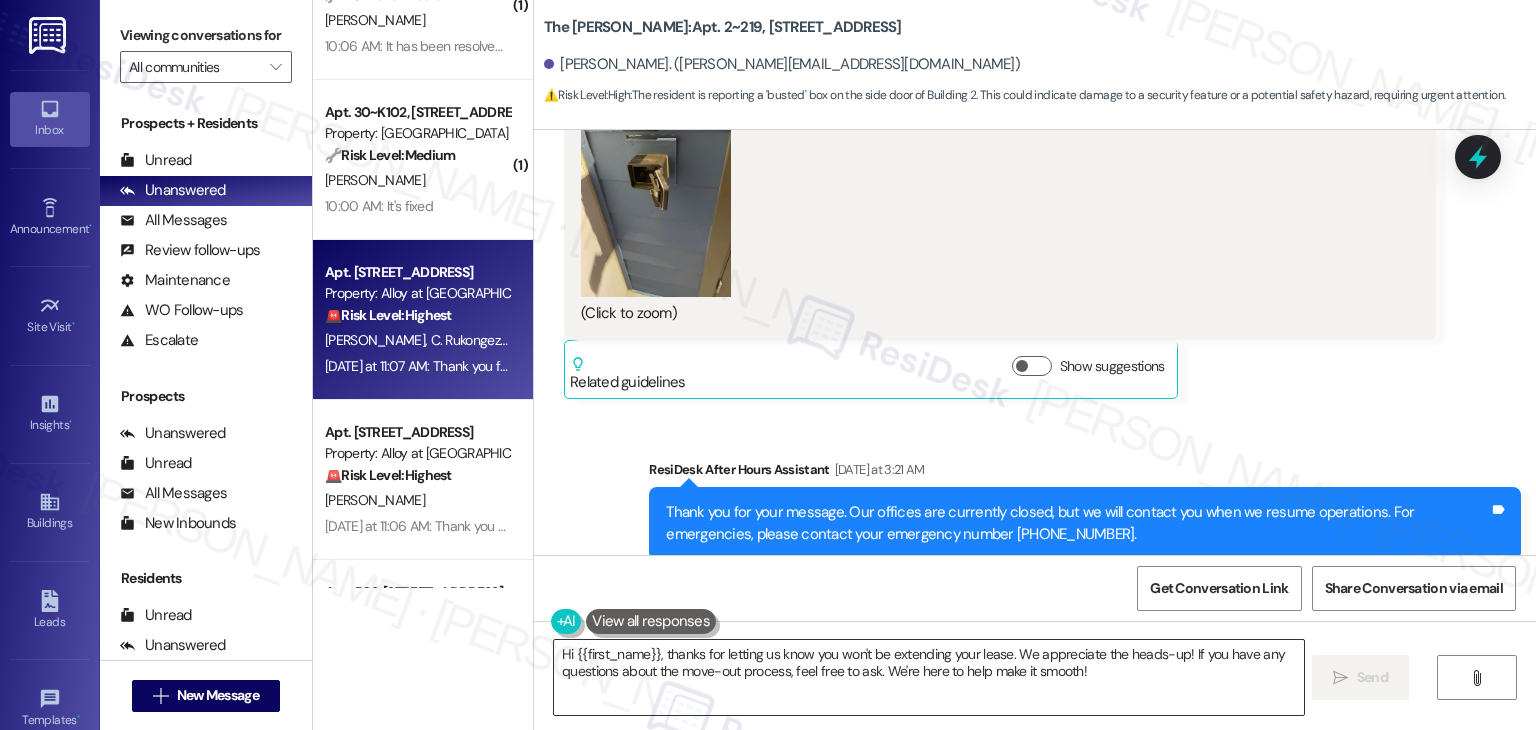 click on "Hi {{first_name}}, thanks for letting us know you won't be extending your lease. We appreciate the heads-up! If you have any questions about the move-out process, feel free to ask. We're here to help make it smooth!" at bounding box center [928, 677] 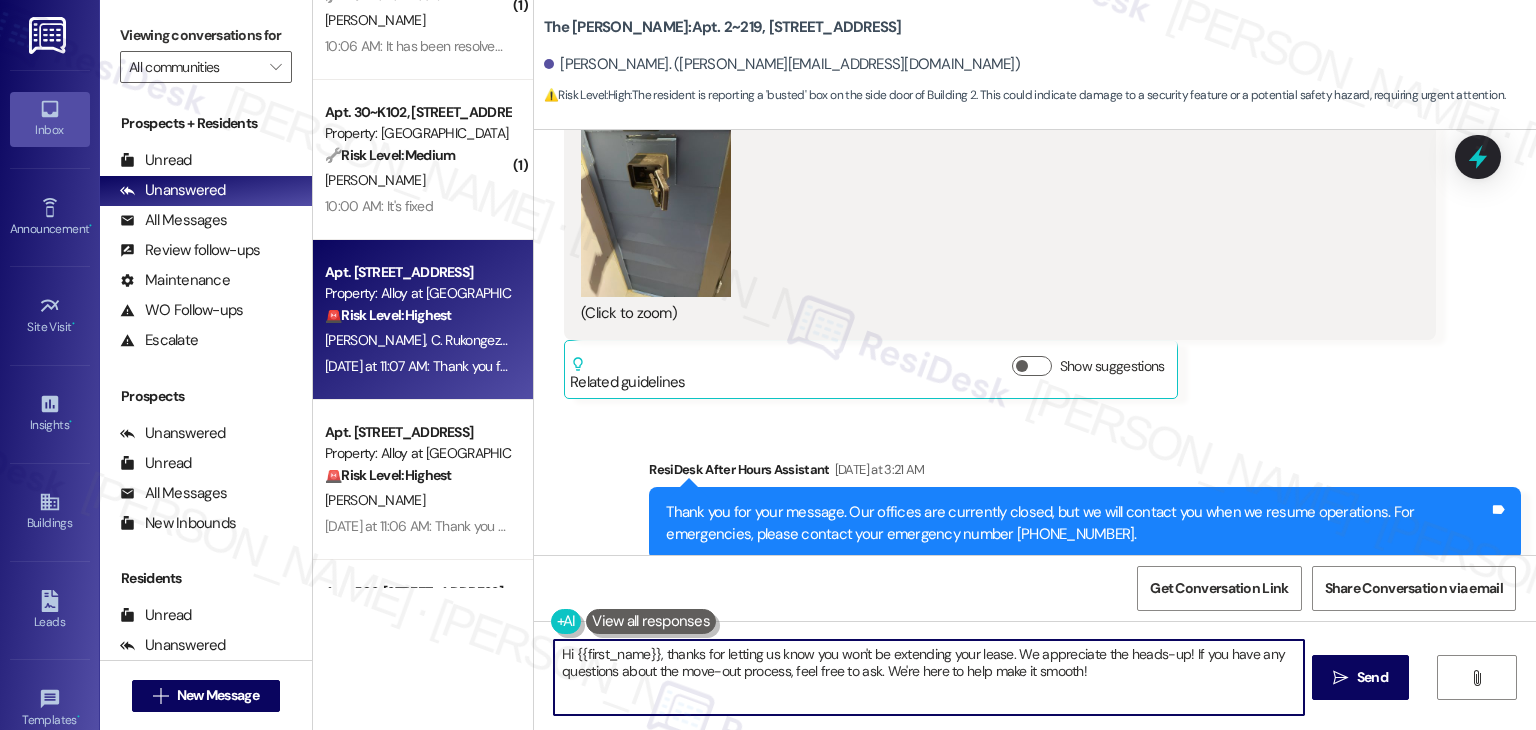 click on "Hi {{first_name}}, thanks for letting us know you won't be extending your lease. We appreciate the heads-up! If you have any questions about the move-out process, feel free to ask. We're here to help make it smooth!" at bounding box center [928, 677] 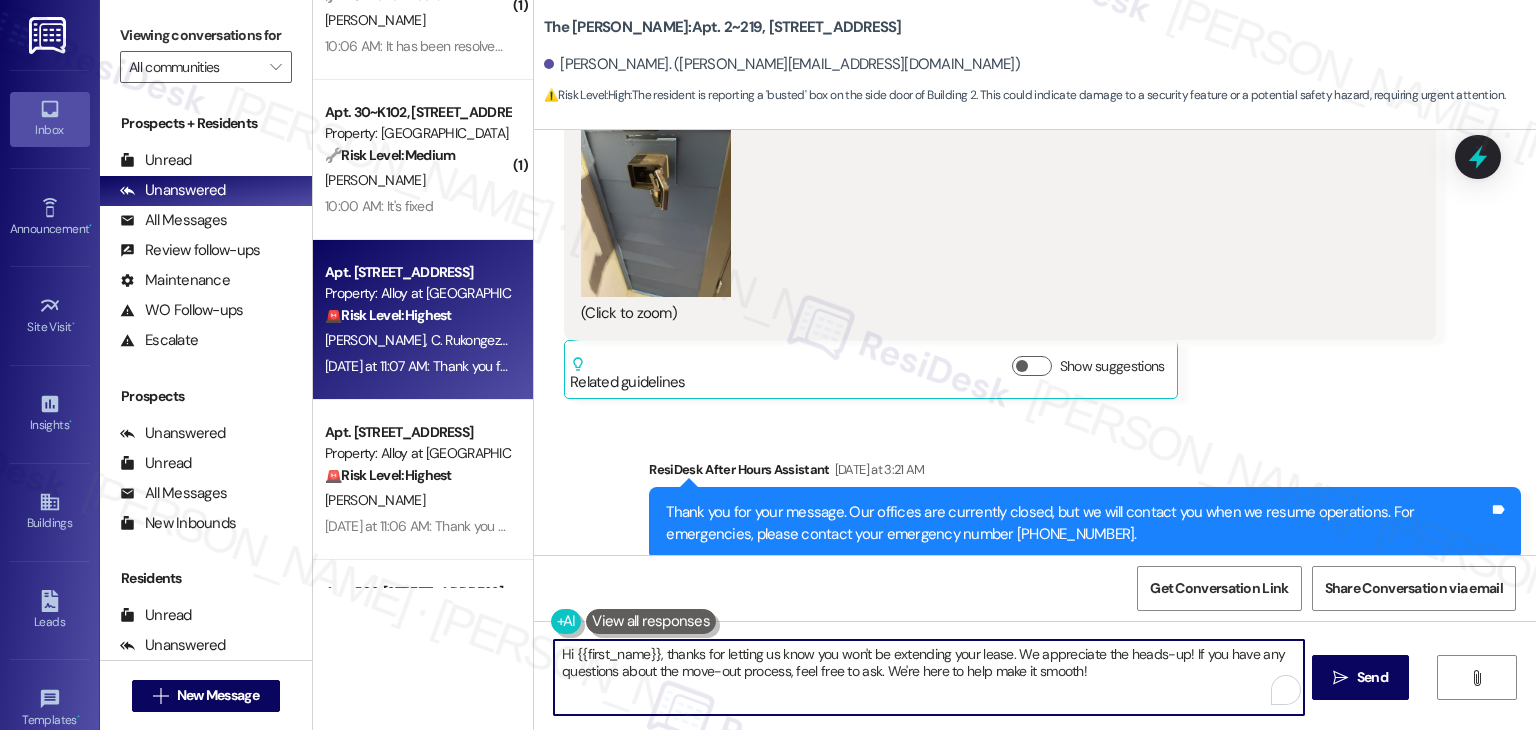paste on "Brent, thanks for the heads-up about the side door in Building 2. Just to clarify—when you say the box is busted, do you mean it’s not locking properly, or is the latch or keypad mechanism damaged? We’ll go ahead and notify the team, but a little more detail will help us describe the issue clearly. Appreciate you bringing this to our attention!" 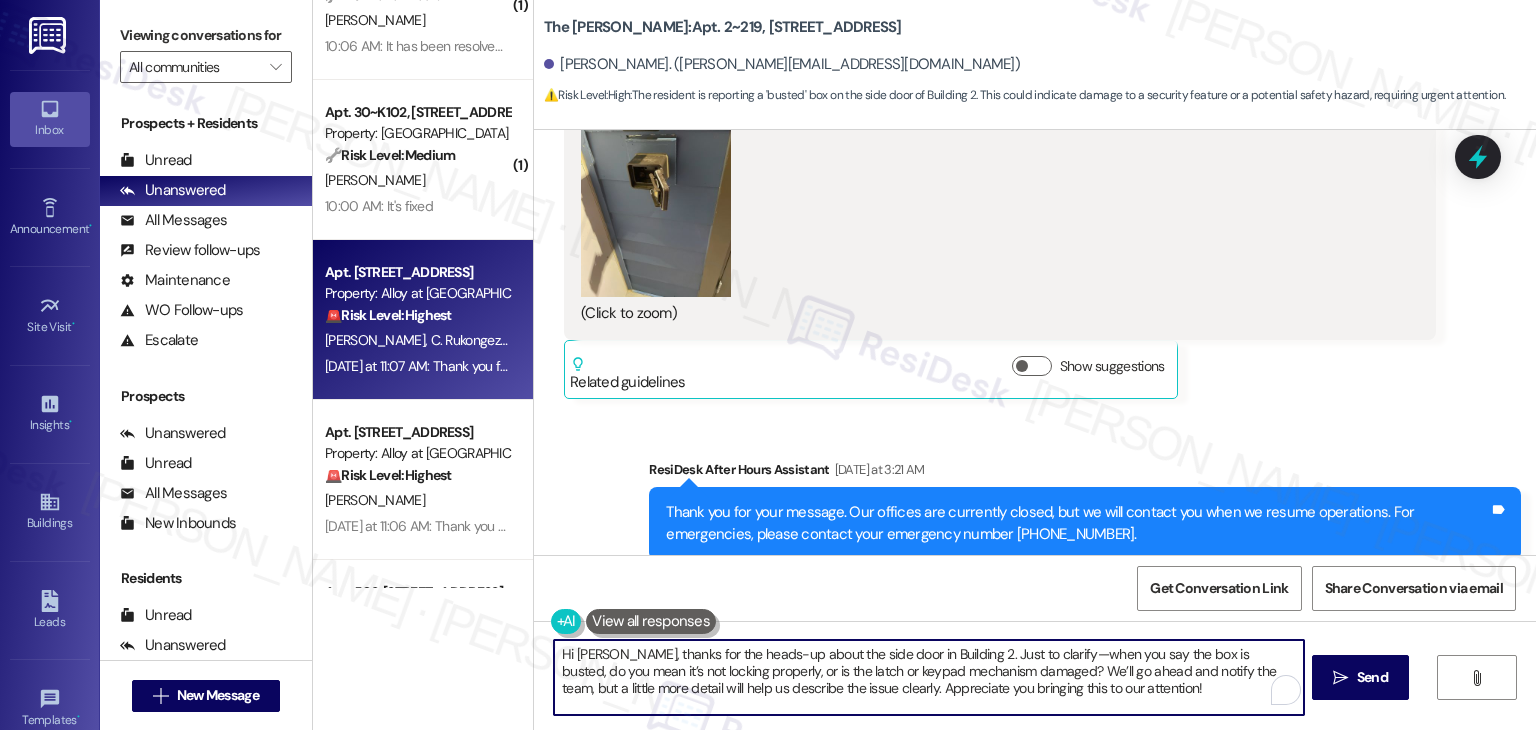 scroll, scrollTop: 118, scrollLeft: 0, axis: vertical 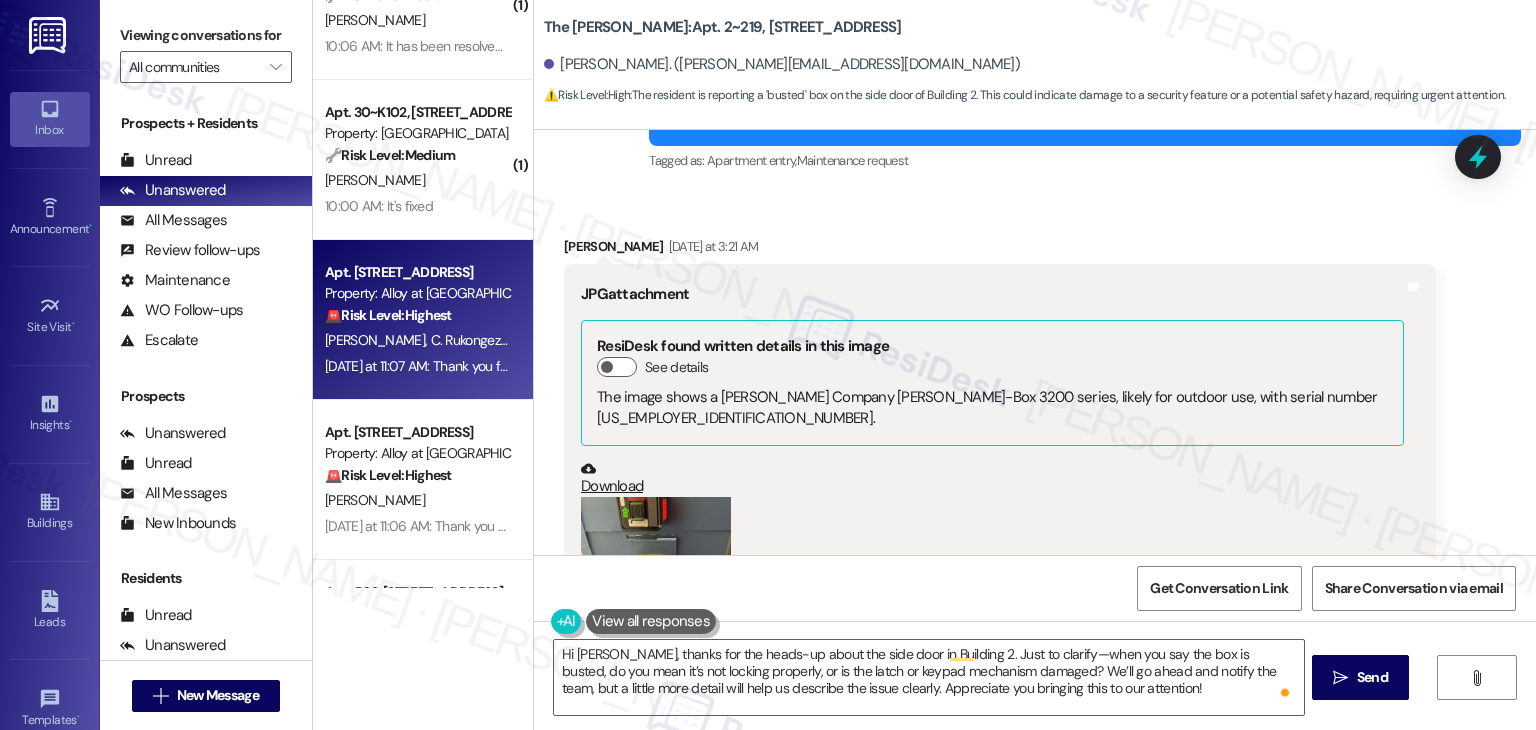 click at bounding box center [656, 597] 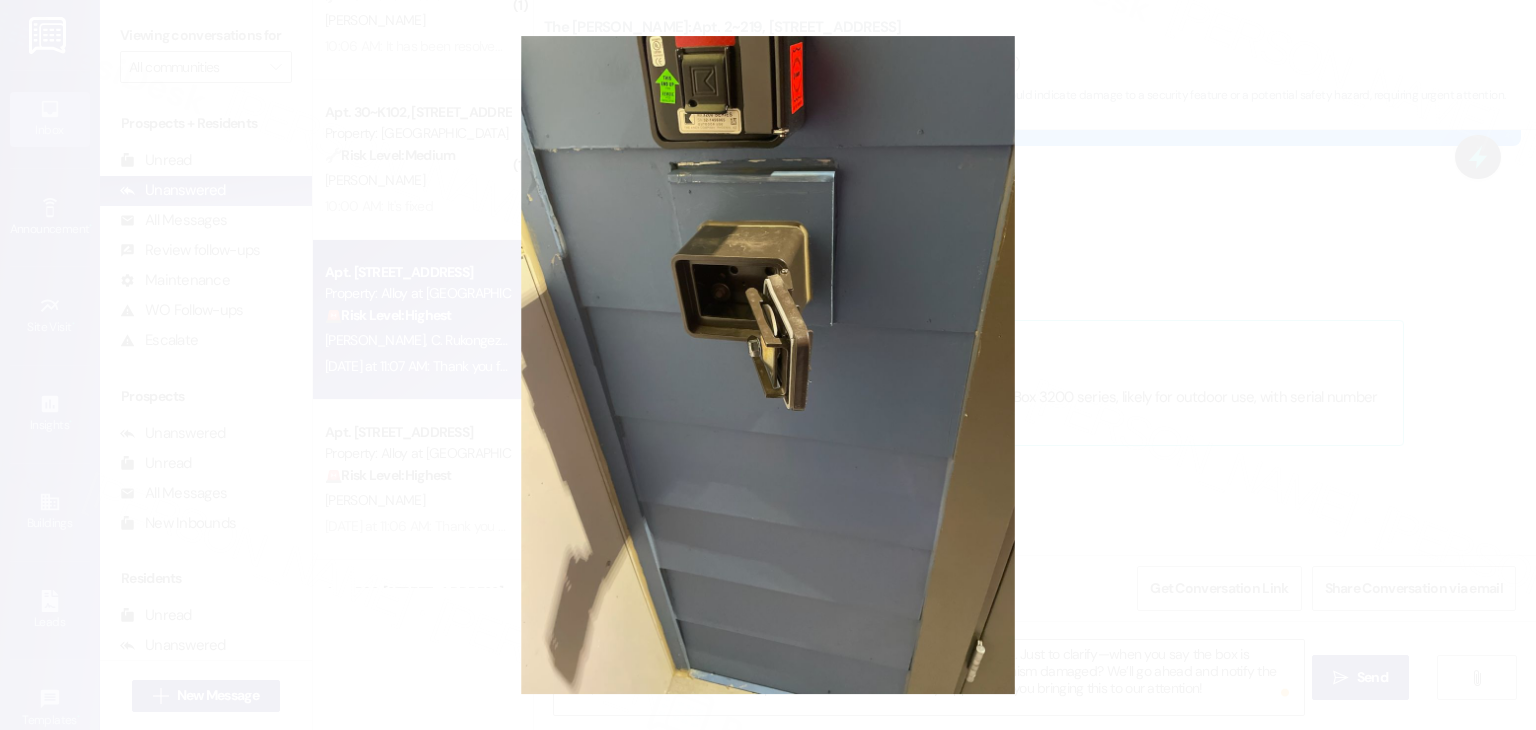 click at bounding box center (768, 365) 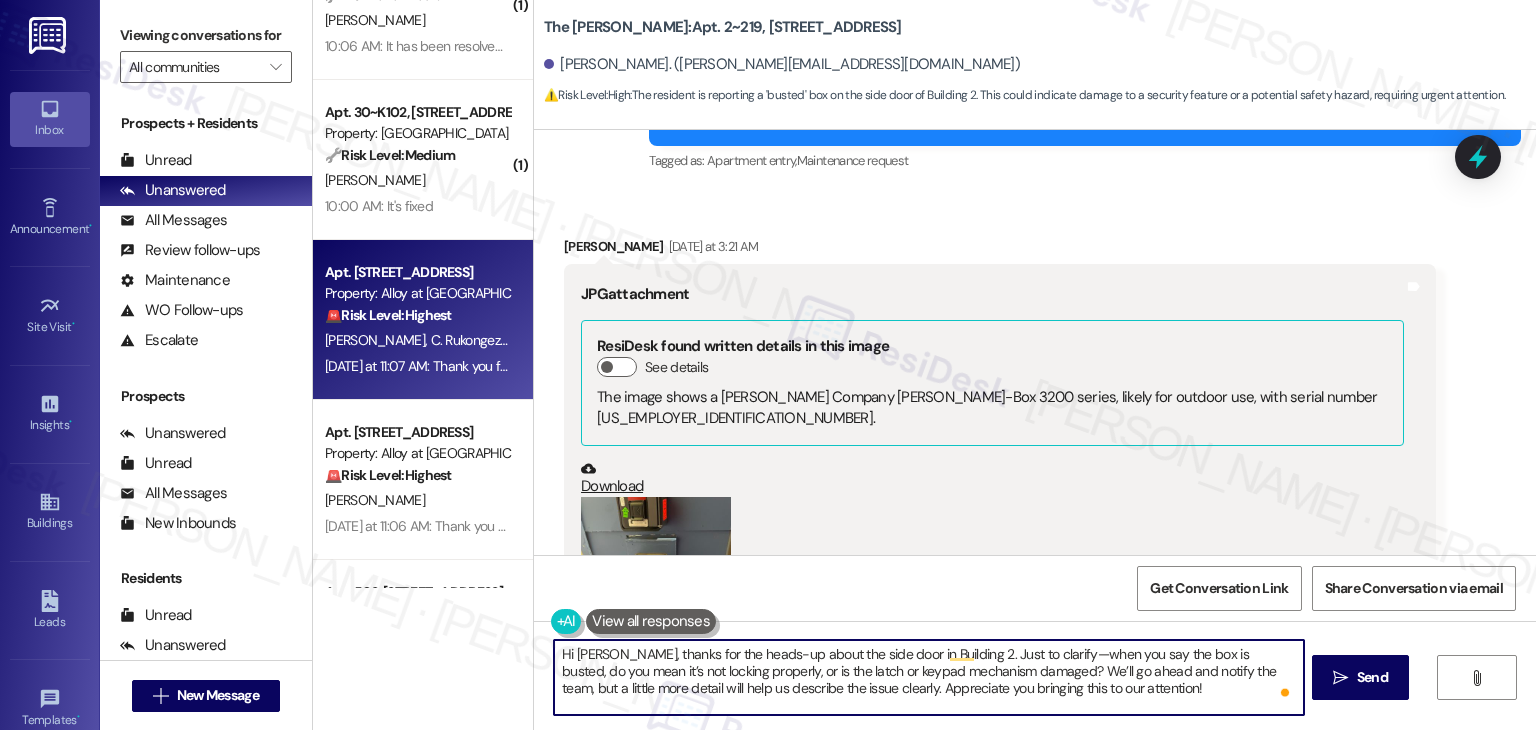 scroll, scrollTop: 0, scrollLeft: 0, axis: both 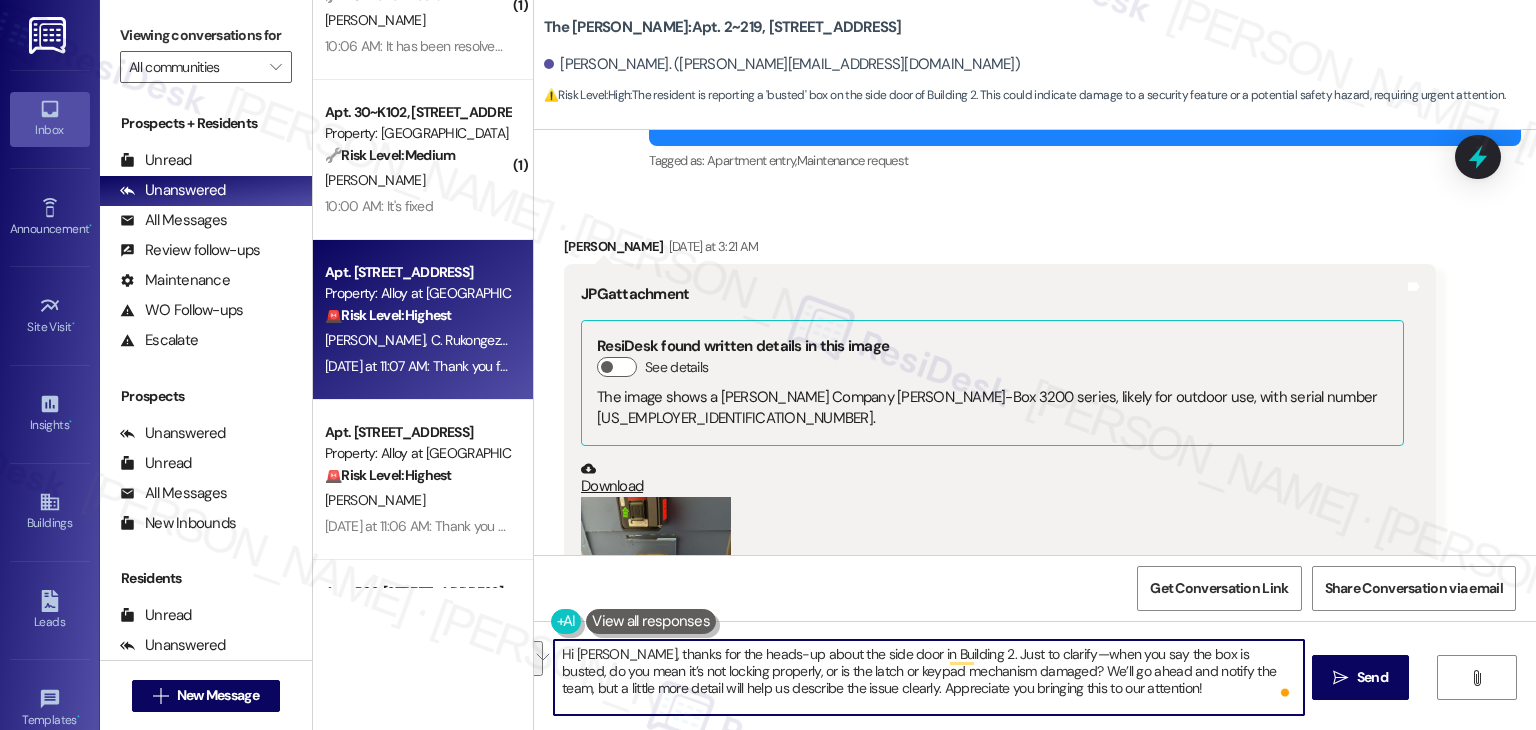 drag, startPoint x: 1005, startPoint y: 661, endPoint x: 966, endPoint y: 653, distance: 39.812057 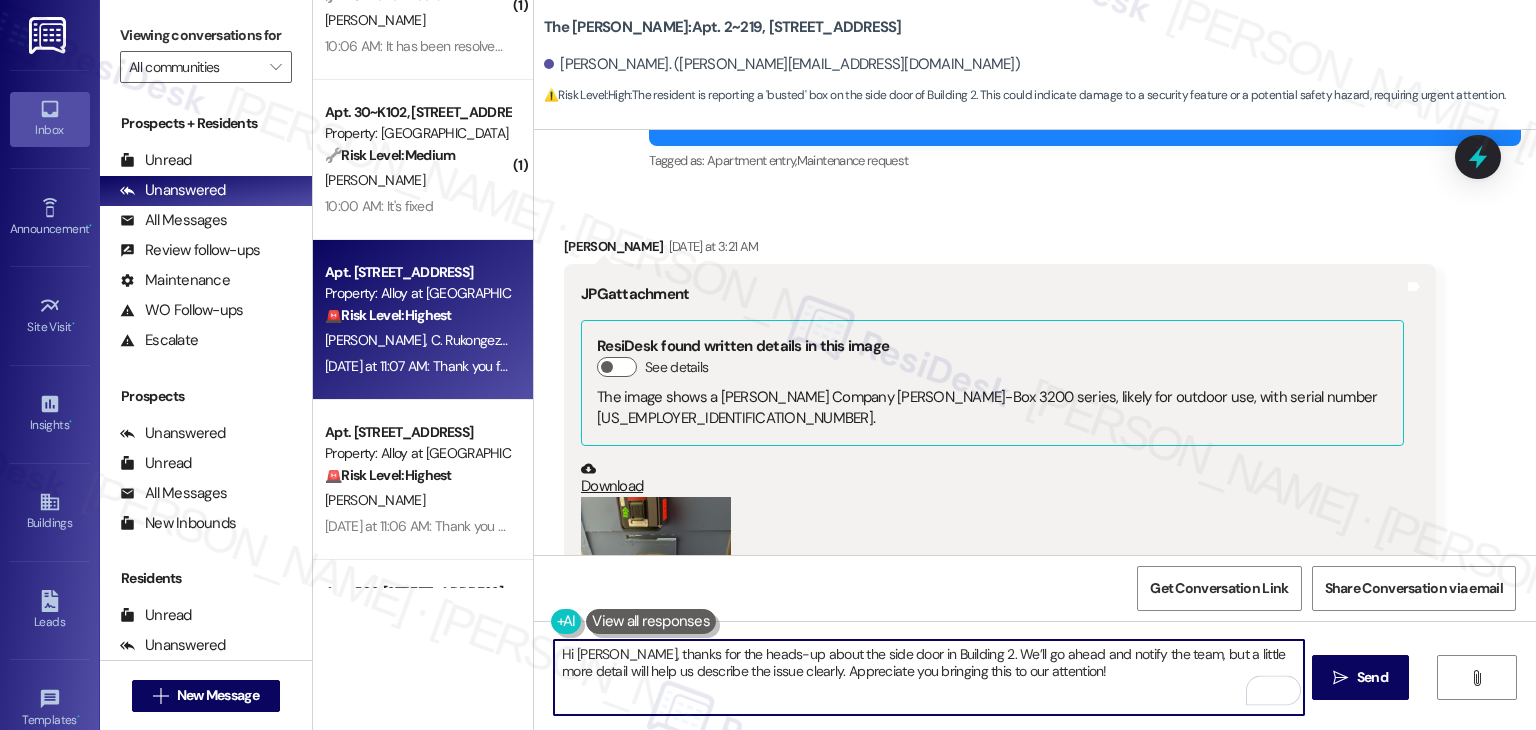 drag, startPoint x: 1047, startPoint y: 655, endPoint x: 998, endPoint y: 656, distance: 49.010204 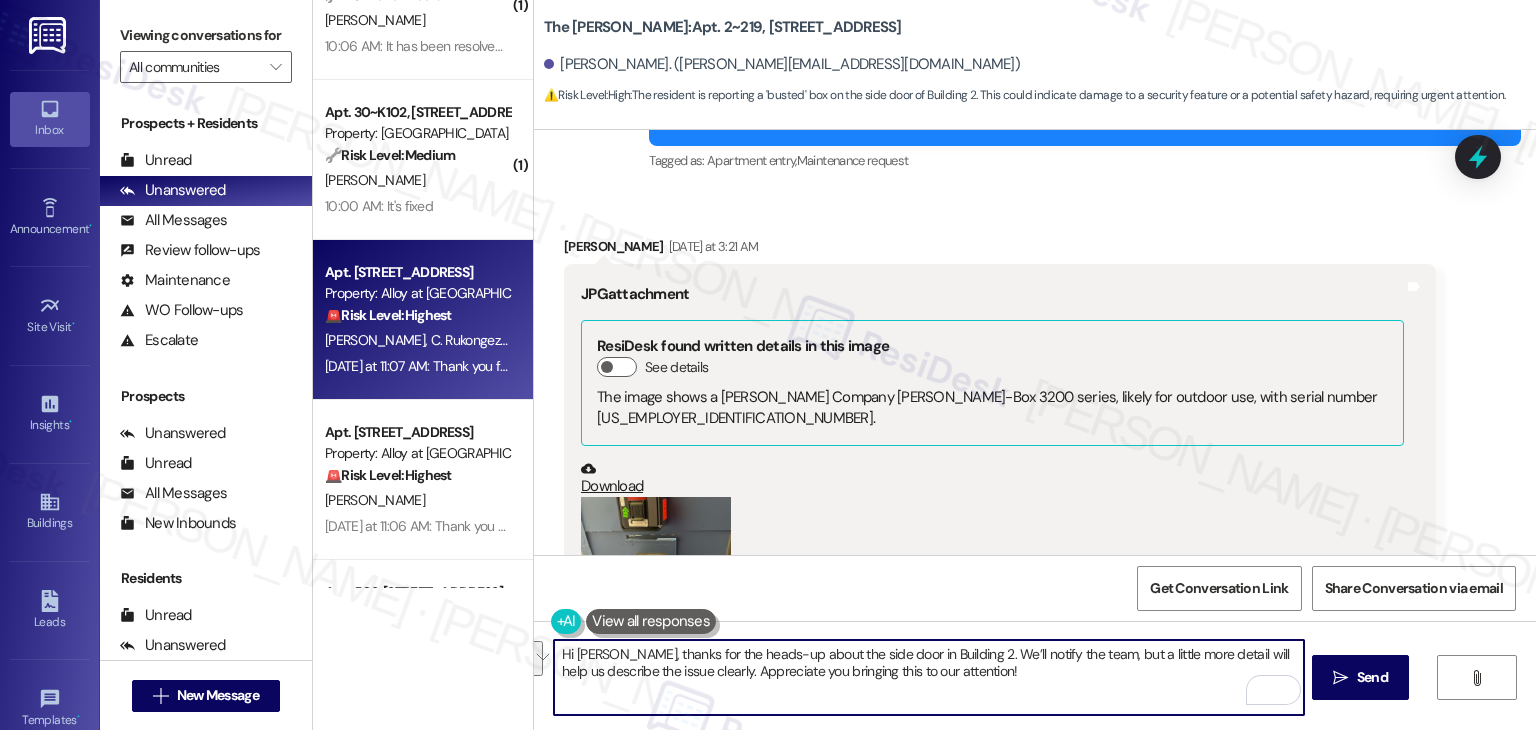 drag, startPoint x: 696, startPoint y: 679, endPoint x: 1079, endPoint y: 665, distance: 383.2558 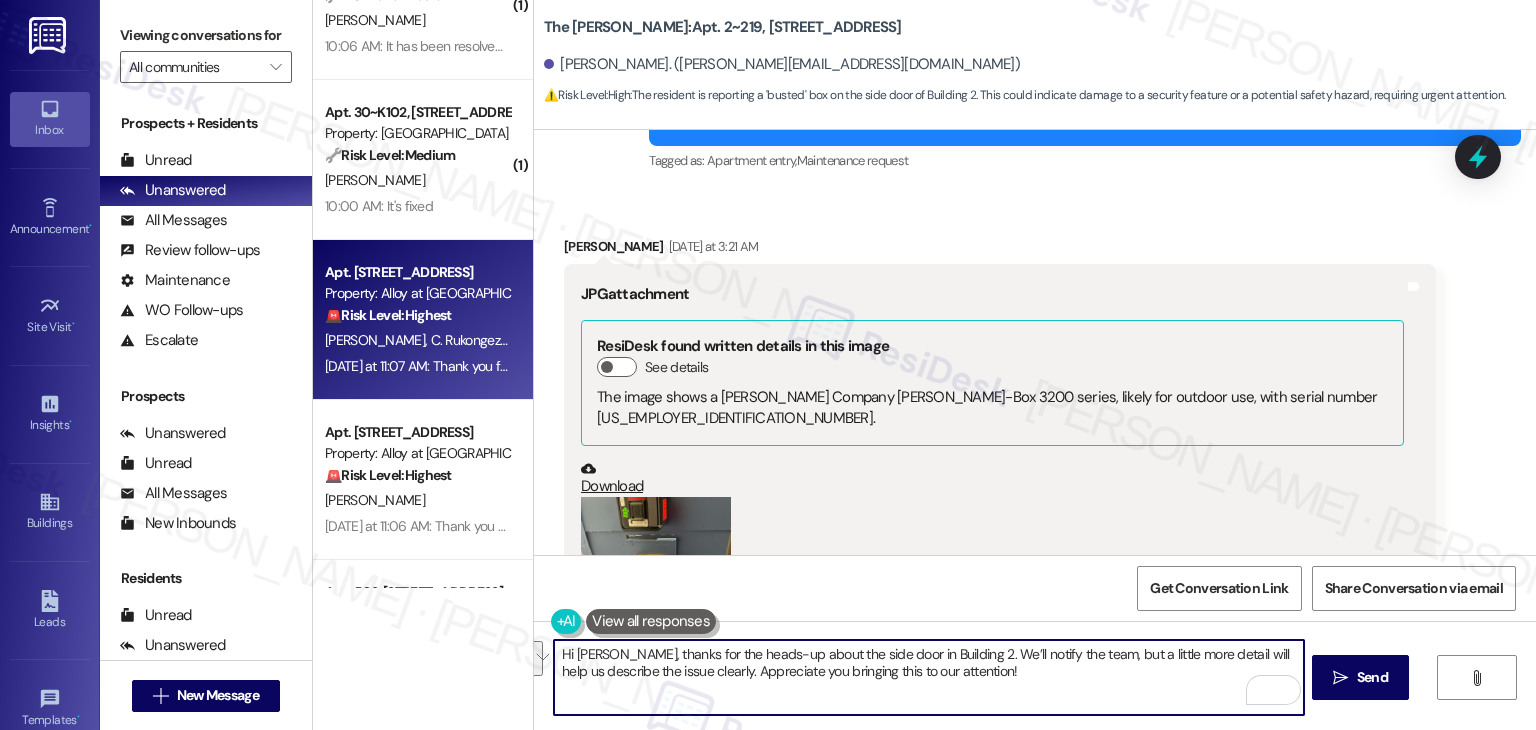 click on "Hi Brent, thanks for the heads-up about the side door in Building 2. We’ll notify the team, but a little more detail will help us describe the issue clearly. Appreciate you bringing this to our attention!" at bounding box center (928, 677) 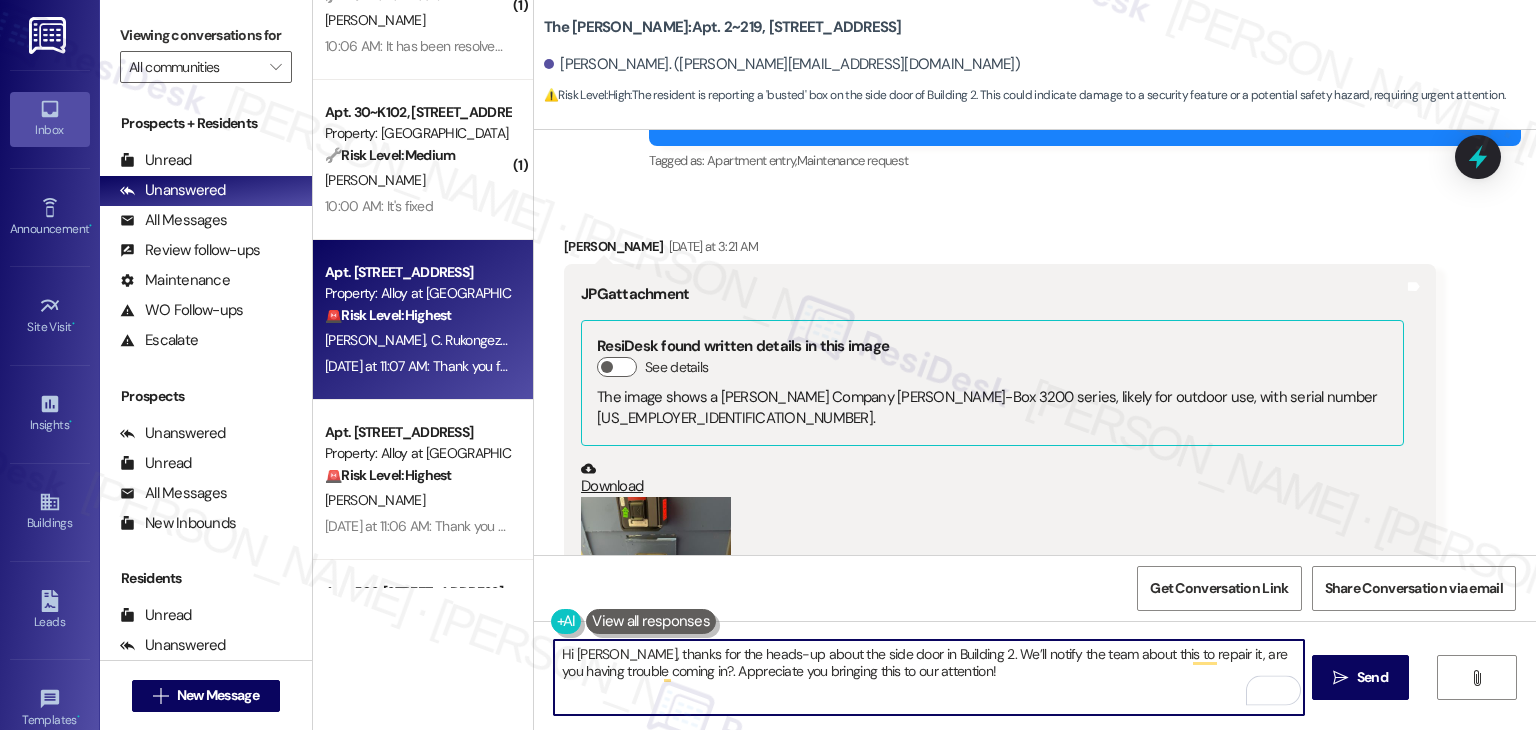 type on "Hi Brent, thanks for the heads-up about the side door in Building 2. We’ll notify the team about this to repair it, are you having trouble coming in? Appreciate you bringing this to our attention!" 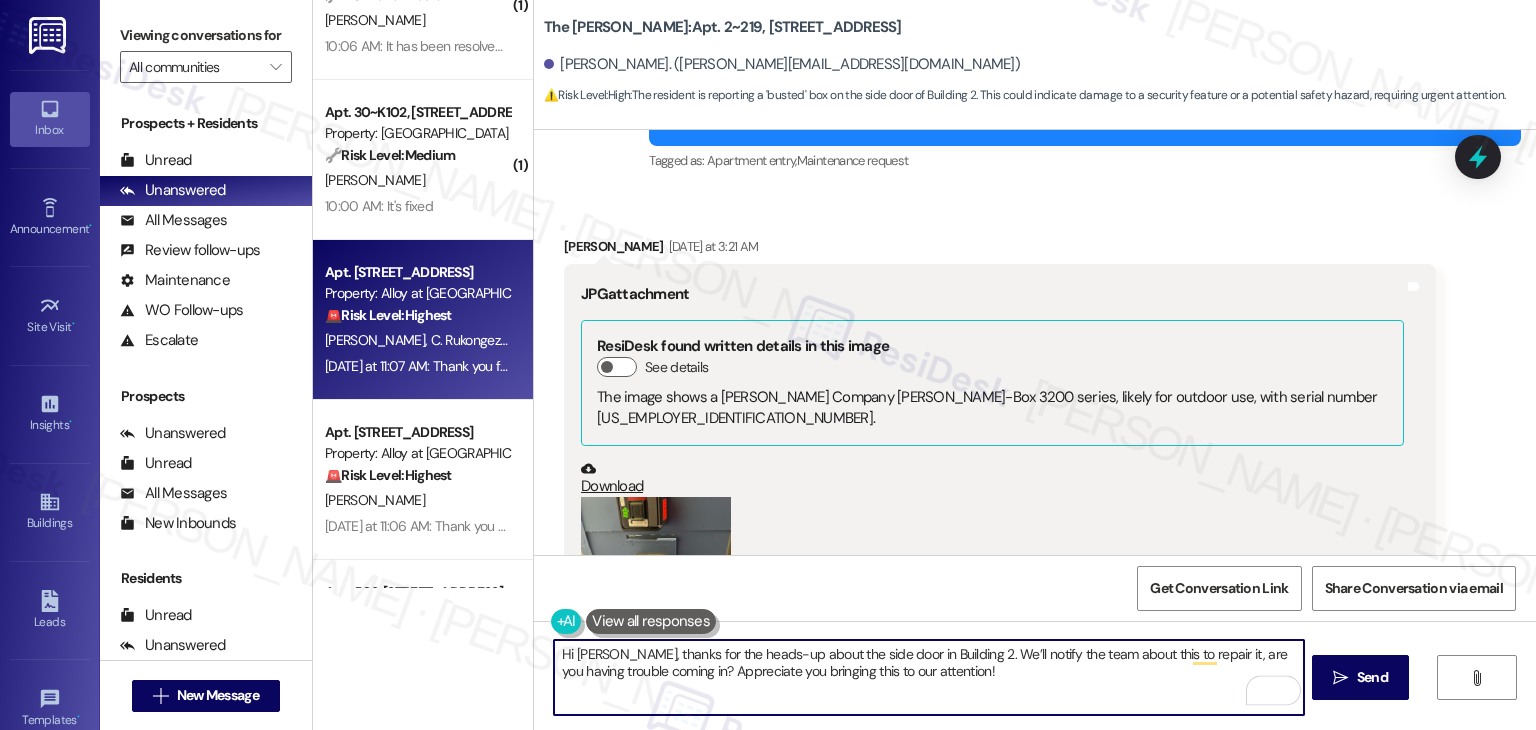 click on "Hi Brent, thanks for the heads-up about the side door in Building 2. We’ll notify the team about this to repair it, are you having trouble coming in? Appreciate you bringing this to our attention!" at bounding box center (928, 677) 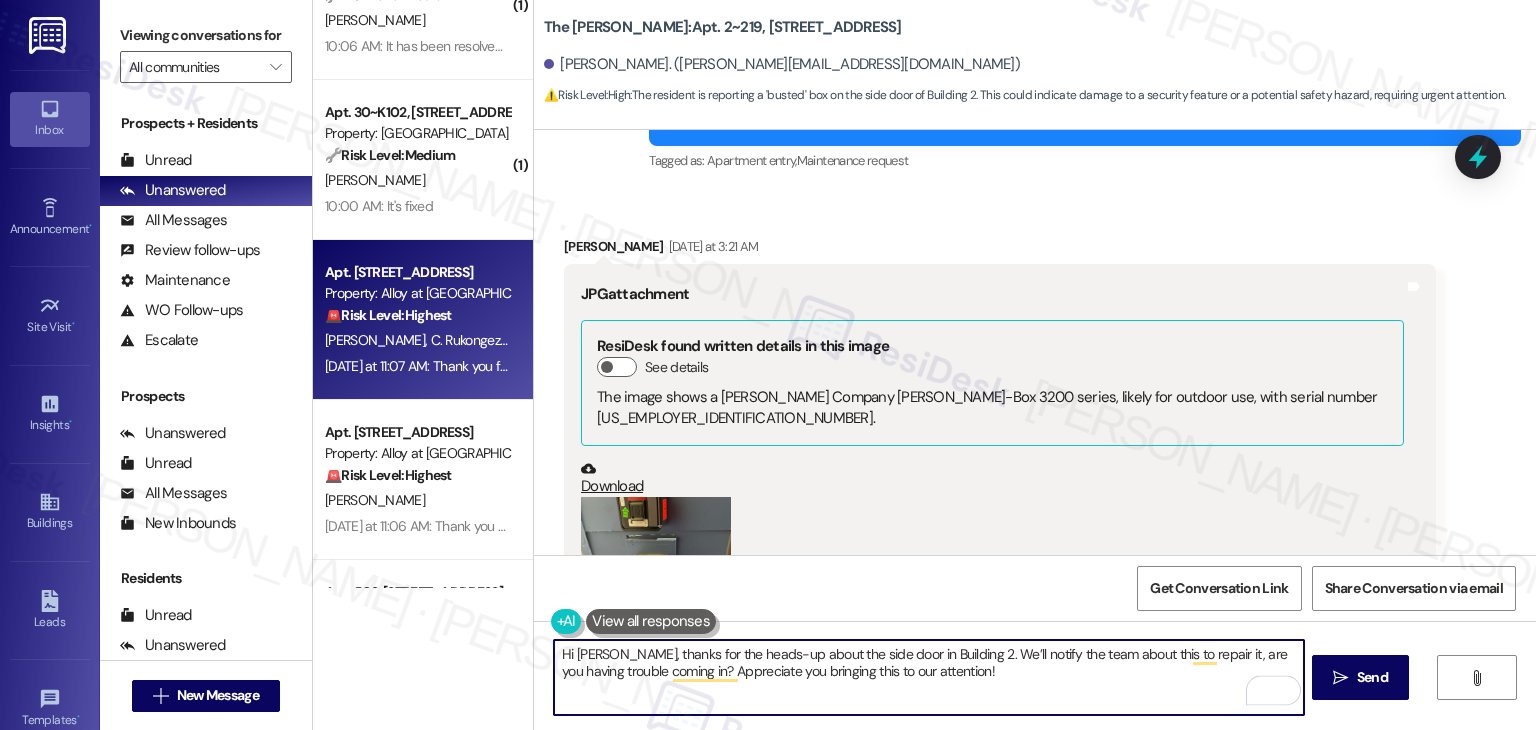 click on "Hi Brent, thanks for the heads-up about the side door in Building 2. We’ll notify the team about this to repair it, are you having trouble coming in? Appreciate you bringing this to our attention!" at bounding box center (928, 677) 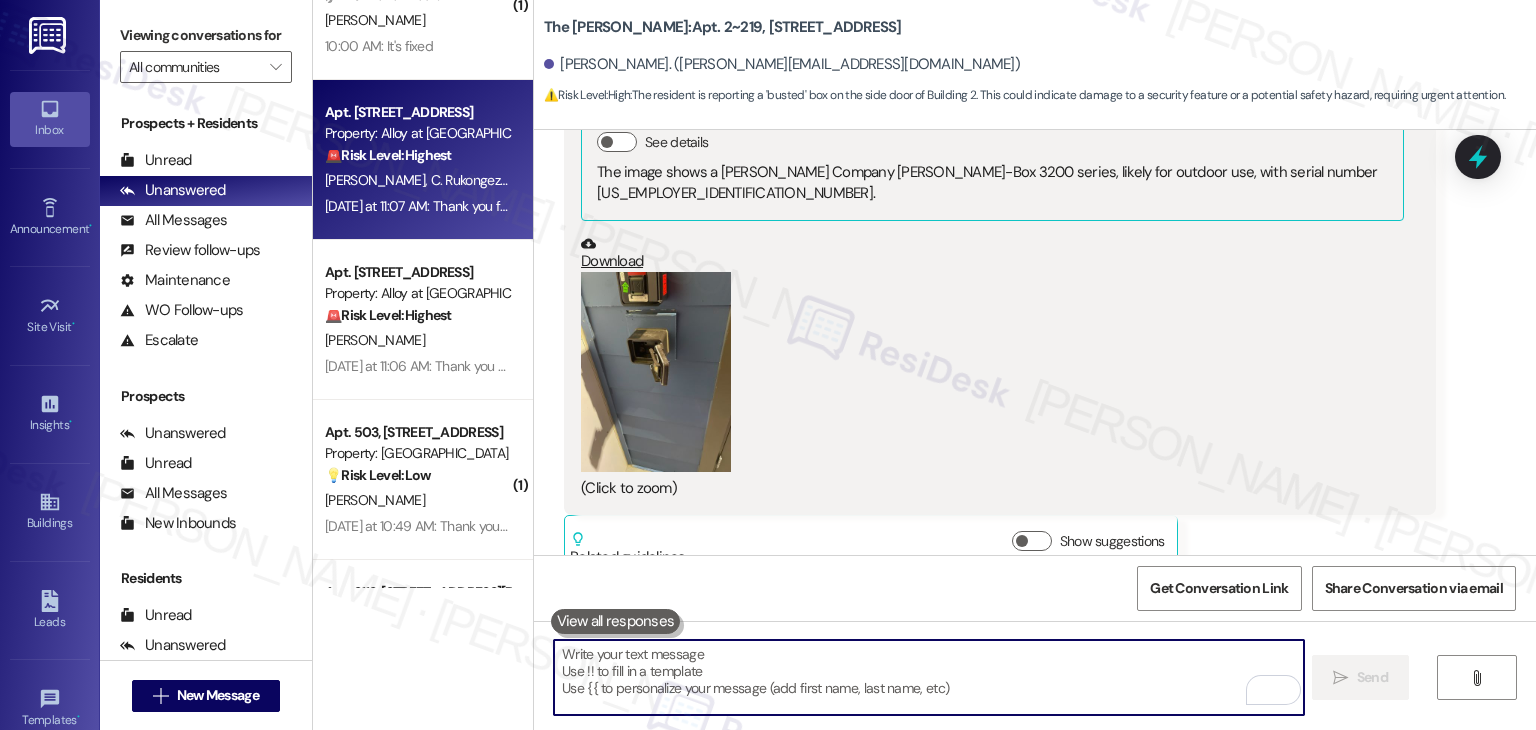 scroll, scrollTop: 19071, scrollLeft: 0, axis: vertical 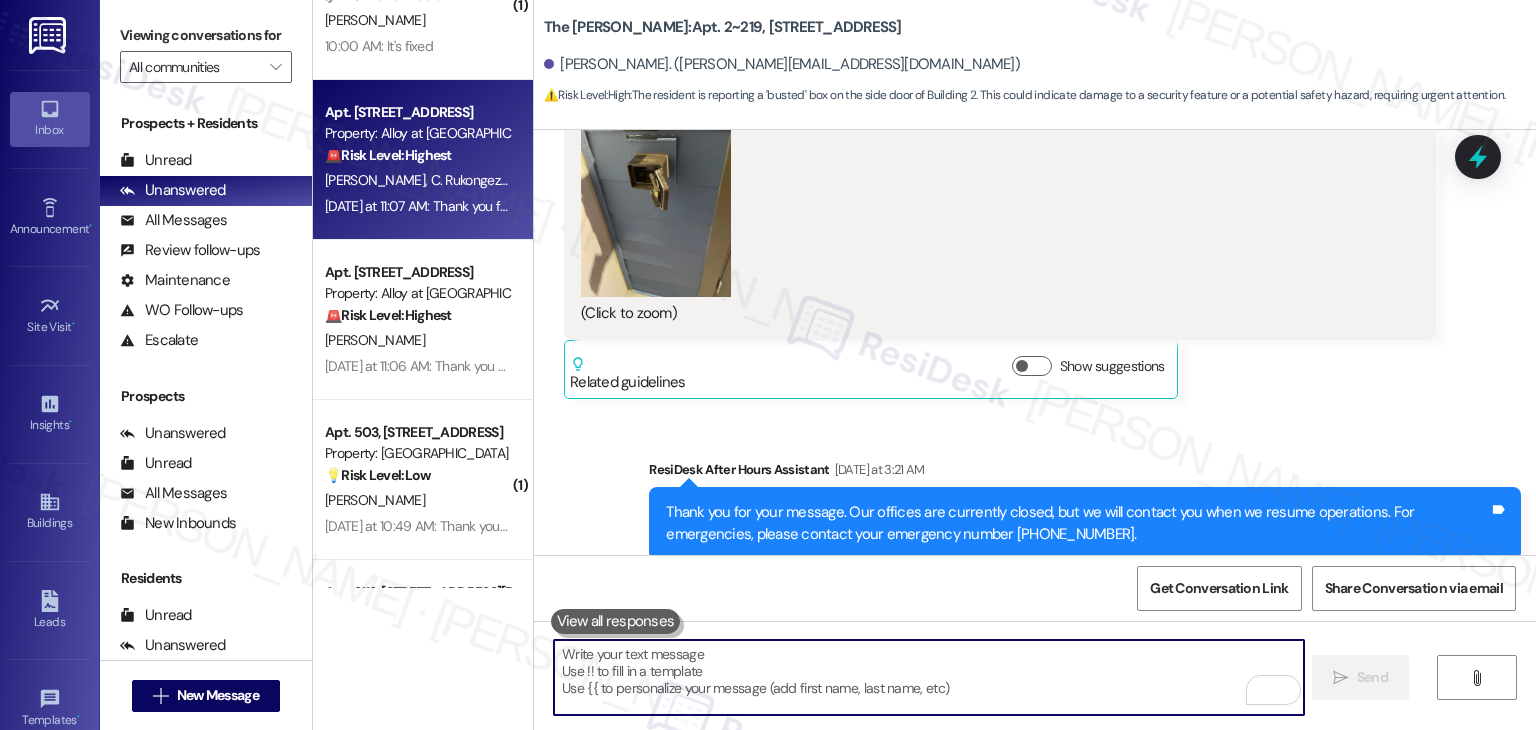 click at bounding box center (928, 677) 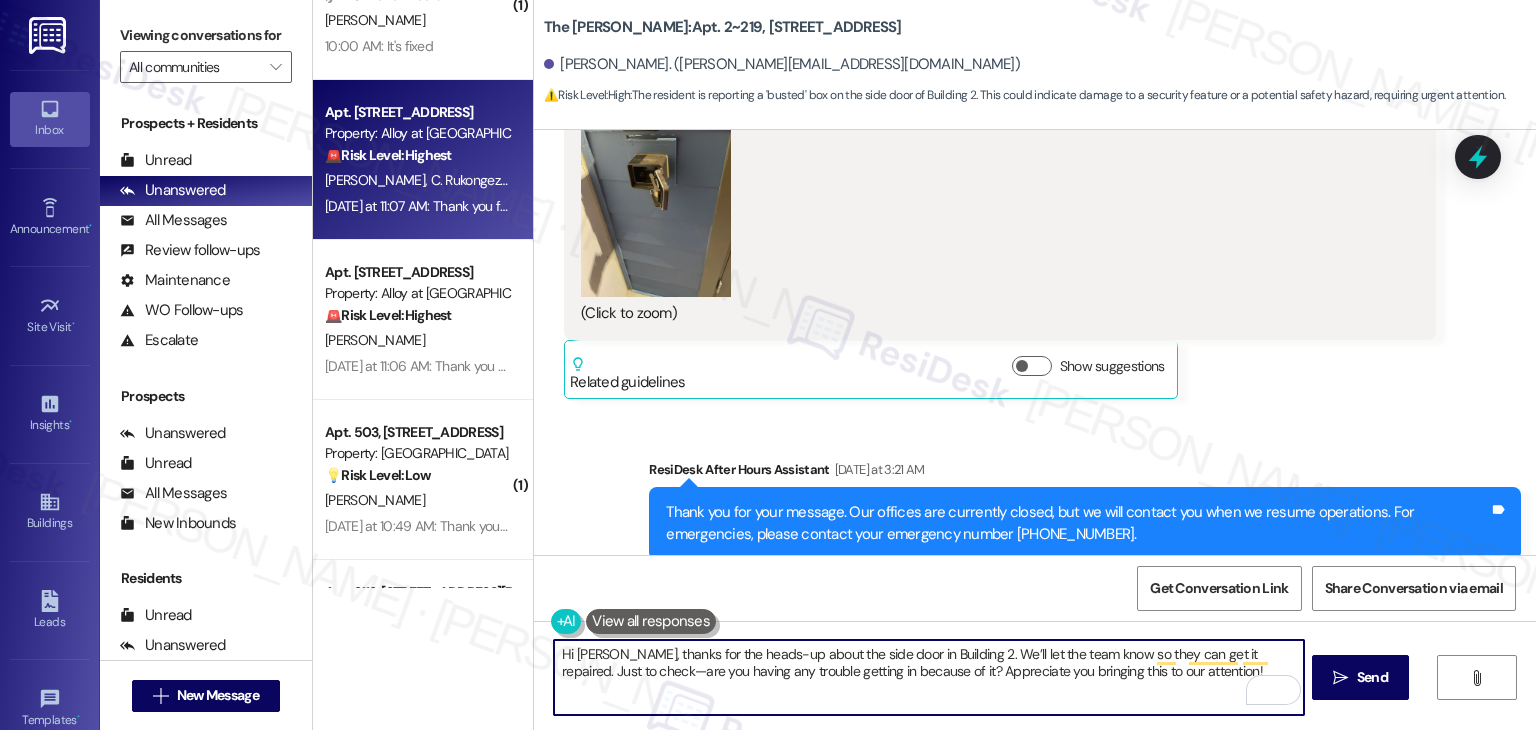 type on "Hi [PERSON_NAME], thanks for the heads-up about the side door in Building 2. We’ll let the team know so they can get it repaired. Just to check—are you having any trouble getting in because of it? Appreciate you bringing this to our attention!" 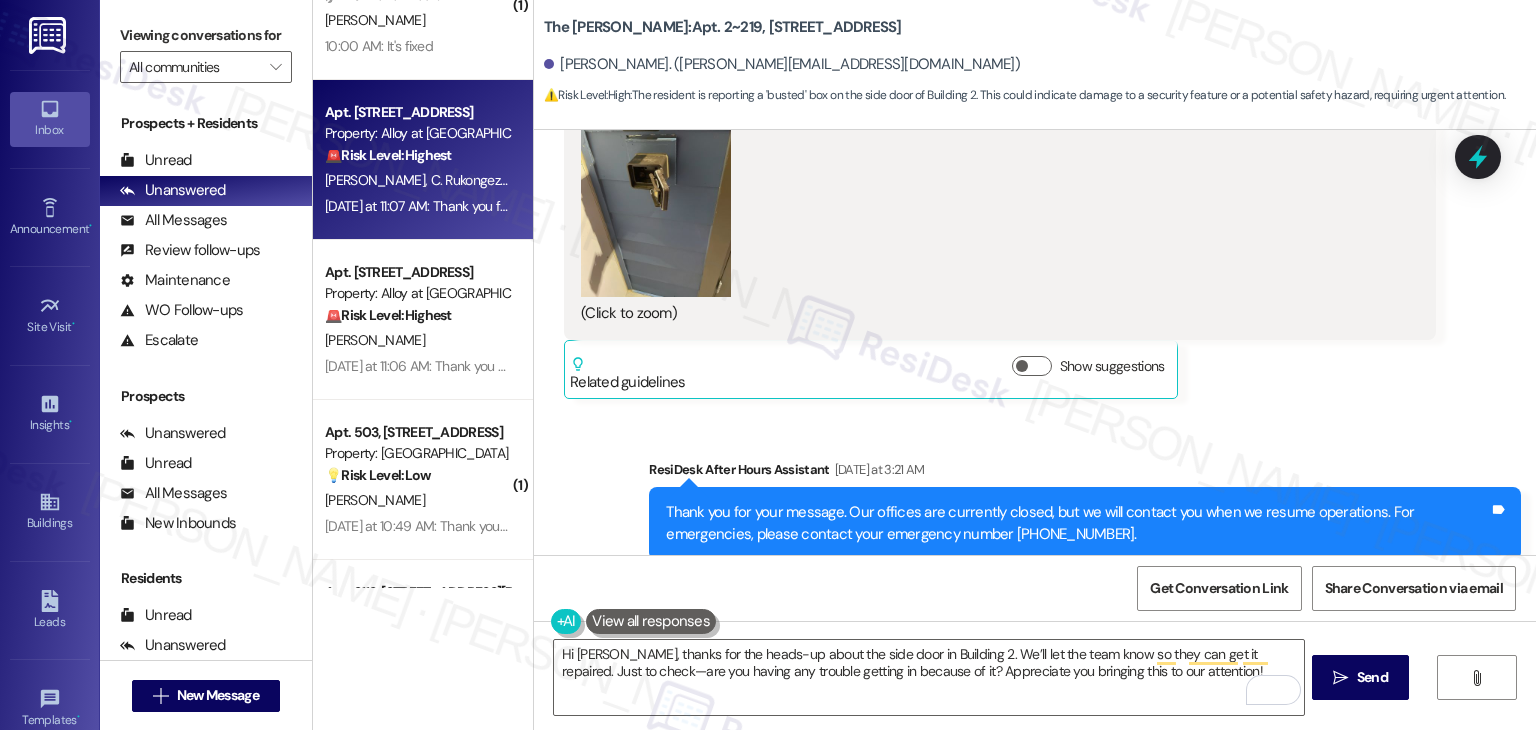 click on "Received via SMS Brent Vandermeyden Yesterday at 3:21 AM Building 2 side door. Box is busted  Tags and notes Tagged as:   Broken door Click to highlight conversations about Broken door" at bounding box center (1035, 688) 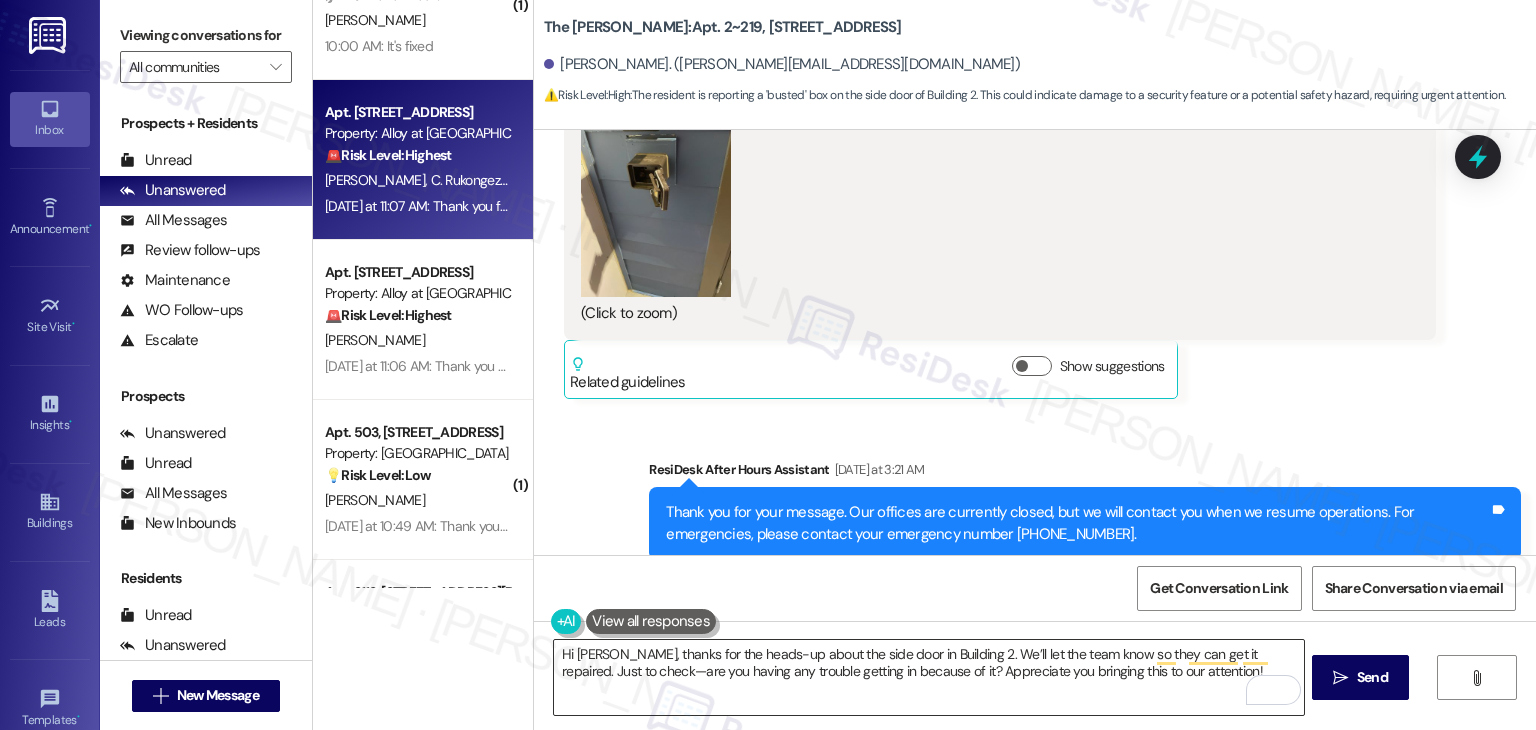 click on "Hi [PERSON_NAME], thanks for the heads-up about the side door in Building 2. We’ll let the team know so they can get it repaired. Just to check—are you having any trouble getting in because of it? Appreciate you bringing this to our attention!" at bounding box center [928, 677] 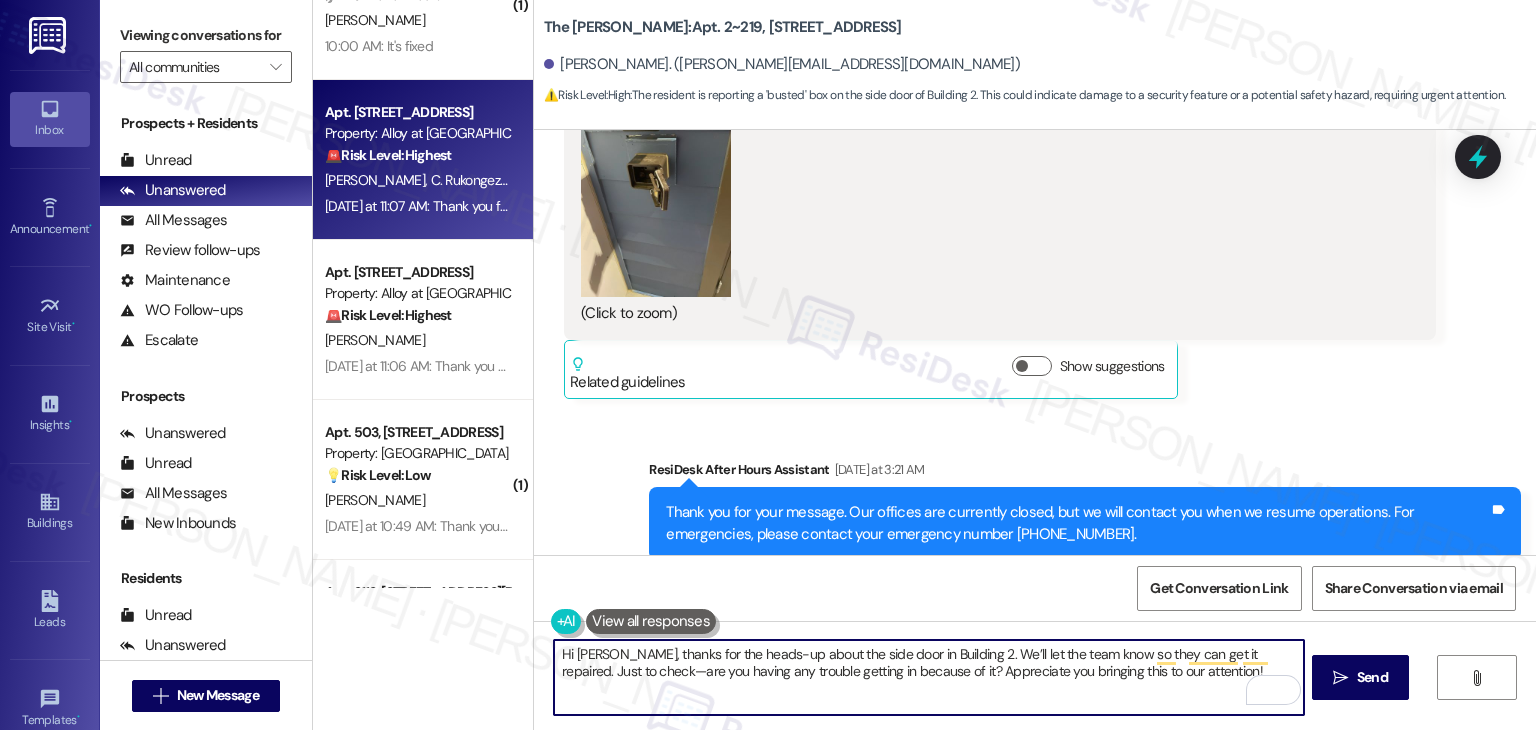 click on "Hi Brent, thanks for the heads-up about the side door in Building 2. We’ll let the team know so they can get it repaired. Just to check—are you having any trouble getting in because of it? Appreciate you bringing this to our attention!" at bounding box center (928, 677) 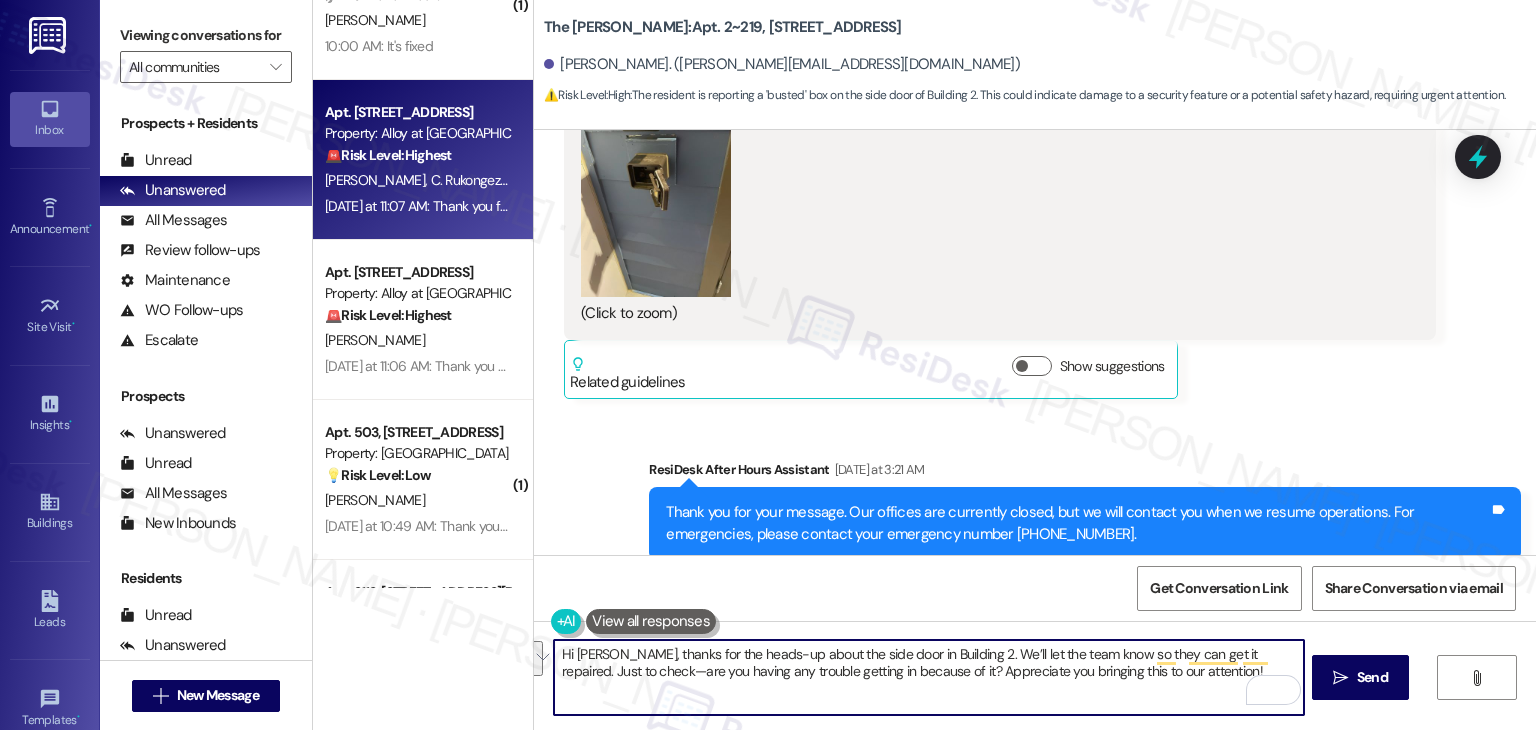 click on "Received via SMS Brent Vandermeyden Yesterday at 3:21 AM Building 2 side door. Box is busted  Tags and notes Tagged as:   Broken door Click to highlight conversations about Broken door" at bounding box center (1035, 688) 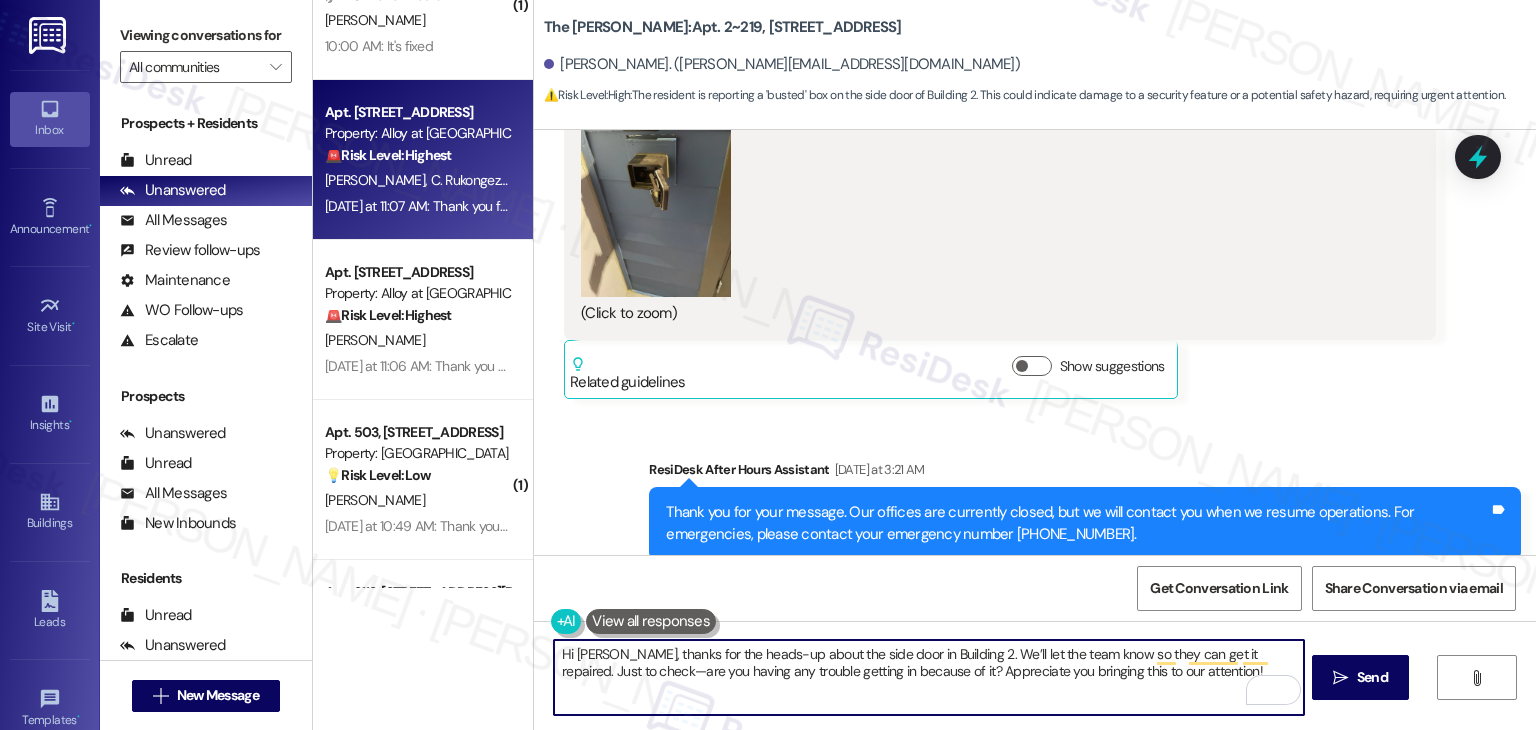 click on "Hi Brent, thanks for the heads-up about the side door in Building 2. We’ll let the team know so they can get it repaired. Just to check—are you having any trouble getting in because of it? Appreciate you bringing this to our attention!" at bounding box center [928, 677] 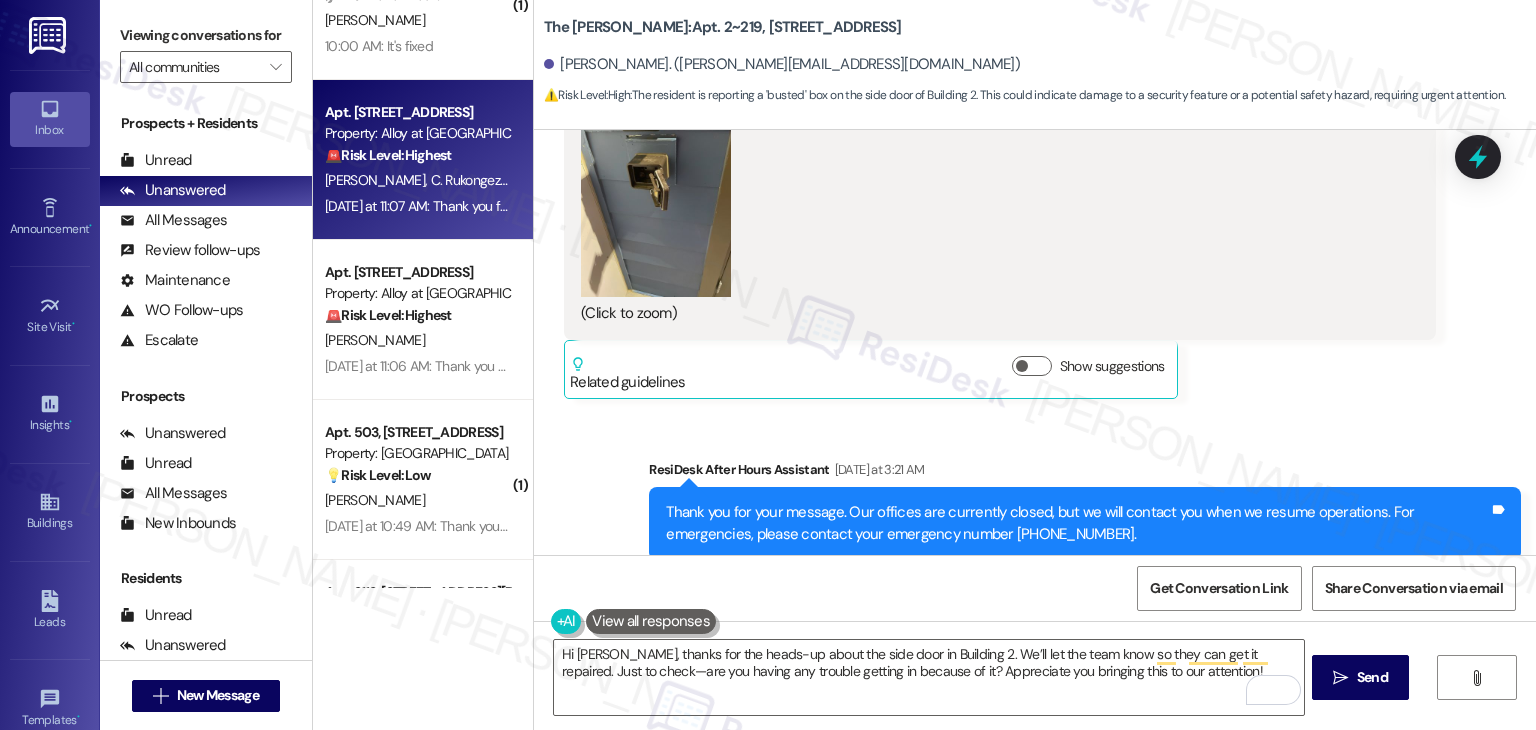 click on "Get Conversation Link Share Conversation via email" at bounding box center (1035, 588) 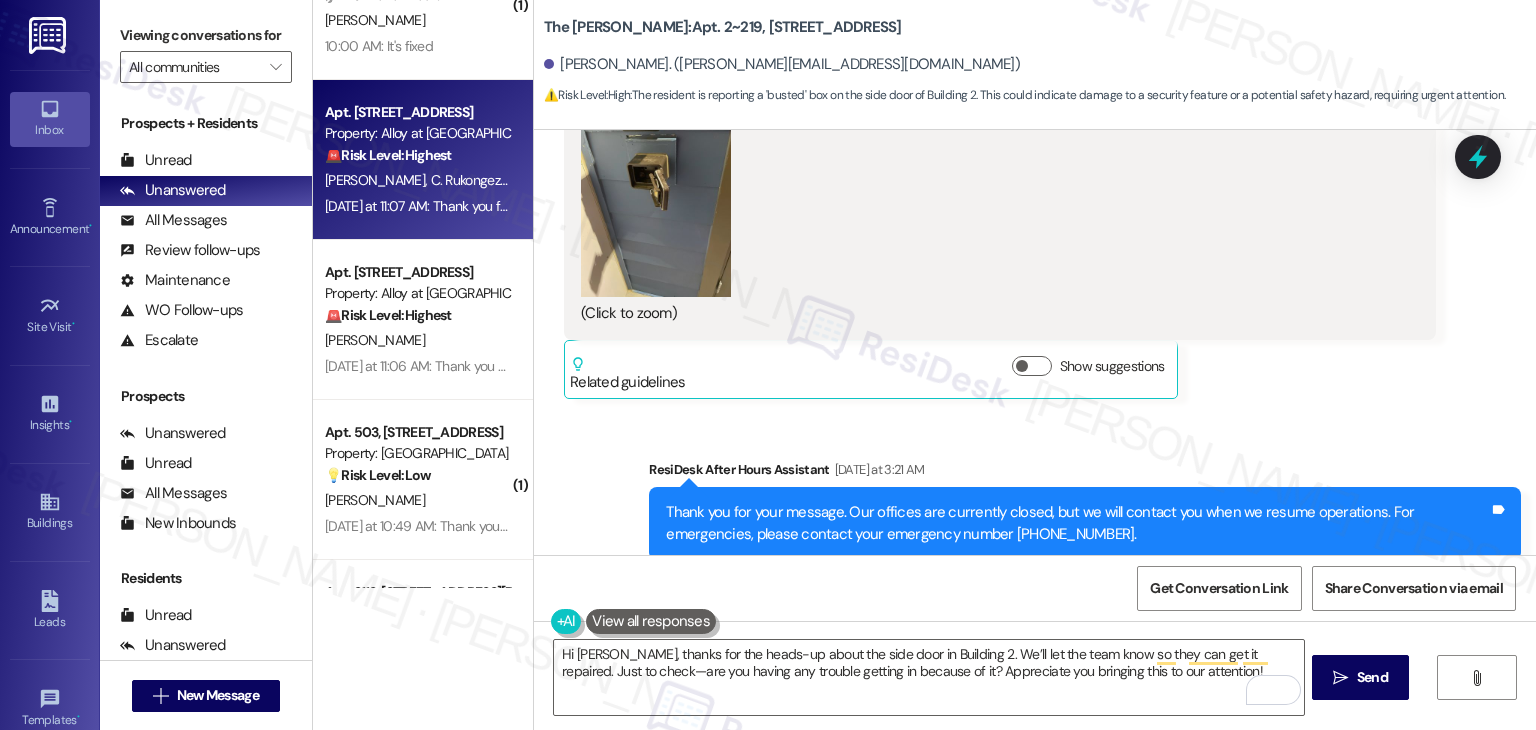 click on "Received via SMS Brent Vandermeyden Yesterday at 3:21 AM Building 2 side door. Box is busted  Tags and notes Tagged as:   Broken door Click to highlight conversations about Broken door" at bounding box center (1035, 688) 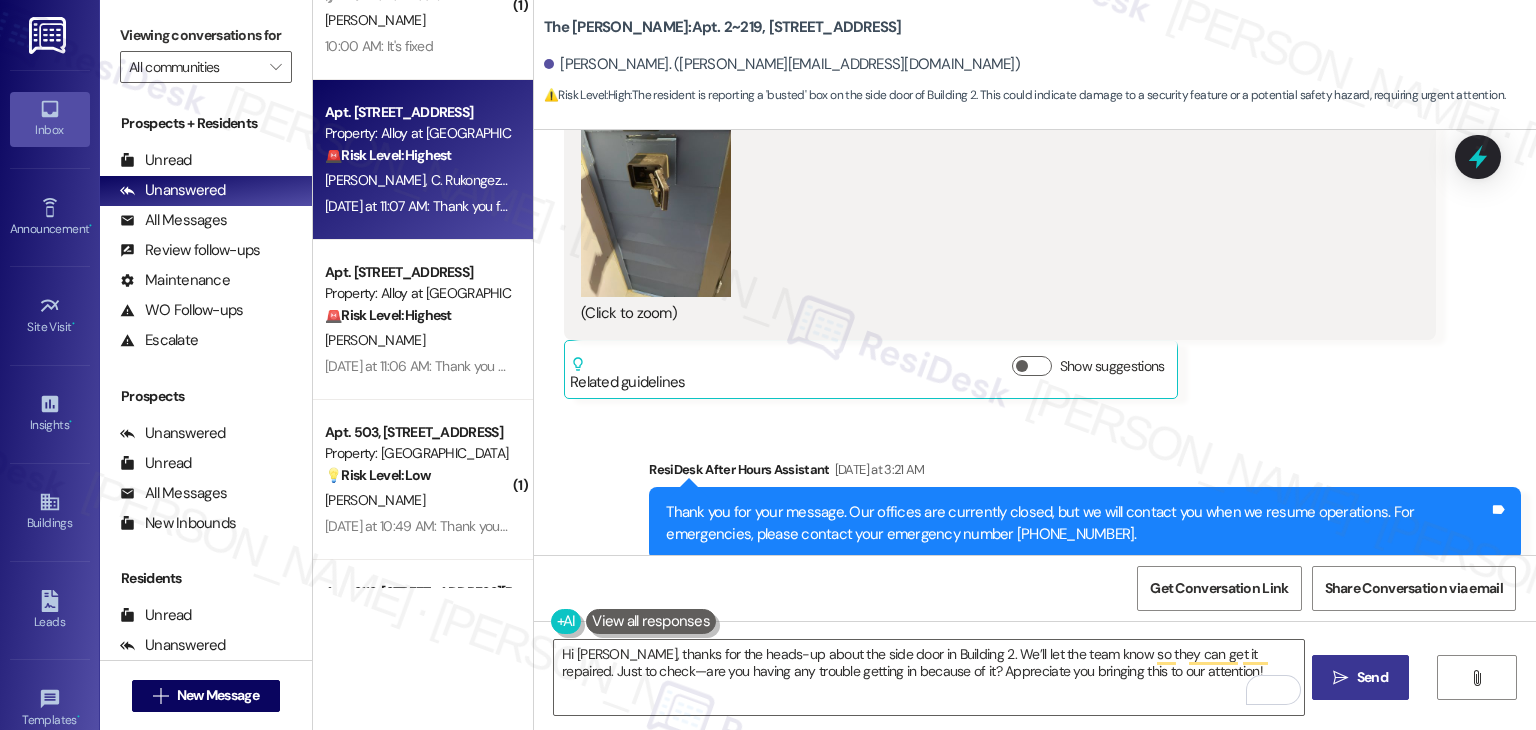 click on "Send" at bounding box center (1372, 677) 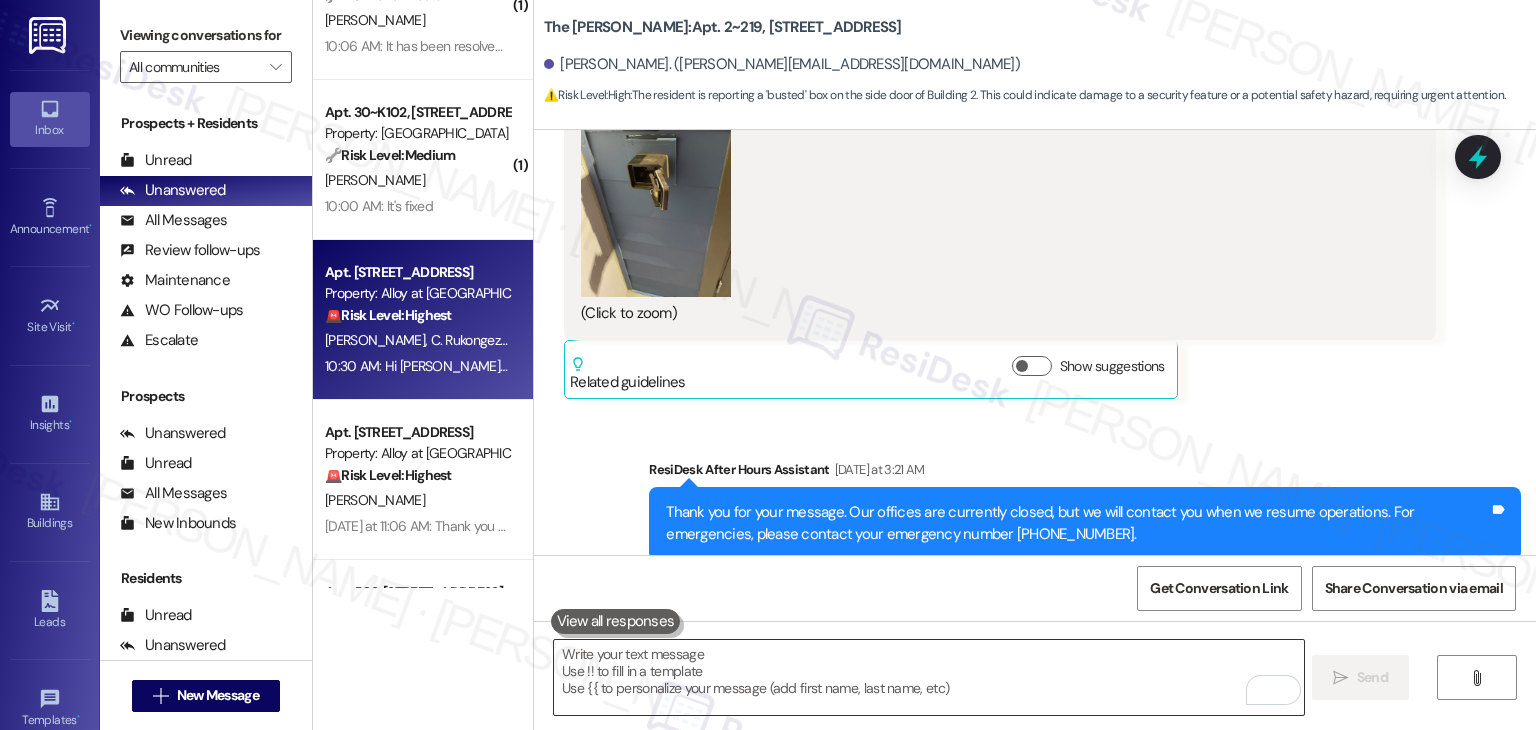 click at bounding box center [928, 677] 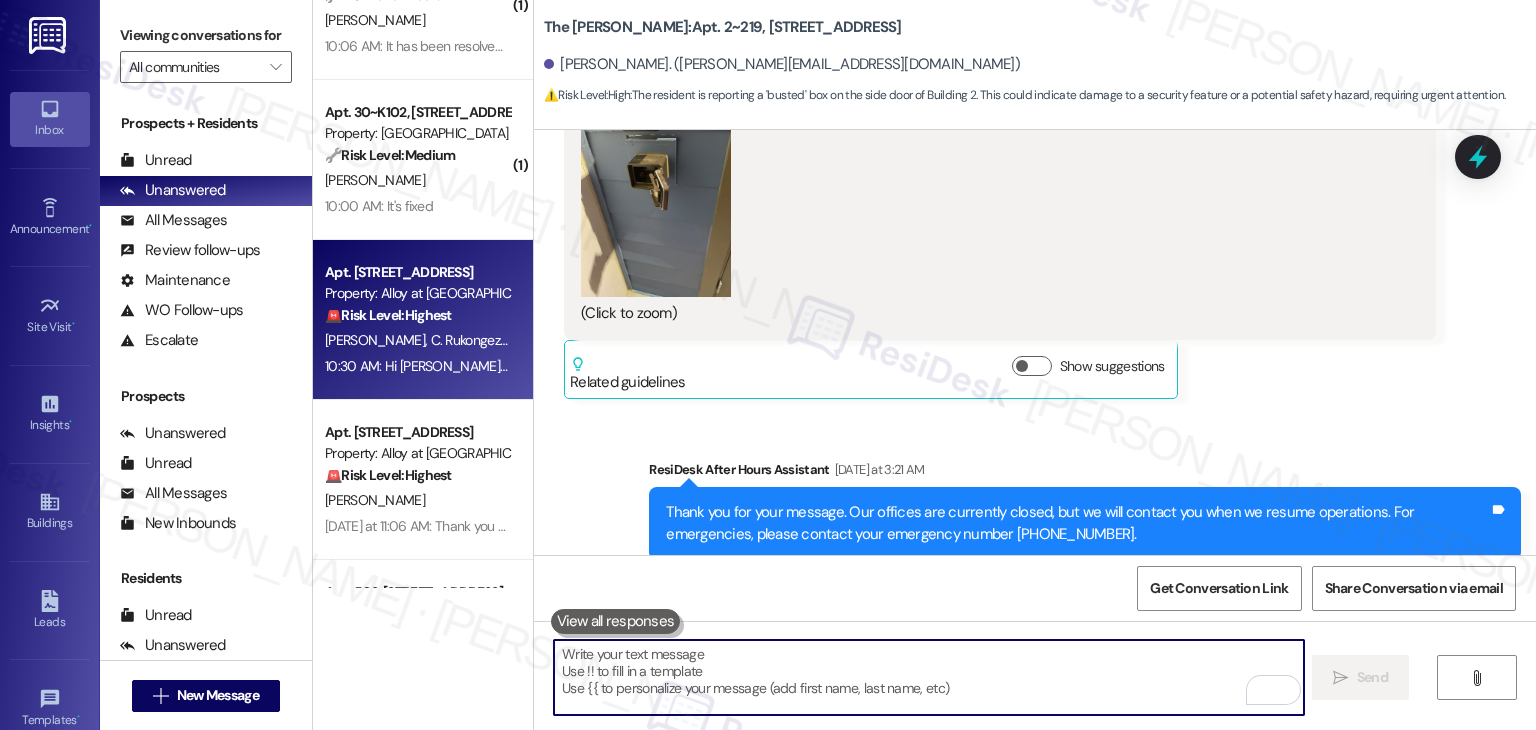 paste on "Building 2 Side Door – Lockbox Damaged" 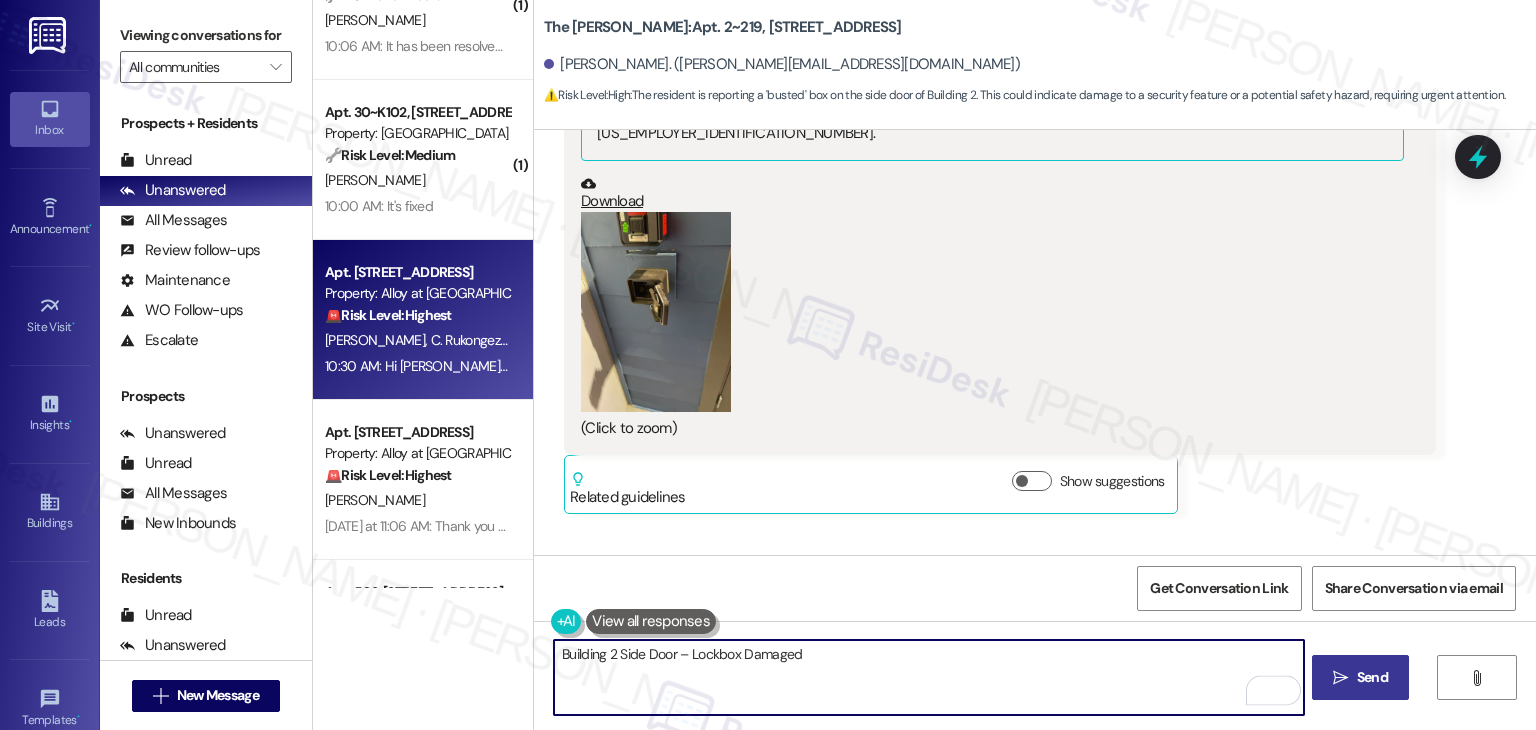 scroll, scrollTop: 19071, scrollLeft: 0, axis: vertical 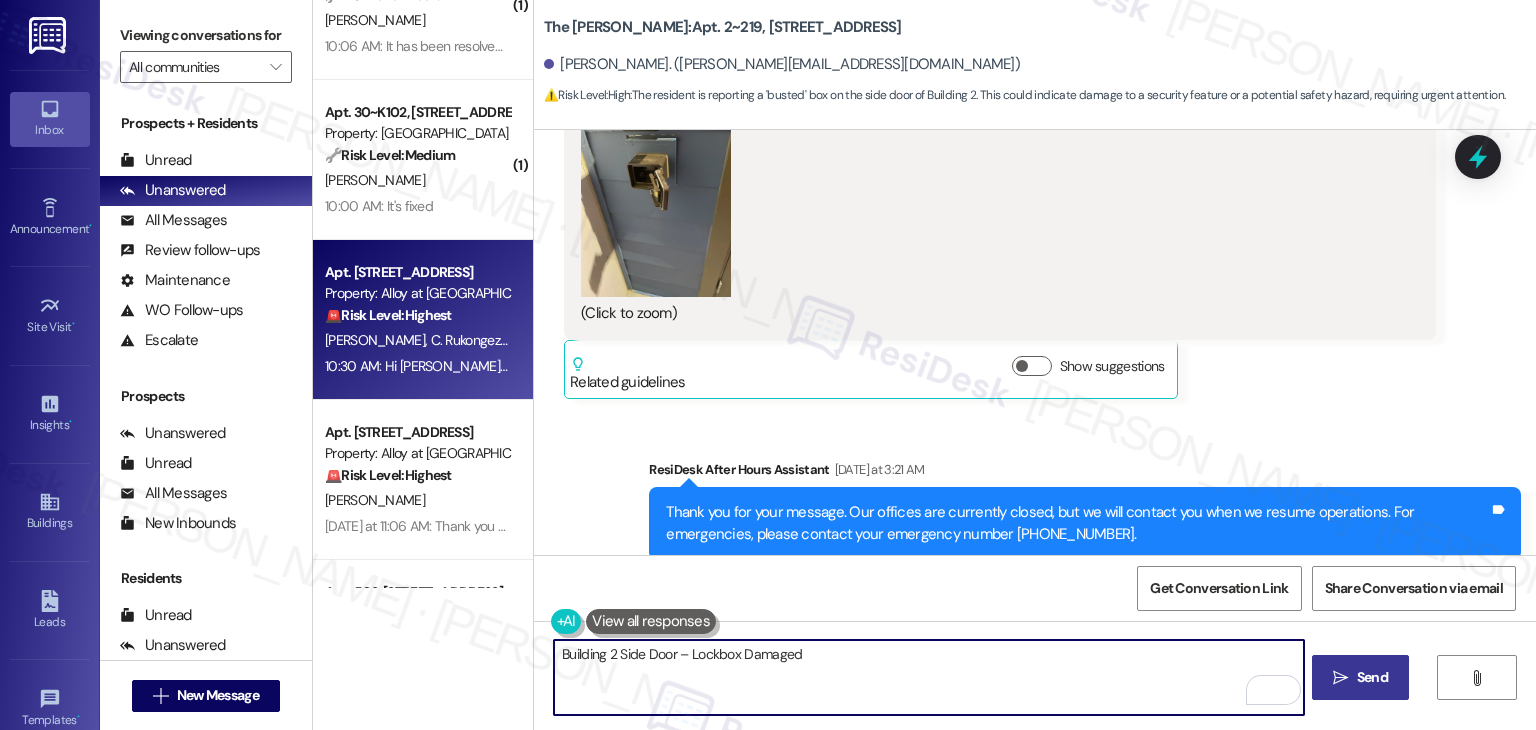 click on "Building 2 Side Door – Lockbox Damaged" at bounding box center [928, 677] 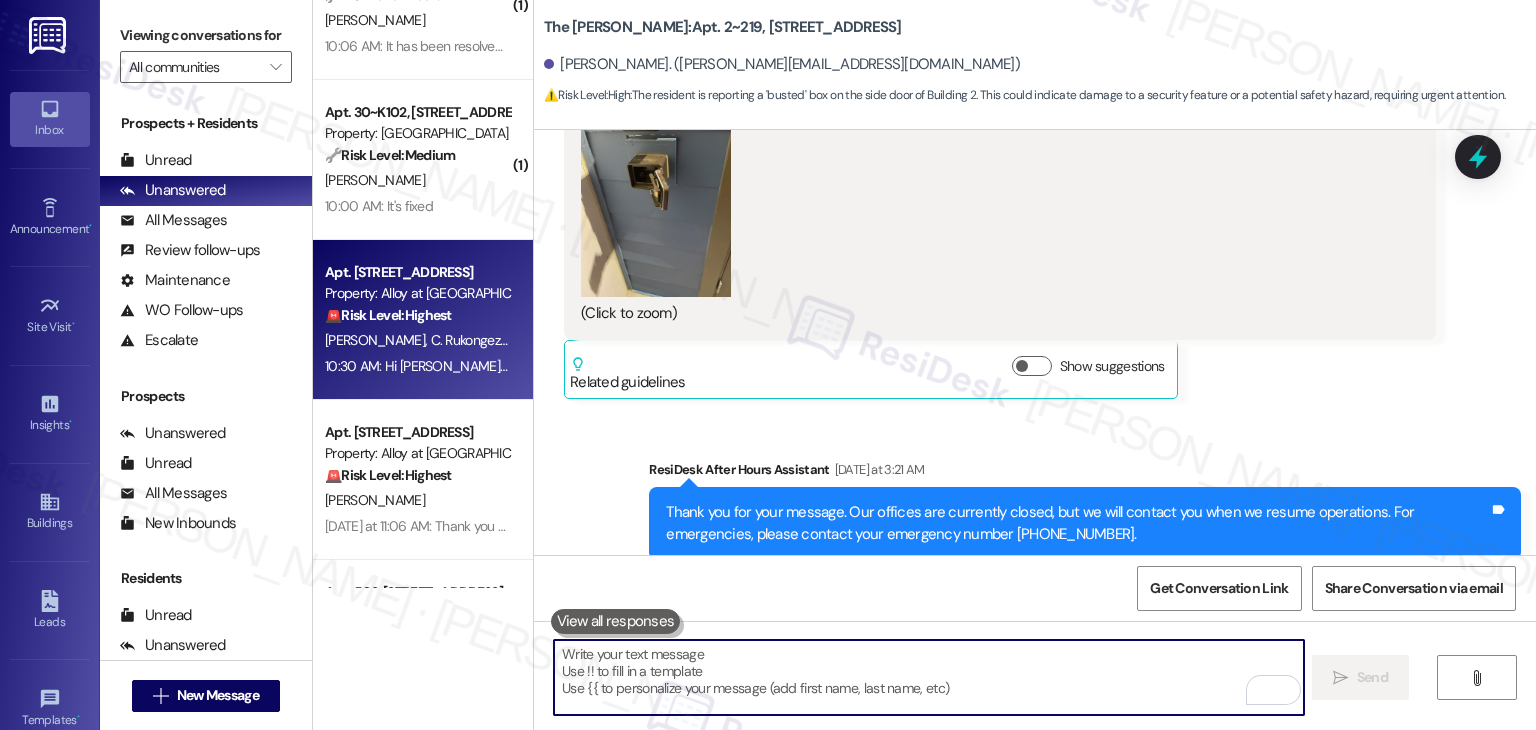 click at bounding box center (928, 677) 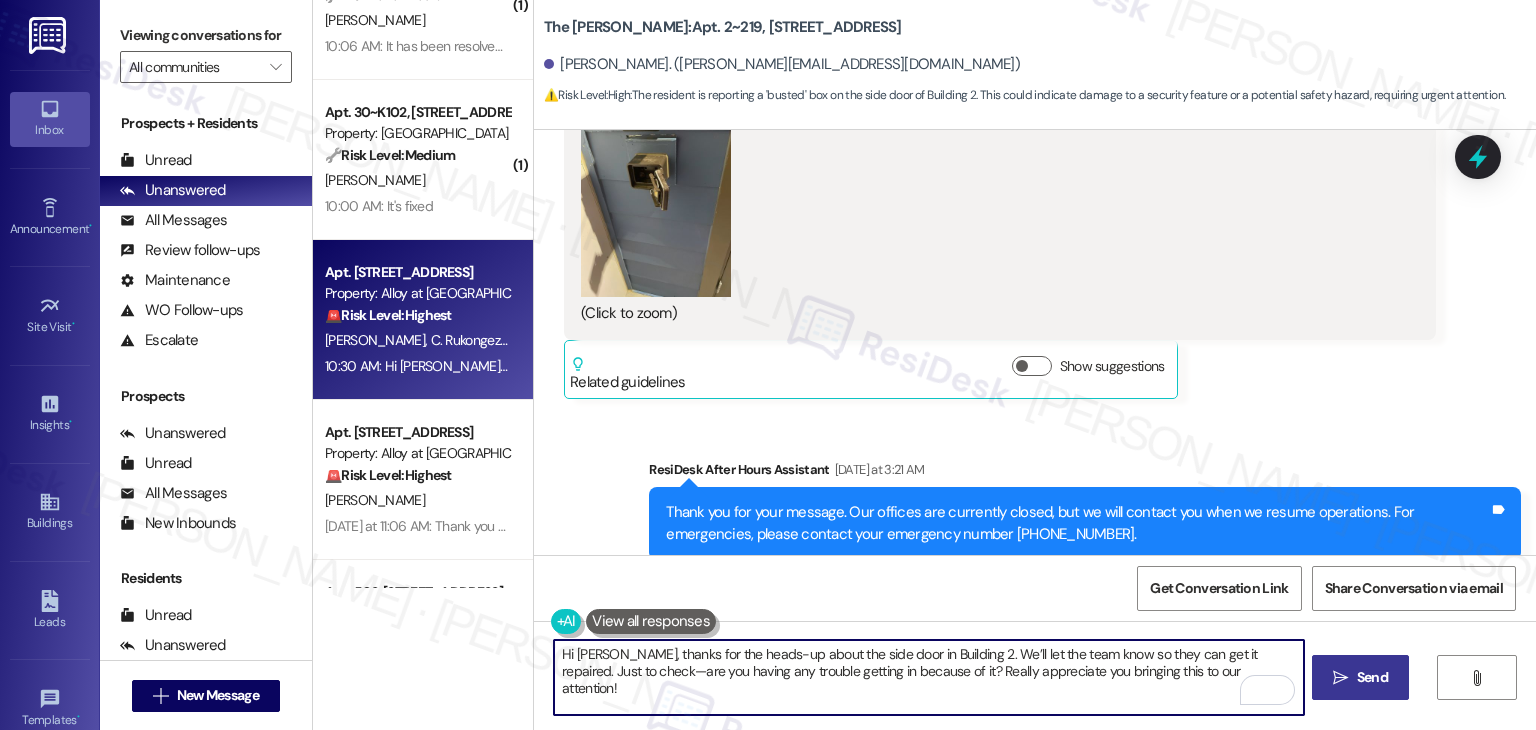 scroll, scrollTop: 101, scrollLeft: 0, axis: vertical 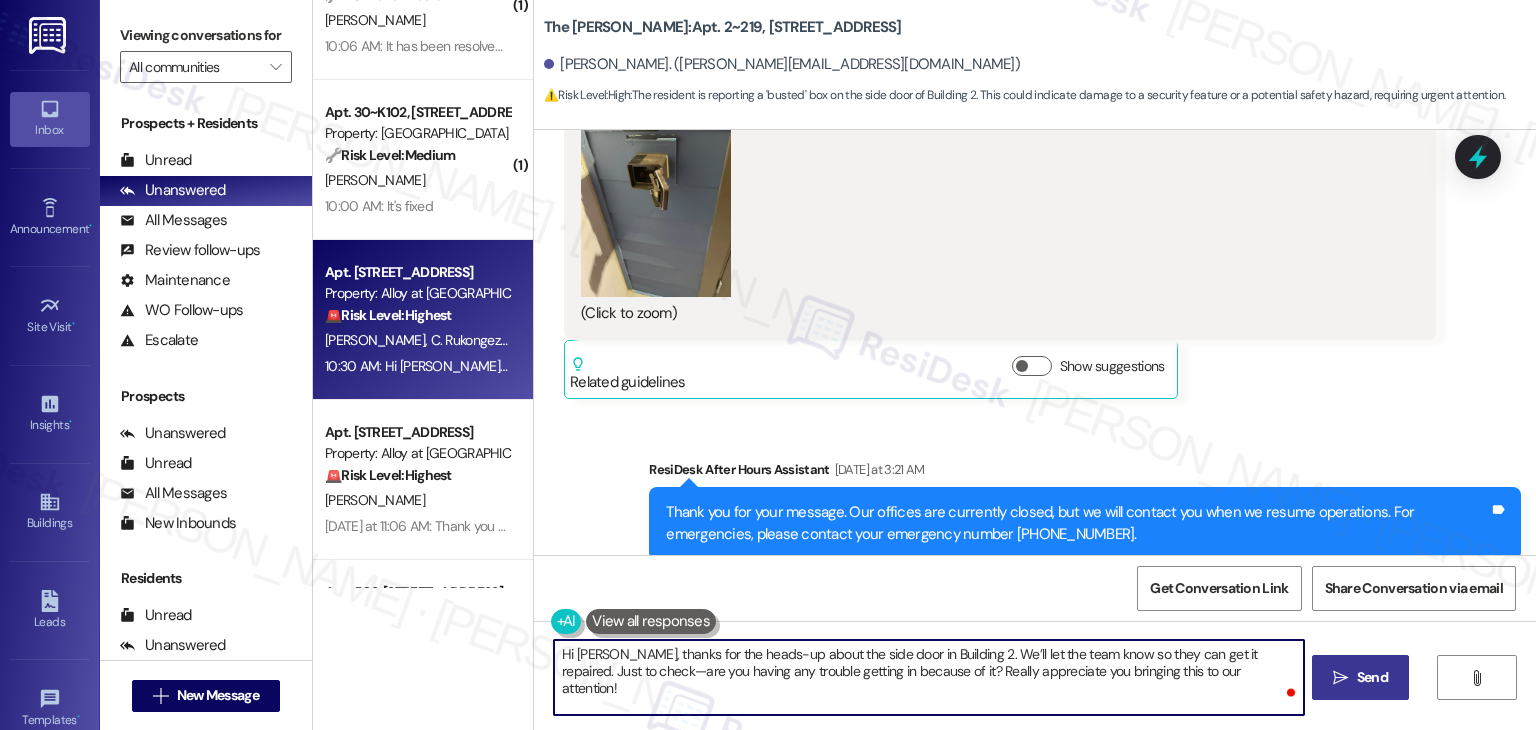 click on "Hi Brent, thanks for the heads-up about the side door in Building 2. We’ll let the team know so they can get it repaired. Just to check—are you having any trouble getting in because of it? Really appreciate you bringing this to our attention!" at bounding box center [928, 677] 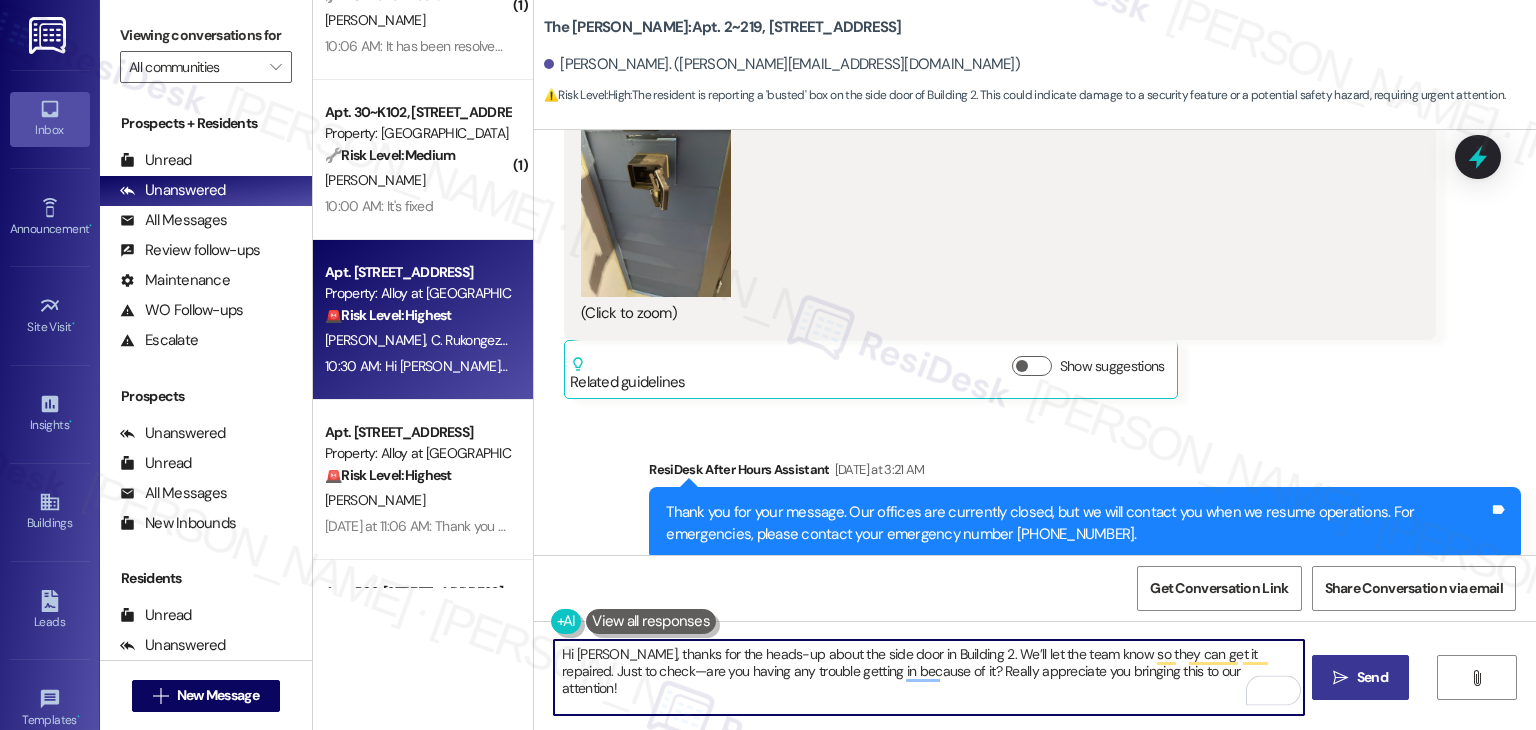 click on "Hi Brent, thanks for the heads-up about the side door in Building 2. We’ll let the team know so they can get it repaired. Just to check—are you having any trouble getting in because of it? Really appreciate you bringing this to our attention!" at bounding box center [928, 677] 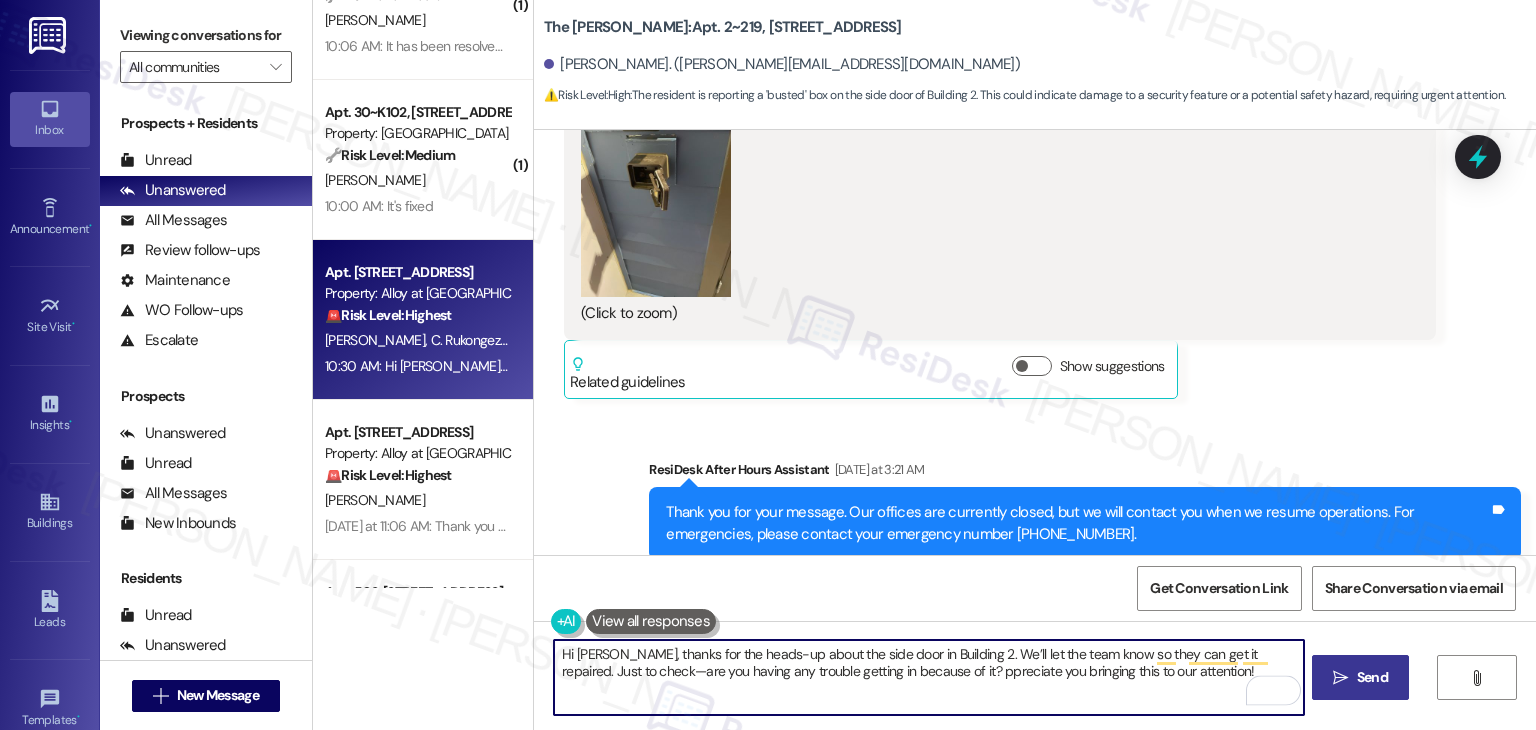 type on "Hi Brent, thanks for the heads-up about the side door in Building 2. We’ll let the team know so they can get it repaired. Just to check—are you having any trouble getting in because of it? Appreciate you bringing this to our attention!" 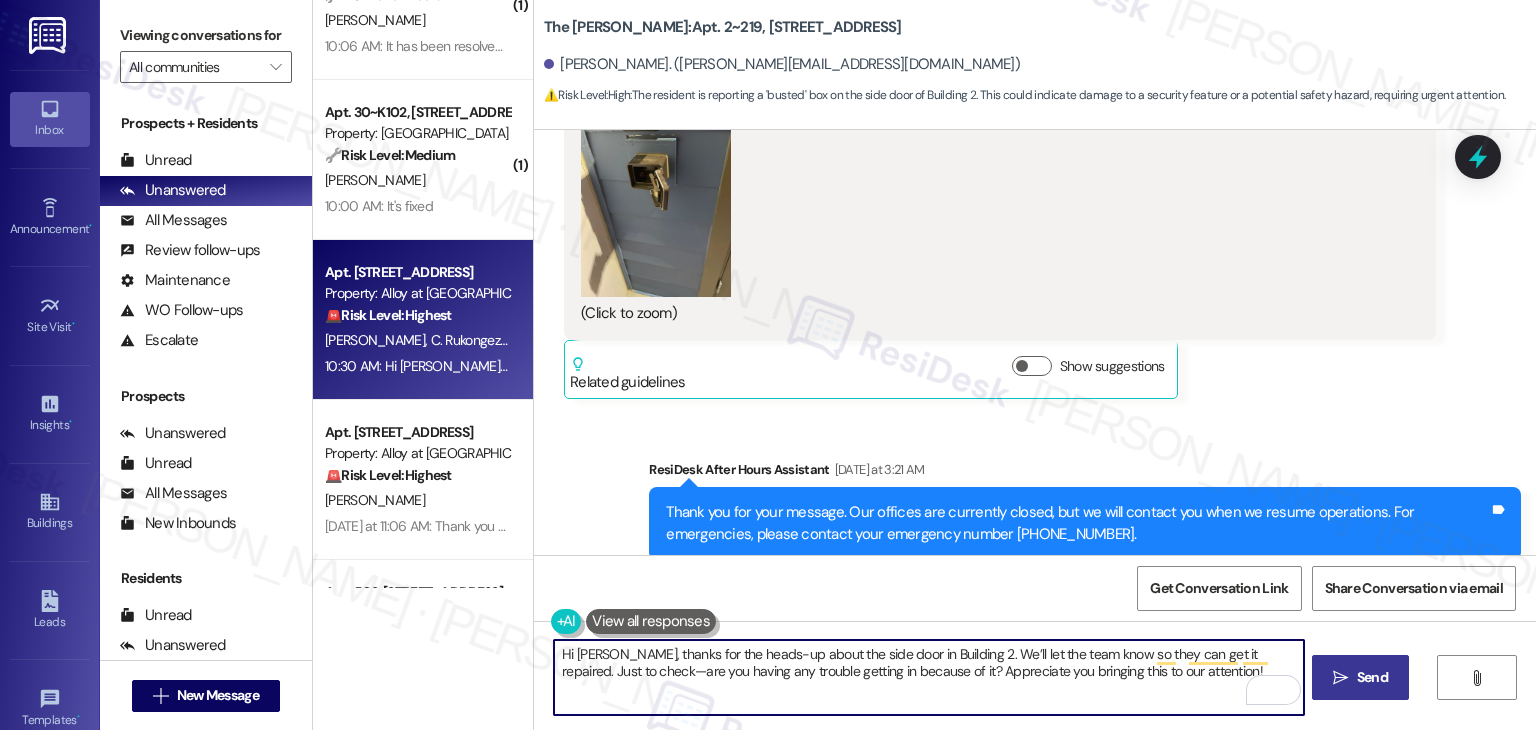click on "Hi Brent, thanks for the heads-up about the side door in Building 2. We’ll let the team know so they can get it repaired. Just to check—are you having any trouble getting in because of it? Appreciate you bringing this to our attention!" at bounding box center (928, 677) 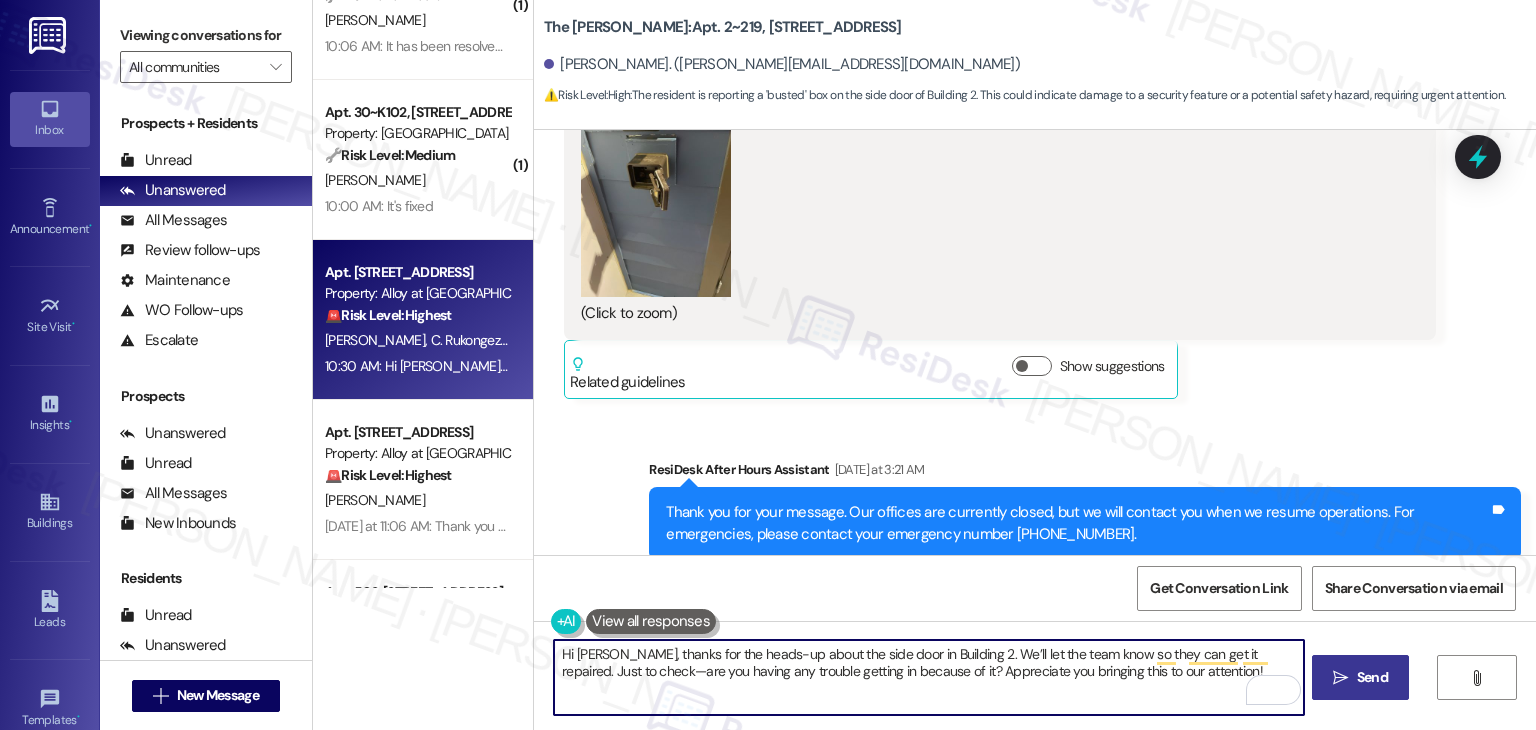 click on "Hi Brent, thanks for the heads-up about the side door in Building 2. We’ll let the team know so they can get it repaired. Just to check—are you having any trouble getting in because of it? Appreciate you bringing this to our attention!" at bounding box center (928, 677) 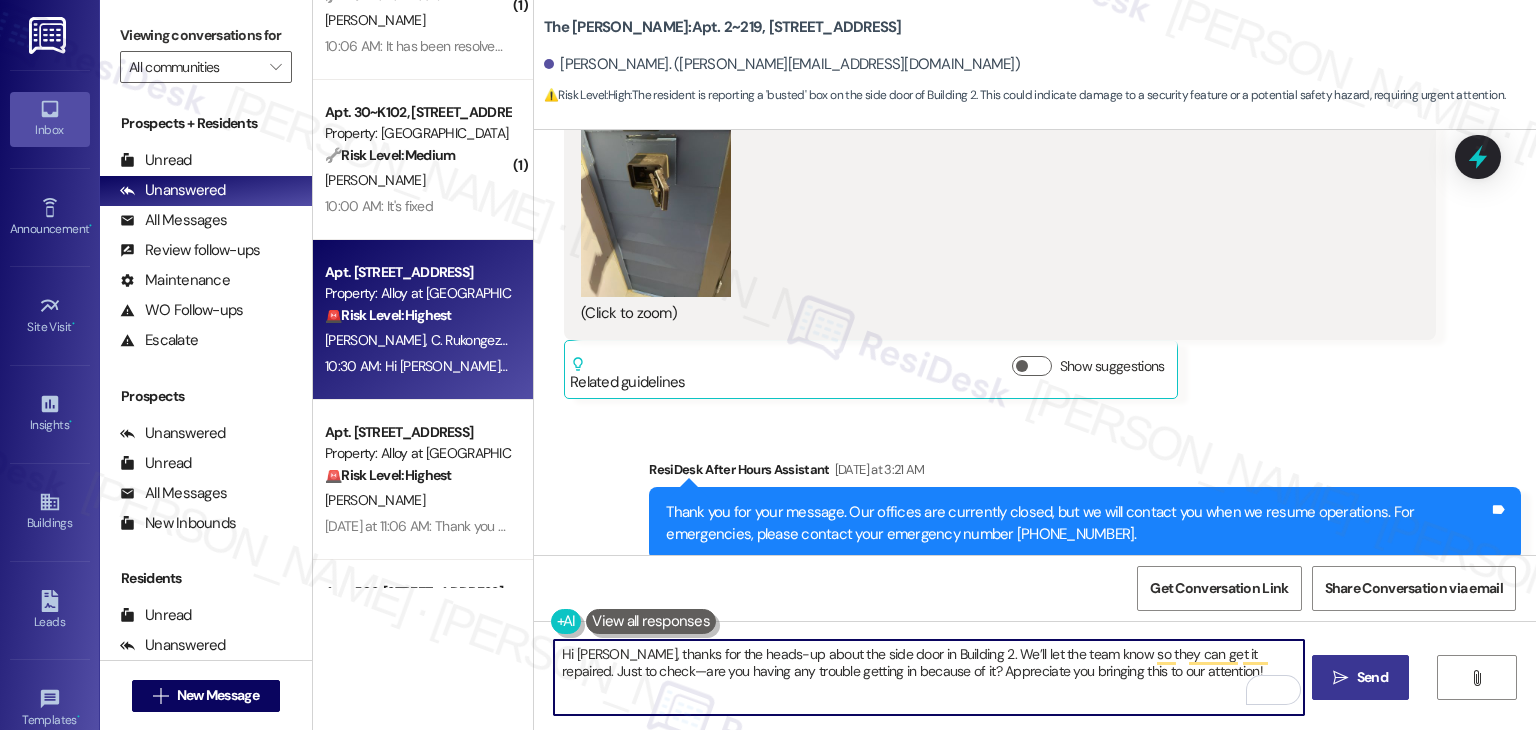 click on "Hi Brent, thanks for the heads-up about the side door in Building 2. We’ll let the team know so they can get it repaired. Just to check—are you having any trouble getting in because of it? Appreciate you bringing this to our attention!" at bounding box center (928, 677) 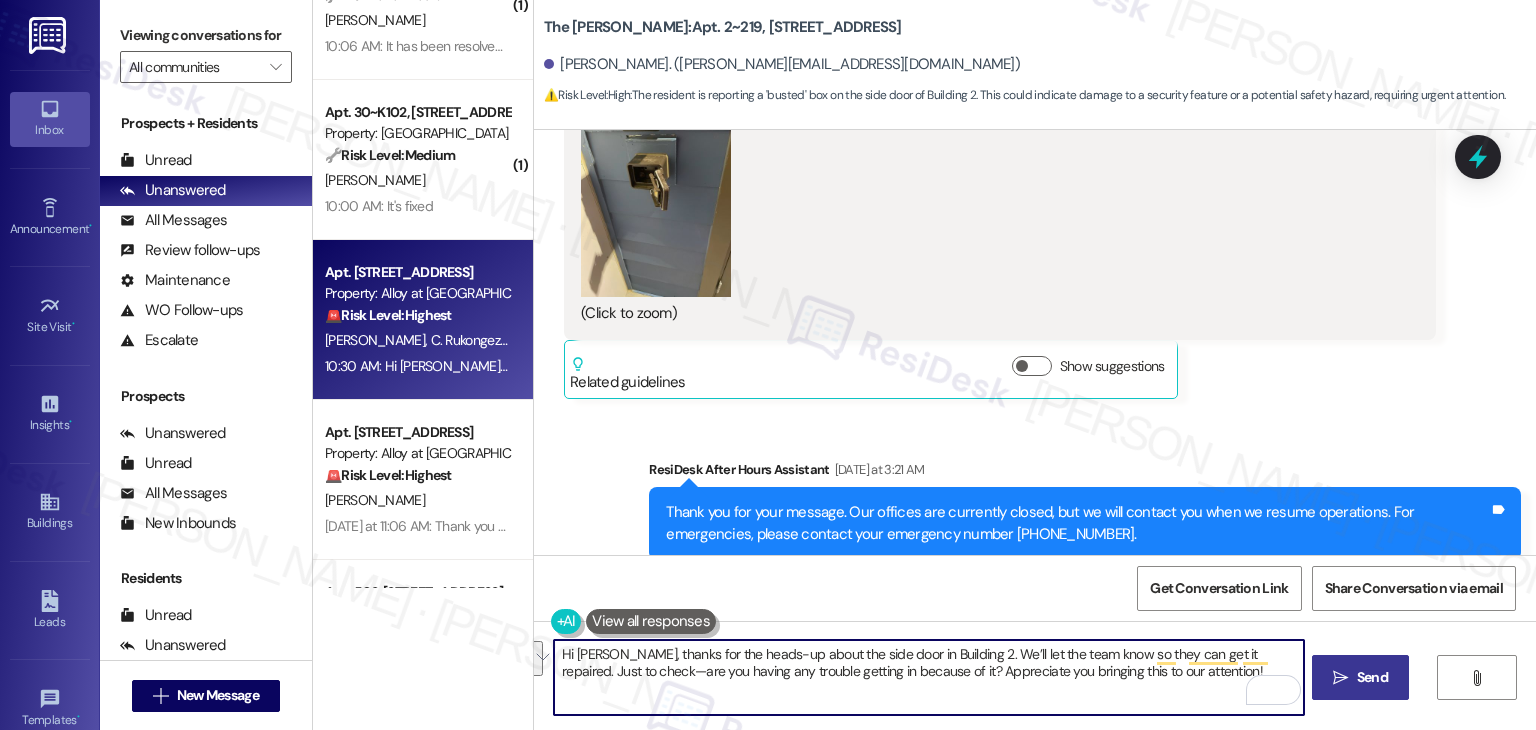 type 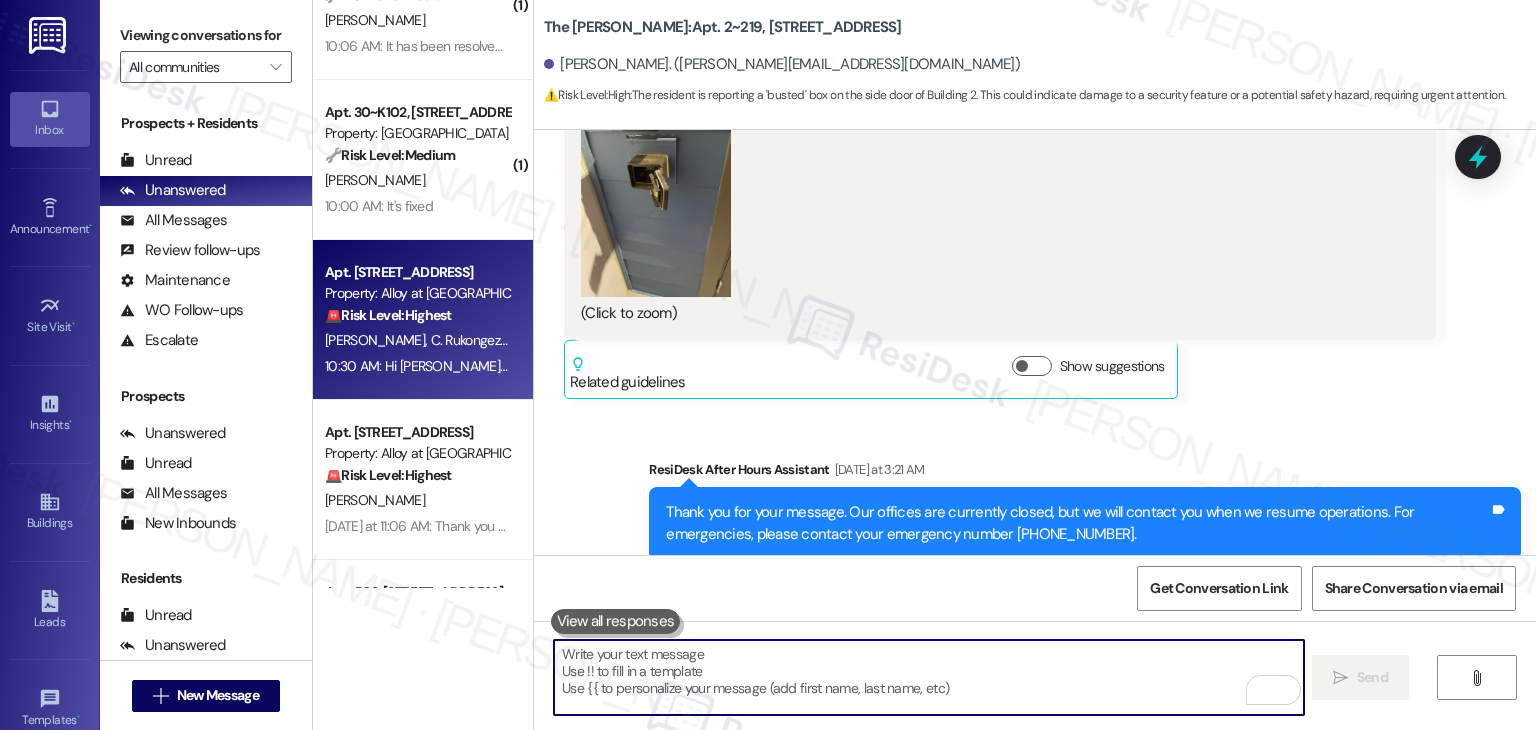 click on "Received via SMS Brent Vandermeyden Yesterday at 3:21 AM Building 2 side door. Box is busted  Tags and notes Tagged as:   Broken door Click to highlight conversations about Broken door" at bounding box center (1035, 688) 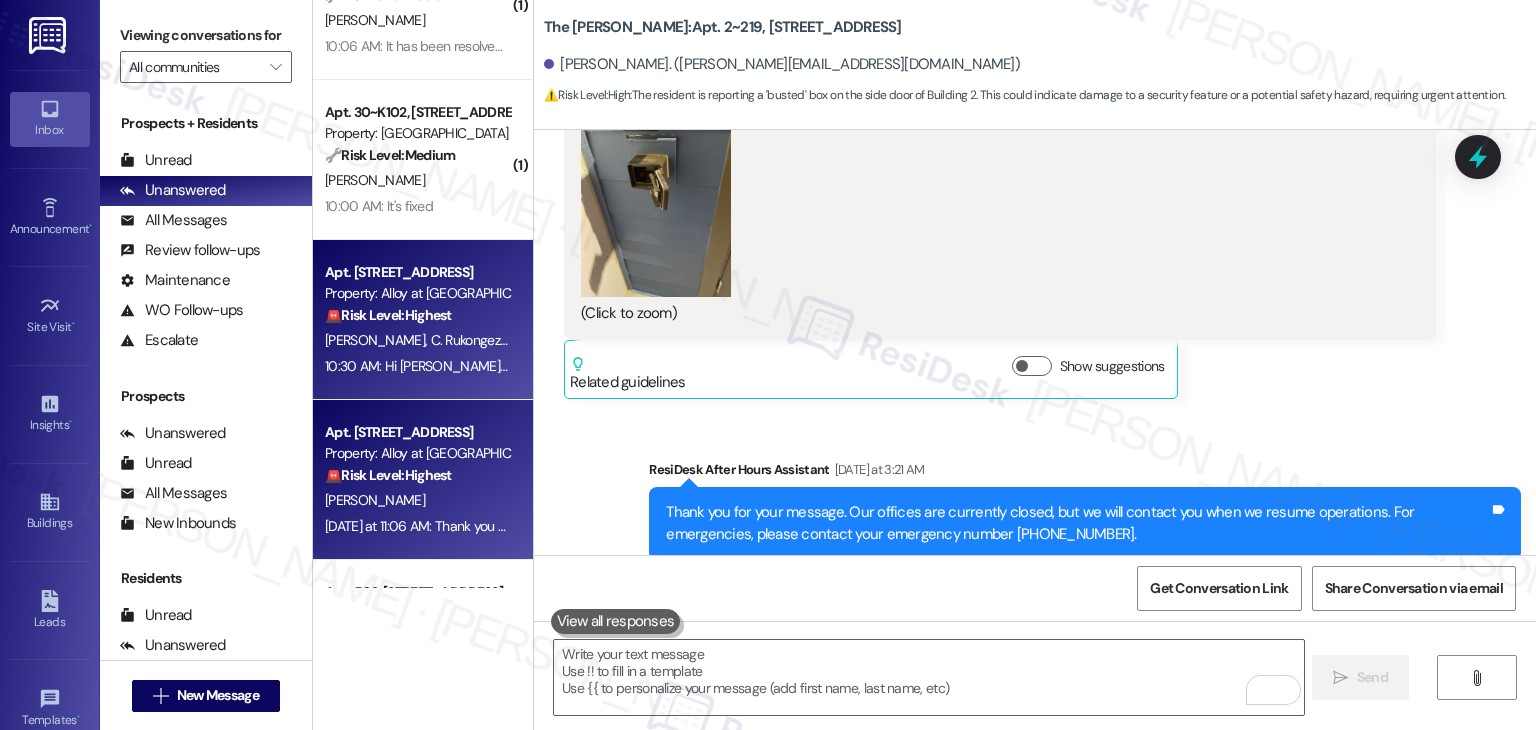 click on "🚨  Risk Level:  Highest" at bounding box center [388, 475] 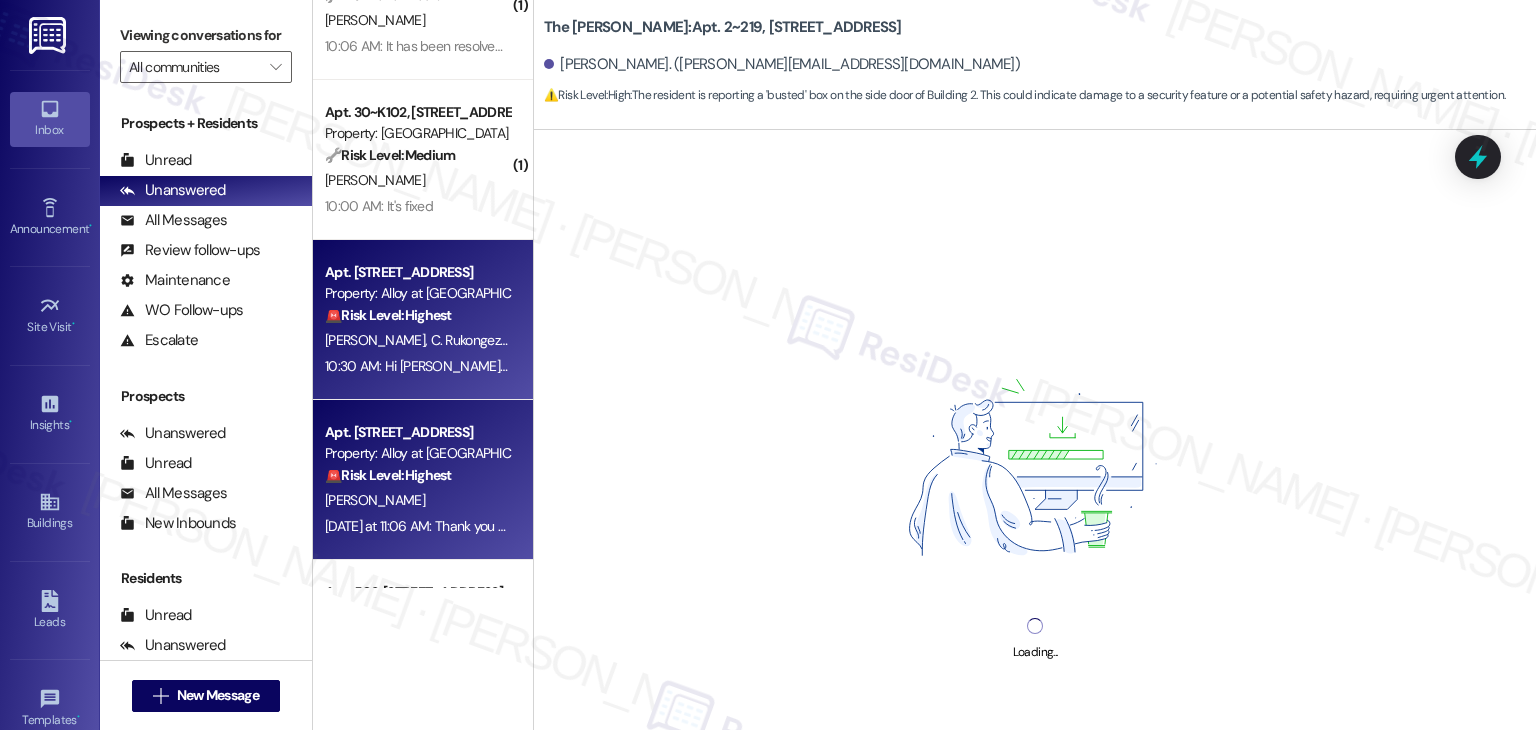 click on "T. Ferreira C. Rukongeza J. Wolfson-Pou" at bounding box center (417, 340) 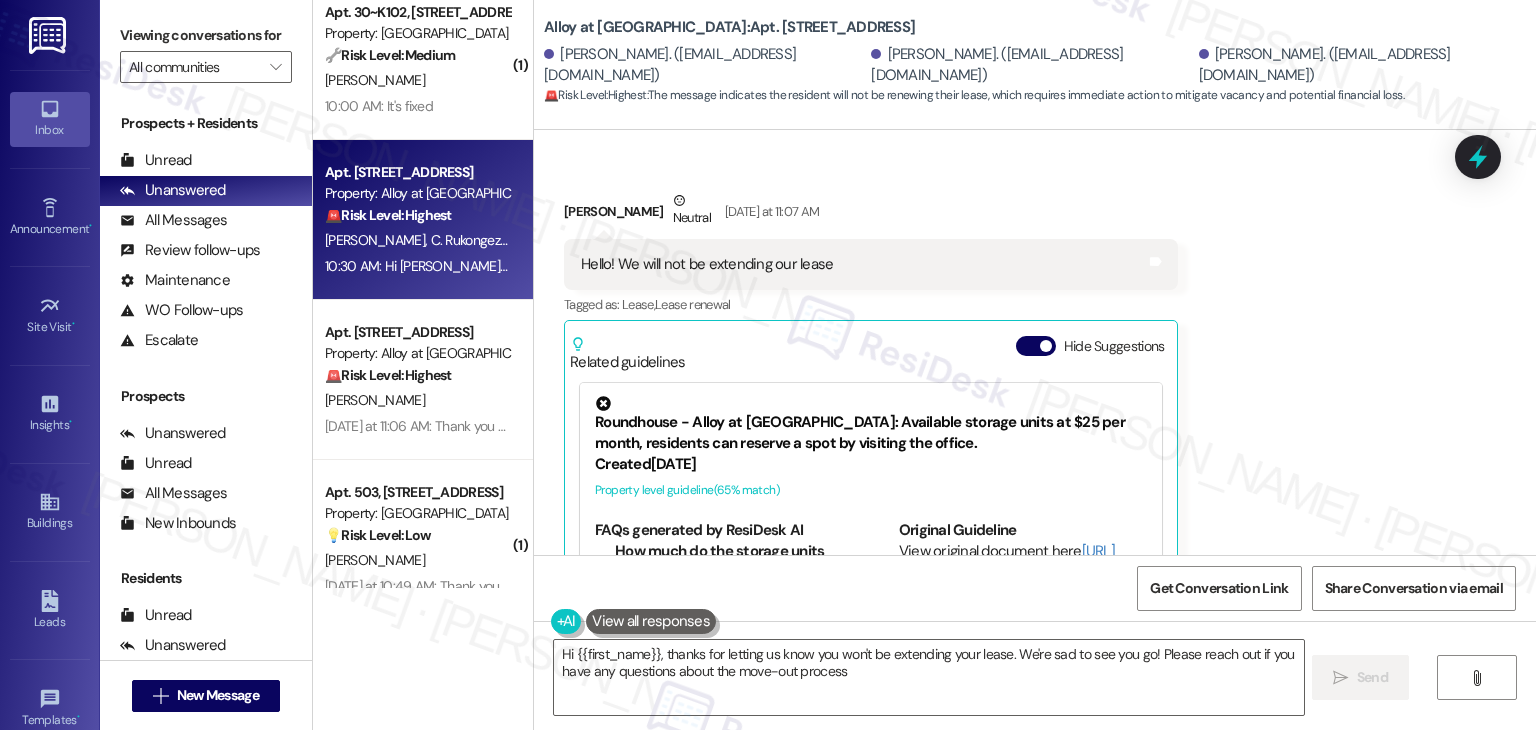type on "Hi {{first_name}}, thanks for letting us know you won't be extending your lease. We're sad to see you go! Please reach out if you have any questions about the move-out process." 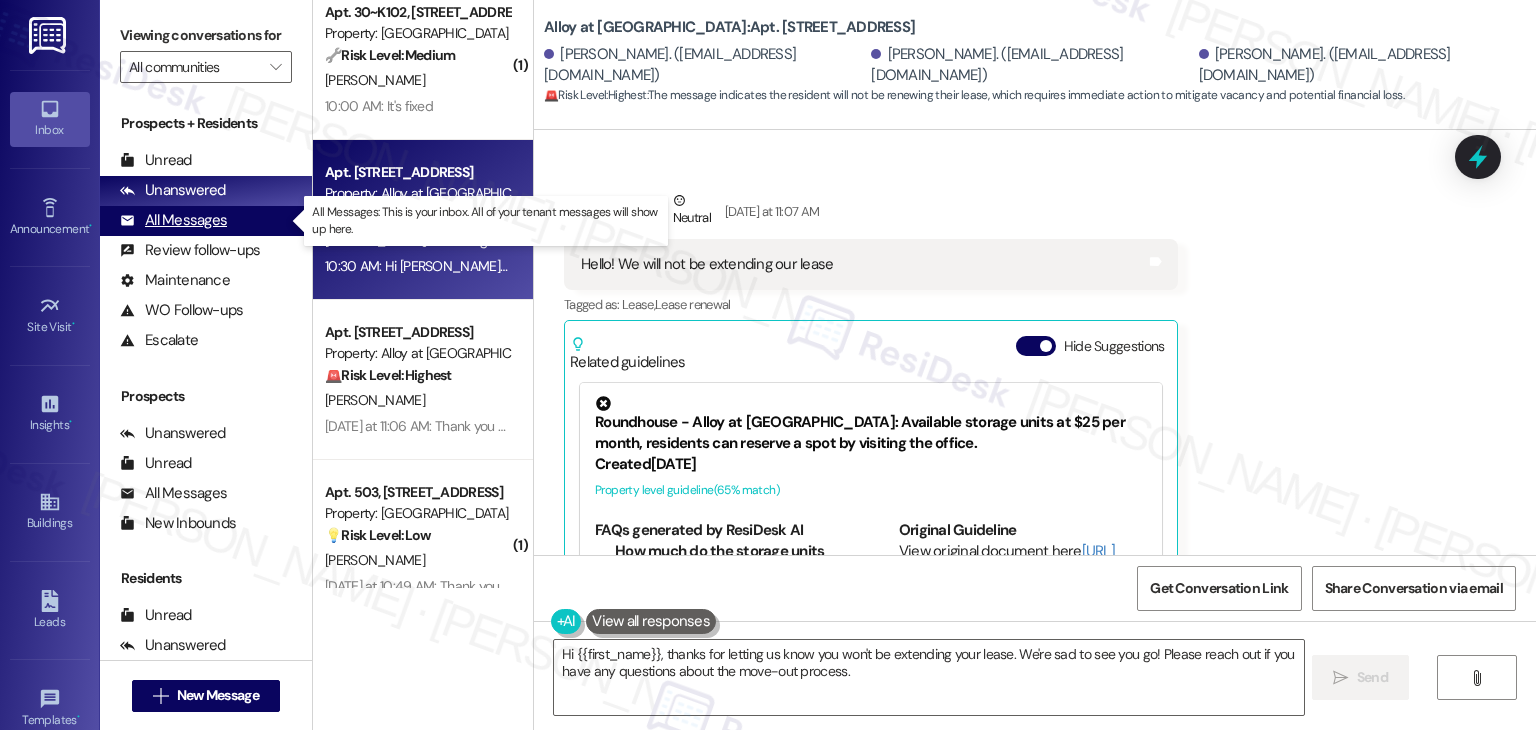 click on "All Messages" at bounding box center (173, 220) 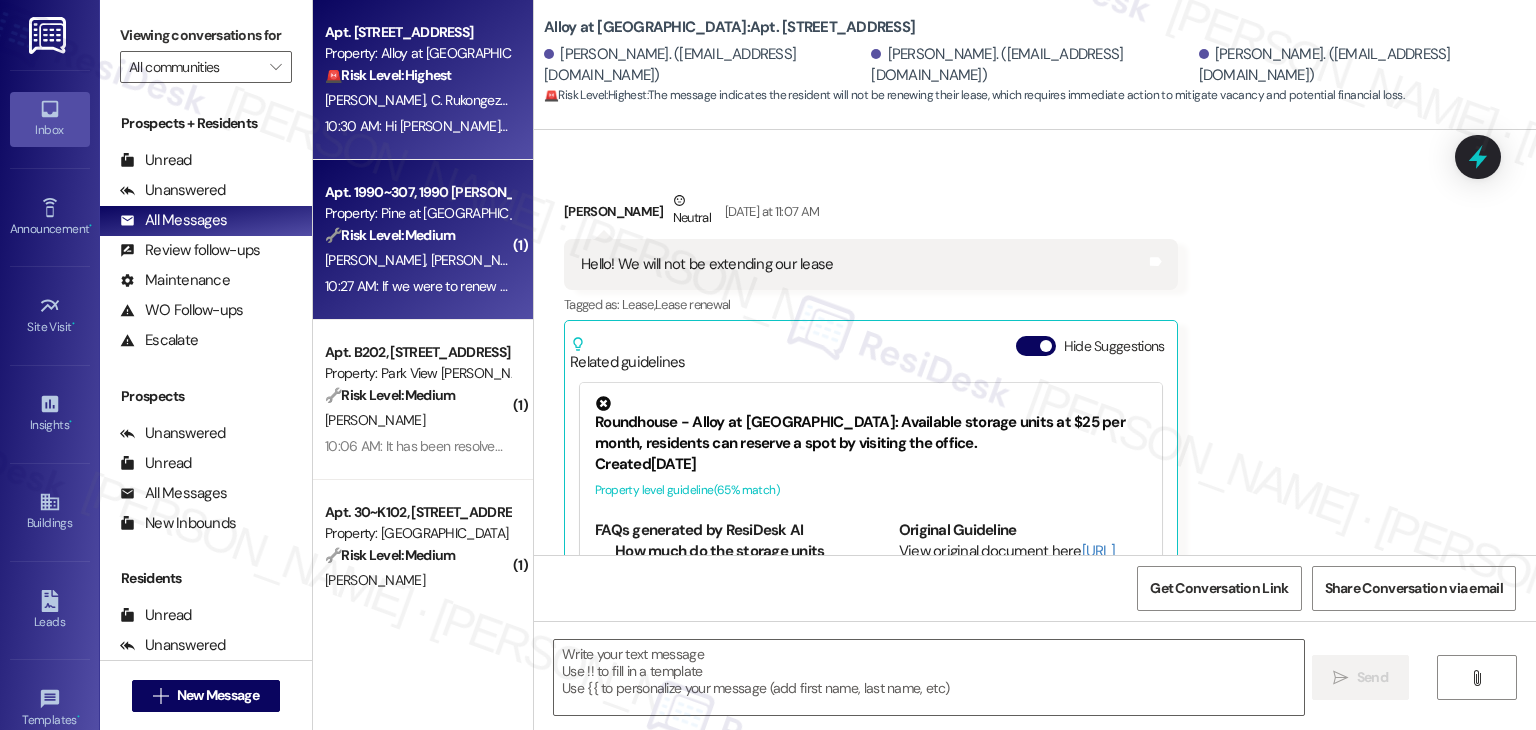type on "Fetching suggested responses. Please feel free to read through the conversation in the meantime." 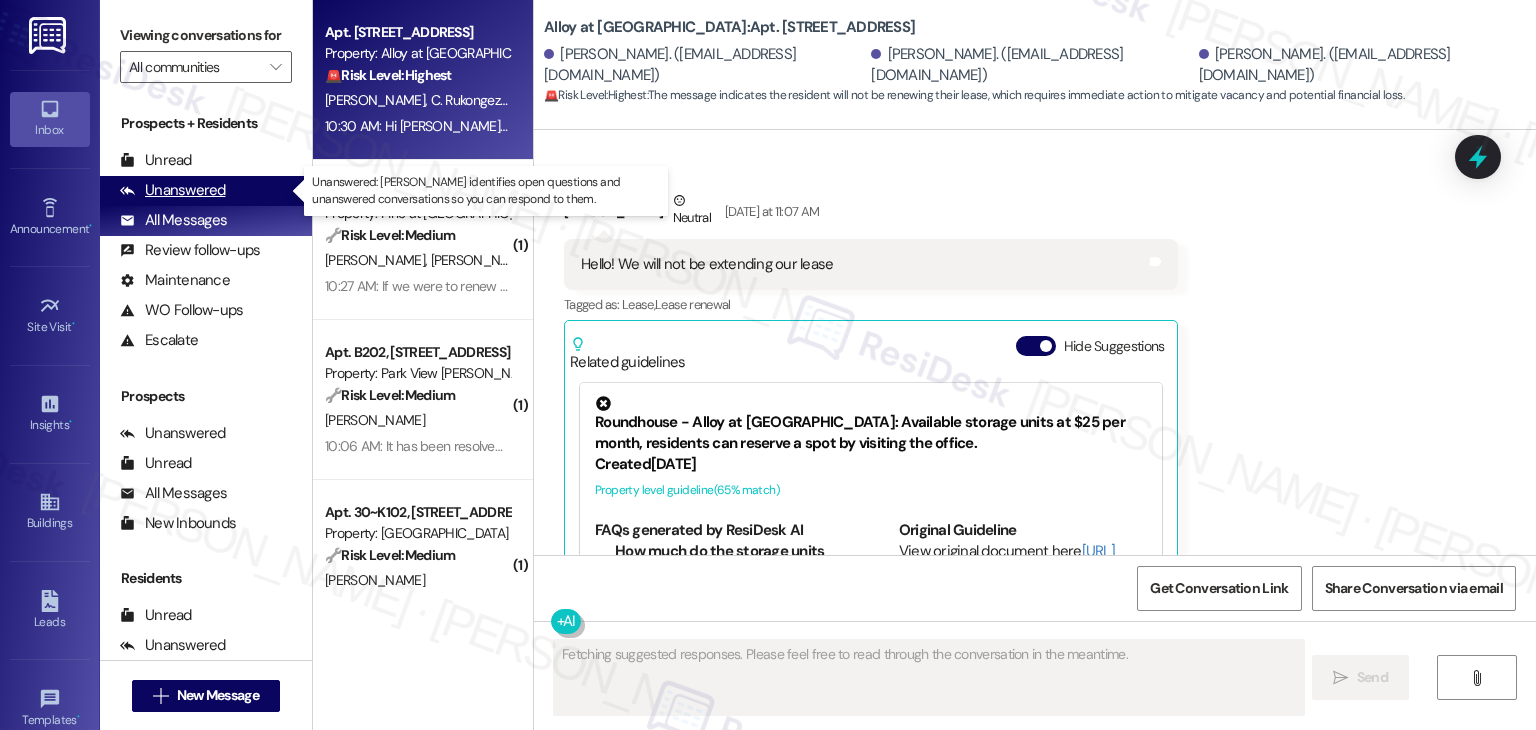 click on "Unanswered" at bounding box center (173, 190) 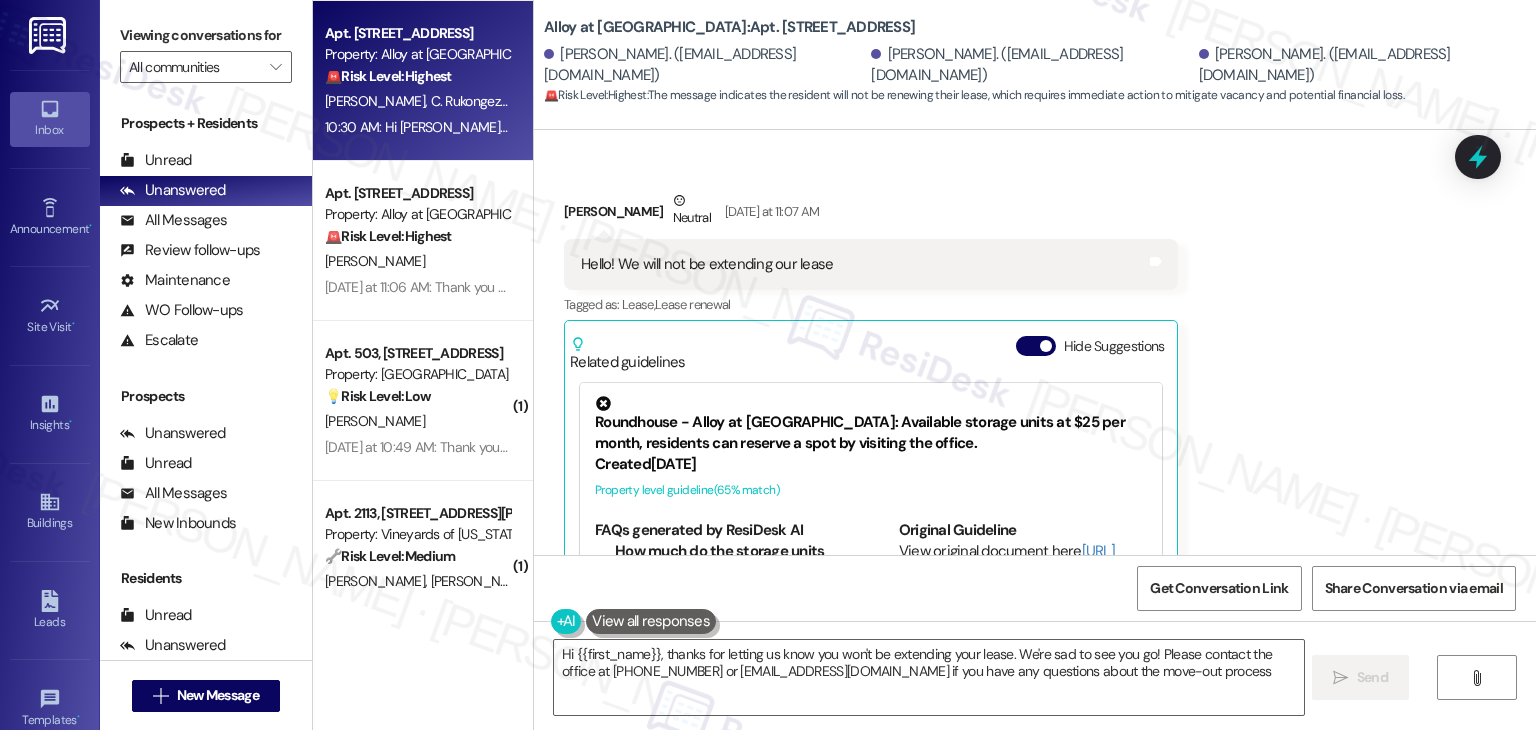 type on "Hi {{first_name}}, thanks for letting us know you won't be extending your lease. We're sad to see you go! Please contact the office at 801-655-5600 or alloyatgeneva@rndhouse.com if you have any questions about the move-out process." 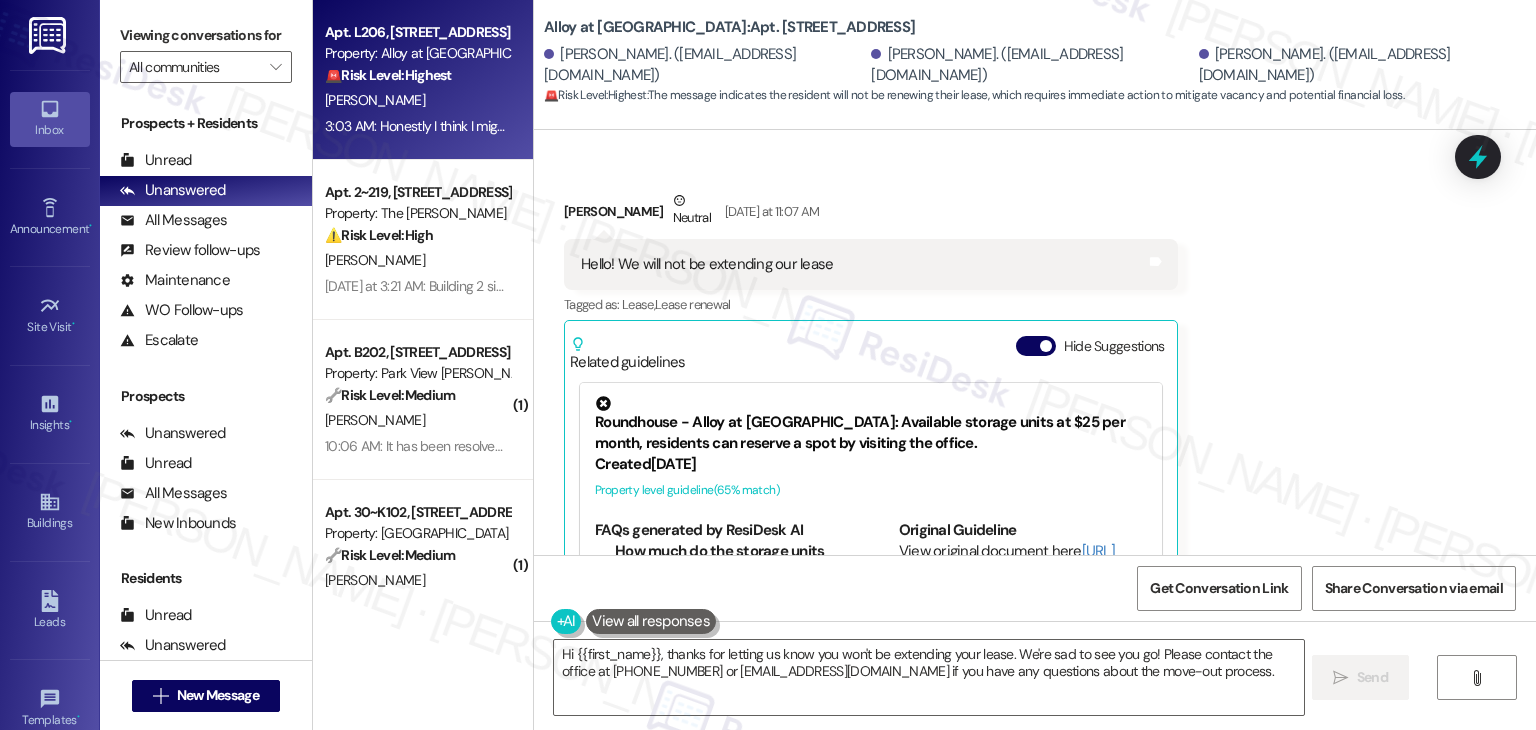click on "[PERSON_NAME]" at bounding box center (417, 100) 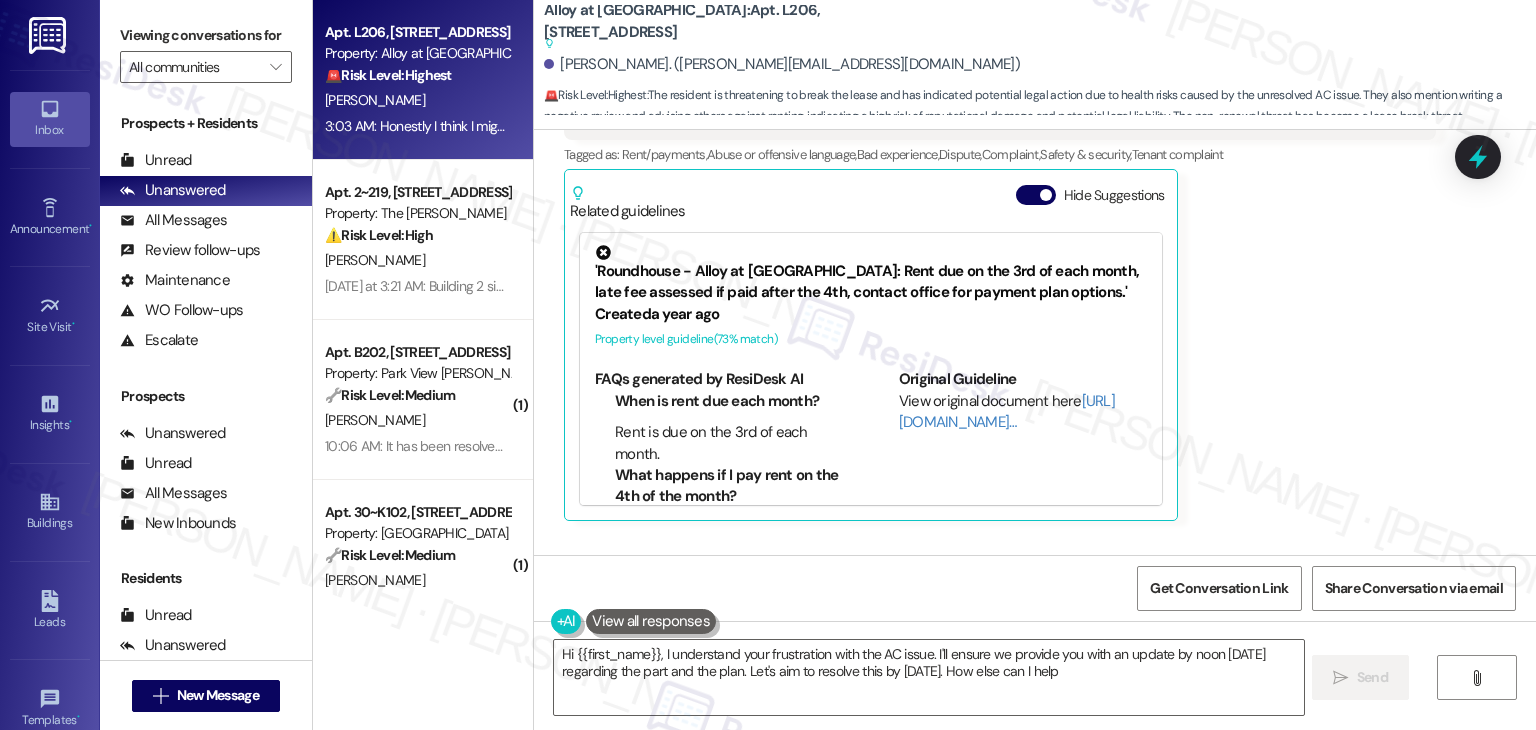 type on "Hi {{first_name}}, I understand your frustration with the AC issue. I'll ensure we provide you with an update by noon tomorrow regarding the part and the plan. Let's aim to resolve this by Friday. How else can I help?" 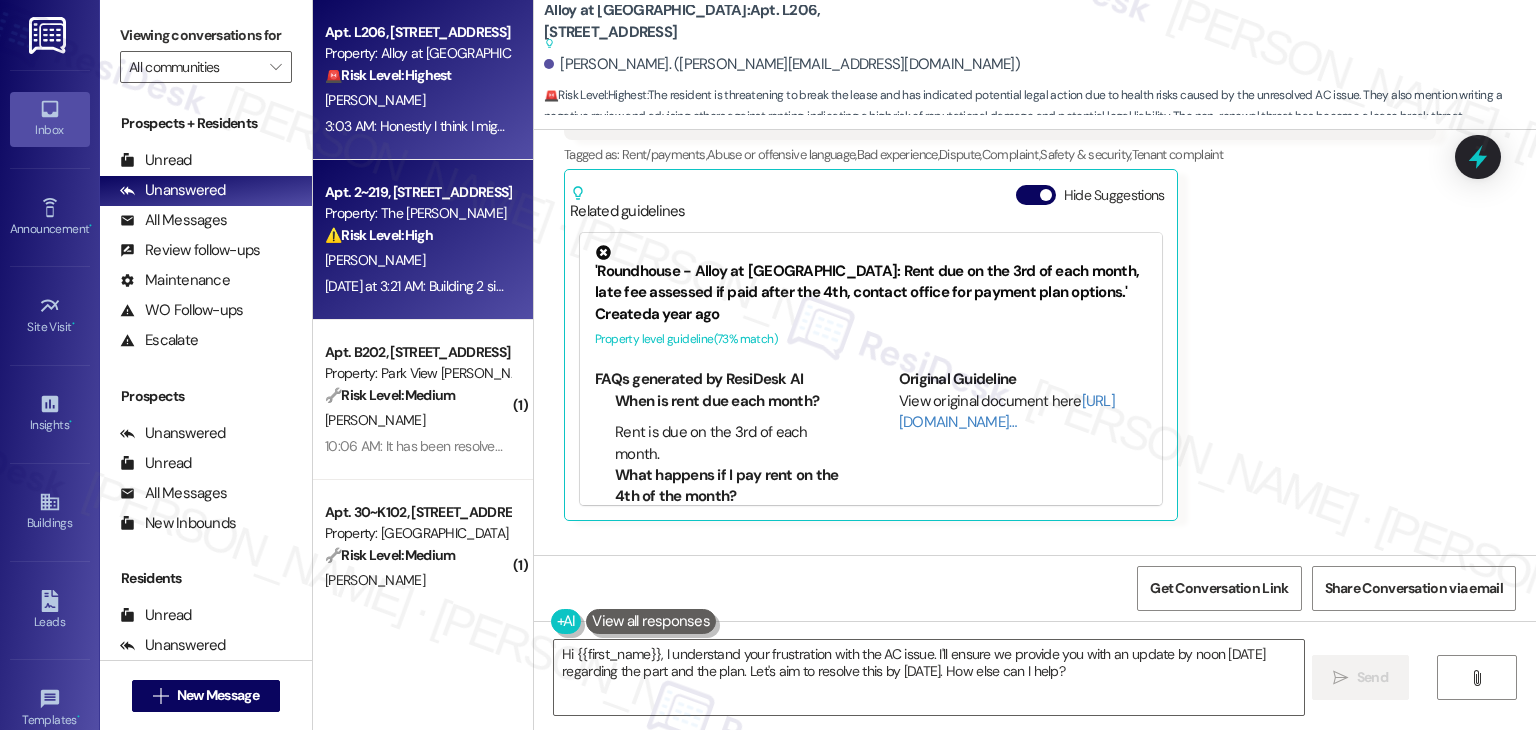 click on "Apt. 2~219, 2271 Clinton St Property: The Hayes ⚠️  Risk Level:  High The resident is reporting a 'busted' box on the side door of Building 2. This could indicate damage to a security feature or a potential safety hazard, requiring urgent attention. B. Vandermeyden Yesterday at 3:21 AM: Building 2 side door. Box is busted  Yesterday at 3:21 AM: Building 2 side door. Box is busted" at bounding box center (423, 240) 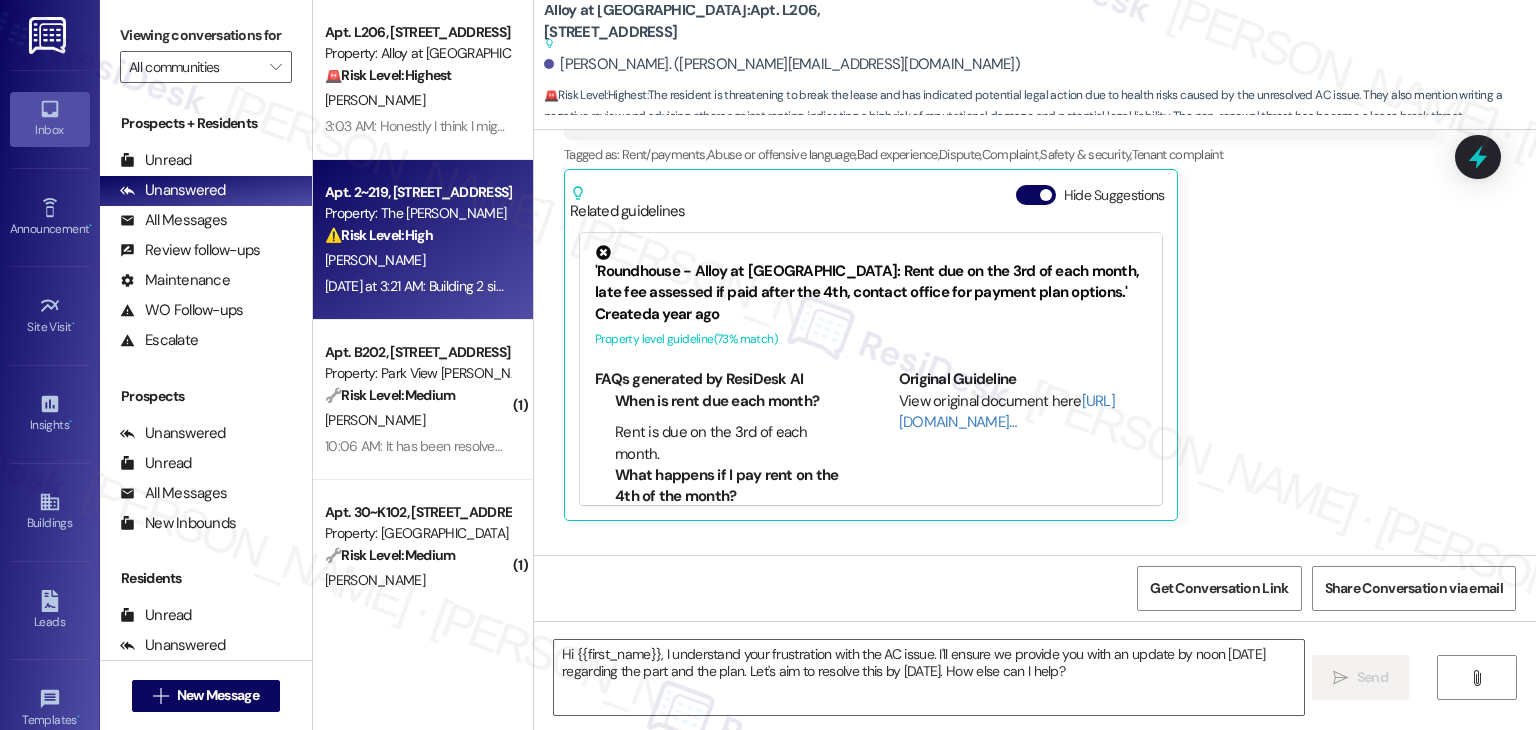 type on "Fetching suggested responses. Please feel free to read through the conversation in the meantime." 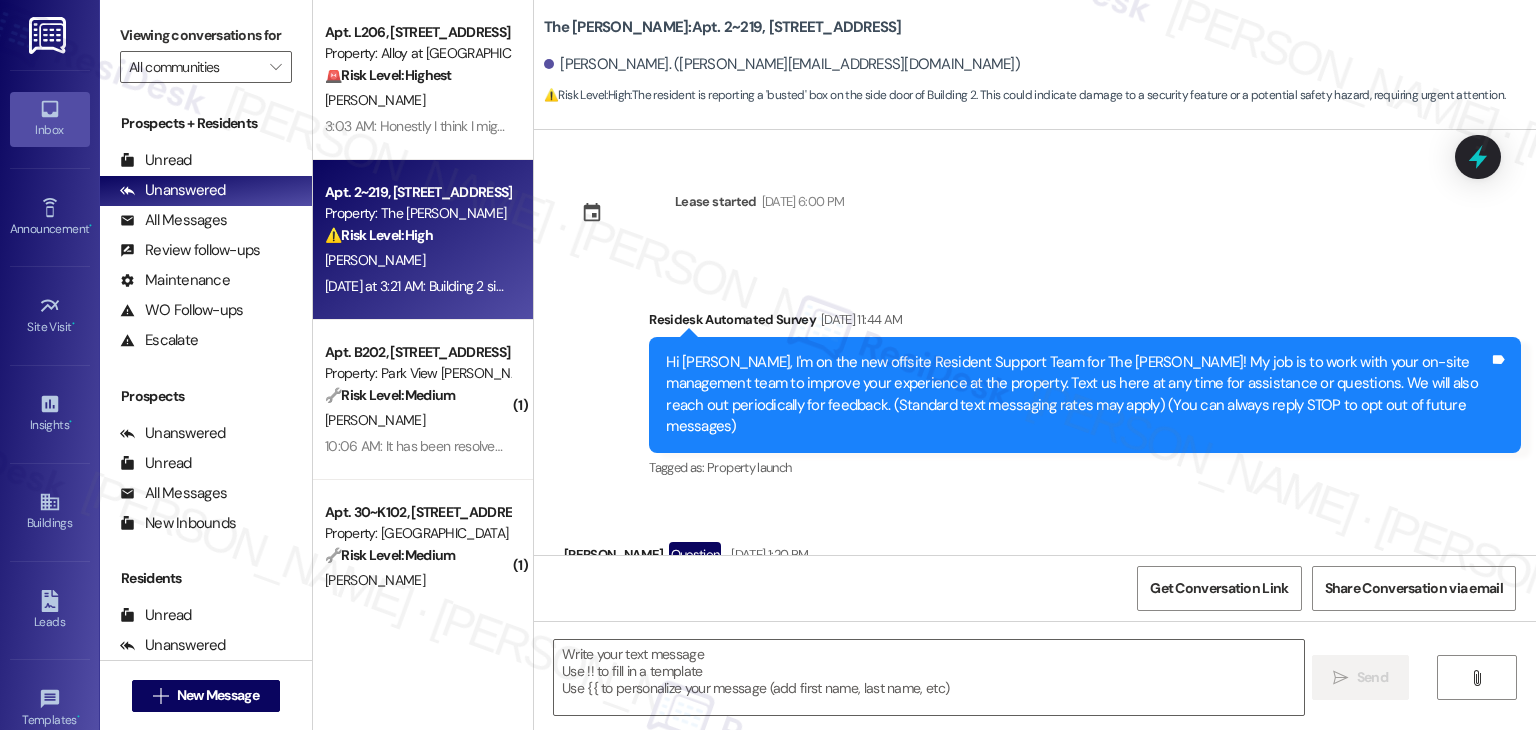 scroll, scrollTop: 19070, scrollLeft: 0, axis: vertical 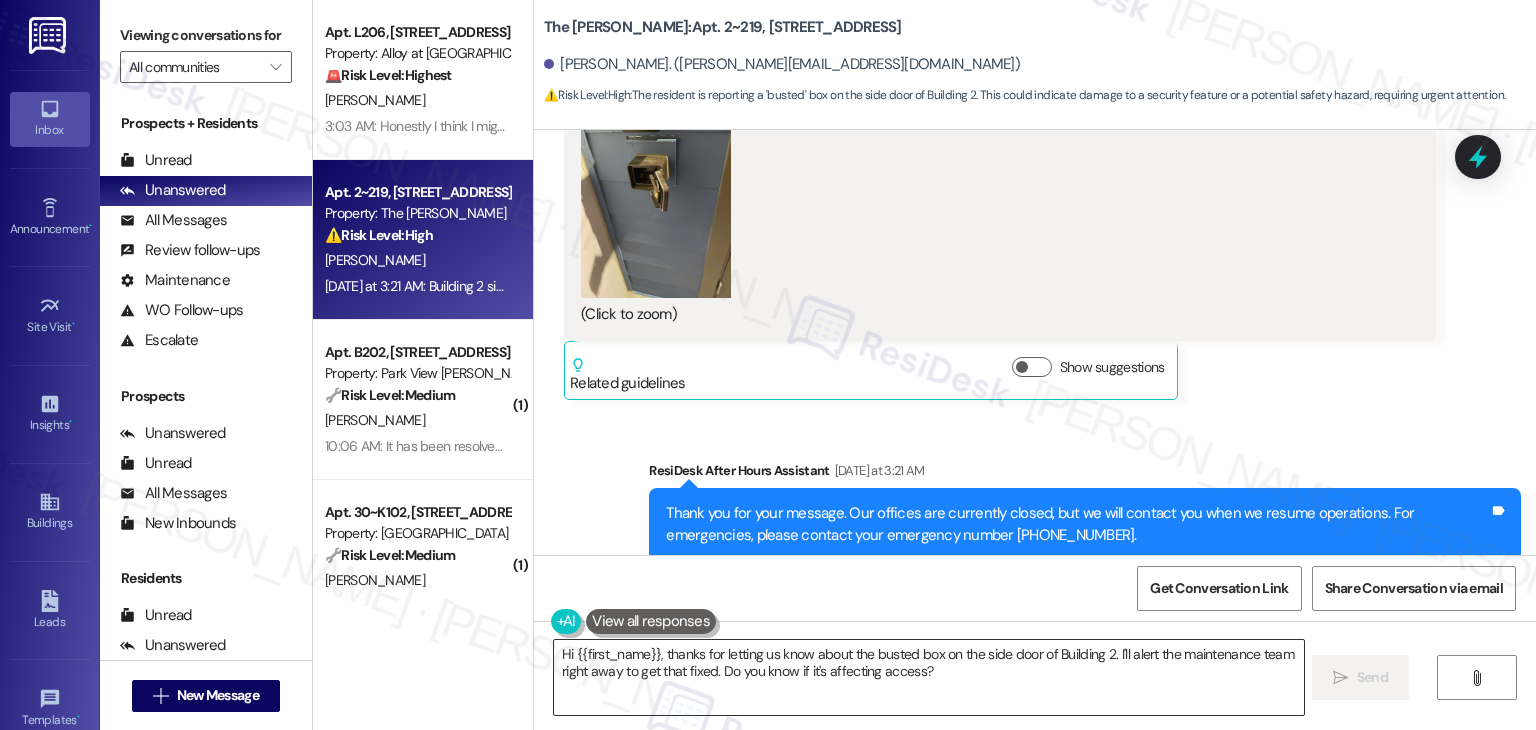 click on "Hi {{first_name}}, thanks for letting us know about the busted box on the side door of Building 2. I'll alert the maintenance team right away to get that fixed. Do you know if it's affecting access?" at bounding box center (928, 677) 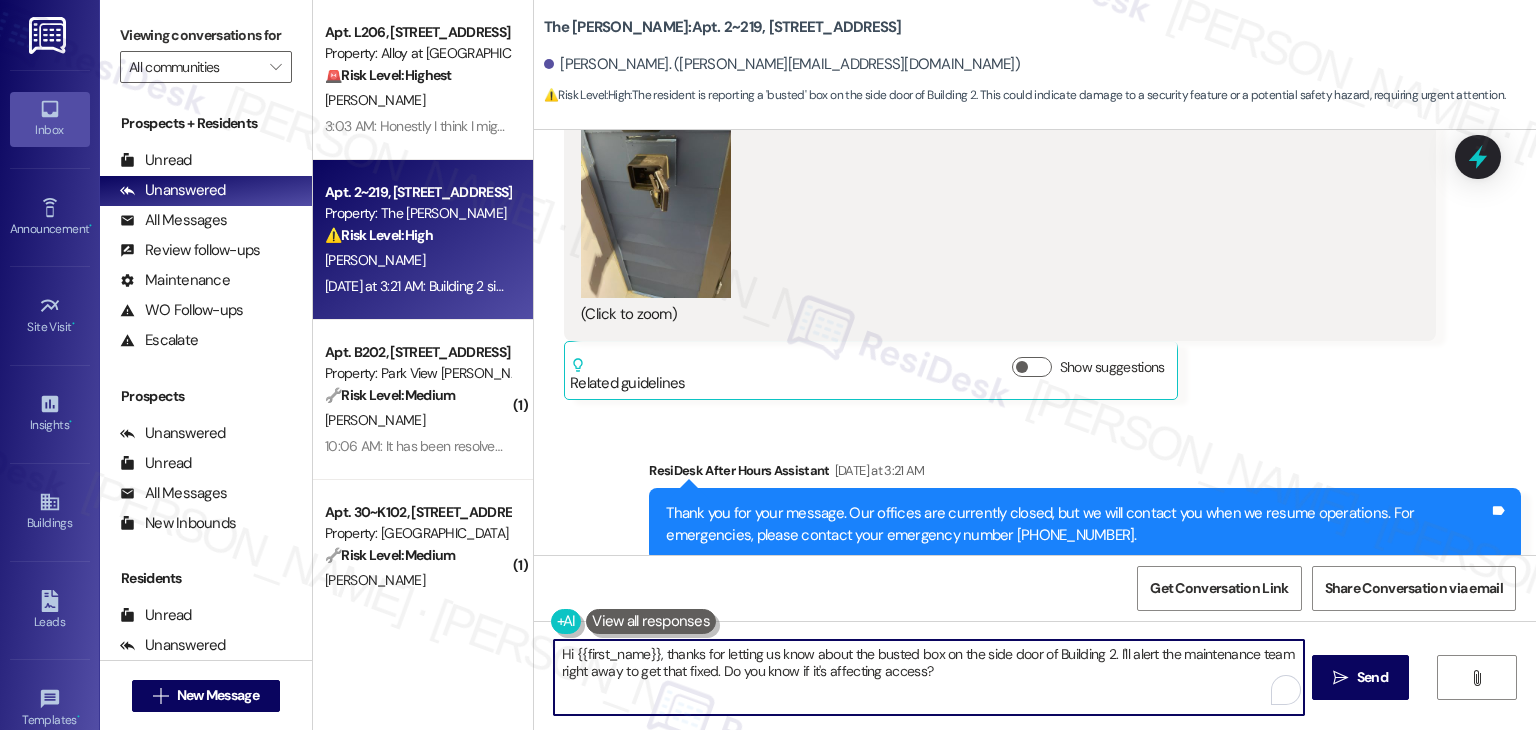 click on "Hi {{first_name}}, thanks for letting us know about the busted box on the side door of Building 2. I'll alert the maintenance team right away to get that fixed. Do you know if it's affecting access?" at bounding box center (928, 677) 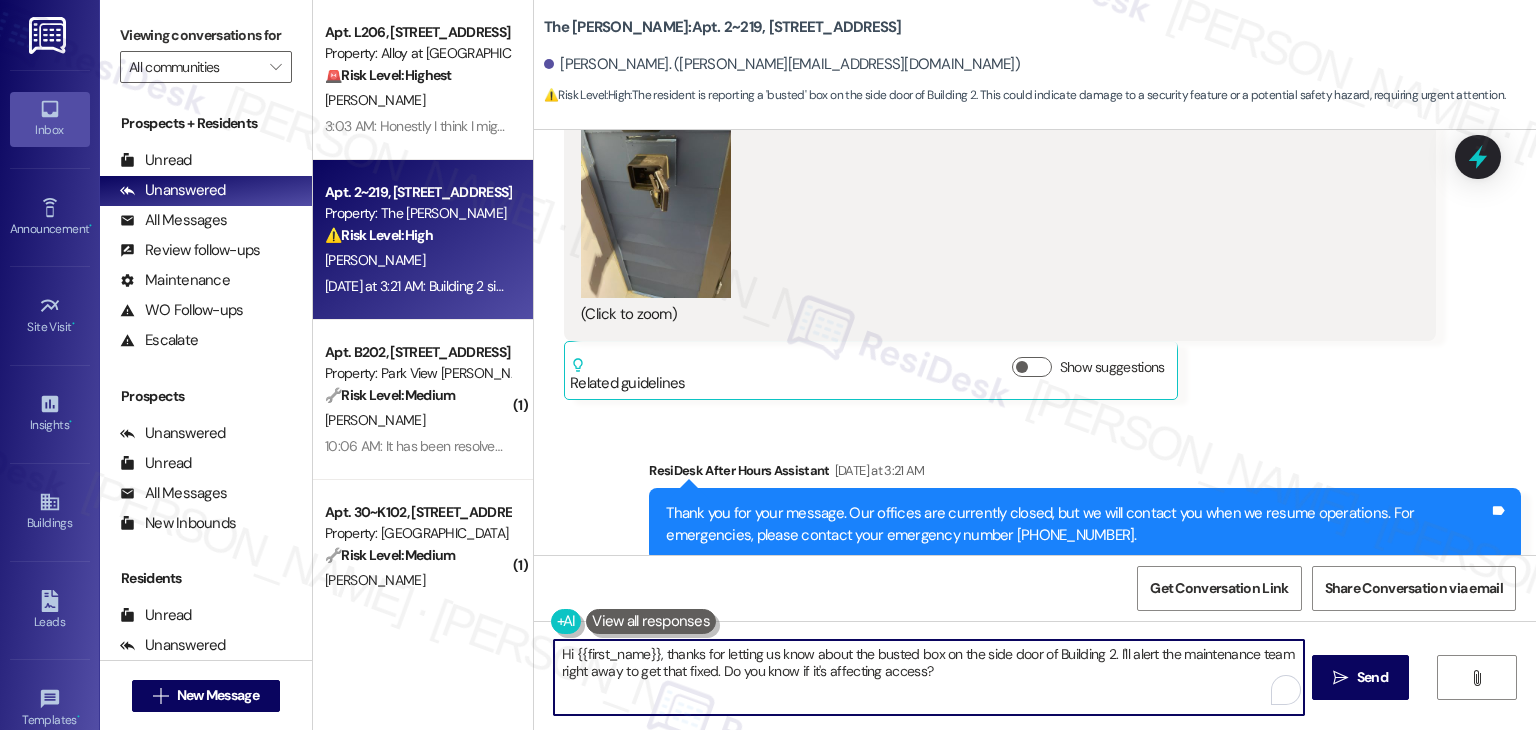 paste on "Brent, thanks for the heads-up about the side door in Building 2. We’ll let the team know so they can get it repaired. Just to check—are you having any trouble getting in because of it? Appreciate you bringing this to our attention!" 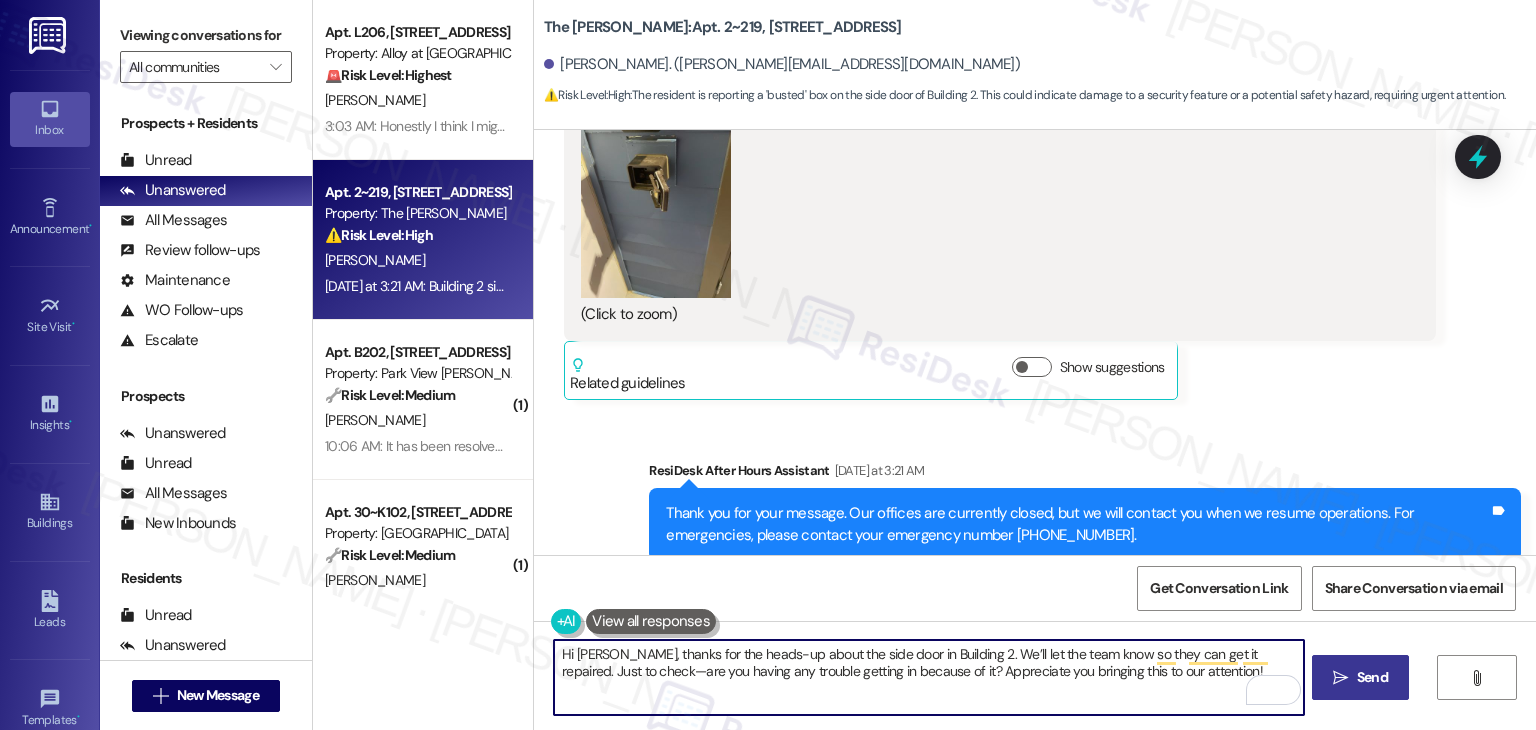 type on "Hi Brent, thanks for the heads-up about the side door in Building 2. We’ll let the team know so they can get it repaired. Just to check—are you having any trouble getting in because of it? Appreciate you bringing this to our attention!" 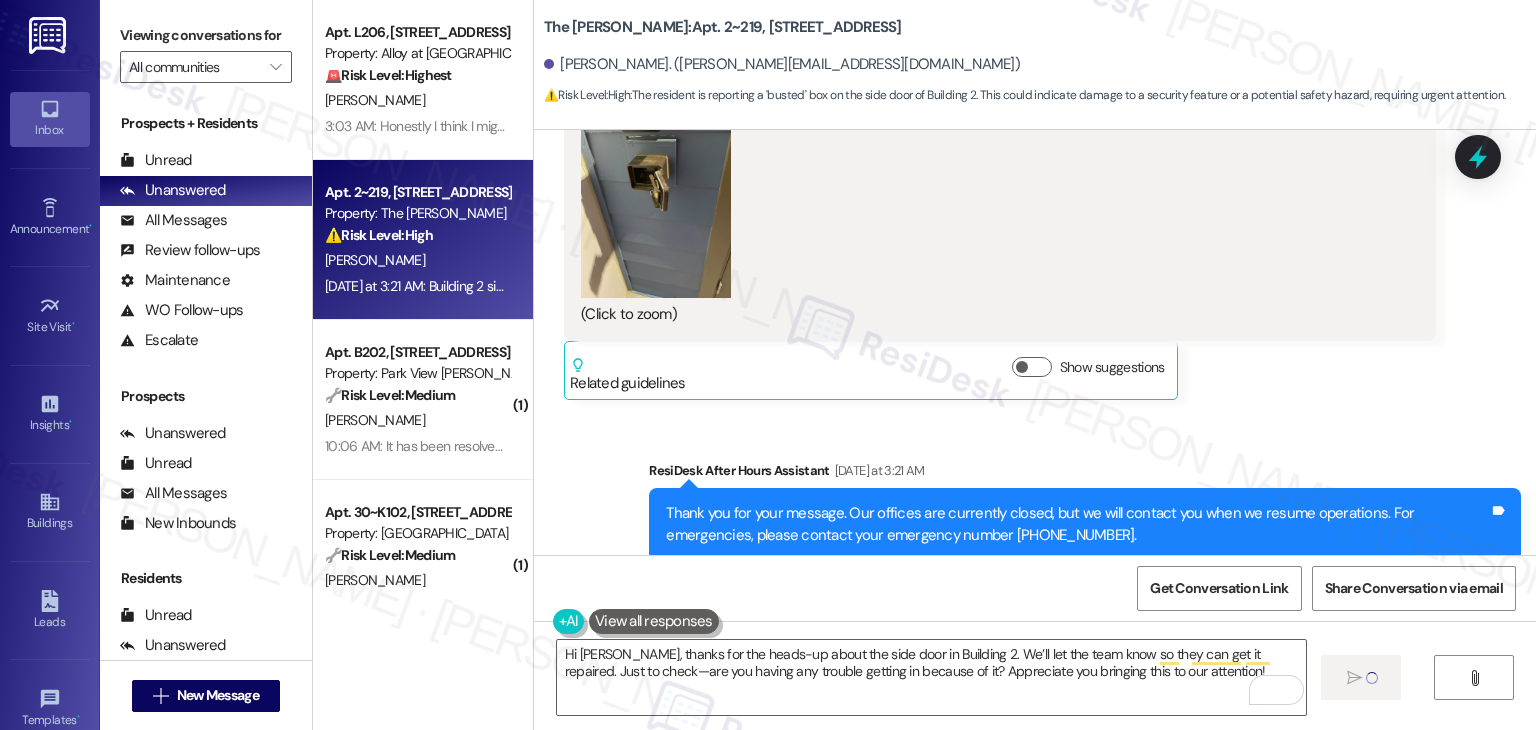 type 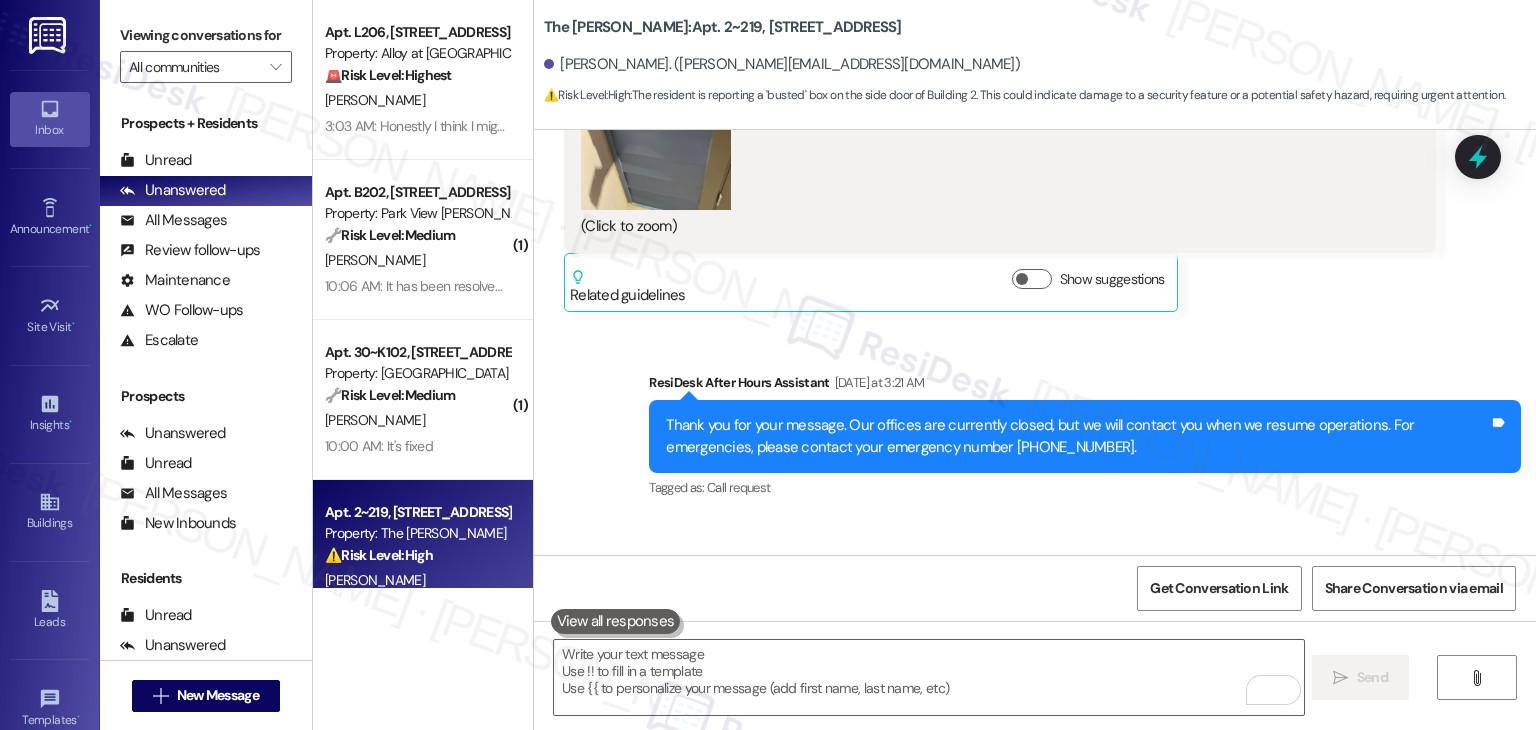 scroll, scrollTop: 19232, scrollLeft: 0, axis: vertical 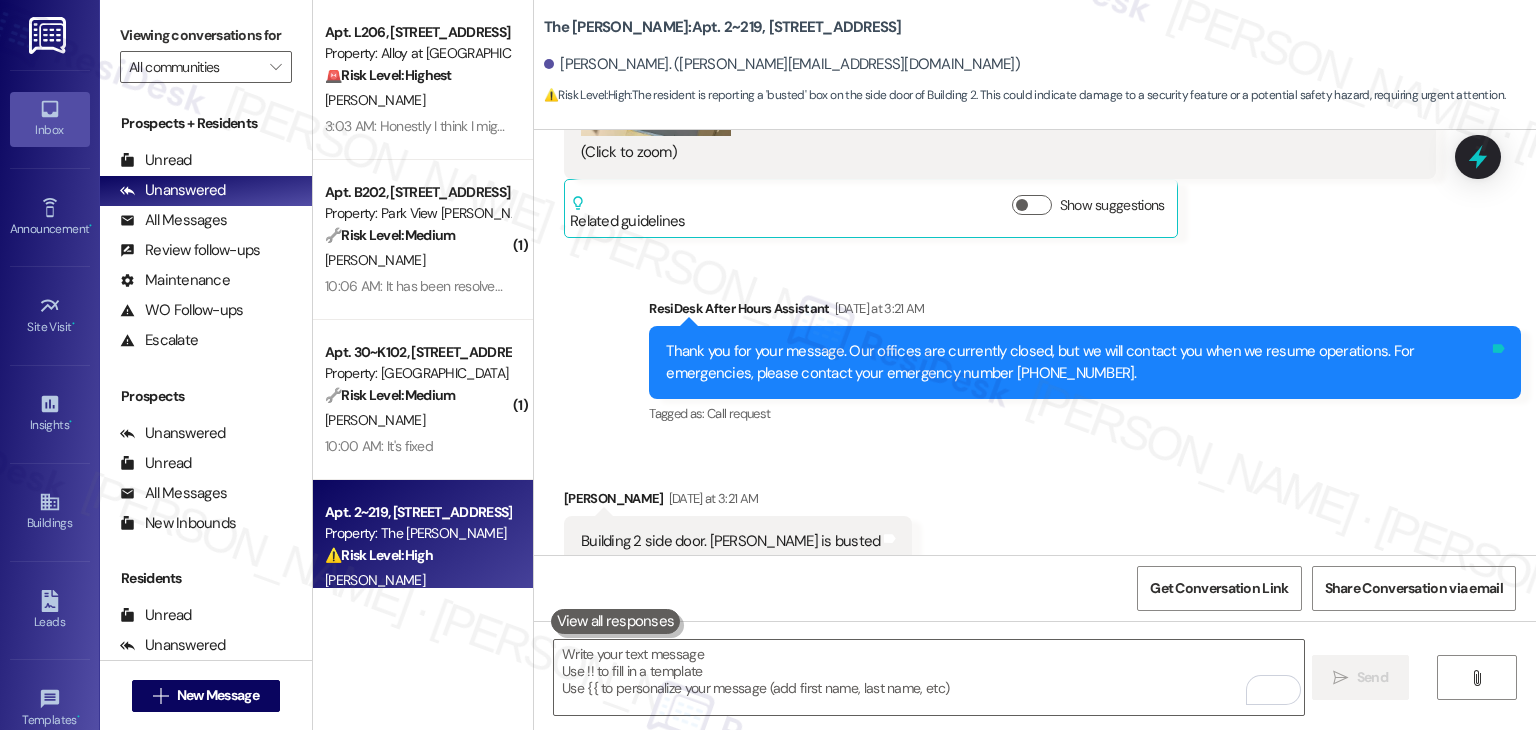 click 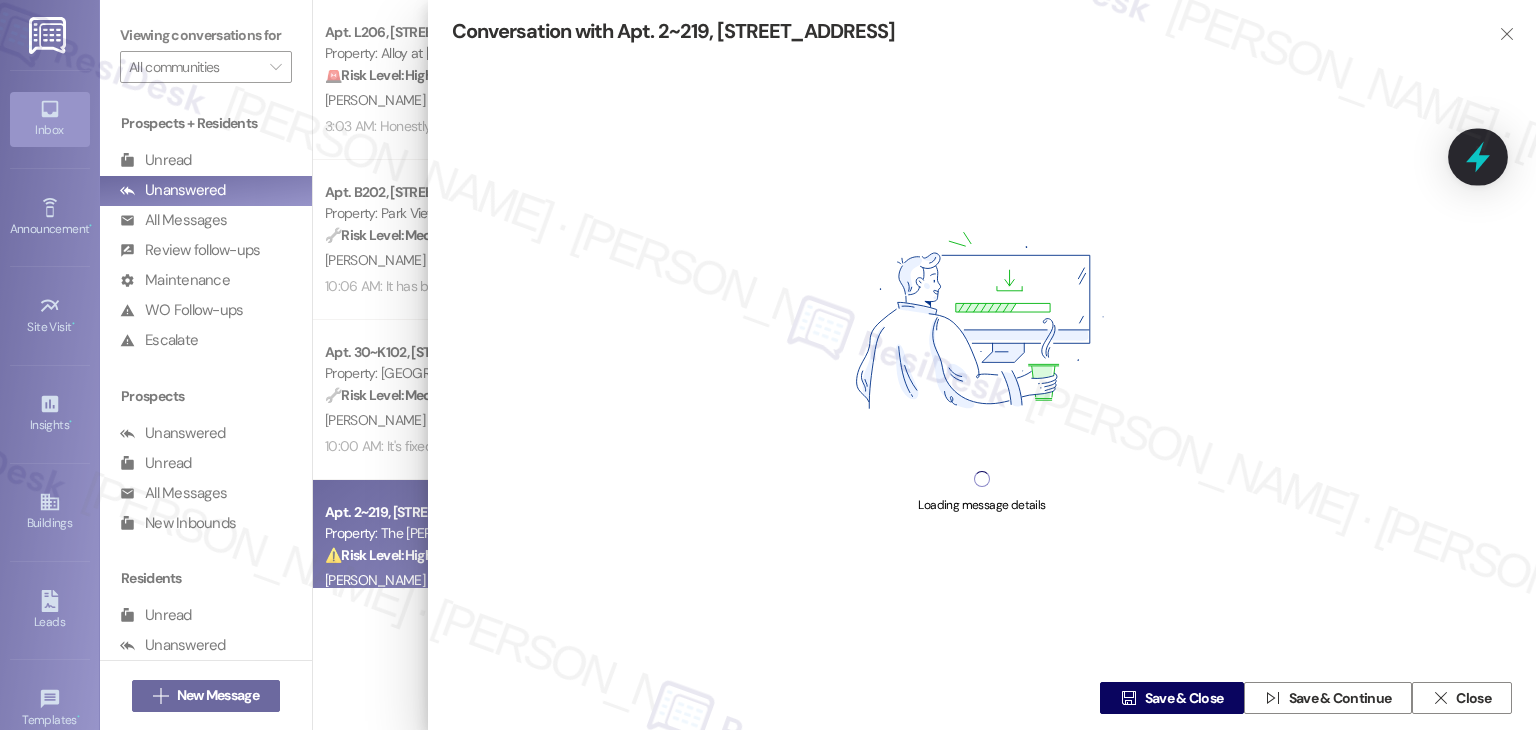 click 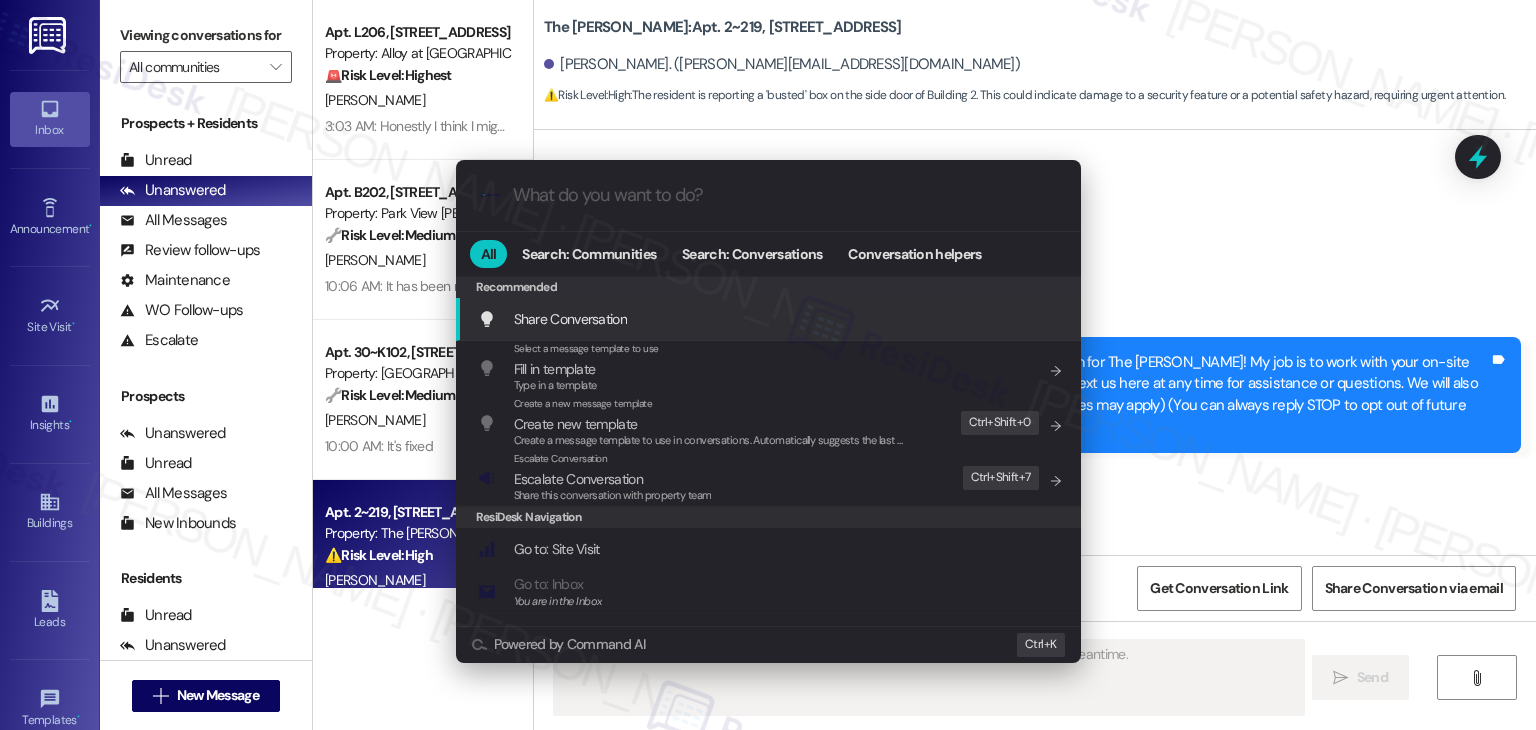 scroll, scrollTop: 19070, scrollLeft: 0, axis: vertical 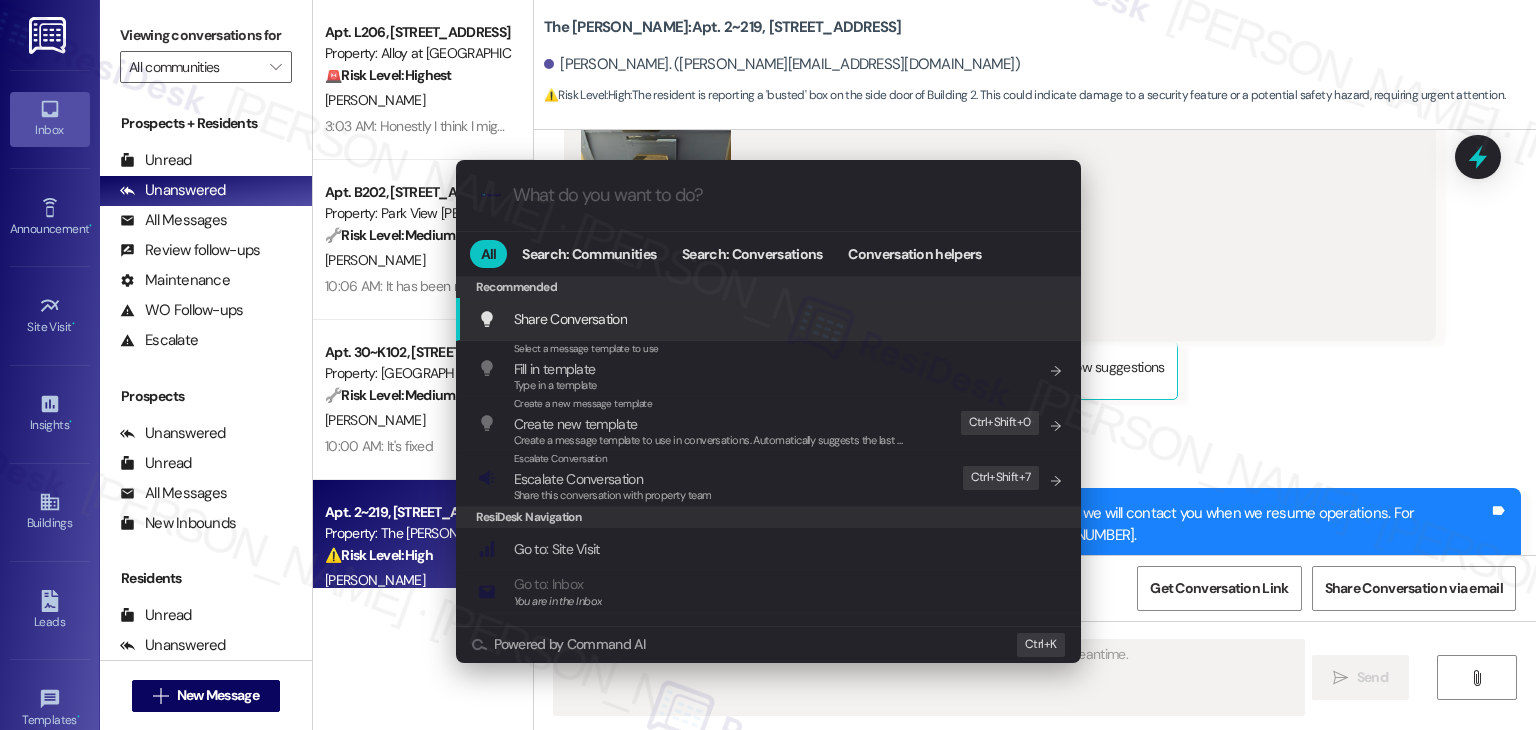 click on ".cls-1{fill:#0a055f;}.cls-2{fill:#0cc4c4;} resideskLogoBlueOrange All Search: Communities Search: Conversations Conversation helpers Recommended Recommended Share Conversation Add shortcut Select a message template to use Fill in template Type in a template Add shortcut Create a new message template Create new template Create a message template to use in conversations. Automatically suggests the last message you sent. Edit Ctrl+ Shift+ 0 Escalate Conversation Escalate Conversation Share this conversation with property team Edit Ctrl+ Shift+ 7 ResiDesk Navigation Go to: Site Visit Add shortcut Go to: Inbox You are in the Inbox Add shortcut Go to: Settings Add shortcut Go to: Message Templates Add shortcut Go to: Buildings Add shortcut Help Getting Started: What you can do with ResiDesk Add shortcut Settings Powered by Command AI Ctrl+ K" at bounding box center (768, 365) 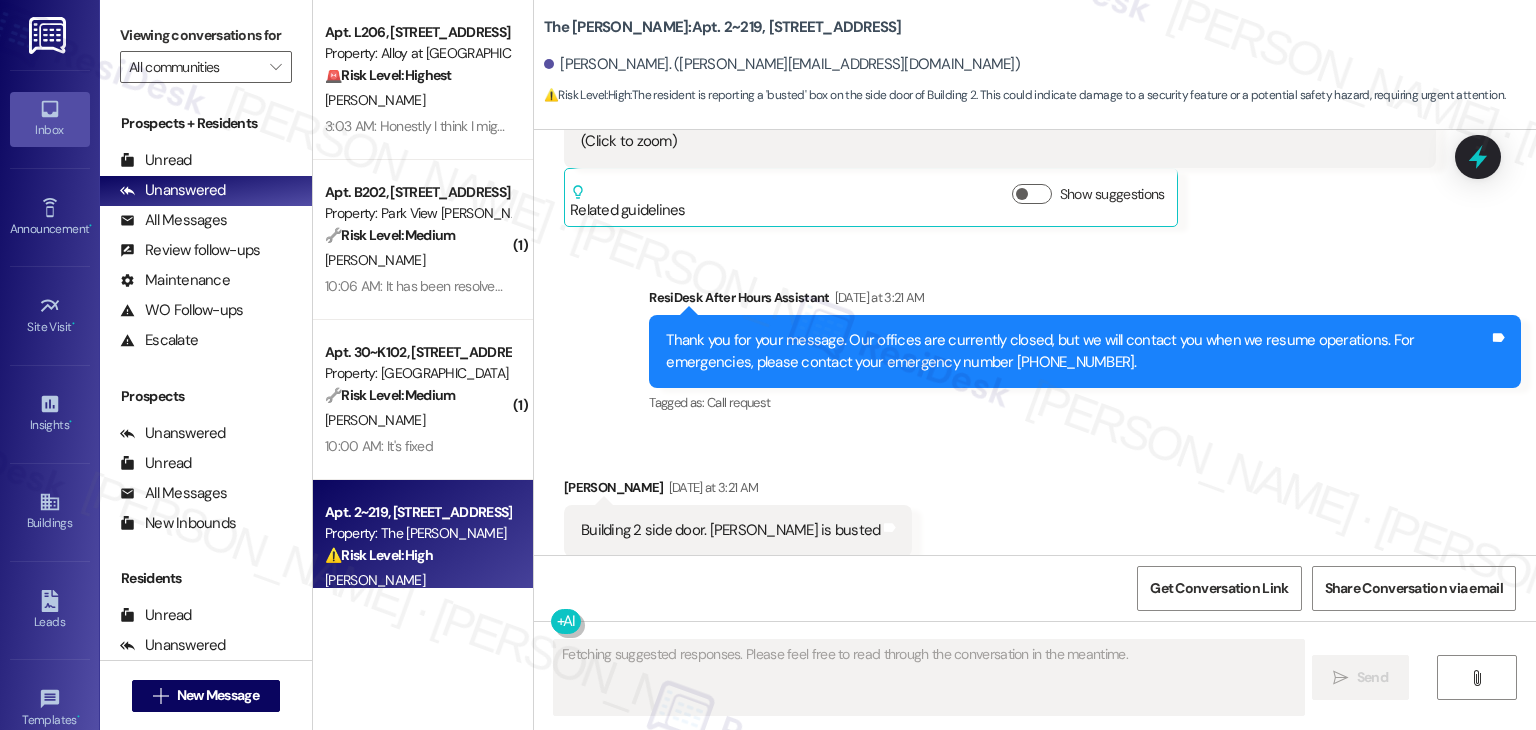 scroll, scrollTop: 19261, scrollLeft: 0, axis: vertical 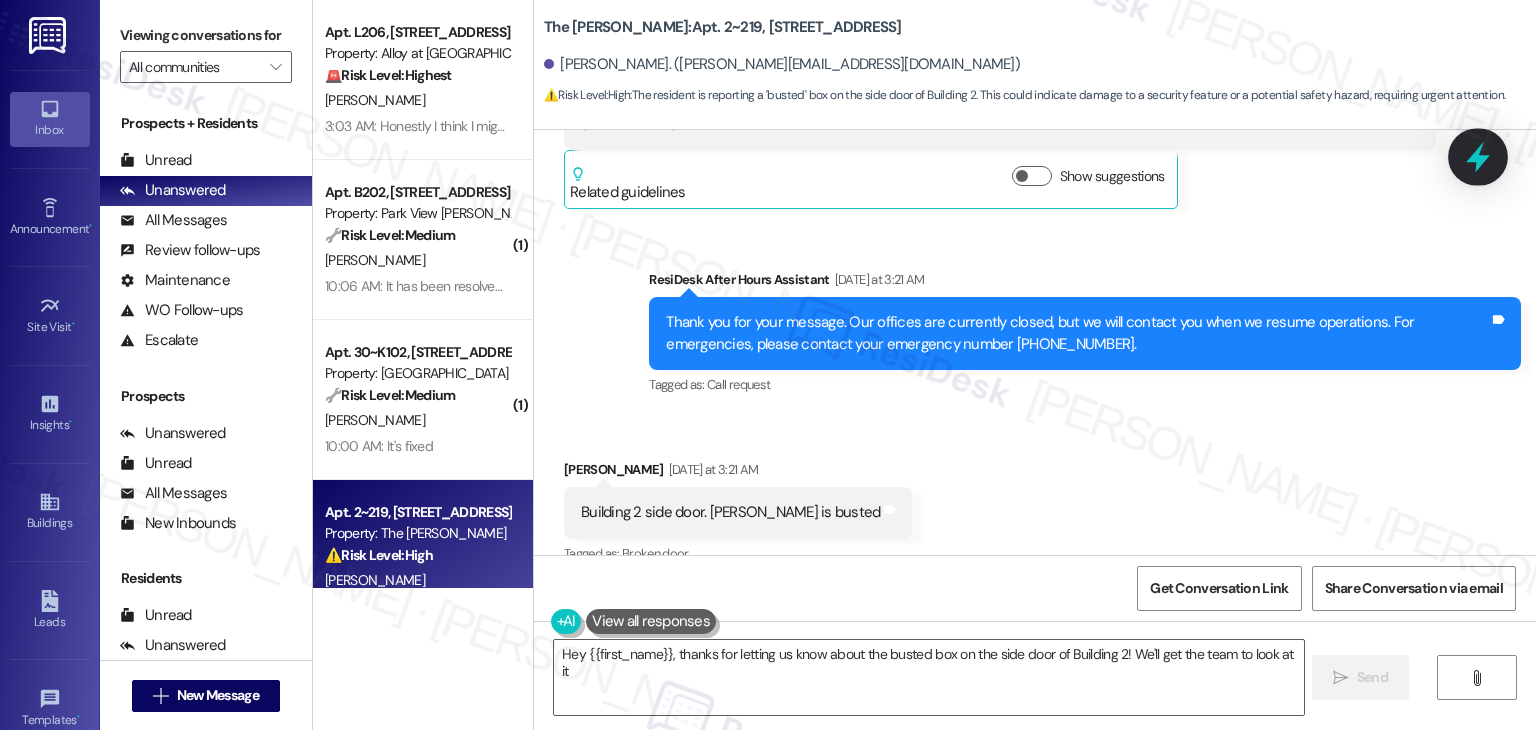 click 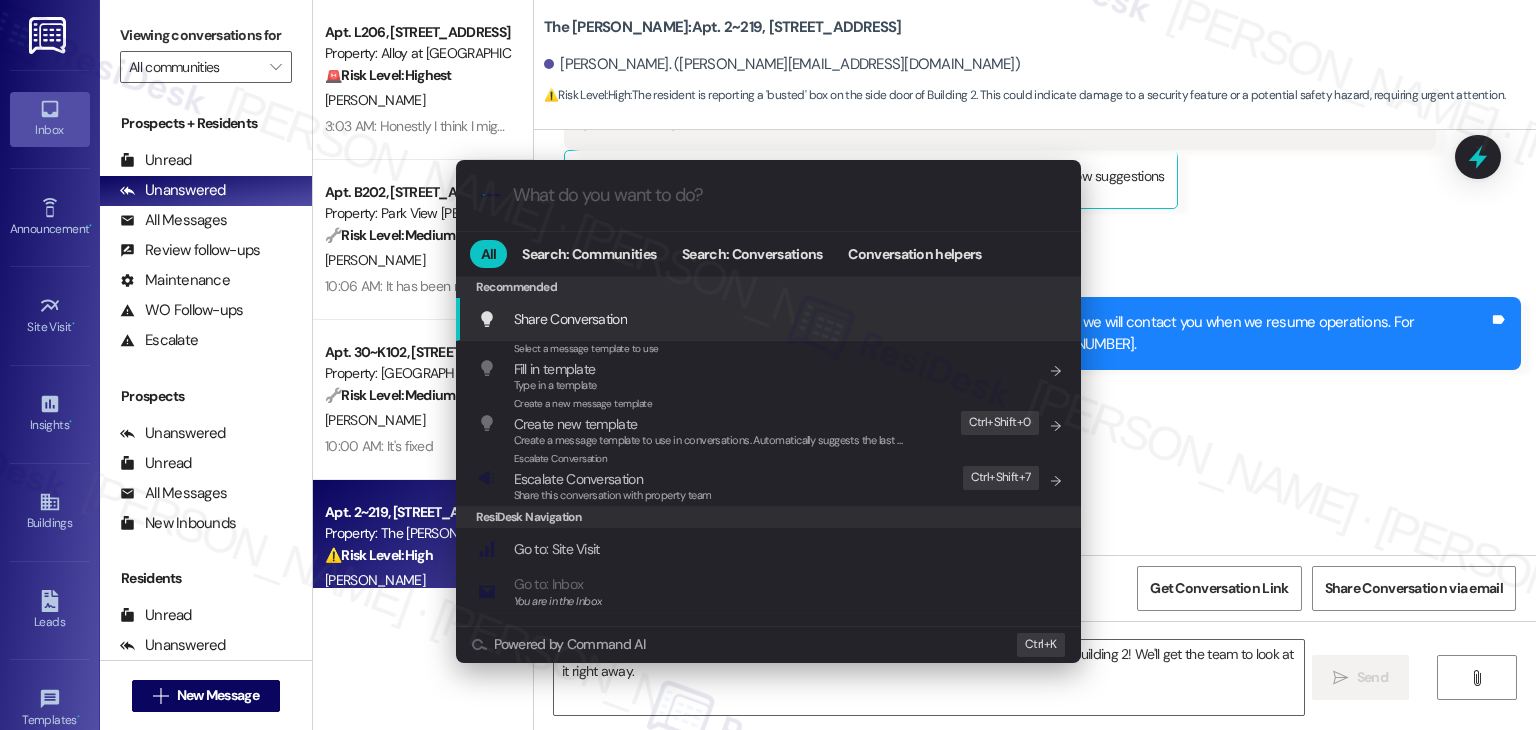 click on "Share this conversation with property team" at bounding box center (613, 496) 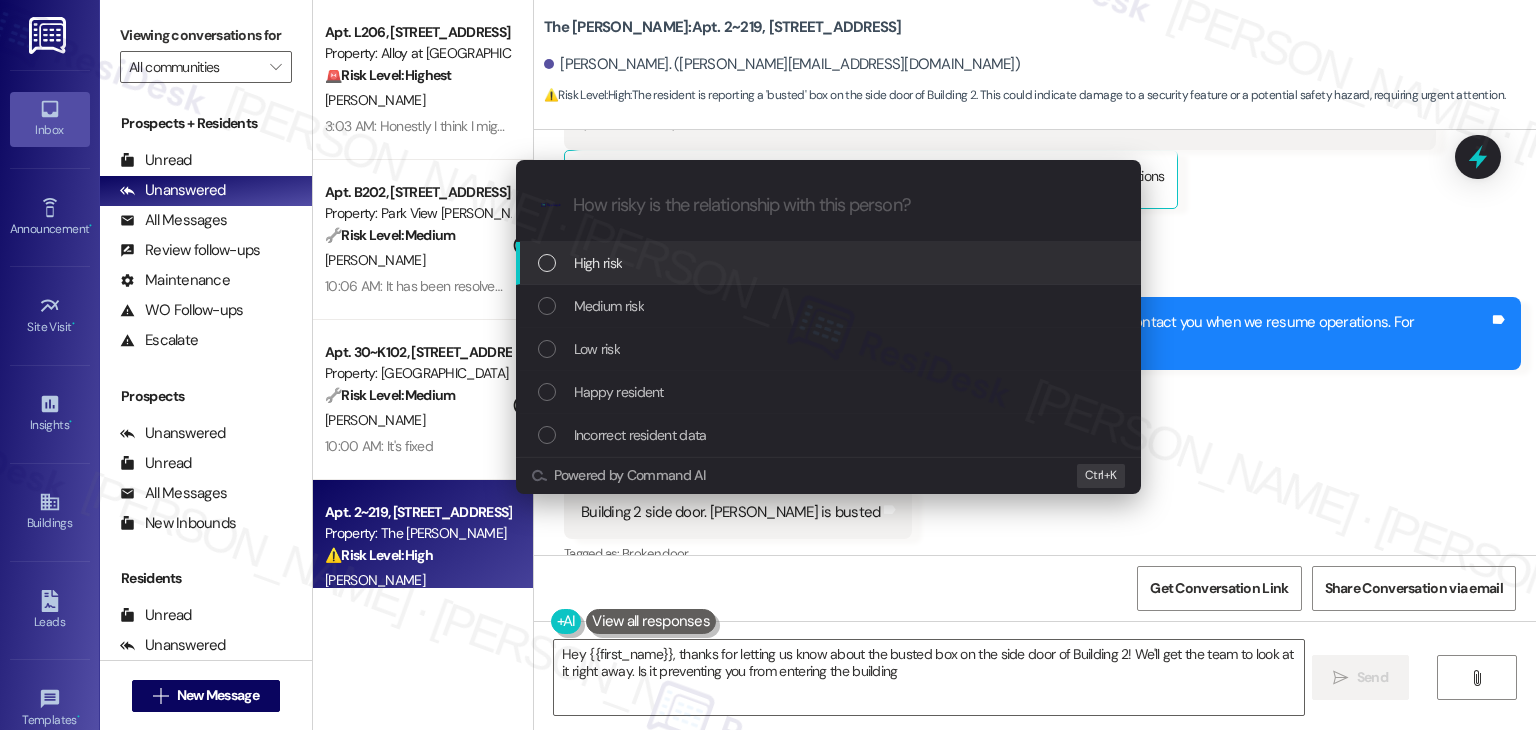 type on "Hey {{first_name}}, thanks for letting us know about the busted box on the side door of Building 2! We'll get the team to look at it right away. Is it preventing you from entering the building?" 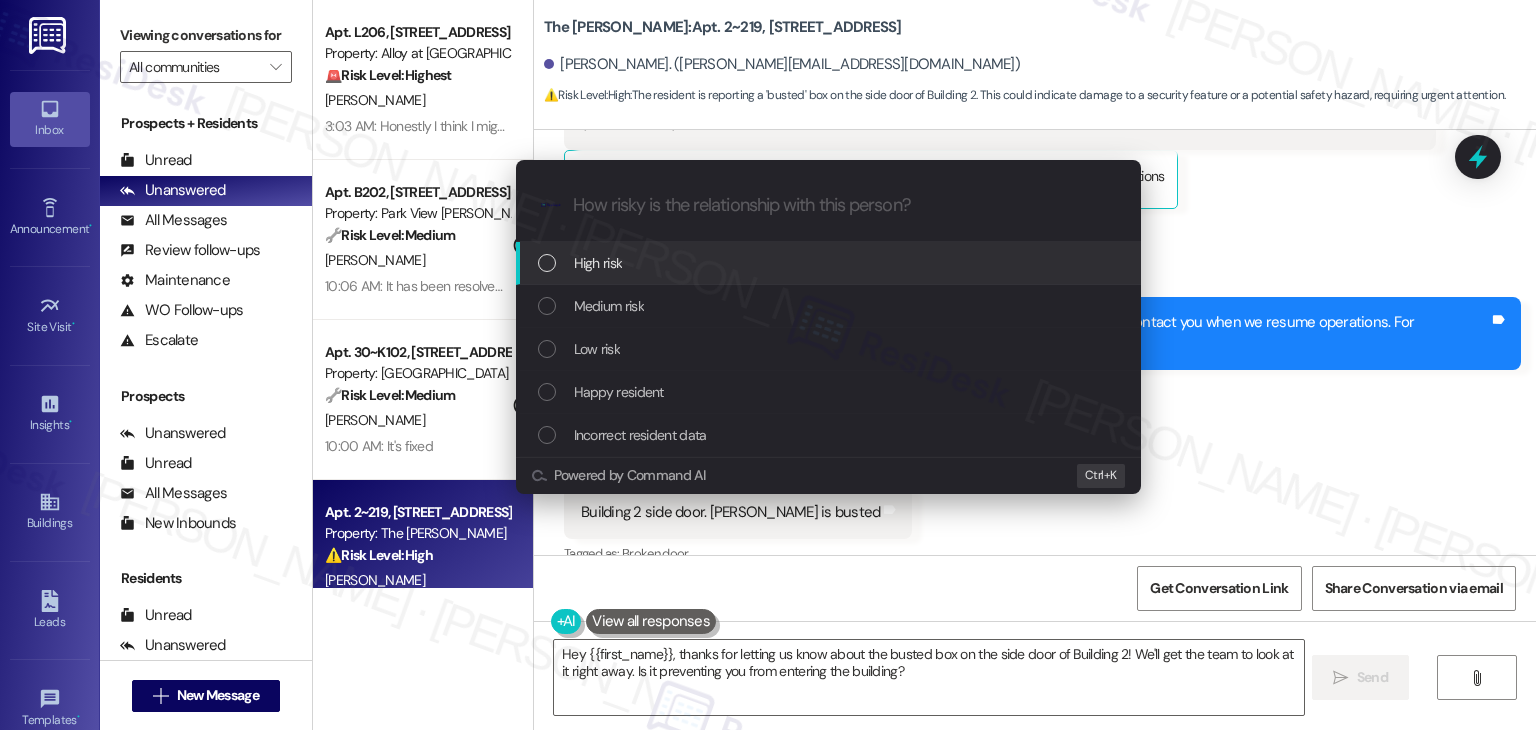click on "Low risk" at bounding box center (830, 349) 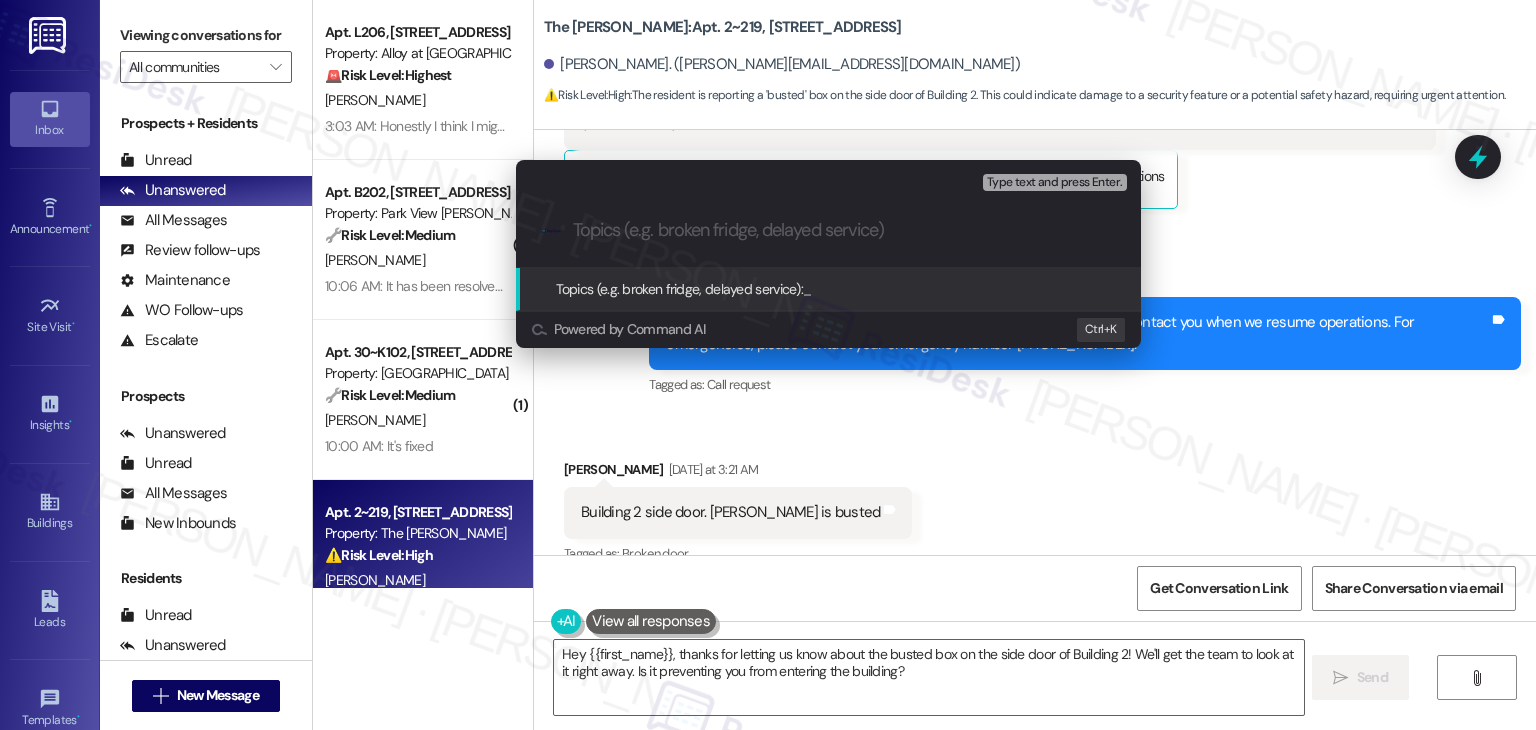 paste on "Building 2 Side Door – Lockbox Damaged" 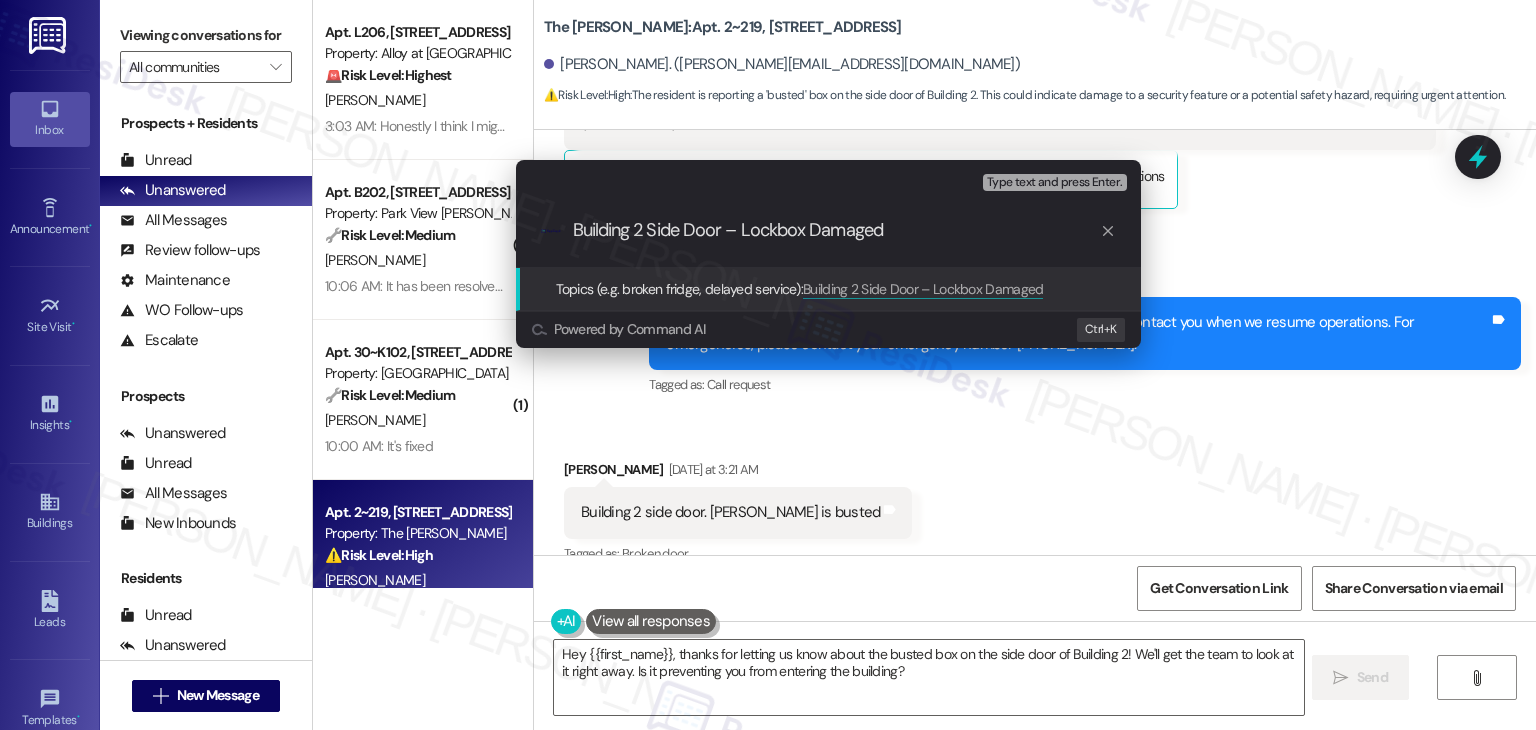 type 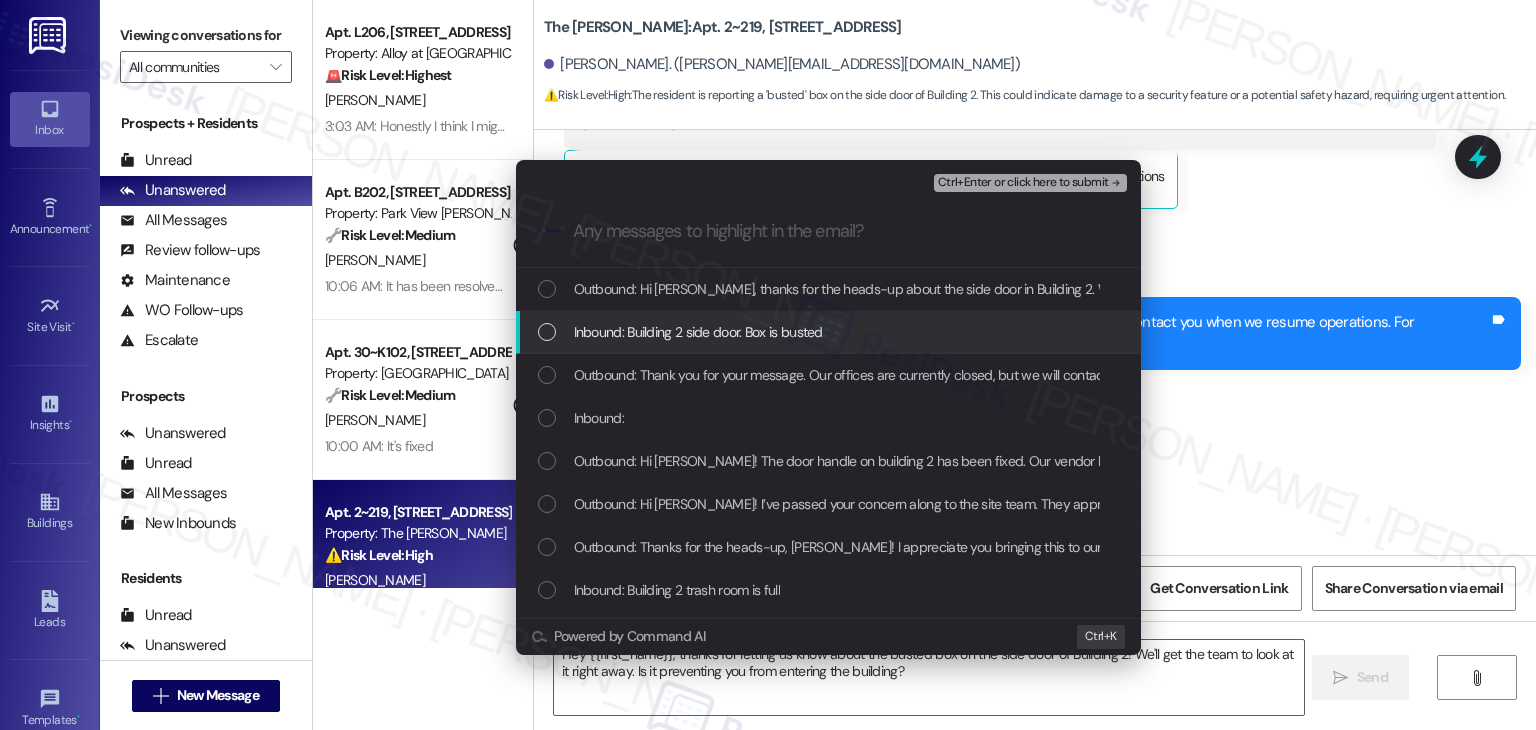 click at bounding box center (547, 332) 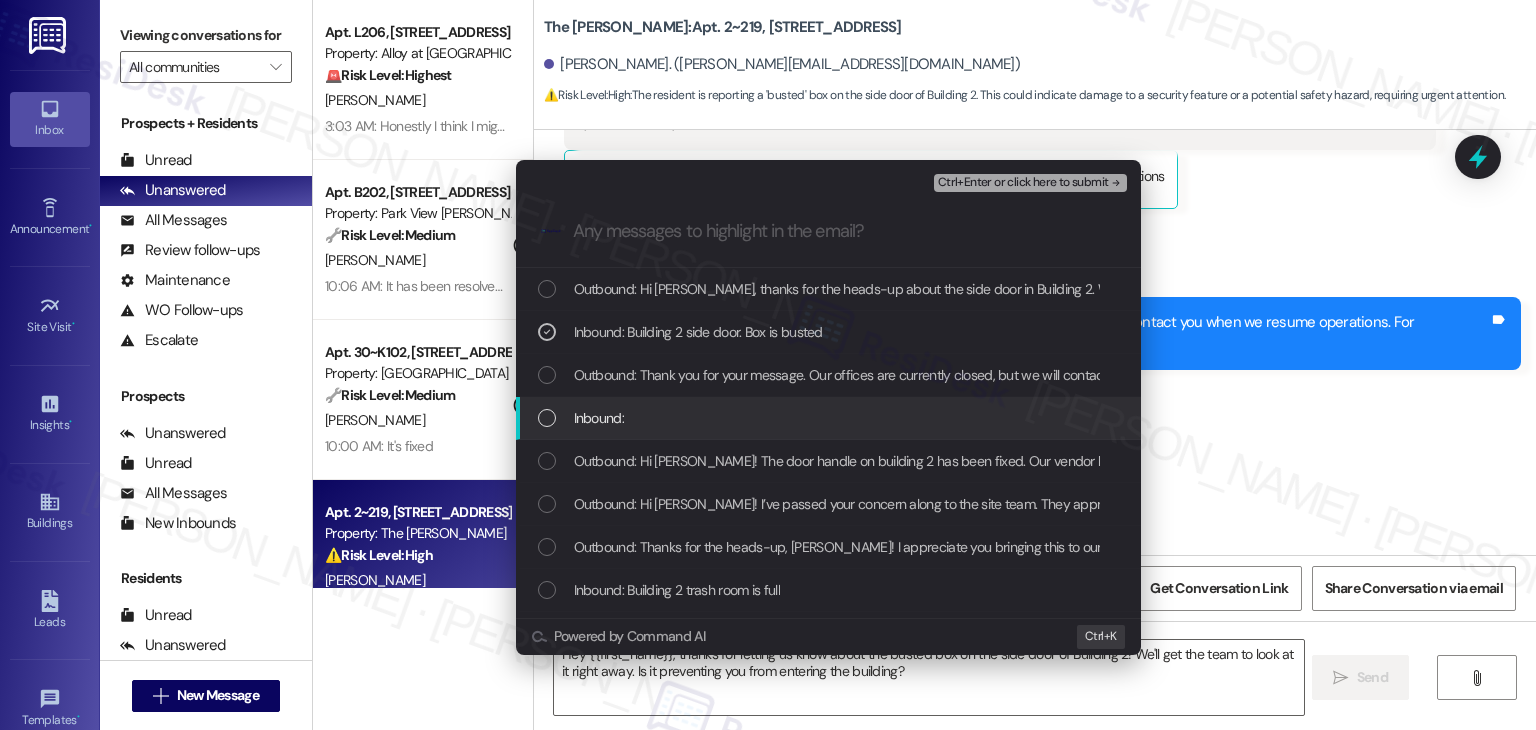 click at bounding box center (547, 418) 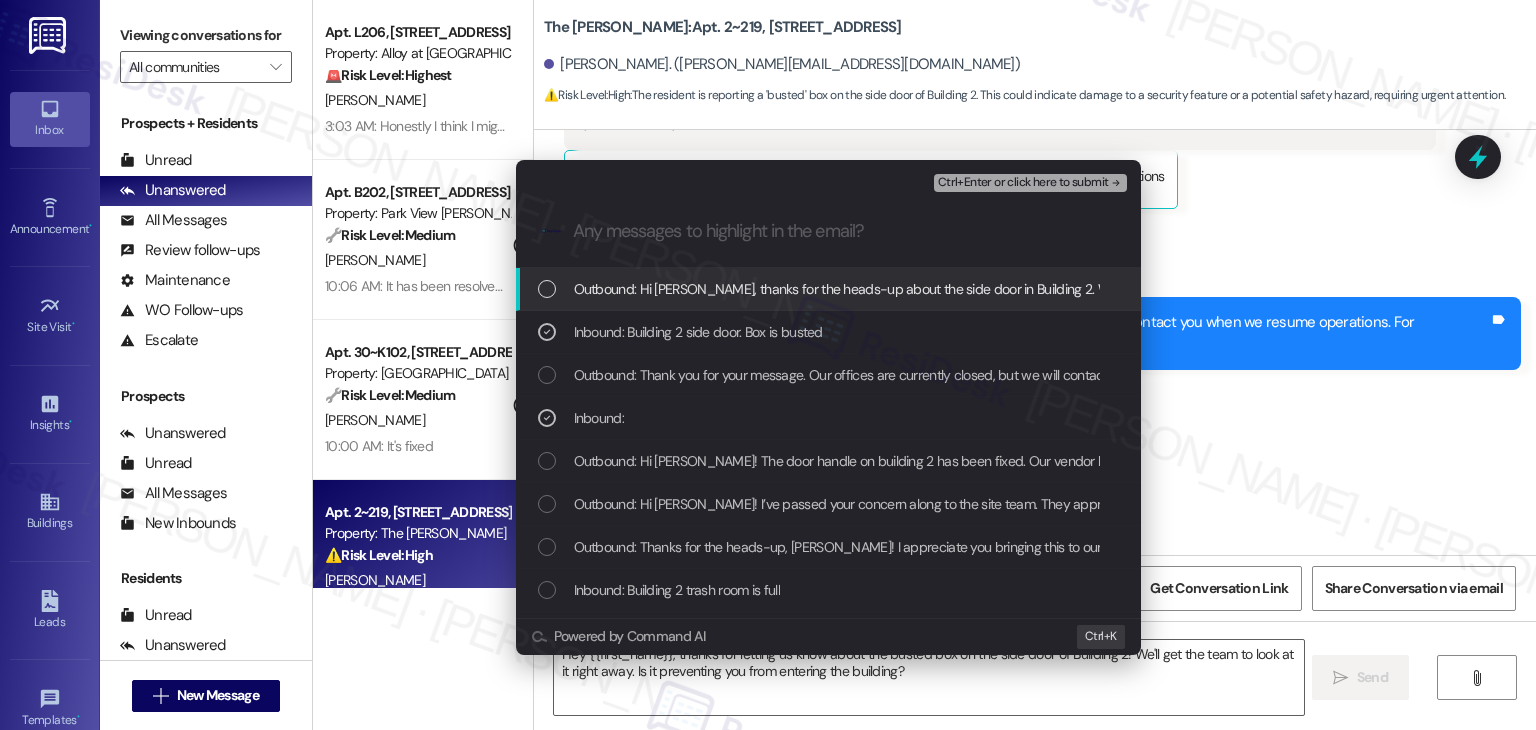 click on "Ctrl+Enter or click here to submit" at bounding box center (1023, 183) 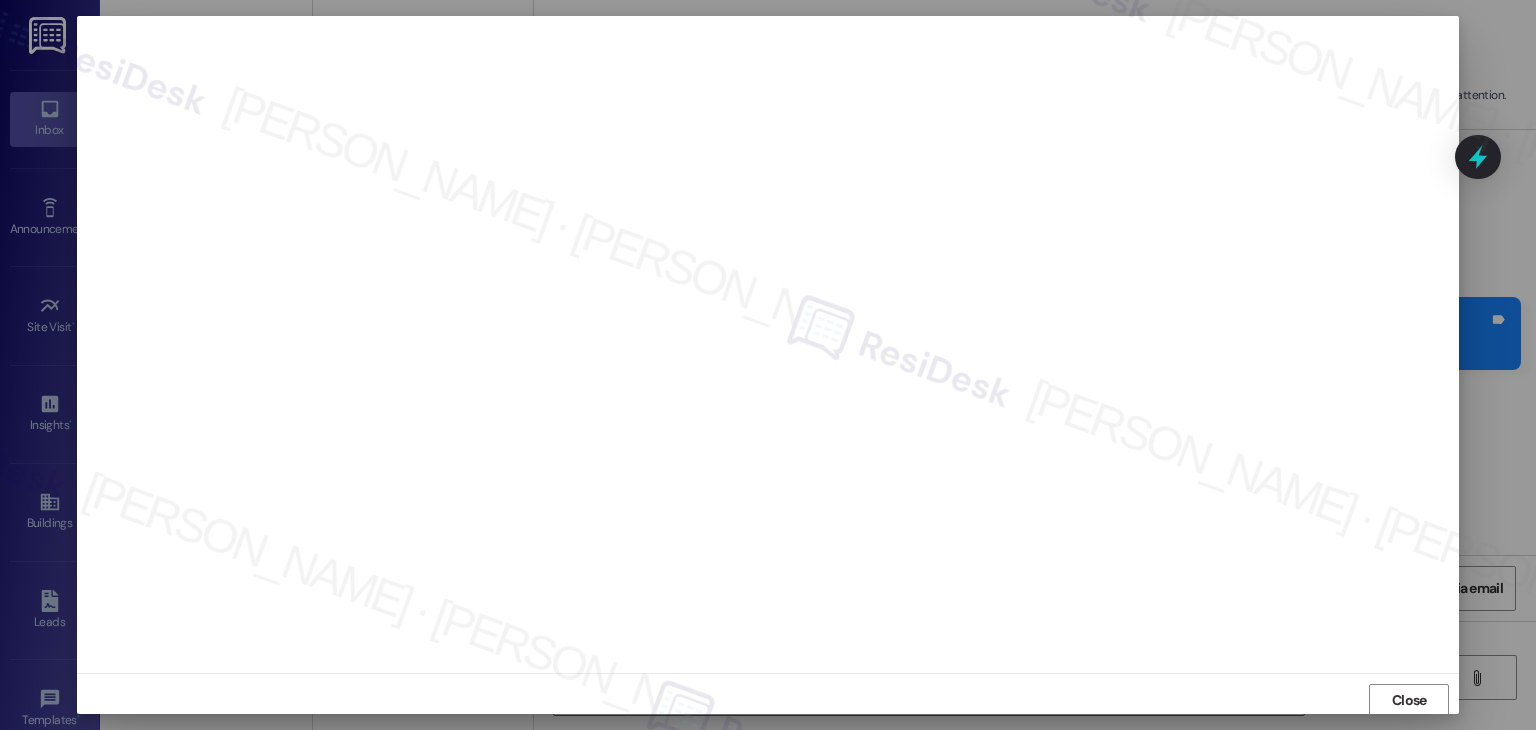 scroll, scrollTop: 1, scrollLeft: 0, axis: vertical 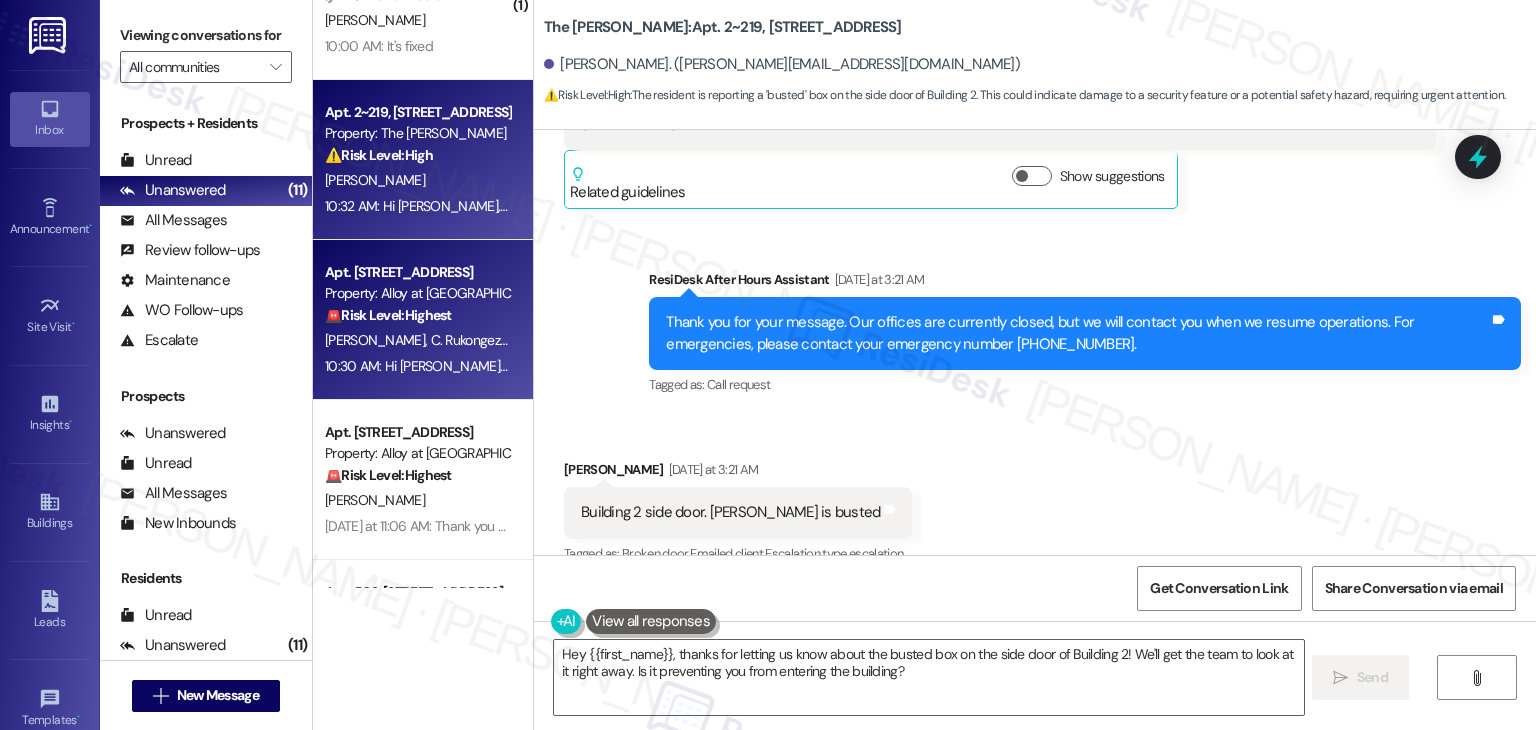 click on "Apt. H306, 100 South Geneva Road Property: Alloy at Geneva 🚨  Risk Level:  Highest The message indicates the resident will not be renewing their lease, which requires immediate action to mitigate vacancy and potential financial loss. T. Ferreira C. Rukongeza J. Wolfson-Pou 10:30 AM: Hi Brent, thanks for the heads-up about the side door in Building 2. We’ll let the team know so they can get it repaired. Just to check—are you having any trouble getting in because of it? Appreciate you bringing this to our attention! 10:30 AM: Hi Brent, thanks for the heads-up about the side door in Building 2. We’ll let the team know so they can get it repaired. Just to check—are you having any trouble getting in because of it? Appreciate you bringing this to our attention!" at bounding box center [423, 320] 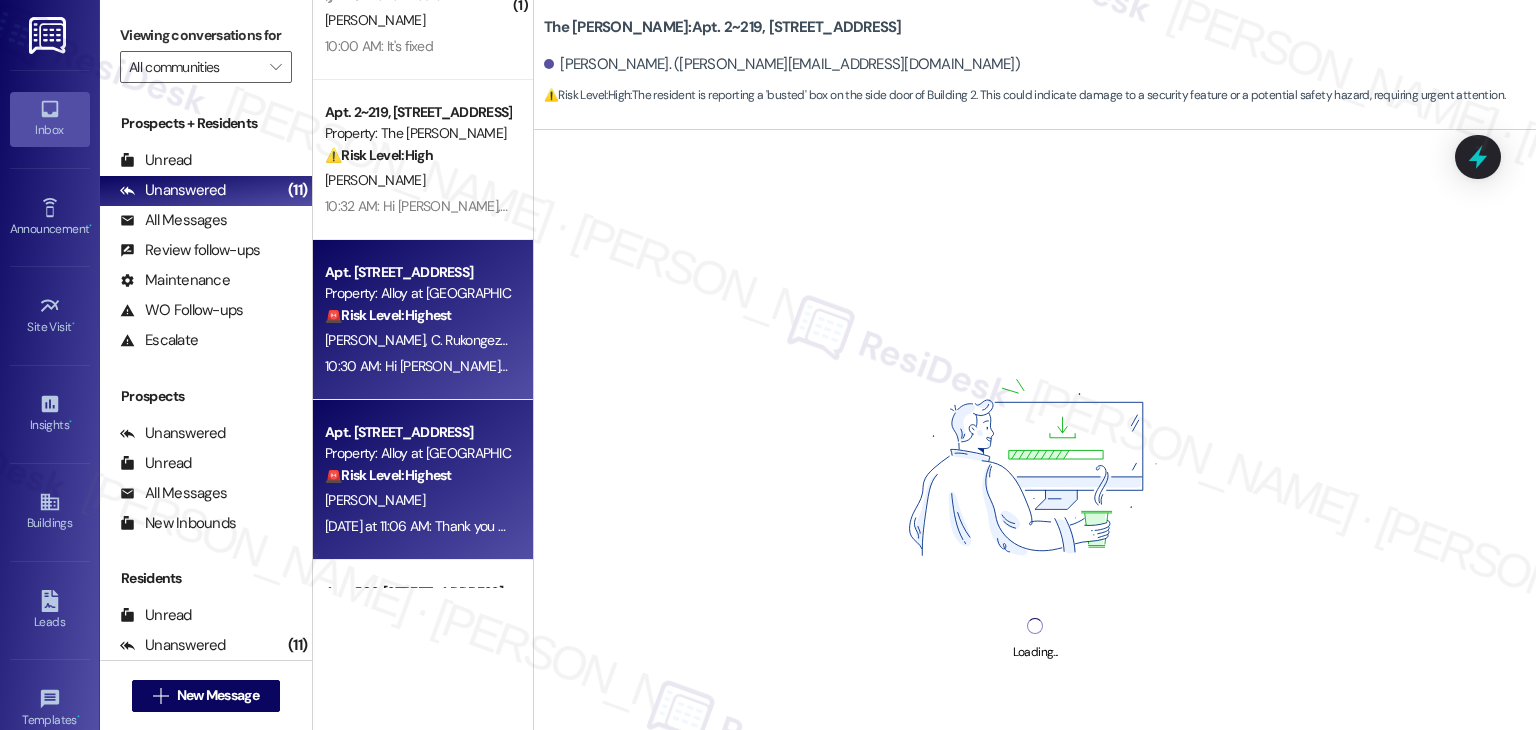 click on "🚨  Risk Level:  Highest The resident has stated they will not be extending their lease, which is an indication of non-renewal. This impacts future occupancy and requires immediate attention to mitigate potential vacancy." at bounding box center (417, 475) 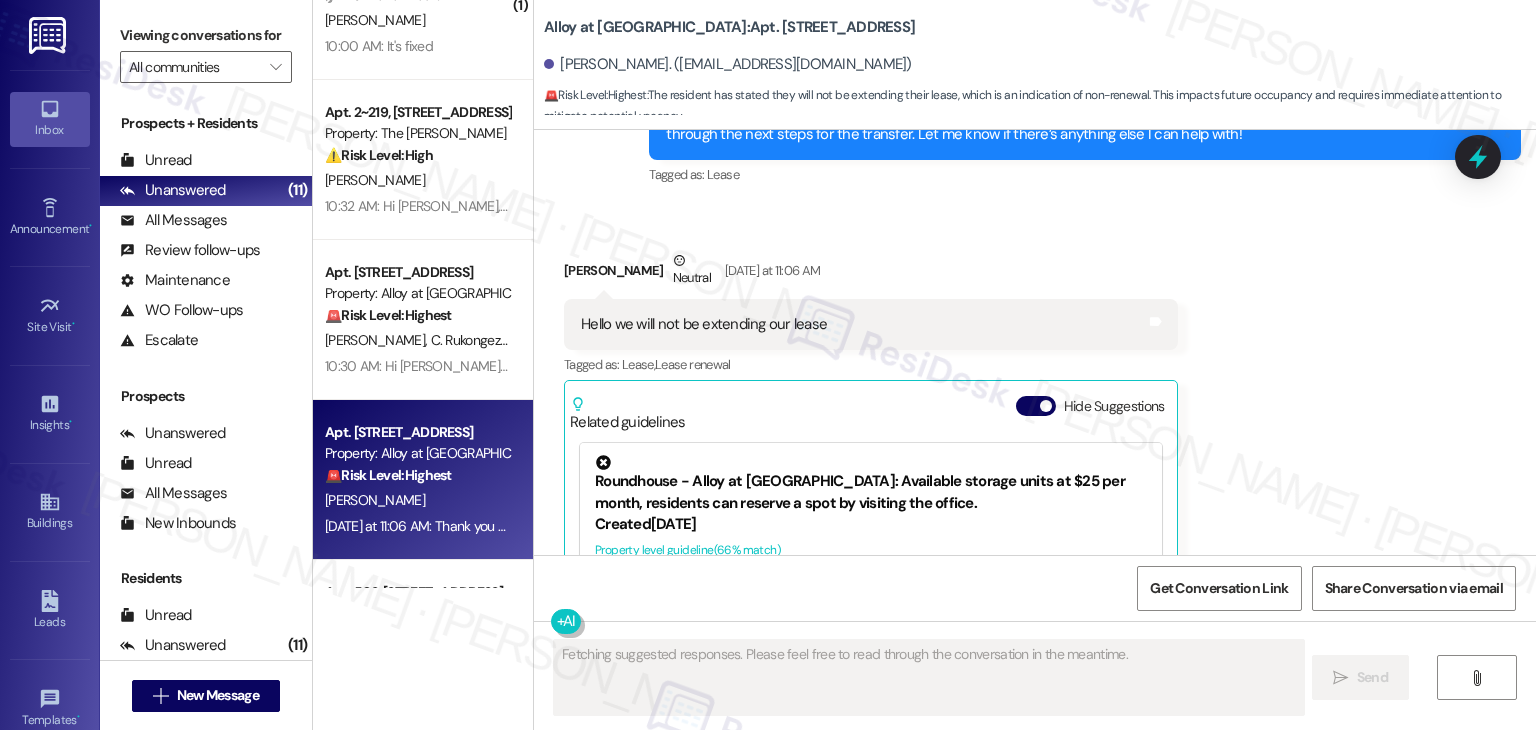 scroll, scrollTop: 8508, scrollLeft: 0, axis: vertical 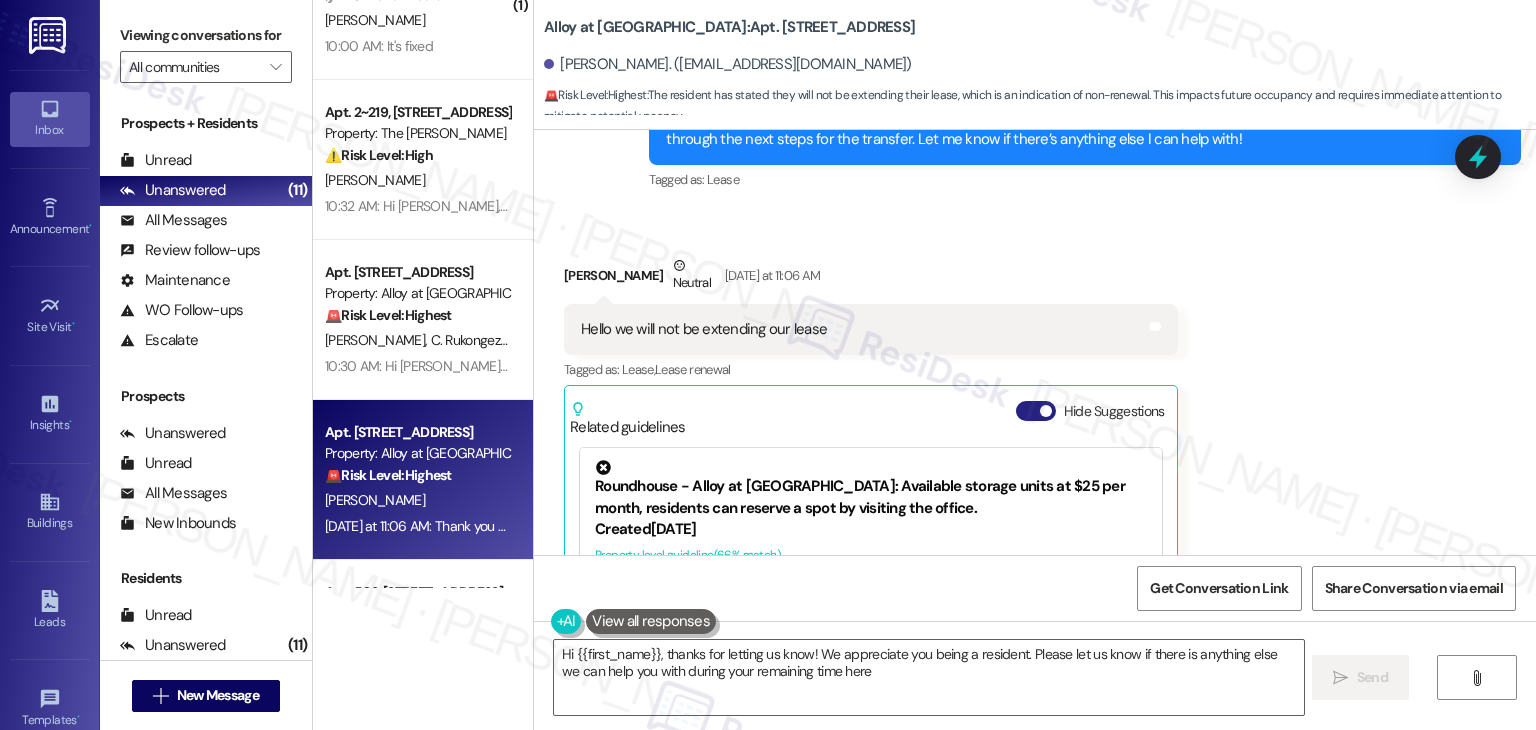 type on "Hi {{first_name}}, thanks for letting us know! We appreciate you being a resident. Please let us know if there is anything else we can help you with during your remaining time here!" 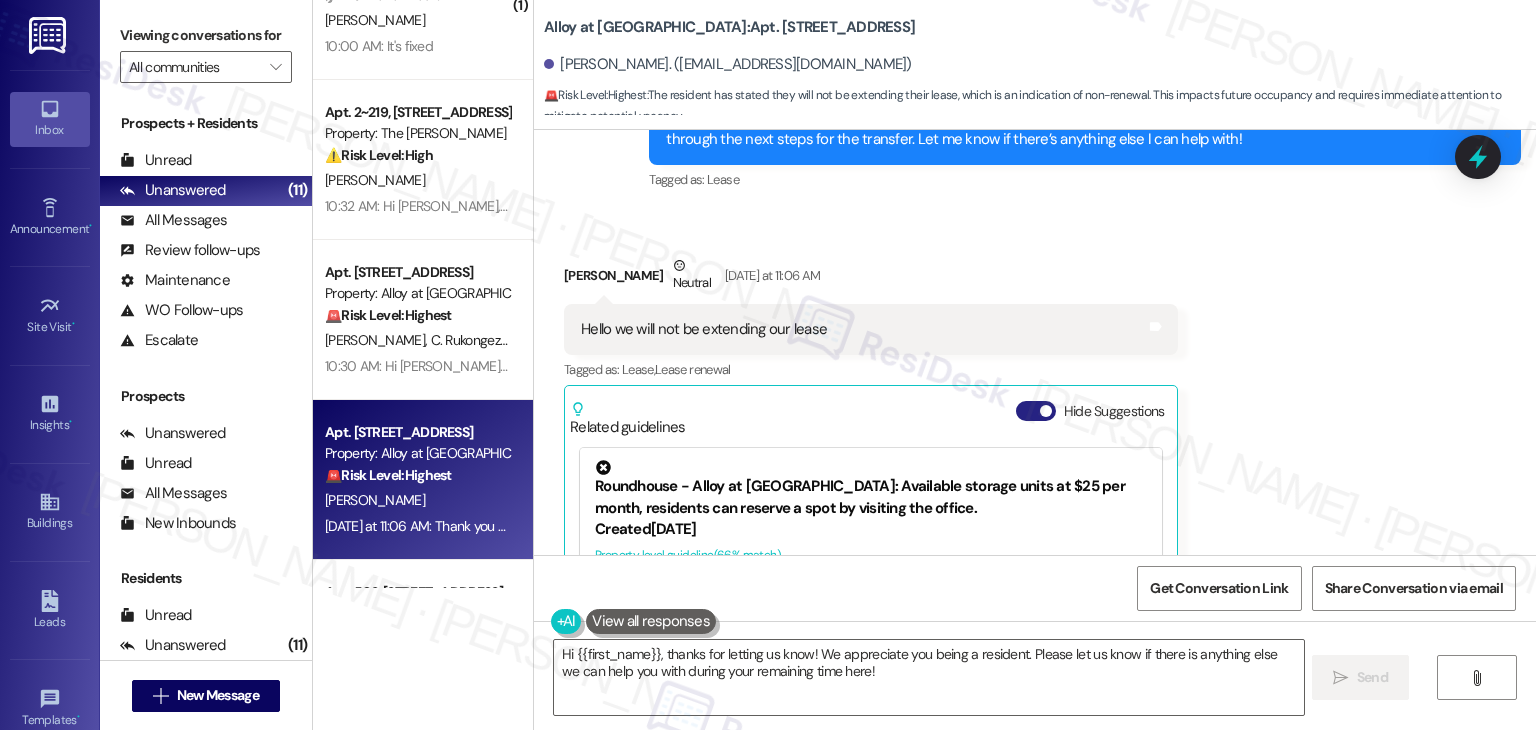 click on "Hide Suggestions" at bounding box center [1036, 411] 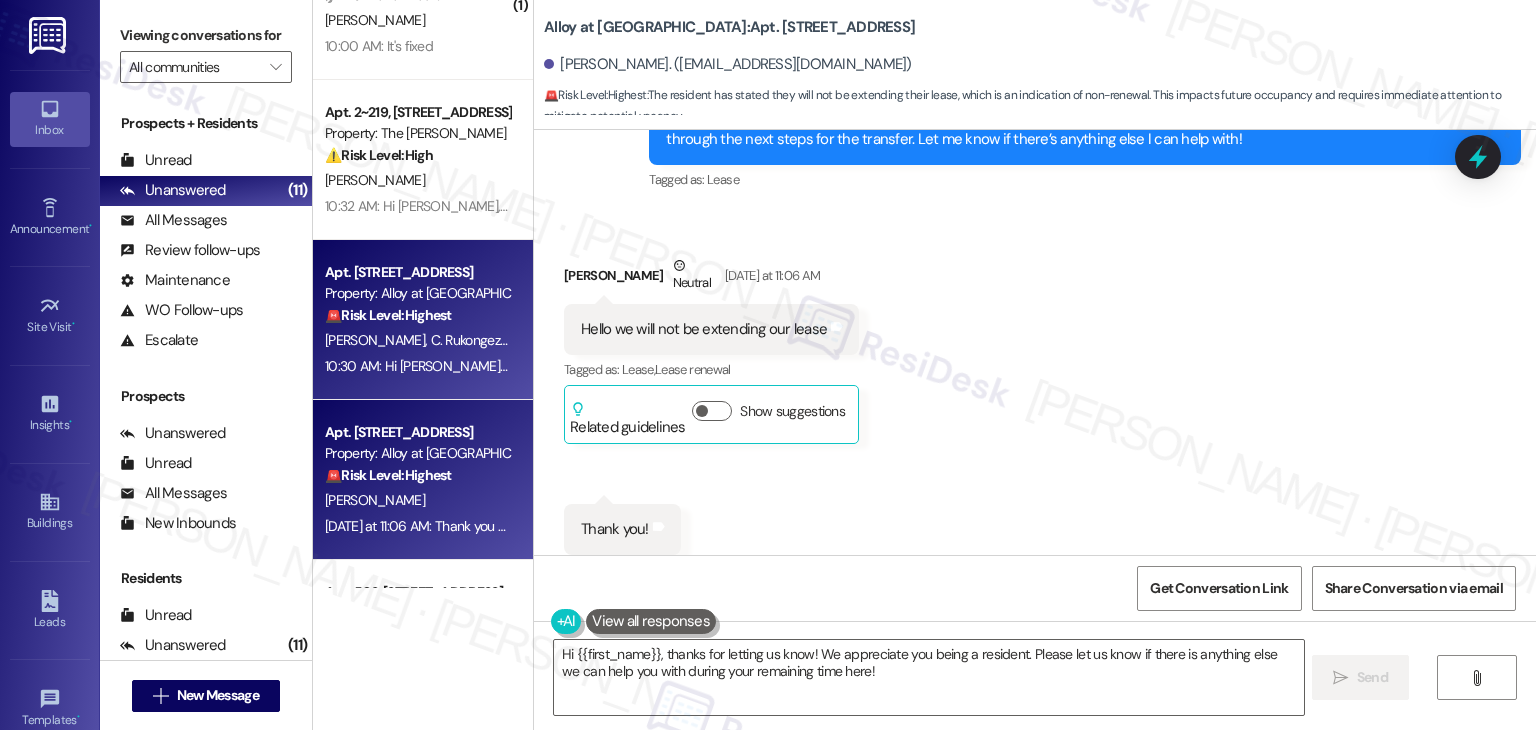 click on "Apt. H306, 100 South Geneva Road Property: Alloy at Geneva 🚨  Risk Level:  Highest The message indicates the resident will not be renewing their lease, which requires immediate action to mitigate vacancy and potential financial loss. T. Ferreira C. Rukongeza J. Wolfson-Pou 10:30 AM: Hi Brent, thanks for the heads-up about the side door in Building 2. We’ll let the team know so they can get it repaired. Just to check—are you having any trouble getting in because of it? Appreciate you bringing this to our attention! 10:30 AM: Hi Brent, thanks for the heads-up about the side door in Building 2. We’ll let the team know so they can get it repaired. Just to check—are you having any trouble getting in because of it? Appreciate you bringing this to our attention!" at bounding box center [423, 320] 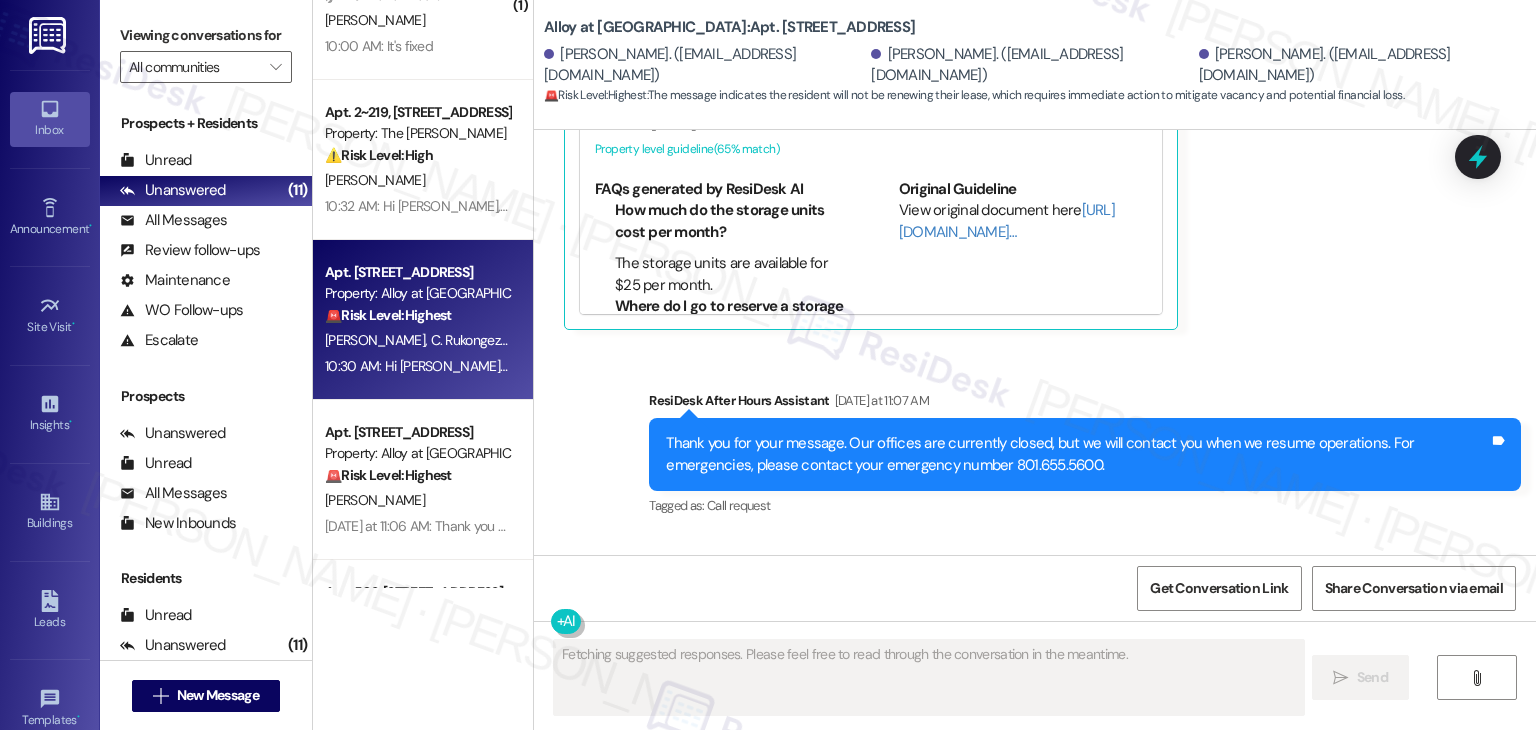 scroll, scrollTop: 10358, scrollLeft: 0, axis: vertical 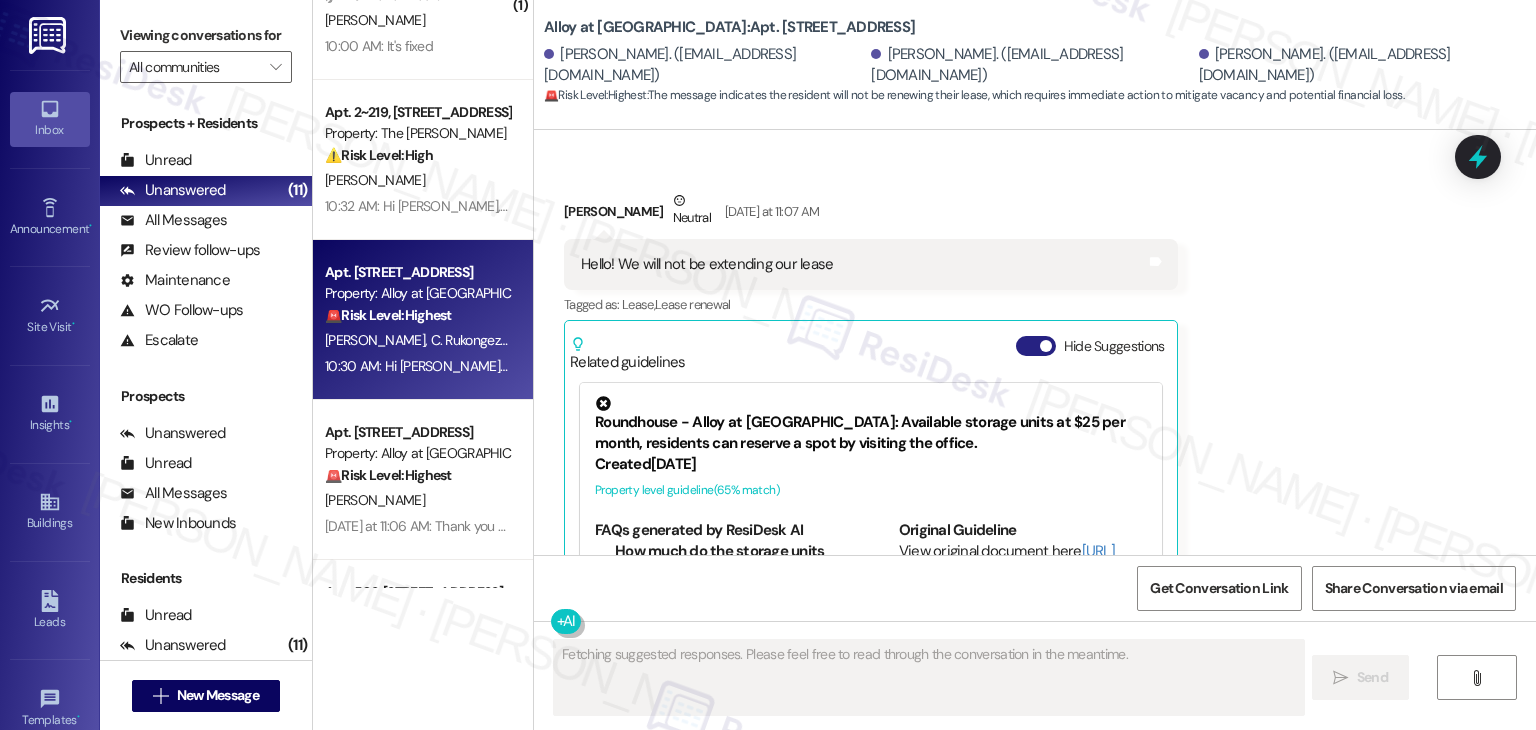 click on "Hide Suggestions" at bounding box center [1036, 346] 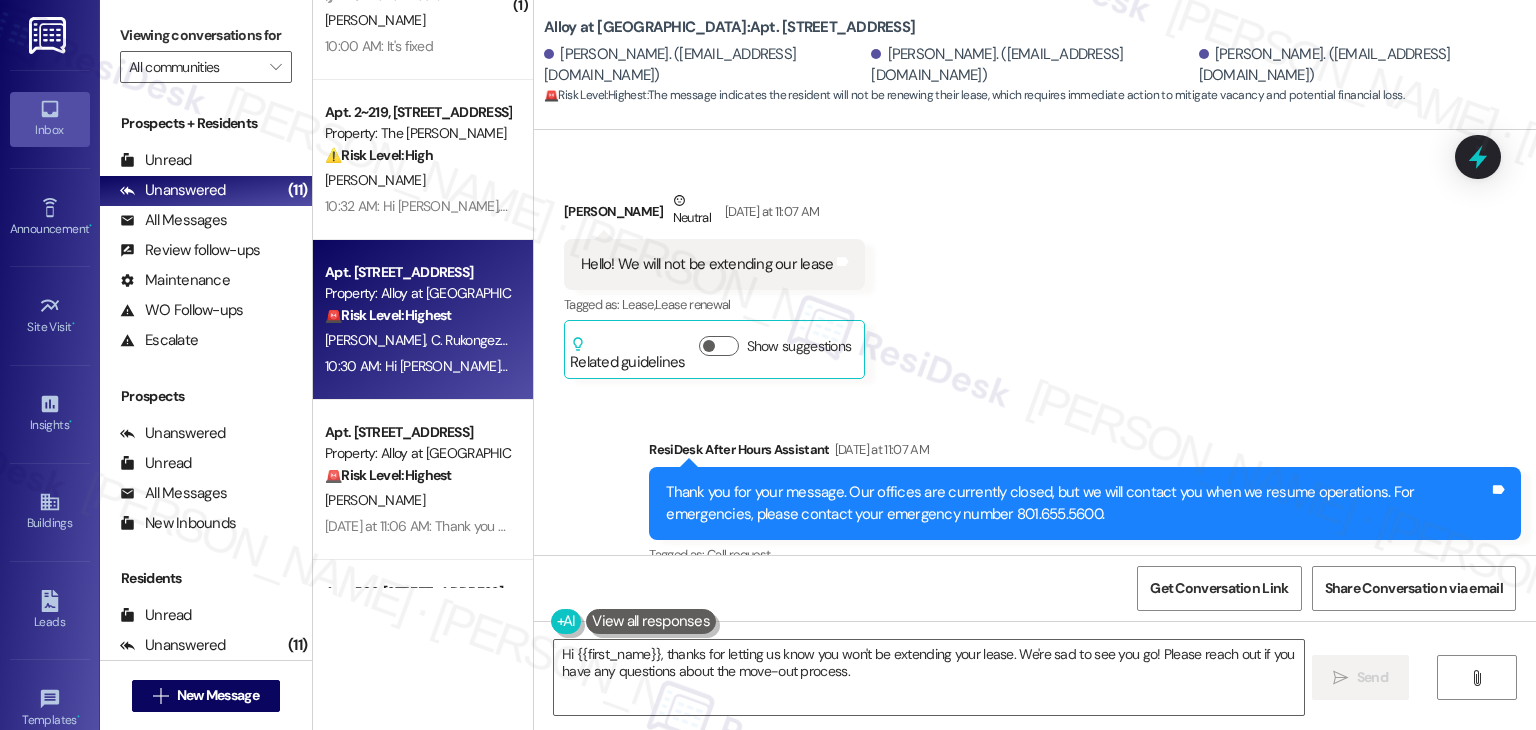 scroll, scrollTop: 10258, scrollLeft: 0, axis: vertical 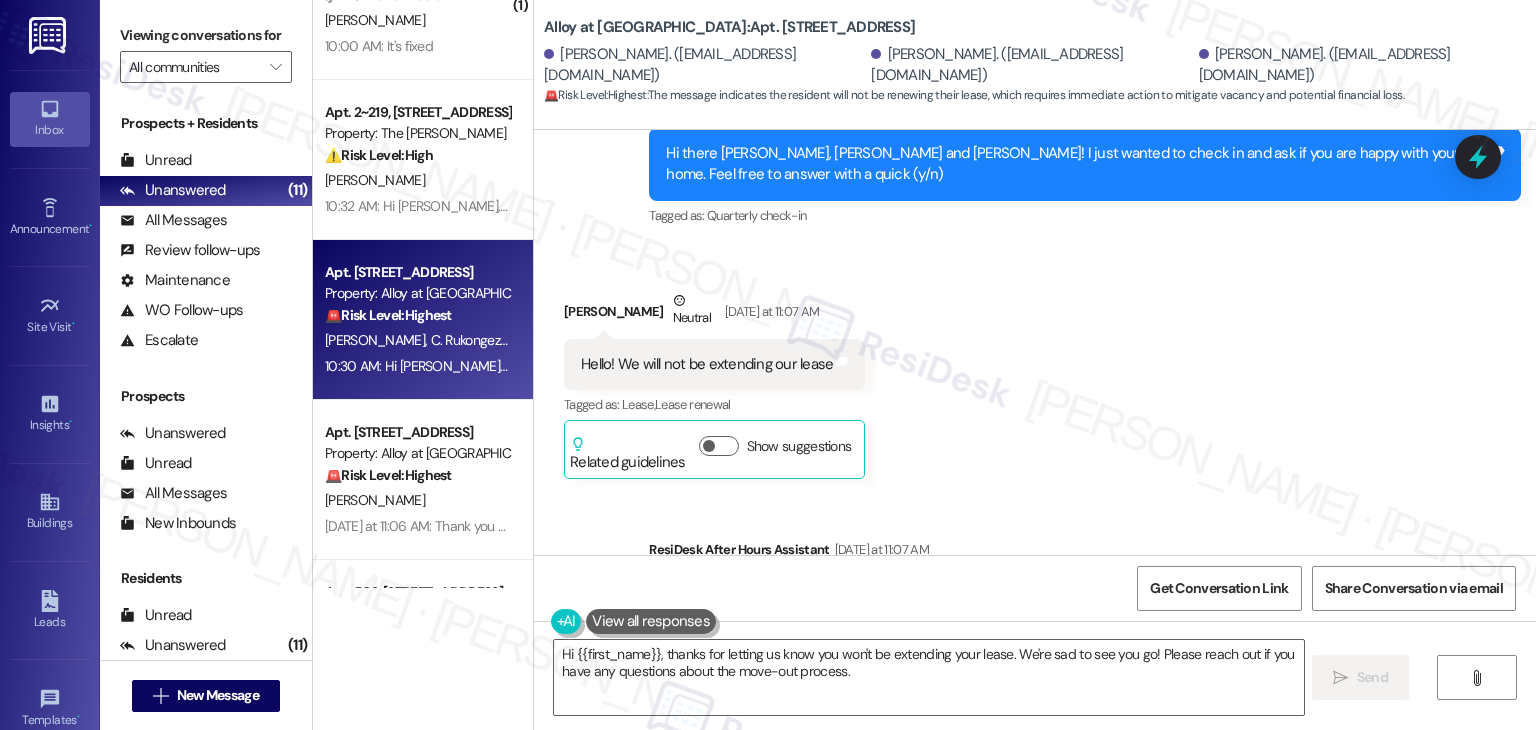 click on "Hello! We will not be extending our lease" at bounding box center (707, 364) 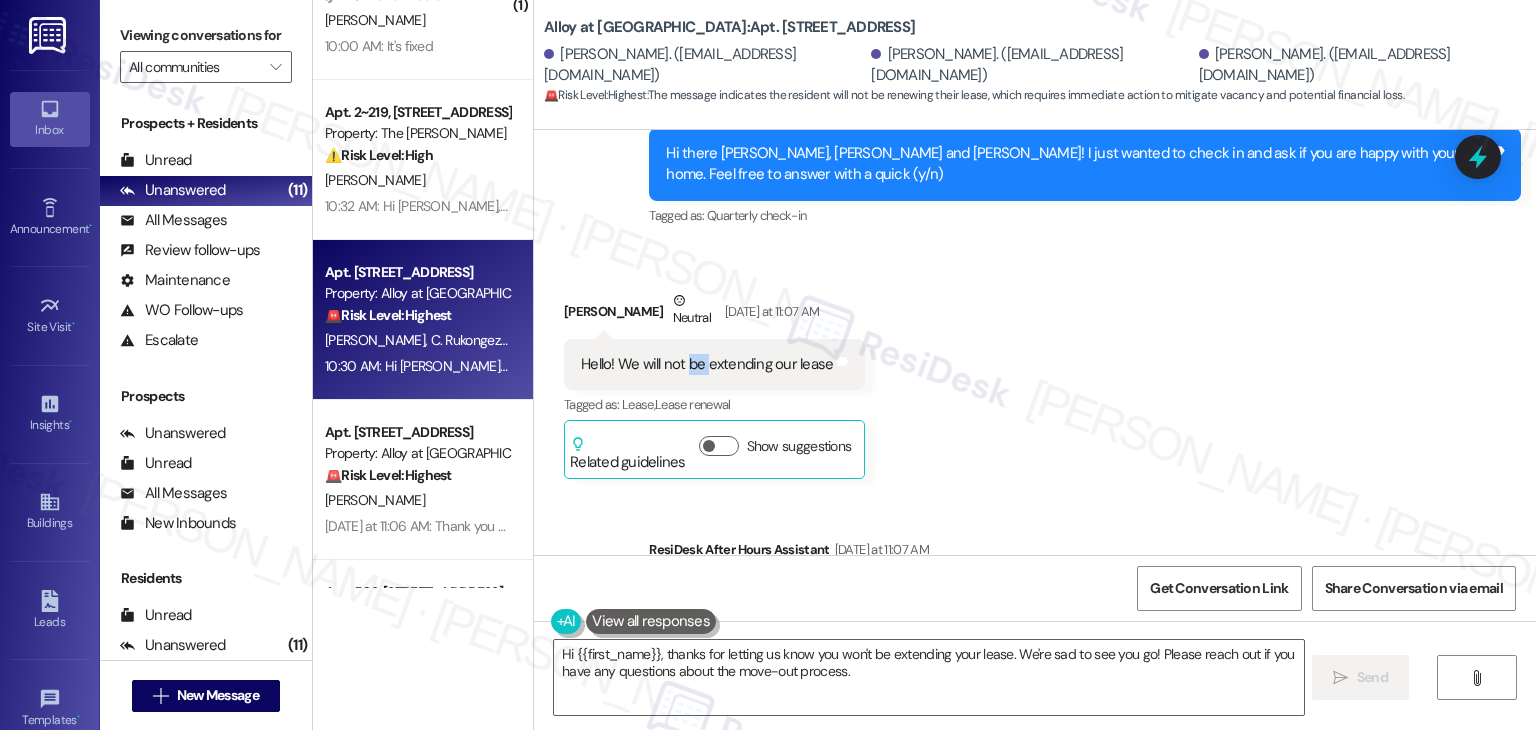 click on "Hello! We will not be extending our lease" at bounding box center (707, 364) 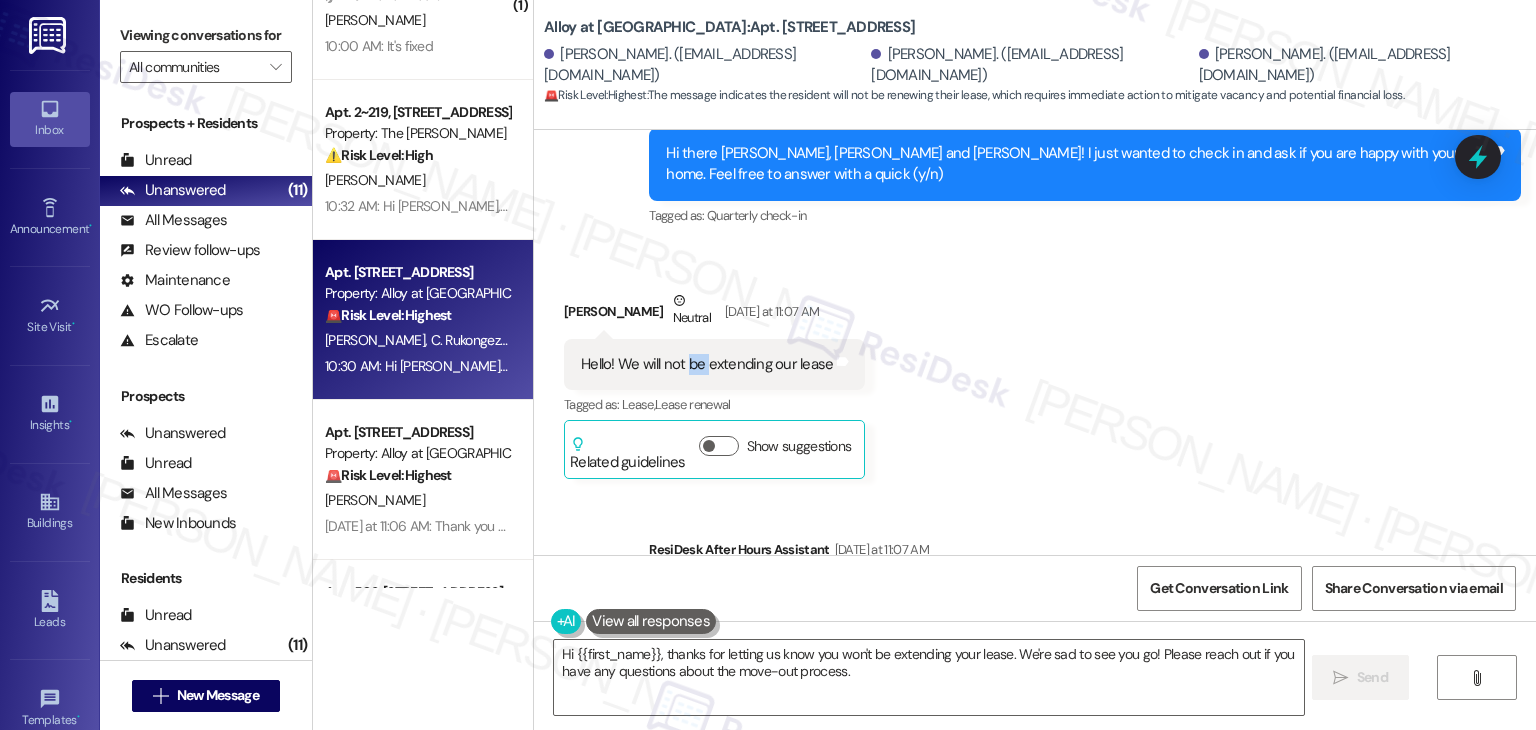 click on "Hello! We will not be extending our lease" at bounding box center (707, 364) 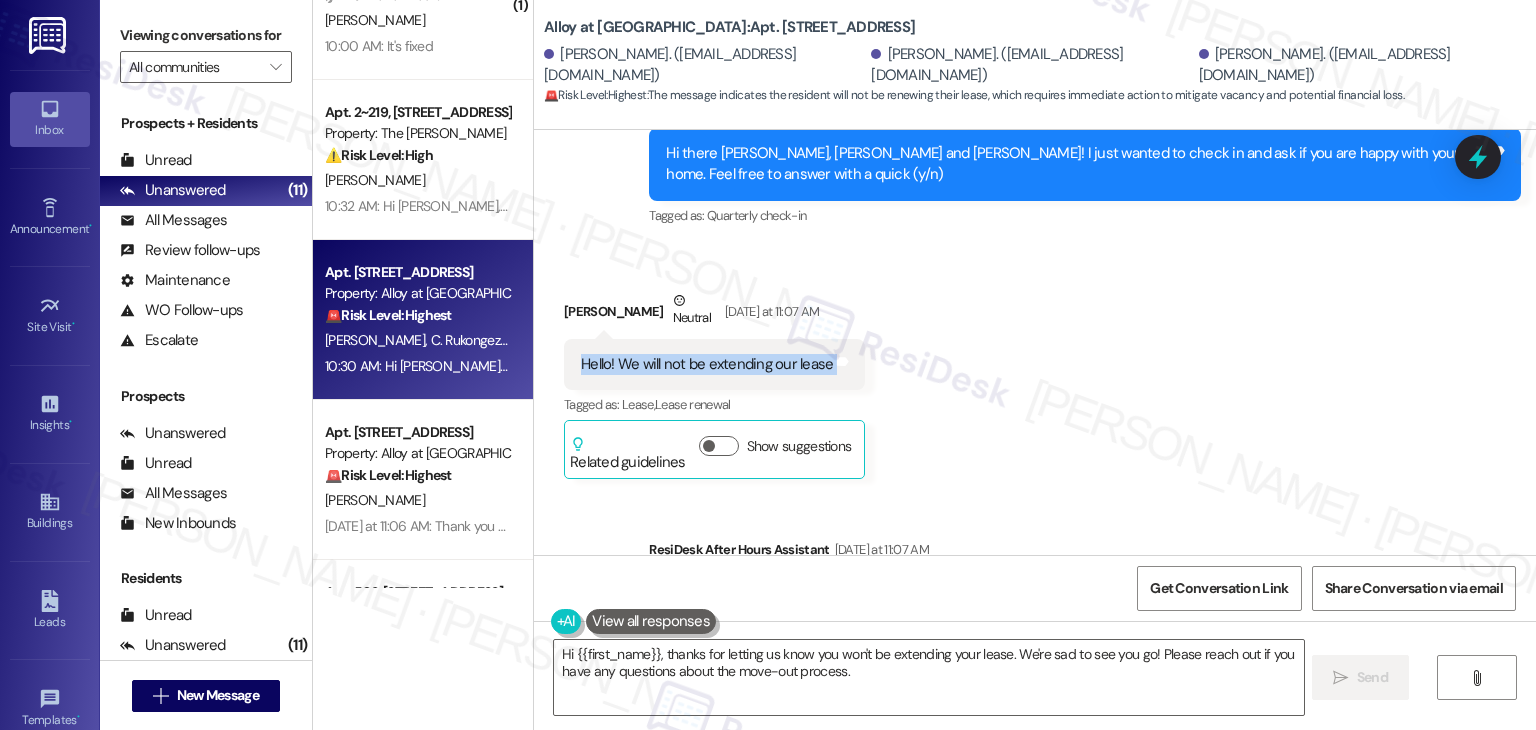 click on "Hello! We will not be extending our lease" at bounding box center (707, 364) 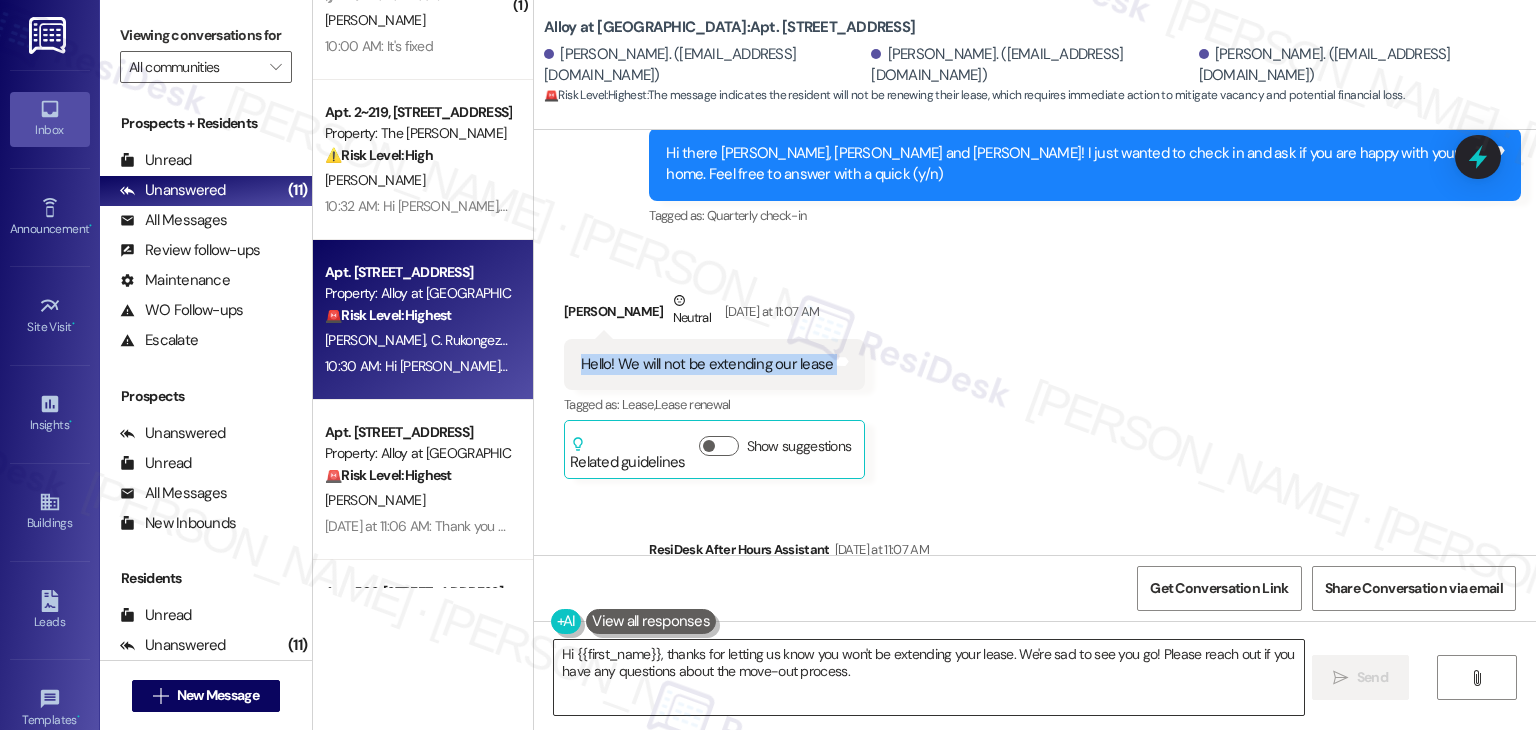 click on "Hi {{first_name}}, thanks for letting us know you won't be extending your lease. We're sad to see you go! Please reach out if you have any questions about the move-out process." at bounding box center (928, 677) 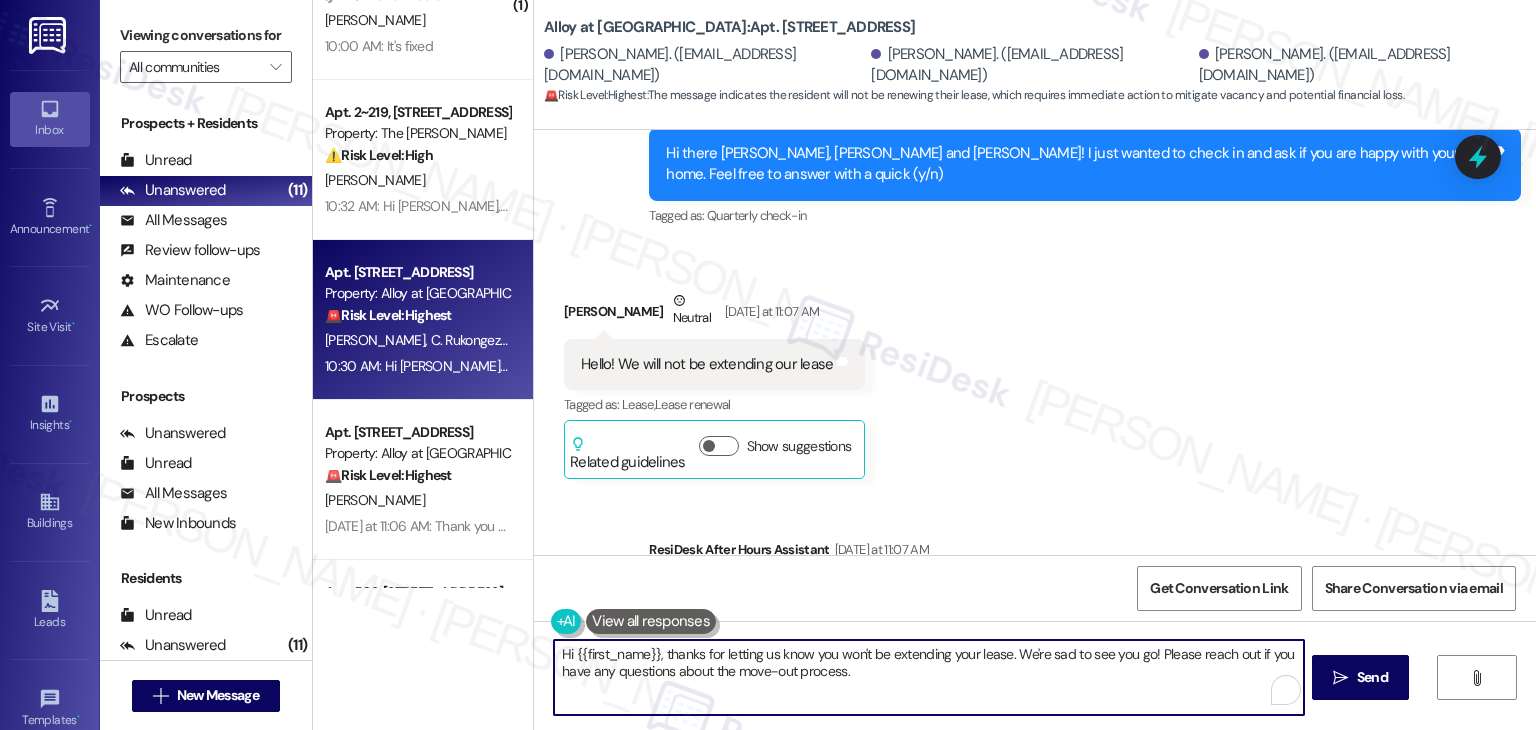 click on "Hi {{first_name}}, thanks for letting us know you won't be extending your lease. We're sad to see you go! Please reach out if you have any questions about the move-out process." at bounding box center (928, 677) 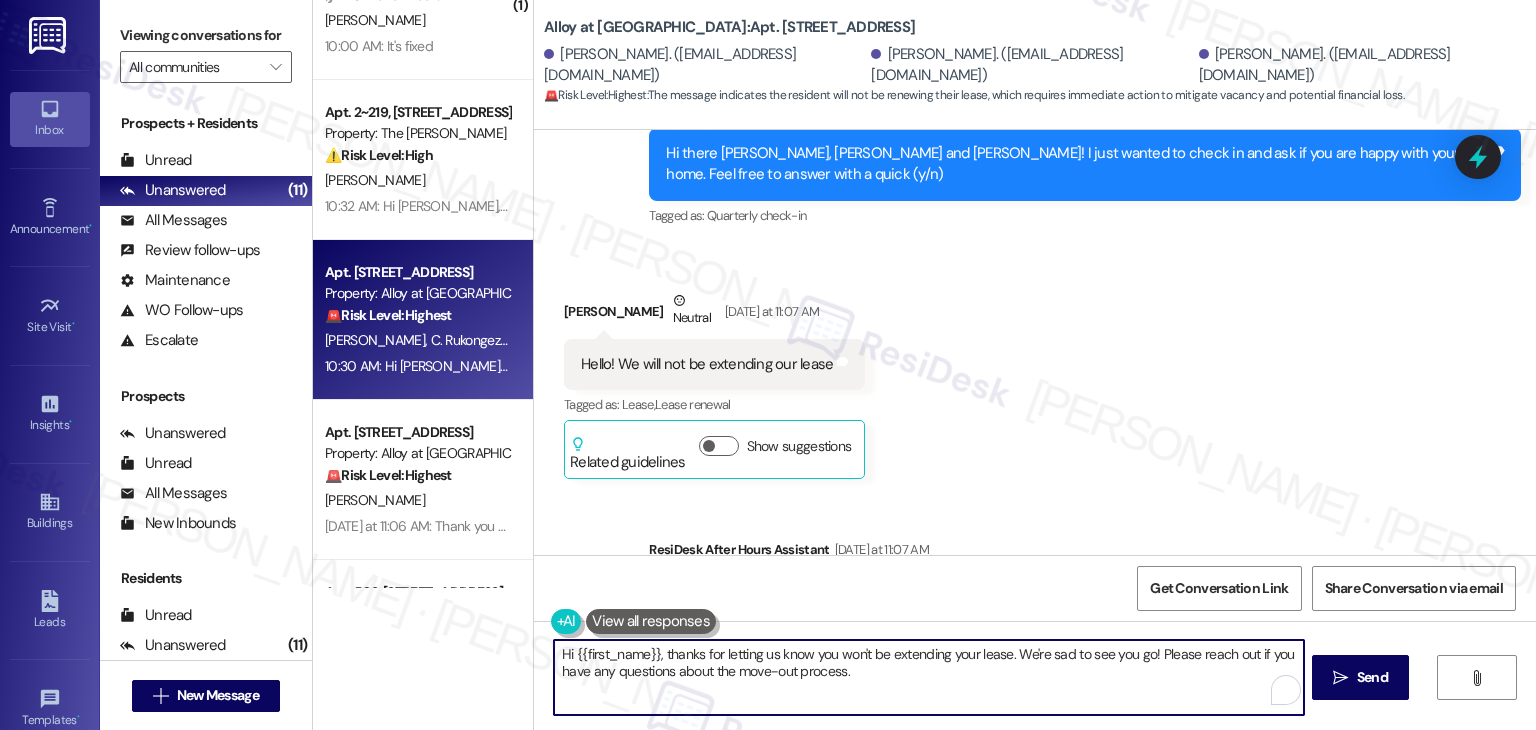 paste on "Thaina, thanks for letting us know! We’ll make a note that you won’t be renewing your lease. If you haven’t already, please be sure to check in with the leasing office for any next steps or move-out details. Let us know if you have any questions in the meantime!" 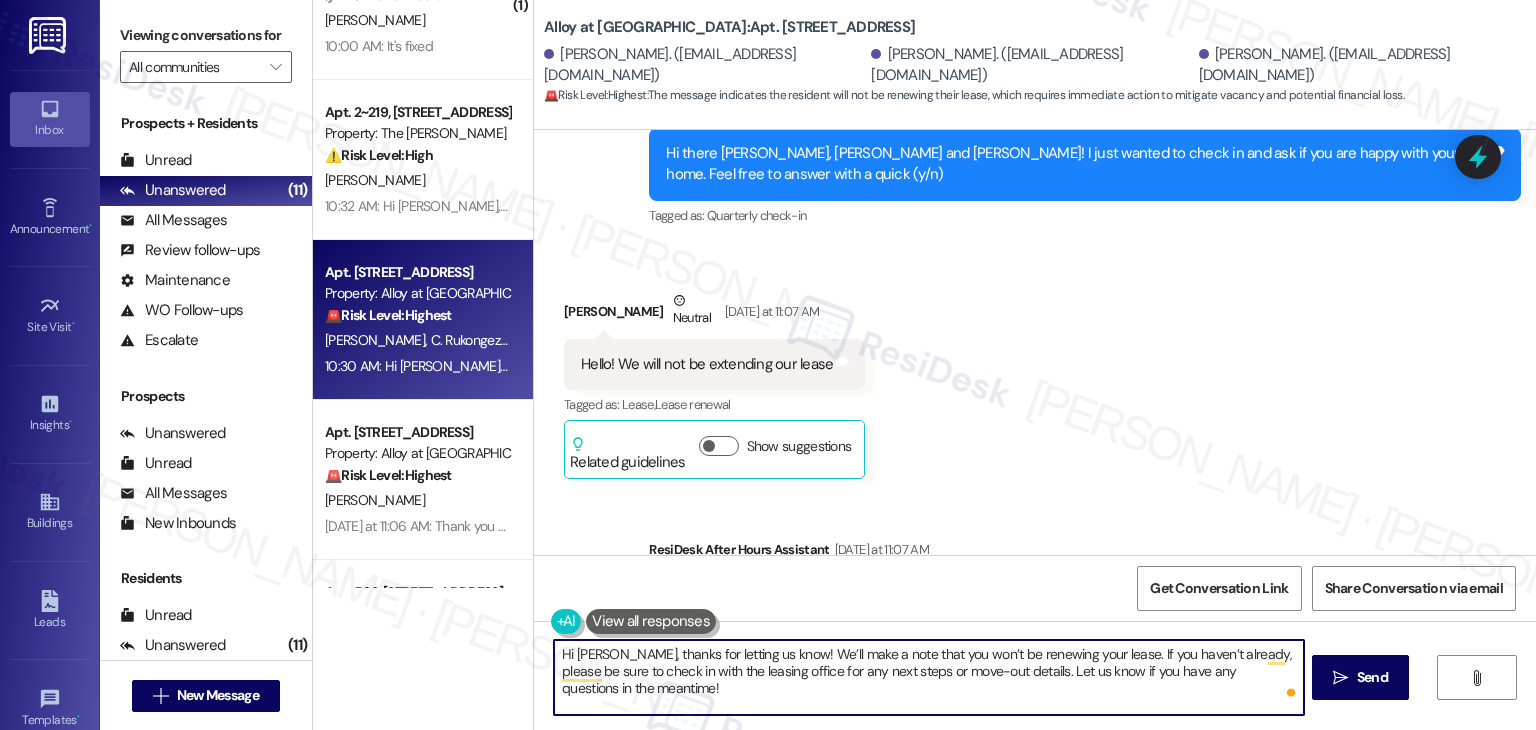 type on "Hi Thaina, thanks for letting us know! We’ll make a note that you won’t be renewing your lease. If you haven’t already, please be sure to check in with the leasing office for any next steps or move-out details. Let us know if you have any questions in the meantime!" 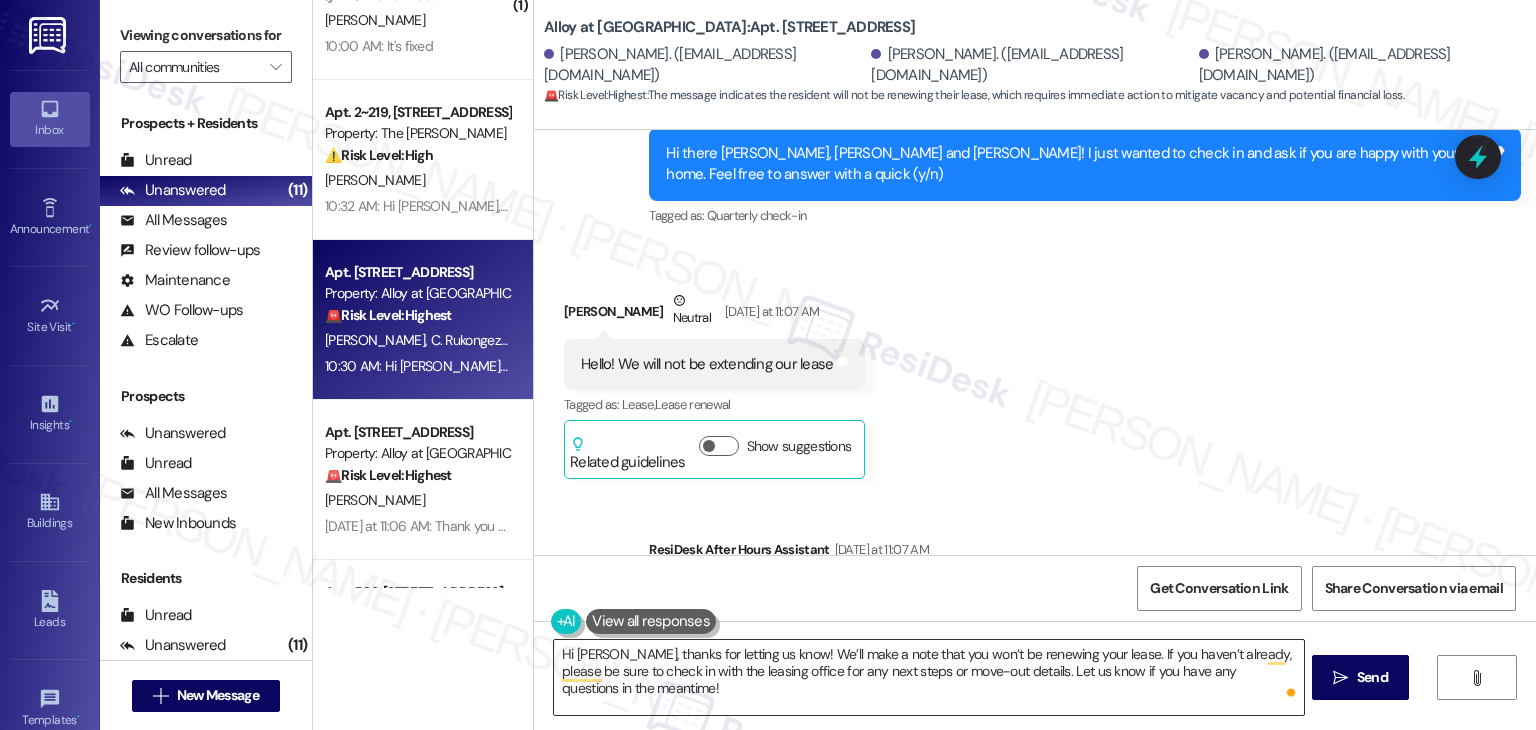 click on "Hi Thaina, thanks for letting us know! We’ll make a note that you won’t be renewing your lease. If you haven’t already, please be sure to check in with the leasing office for any next steps or move-out details. Let us know if you have any questions in the meantime!" at bounding box center [928, 677] 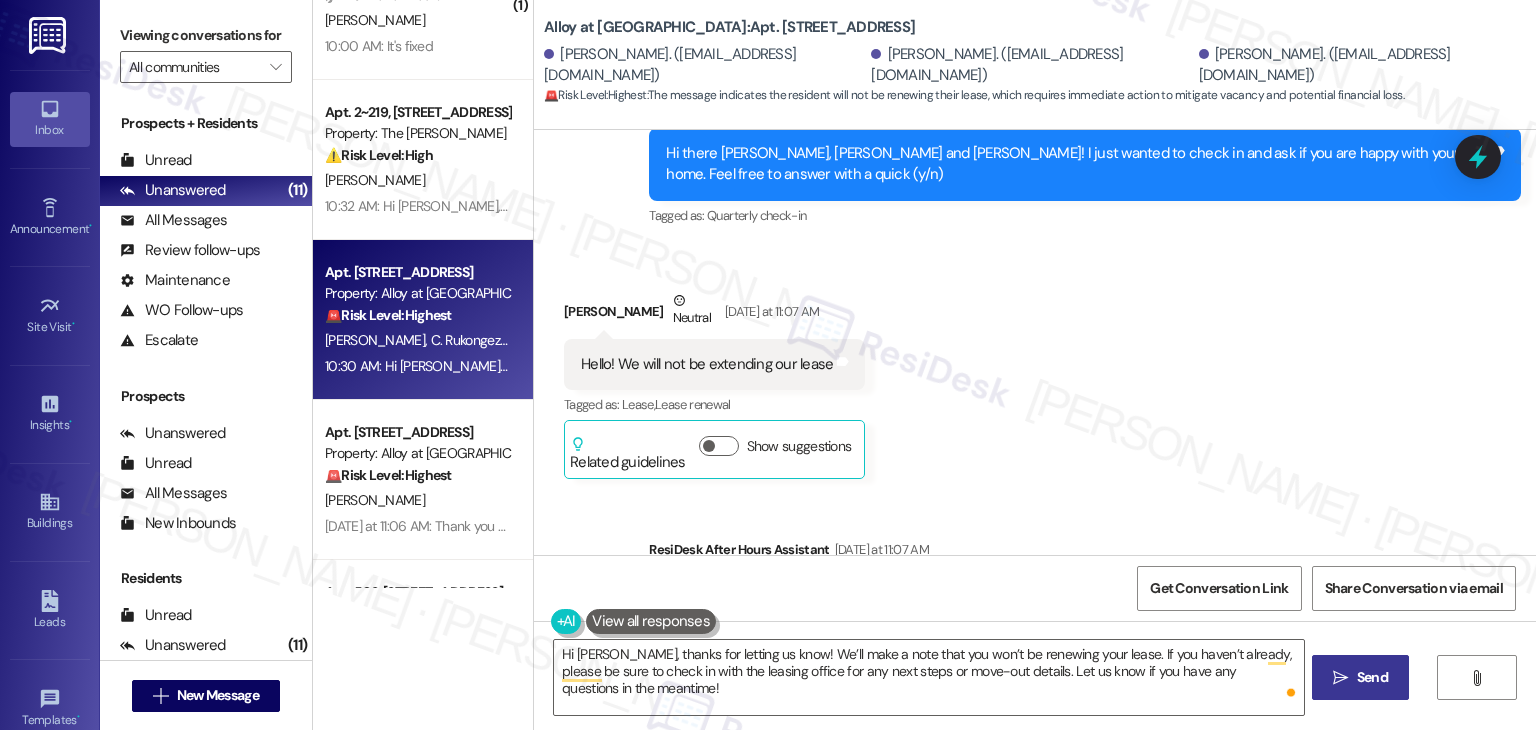 click on "Send" at bounding box center (1372, 677) 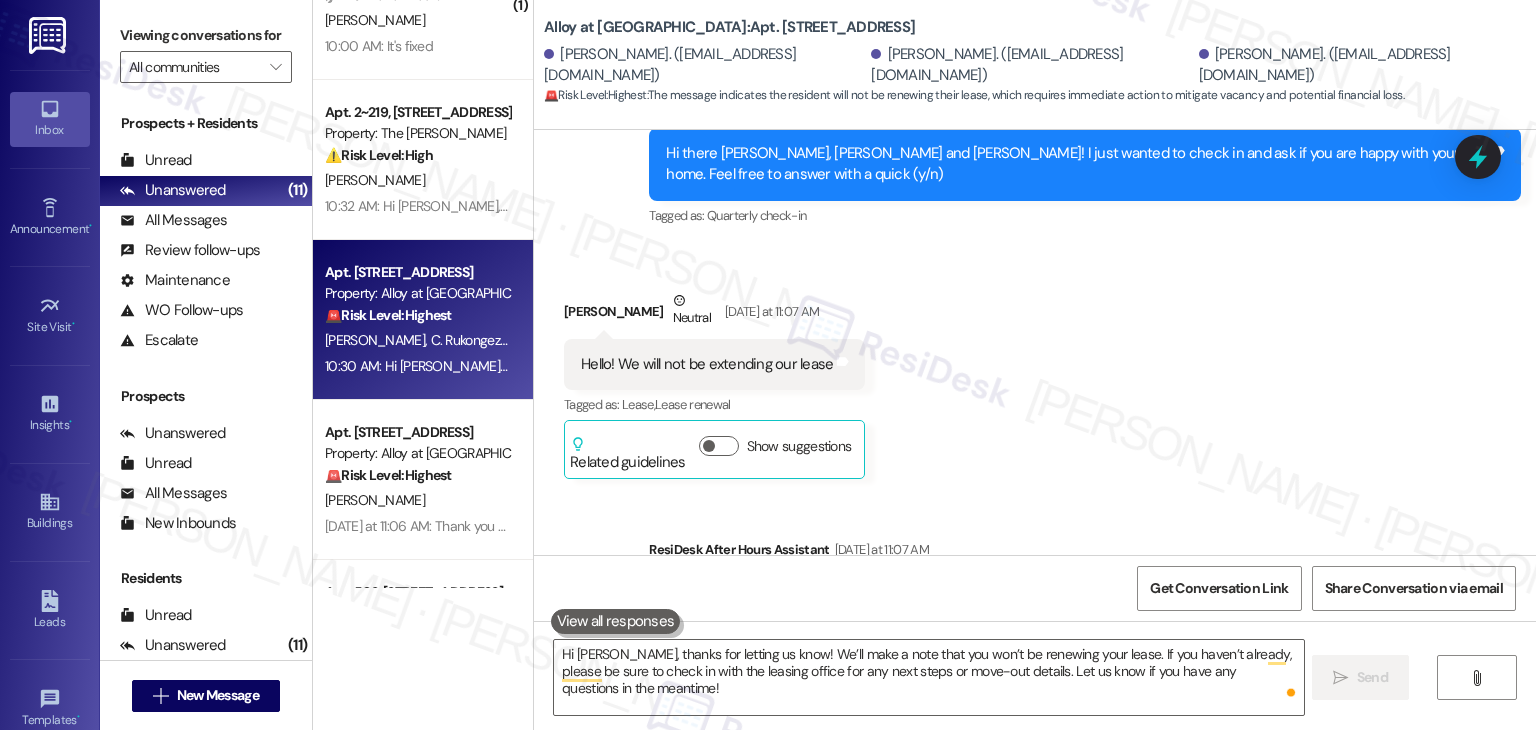 type 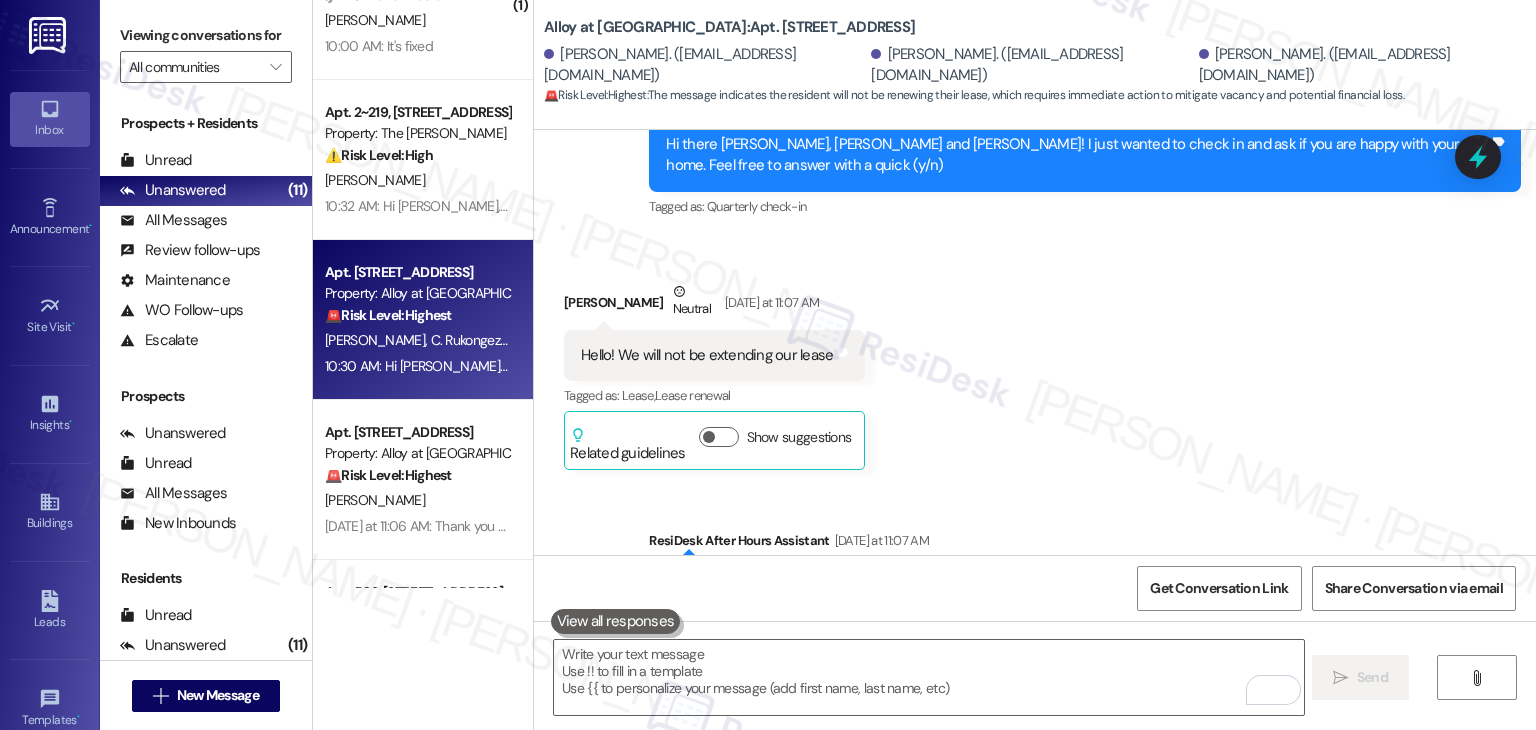 scroll, scrollTop: 0, scrollLeft: 0, axis: both 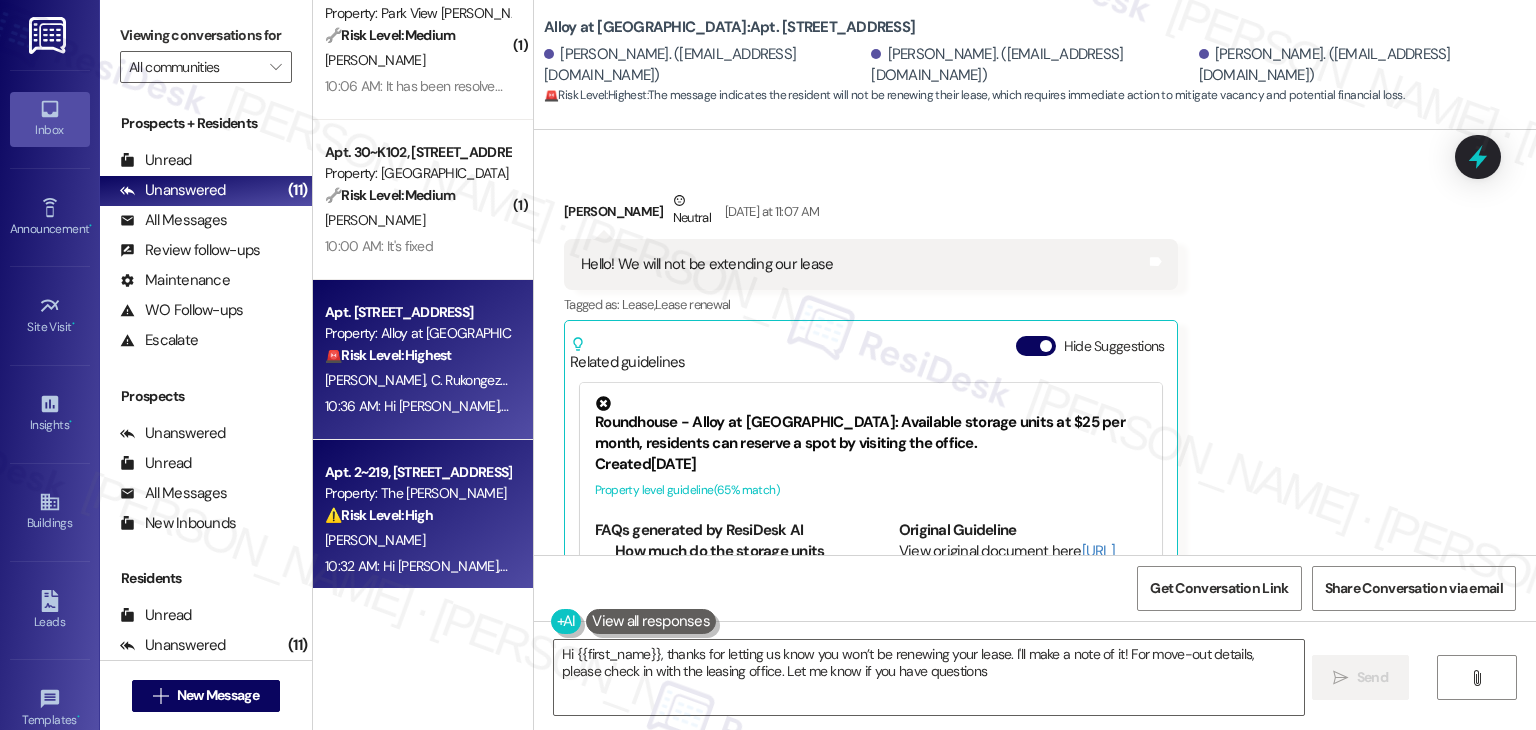 type on "Hi {{first_name}}, thanks for letting us know you won’t be renewing your lease. I'll make a note of it! For move-out details, please check in with the leasing office. Let me know if you have questions!" 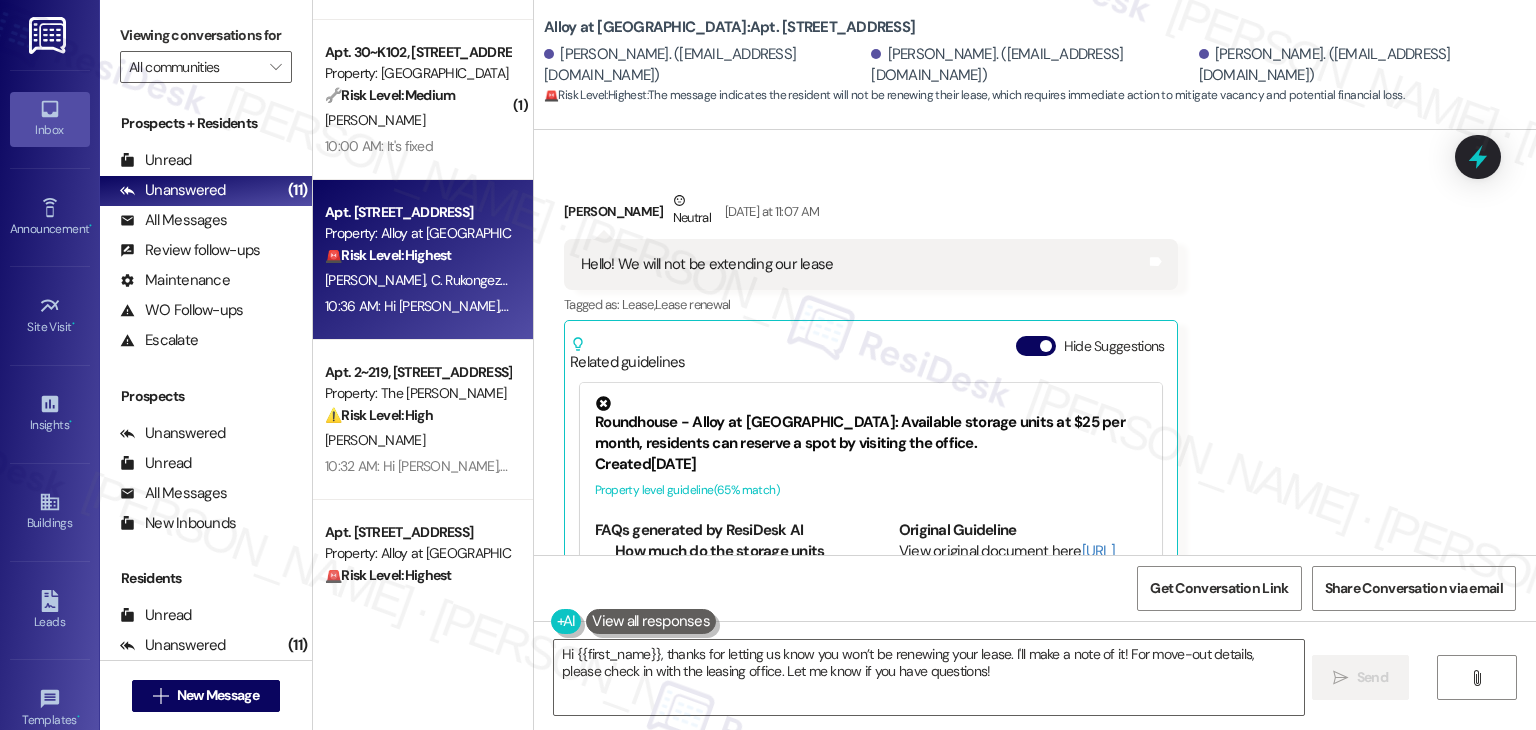 scroll, scrollTop: 400, scrollLeft: 0, axis: vertical 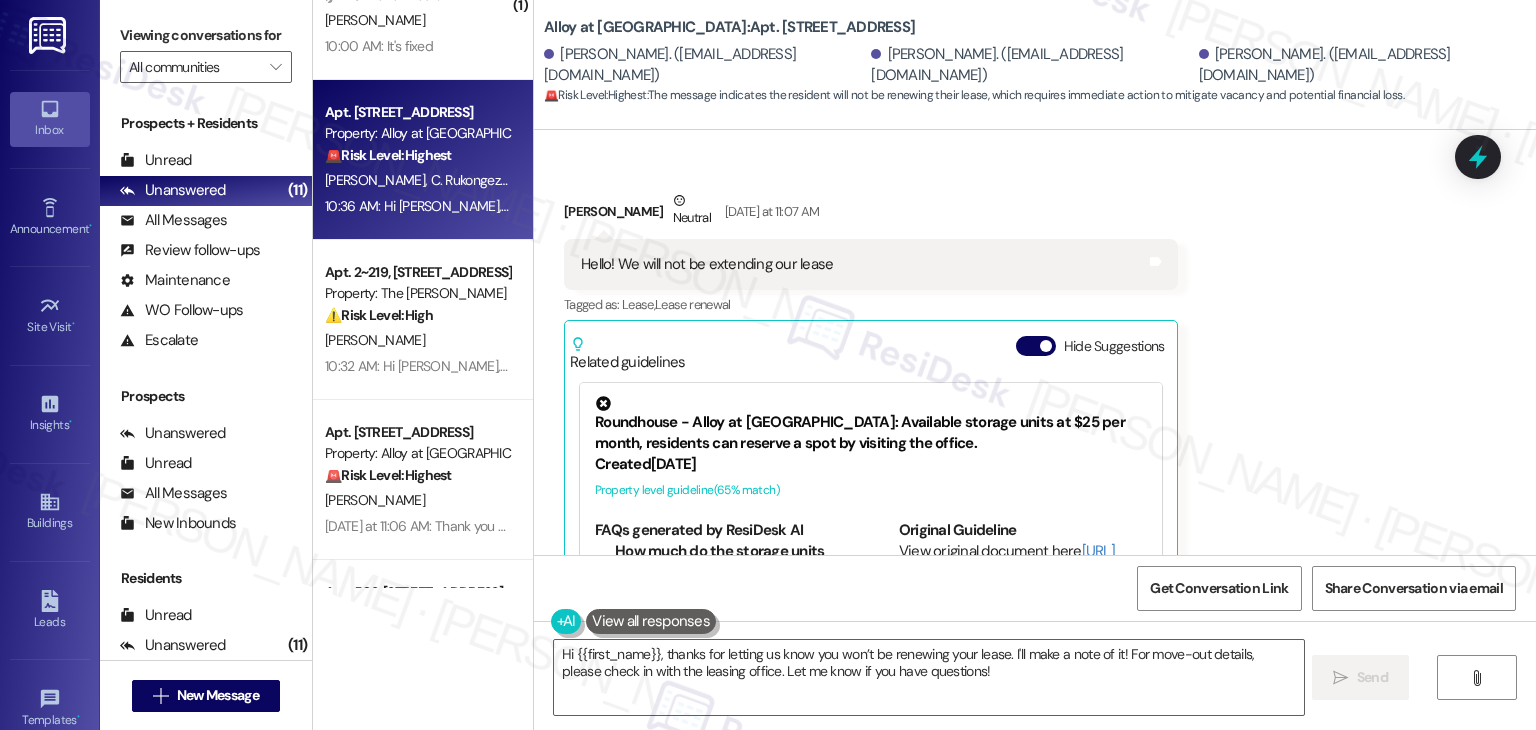 click on "T. Ferreira" at bounding box center [417, 500] 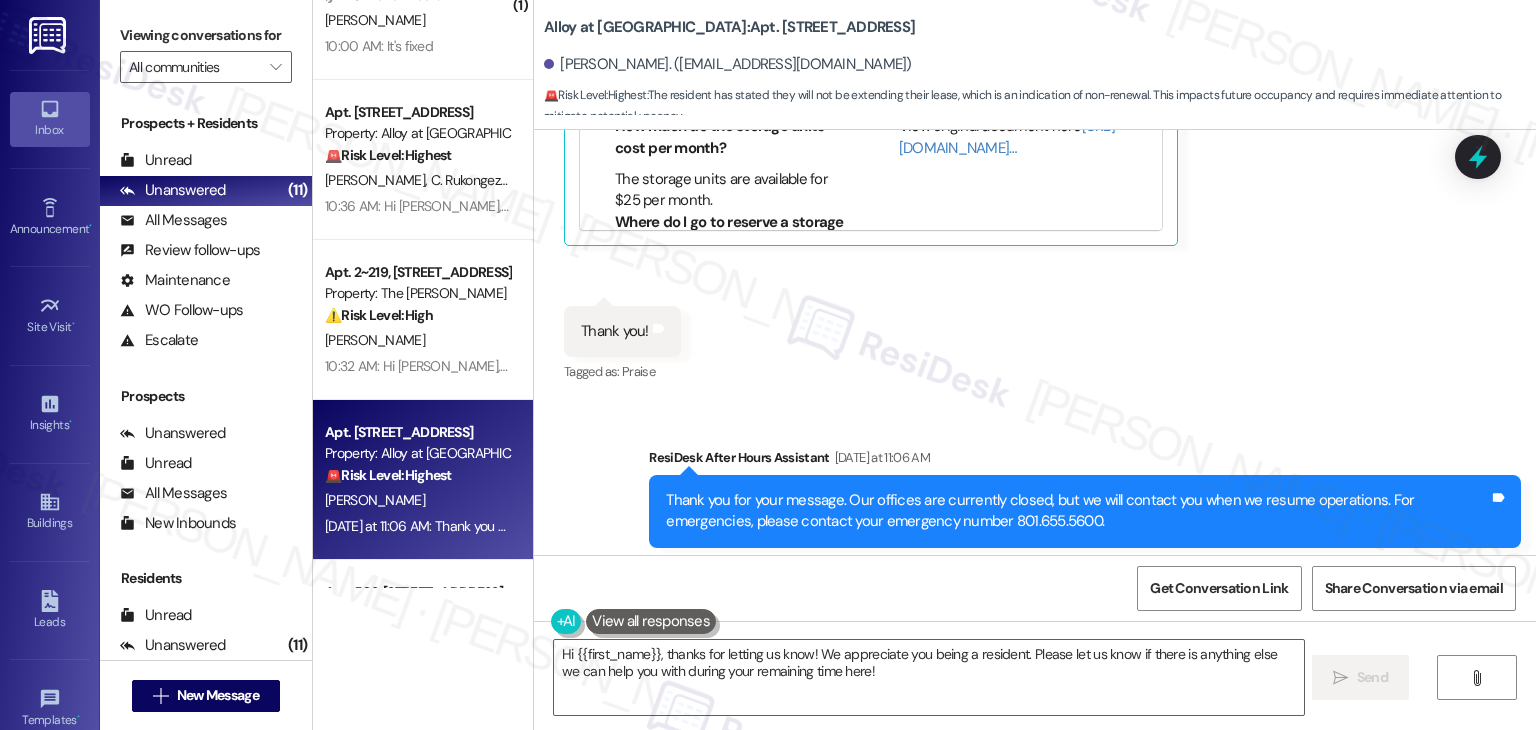 scroll, scrollTop: 9008, scrollLeft: 0, axis: vertical 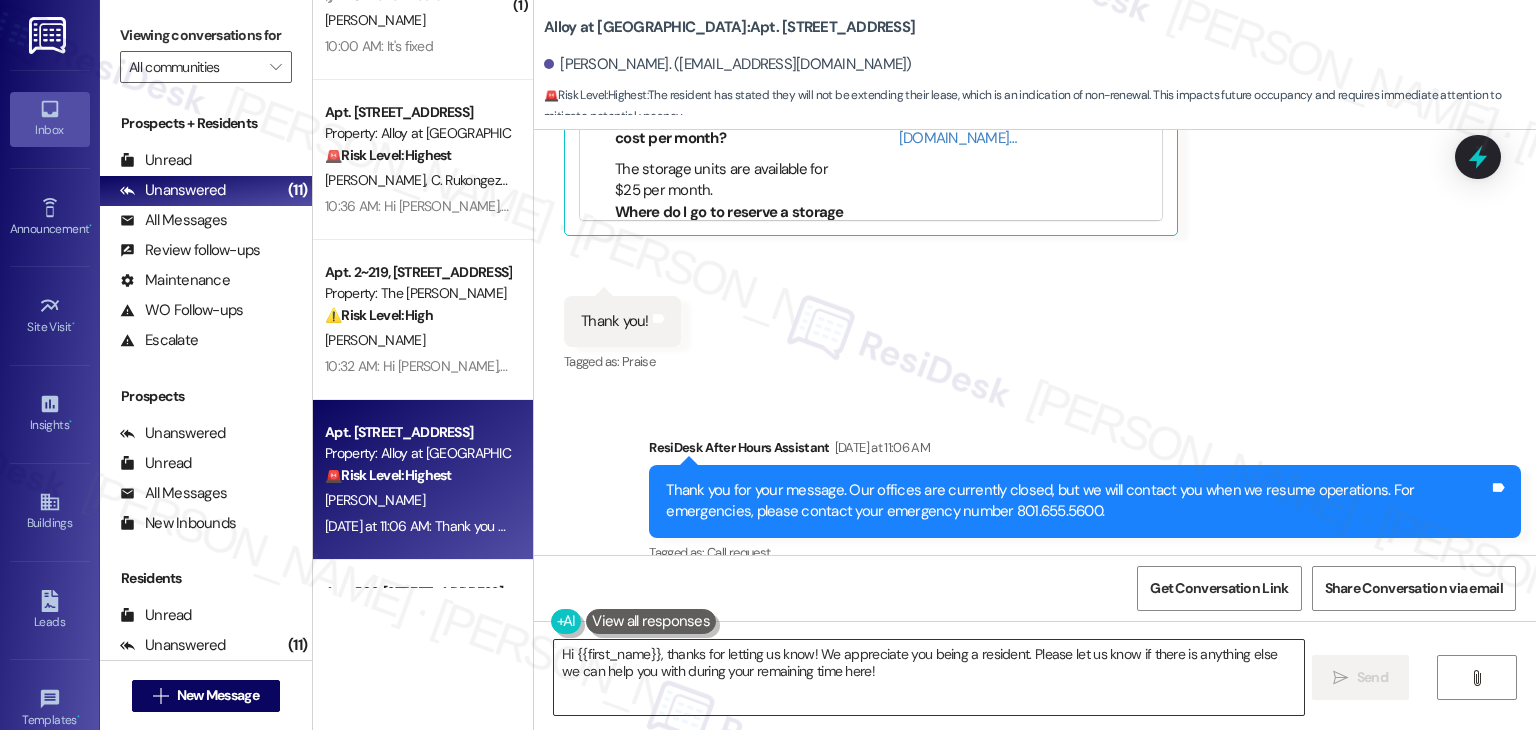 click on "Hi {{first_name}}, thanks for letting us know! We appreciate you being a resident. Please let us know if there is anything else we can help you with during your remaining time here!" at bounding box center [928, 677] 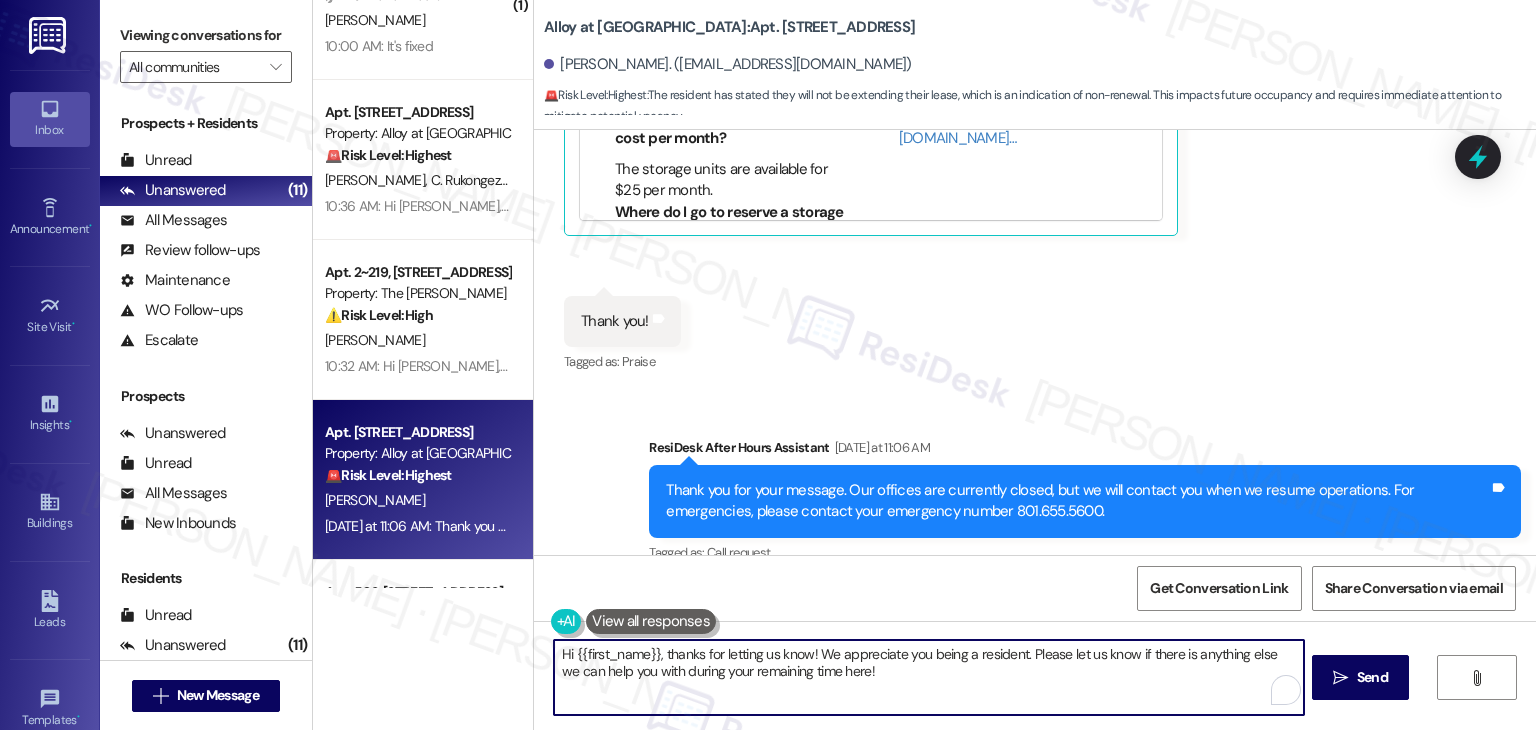 click on "Hi {{first_name}}, thanks for letting us know! We appreciate you being a resident. Please let us know if there is anything else we can help you with during your remaining time here!" at bounding box center [928, 677] 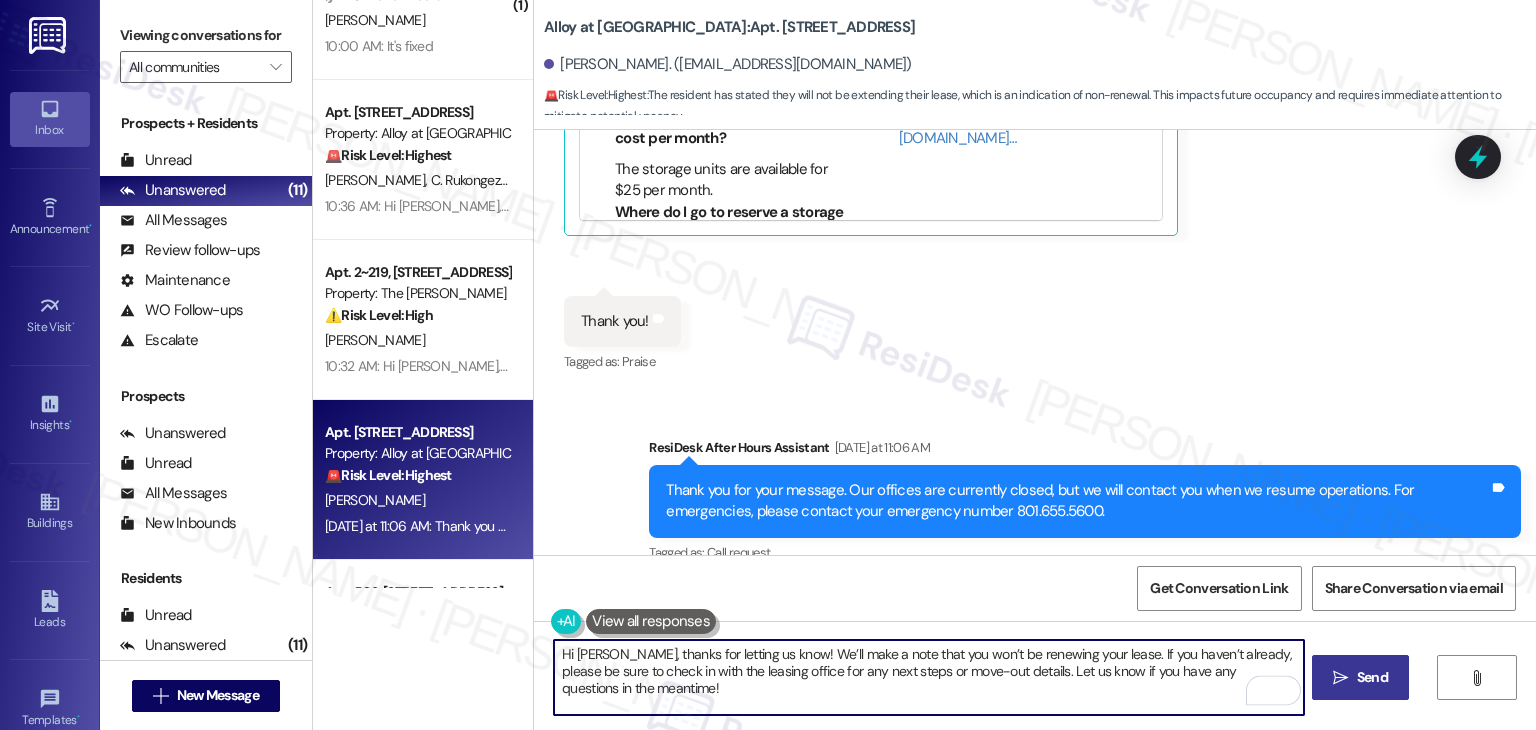 click on "Send" at bounding box center [1372, 677] 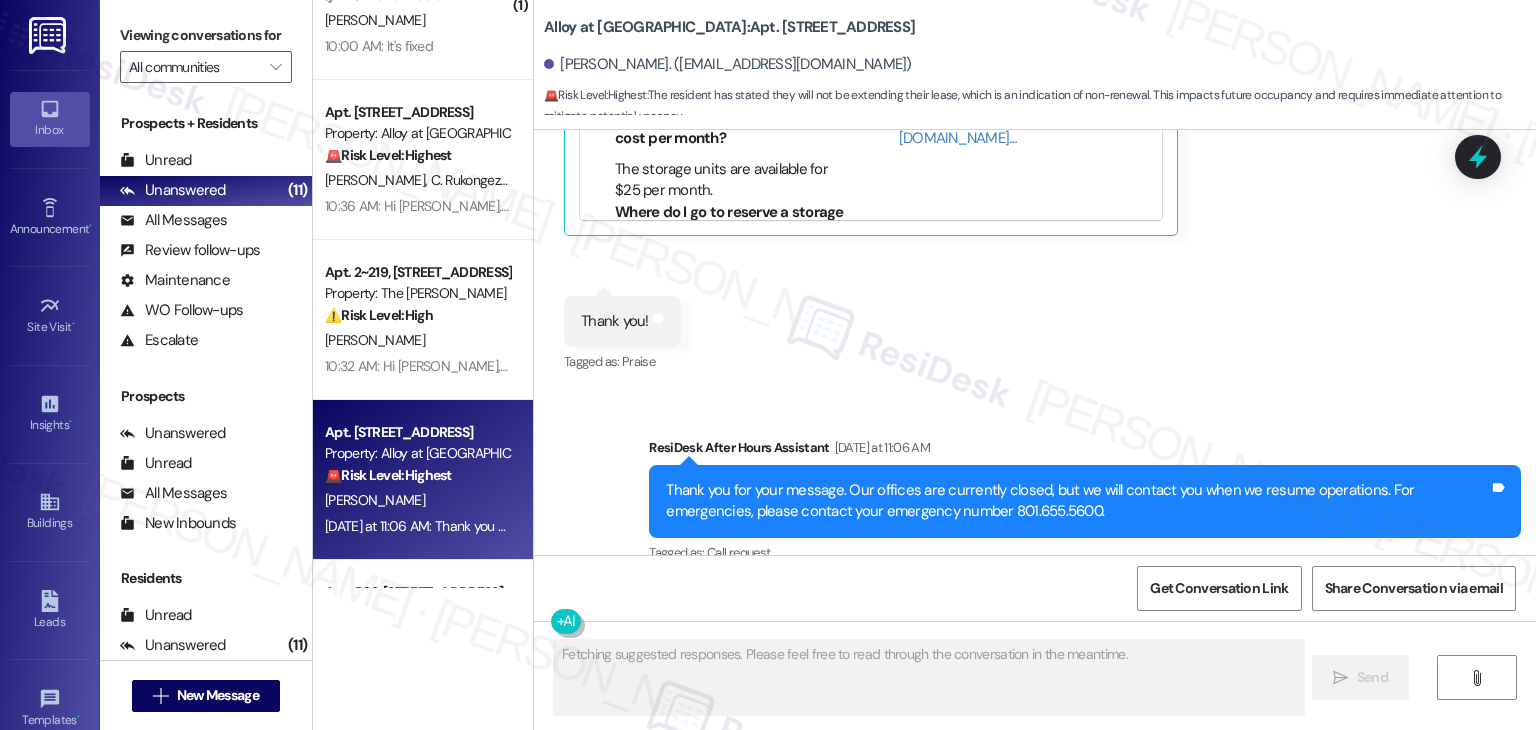scroll, scrollTop: 8816, scrollLeft: 0, axis: vertical 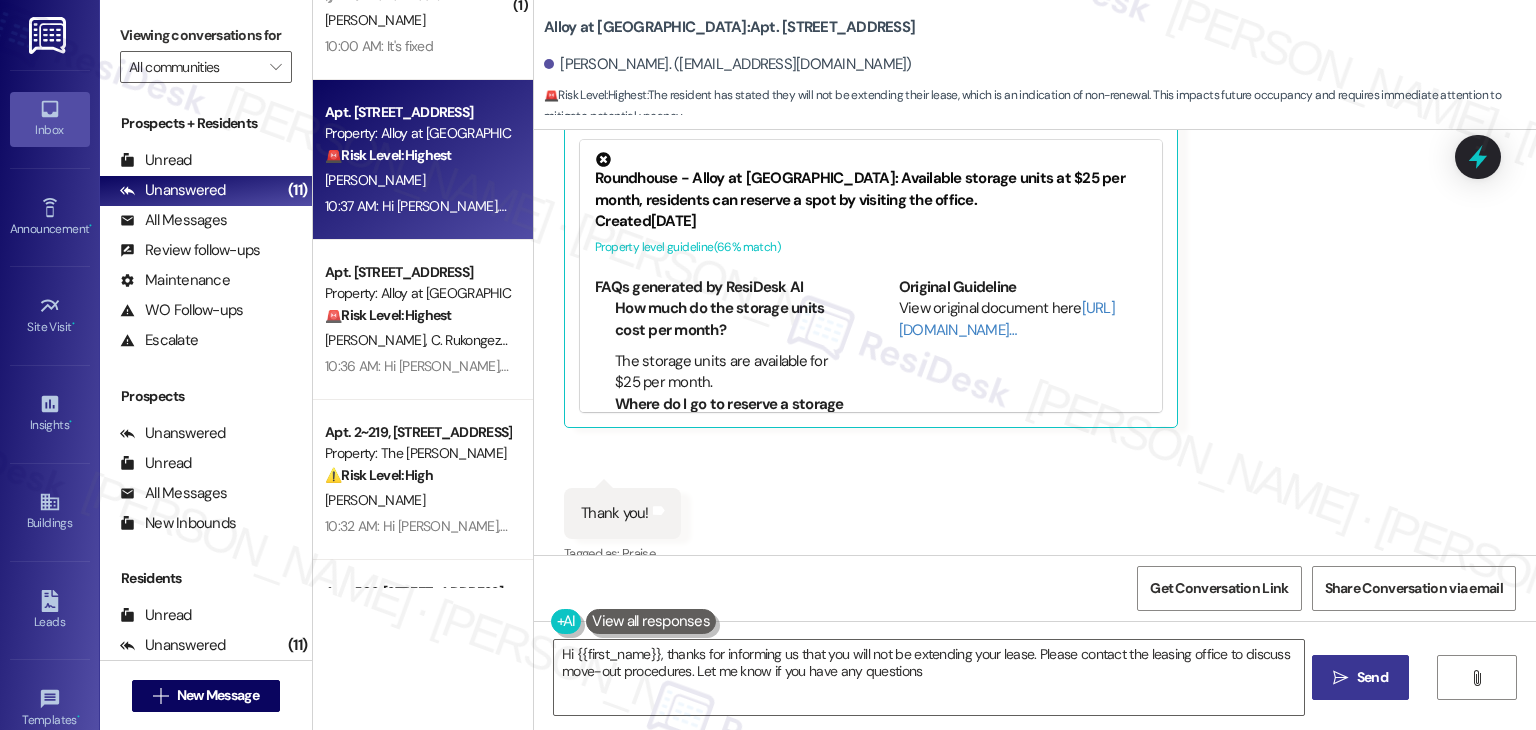 type on "Hi {{first_name}}, thanks for informing us that you will not be extending your lease. Please contact the leasing office to discuss move-out procedures. Let me know if you have any questions!" 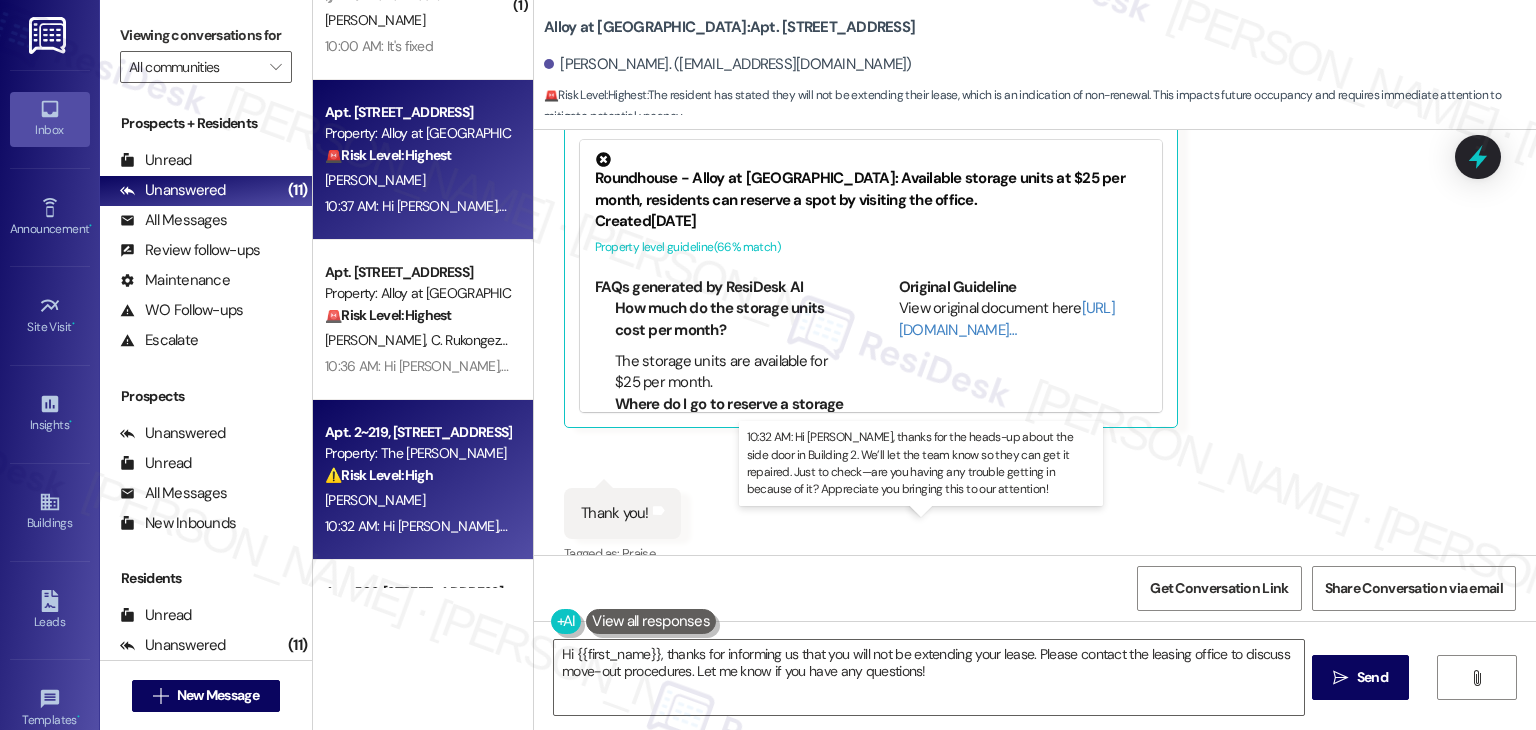 click on "10:32 AM: Hi Brent, thanks for the heads-up about the side door in Building 2. We’ll let the team know so they can get it repaired. Just to check—are you having any trouble getting in because of it? Appreciate you bringing this to our attention! 10:32 AM: Hi Brent, thanks for the heads-up about the side door in Building 2. We’ll let the team know so they can get it repaired. Just to check—are you having any trouble getting in because of it? Appreciate you bringing this to our attention!" at bounding box center (1054, 526) 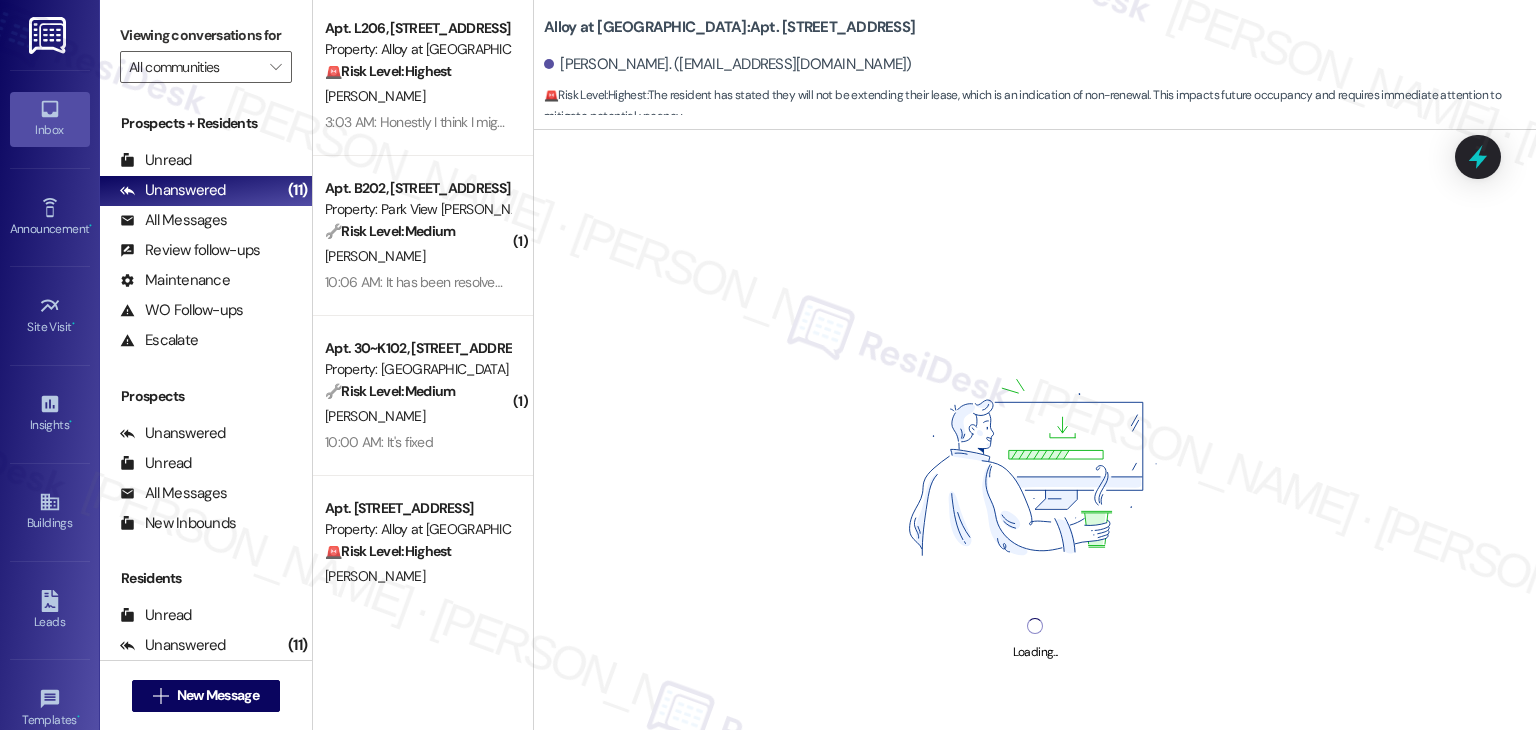 scroll, scrollTop: 0, scrollLeft: 0, axis: both 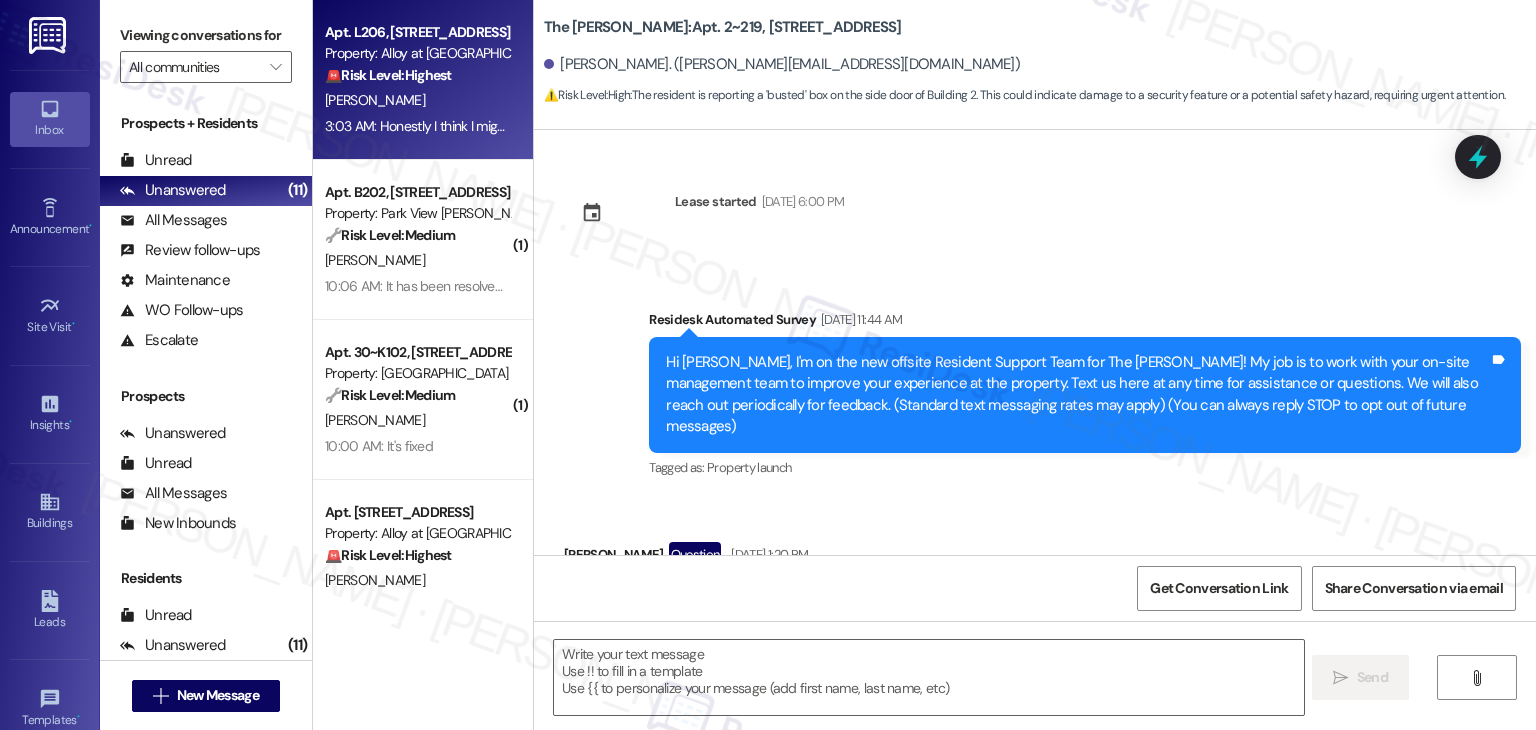 click on "[PERSON_NAME]" at bounding box center [417, 100] 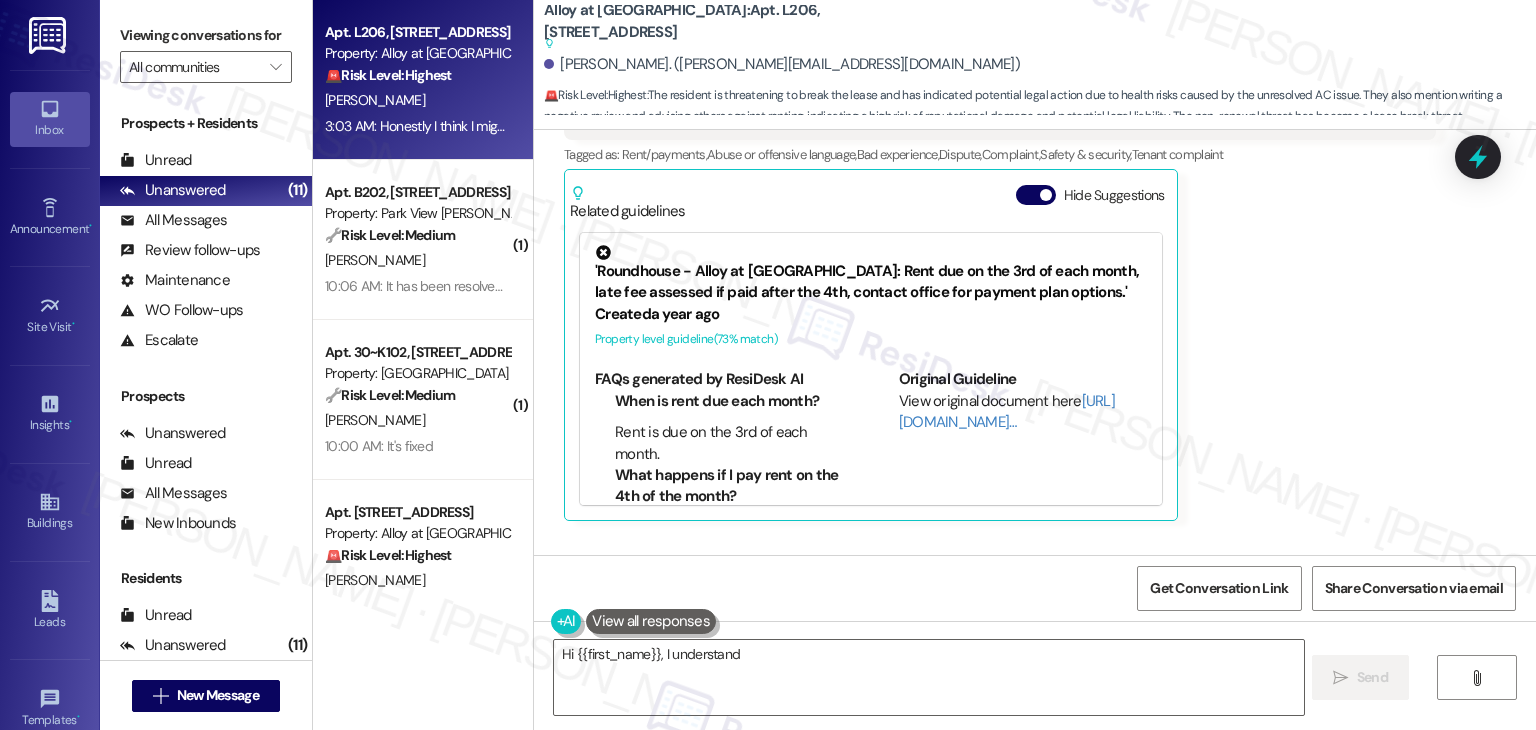 scroll, scrollTop: 23524, scrollLeft: 0, axis: vertical 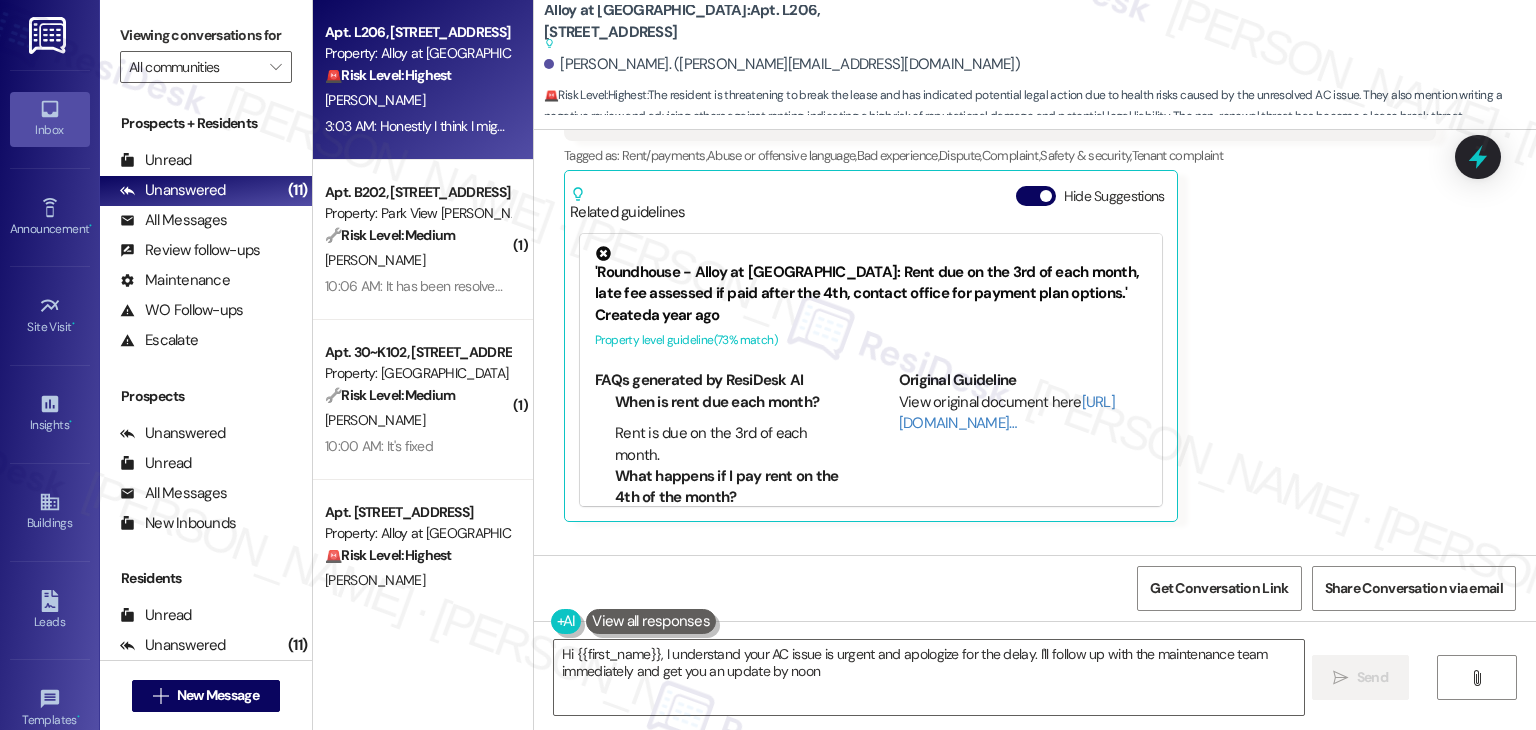 click on "Brandon Sorenson Question 3:02 AM Actually I don't know if I will renew my lease. You all have already demonstrated that you cannot be realistically relied upon to address critical issues in a reasonable time.
In one month of you not taking the necessary actions to resolve my issue, you turned probably your longest tenet who has always paid their rent on time and doesn't get complaints from neighbors, into someone who will go out of my way to tell people not to rent from you all because when **** get bad. They wont care and wont address your issues in a reasonable time or at a reasonable urgency.
In fact I think I am going to write a google review about this experience even if I do decide to renew because I think anyone who rents from you should know that this is what they can expect when they have an emergency issue that puts your employment and health at extreme risk. (I have health conditions that you are putting me at risk every day this issue persists.
I am beyond upset with you all   ,  ," at bounding box center [1000, 160] 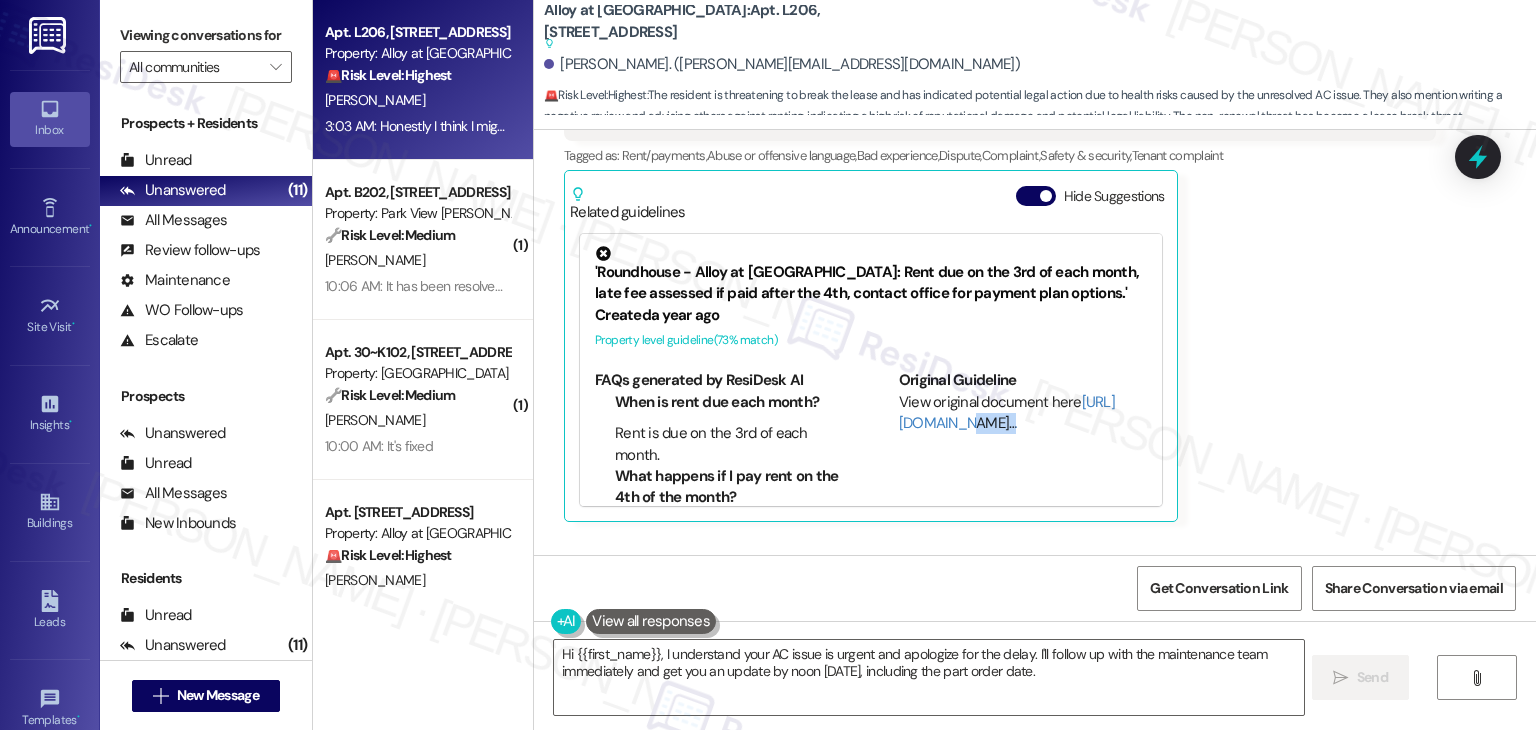 click on "Brandon Sorenson Question 3:02 AM Actually I don't know if I will renew my lease. You all have already demonstrated that you cannot be realistically relied upon to address critical issues in a reasonable time.
In one month of you not taking the necessary actions to resolve my issue, you turned probably your longest tenet who has always paid their rent on time and doesn't get complaints from neighbors, into someone who will go out of my way to tell people not to rent from you all because when **** get bad. They wont care and wont address your issues in a reasonable time or at a reasonable urgency.
In fact I think I am going to write a google review about this experience even if I do decide to renew because I think anyone who rents from you should know that this is what they can expect when they have an emergency issue that puts your employment and health at extreme risk. (I have health conditions that you are putting me at risk every day this issue persists.
I am beyond upset with you all   ,  ," at bounding box center (1000, 160) 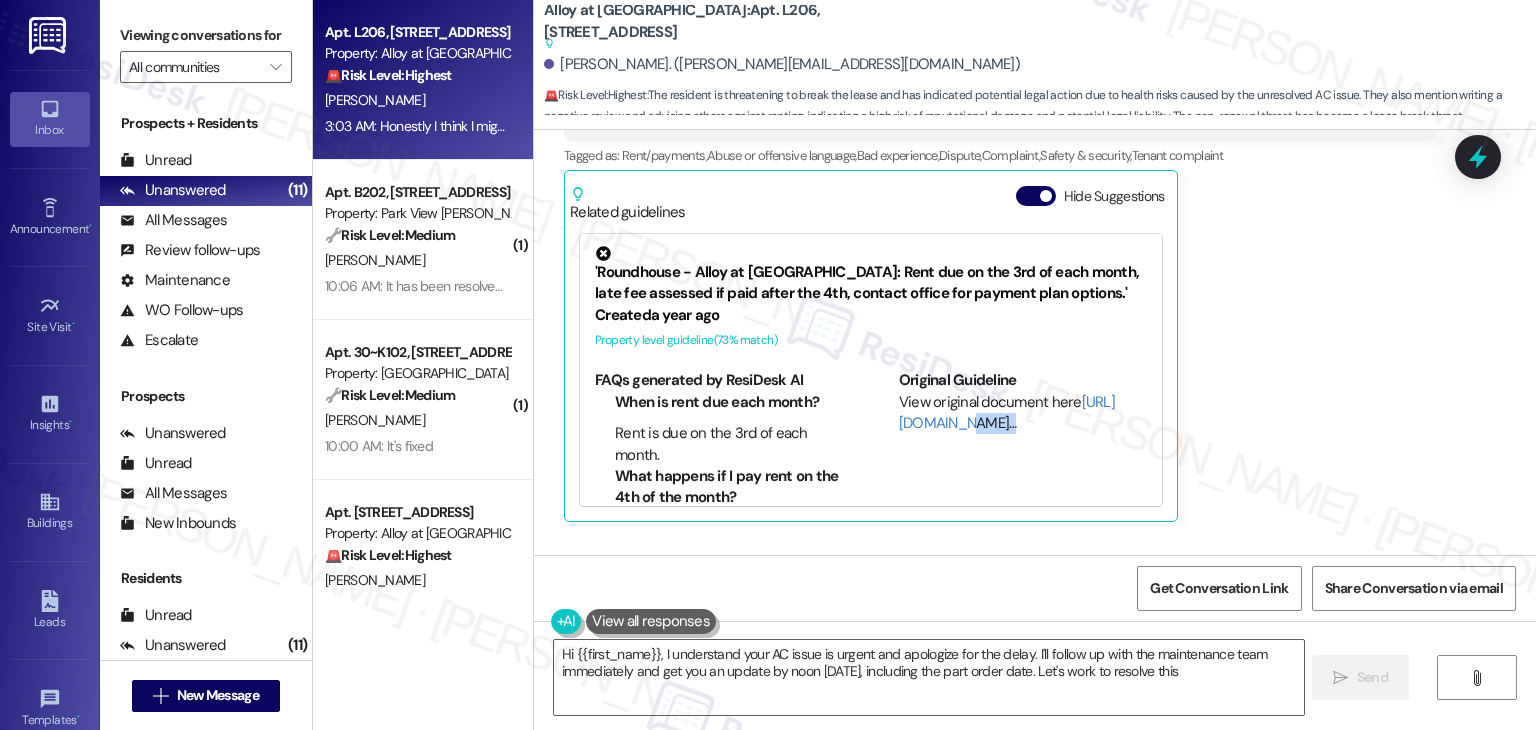type on "Hi {{first_name}}, I understand your AC issue is urgent and apologize for the delay. I'll follow up with the maintenance team immediately and get you an update by noon tomorrow, including the part order date. Let's work to resolve this!" 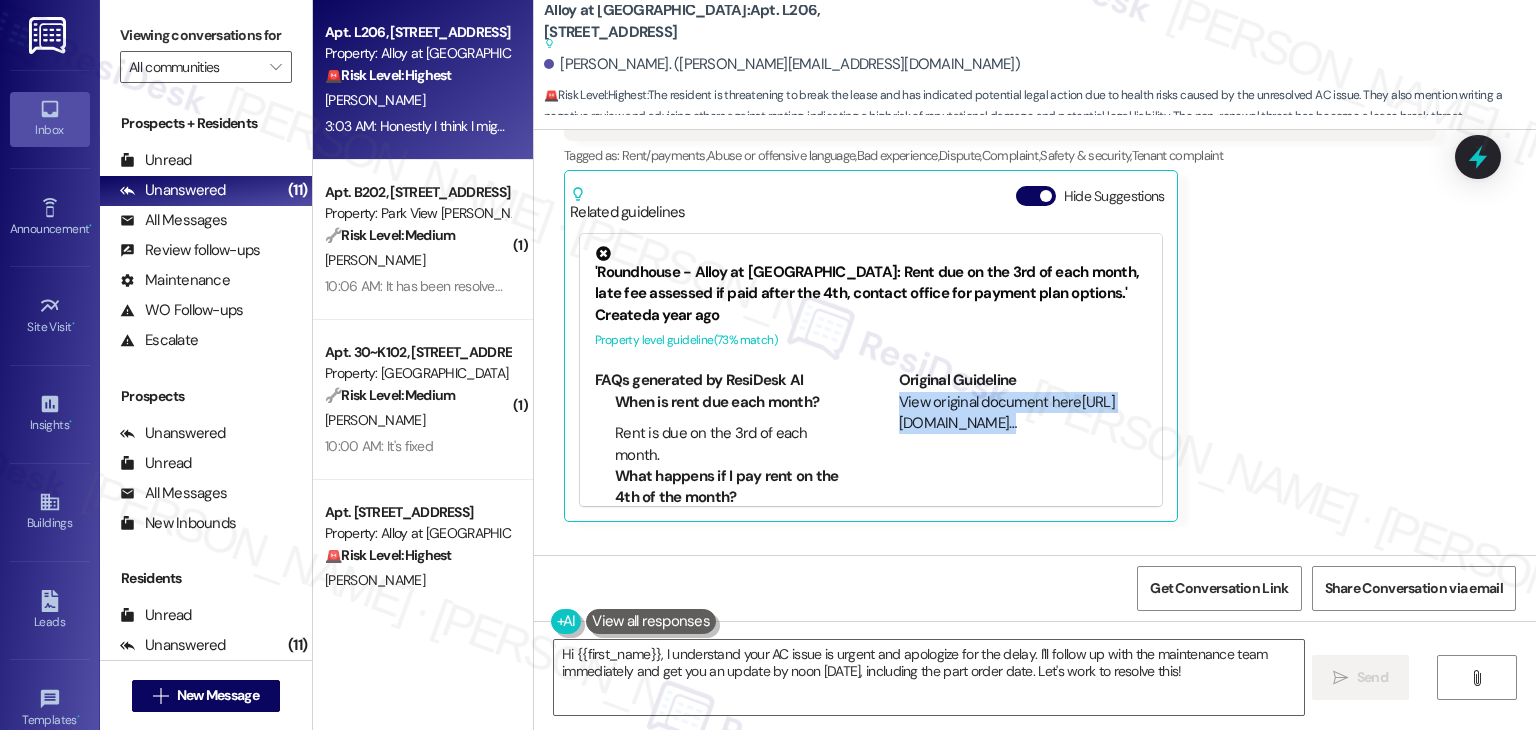 click on "Brandon Sorenson Question 3:02 AM Actually I don't know if I will renew my lease. You all have already demonstrated that you cannot be realistically relied upon to address critical issues in a reasonable time.
In one month of you not taking the necessary actions to resolve my issue, you turned probably your longest tenet who has always paid their rent on time and doesn't get complaints from neighbors, into someone who will go out of my way to tell people not to rent from you all because when **** get bad. They wont care and wont address your issues in a reasonable time or at a reasonable urgency.
In fact I think I am going to write a google review about this experience even if I do decide to renew because I think anyone who rents from you should know that this is what they can expect when they have an emergency issue that puts your employment and health at extreme risk. (I have health conditions that you are putting me at risk every day this issue persists.
I am beyond upset with you all   ,  ," at bounding box center [1000, 160] 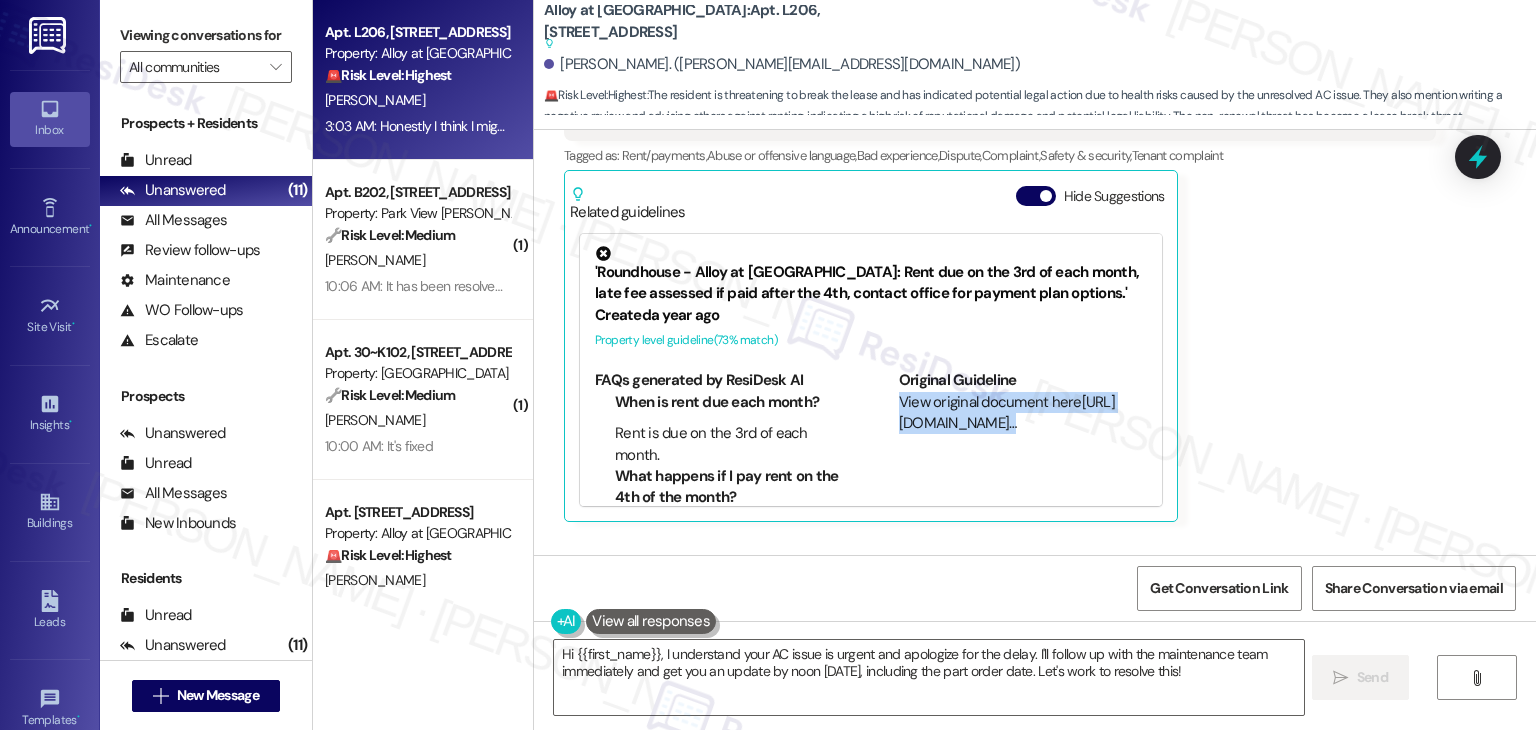 click on "Brandon Sorenson Question 3:02 AM Actually I don't know if I will renew my lease. You all have already demonstrated that you cannot be realistically relied upon to address critical issues in a reasonable time.
In one month of you not taking the necessary actions to resolve my issue, you turned probably your longest tenet who has always paid their rent on time and doesn't get complaints from neighbors, into someone who will go out of my way to tell people not to rent from you all because when **** get bad. They wont care and wont address your issues in a reasonable time or at a reasonable urgency.
In fact I think I am going to write a google review about this experience even if I do decide to renew because I think anyone who rents from you should know that this is what they can expect when they have an emergency issue that puts your employment and health at extreme risk. (I have health conditions that you are putting me at risk every day this issue persists.
I am beyond upset with you all   ,  ," at bounding box center [1000, 160] 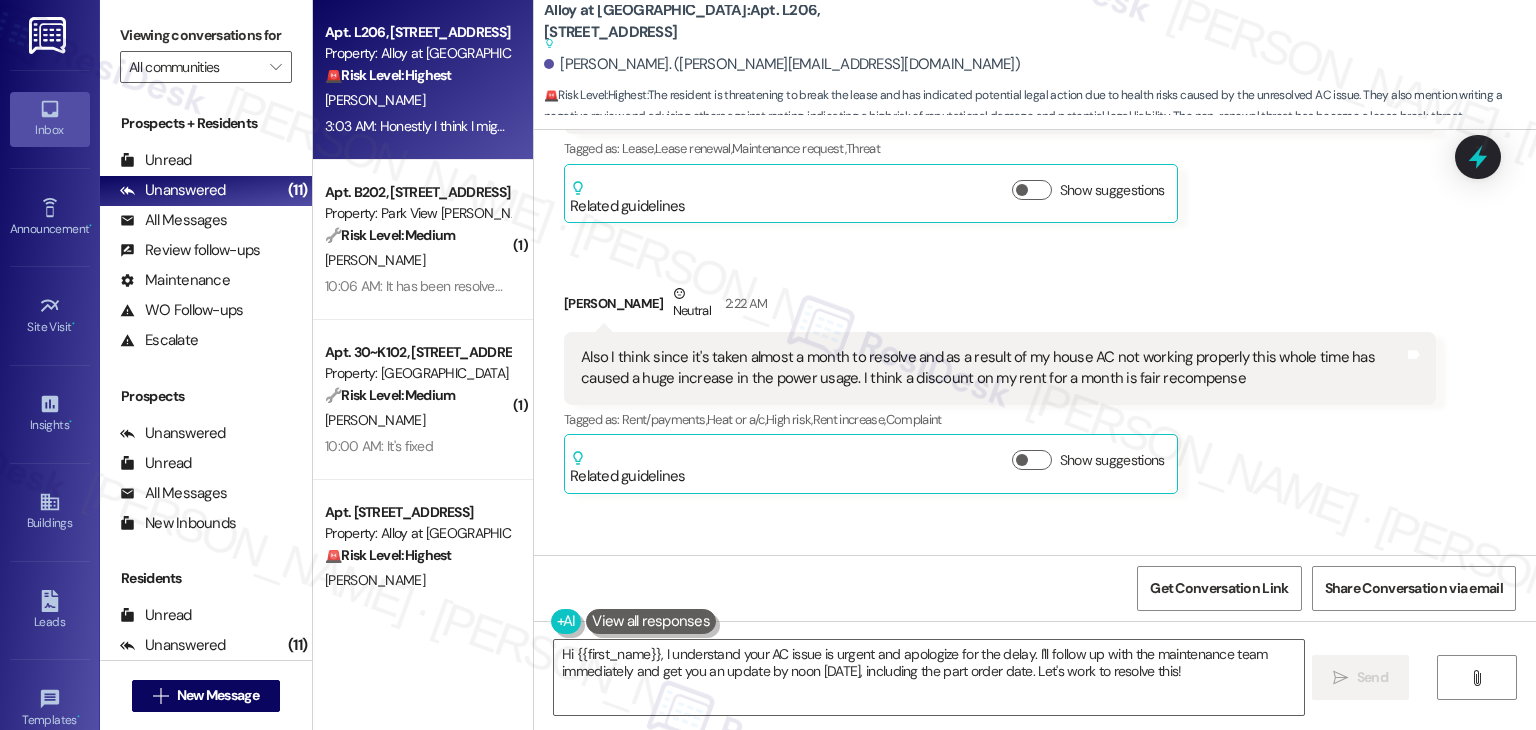 scroll, scrollTop: 22424, scrollLeft: 0, axis: vertical 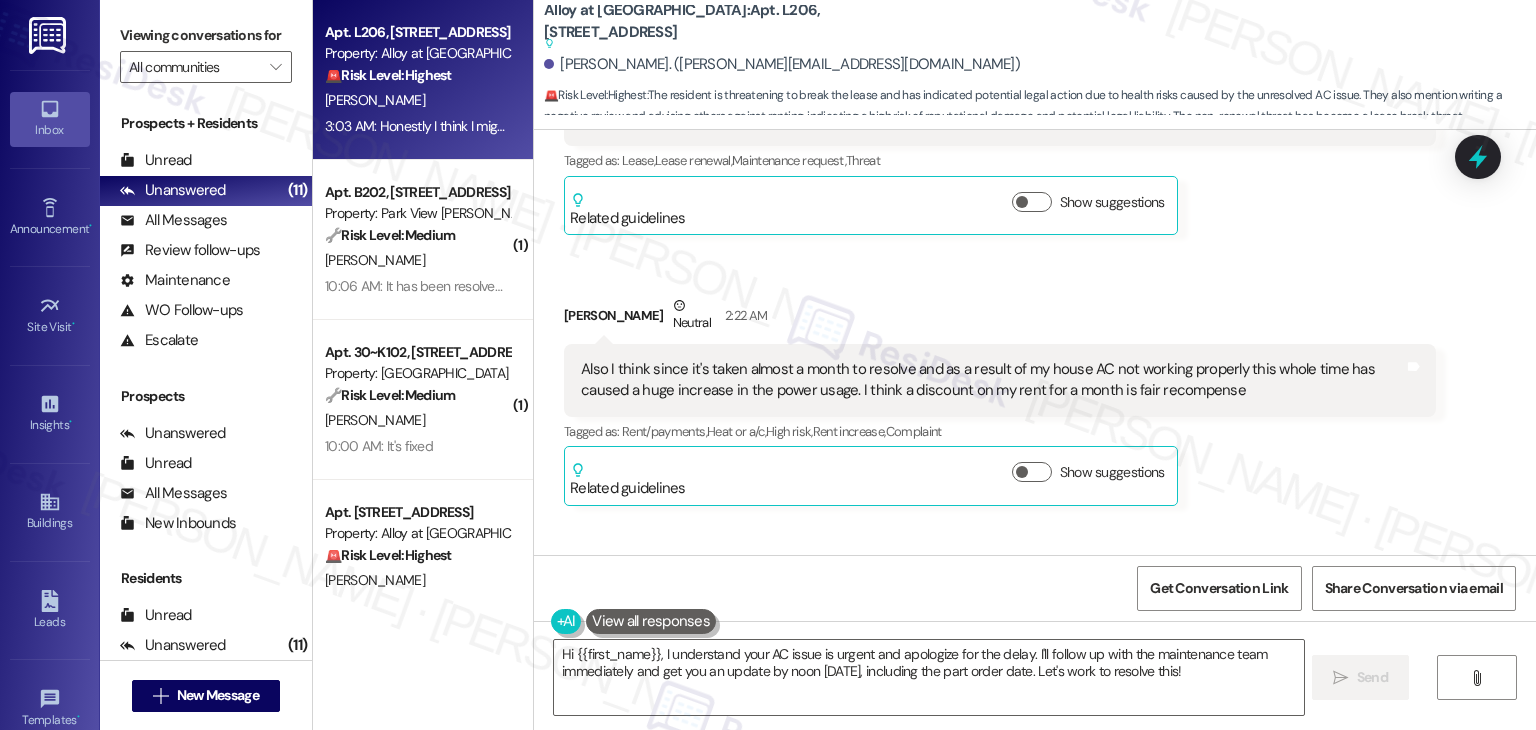 click on "Received via SMS Brandon Sorenson 1:51 AM Fixed by Friday or I am gone Tags and notes Tagged as:   Threat ,  Click to highlight conversations about Threat Maintenance request Click to highlight conversations about Maintenance request Received via SMS 1:51 AM Brandon Sorenson   Neutral 1:51 AM I don't care what the reason is, if it is not 100% fixed by Friday. Then I will not be renewing my lease, regardless of the reason, like having to wait on a part being shipped. If that happens again. It will be over. Tags and notes Tagged as:   Lease ,  Click to highlight conversations about Lease Lease renewal ,  Click to highlight conversations about Lease renewal Maintenance request ,  Click to highlight conversations about Maintenance request Threat Click to highlight conversations about Threat  Related guidelines Show suggestions Received via SMS Brandon Sorenson   Neutral 2:22 AM Tags and notes Tagged as:   Rent/payments ,  Click to highlight conversations about Rent/payments Heat or a/c ,  High risk ,  ,  Question" at bounding box center (1035, 858) 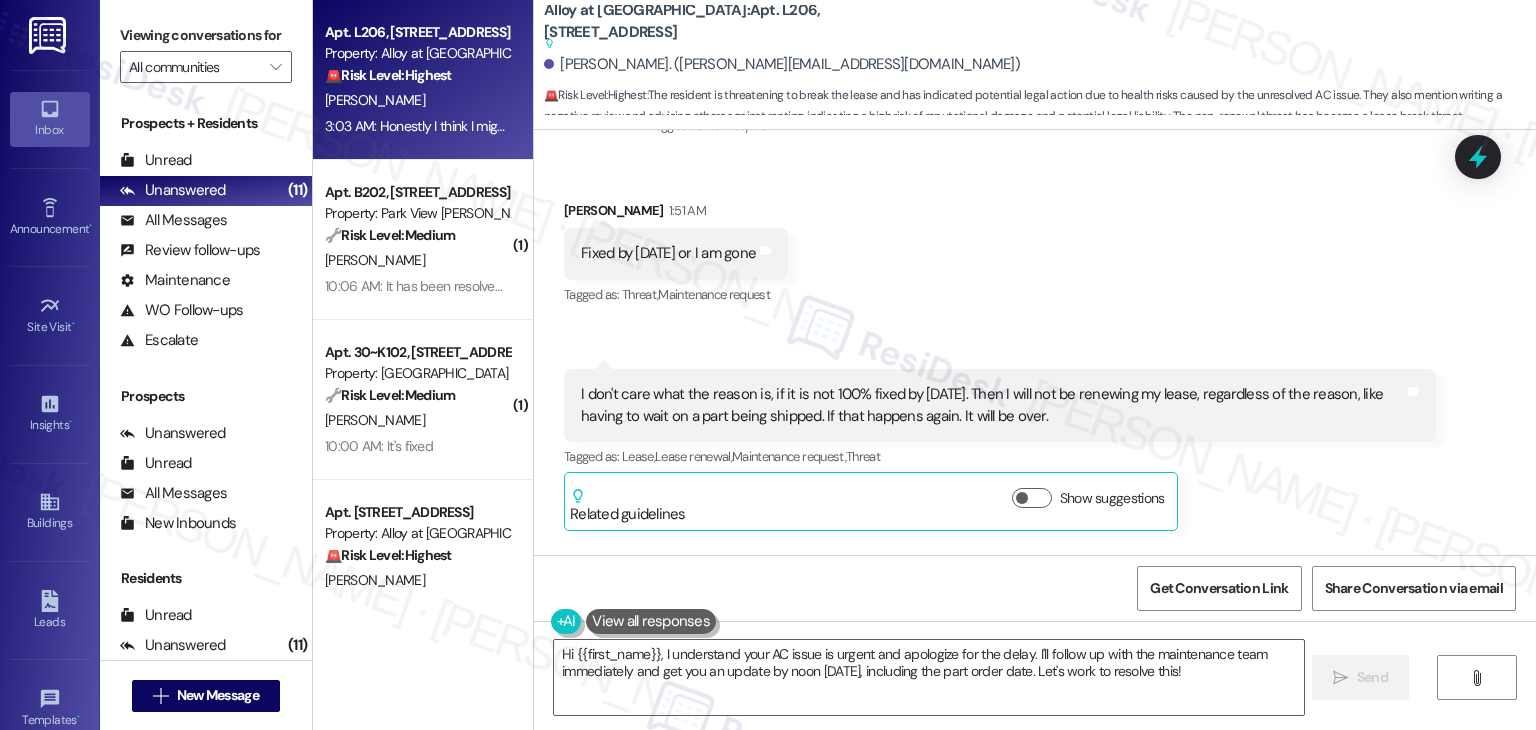 scroll, scrollTop: 22124, scrollLeft: 0, axis: vertical 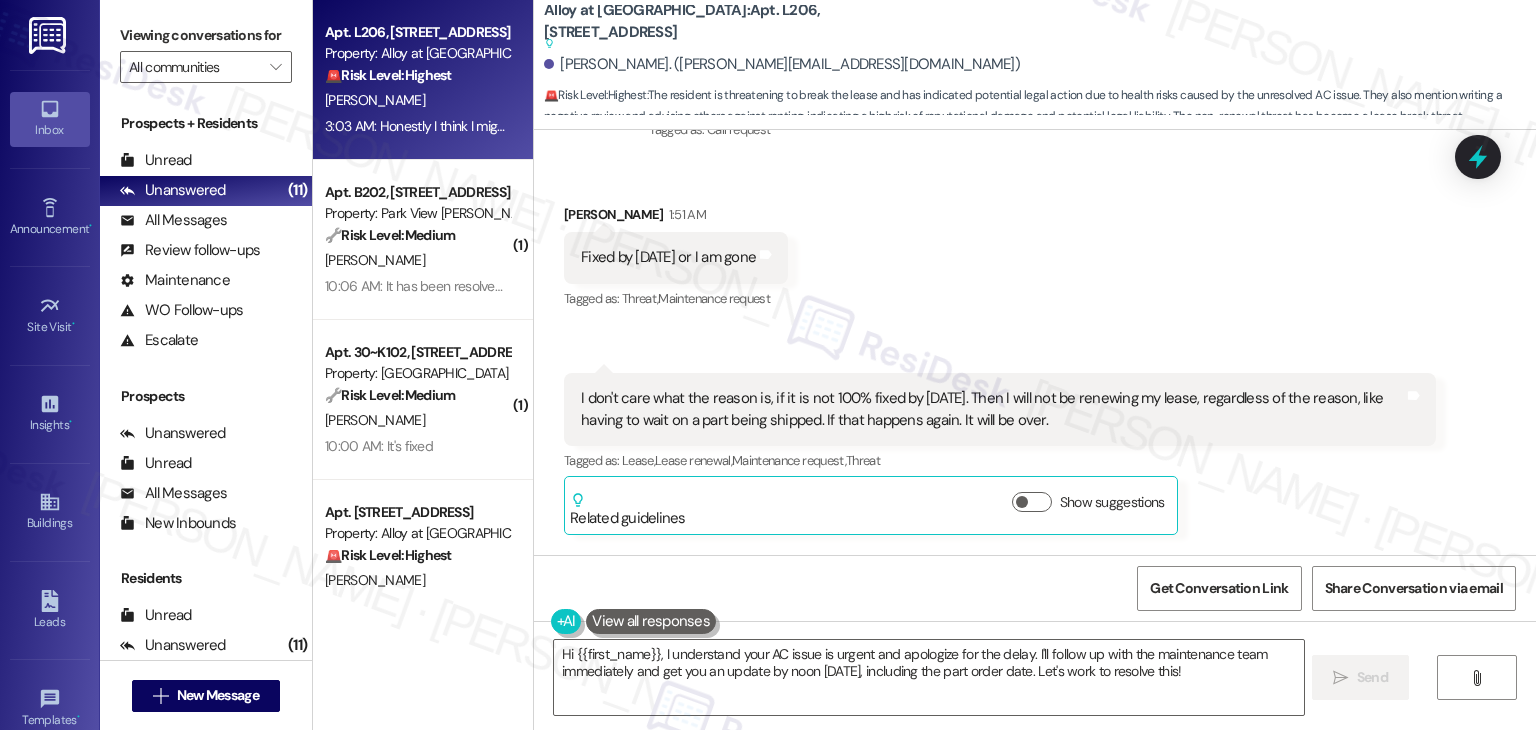 click on "Received via SMS 1:51 AM Brandon Sorenson   Neutral 1:51 AM I don't care what the reason is, if it is not 100% fixed by Friday. Then I will not be renewing my lease, regardless of the reason, like having to wait on a part being shipped. If that happens again. It will be over. Tags and notes Tagged as:   Lease ,  Click to highlight conversations about Lease Lease renewal ,  Click to highlight conversations about Lease renewal Maintenance request ,  Click to highlight conversations about Maintenance request Threat Click to highlight conversations about Threat  Related guidelines Show suggestions" at bounding box center [1000, 454] 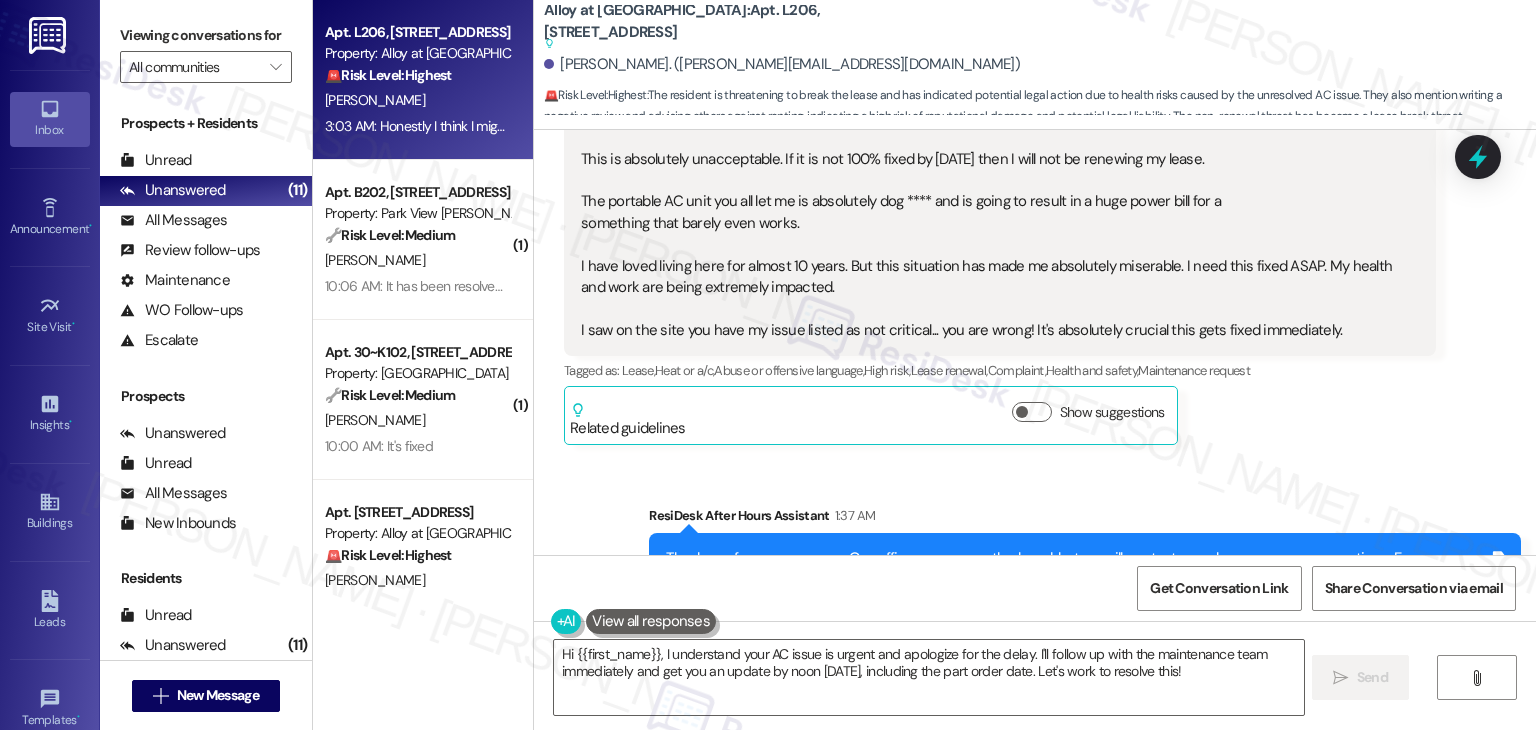 scroll, scrollTop: 21624, scrollLeft: 0, axis: vertical 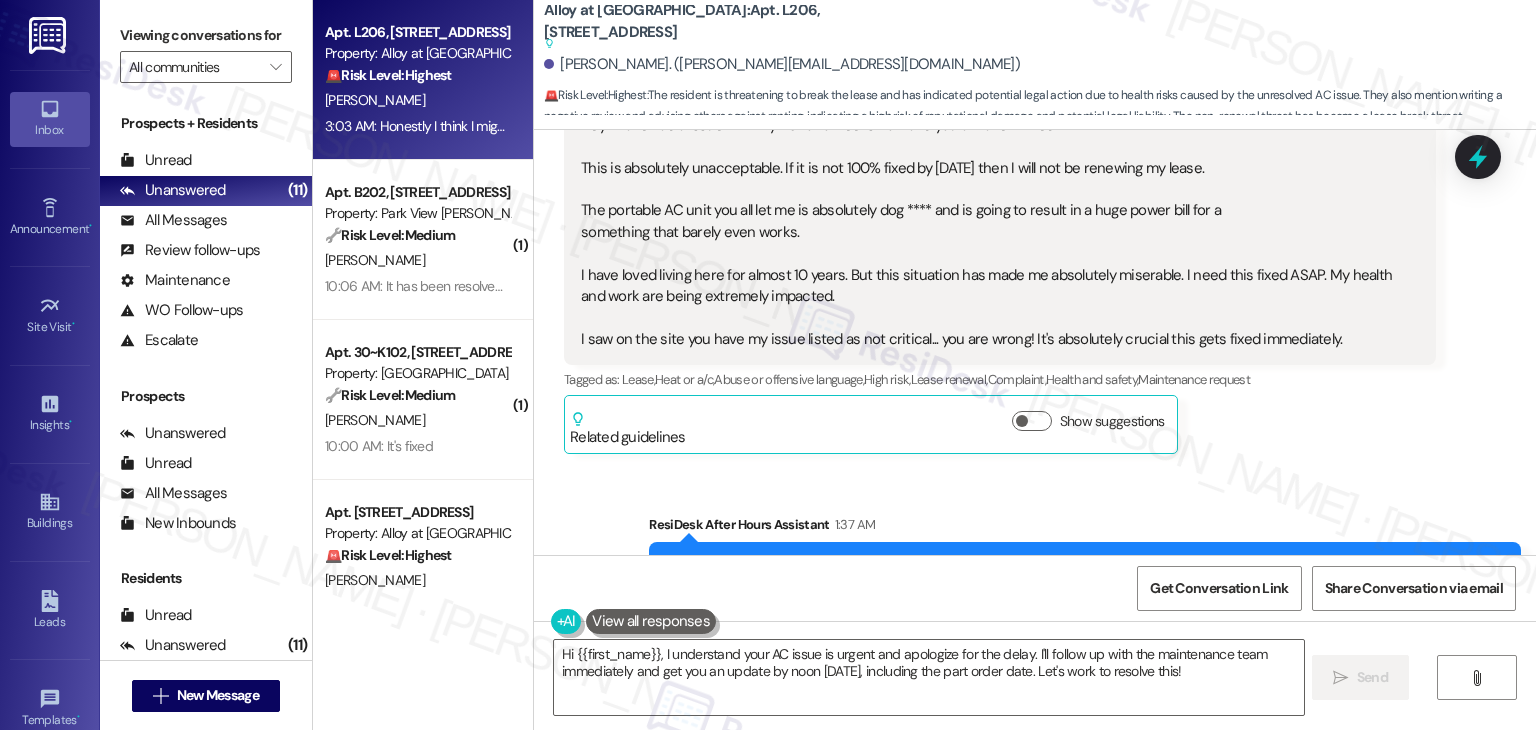 click on "Received via SMS Brandon Sorenson 1:51 AM Fixed by Friday or I am gone Tags and notes Tagged as:   Threat ,  Click to highlight conversations about Threat Maintenance request Click to highlight conversations about Maintenance request Received via SMS 1:51 AM Brandon Sorenson   Neutral 1:51 AM I don't care what the reason is, if it is not 100% fixed by Friday. Then I will not be renewing my lease, regardless of the reason, like having to wait on a part being shipped. If that happens again. It will be over. Tags and notes Tagged as:   Lease ,  Click to highlight conversations about Lease Lease renewal ,  Click to highlight conversations about Lease renewal Maintenance request ,  Click to highlight conversations about Maintenance request Threat Click to highlight conversations about Threat  Related guidelines Show suggestions Received via SMS Brandon Sorenson   Neutral 2:22 AM Tags and notes Tagged as:   Rent/payments ,  Click to highlight conversations about Rent/payments Heat or a/c ,  High risk ,  ,  Question" at bounding box center (1035, 1658) 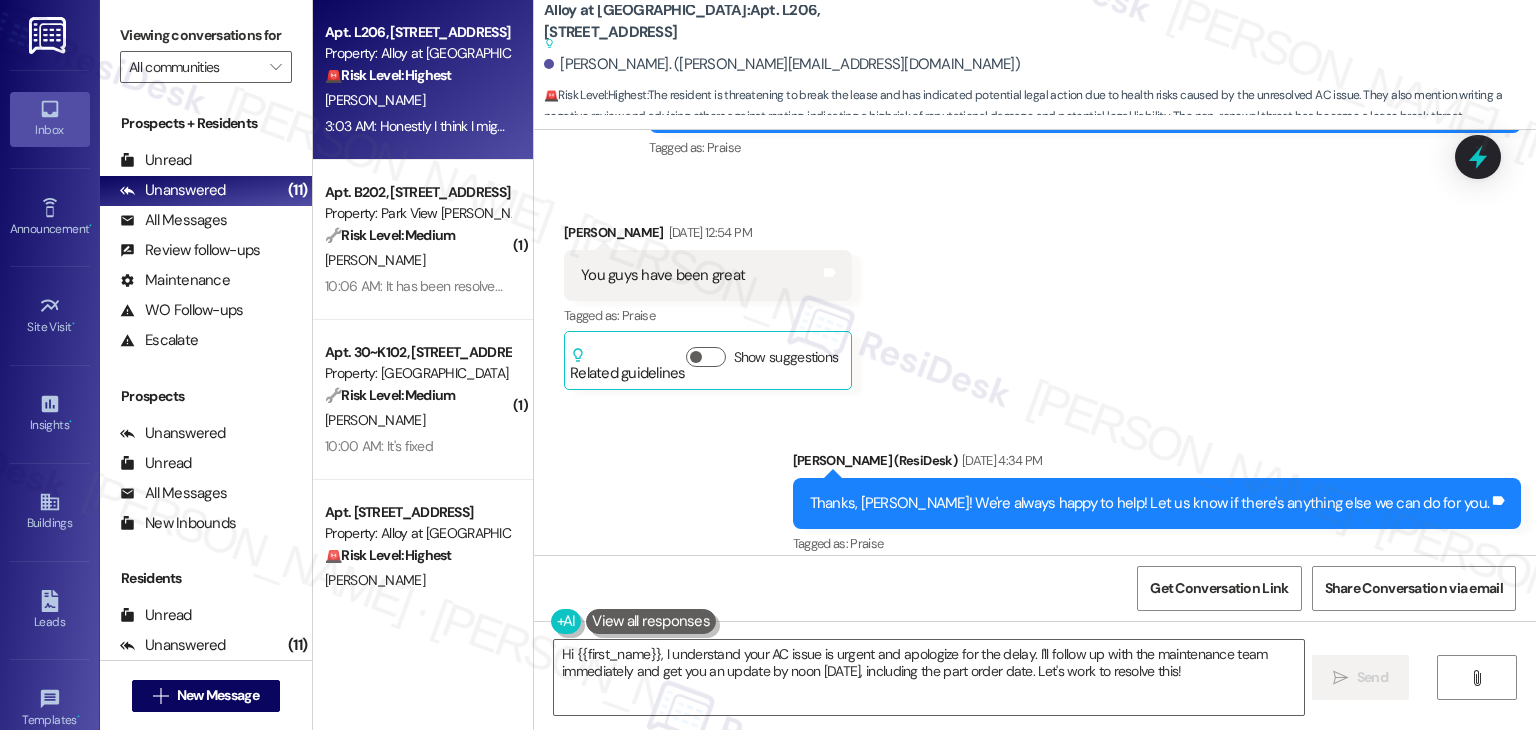 scroll, scrollTop: 21024, scrollLeft: 0, axis: vertical 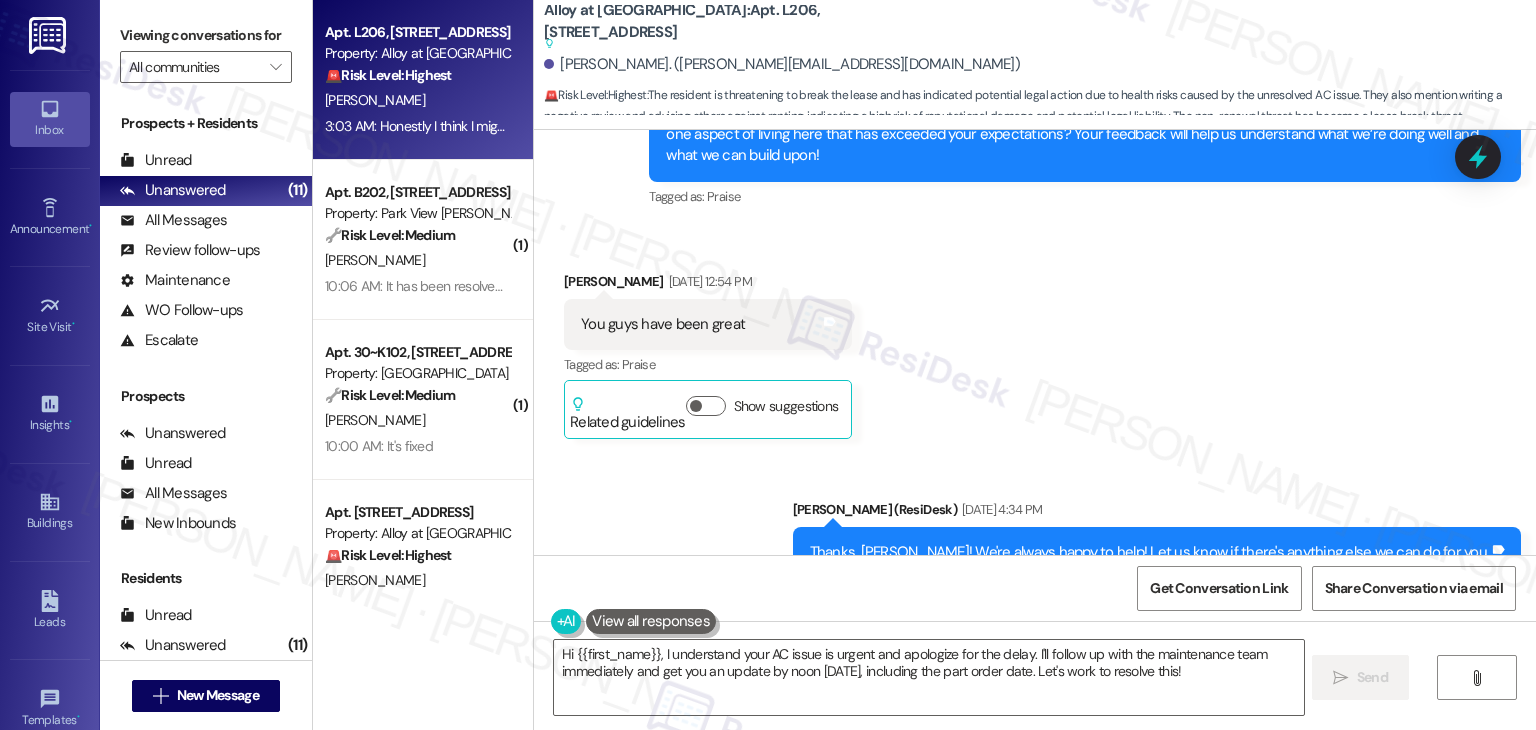 click on "Brandon Sorenson Question 1:37 AM" at bounding box center [1000, 684] 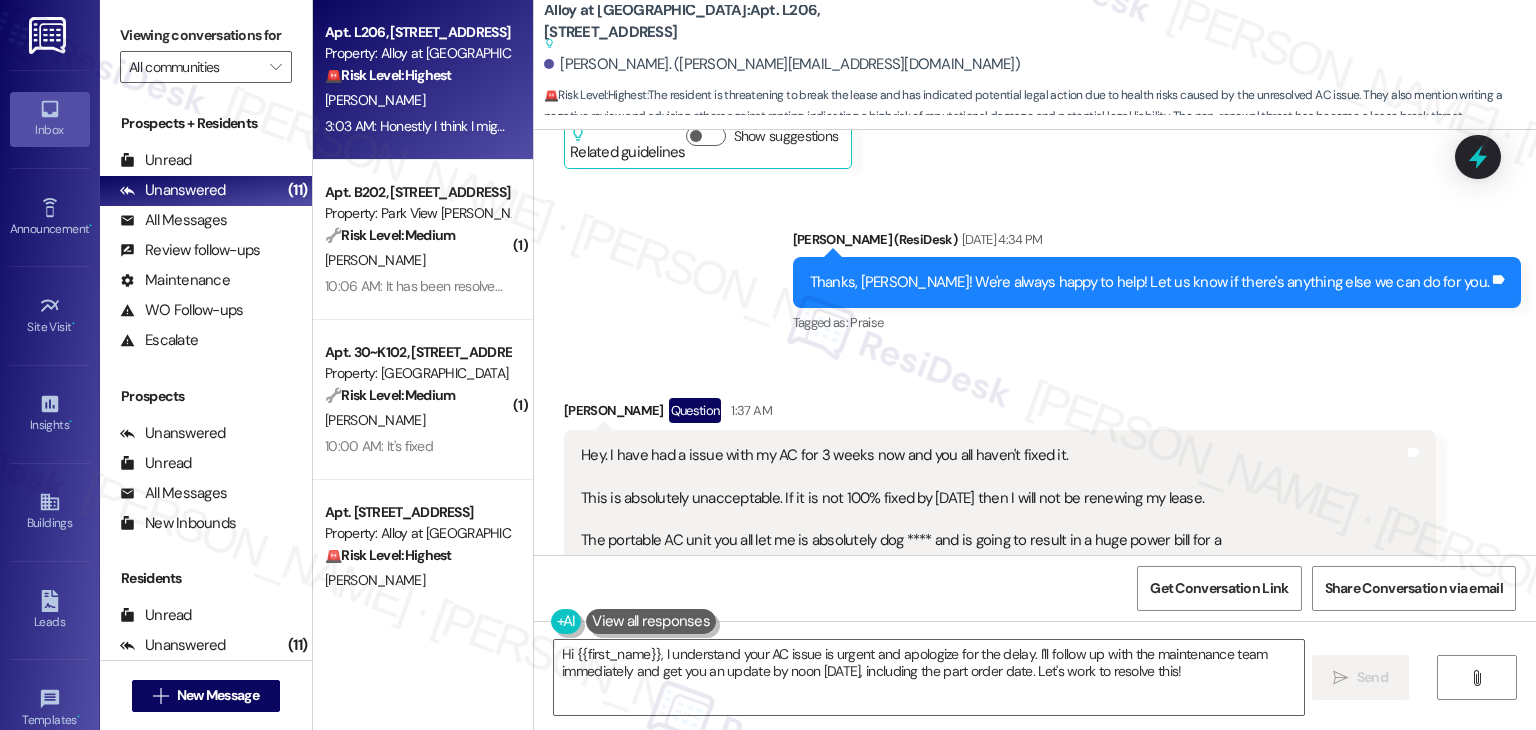 scroll, scrollTop: 21324, scrollLeft: 0, axis: vertical 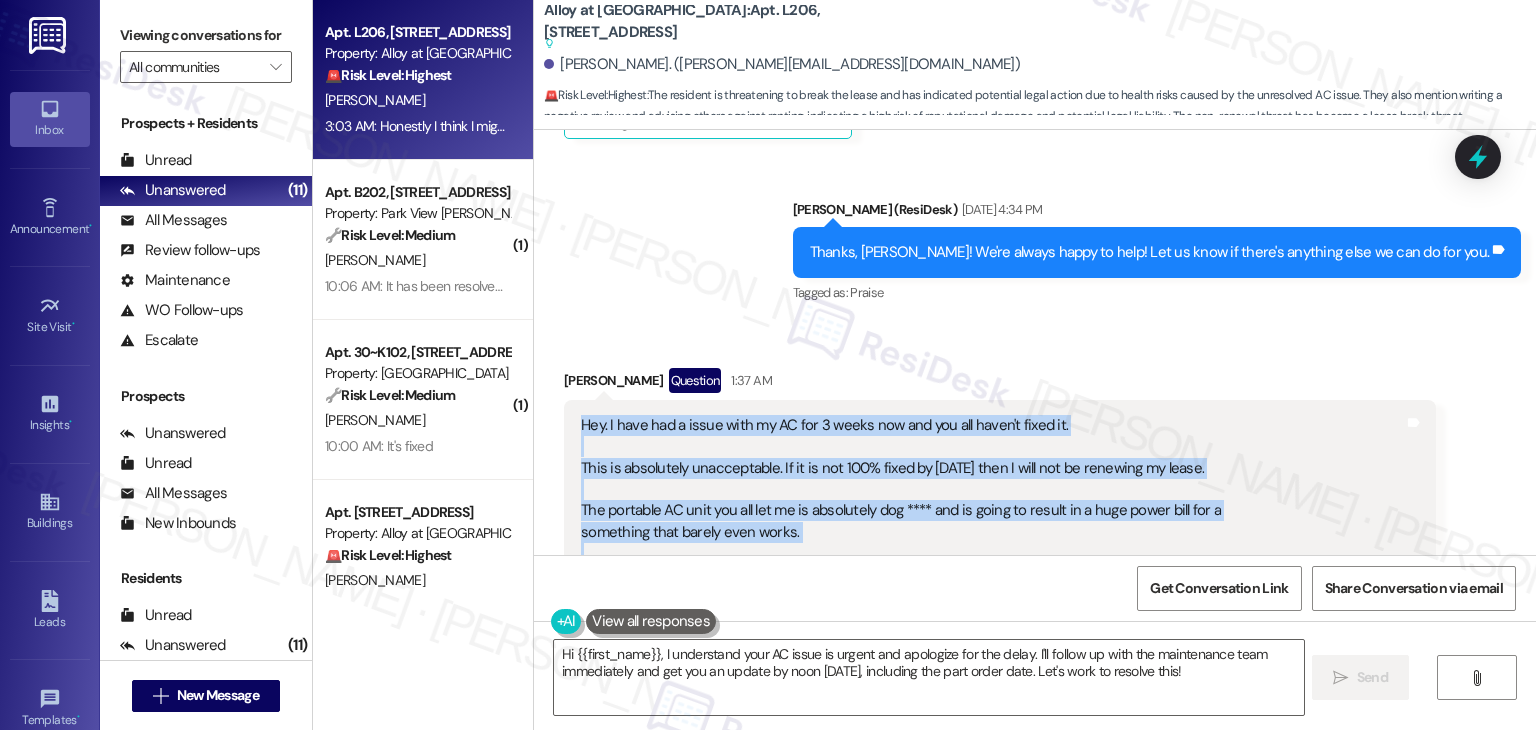 drag, startPoint x: 568, startPoint y: 222, endPoint x: 1143, endPoint y: 413, distance: 605.8927 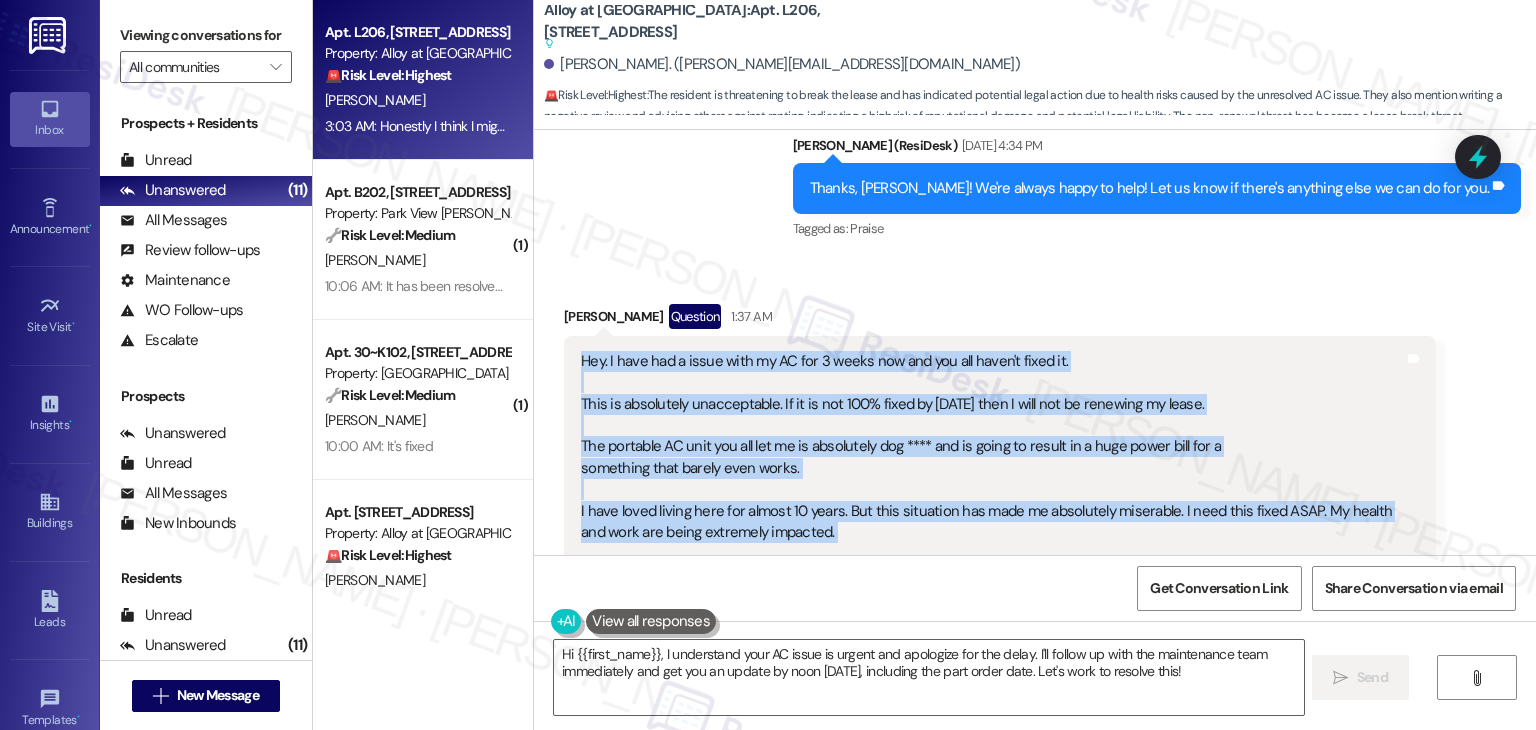 scroll, scrollTop: 21424, scrollLeft: 0, axis: vertical 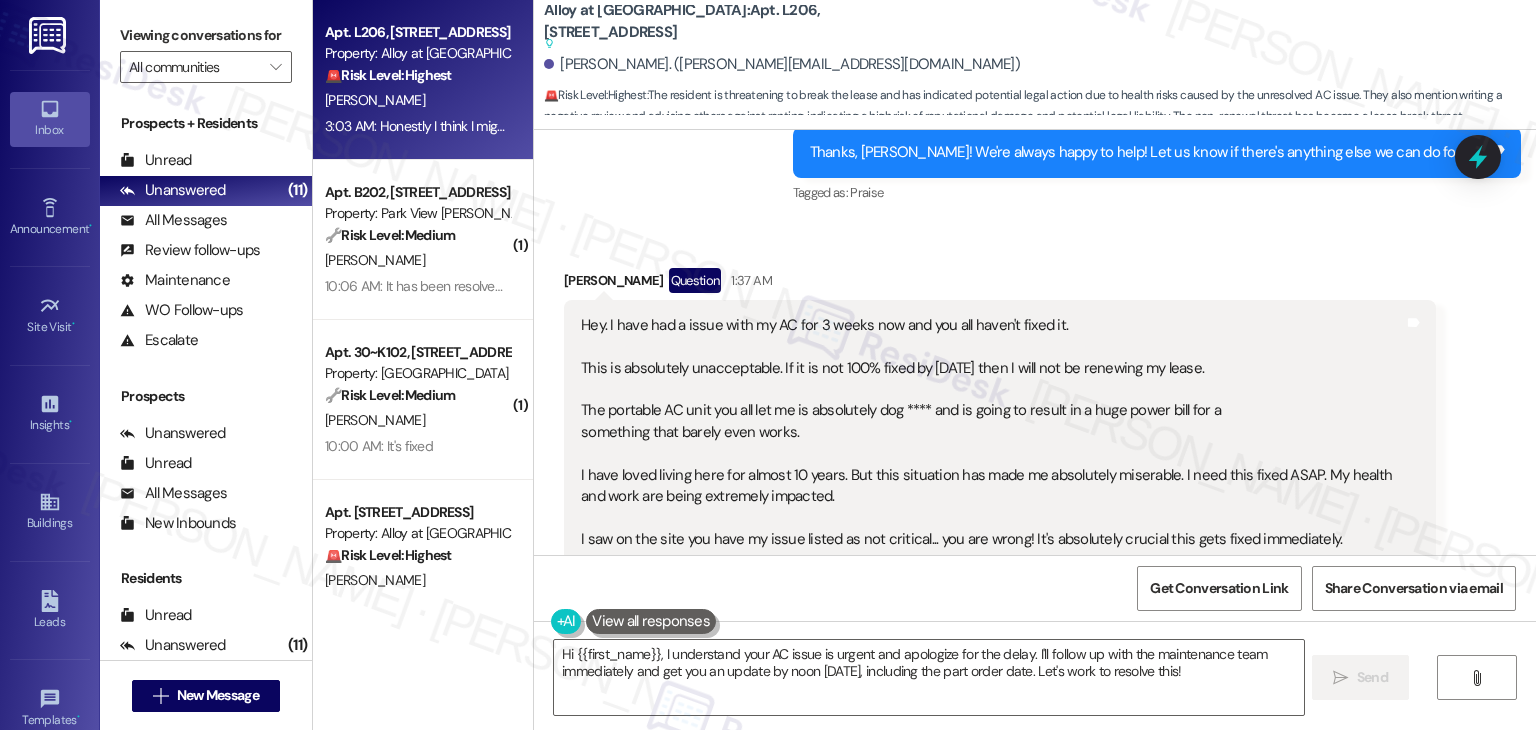 click on "[PERSON_NAME]. ([PERSON_NAME][EMAIL_ADDRESS][DOMAIN_NAME])" at bounding box center (1040, 65) 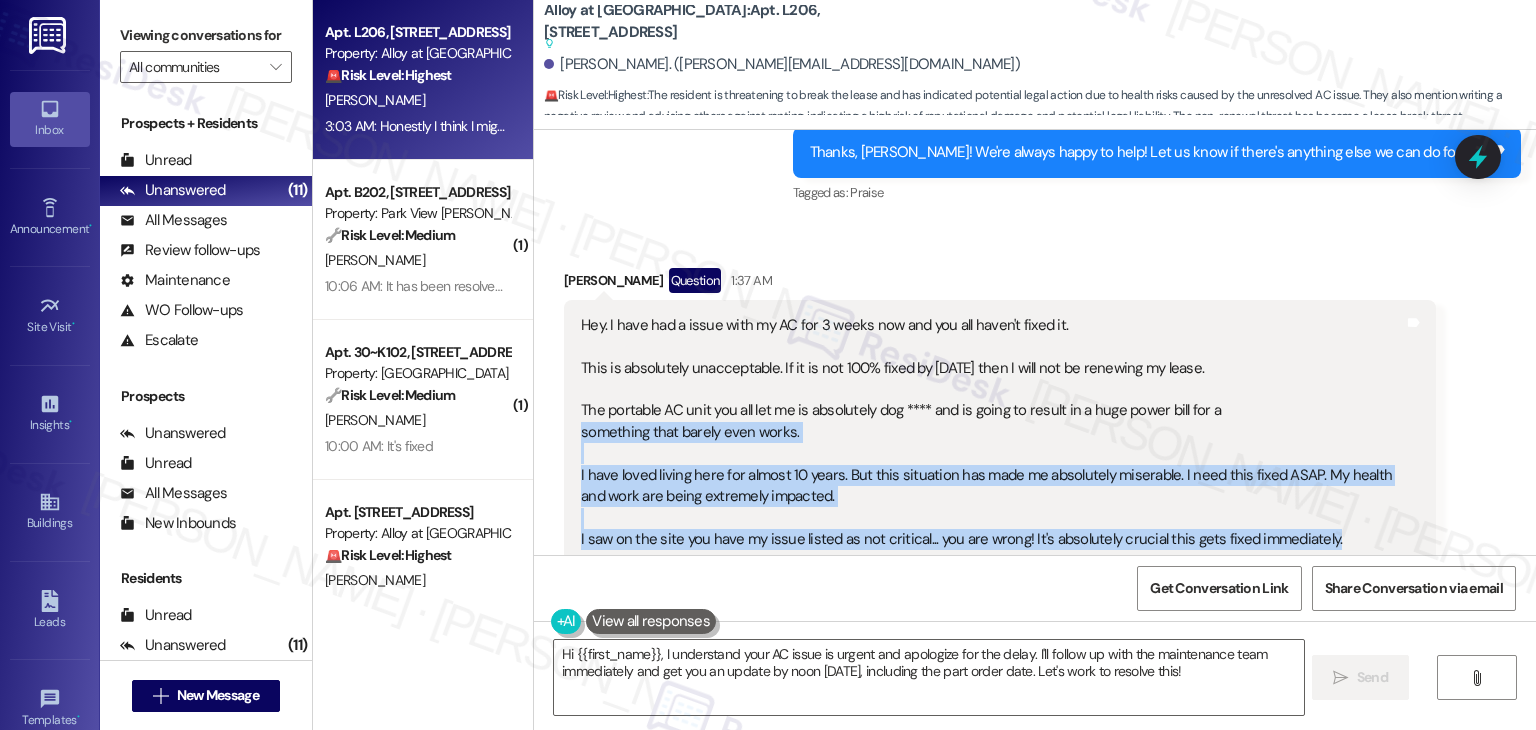 scroll, scrollTop: 21348, scrollLeft: 0, axis: vertical 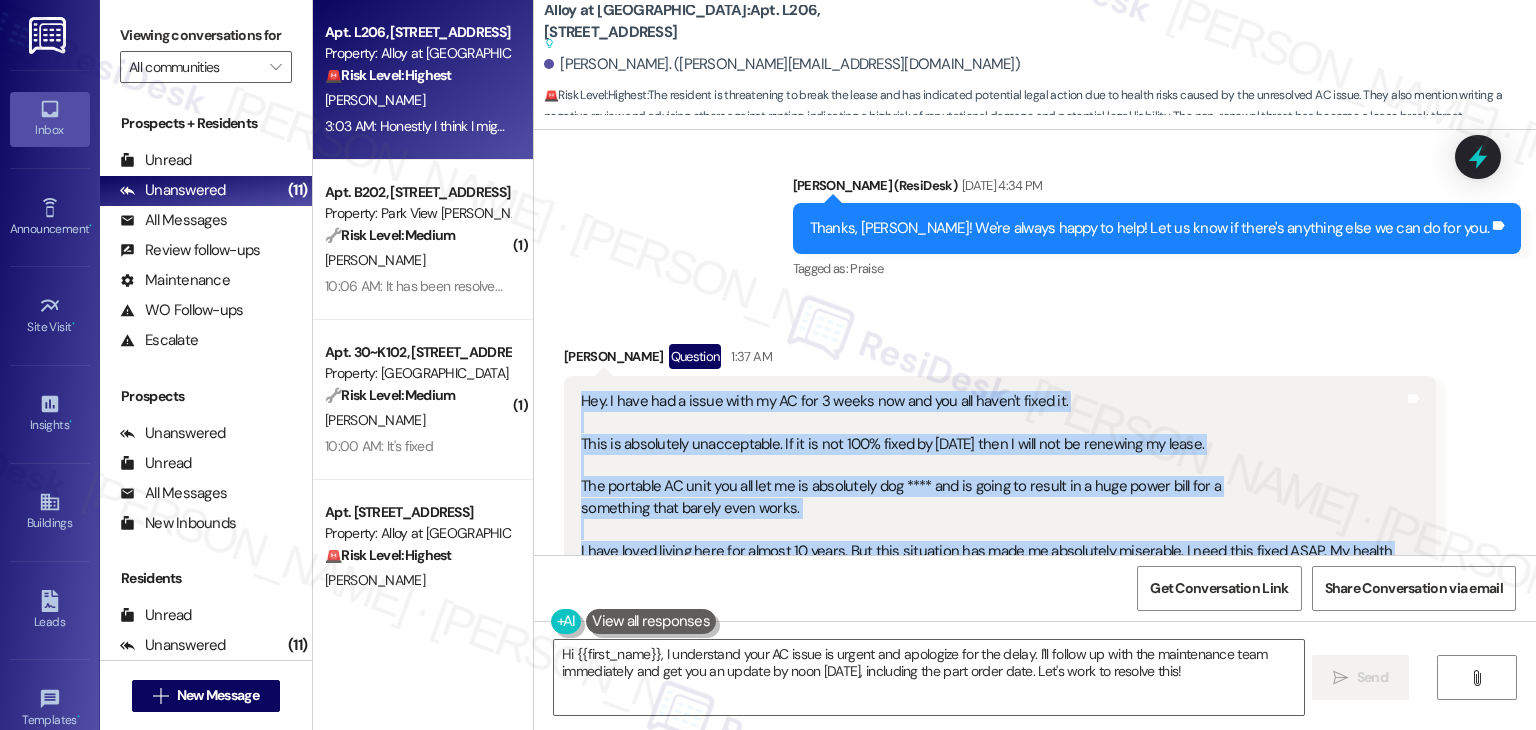 drag, startPoint x: 1028, startPoint y: 324, endPoint x: 562, endPoint y: 199, distance: 482.47385 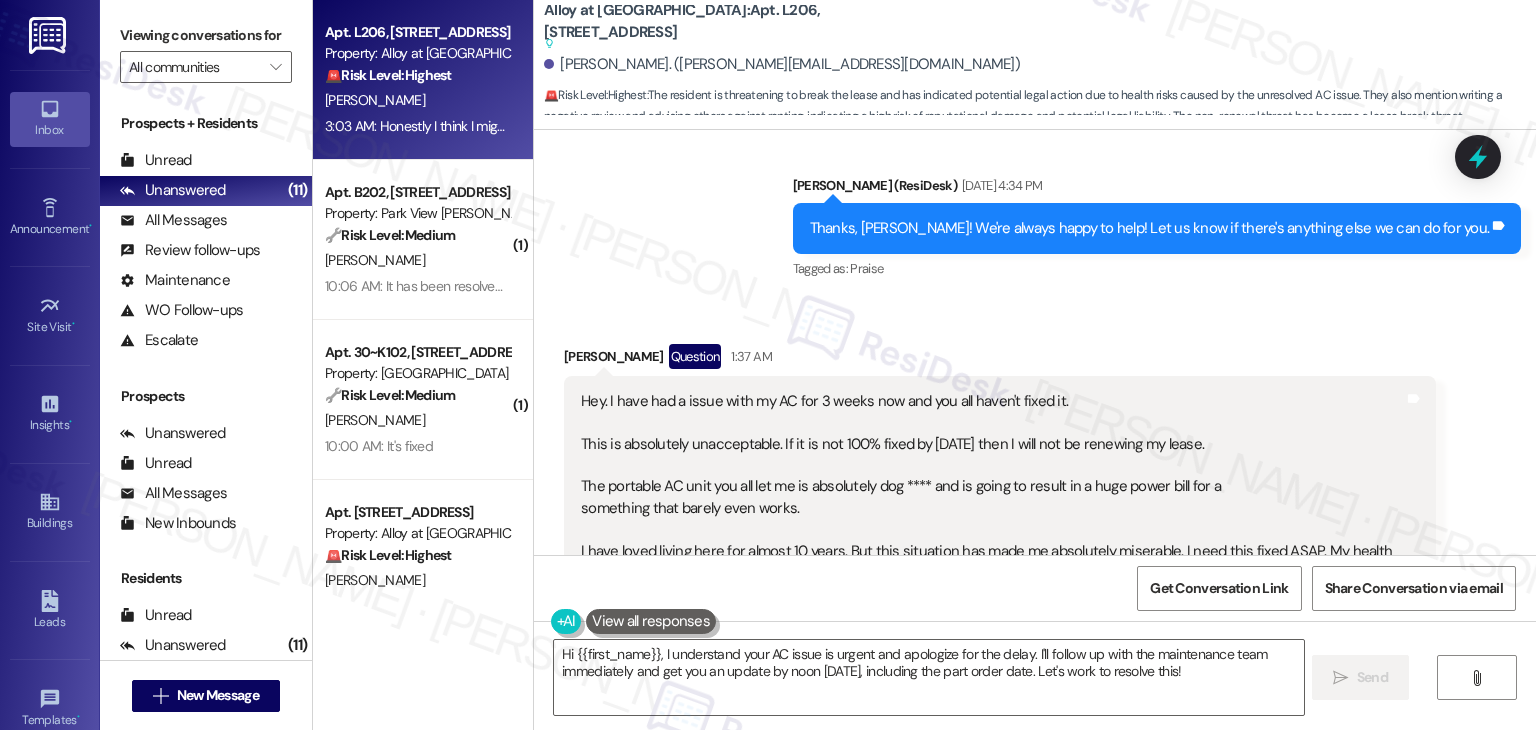 click on "Brandon Sorenson Question 1:37 AM Hey. I have had a issue with my AC for 3 weeks now and you all haven't fixed it.
This is absolutely unacceptable. If it is not 100% fixed by Friday then I will not be renewing my lease.
The portable AC unit you all let me is absolutely dog **** and is going to result in a huge power bill for a
something that barely even works.
I have loved living here for almost 10 years. But this situation has made me absolutely miserable. I need this fixed ASAP. My health and work are being extremely impacted.
I saw on the site you have my issue listed as not critical... you are wrong! It's absolutely crucial this gets fixed immediately. Tags and notes Tagged as:   Lease ,  Click to highlight conversations about Lease Heat or a/c ,  Click to highlight conversations about Heat or a/c Abuse or offensive language ,  Click to highlight conversations about Abuse or offensive language High risk ,  Click to highlight conversations about High risk Lease renewal ,  Complaint ," at bounding box center [1000, 537] 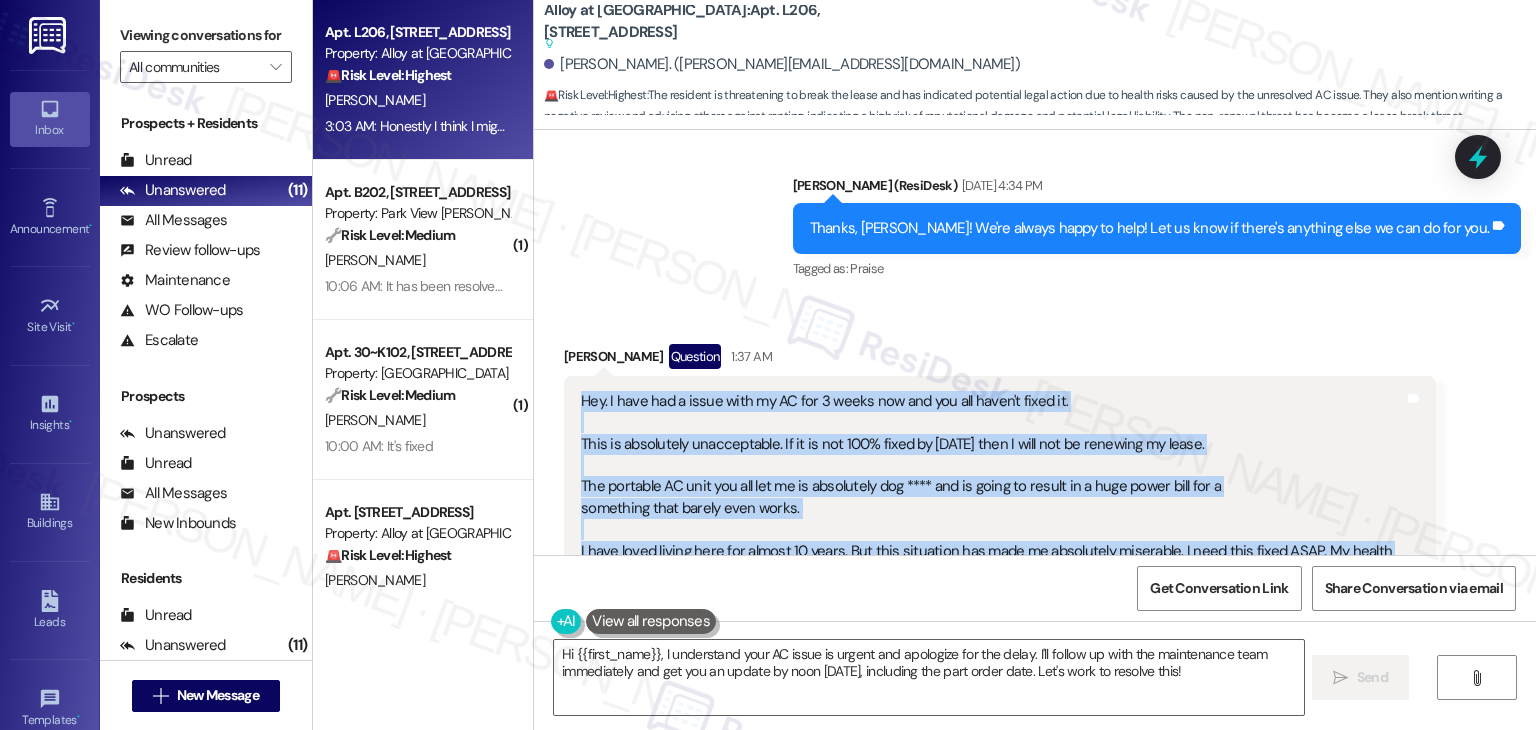 drag, startPoint x: 566, startPoint y: 194, endPoint x: 1333, endPoint y: 426, distance: 801.3195 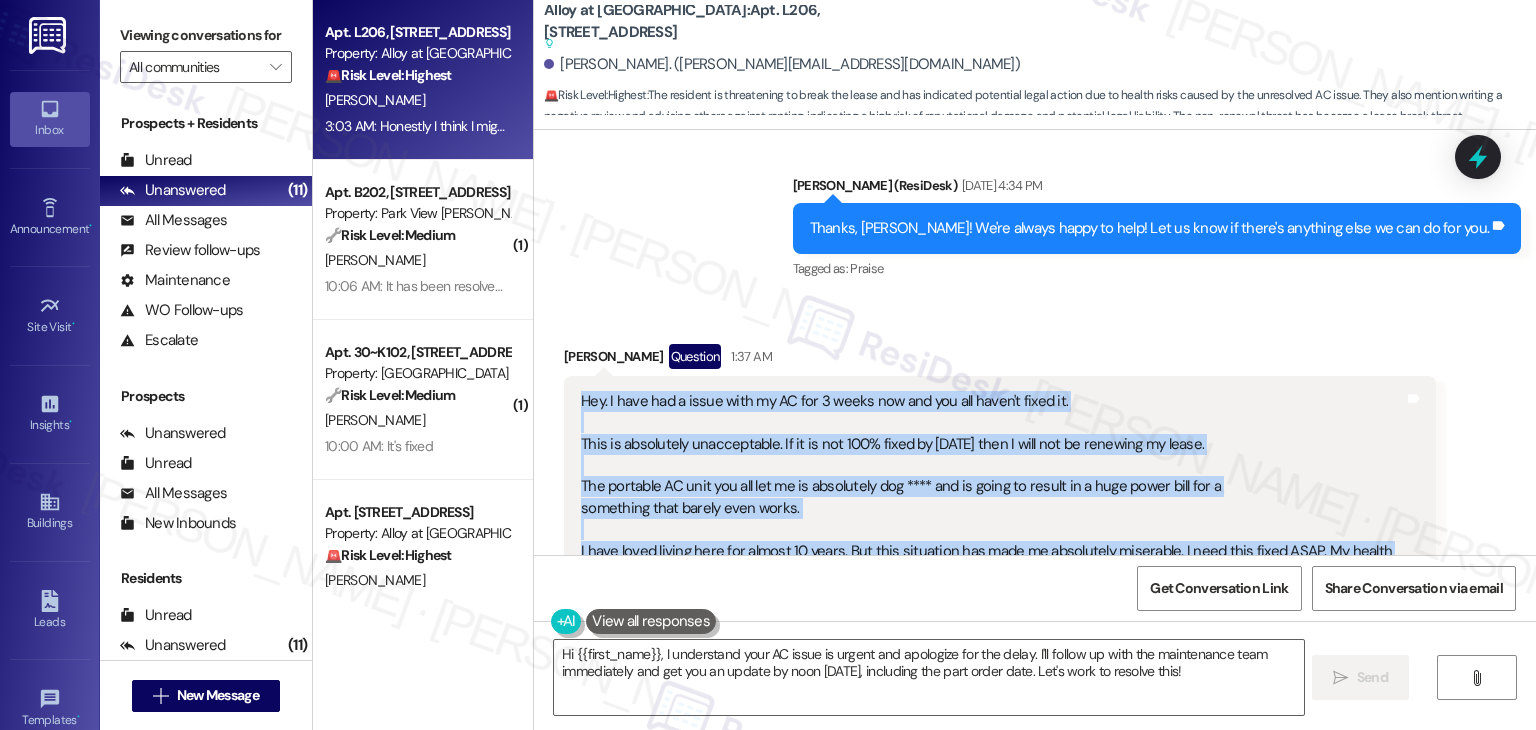 copy on "Hey. I have had a issue with my AC for 3 weeks now and you all haven't fixed it.
This is absolutely unacceptable. If it is not 100% fixed by Friday then I will not be renewing my lease.
The portable AC unit you all let me is absolutely dog **** and is going to result in a huge power bill for a
something that barely even works.
I have loved living here for almost 10 years. But this situation has made me absolutely miserable. I need this fixed ASAP. My health and work are being extremely impacted.
I saw on the site you have my issue listed as not critical... you are wrong! It's absolutely crucial this gets fixed immediately." 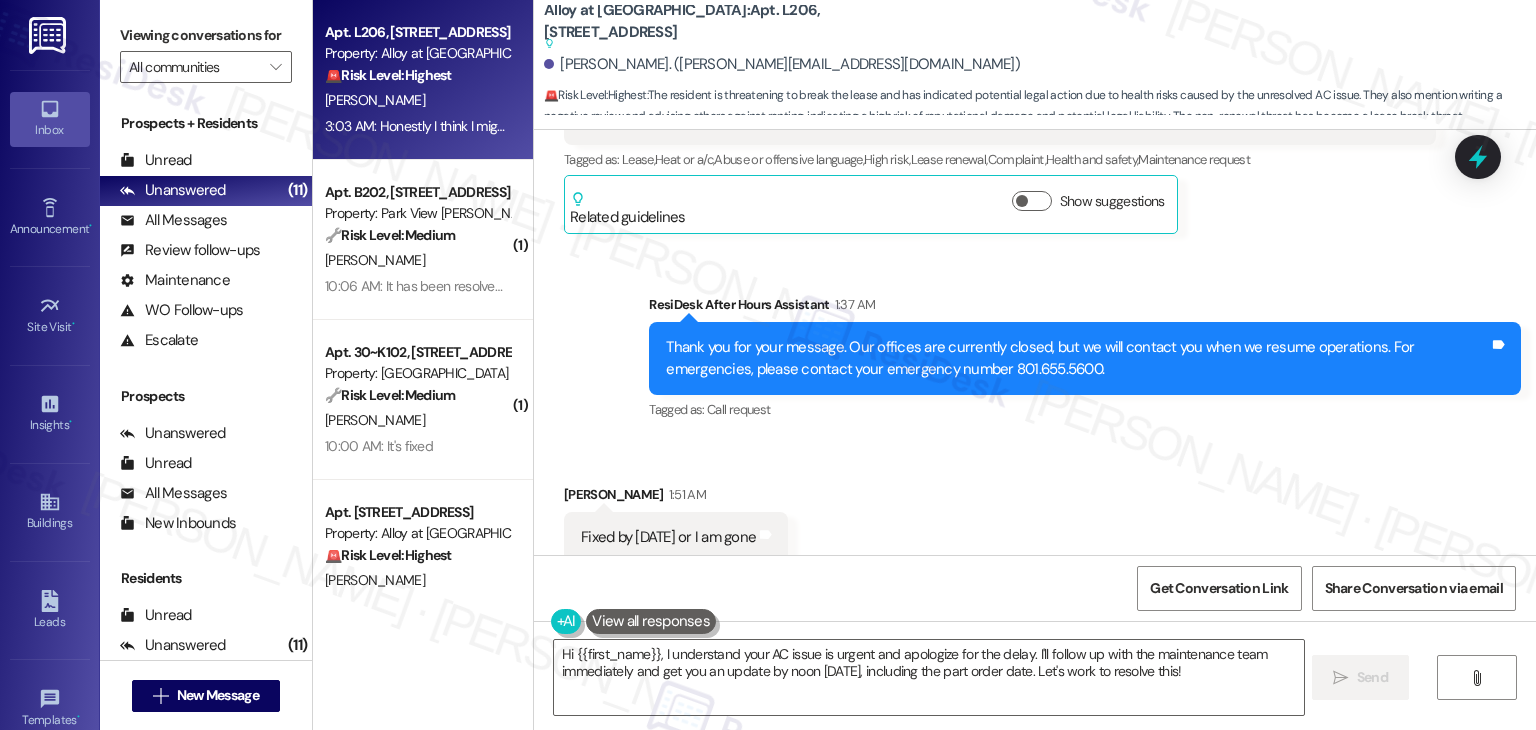 scroll, scrollTop: 21848, scrollLeft: 0, axis: vertical 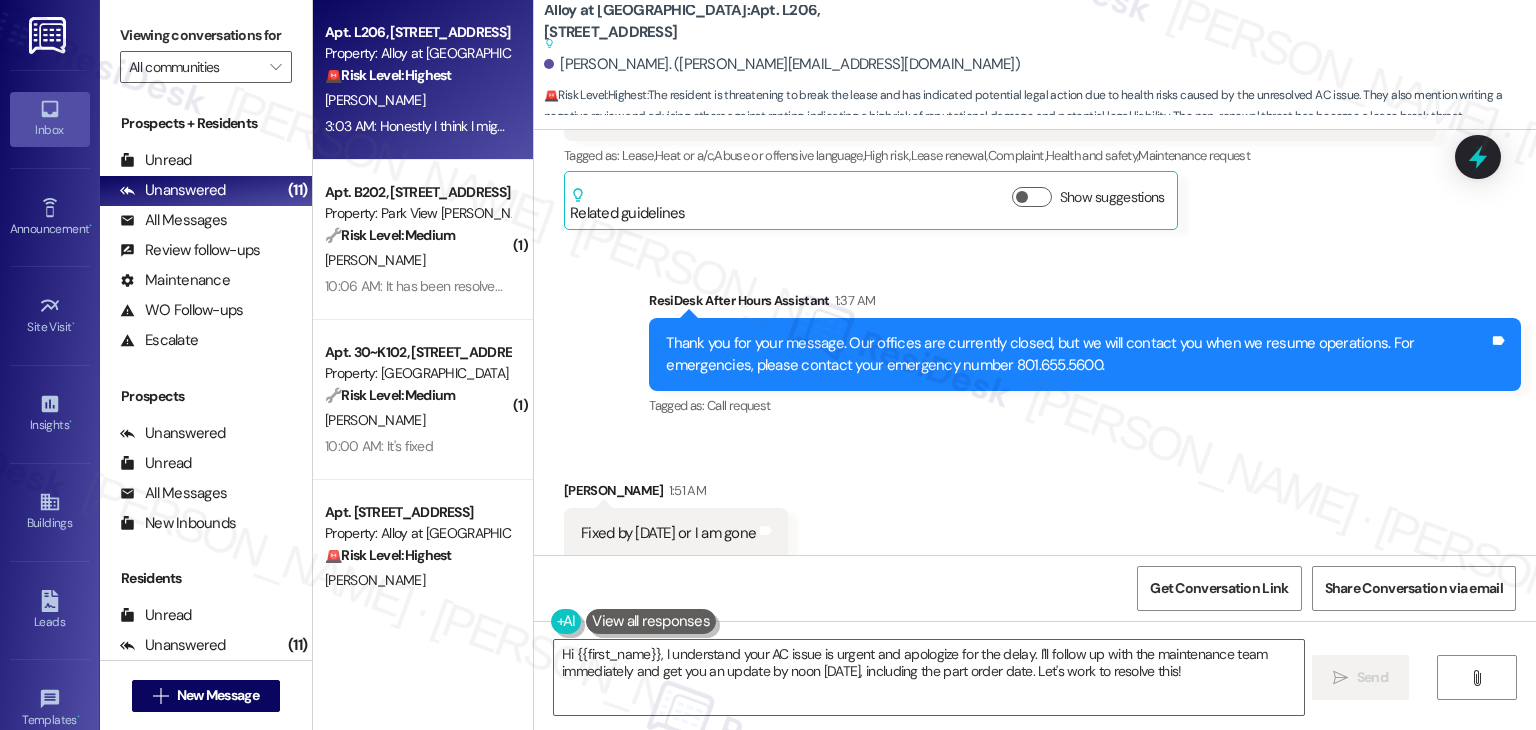 click on "Received via SMS Brandon Sorenson 1:51 AM Fixed by Friday or I am gone Tags and notes Tagged as:   Threat ,  Click to highlight conversations about Threat Maintenance request Click to highlight conversations about Maintenance request Received via SMS 1:51 AM Brandon Sorenson   Neutral 1:51 AM I don't care what the reason is, if it is not 100% fixed by Friday. Then I will not be renewing my lease, regardless of the reason, like having to wait on a part being shipped. If that happens again. It will be over. Tags and notes Tagged as:   Lease ,  Click to highlight conversations about Lease Lease renewal ,  Click to highlight conversations about Lease renewal Maintenance request ,  Click to highlight conversations about Maintenance request Threat Click to highlight conversations about Threat  Related guidelines Show suggestions Received via SMS Brandon Sorenson   Neutral 2:22 AM Tags and notes Tagged as:   Rent/payments ,  Click to highlight conversations about Rent/payments Heat or a/c ,  High risk ,  ,  Question" at bounding box center [1035, 1434] 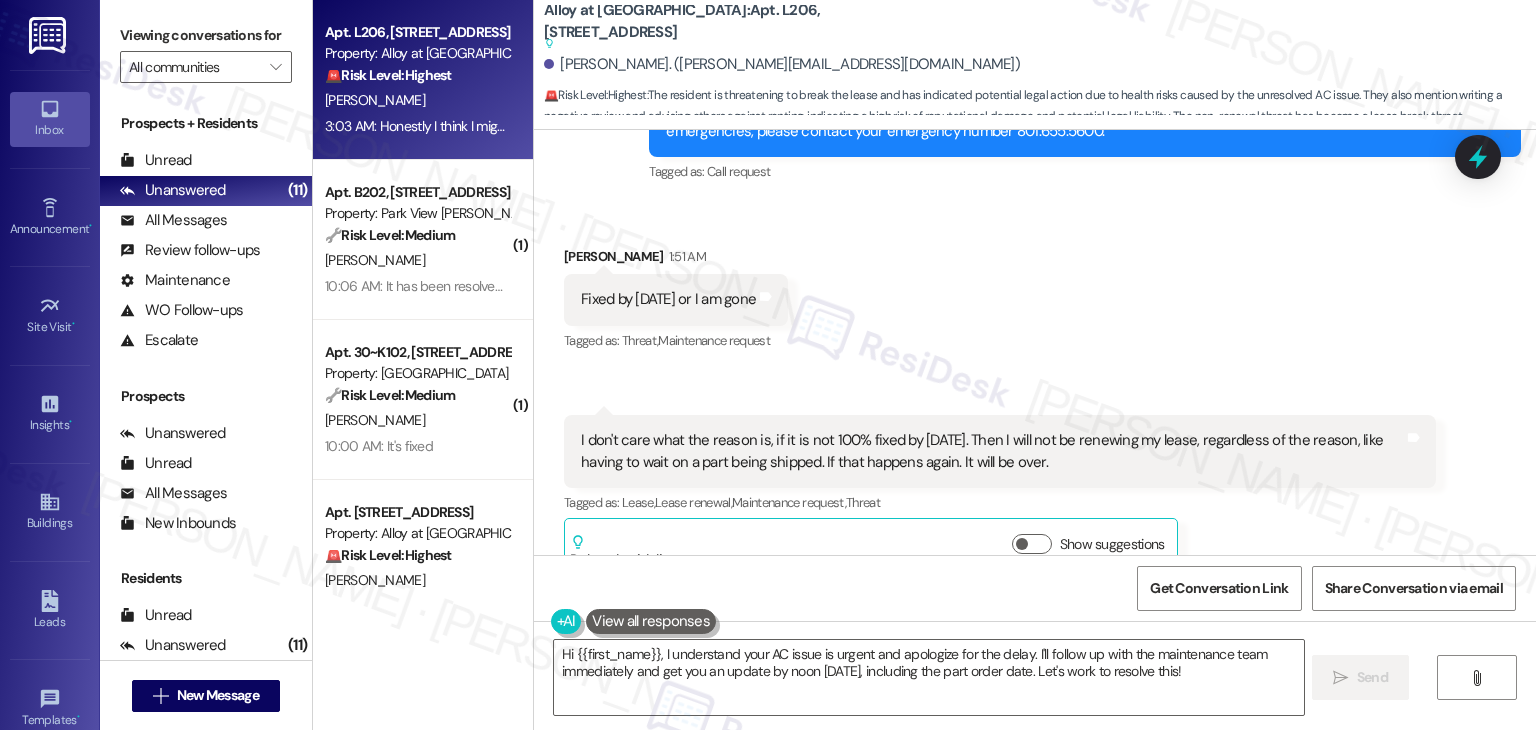 scroll, scrollTop: 22148, scrollLeft: 0, axis: vertical 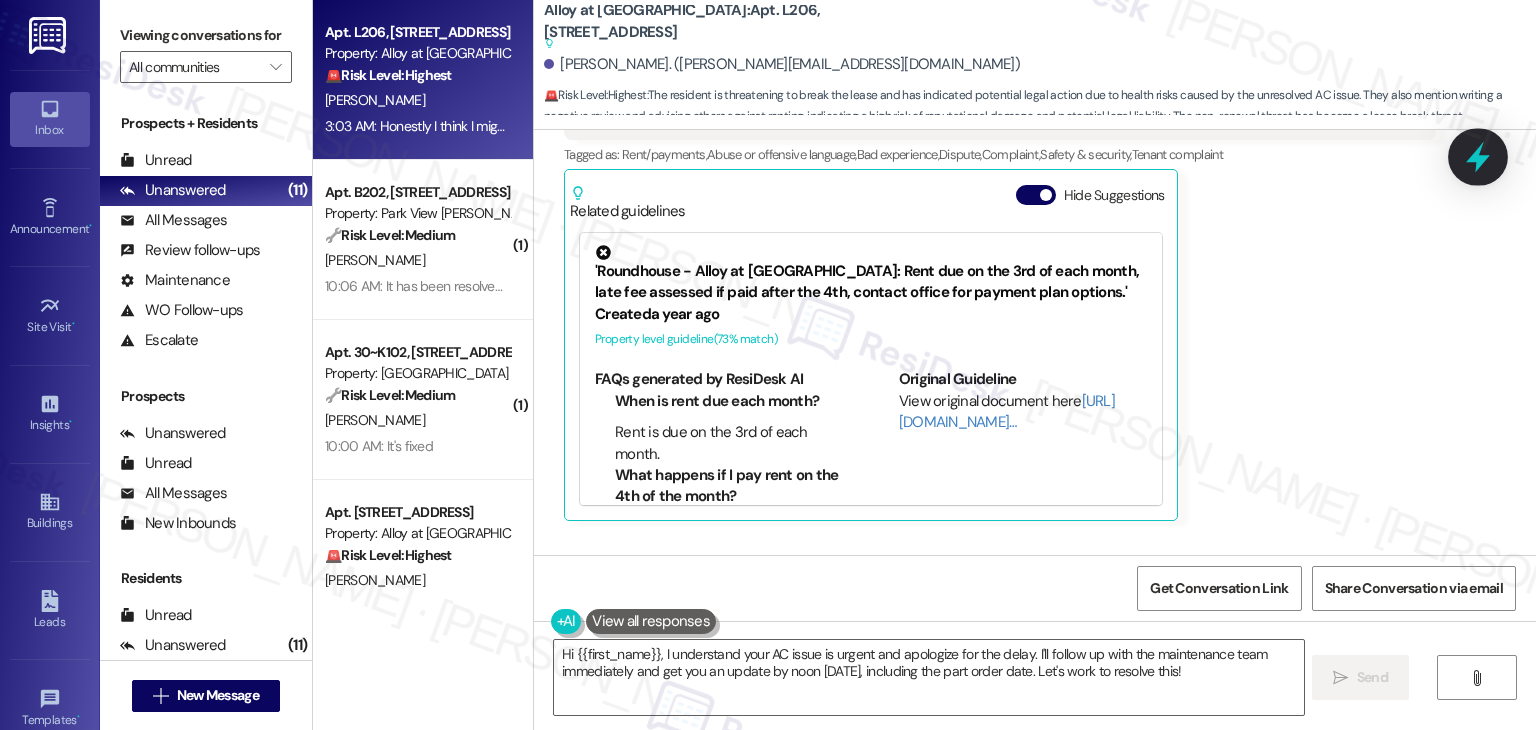 click 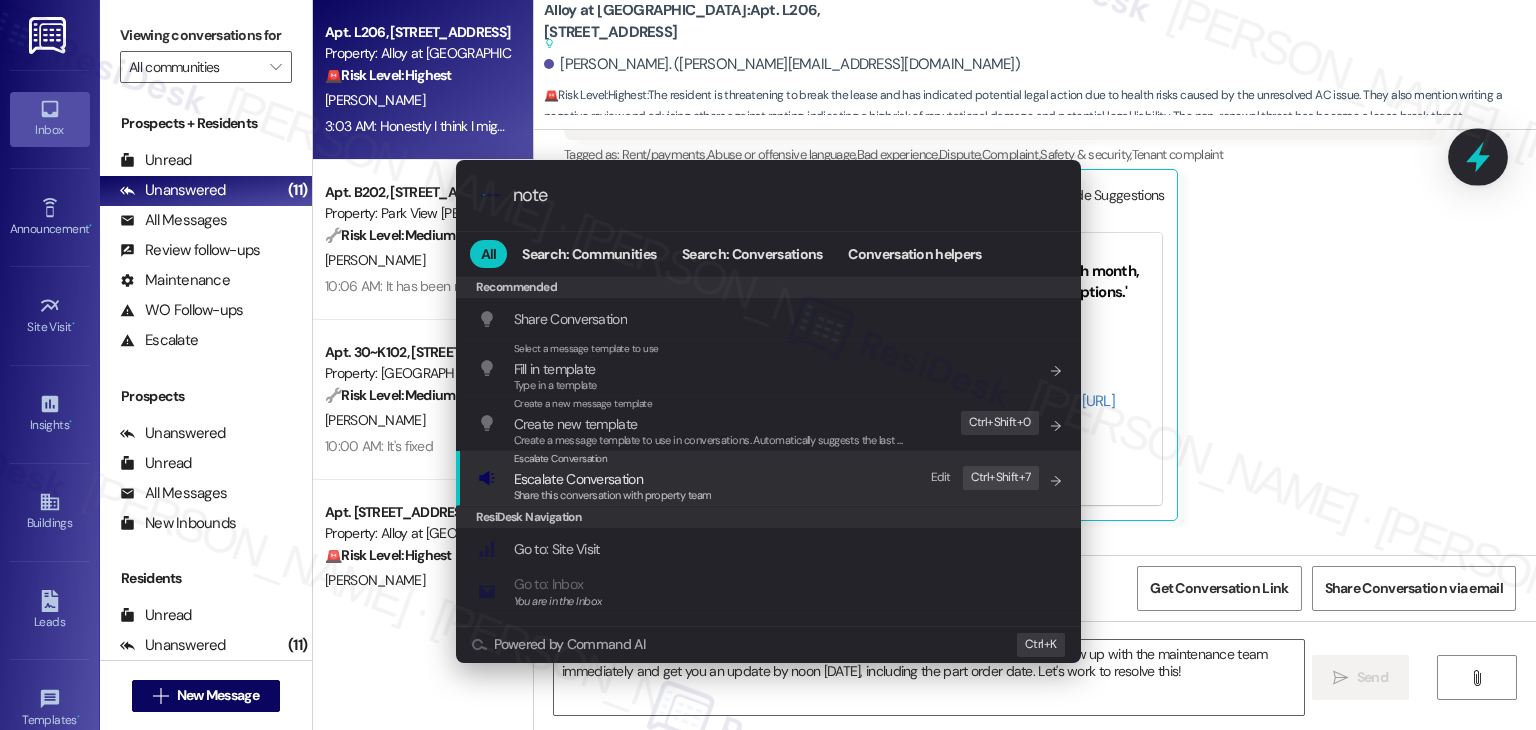 type on "notes" 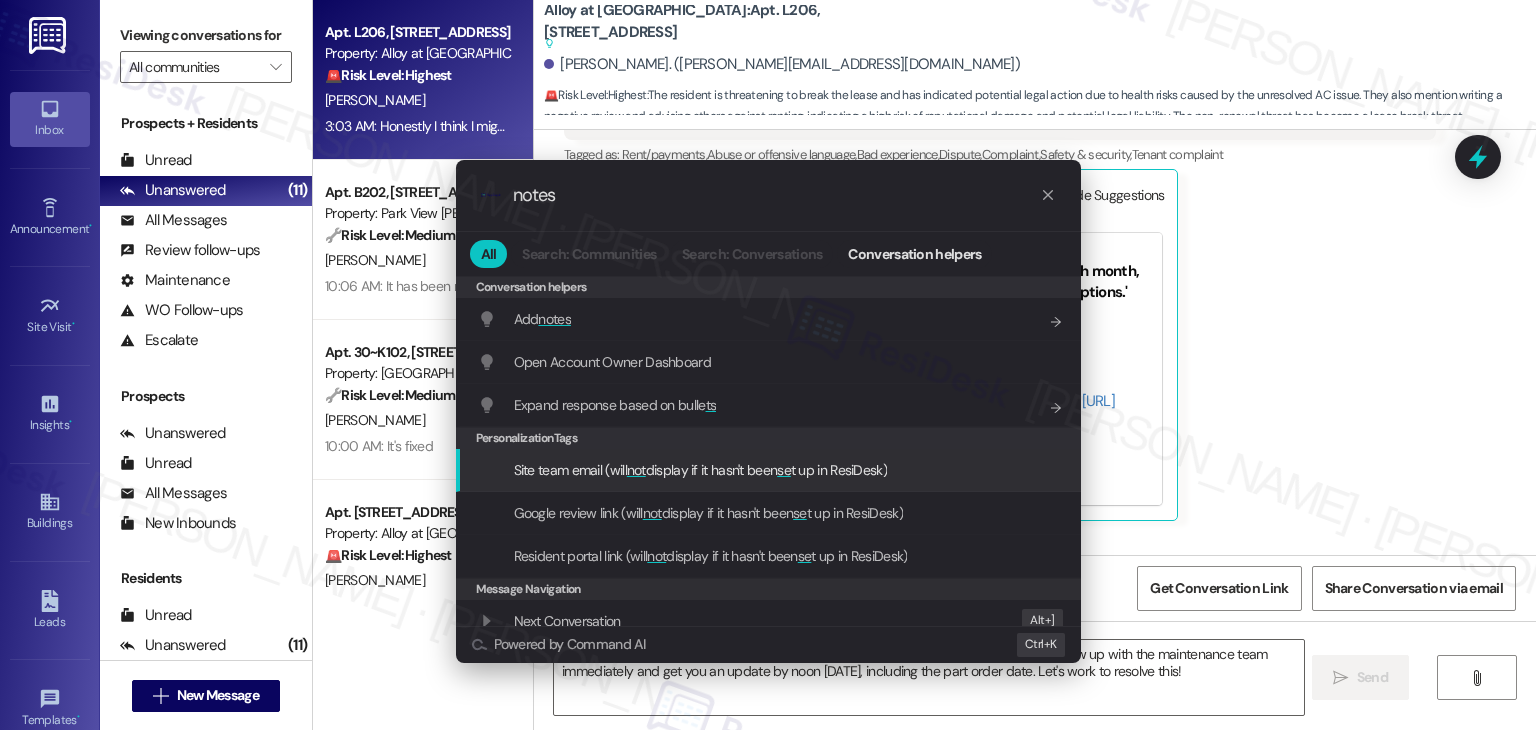click on "Add  notes" at bounding box center (542, 319) 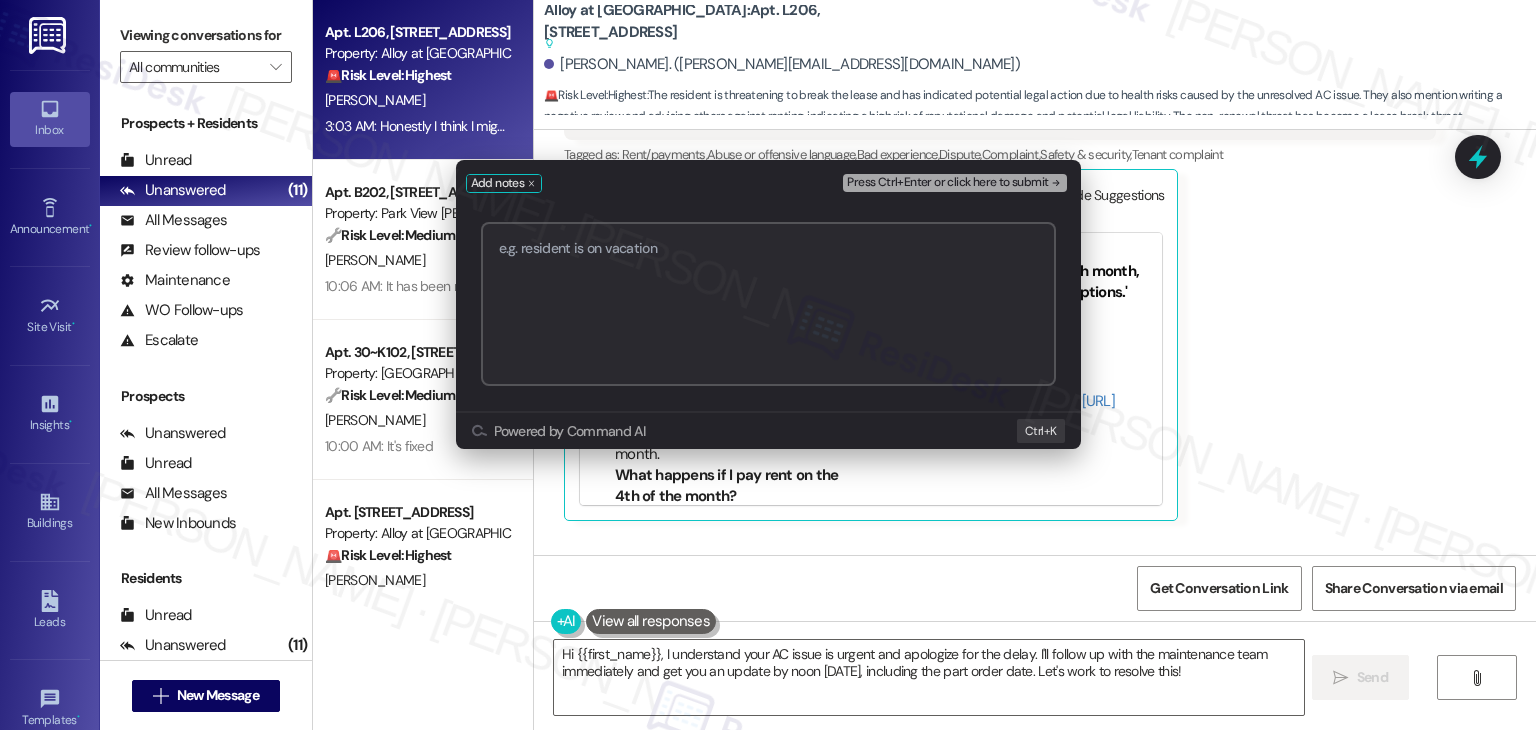 click at bounding box center (768, 304) 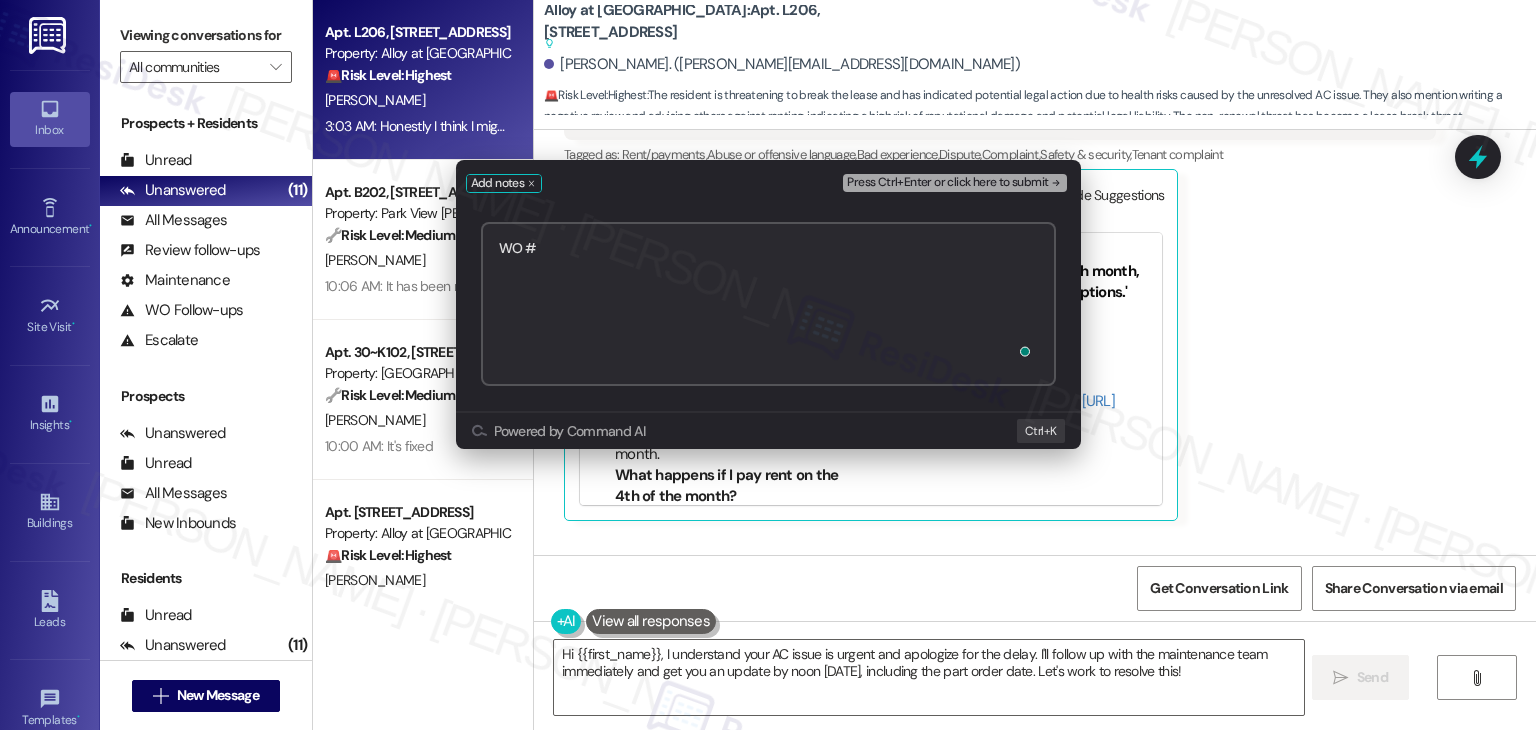 paste on "153560" 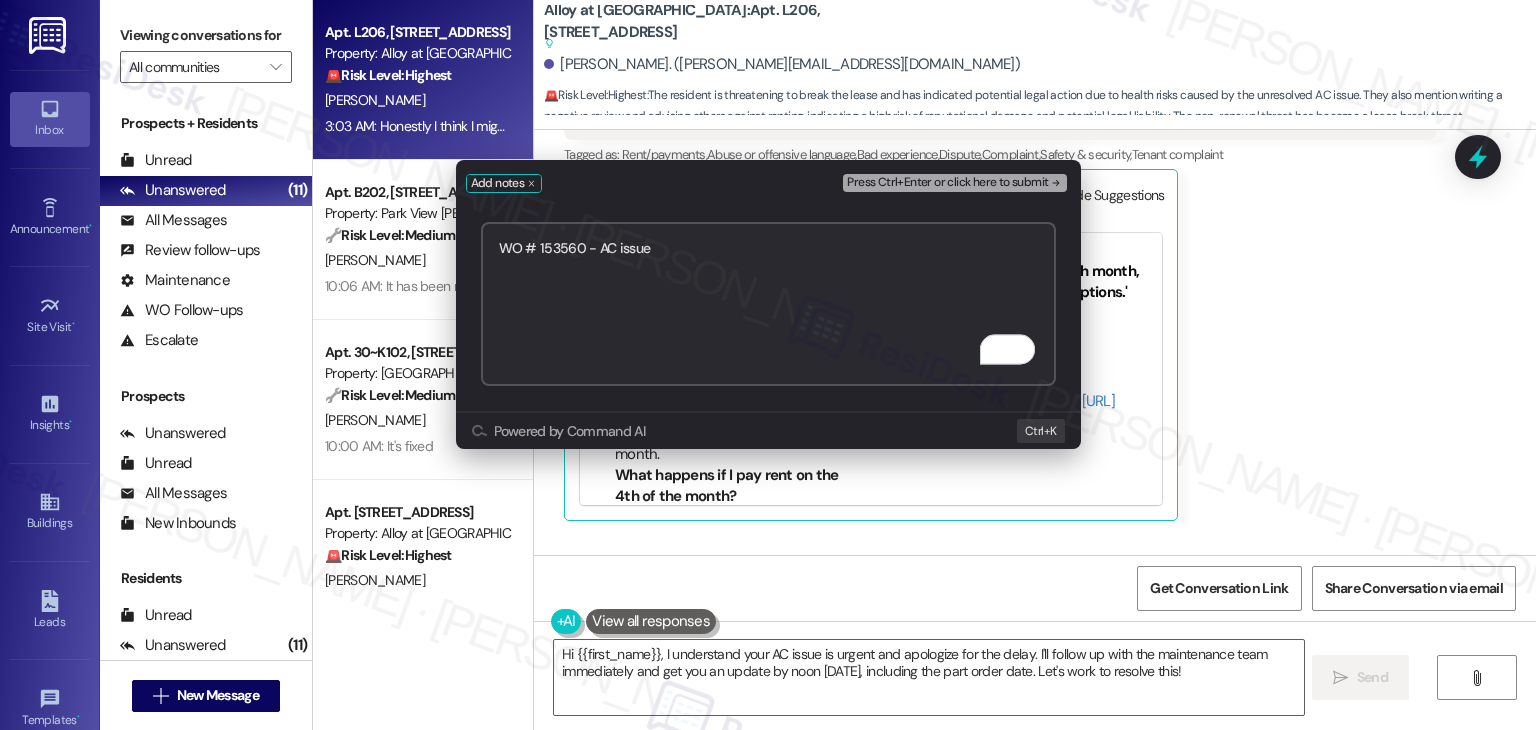 type on "WO # 153560 - AC issue" 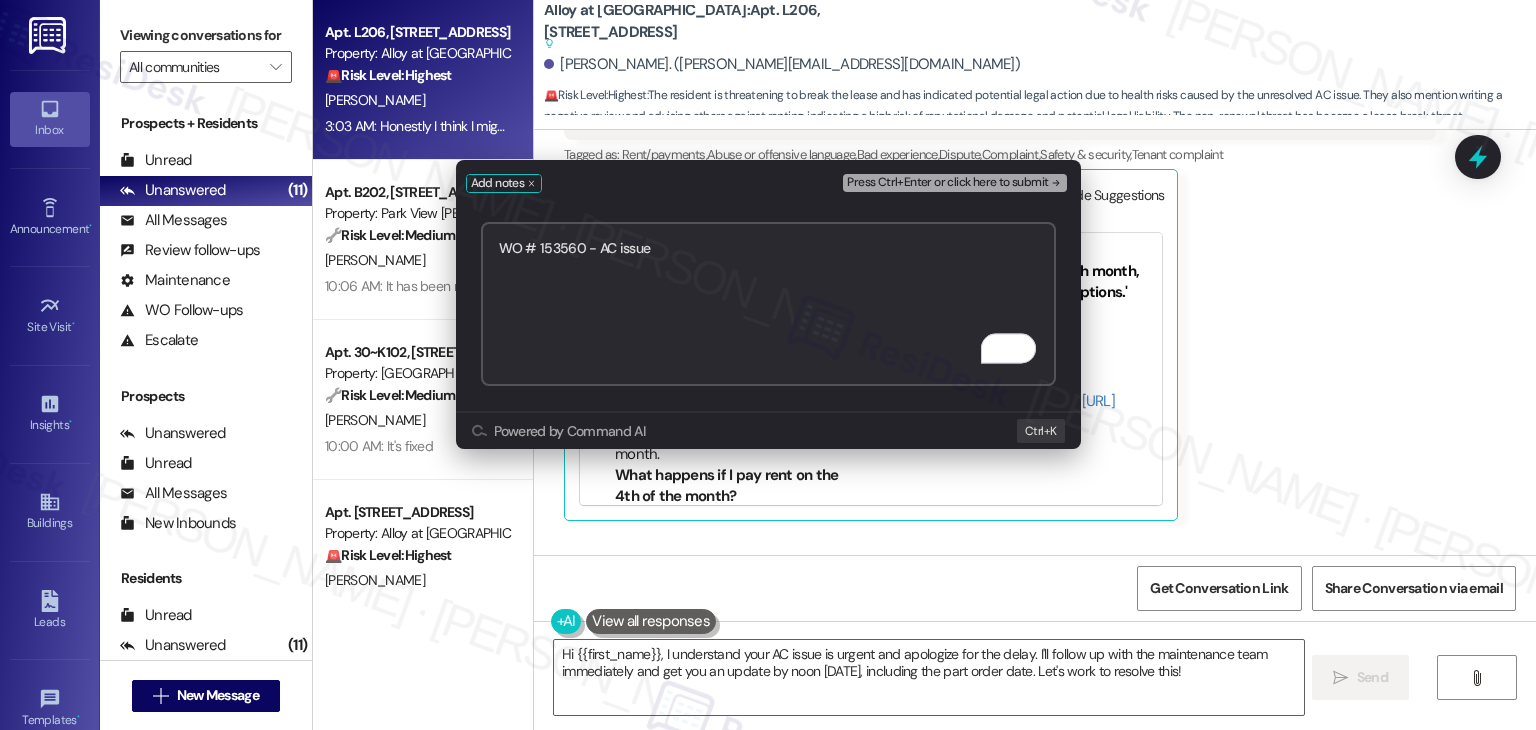 click on "Press Ctrl+Enter or click here to submit" at bounding box center [947, 183] 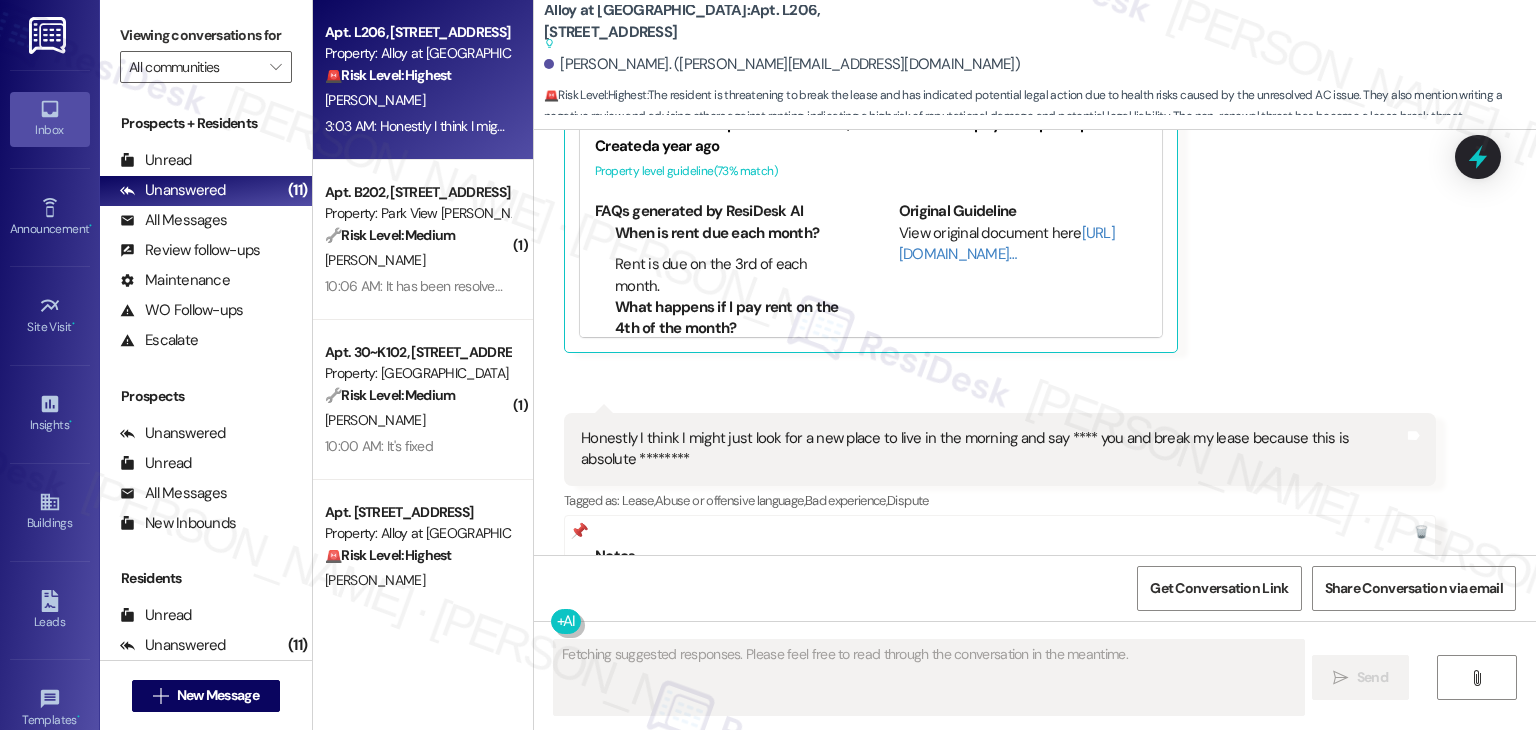 scroll, scrollTop: 23694, scrollLeft: 0, axis: vertical 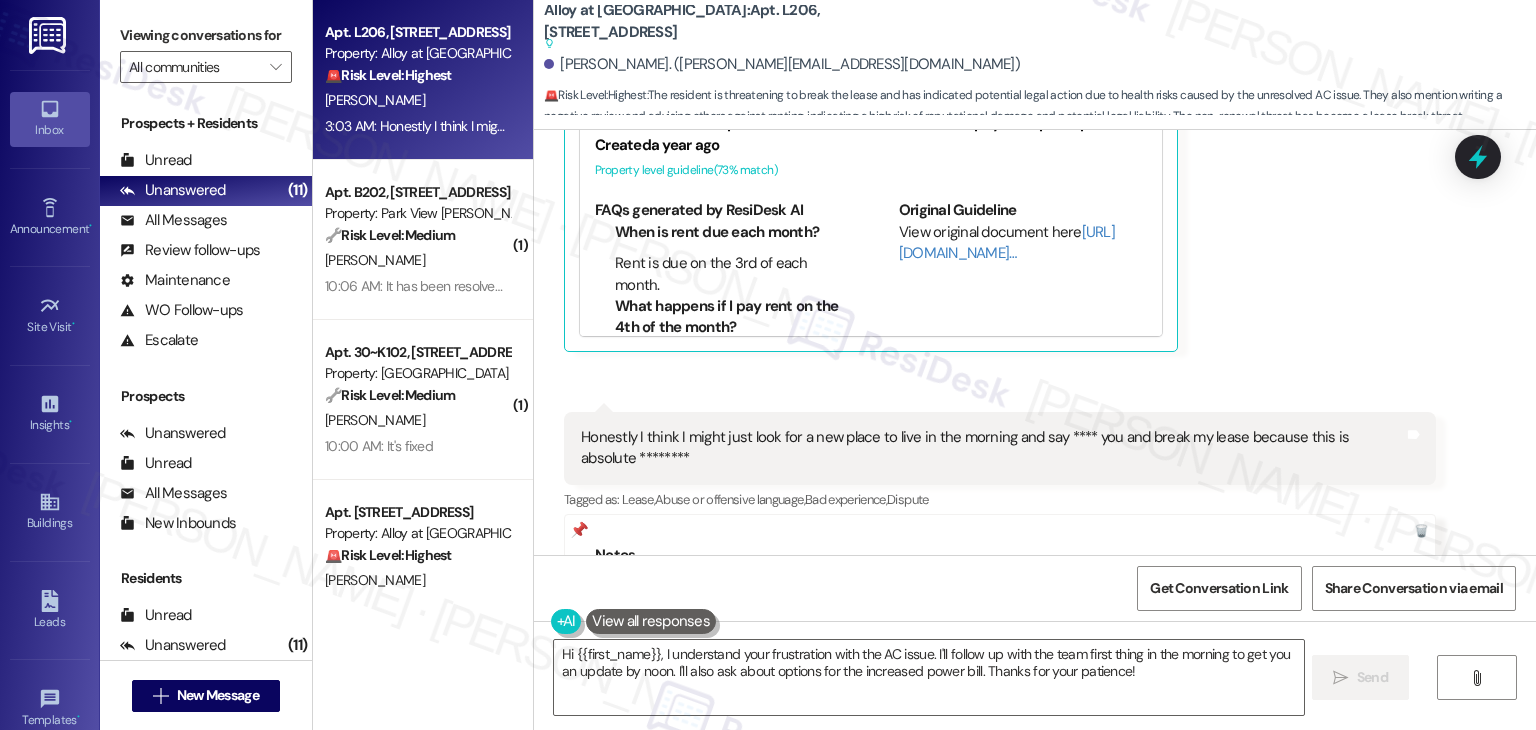 click on "Received via SMS Brandon Sorenson 1:51 AM Fixed by Friday or I am gone Tags and notes Tagged as:   Threat ,  Click to highlight conversations about Threat Maintenance request Click to highlight conversations about Maintenance request Received via SMS 1:51 AM Brandon Sorenson   Neutral 1:51 AM I don't care what the reason is, if it is not 100% fixed by Friday. Then I will not be renewing my lease, regardless of the reason, like having to wait on a part being shipped. If that happens again. It will be over. Tags and notes Tagged as:   Lease ,  Click to highlight conversations about Lease Lease renewal ,  Click to highlight conversations about Lease renewal Maintenance request ,  Click to highlight conversations about Maintenance request Threat Click to highlight conversations about Threat  Related guidelines Show suggestions Received via SMS Brandon Sorenson   Neutral 2:22 AM Tags and notes Tagged as:   Rent/payments ,  Click to highlight conversations about Rent/payments Heat or a/c ,  High risk ,  ,  Question" at bounding box center [1035, -327] 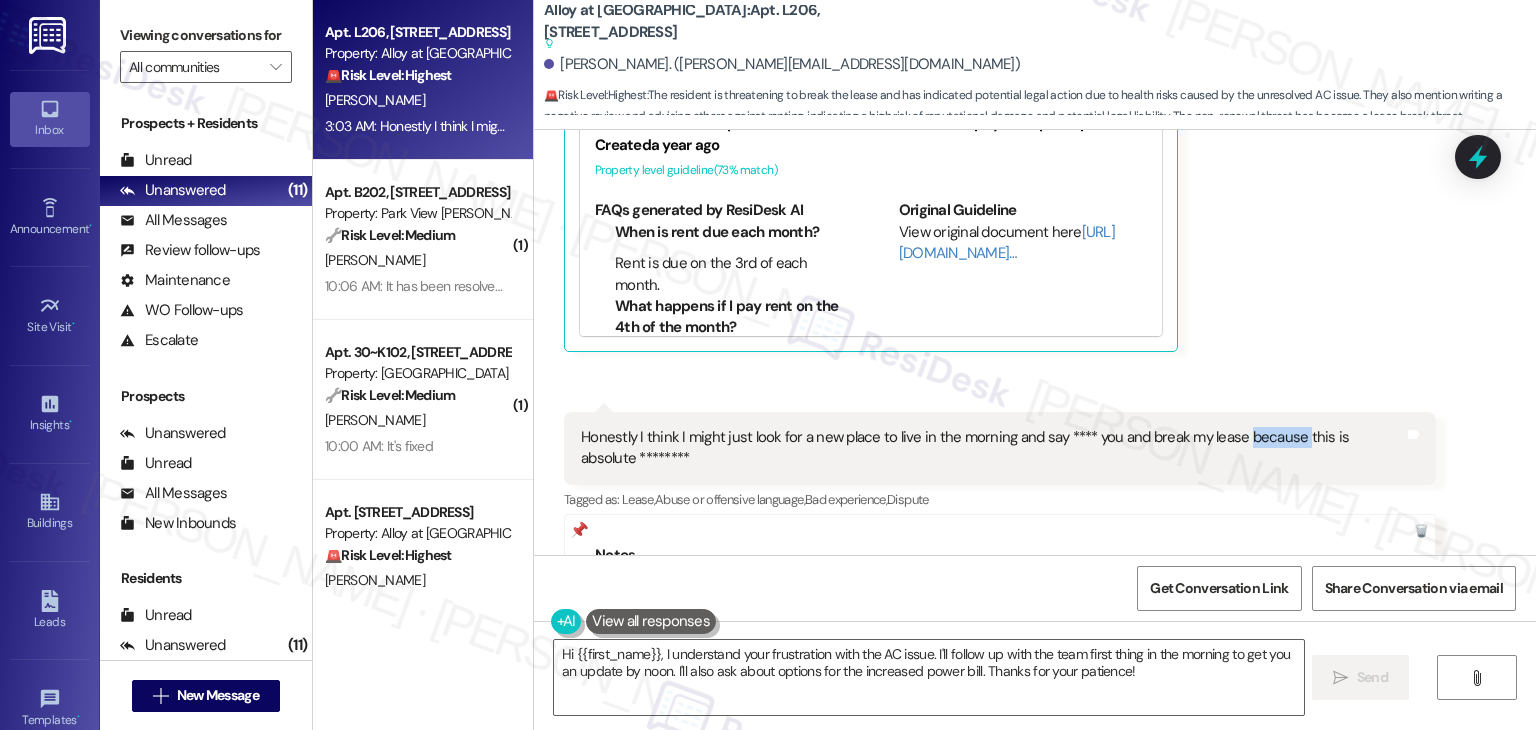 click on "Received via SMS Brandon Sorenson 1:51 AM Fixed by Friday or I am gone Tags and notes Tagged as:   Threat ,  Click to highlight conversations about Threat Maintenance request Click to highlight conversations about Maintenance request Received via SMS 1:51 AM Brandon Sorenson   Neutral 1:51 AM I don't care what the reason is, if it is not 100% fixed by Friday. Then I will not be renewing my lease, regardless of the reason, like having to wait on a part being shipped. If that happens again. It will be over. Tags and notes Tagged as:   Lease ,  Click to highlight conversations about Lease Lease renewal ,  Click to highlight conversations about Lease renewal Maintenance request ,  Click to highlight conversations about Maintenance request Threat Click to highlight conversations about Threat  Related guidelines Show suggestions Received via SMS Brandon Sorenson   Neutral 2:22 AM Tags and notes Tagged as:   Rent/payments ,  Click to highlight conversations about Rent/payments Heat or a/c ,  High risk ,  ,  Question" at bounding box center [1035, -327] 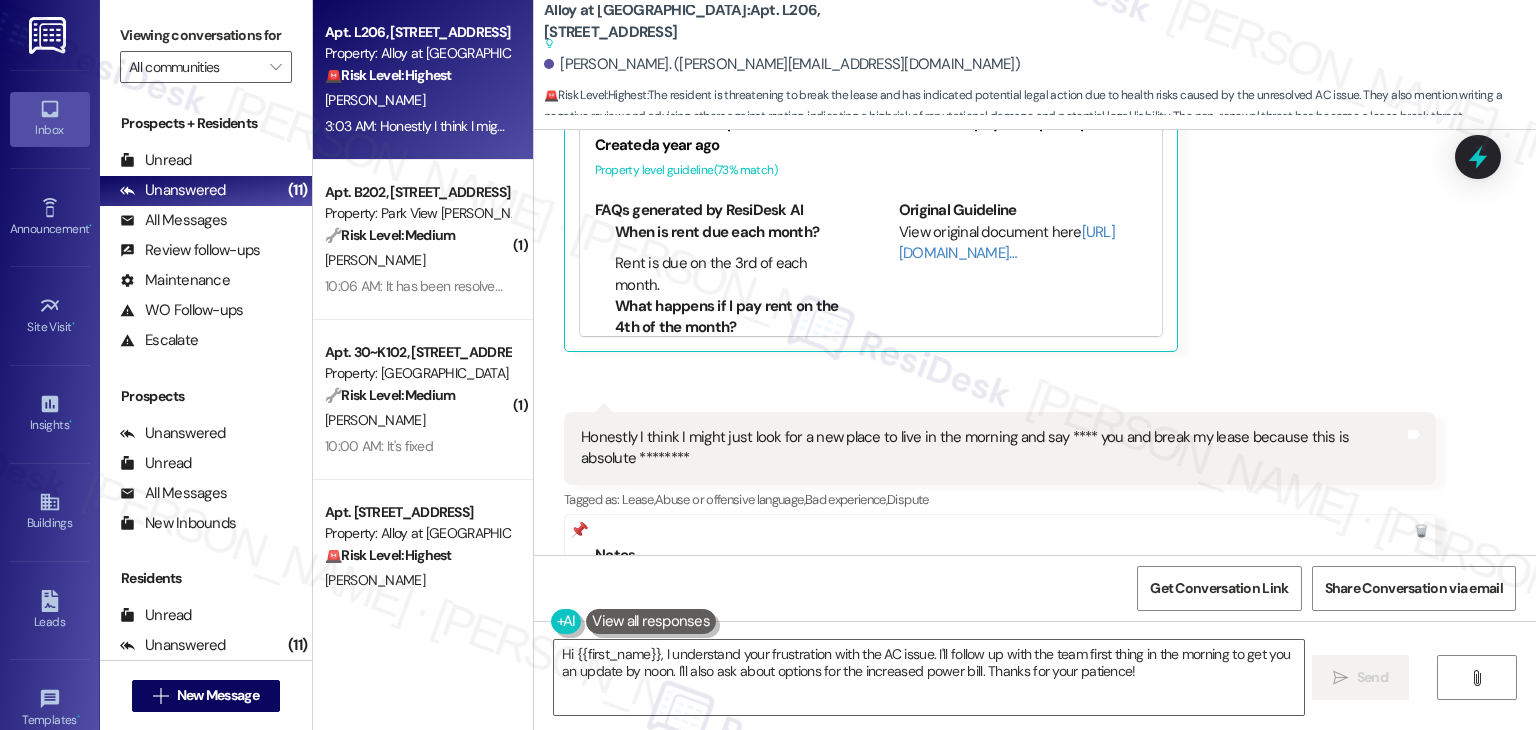 click on "Received via SMS Brandon Sorenson 1:51 AM Fixed by Friday or I am gone Tags and notes Tagged as:   Threat ,  Click to highlight conversations about Threat Maintenance request Click to highlight conversations about Maintenance request Received via SMS 1:51 AM Brandon Sorenson   Neutral 1:51 AM I don't care what the reason is, if it is not 100% fixed by Friday. Then I will not be renewing my lease, regardless of the reason, like having to wait on a part being shipped. If that happens again. It will be over. Tags and notes Tagged as:   Lease ,  Click to highlight conversations about Lease Lease renewal ,  Click to highlight conversations about Lease renewal Maintenance request ,  Click to highlight conversations about Maintenance request Threat Click to highlight conversations about Threat  Related guidelines Show suggestions Received via SMS Brandon Sorenson   Neutral 2:22 AM Tags and notes Tagged as:   Rent/payments ,  Click to highlight conversations about Rent/payments Heat or a/c ,  High risk ,  ,  Question" at bounding box center [1035, -327] 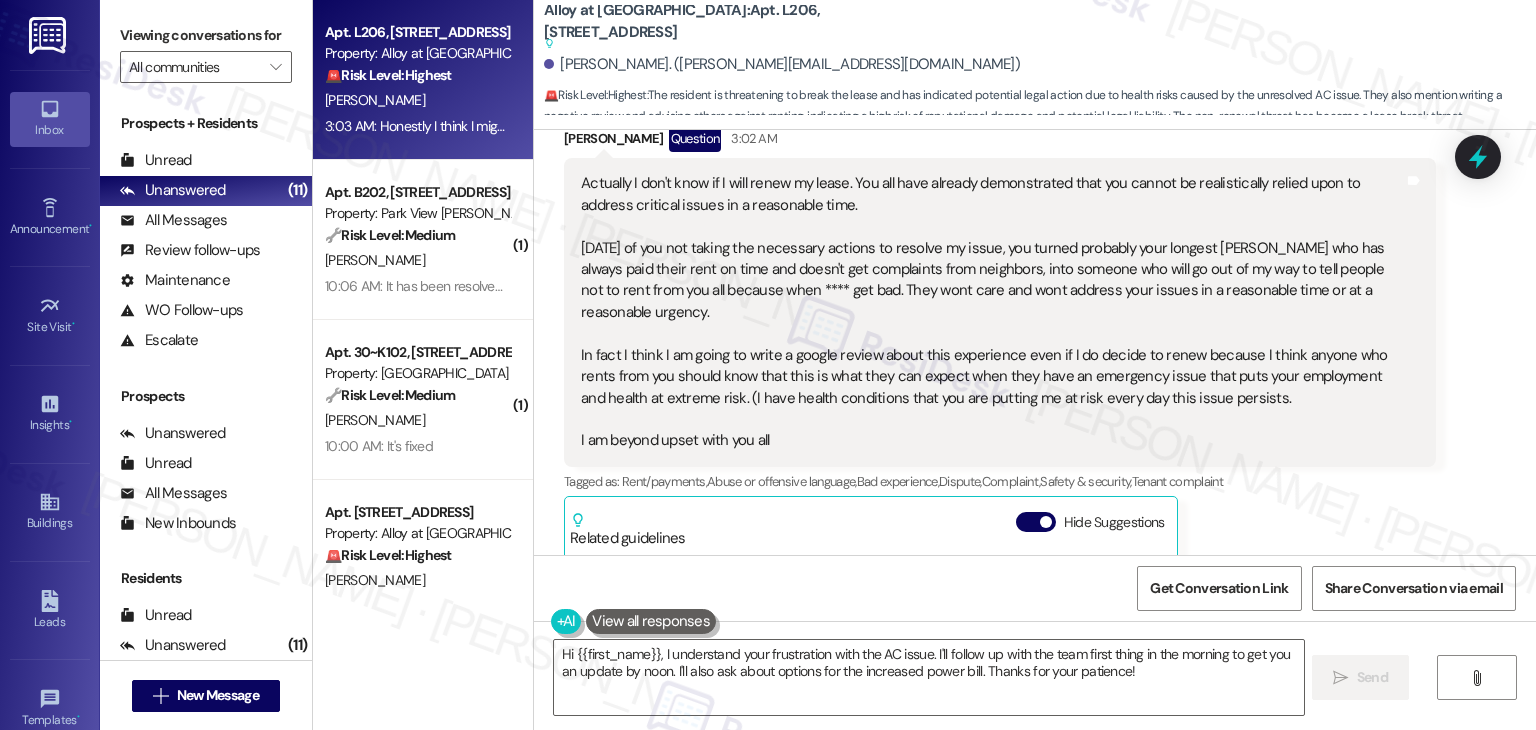 scroll, scrollTop: 23194, scrollLeft: 0, axis: vertical 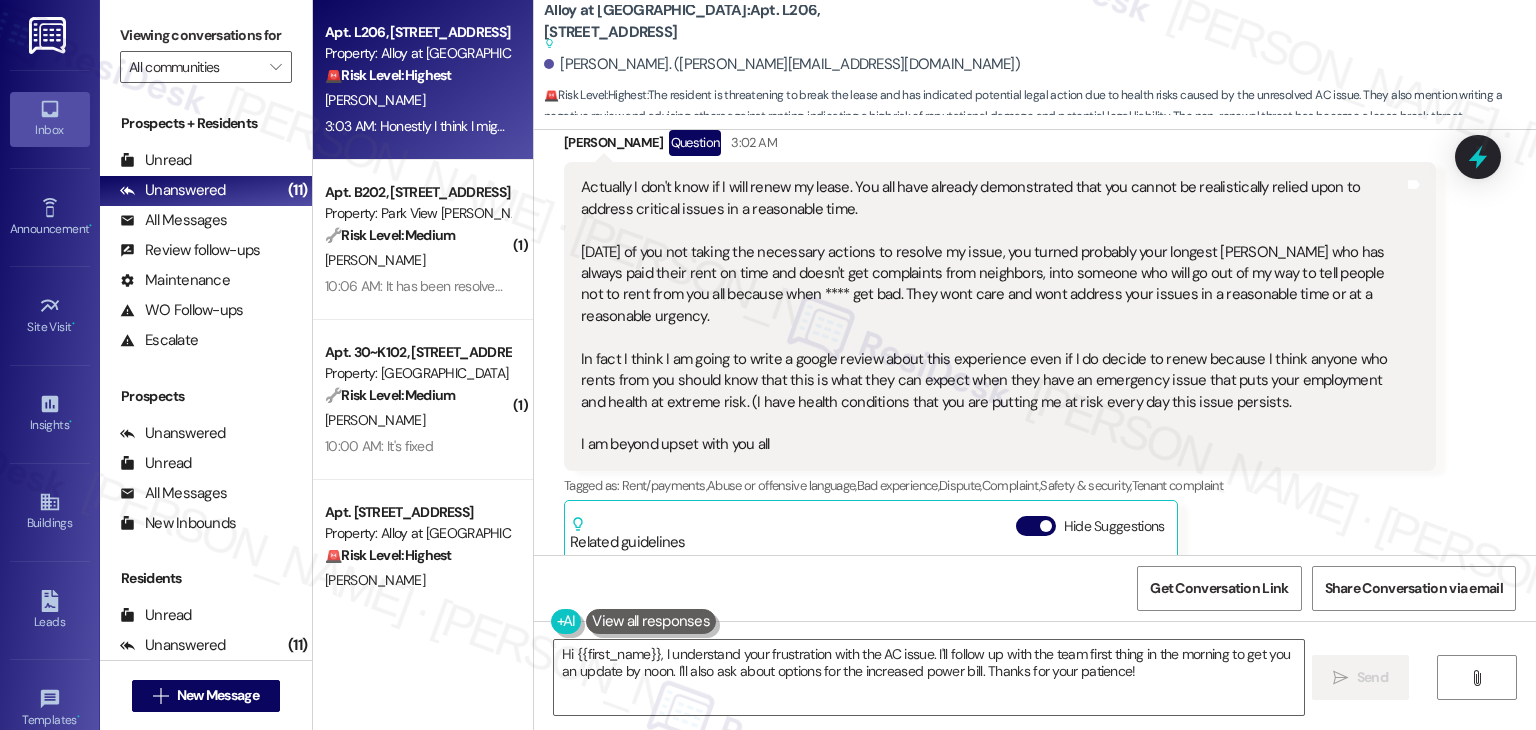 click on "Brandon Sorenson Question 3:02 AM Actually I don't know if I will renew my lease. You all have already demonstrated that you cannot be realistically relied upon to address critical issues in a reasonable time.
In one month of you not taking the necessary actions to resolve my issue, you turned probably your longest tenet who has always paid their rent on time and doesn't get complaints from neighbors, into someone who will go out of my way to tell people not to rent from you all because when **** get bad. They wont care and wont address your issues in a reasonable time or at a reasonable urgency.
In fact I think I am going to write a google review about this experience even if I do decide to renew because I think anyone who rents from you should know that this is what they can expect when they have an emergency issue that puts your employment and health at extreme risk. (I have health conditions that you are putting me at risk every day this issue persists.
I am beyond upset with you all   ,  ," at bounding box center [1000, 490] 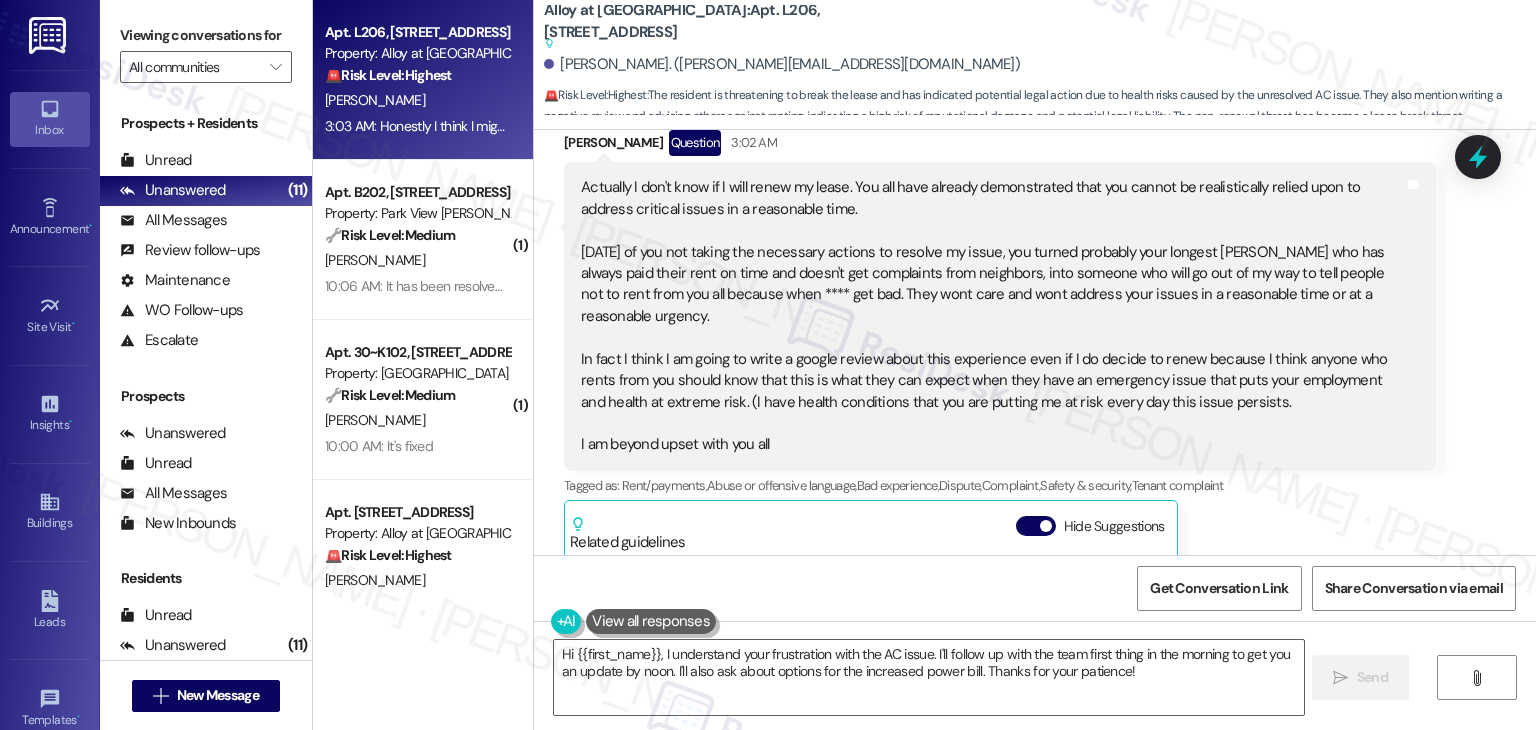 click on "Brandon Sorenson Question 3:02 AM Actually I don't know if I will renew my lease. You all have already demonstrated that you cannot be realistically relied upon to address critical issues in a reasonable time.
In one month of you not taking the necessary actions to resolve my issue, you turned probably your longest tenet who has always paid their rent on time and doesn't get complaints from neighbors, into someone who will go out of my way to tell people not to rent from you all because when **** get bad. They wont care and wont address your issues in a reasonable time or at a reasonable urgency.
In fact I think I am going to write a google review about this experience even if I do decide to renew because I think anyone who rents from you should know that this is what they can expect when they have an emergency issue that puts your employment and health at extreme risk. (I have health conditions that you are putting me at risk every day this issue persists.
I am beyond upset with you all   ,  ," at bounding box center [1000, 490] 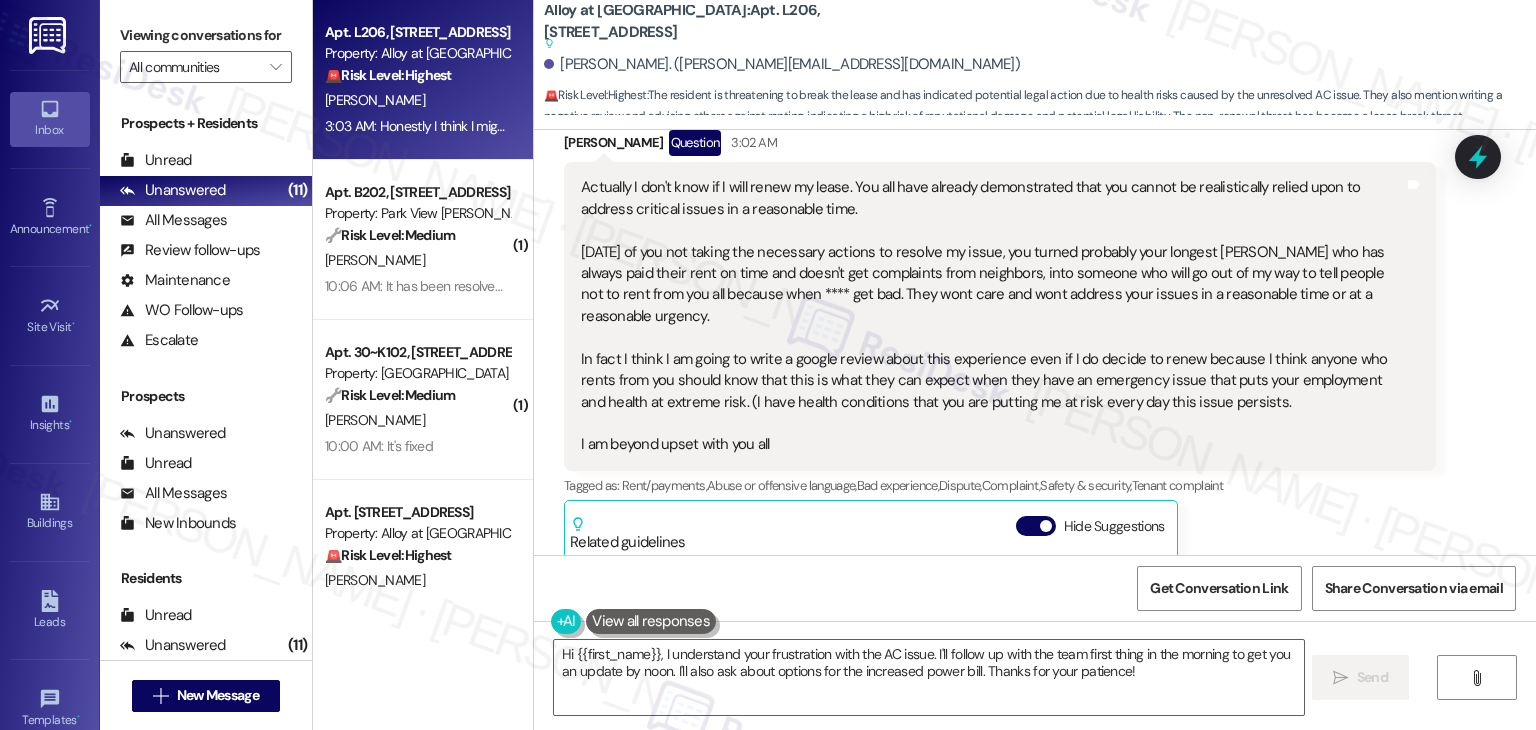 click on "Brandon Sorenson Question 3:02 AM Actually I don't know if I will renew my lease. You all have already demonstrated that you cannot be realistically relied upon to address critical issues in a reasonable time.
In one month of you not taking the necessary actions to resolve my issue, you turned probably your longest tenet who has always paid their rent on time and doesn't get complaints from neighbors, into someone who will go out of my way to tell people not to rent from you all because when **** get bad. They wont care and wont address your issues in a reasonable time or at a reasonable urgency.
In fact I think I am going to write a google review about this experience even if I do decide to renew because I think anyone who rents from you should know that this is what they can expect when they have an emergency issue that puts your employment and health at extreme risk. (I have health conditions that you are putting me at risk every day this issue persists.
I am beyond upset with you all   ,  ," at bounding box center [1000, 490] 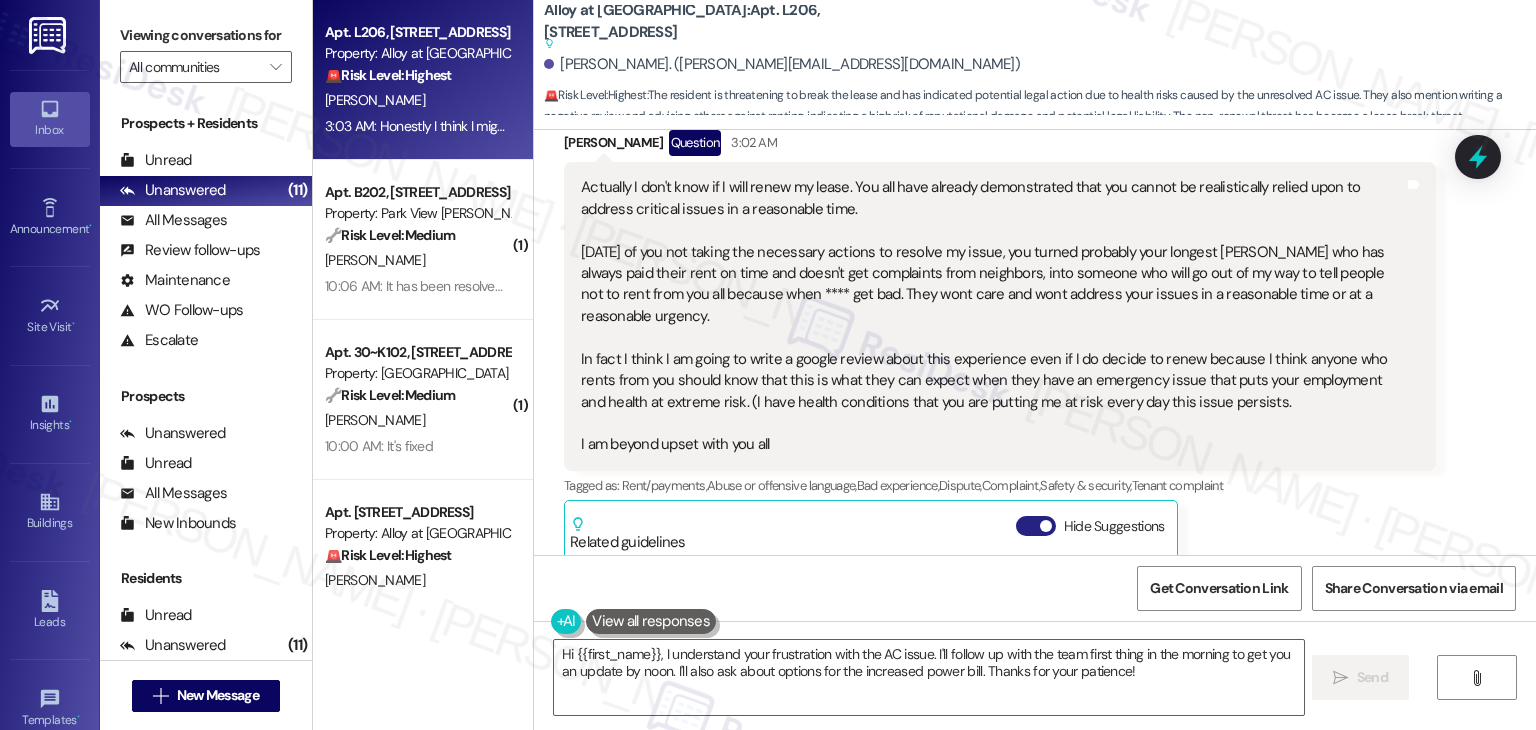 click on "Hide Suggestions" at bounding box center [1036, 526] 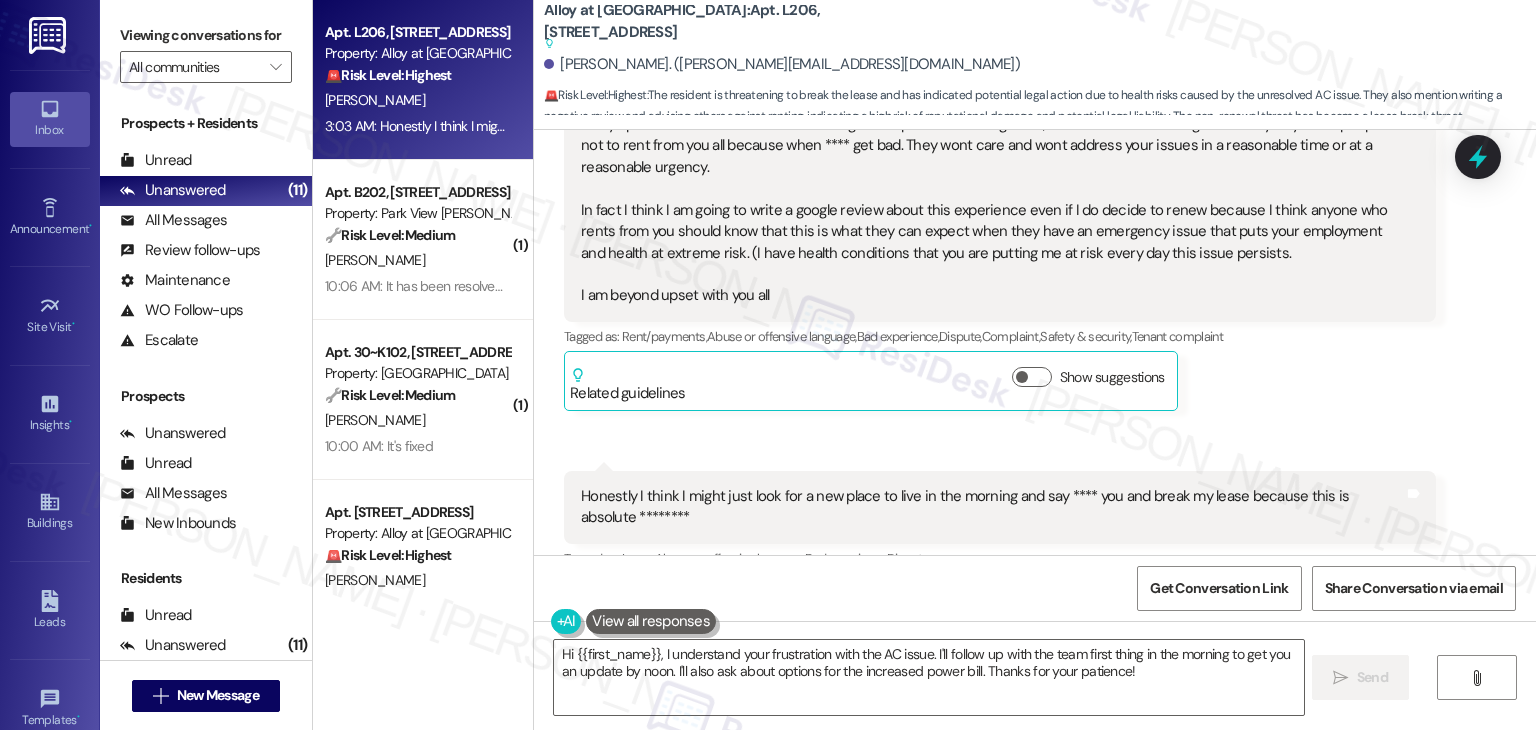 scroll, scrollTop: 23402, scrollLeft: 0, axis: vertical 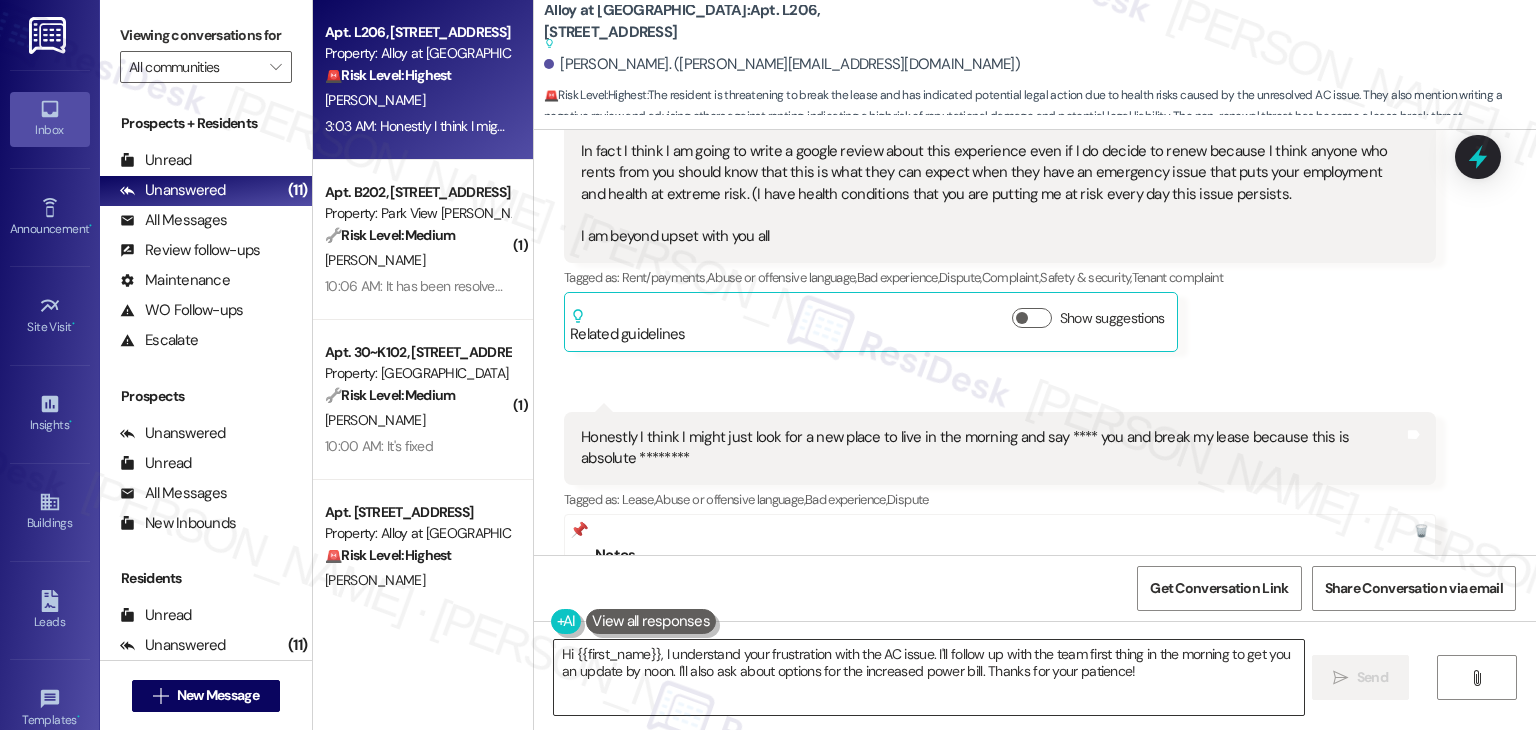 click on "Hi {{first_name}}, I understand your frustration with the AC issue. I'll follow up with the team first thing in the morning to get you an update by noon. I'll also ask about options for the increased power bill. Thanks for your patience!" at bounding box center [928, 677] 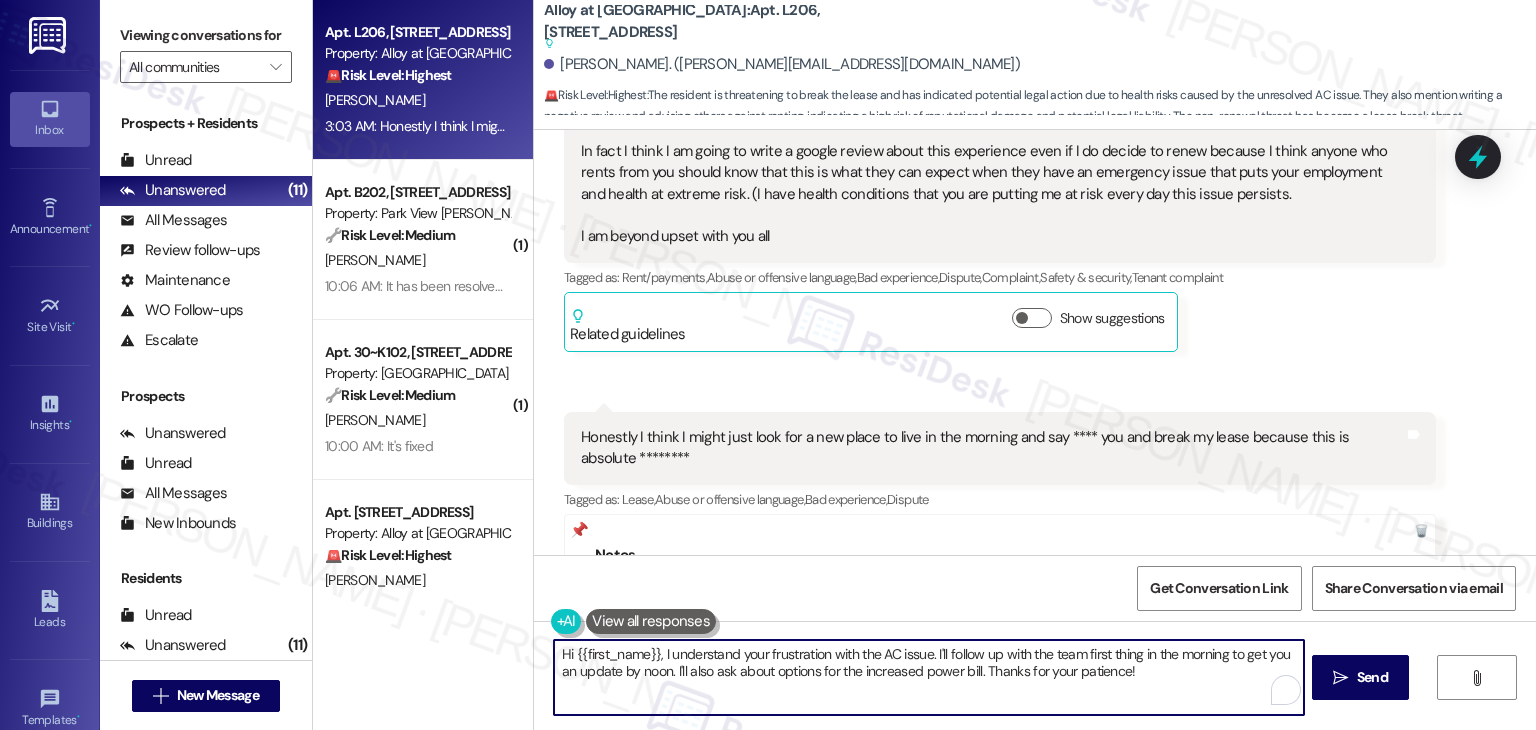 paste on "Brandon, I’m sorry this has taken so long and for the frustration it’s caused. I understand how upsetting and disruptive this has been, especially with how long it's dragged on. I’ve followed up with the site team and flagged this as an urgent concern that needs immediate attention. Thank you for your patience while the team worked to resolve this issue for you." 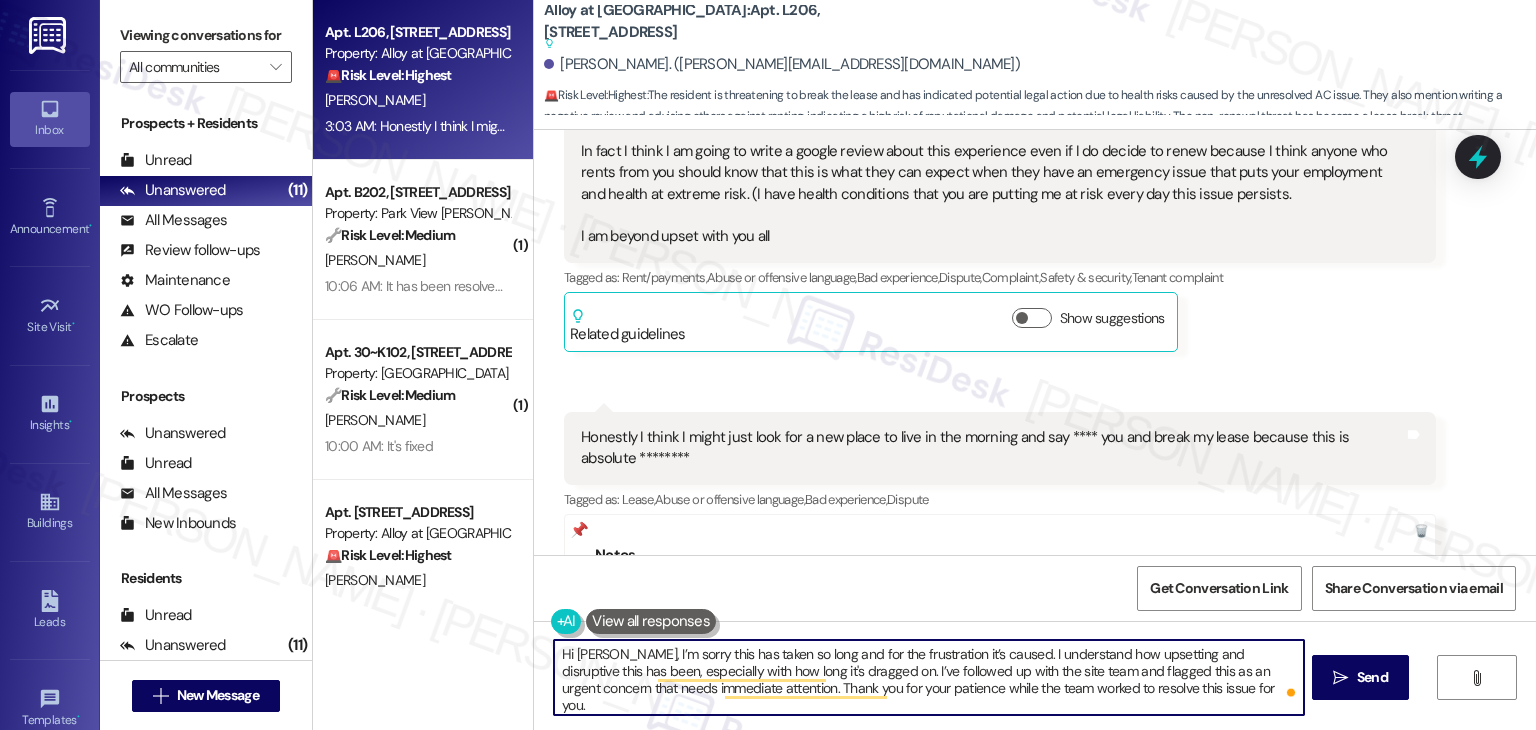 type on "Hi [PERSON_NAME], I’m sorry this has taken so long and for the frustration it’s caused. I understand how upsetting and disruptive this has been, especially with how long it's dragged on. I’ve followed up with the site team and flagged this as an urgent concern that needs immediate attention. Thank you for your patience while the team worked to resolve this issue for you." 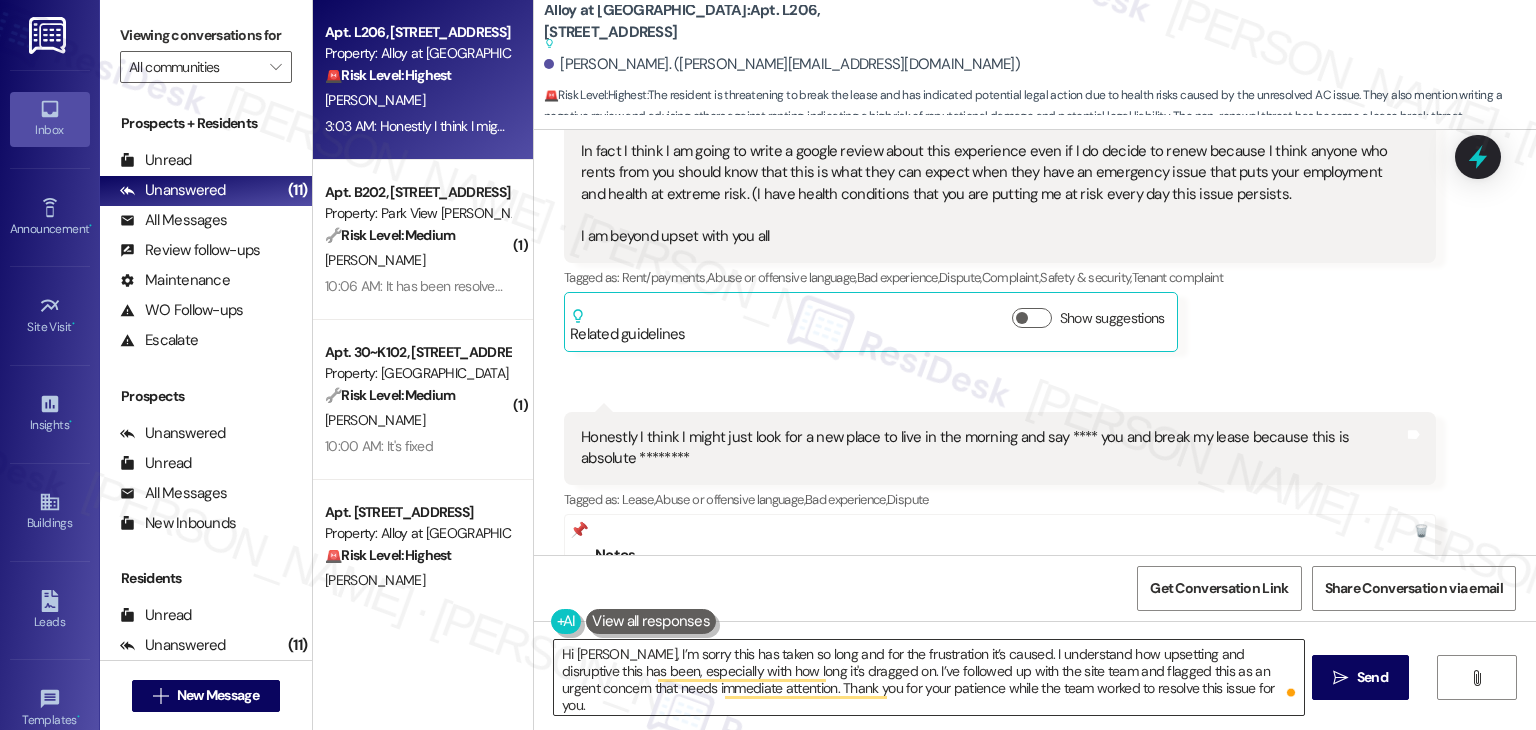 click on "Hi [PERSON_NAME], I’m sorry this has taken so long and for the frustration it’s caused. I understand how upsetting and disruptive this has been, especially with how long it's dragged on. I’ve followed up with the site team and flagged this as an urgent concern that needs immediate attention. Thank you for your patience while the team worked to resolve this issue for you." at bounding box center (928, 677) 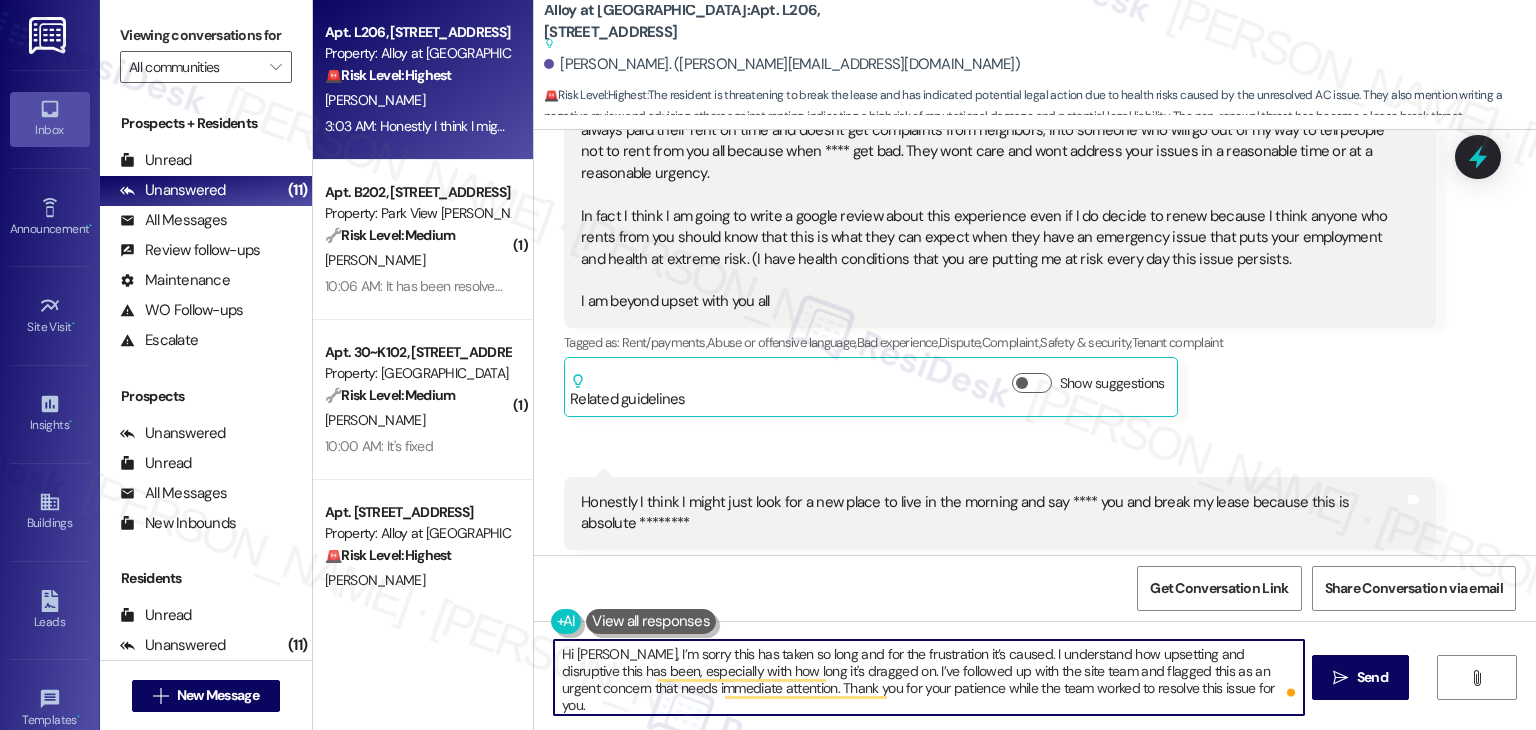 scroll, scrollTop: 23303, scrollLeft: 0, axis: vertical 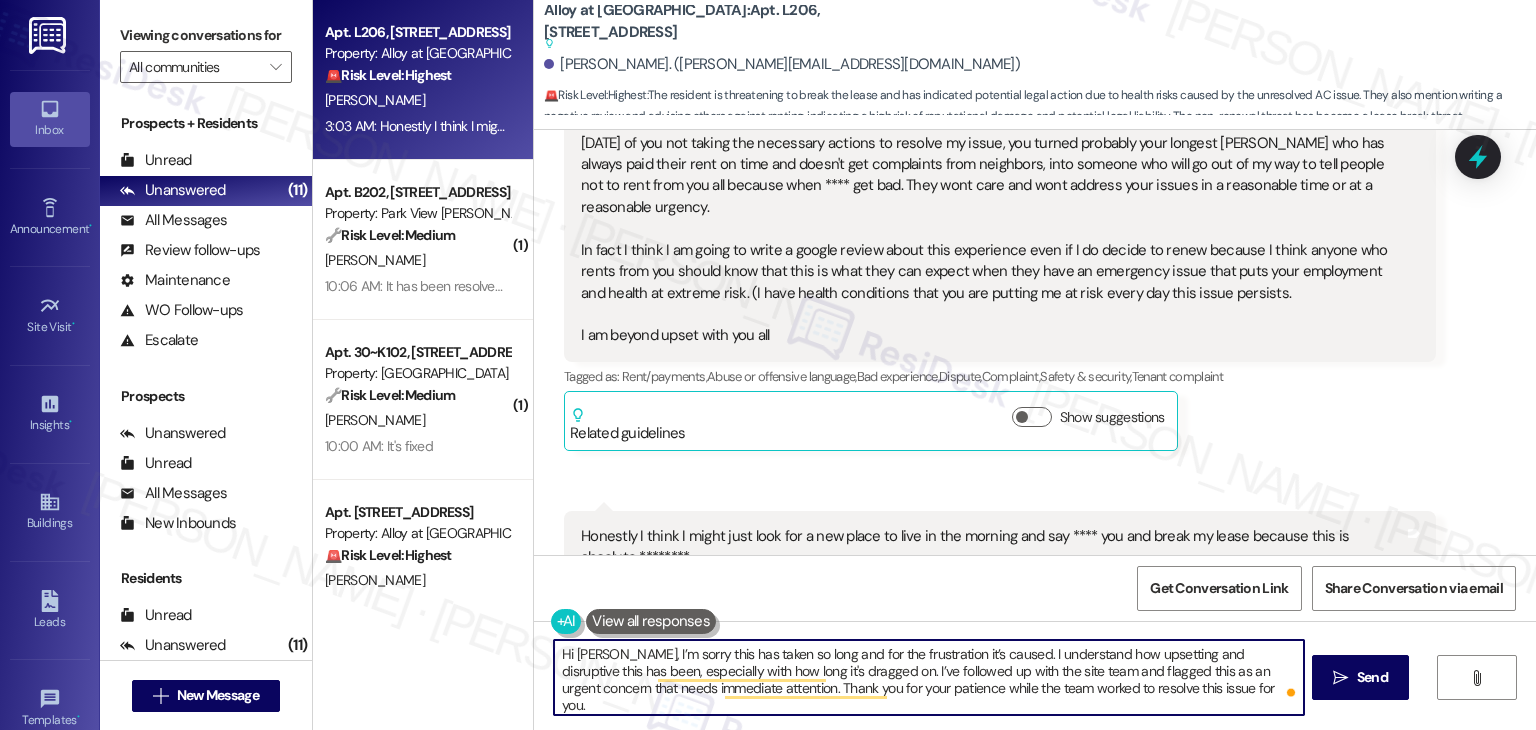 click on "Hi [PERSON_NAME], I’m sorry this has taken so long and for the frustration it’s caused. I understand how upsetting and disruptive this has been, especially with how long it's dragged on. I’ve followed up with the site team and flagged this as an urgent concern that needs immediate attention. Thank you for your patience while the team worked to resolve this issue for you." at bounding box center [928, 677] 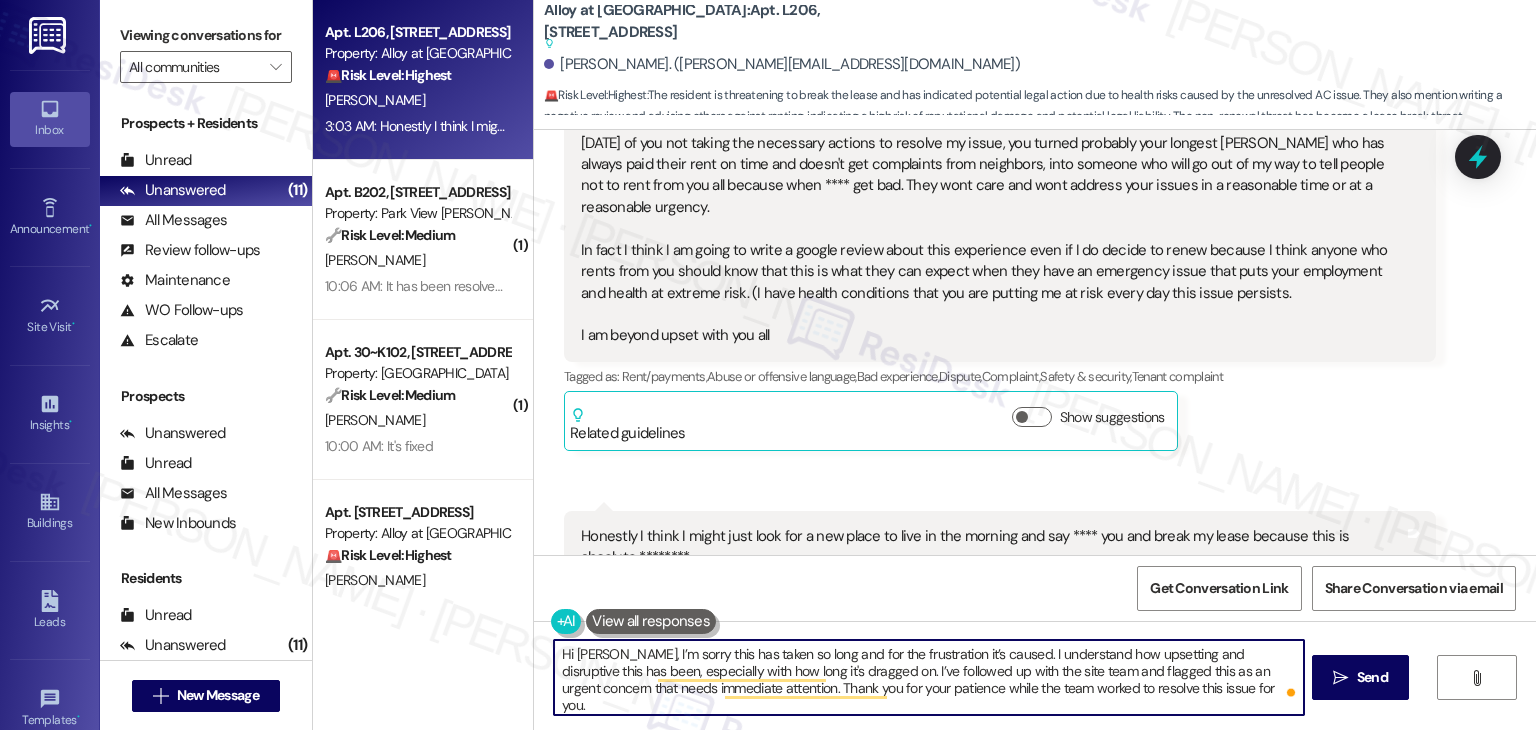 click on "Hi [PERSON_NAME], I’m sorry this has taken so long and for the frustration it’s caused. I understand how upsetting and disruptive this has been, especially with how long it's dragged on. I’ve followed up with the site team and flagged this as an urgent concern that needs immediate attention. Thank you for your patience while the team worked to resolve this issue for you." at bounding box center (928, 677) 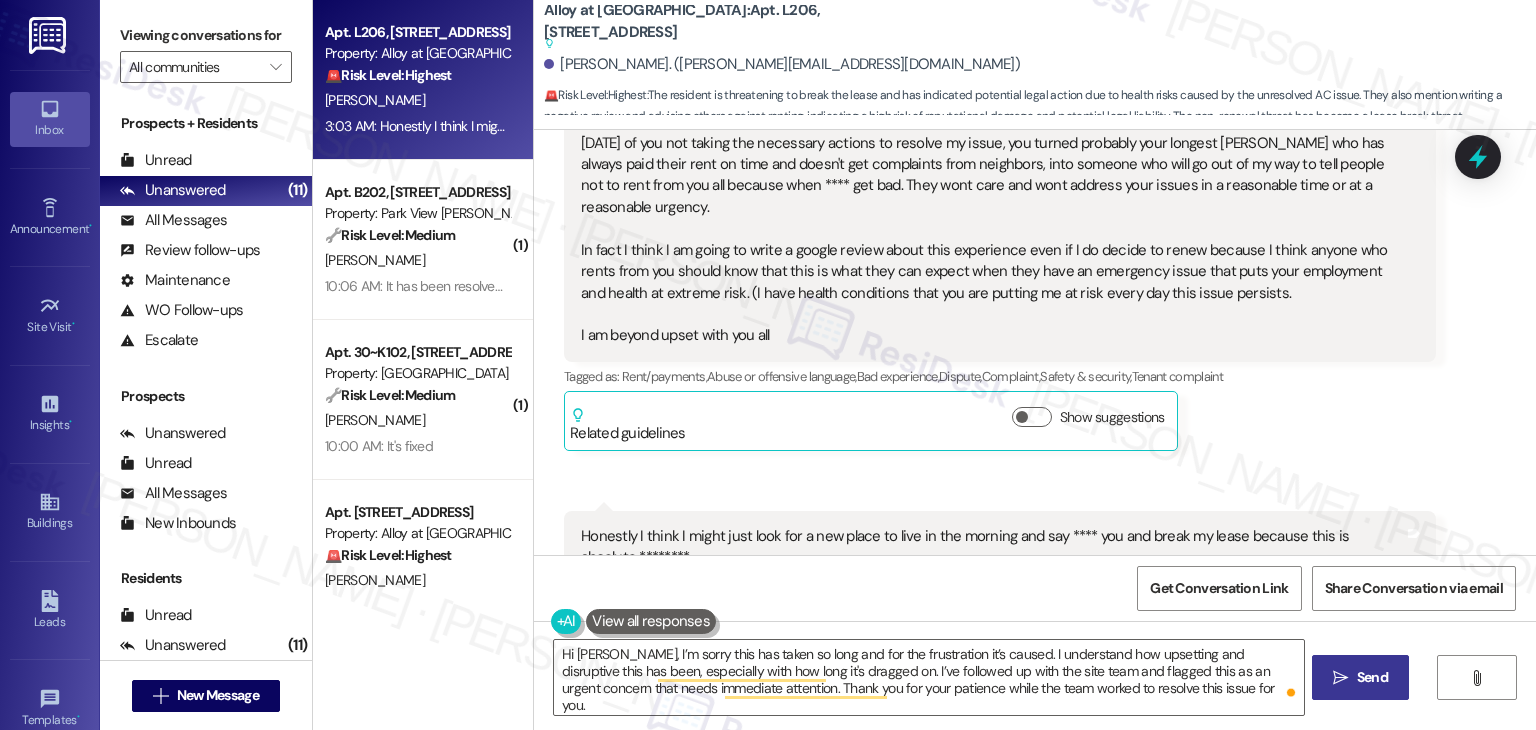click on "Send" at bounding box center [1372, 677] 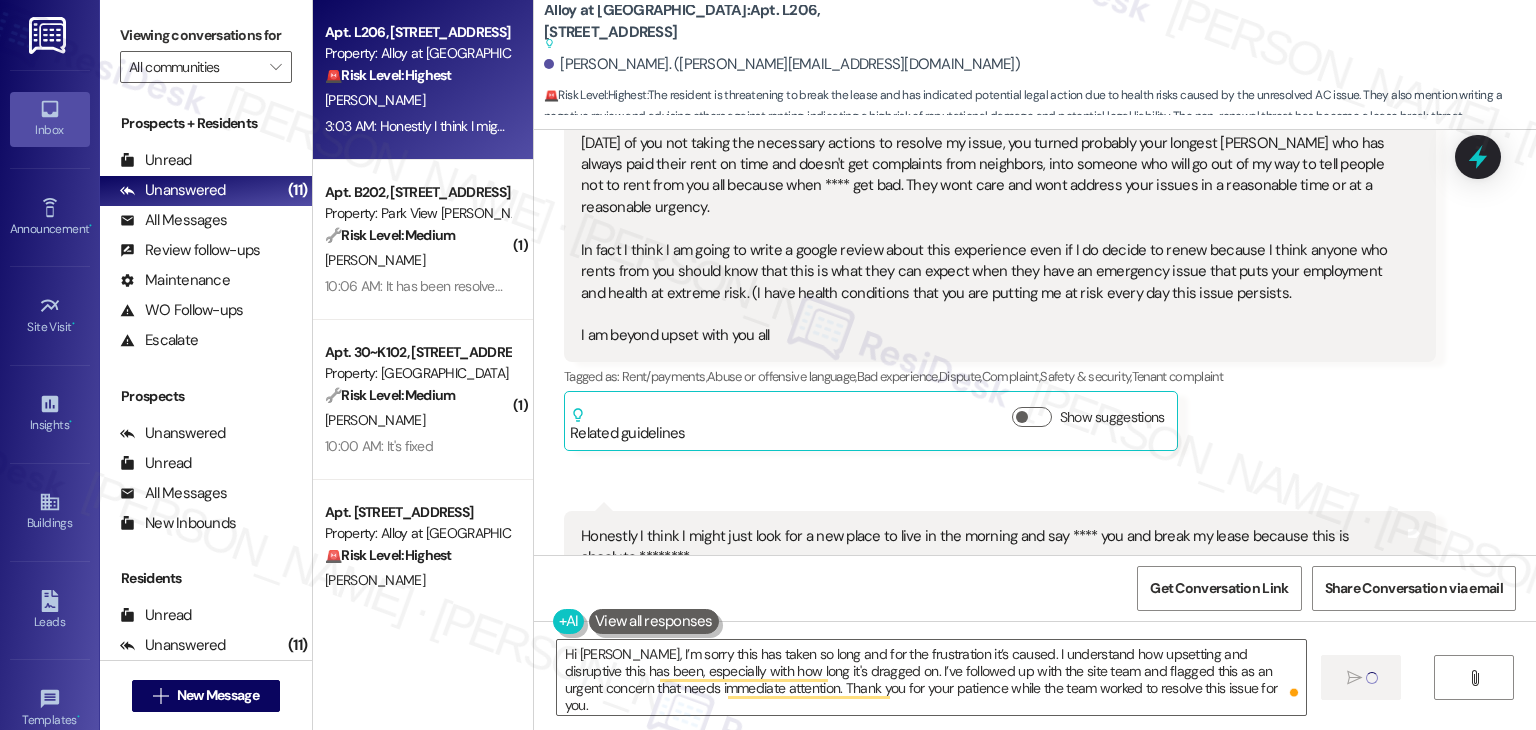 type 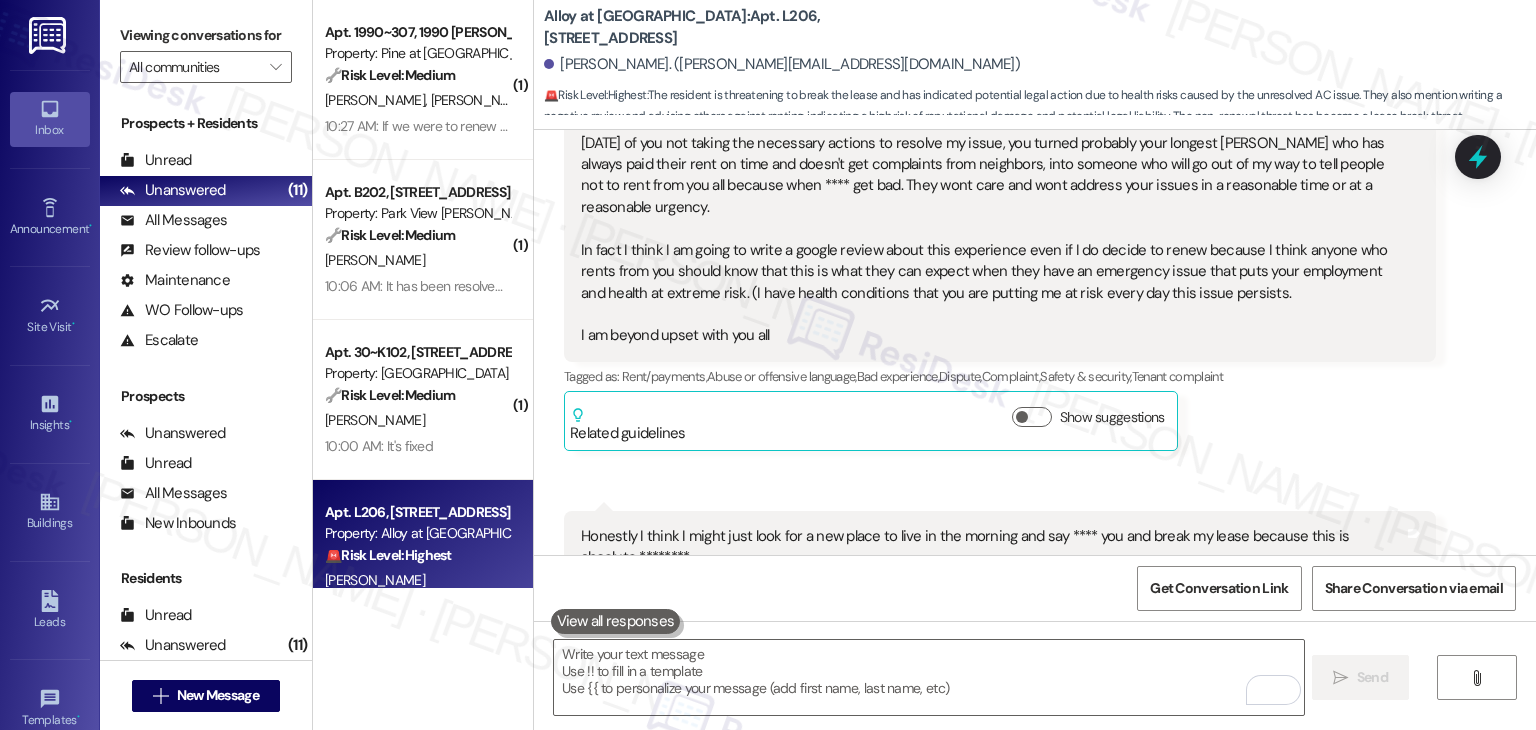scroll, scrollTop: 23401, scrollLeft: 0, axis: vertical 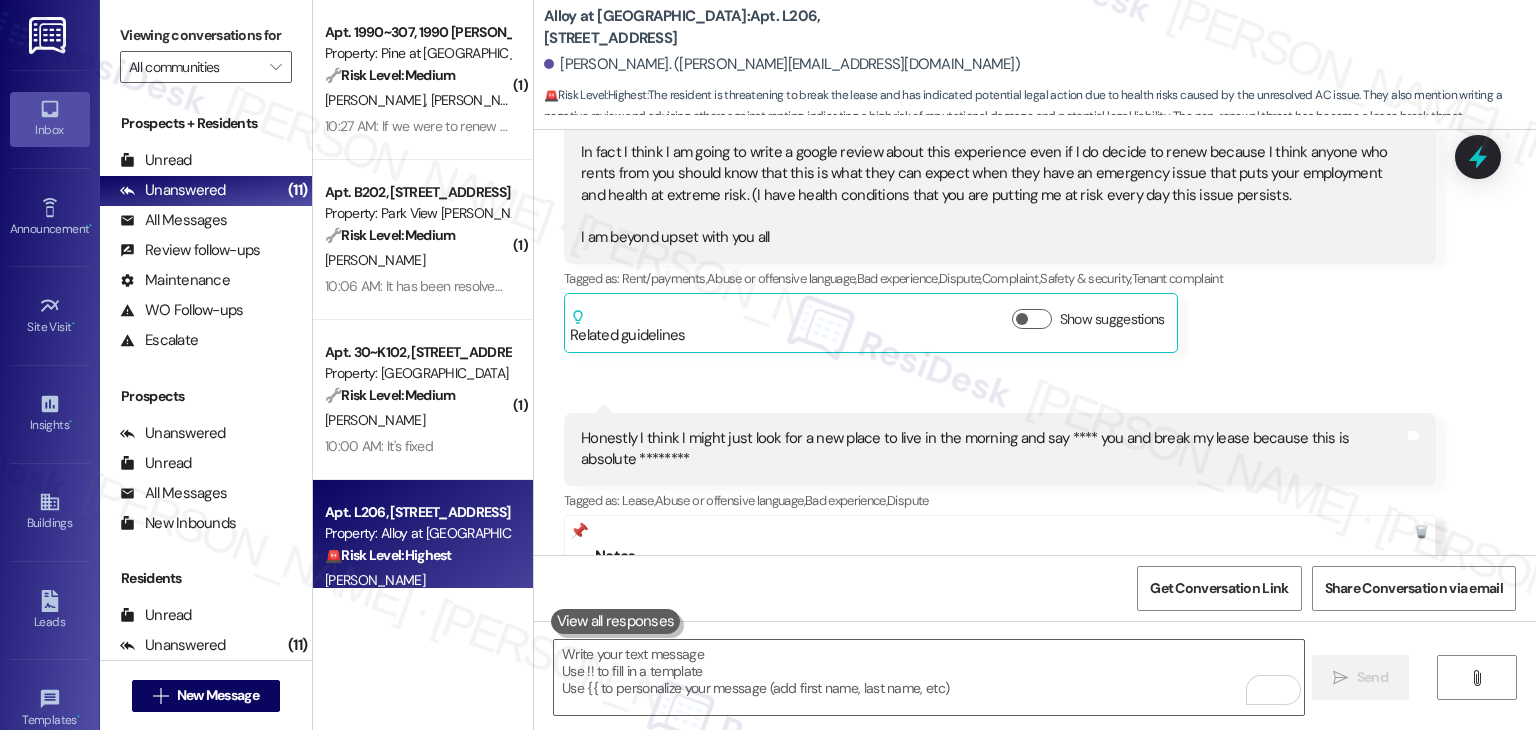 drag, startPoint x: 676, startPoint y: 369, endPoint x: 583, endPoint y: 377, distance: 93.34345 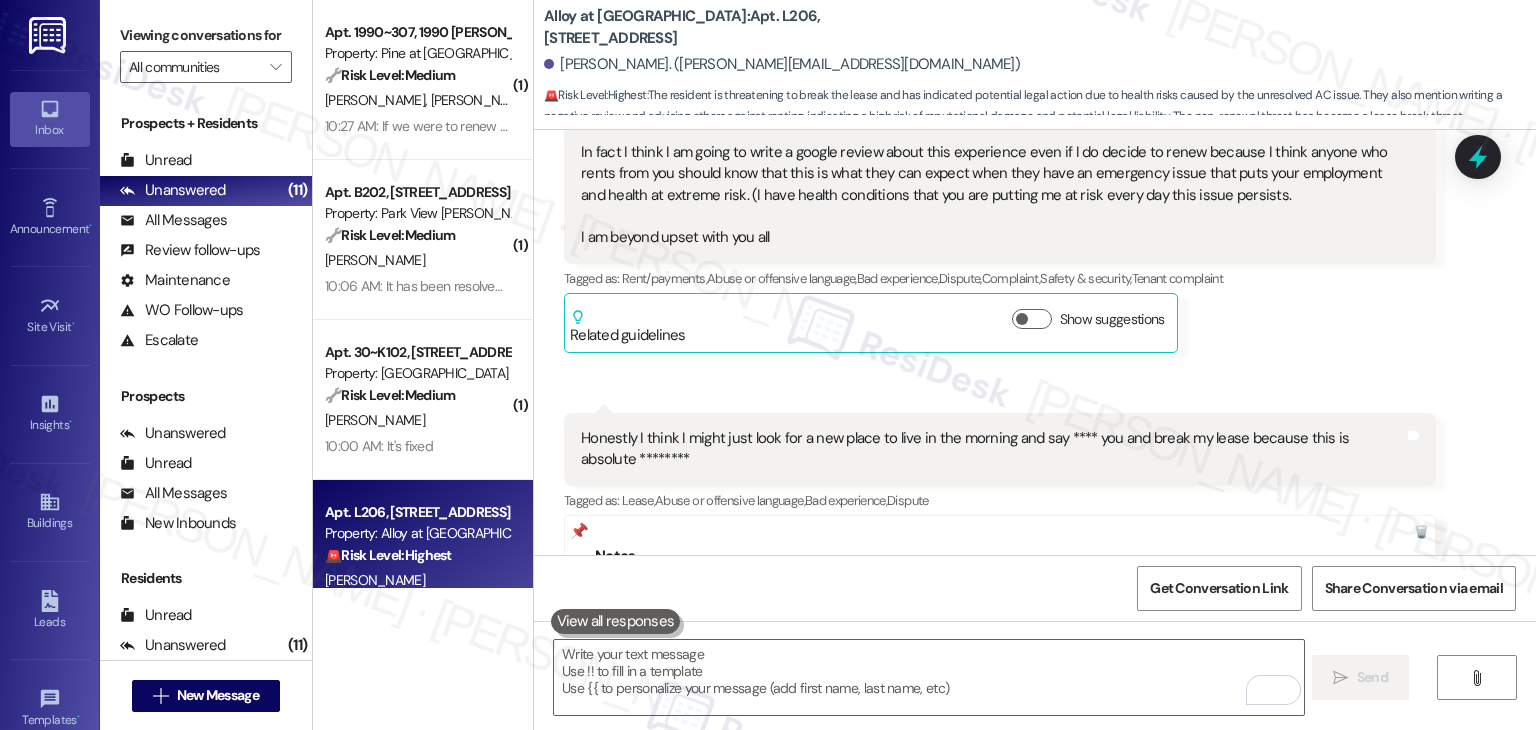 copy on "WO # 153560" 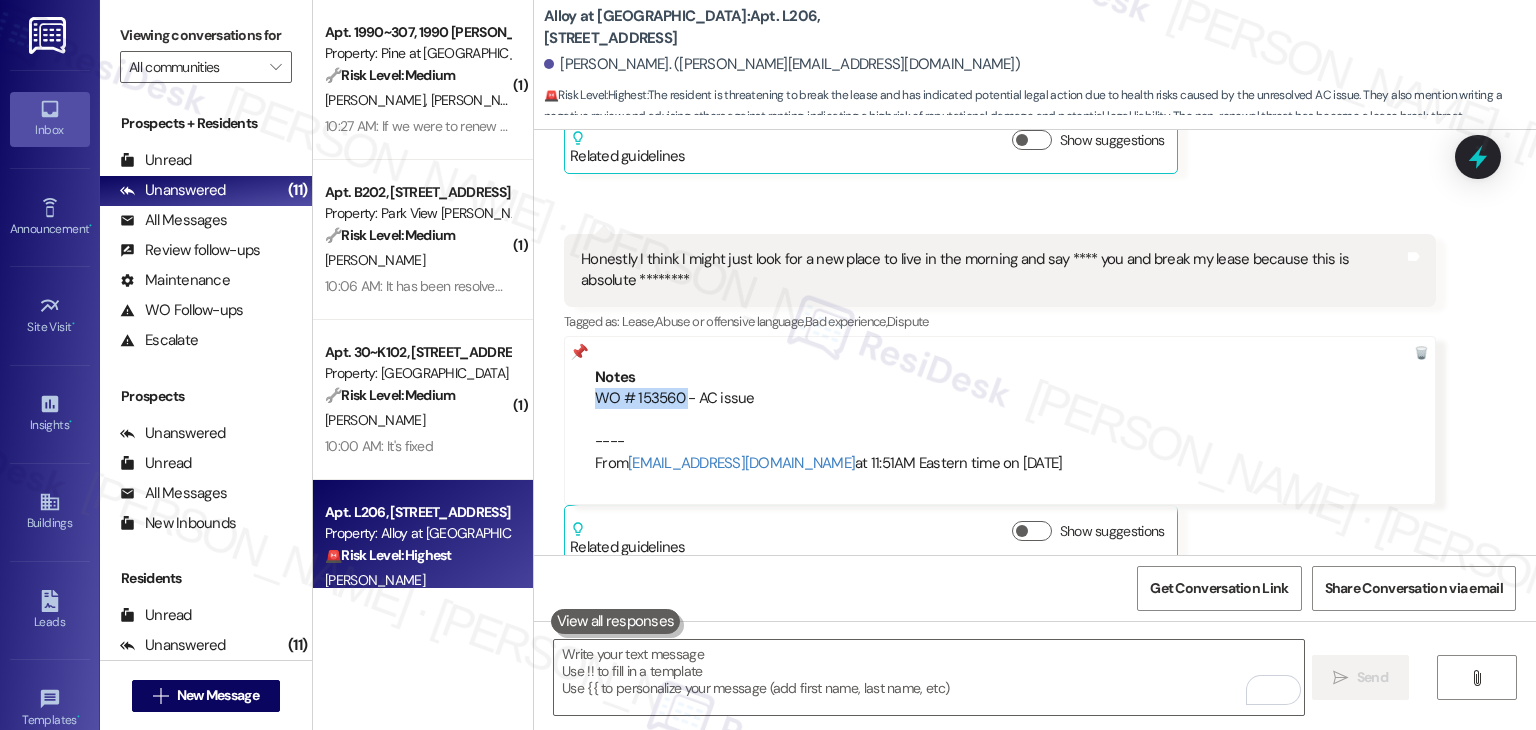 scroll, scrollTop: 23584, scrollLeft: 0, axis: vertical 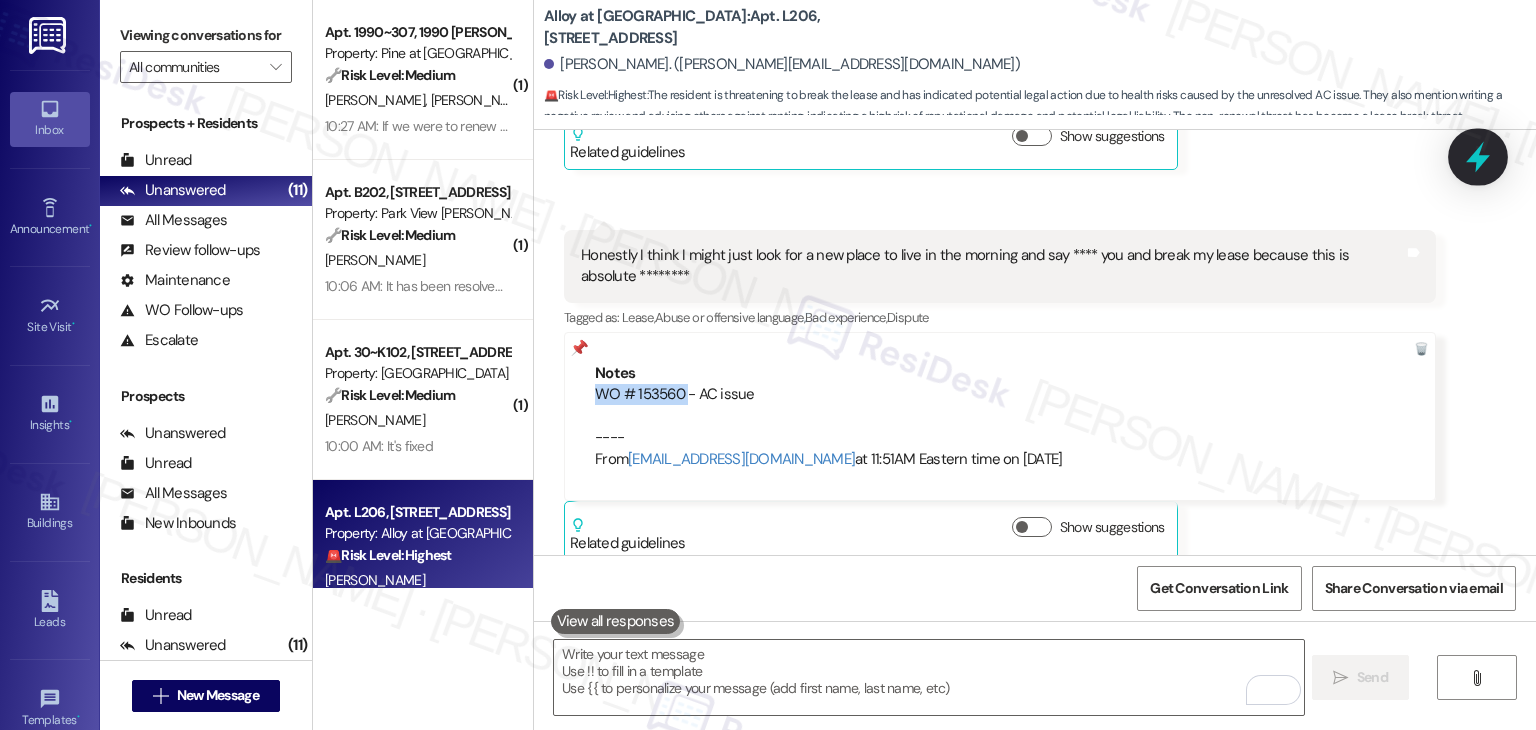 click 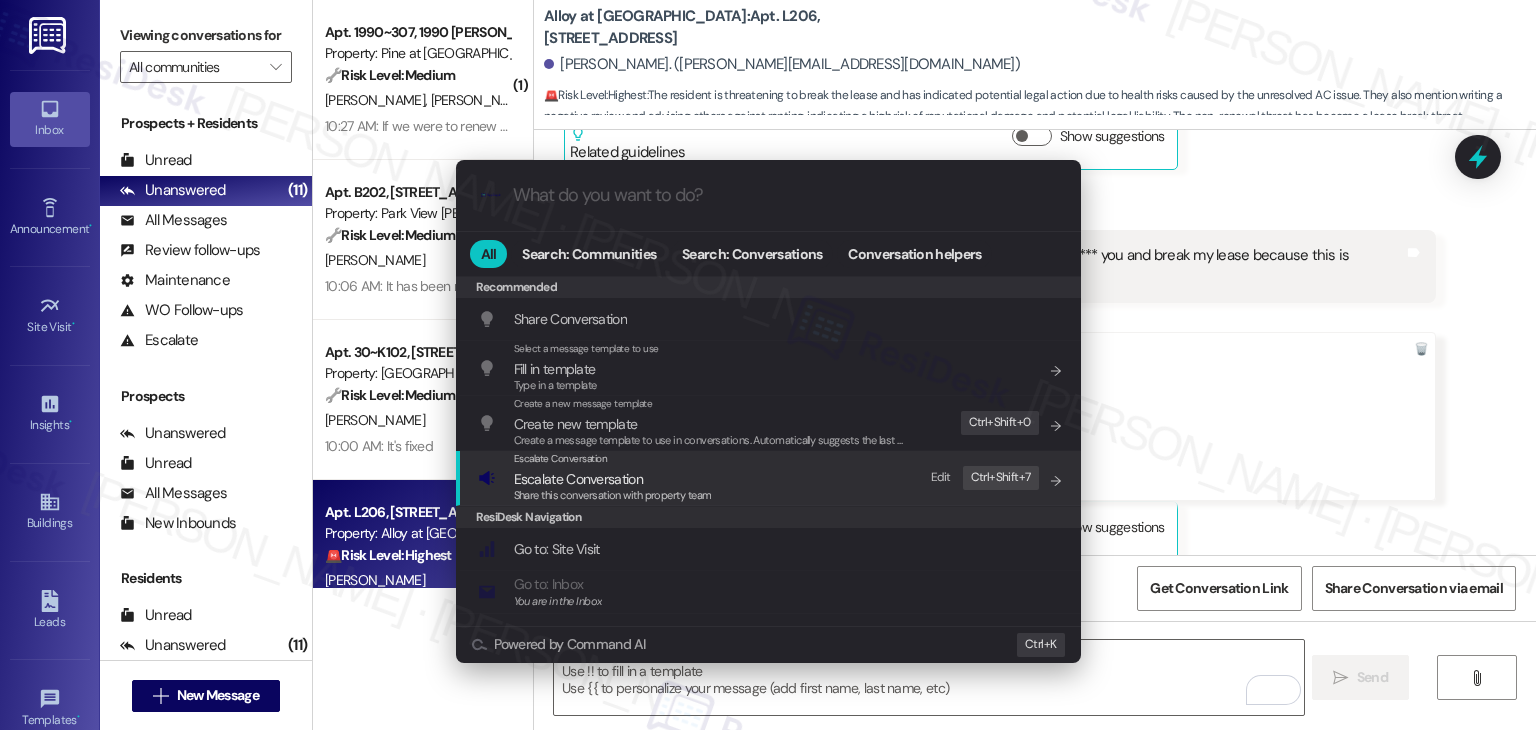 click on "Share this conversation with property team" at bounding box center [613, 495] 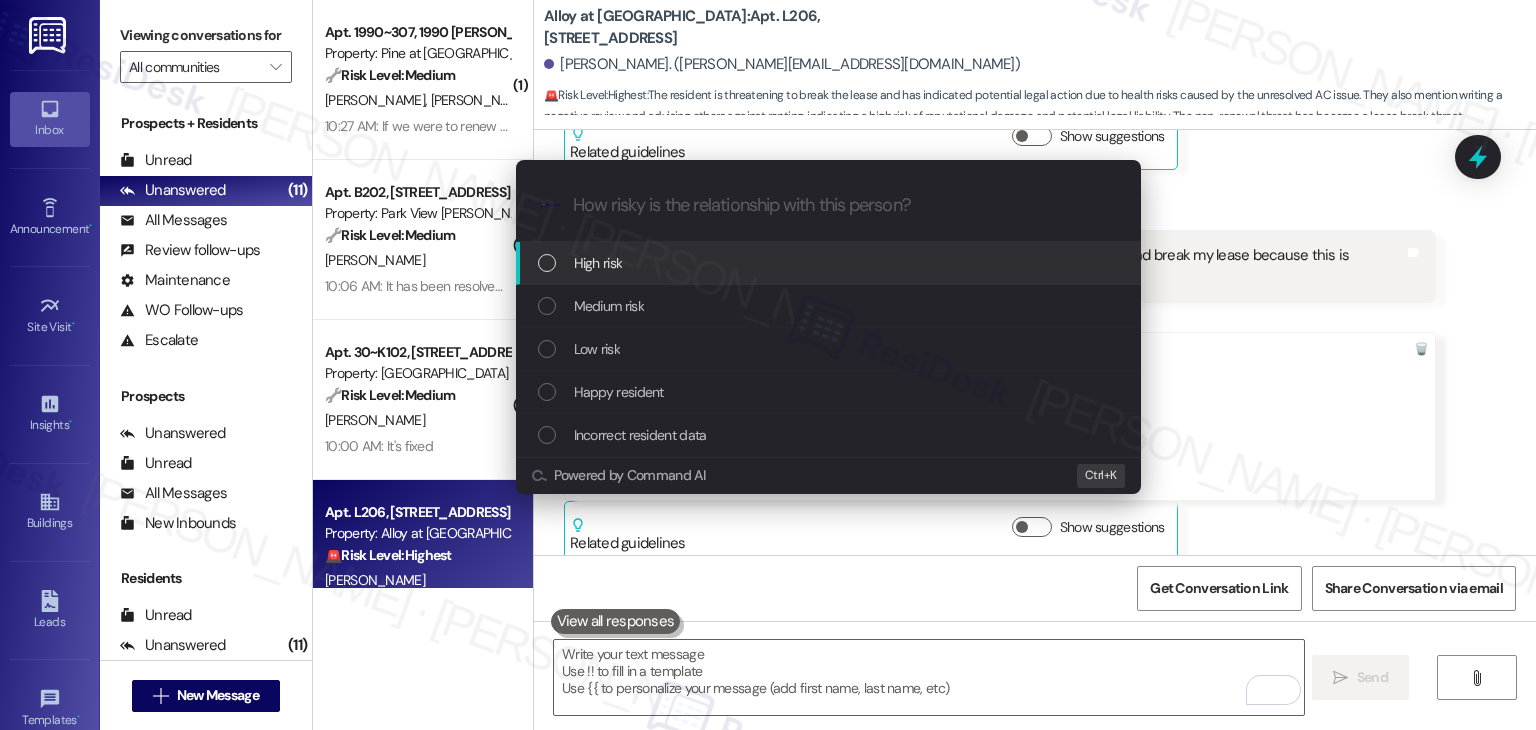 click at bounding box center (547, 263) 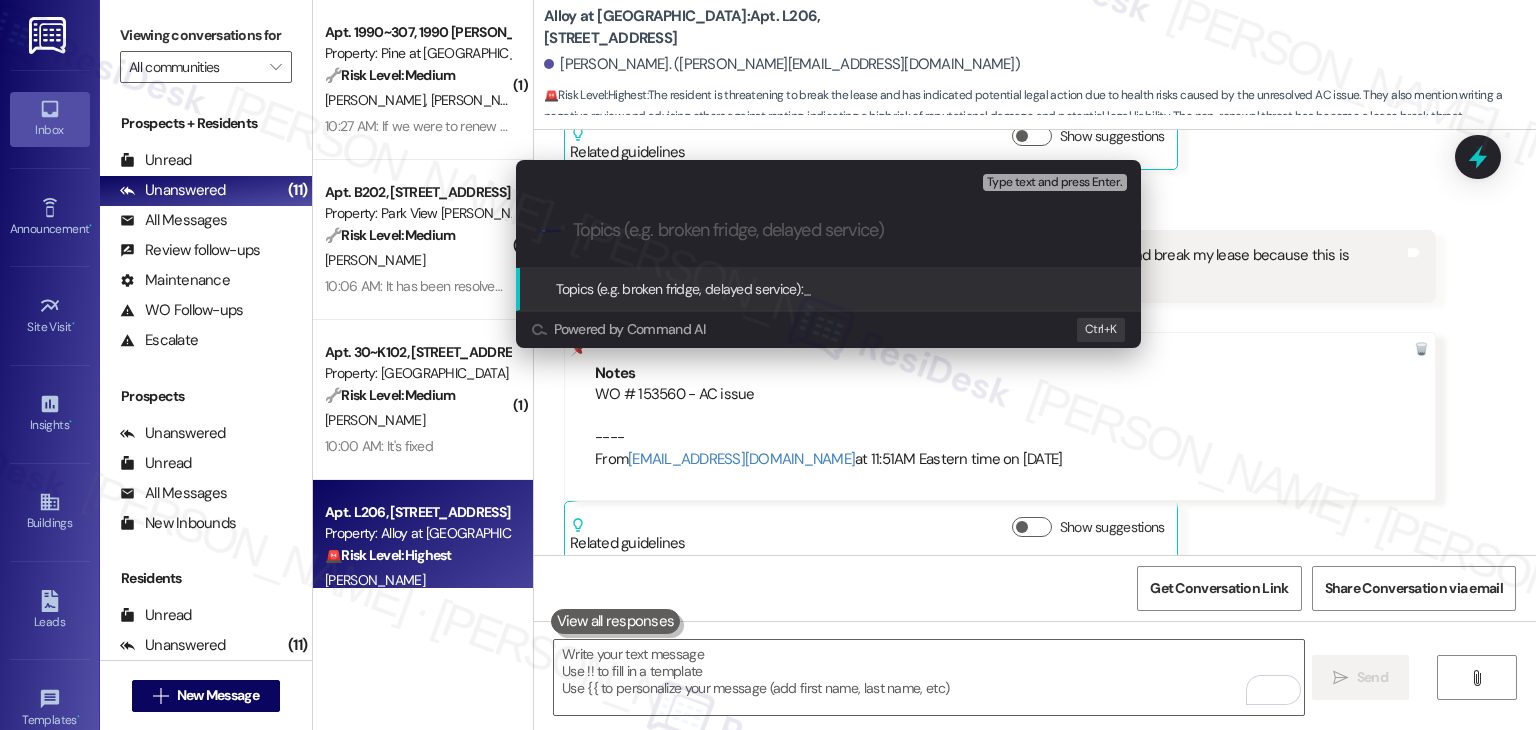 paste on "WO # 153560  - Urgent AC Repair Needed – Ongoing Issue for 3 Weeks" 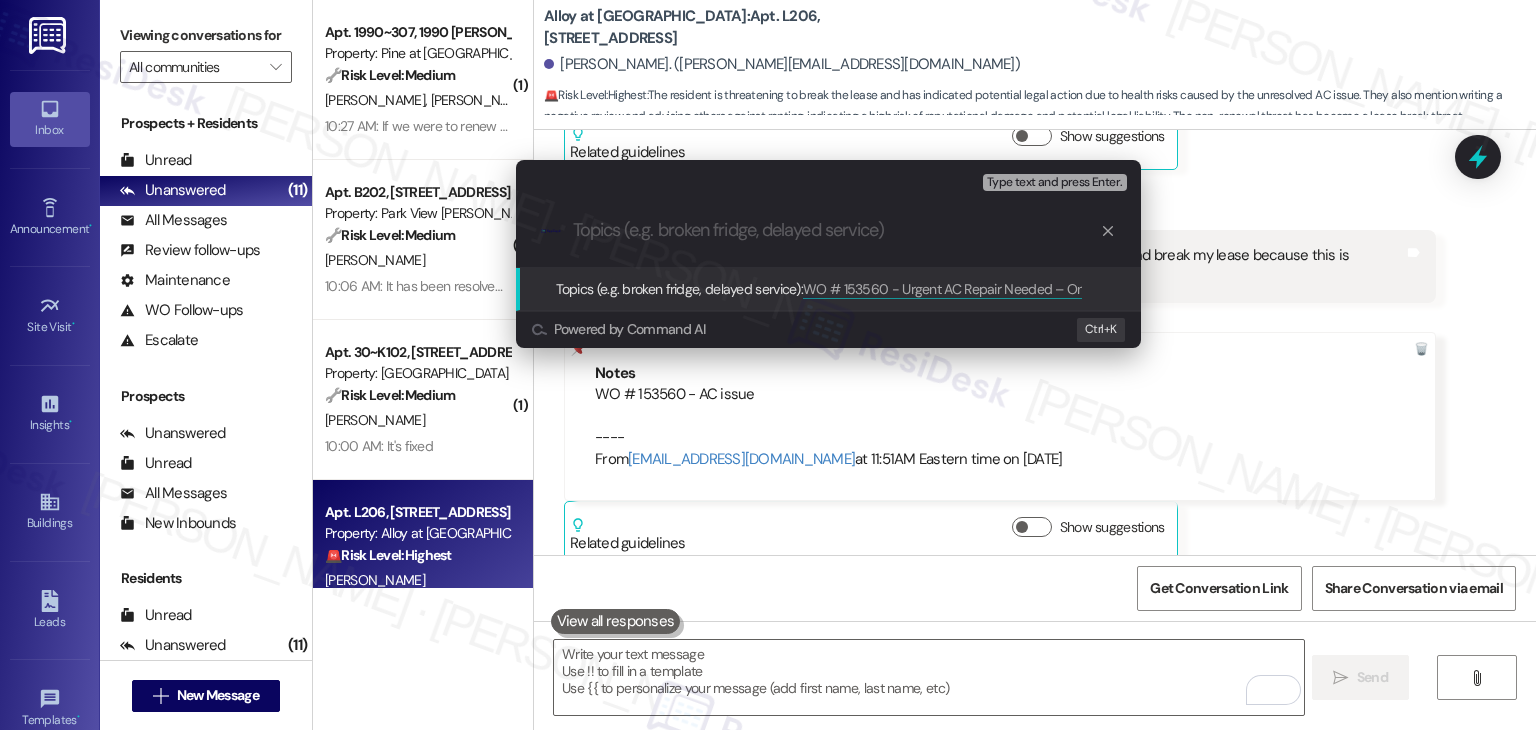 scroll, scrollTop: 0, scrollLeft: 0, axis: both 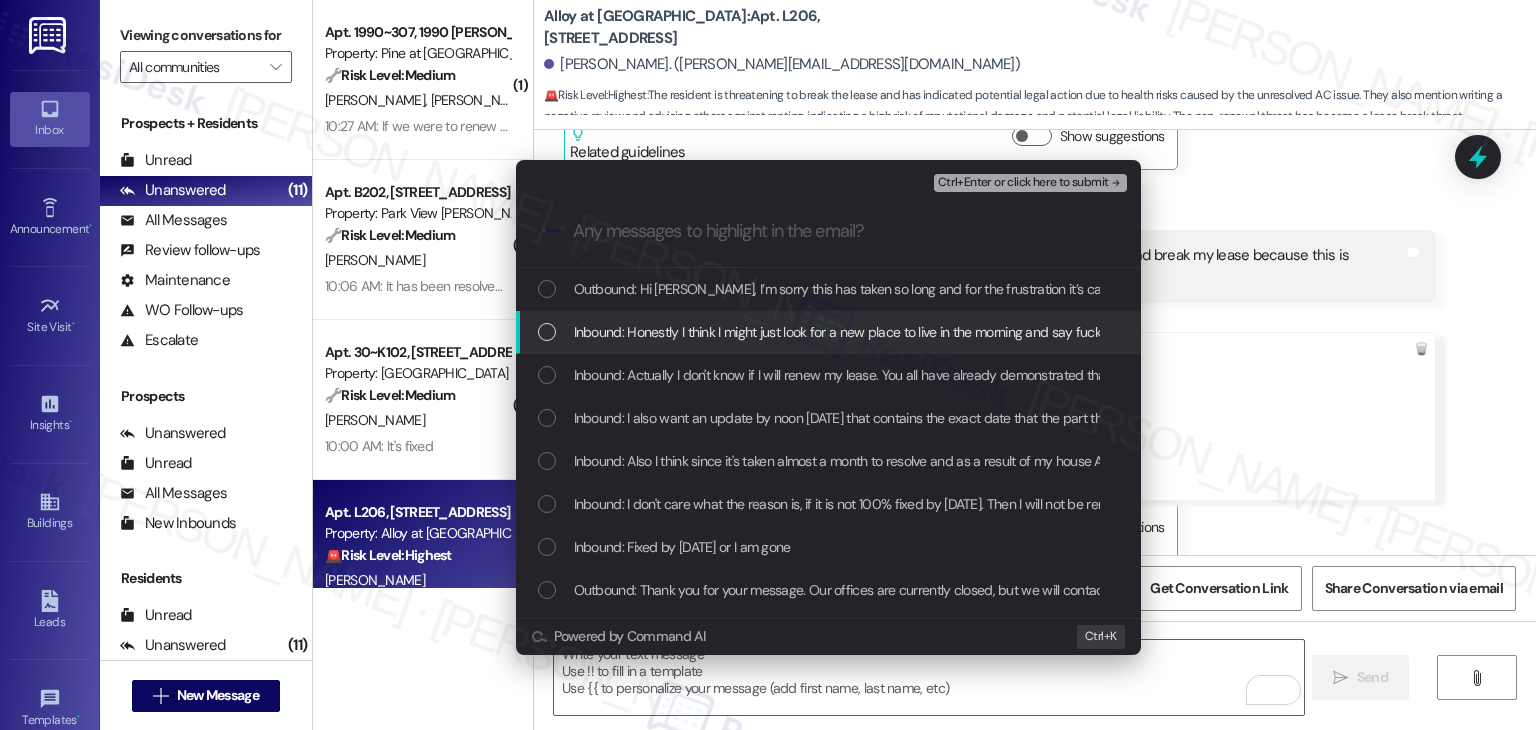 click at bounding box center (547, 332) 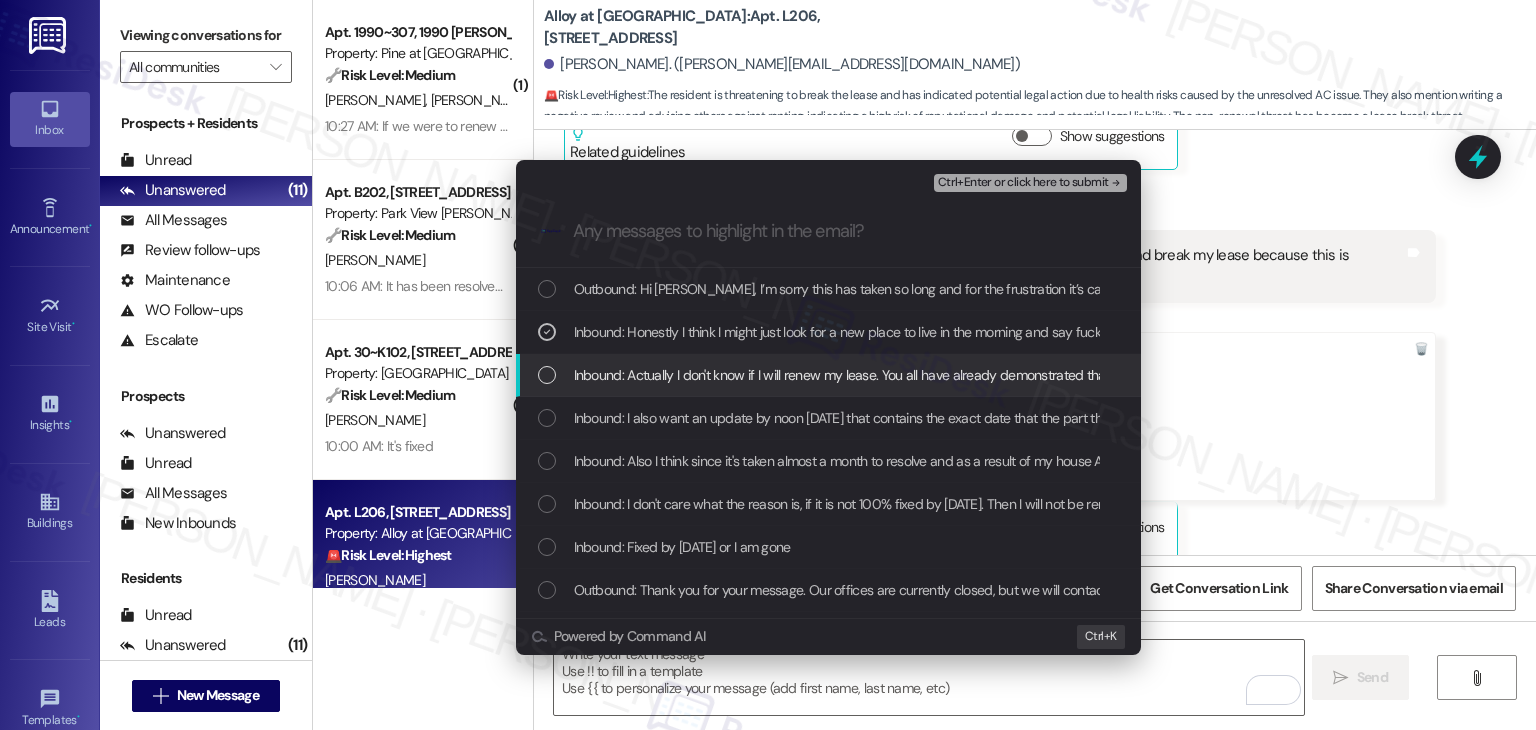 click at bounding box center (547, 375) 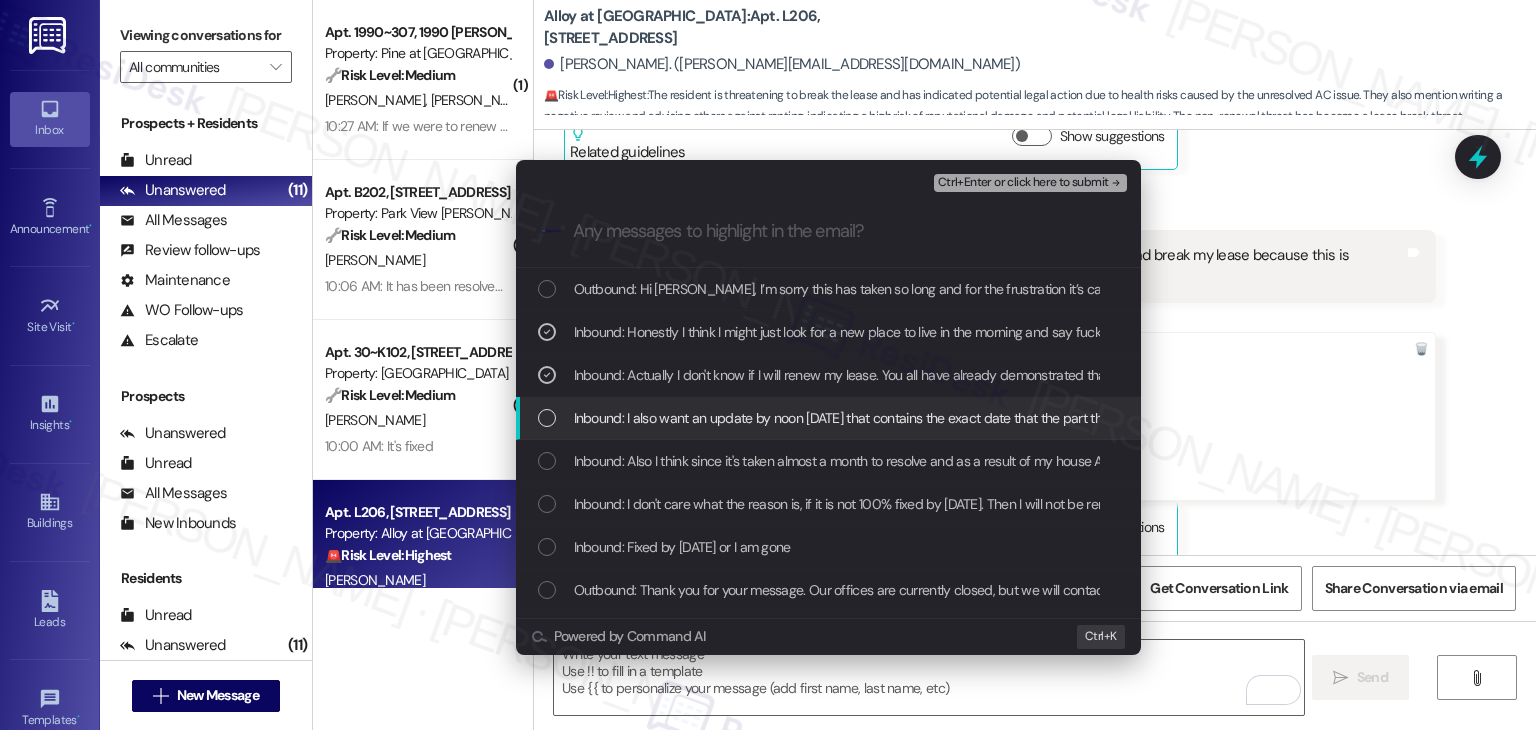 click at bounding box center (547, 418) 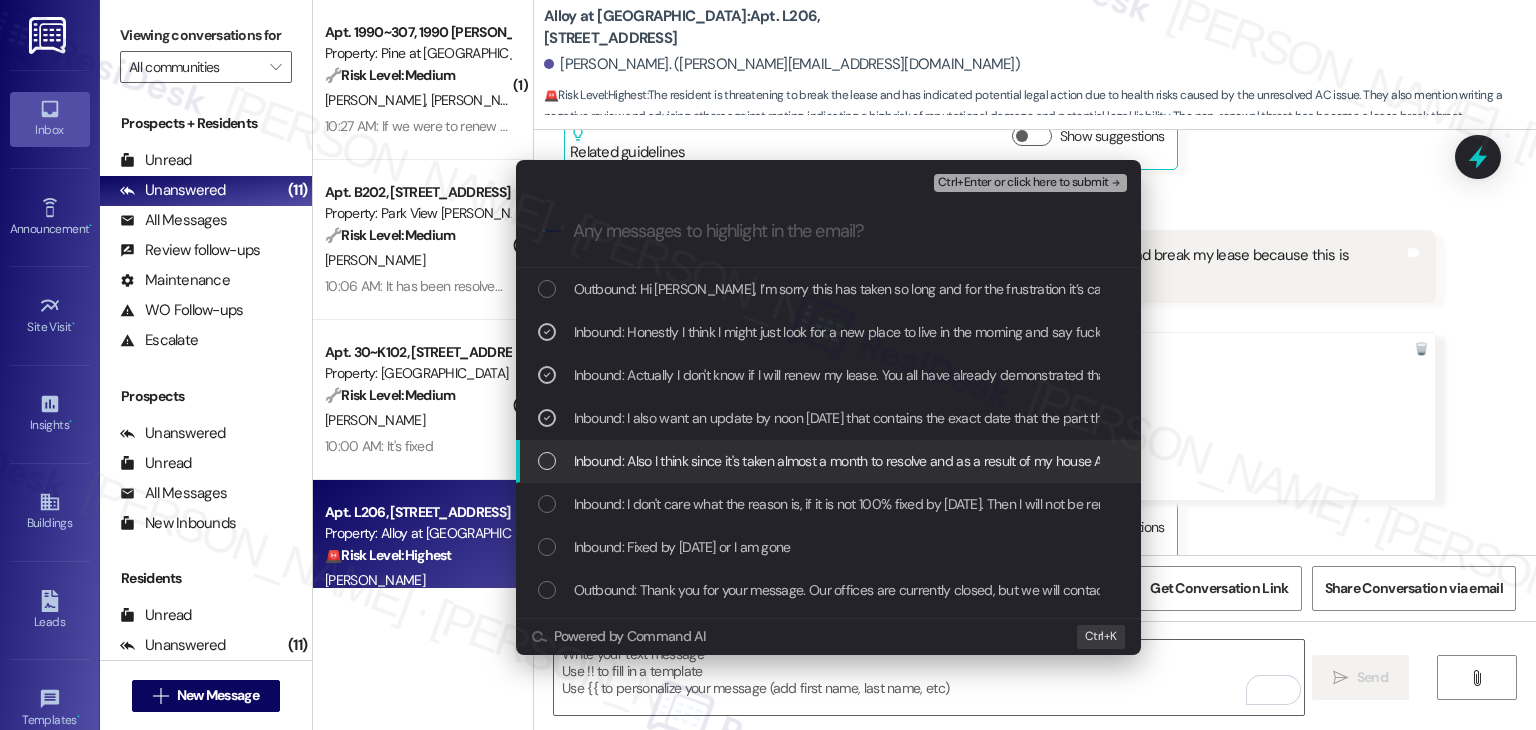 click at bounding box center (547, 461) 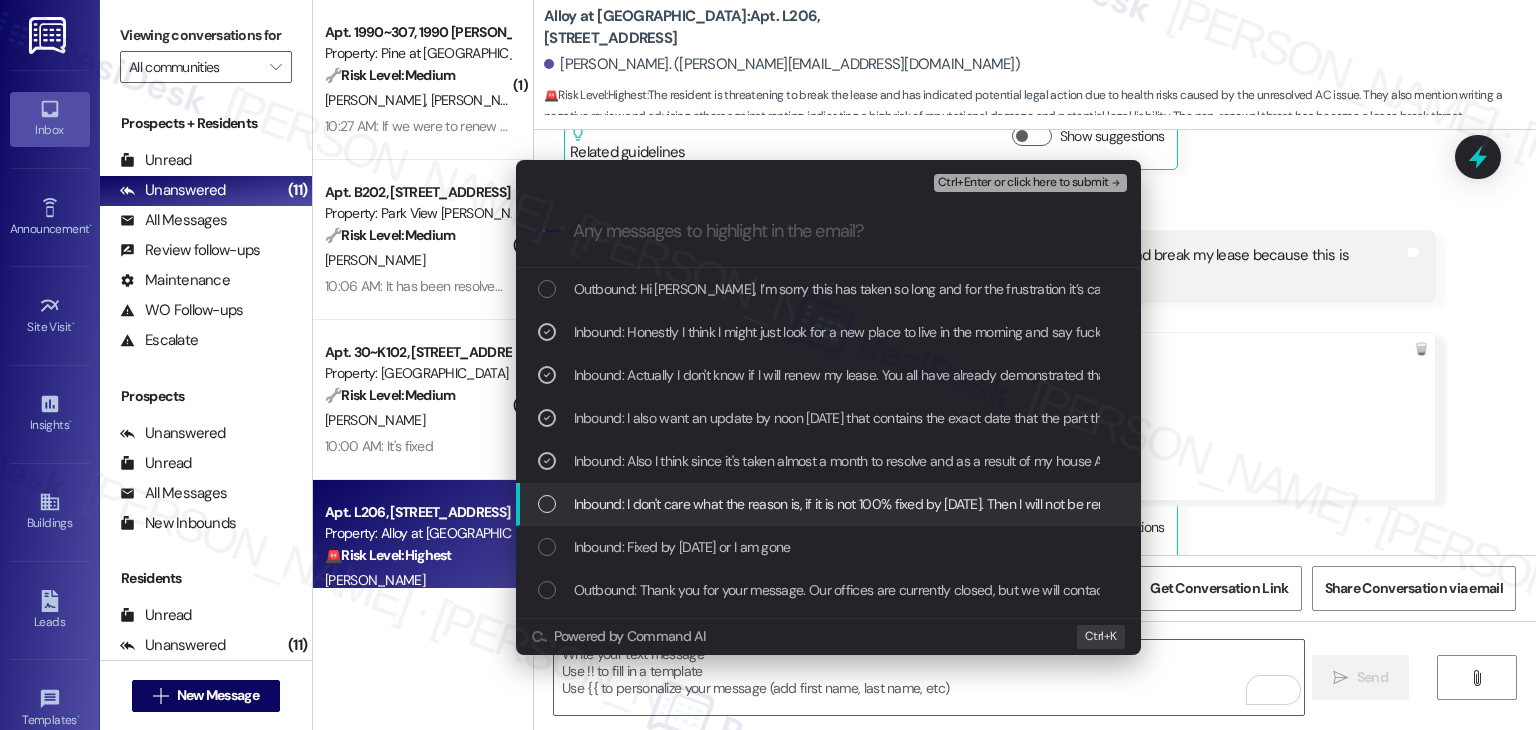 click at bounding box center (547, 504) 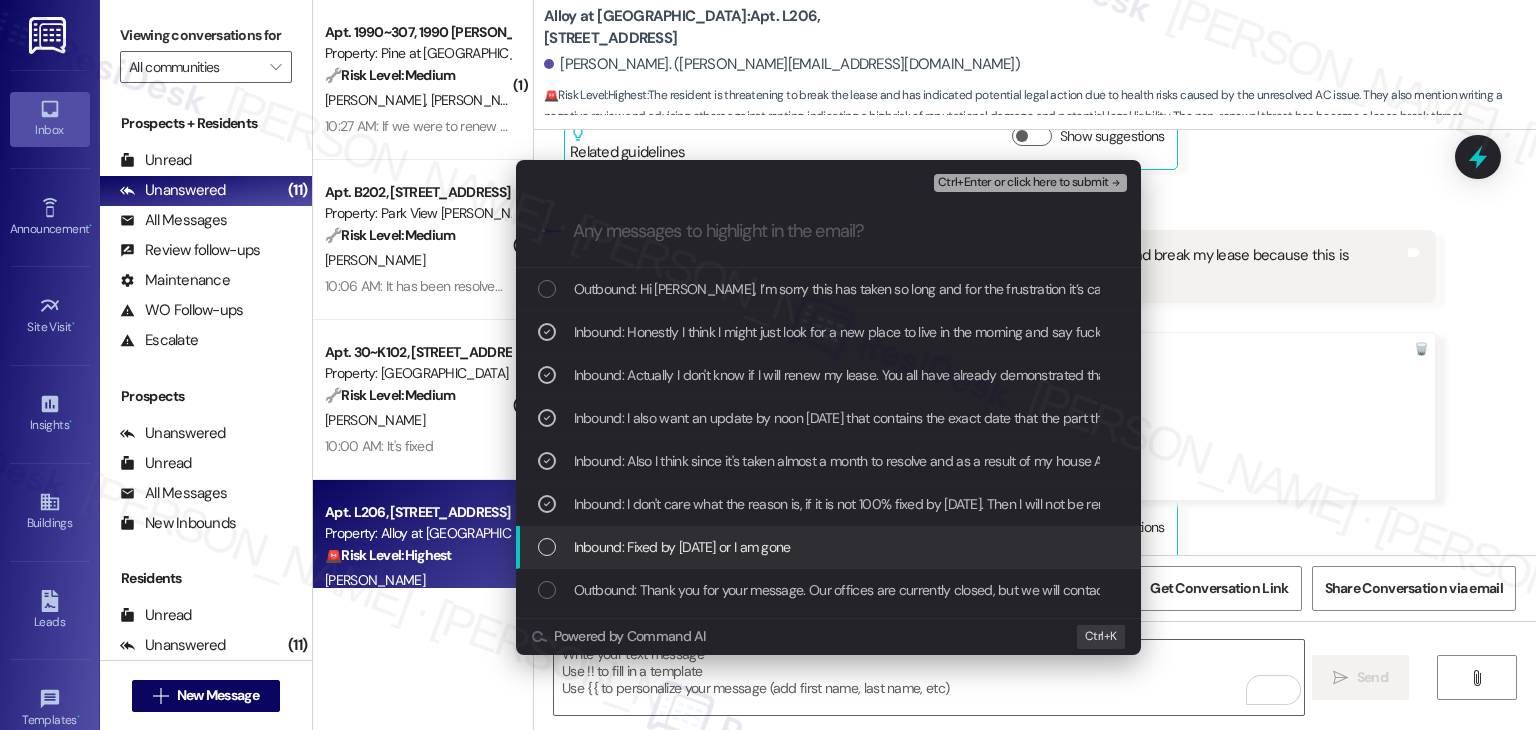 click on "Inbound: Fixed by Friday or I am gone" at bounding box center (830, 547) 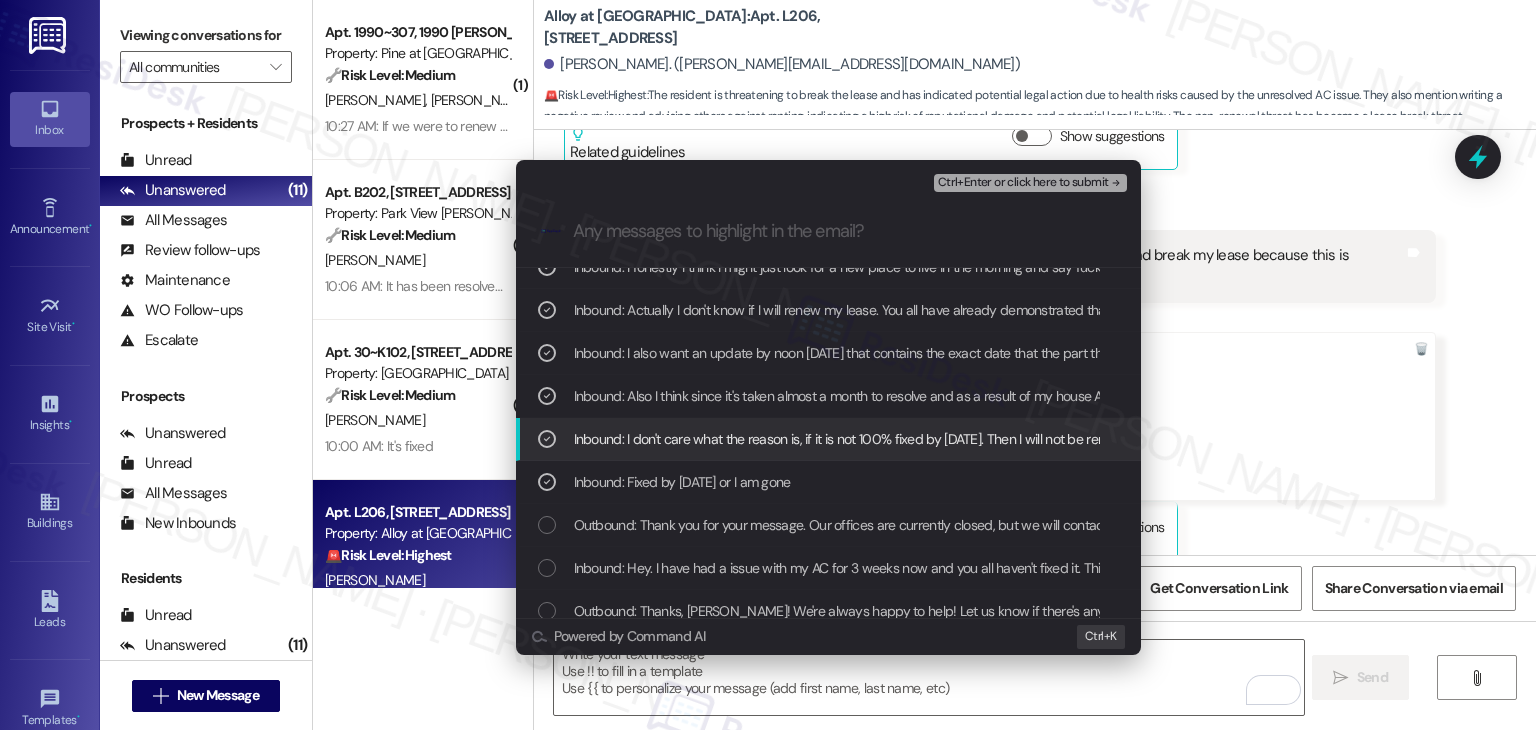 scroll, scrollTop: 100, scrollLeft: 0, axis: vertical 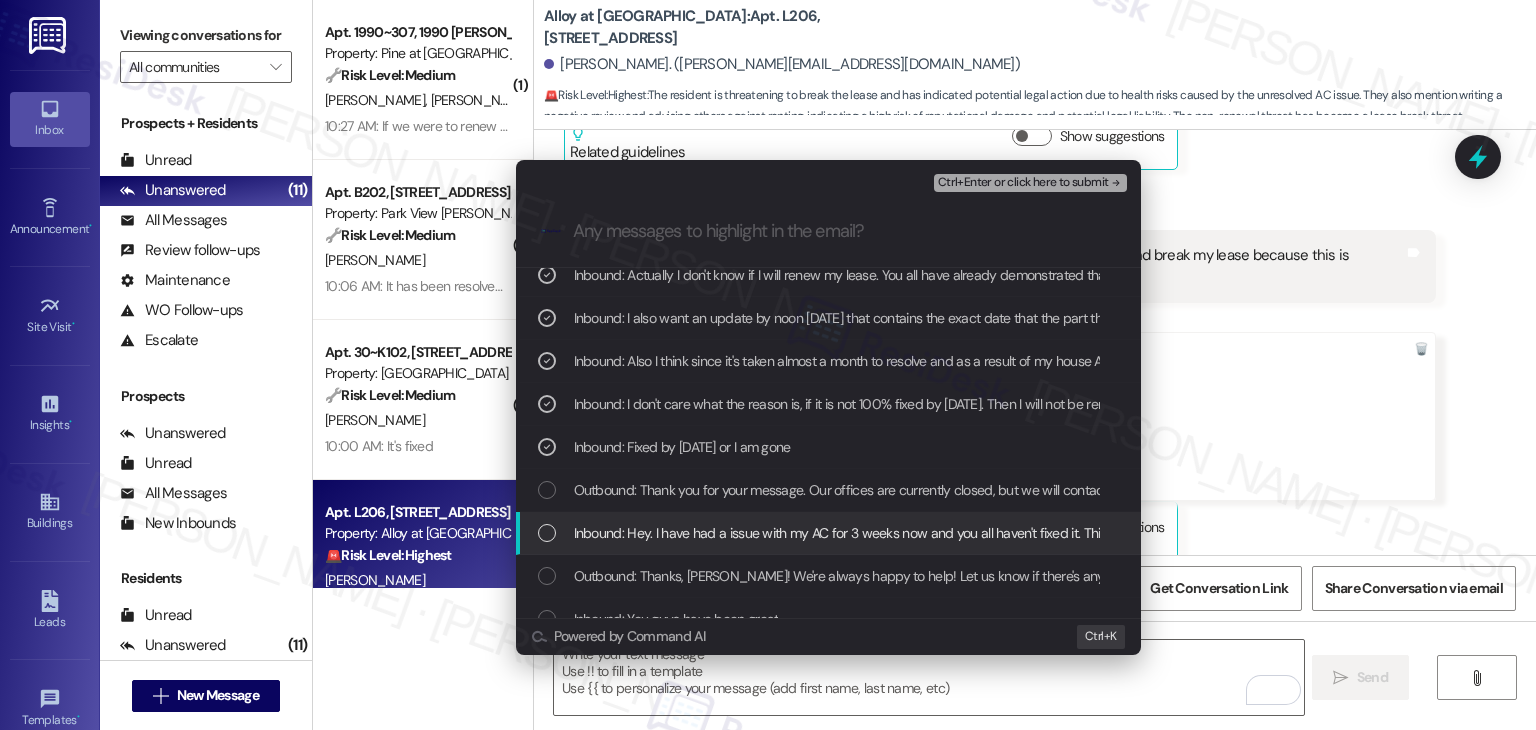 click at bounding box center [547, 533] 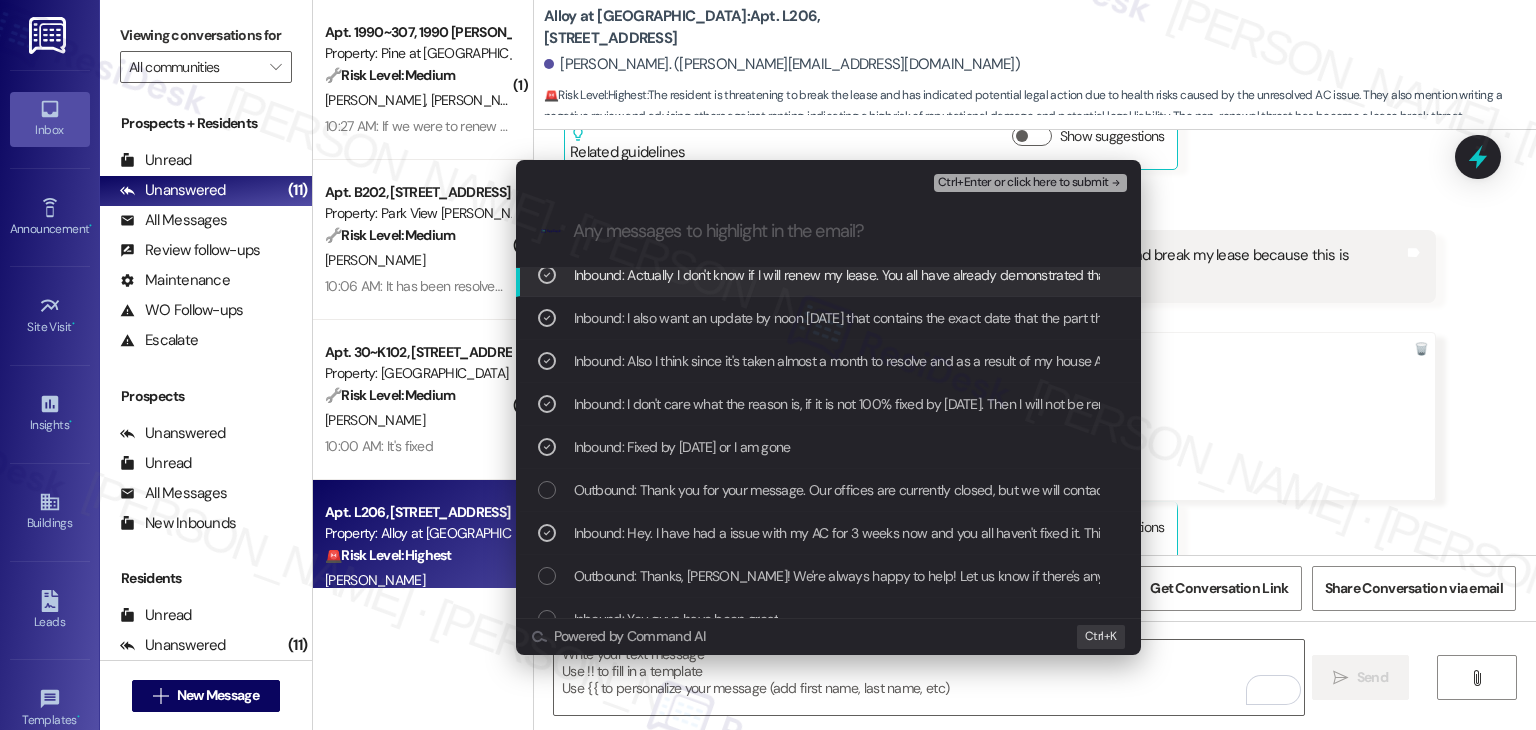 click on "Ctrl+Enter or click here to submit" at bounding box center (1023, 183) 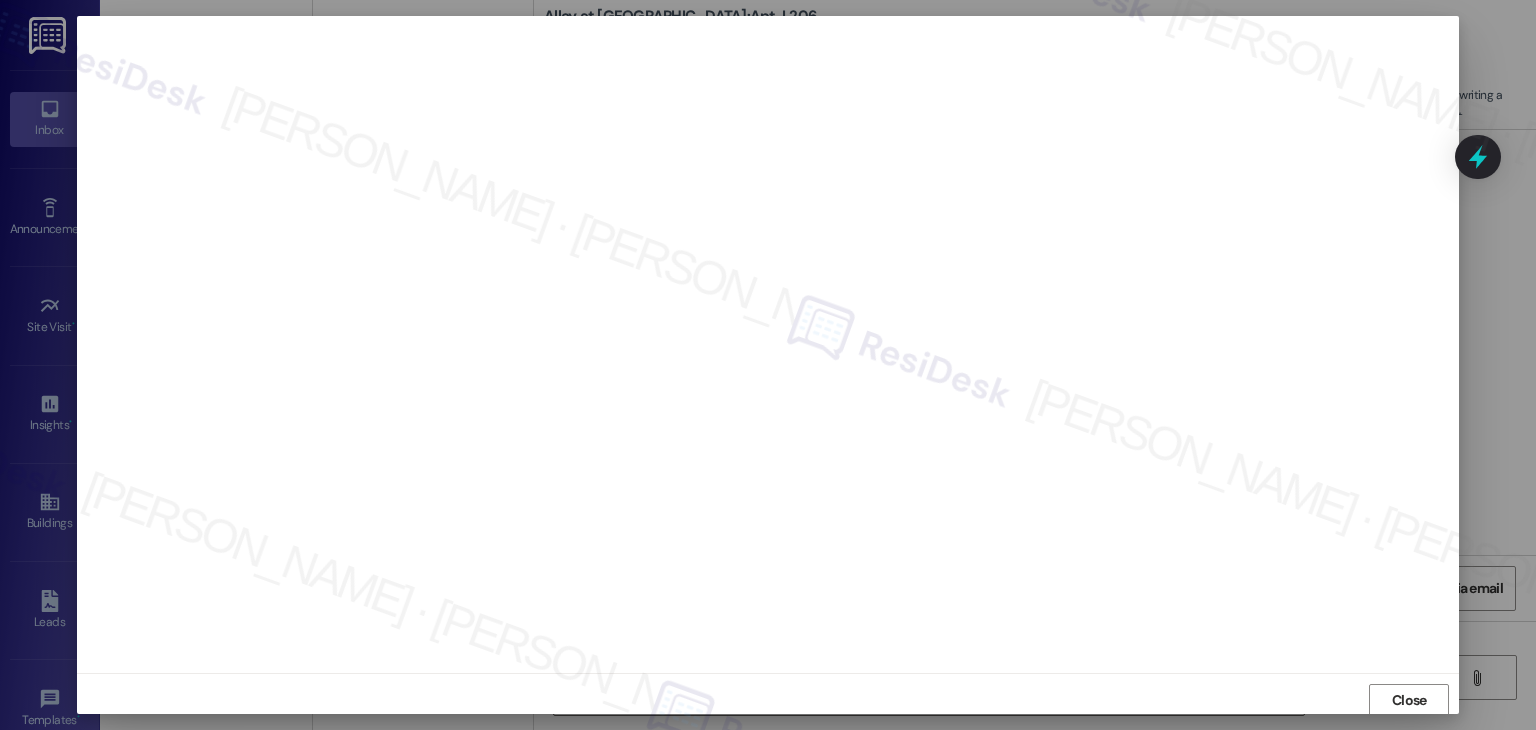 scroll, scrollTop: 1, scrollLeft: 0, axis: vertical 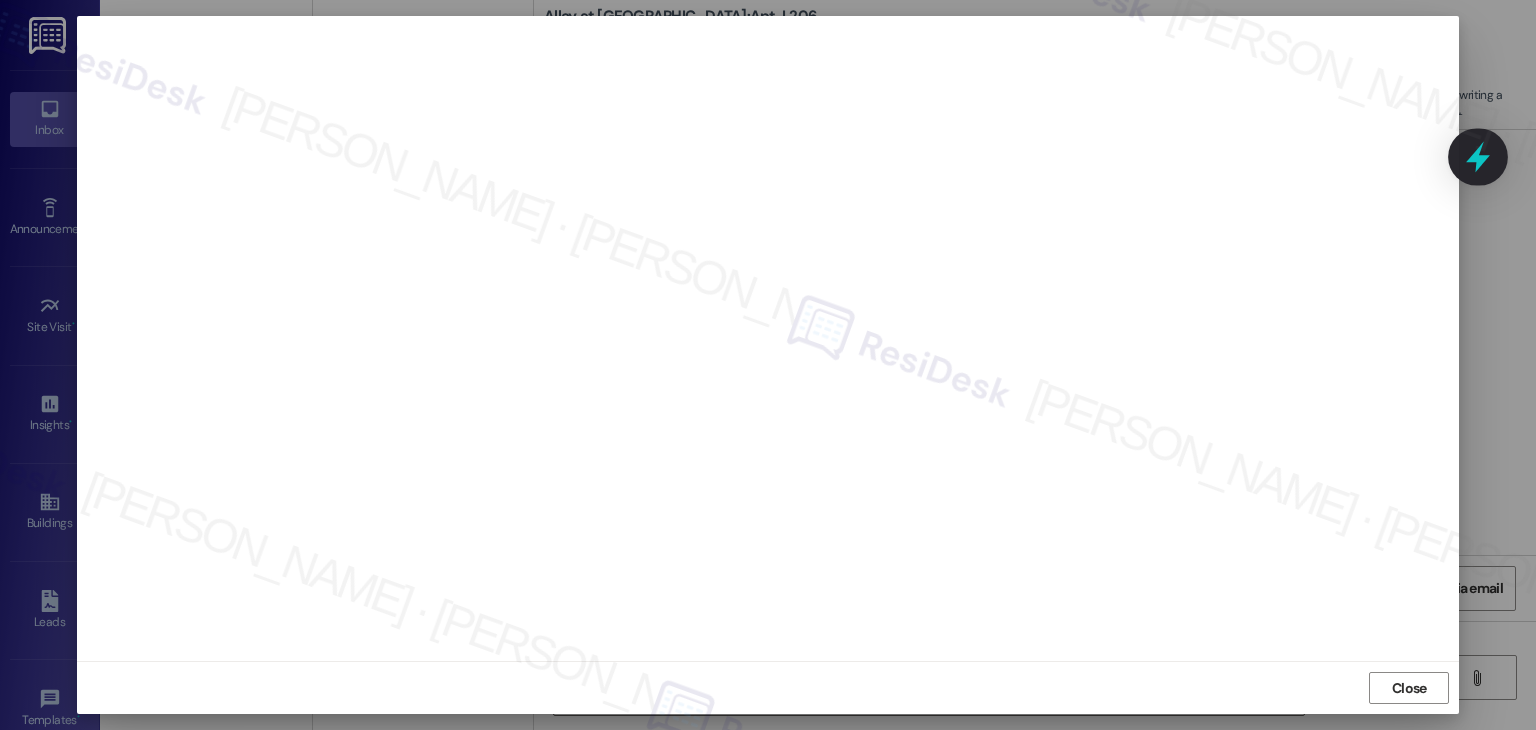 drag, startPoint x: 1398, startPoint y: 691, endPoint x: 1500, endPoint y: 159, distance: 541.68994 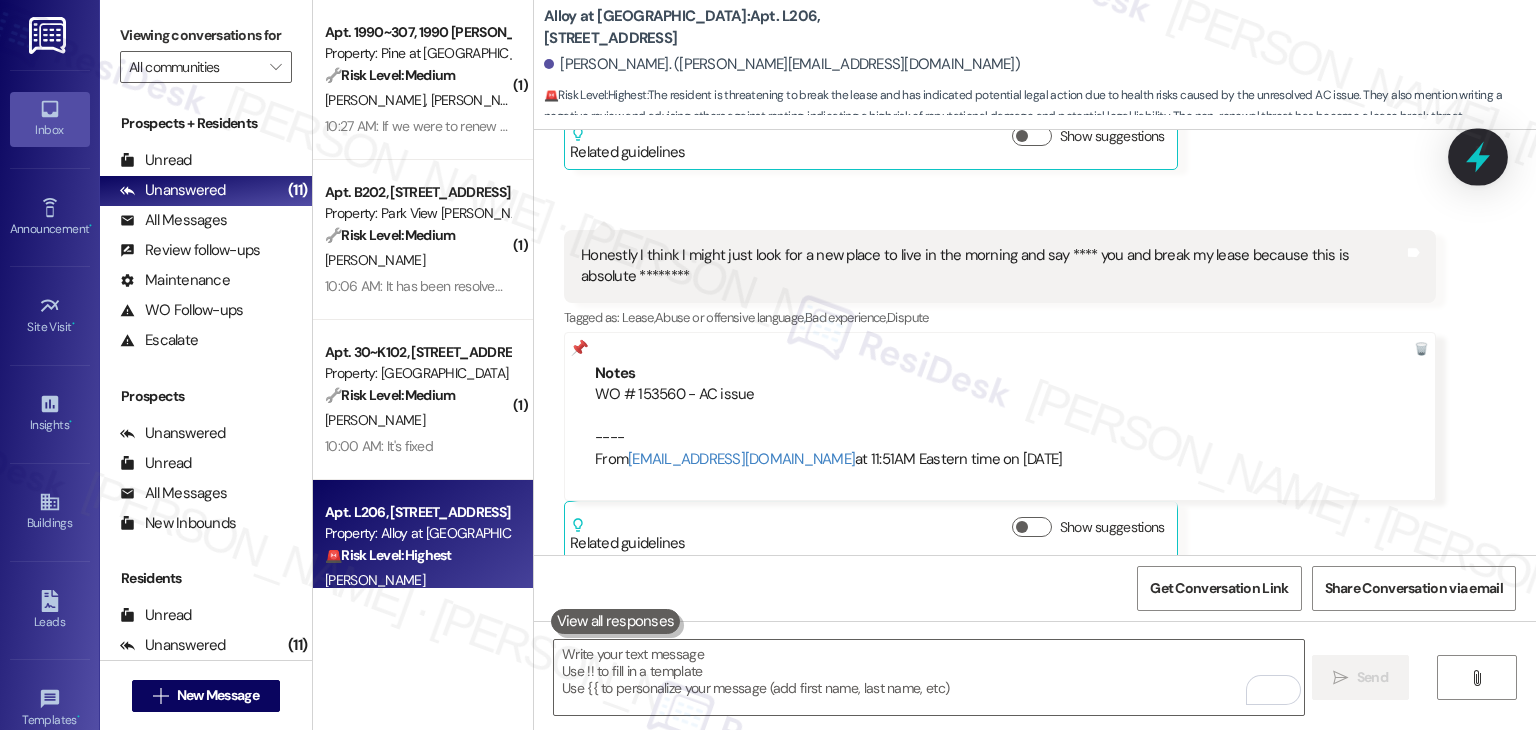 click 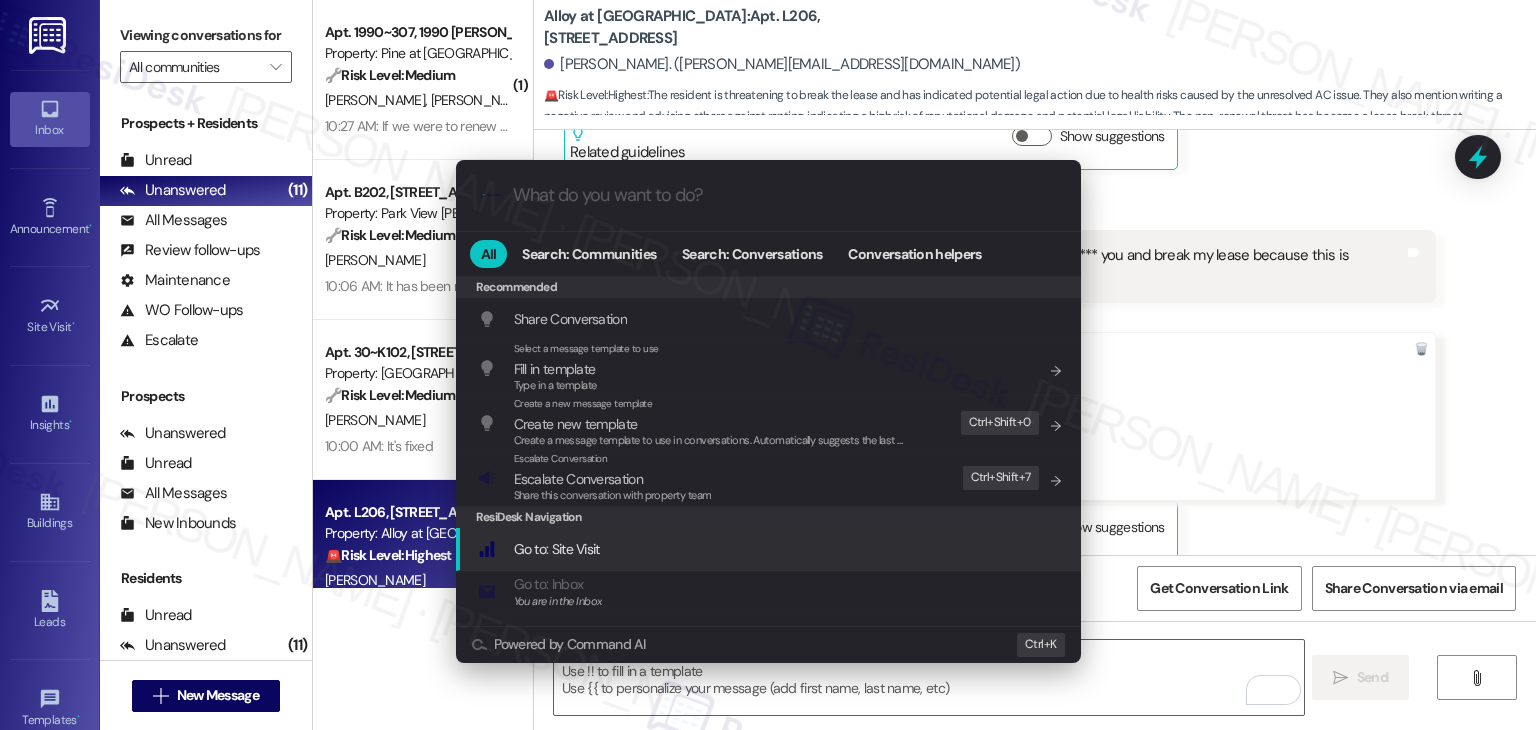 click on "Share this conversation with property team" at bounding box center [613, 495] 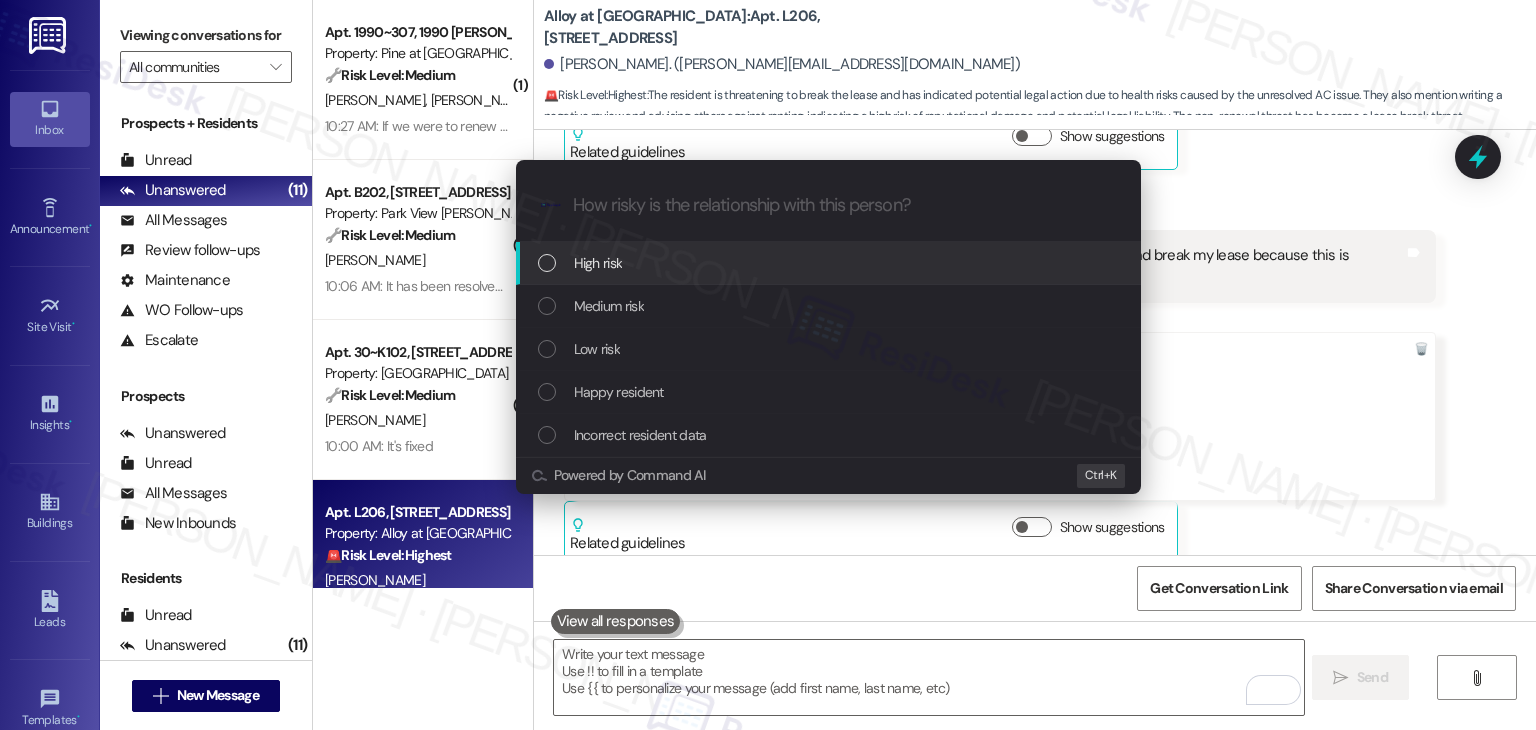 click at bounding box center (547, 263) 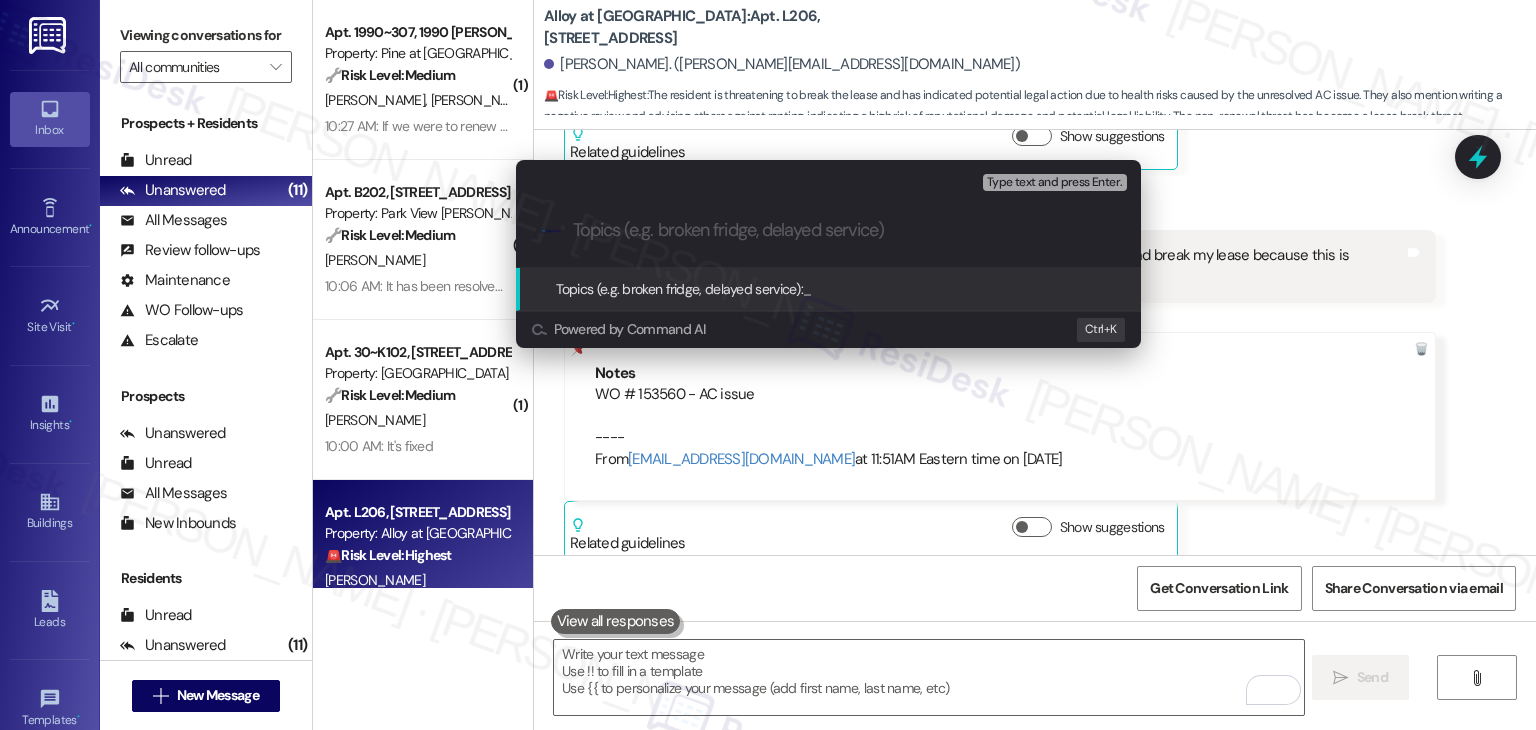 paste on "WO # 153560 - Urgent AC Repair Needed – Ongoing Issue for 3 Weeks" 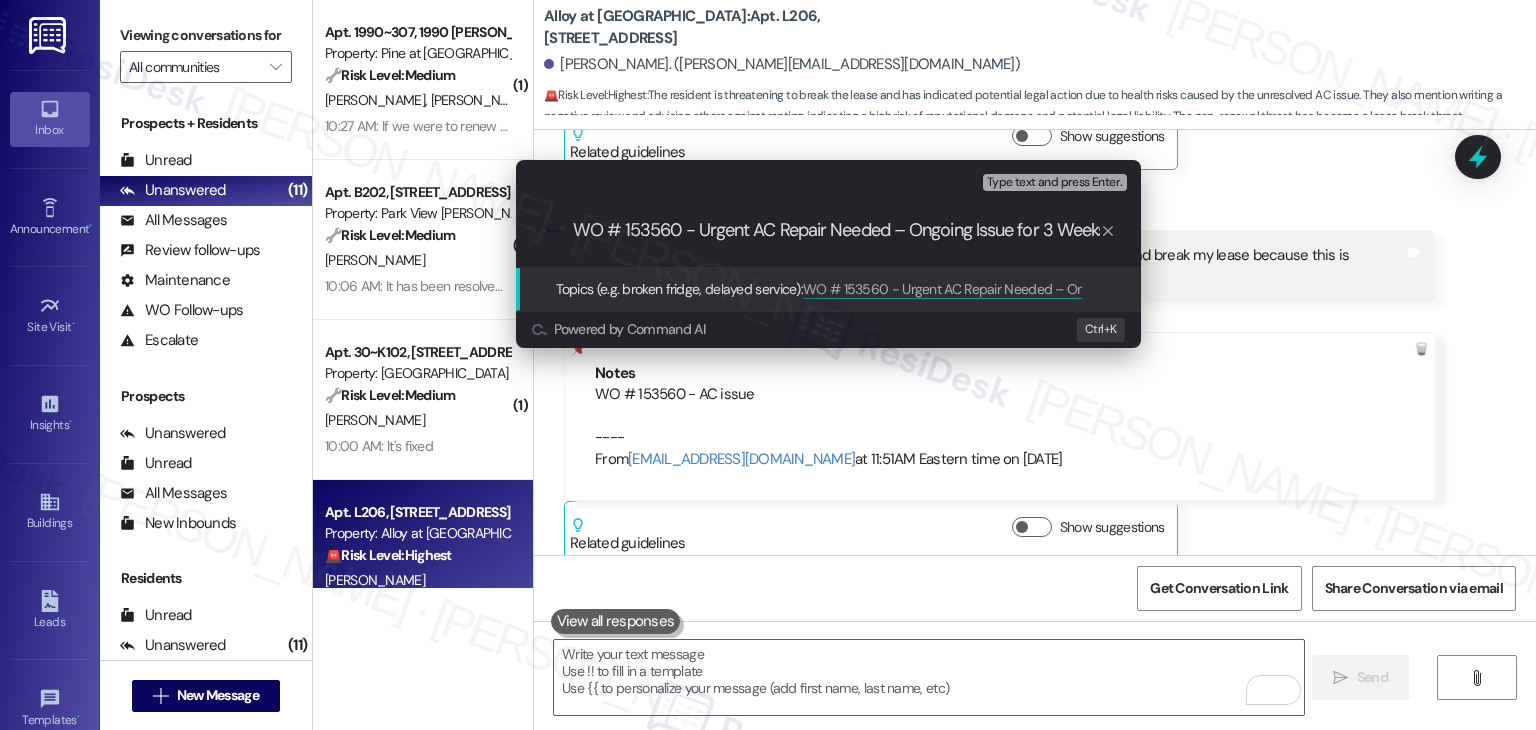 scroll, scrollTop: 0, scrollLeft: 9, axis: horizontal 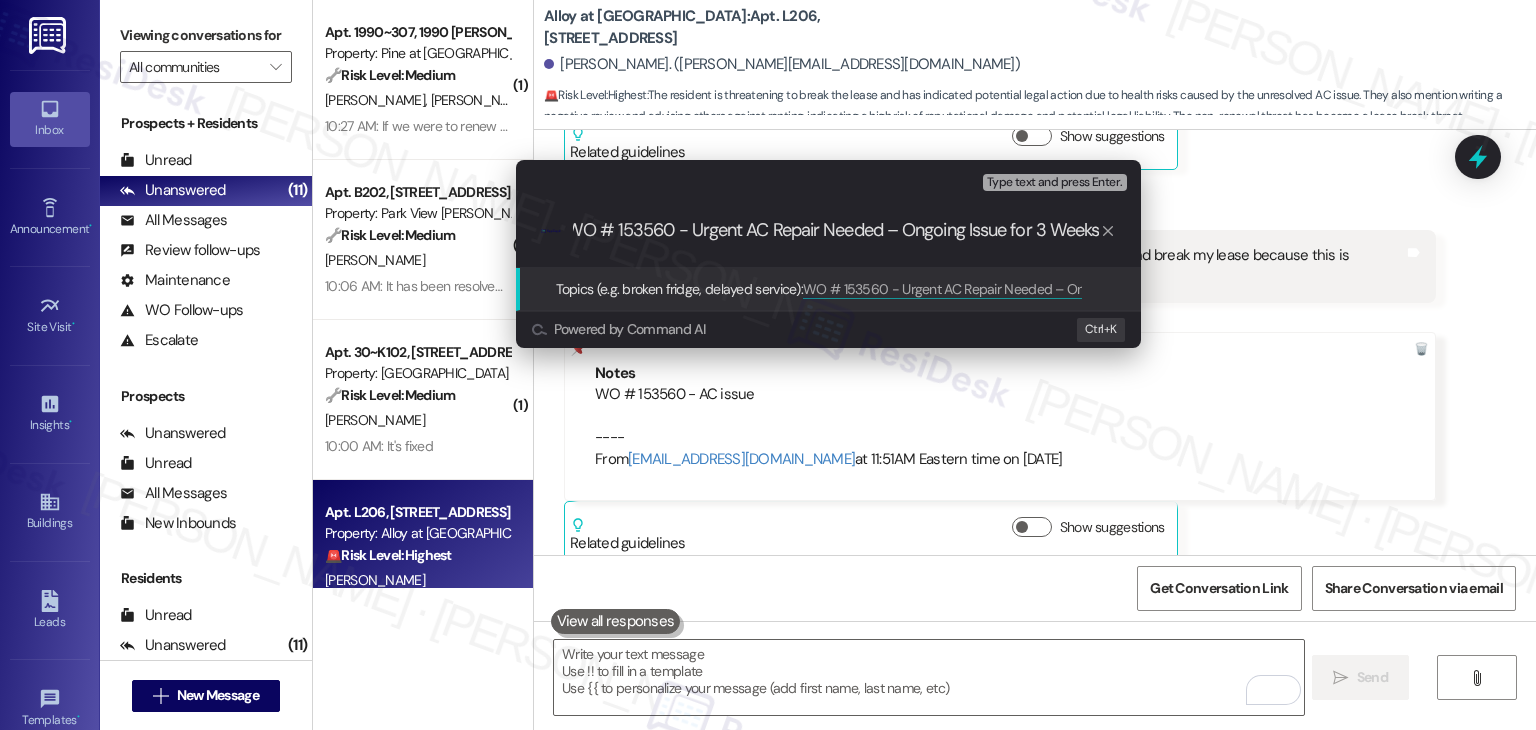 type 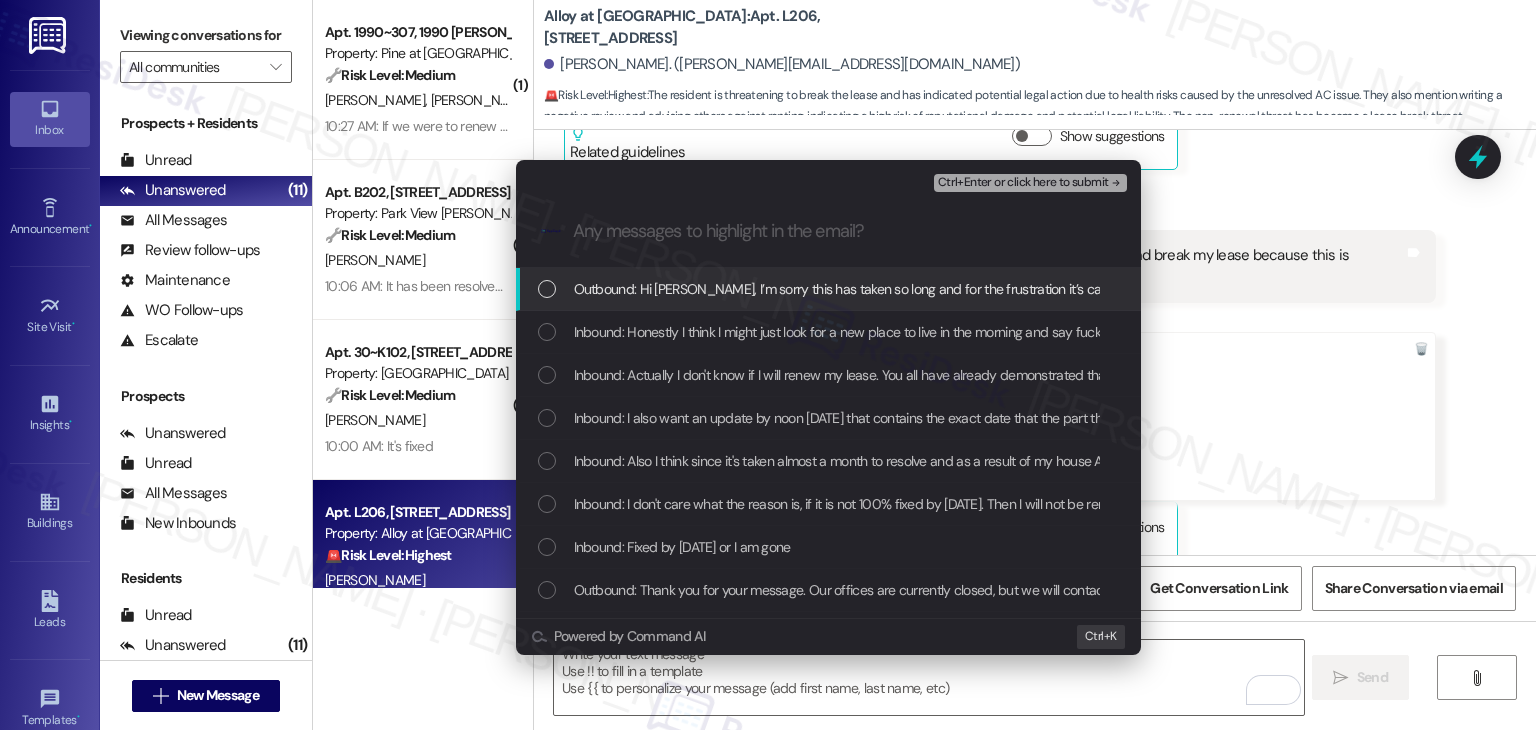 scroll, scrollTop: 0, scrollLeft: 0, axis: both 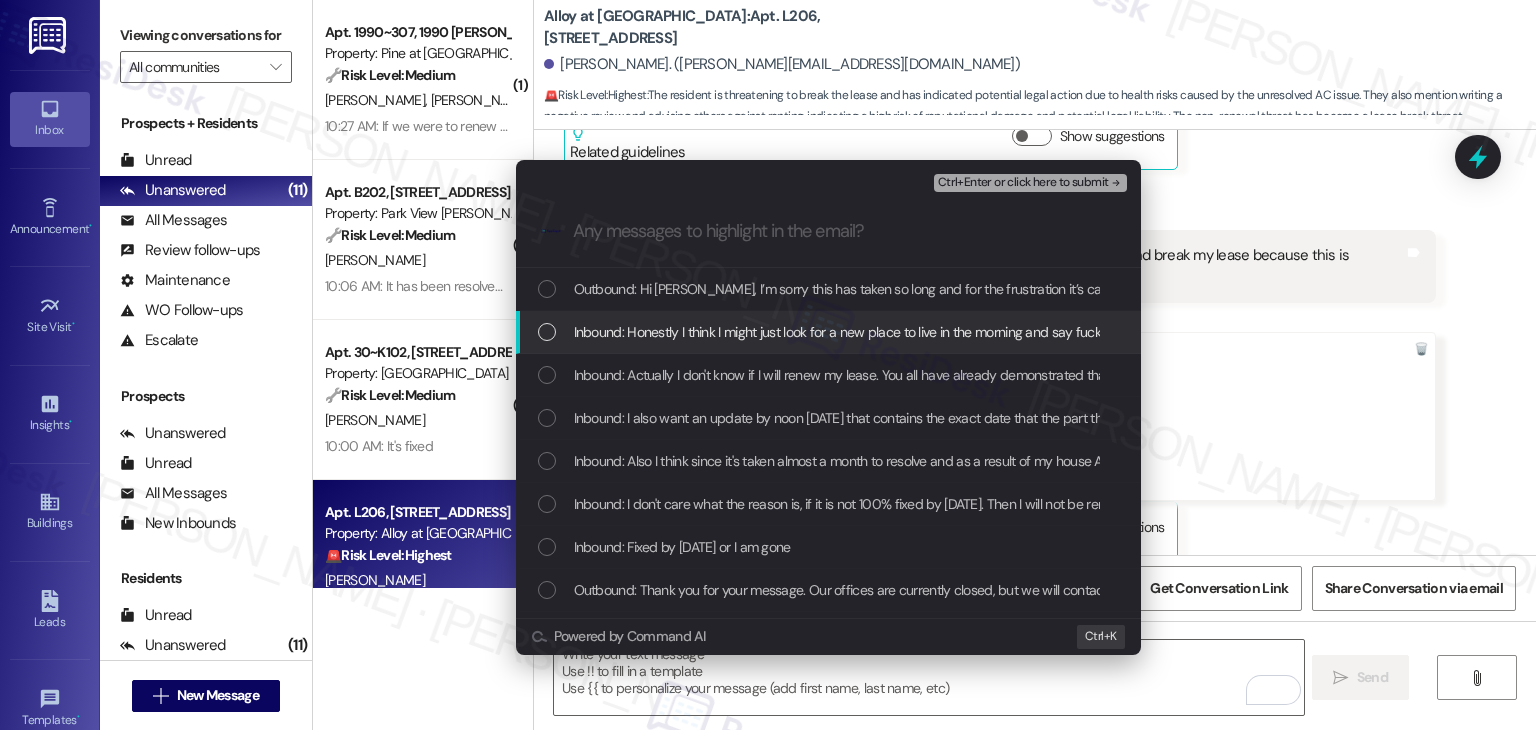 click at bounding box center [547, 332] 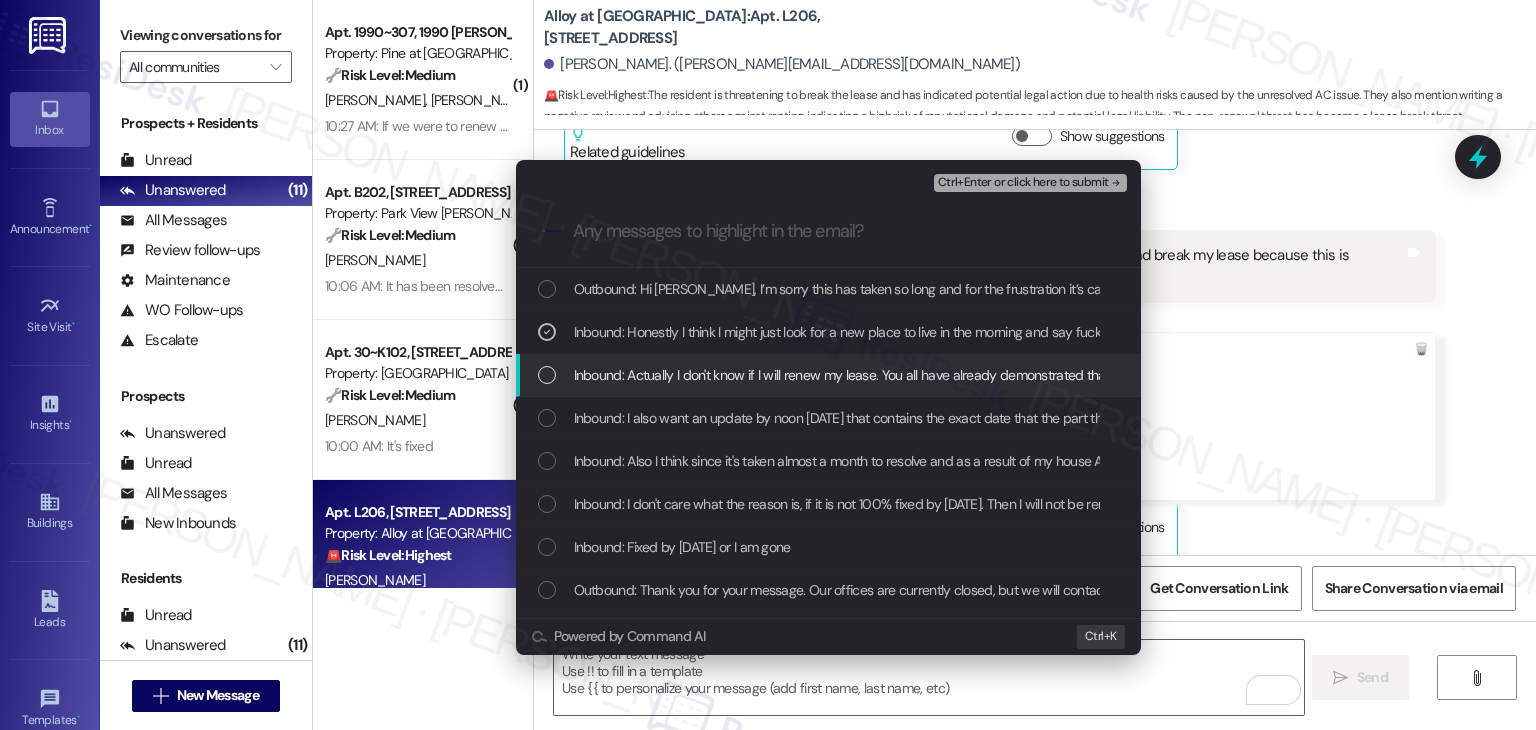 click at bounding box center [547, 375] 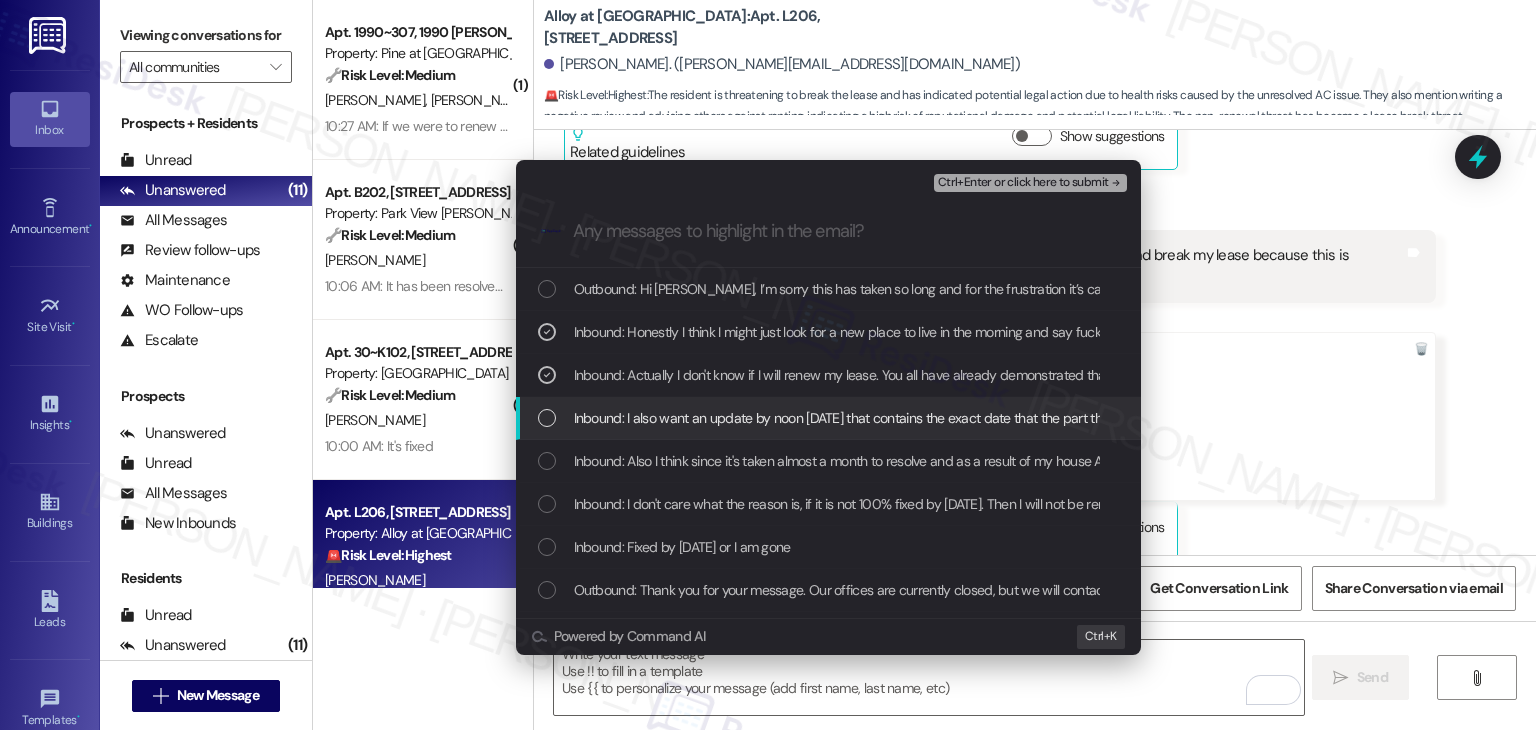 click at bounding box center (547, 418) 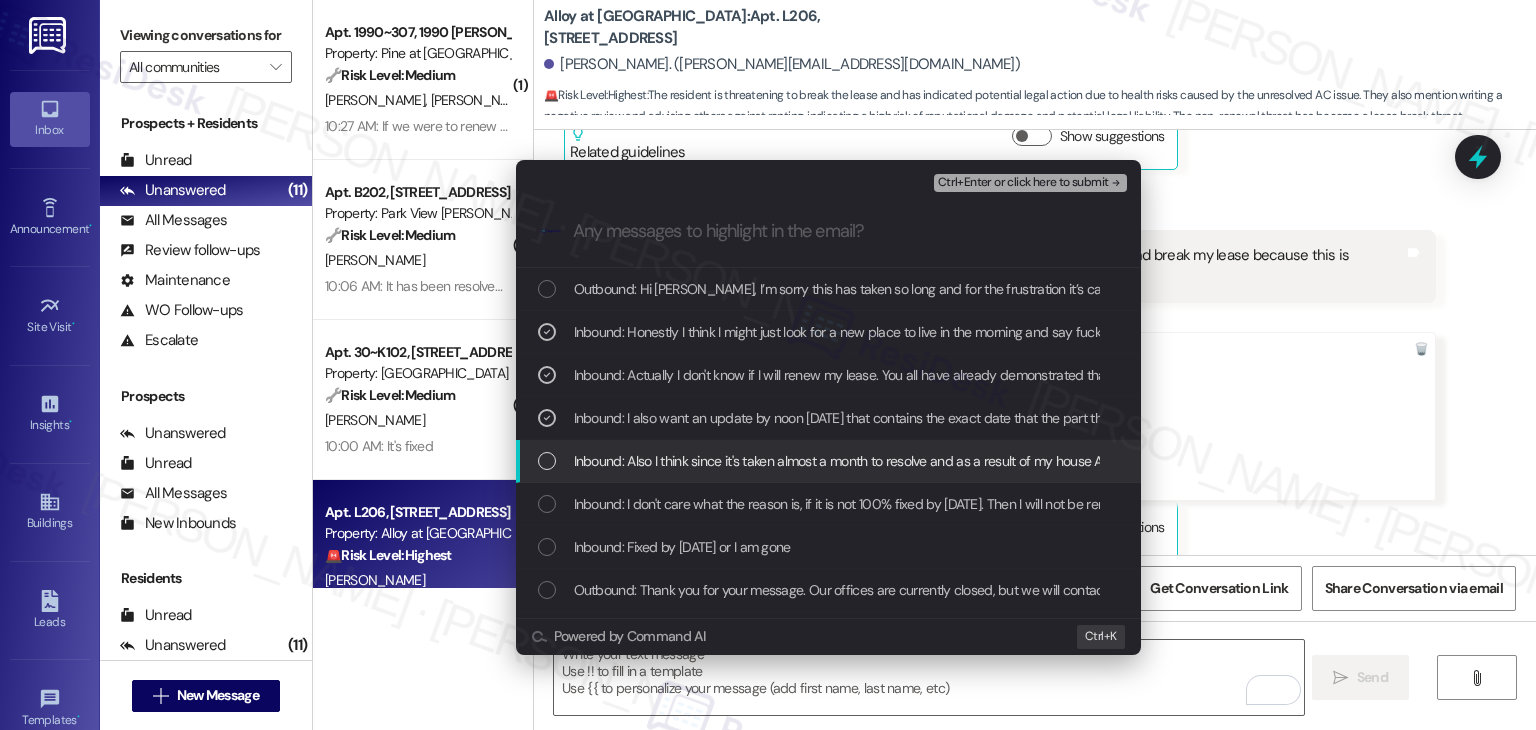 click at bounding box center (547, 461) 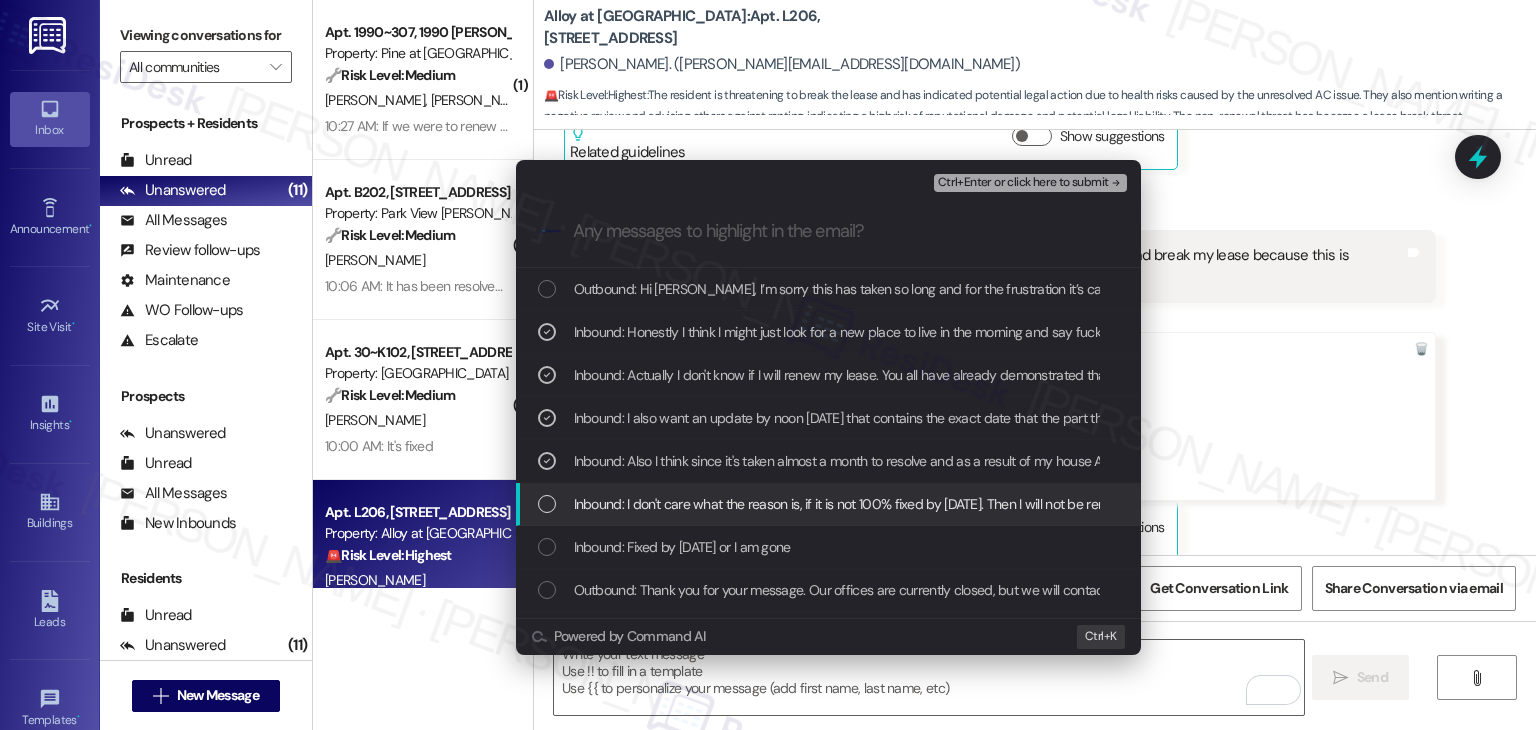 click at bounding box center [547, 504] 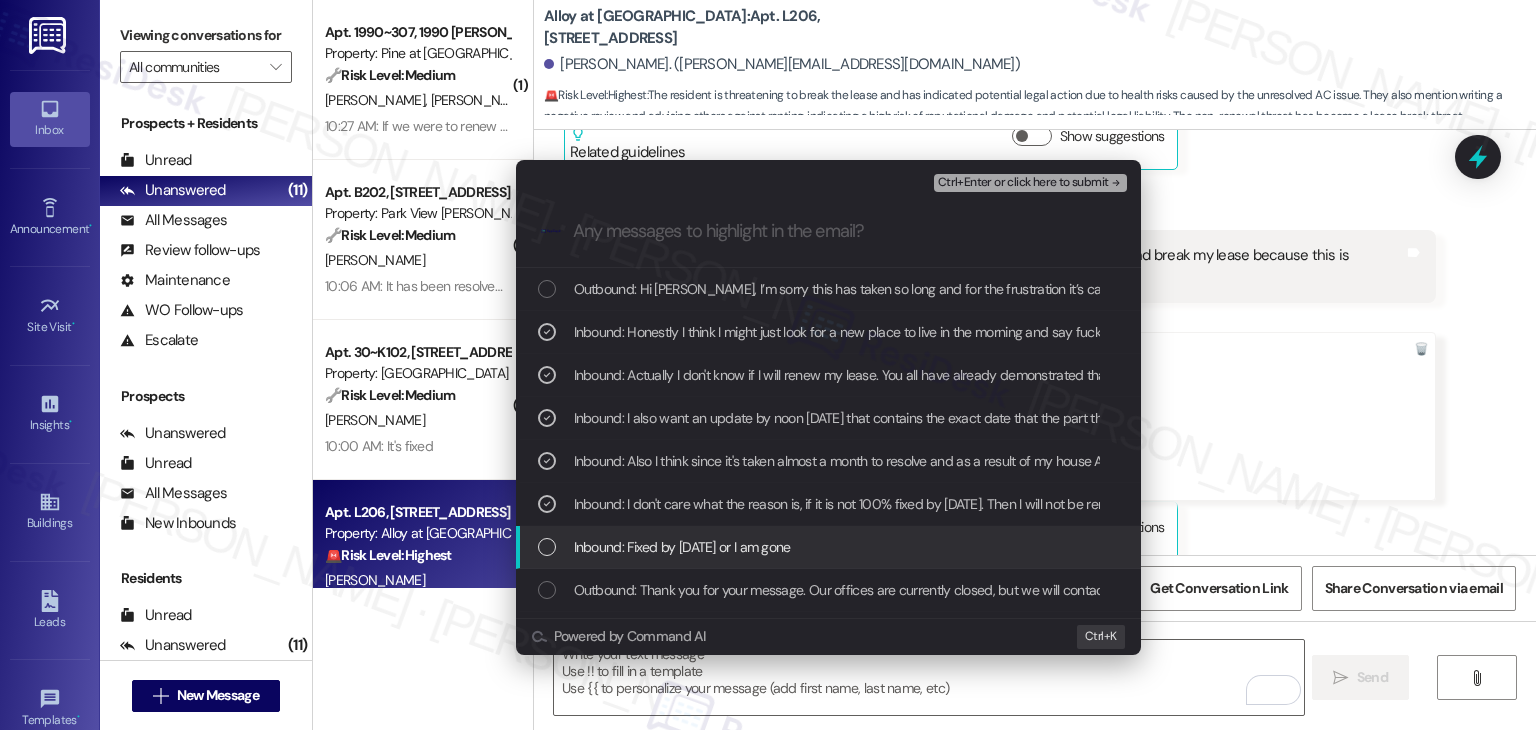 click at bounding box center [547, 547] 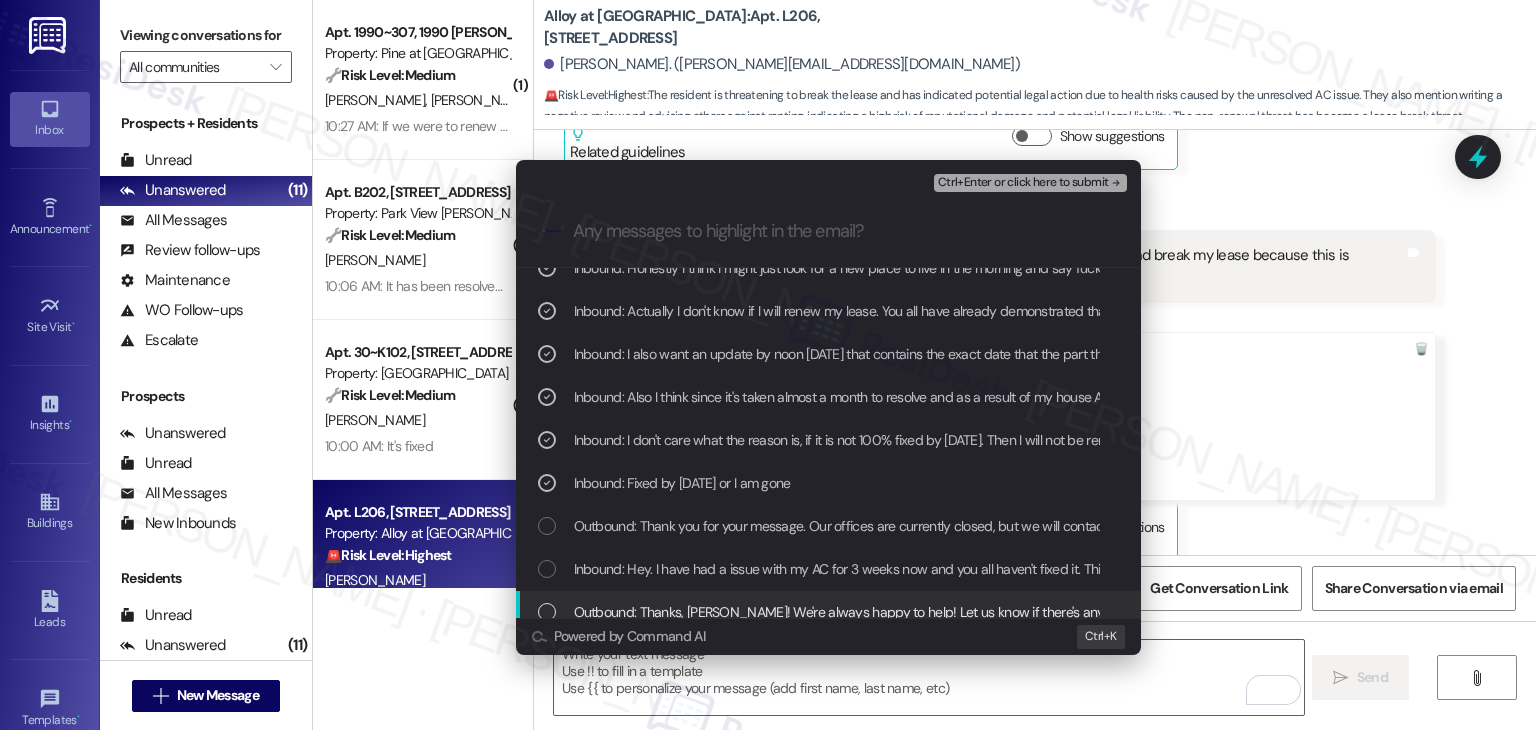 scroll, scrollTop: 100, scrollLeft: 0, axis: vertical 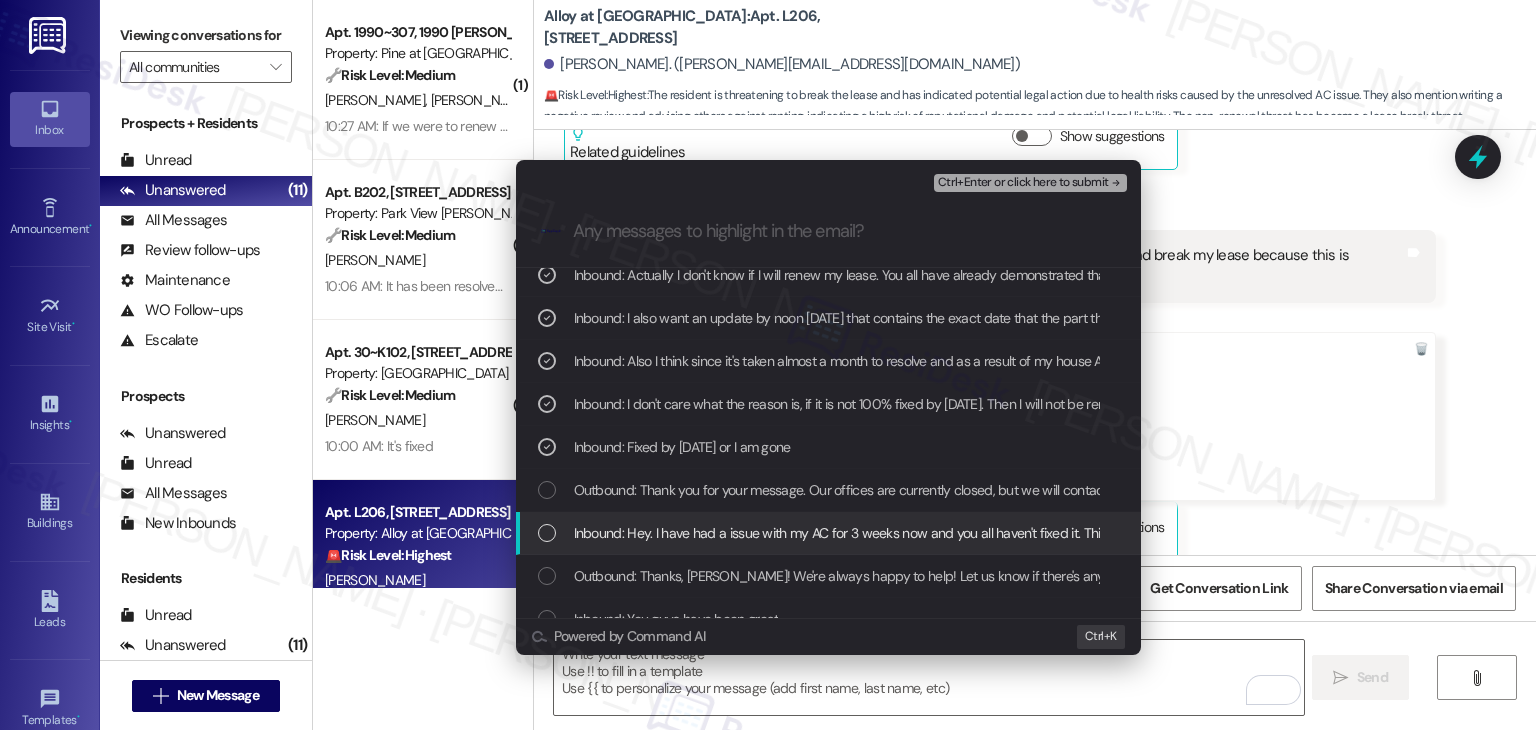 click at bounding box center [547, 533] 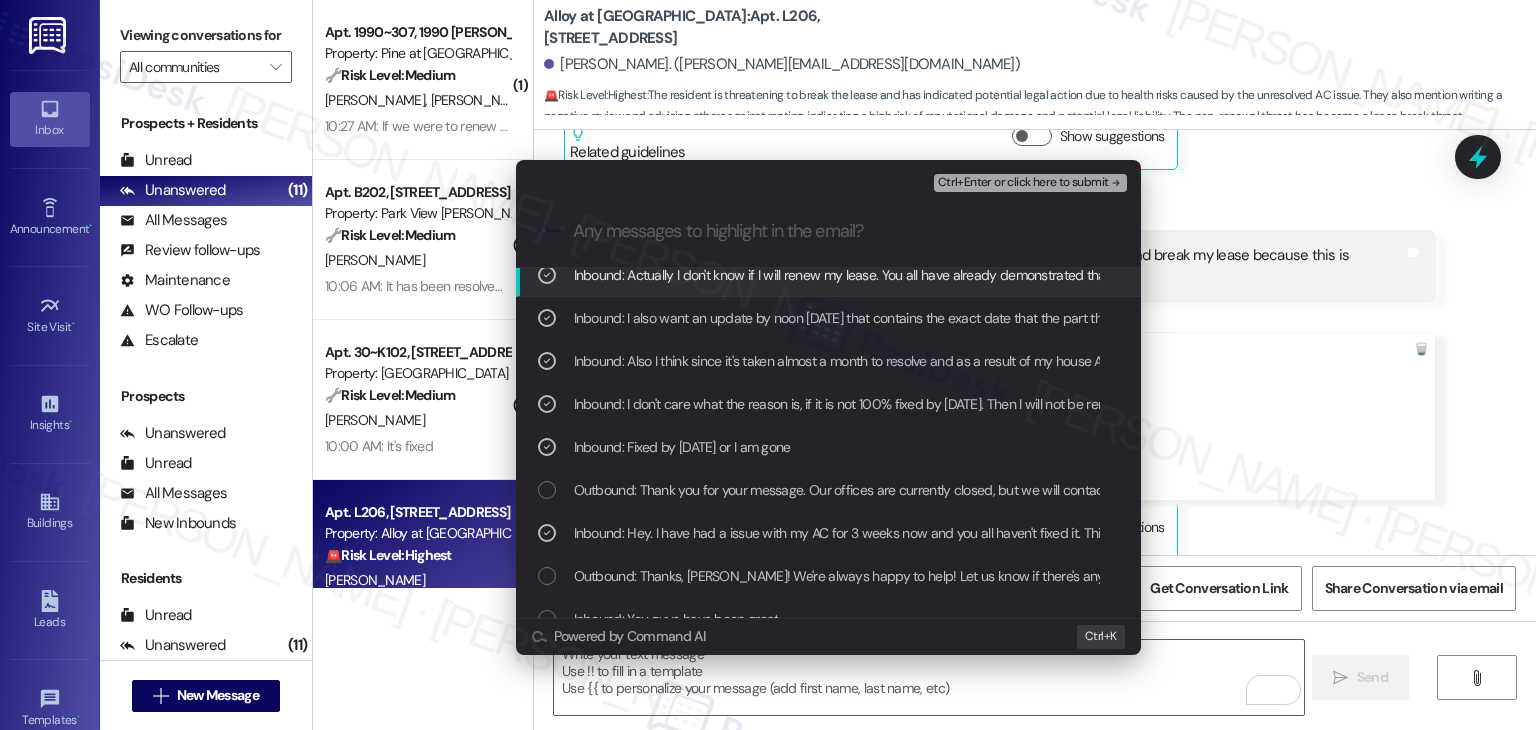 click on "Ctrl+Enter or click here to submit" at bounding box center [1023, 183] 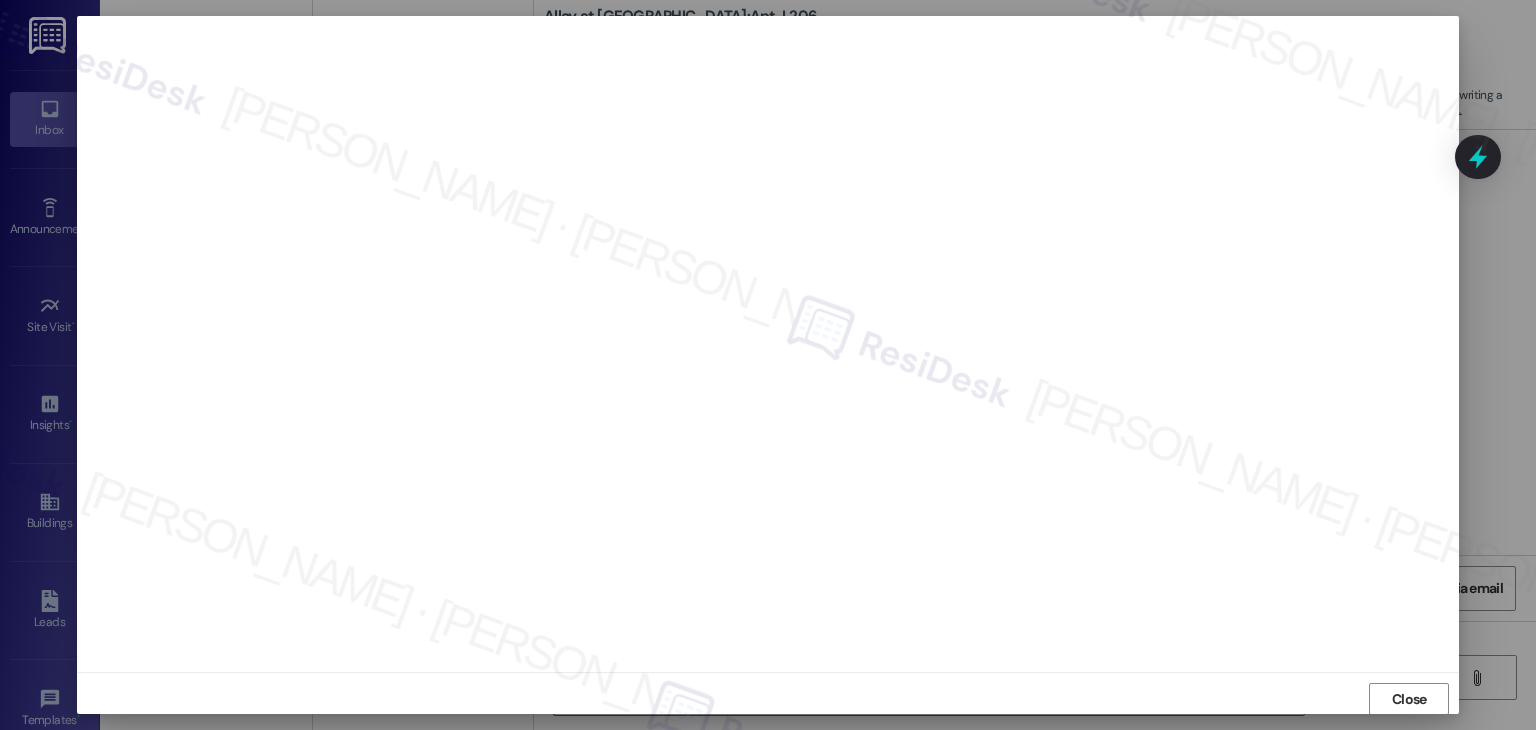 scroll, scrollTop: 12, scrollLeft: 0, axis: vertical 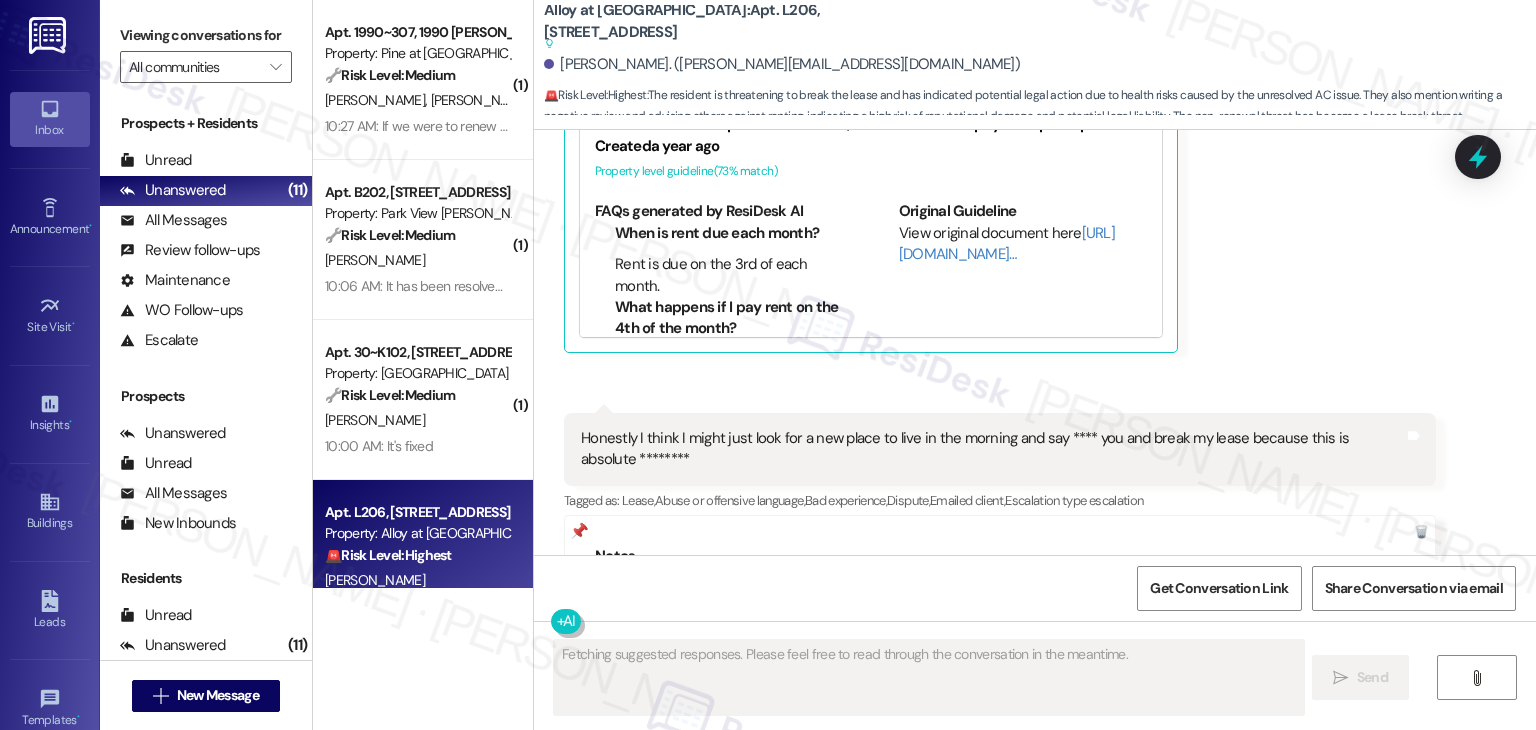 click on "( 1 ) Apt. 1990~307, 1990 Rimel Rd Property: Pine at Wildroot 🔧  Risk Level:  Medium The resident is inquiring about a potential rent increase upon lease renewal. This is a standard inquiry regarding lease terms and does not indicate any urgency or risk. K. Ramsey Z. Brinkman 10:27 AM: If we were to renew our lease, will there be a price increase, or will our rent stay the same?  10:27 AM: If we were to renew our lease, will there be a price increase, or will our rent stay the same?  ( 1 ) Apt. B202, 415 Sunset Court Property: Park View Caldwell 🔧  Risk Level:  Medium The resident reported a faulty AC unit, but later confirmed the issue was resolved by contacting someone directly. No further action is needed. M. Christiansen 10:06 AM: It has been resolved when I got in touch with Randy directly. Thank you anyway. 10:06 AM: It has been resolved when I got in touch with Randy directly. Thank you anyway. ( 1 ) Apt. 30~K102, 2885 N Records Ave Property: Verasso Village 🔧  Risk Level:  Medium K. Kirsch (" at bounding box center [423, 365] 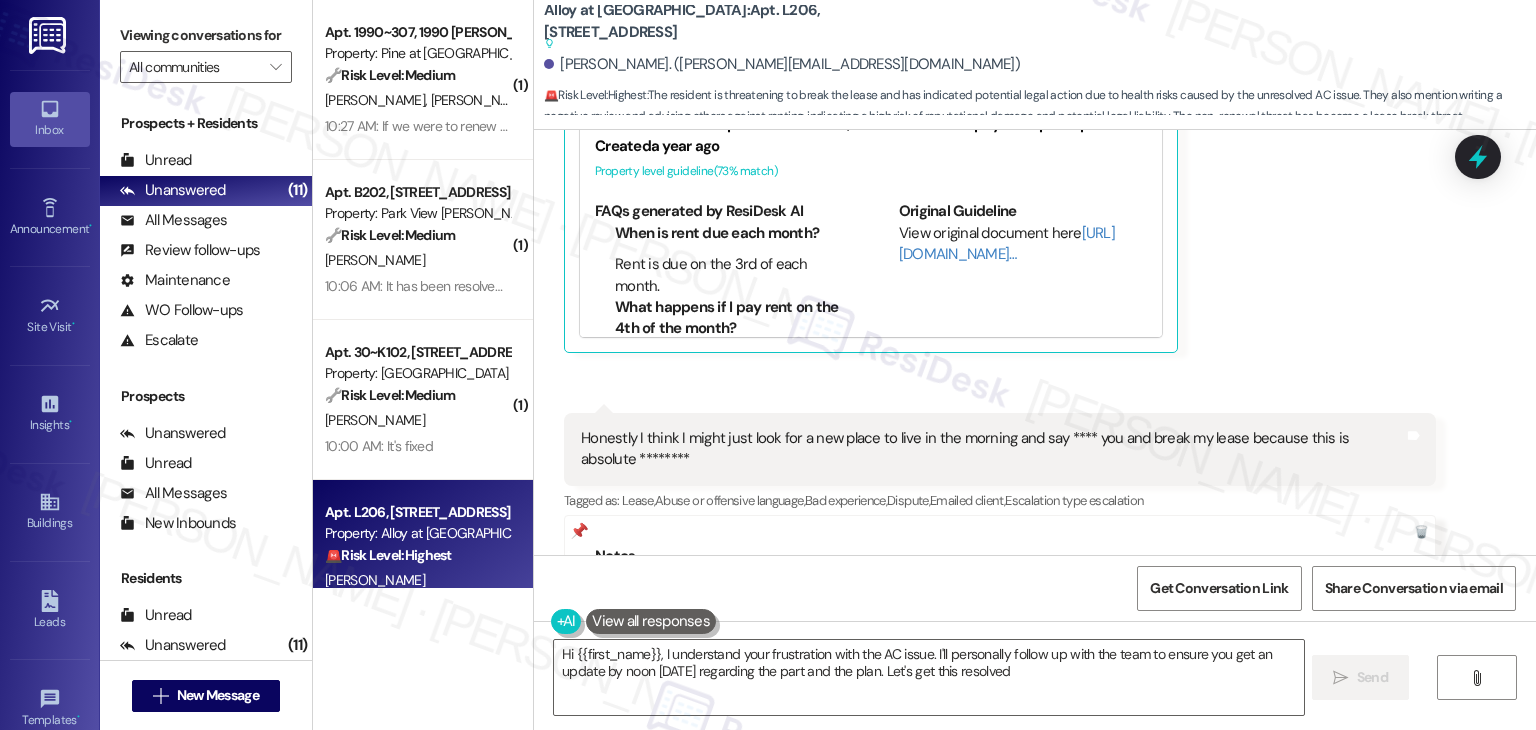 type on "Hi {{first_name}}, I understand your frustration with the AC issue. I'll personally follow up with the team to ensure you get an update by noon tomorrow regarding the part and the plan. Let's get this resolved!" 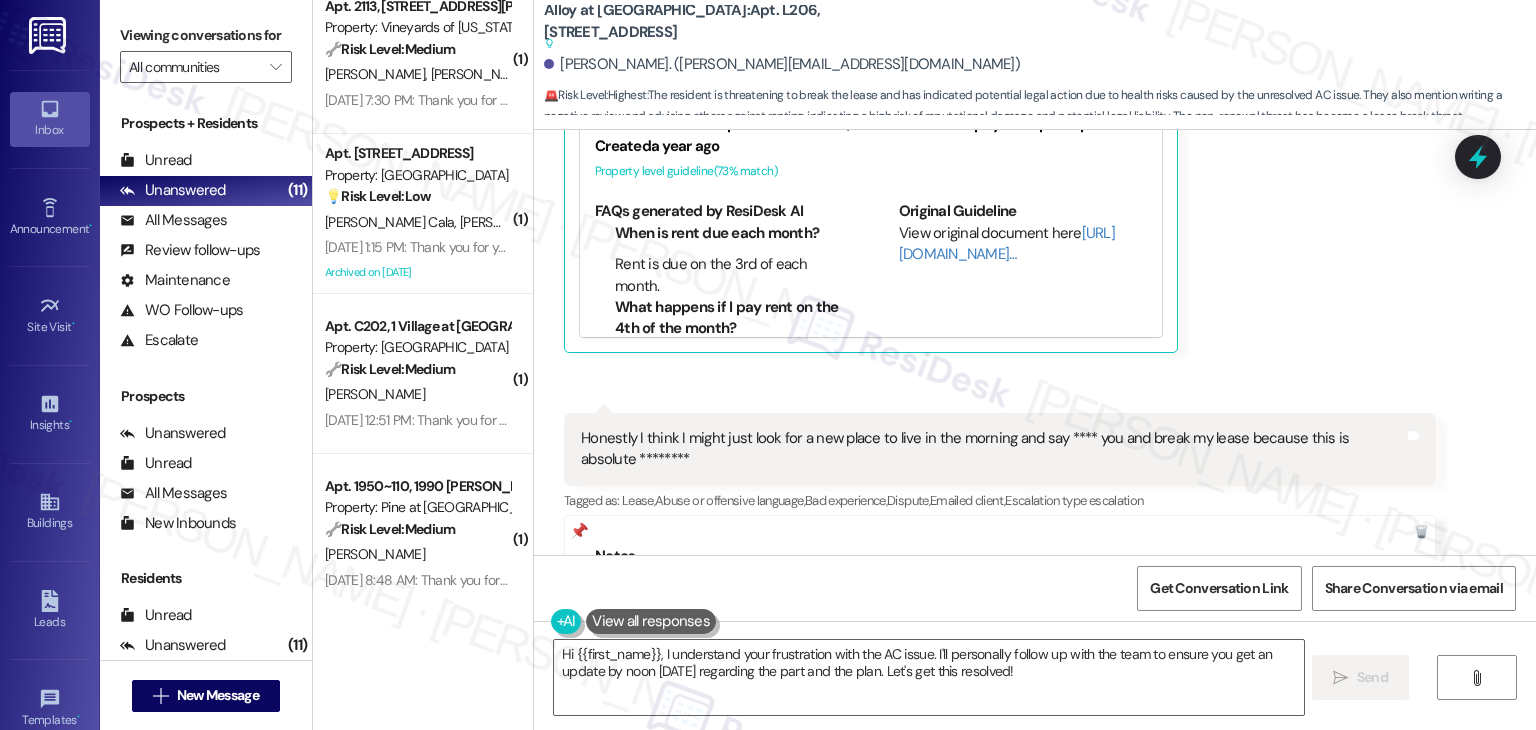 scroll, scrollTop: 852, scrollLeft: 0, axis: vertical 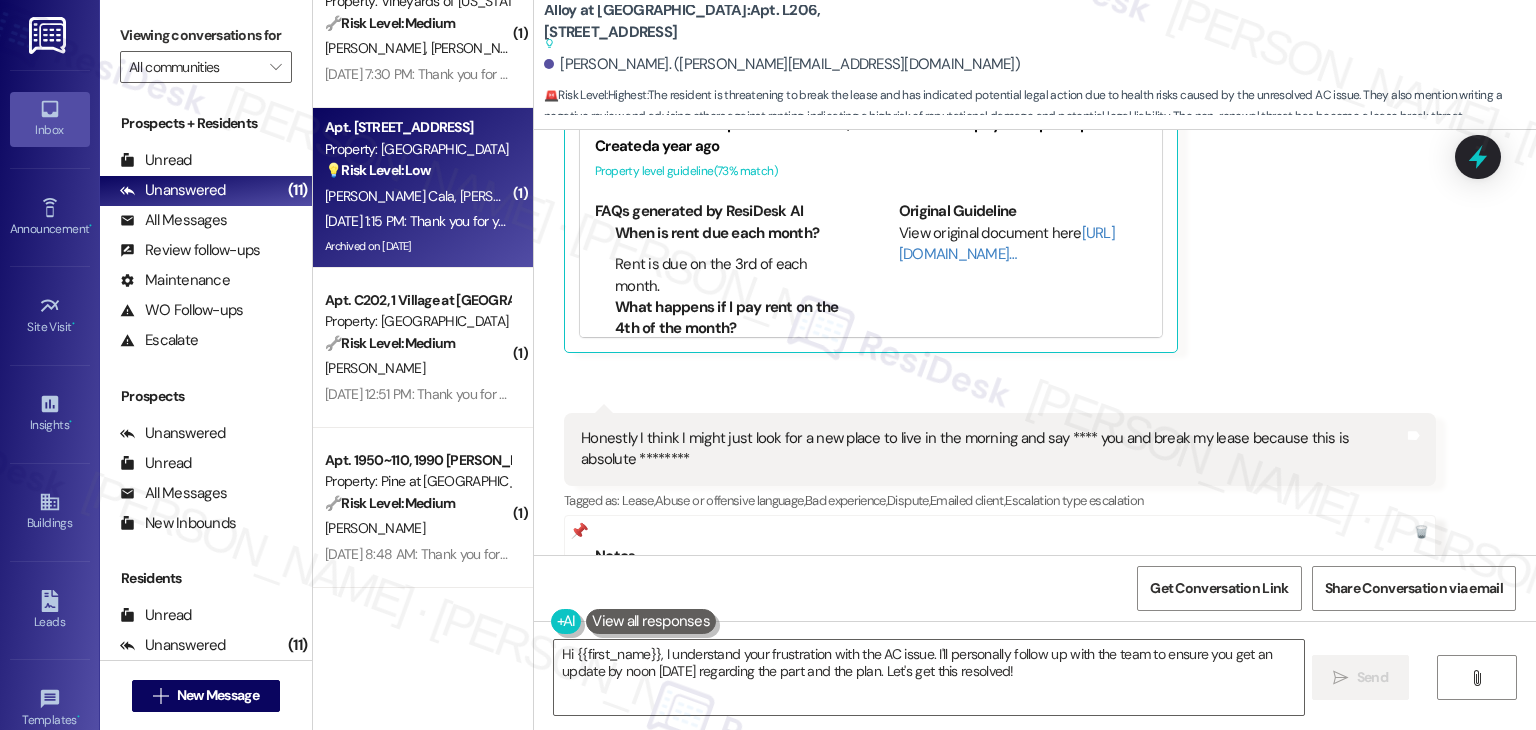 click on "G. Caceres Cala N. Hernandez Pinto" at bounding box center (417, 196) 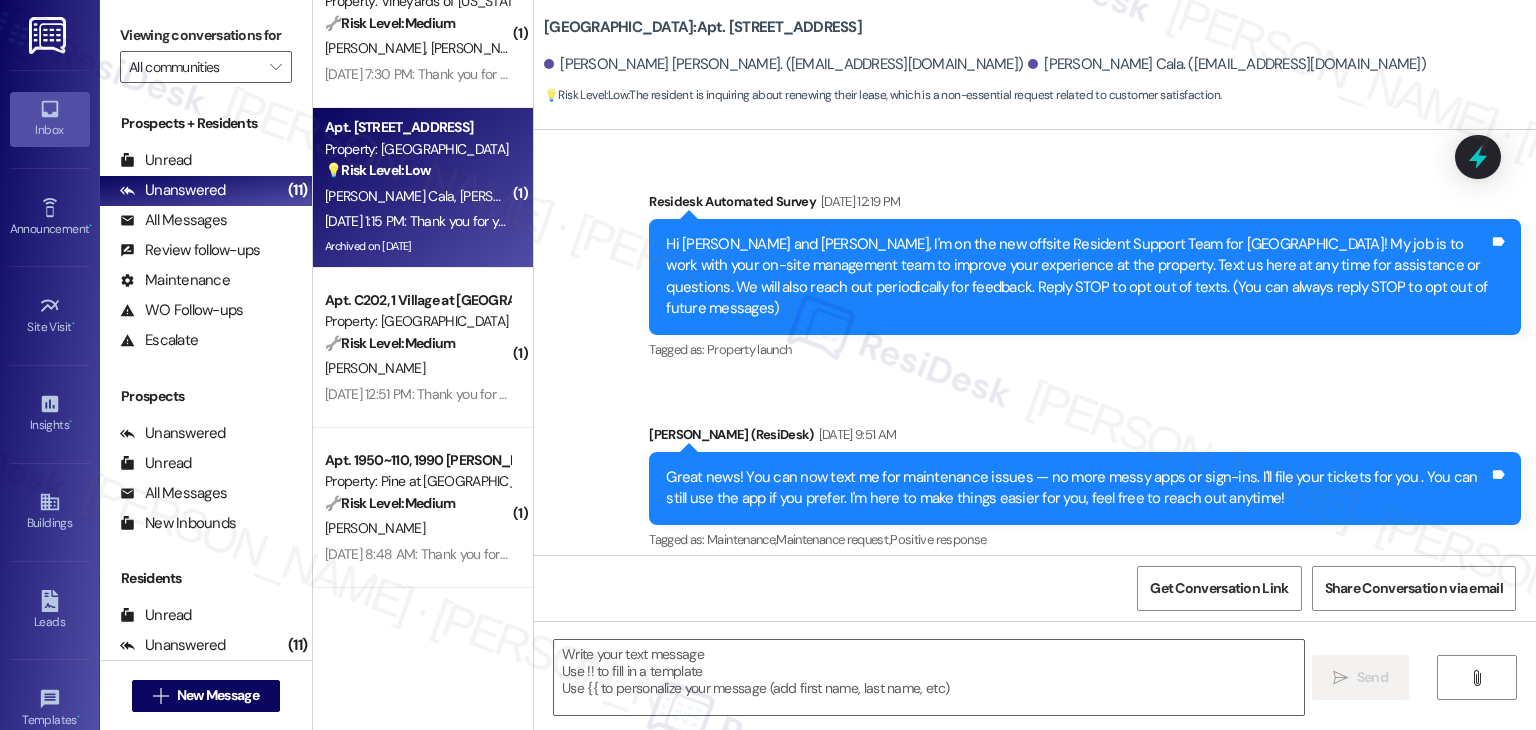 scroll, scrollTop: 16636, scrollLeft: 0, axis: vertical 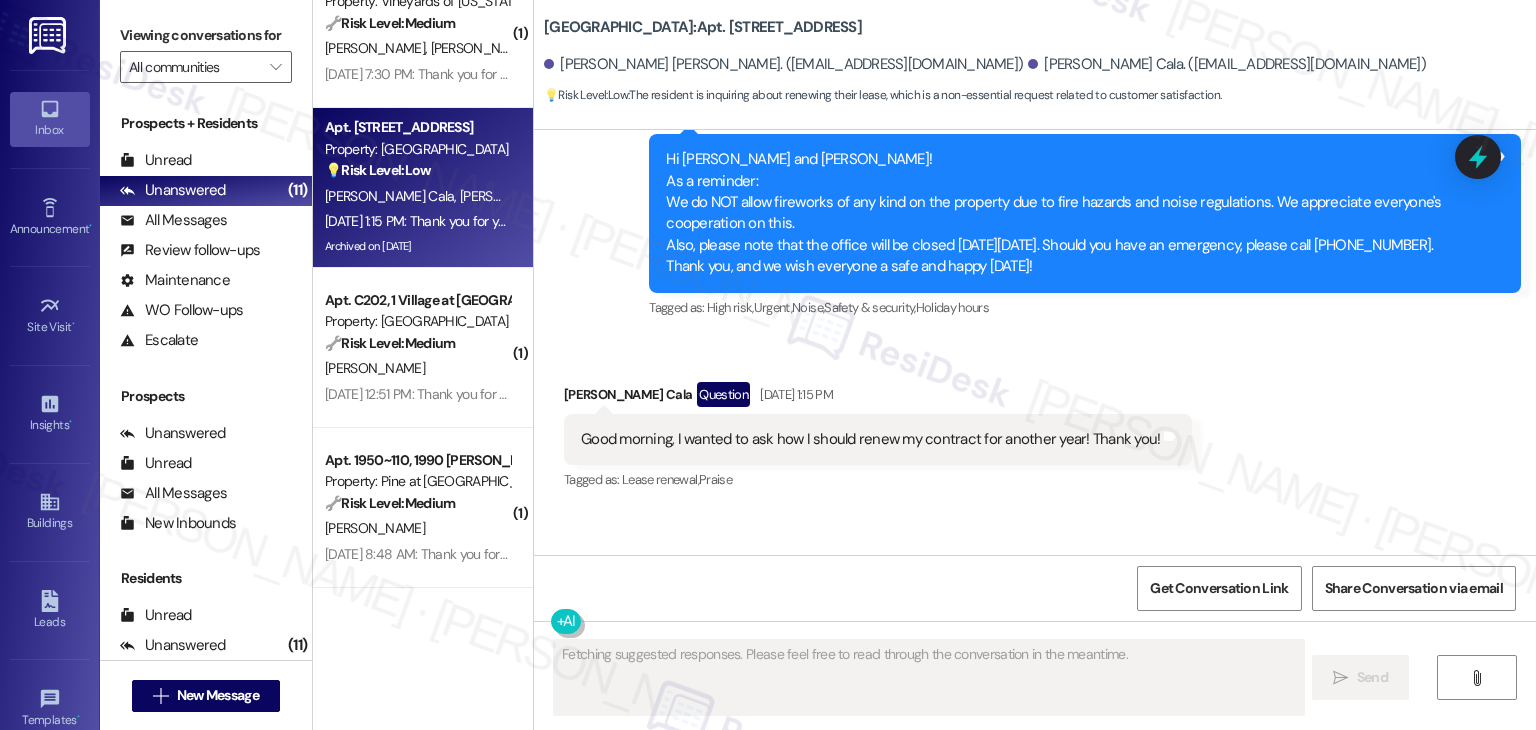 click on "Survey, sent via SMS Residesk Automated Survey Sep 12, 2023 at 12:19 PM Hi Natalia and Gregory, I'm on the new offsite Resident Support Team for Country Oaks! My job is to work with your on-site management team to improve your experience at the property. Text us here at any time for assistance or questions. We will also reach out periodically for feedback. Reply STOP to opt out of texts. (You can always reply STOP to opt out of future messages) Tags and notes Tagged as:   Property launch Click to highlight conversations about Property launch Announcement, sent via SMS Dottie  (ResiDesk) Sep 26, 2023 at 9:51 AM Great news! You can now text me for maintenance issues — no more messy apps or sign-ins. I'll file your tickets for you . You can still use the app if you prefer.  I'm here to make things easier for you, feel free to reach out anytime! Tags and notes Tagged as:   Maintenance ,  Click to highlight conversations about Maintenance Maintenance request ,  Positive response Announcement, sent via SMS   ," at bounding box center [1035, 342] 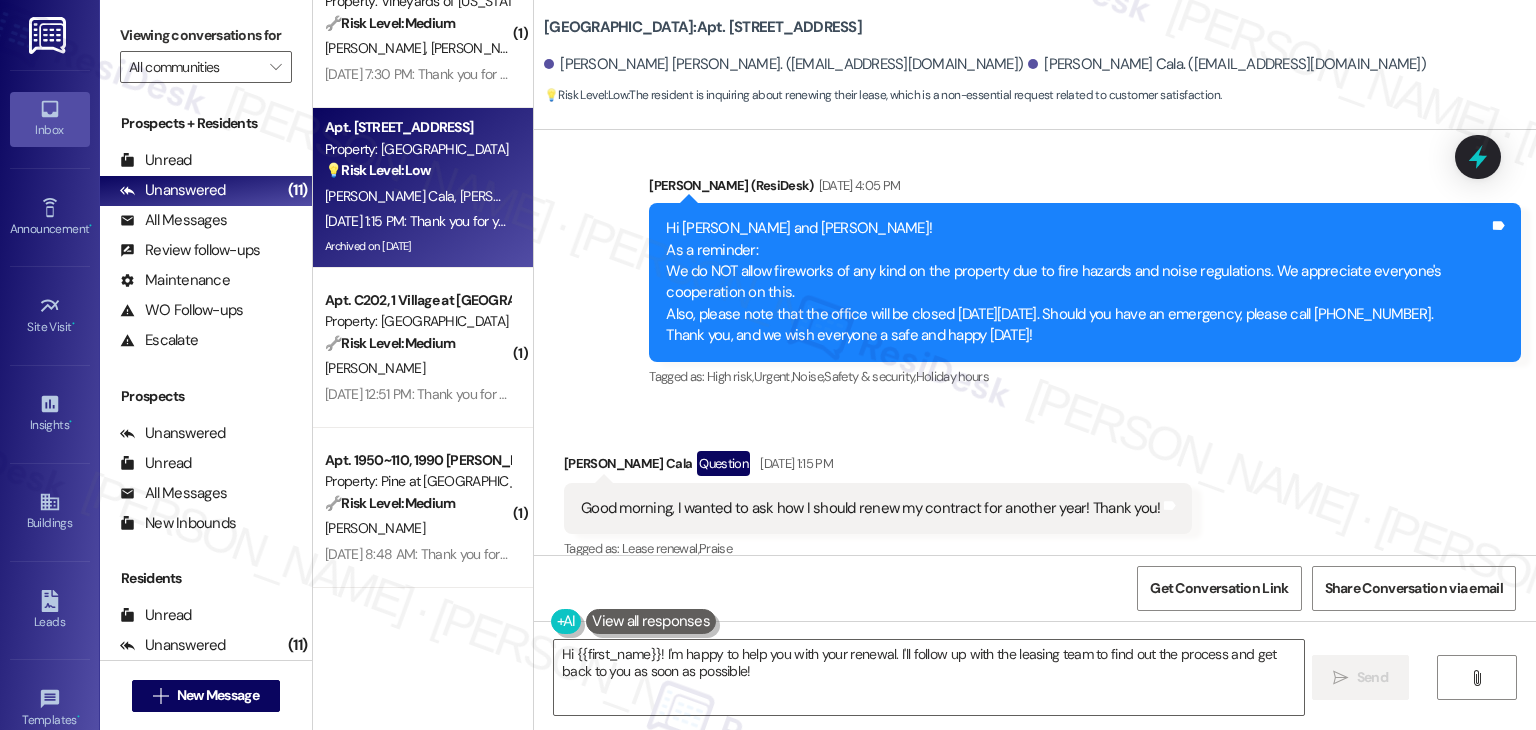 scroll, scrollTop: 16536, scrollLeft: 0, axis: vertical 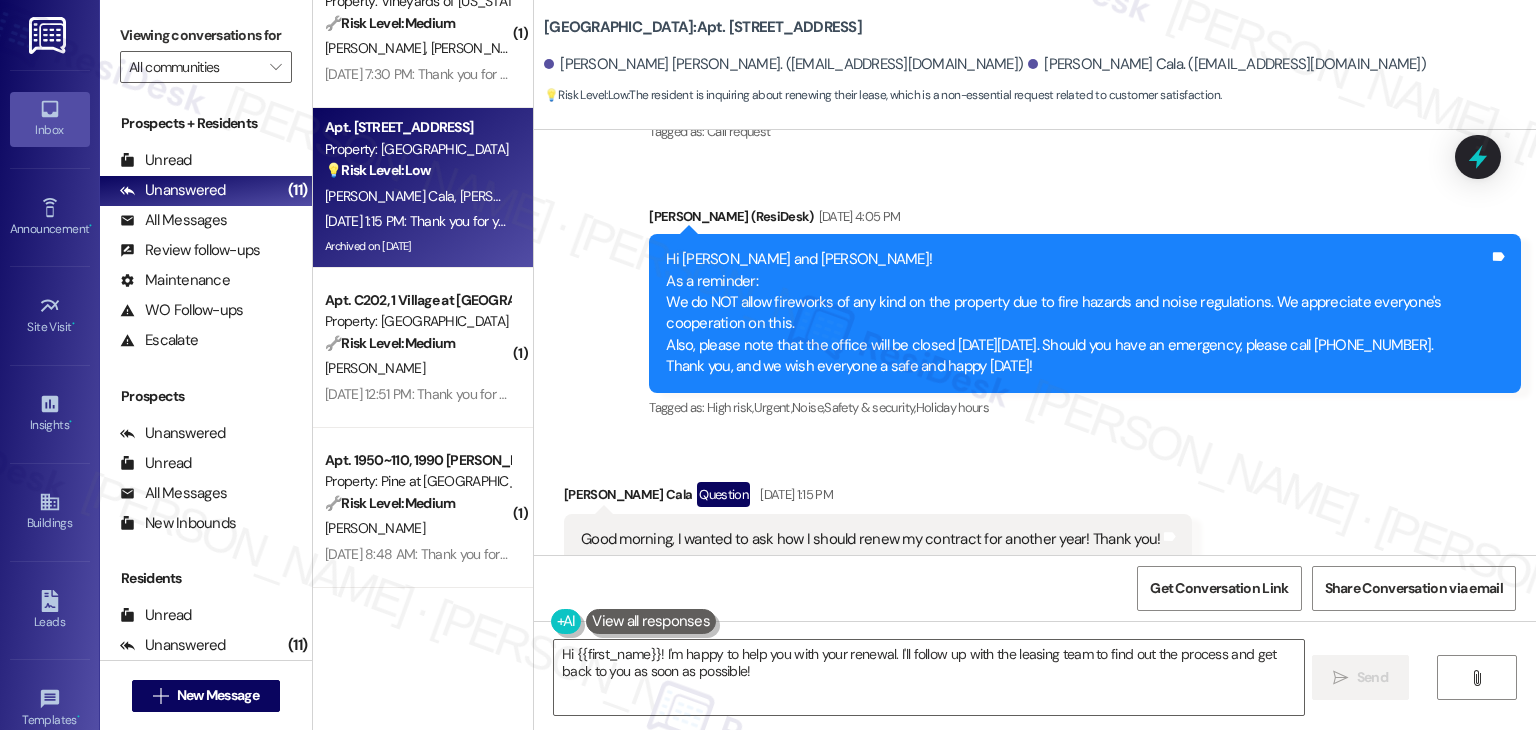 click on "Received via SMS Gregory Caceres Cala Question Jul 12, 2025 at 1:15 PM Good morning, I wanted to ask how I should renew my contract for another year! Thank you! Tags and notes Tagged as:   Lease renewal ,  Click to highlight conversations about Lease renewal Praise Click to highlight conversations about Praise" at bounding box center [878, 538] 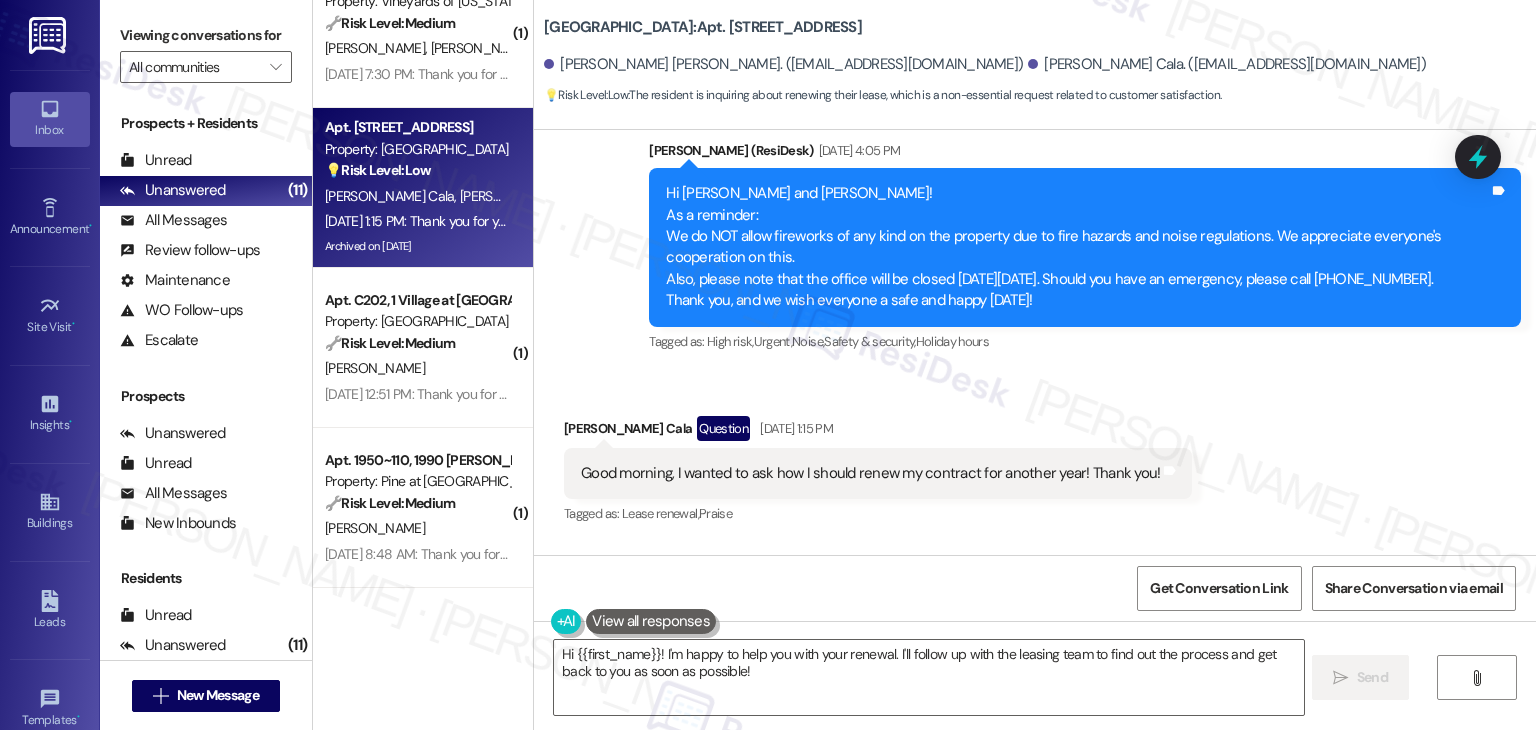 scroll, scrollTop: 16636, scrollLeft: 0, axis: vertical 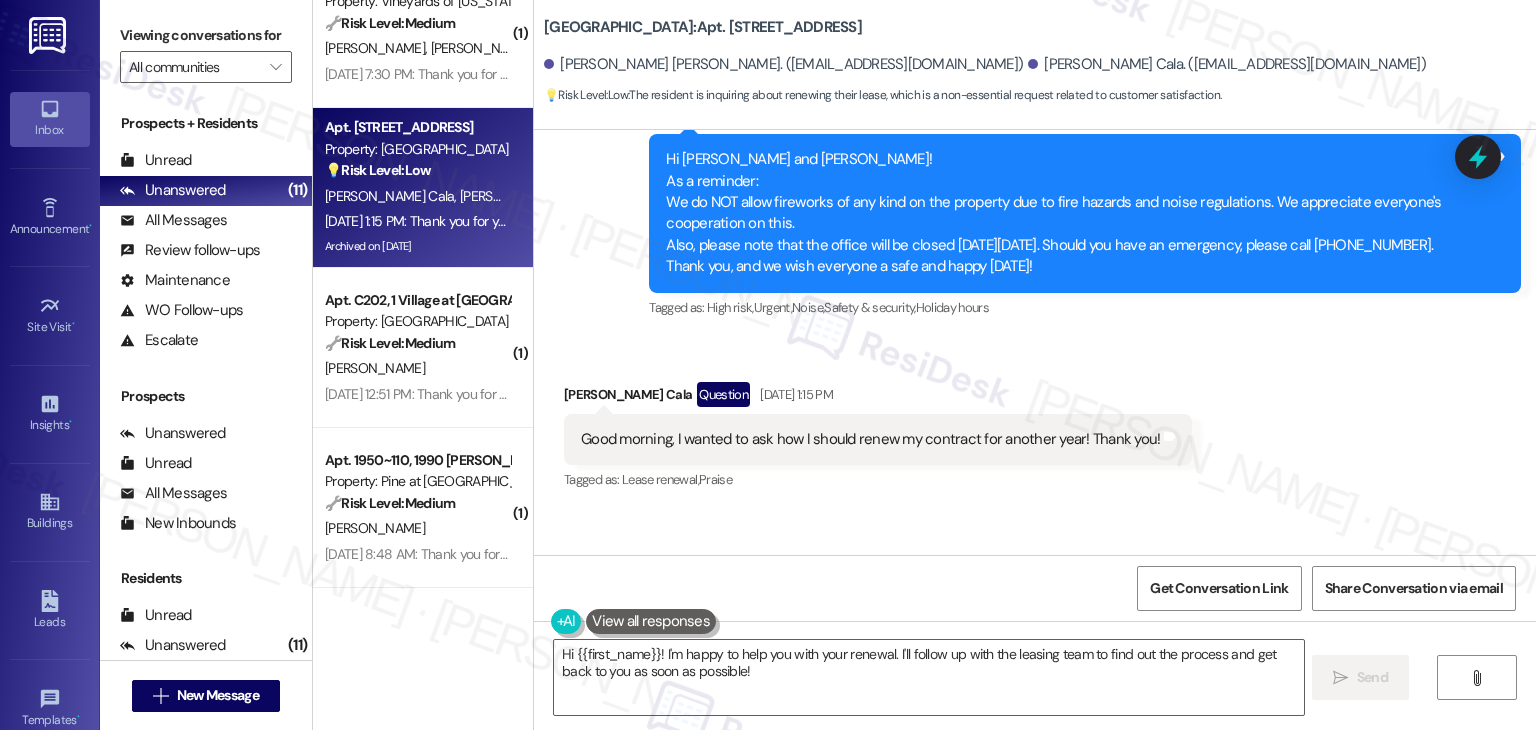click on "Good morning, I wanted to ask how I should renew my contract for another year! Thank you!" at bounding box center [870, 439] 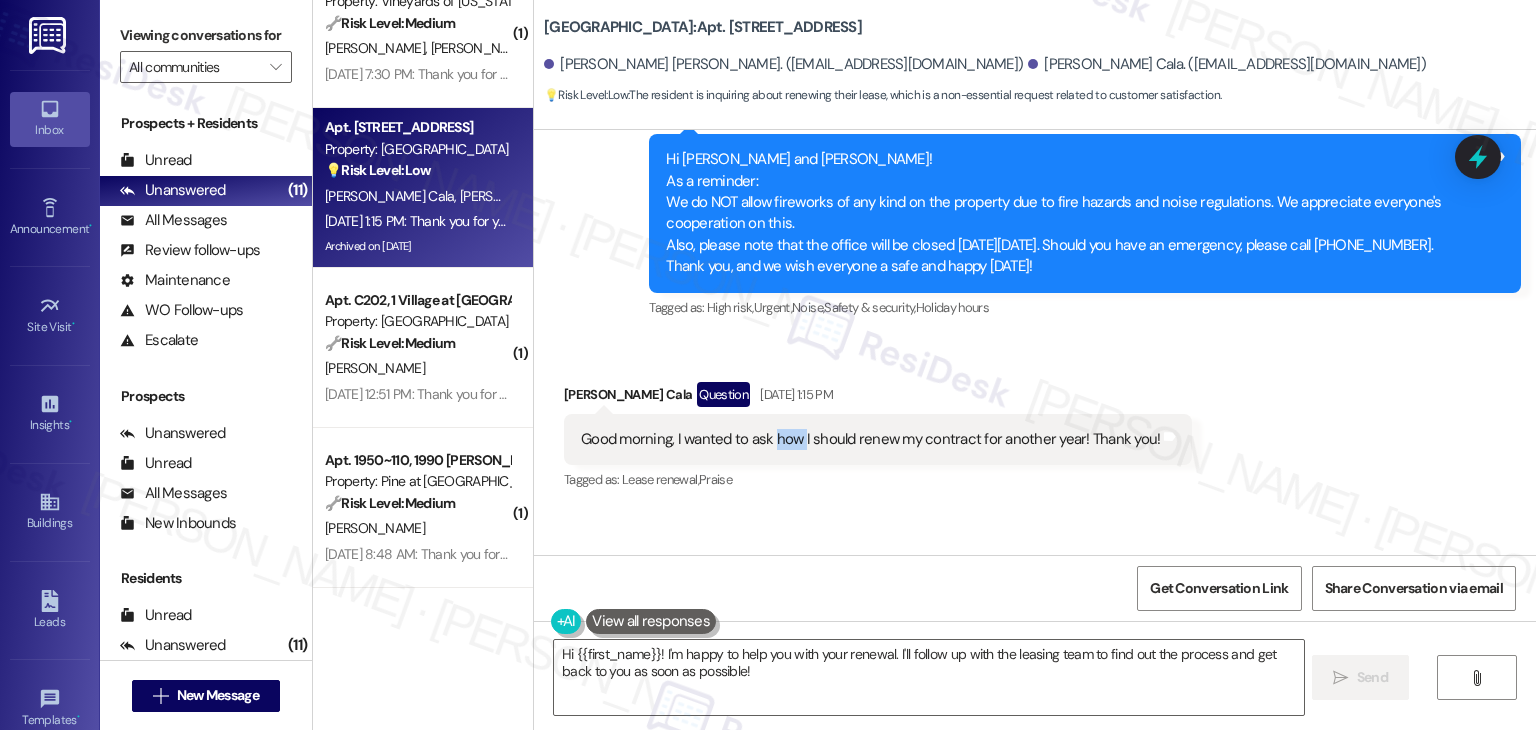 click on "Good morning, I wanted to ask how I should renew my contract for another year! Thank you!" at bounding box center (870, 439) 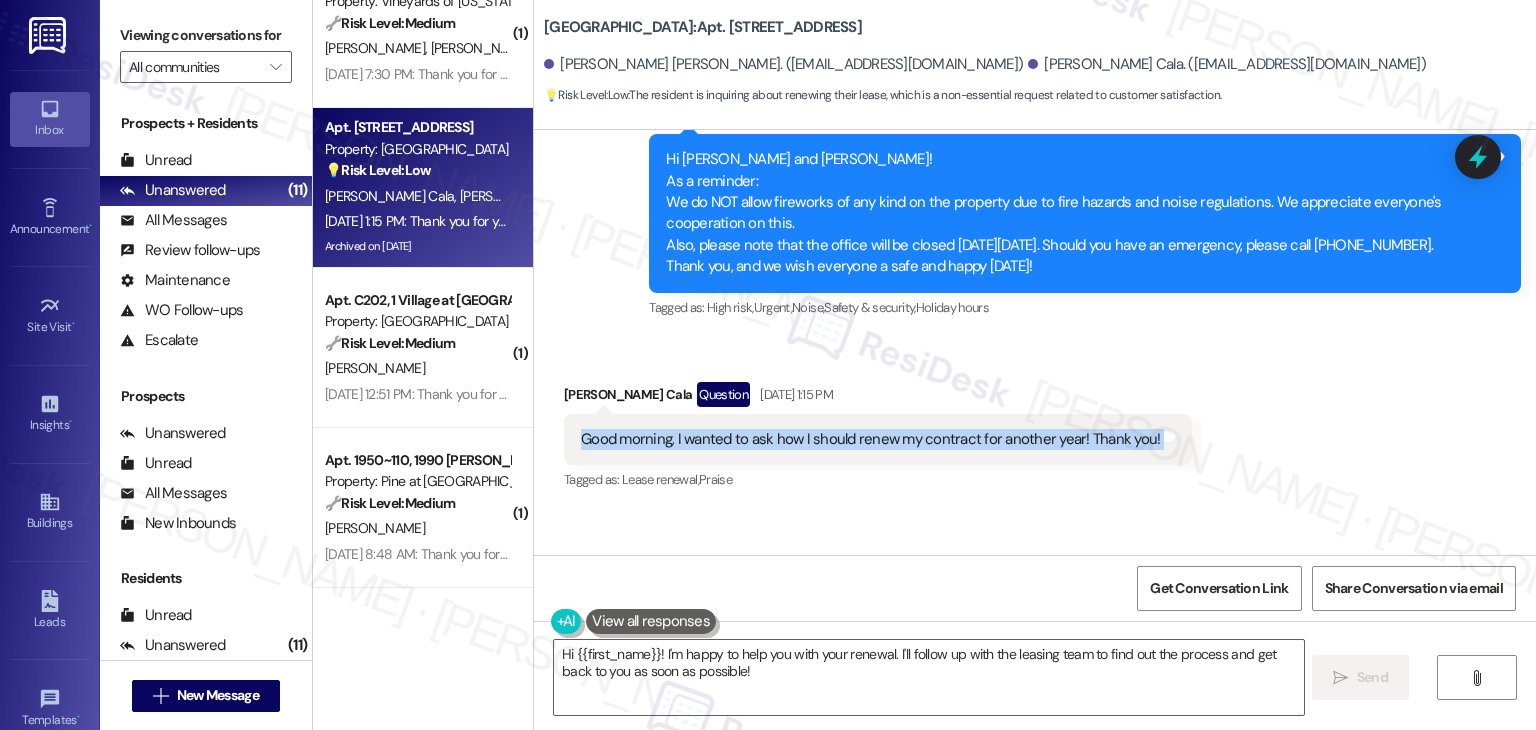 click on "Good morning, I wanted to ask how I should renew my contract for another year! Thank you!" at bounding box center [870, 439] 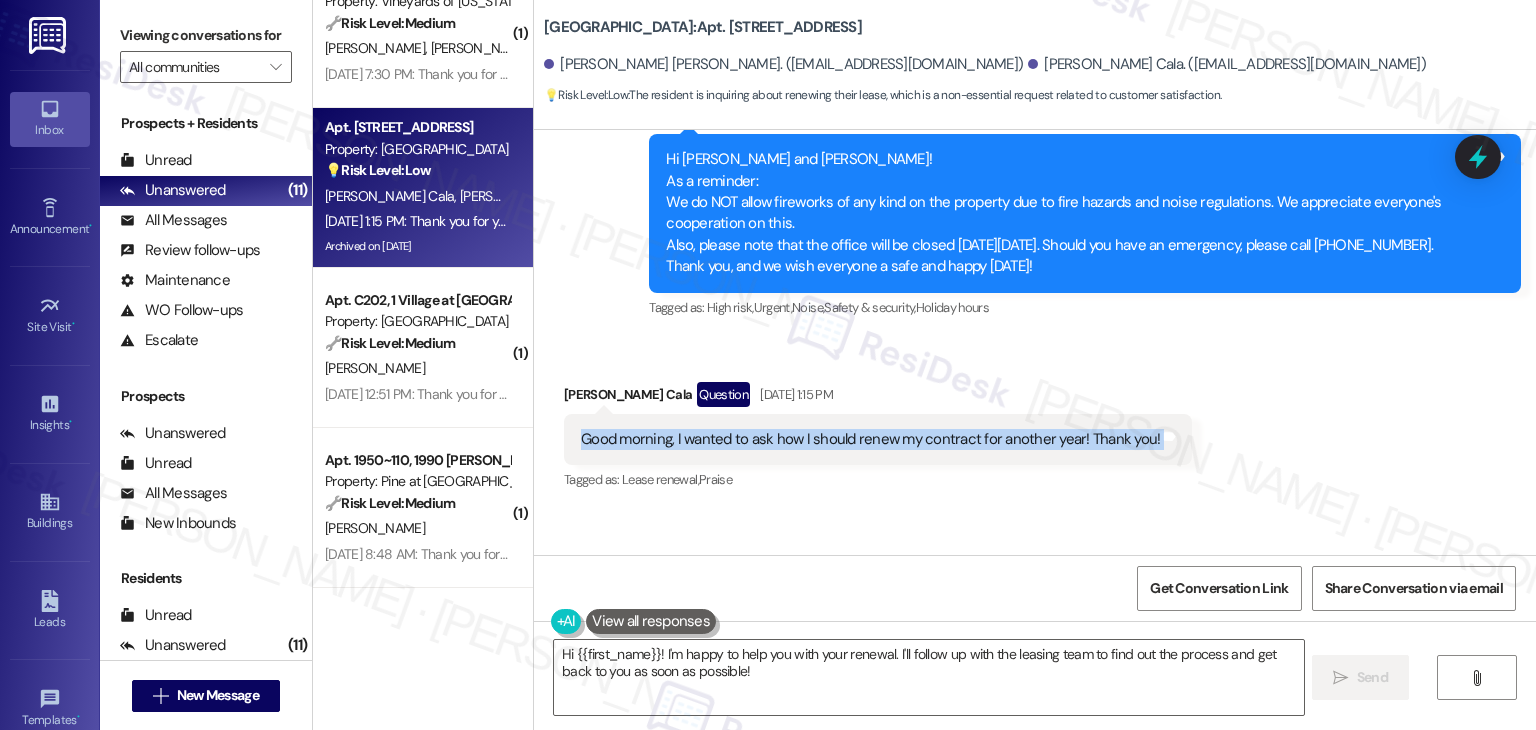 scroll, scrollTop: 16536, scrollLeft: 0, axis: vertical 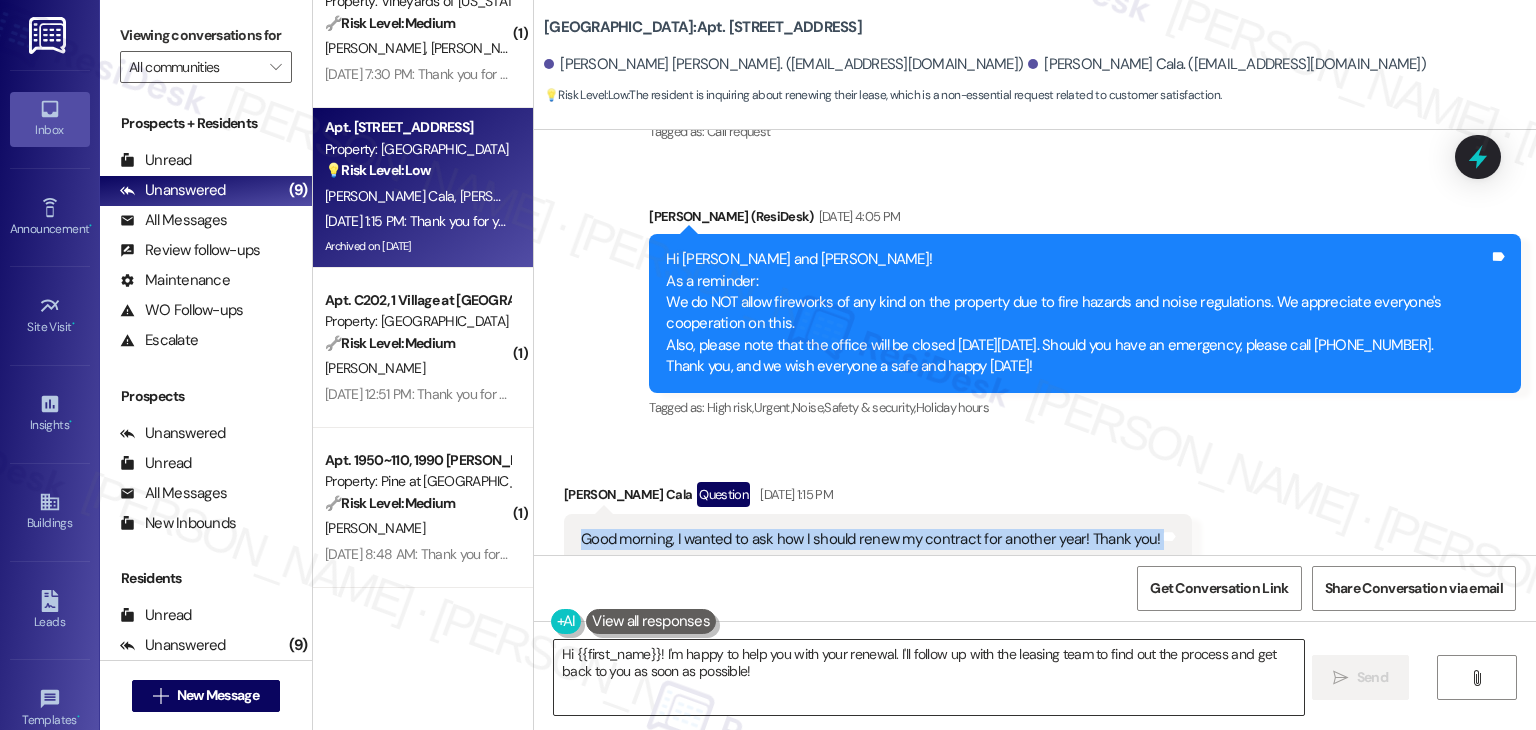 click on "Hi {{first_name}}! I'm happy to help you with your renewal. I'll follow up with the leasing team to find out the process and get back to you as soon as possible!" at bounding box center (928, 677) 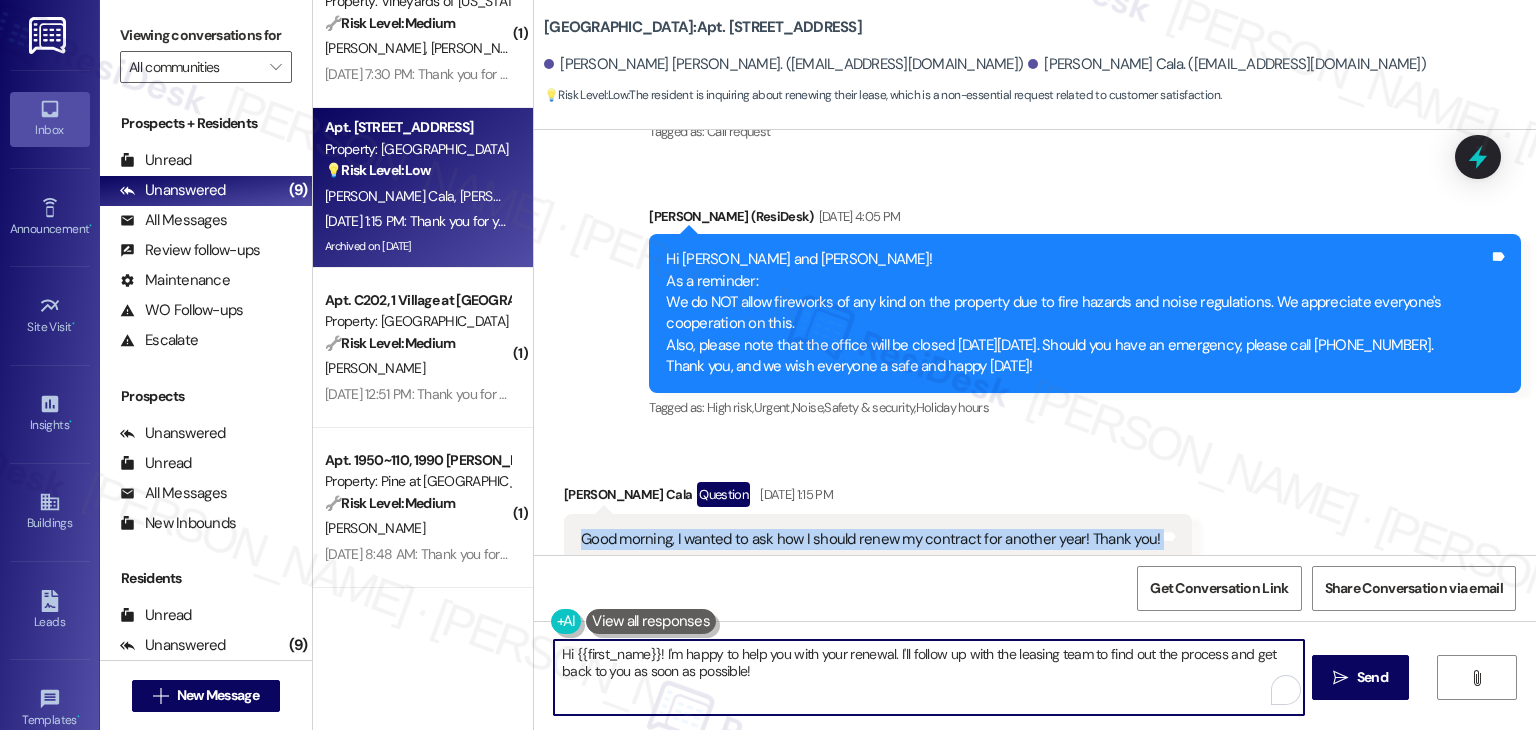 click on "Hi {{first_name}}! I'm happy to help you with your renewal. I'll follow up with the leasing team to find out the process and get back to you as soon as possible!" at bounding box center (928, 677) 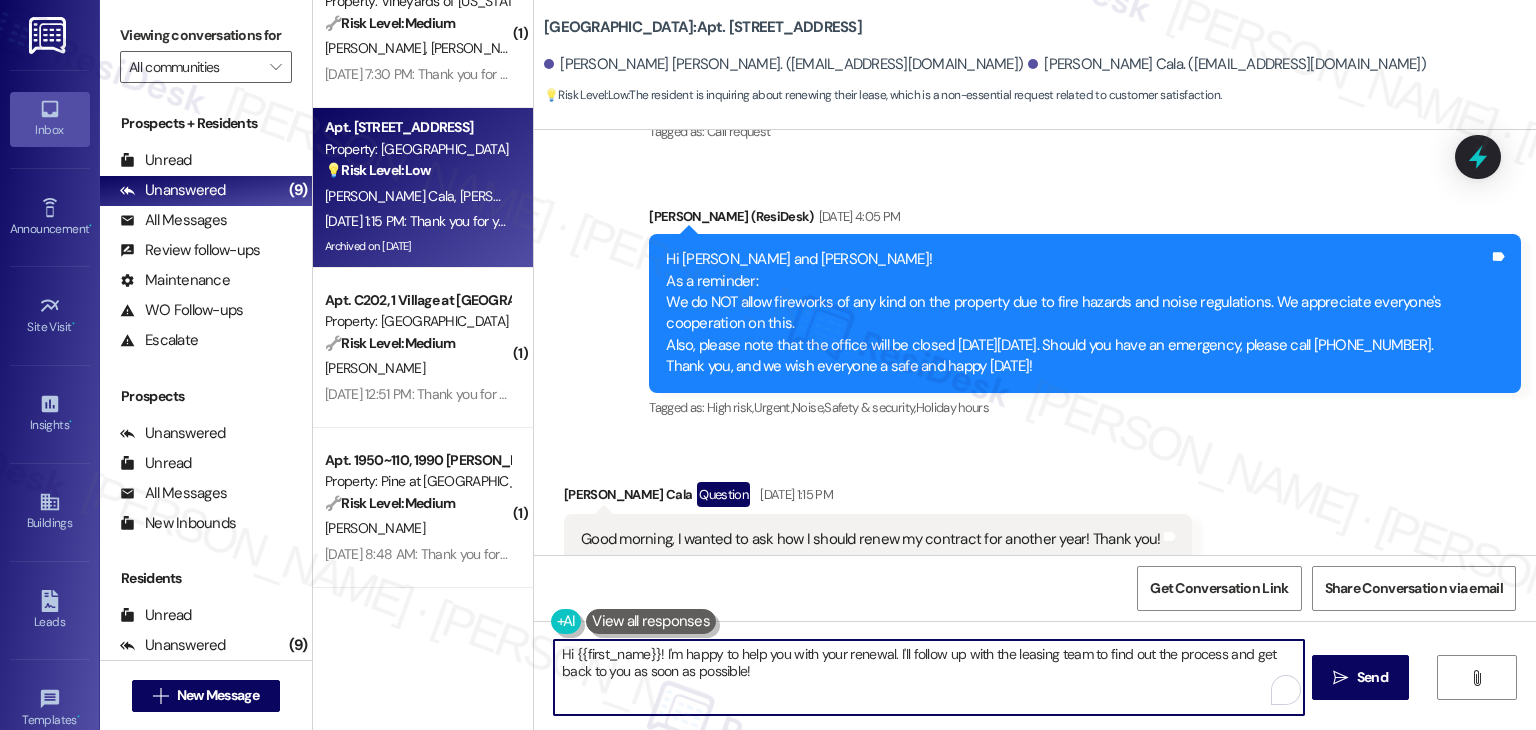 paste on "Gregory, thanks for reaching out. Great to hear you’re interested in renewing! 😊 The best next step is to connect with the leasing office so they can walk you through the renewal options and paperwork. Let us know if there's anything else we can assist you with!" 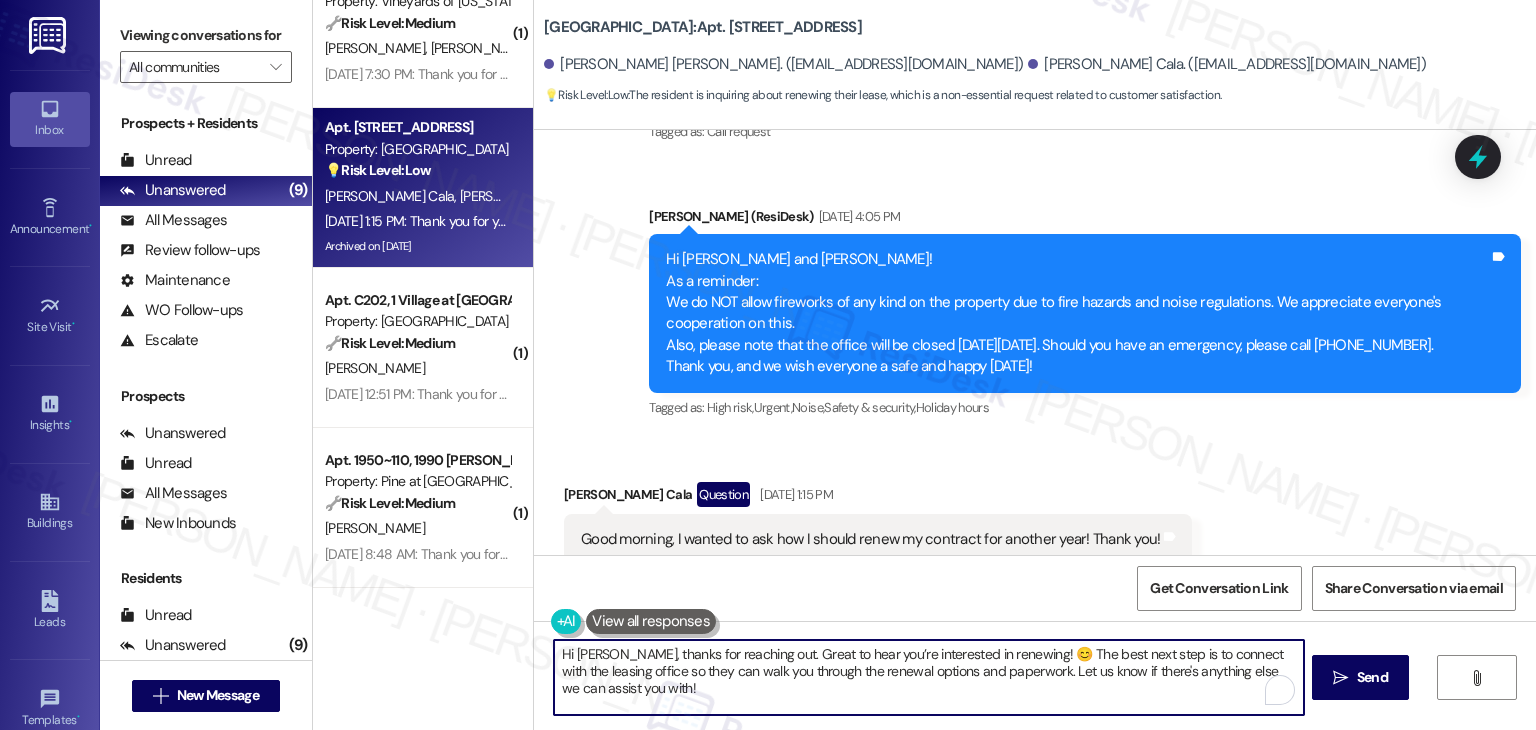 type on "Hi Gregory, thanks for reaching out. Great to hear you’re interested in renewing! 😊 The best next step is to connect with the leasing office so they can walk you through the renewal options and paperwork. Let us know if there's anything else we can assist you with!" 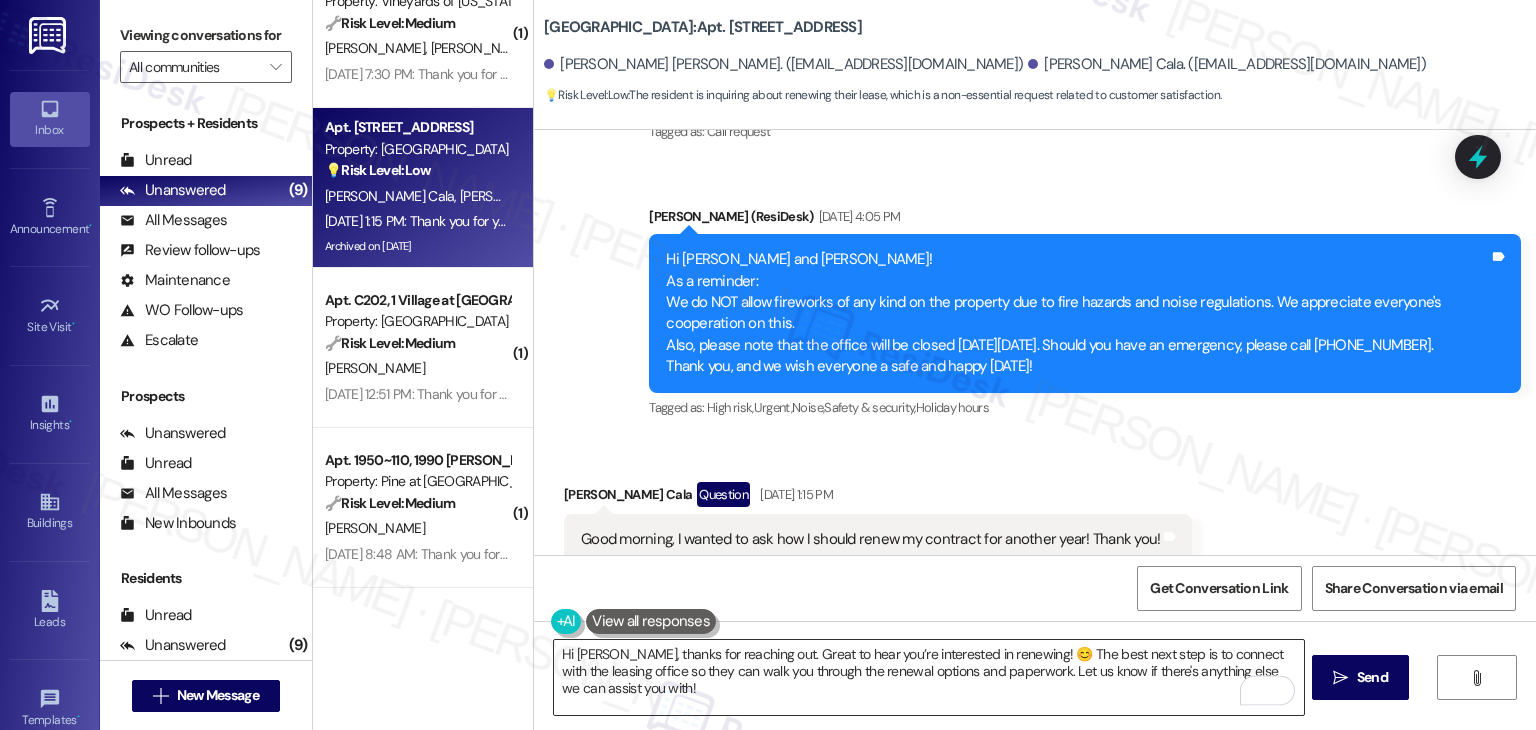 click on "Hi Gregory, thanks for reaching out. Great to hear you’re interested in renewing! 😊 The best next step is to connect with the leasing office so they can walk you through the renewal options and paperwork. Let us know if there's anything else we can assist you with!" at bounding box center (928, 677) 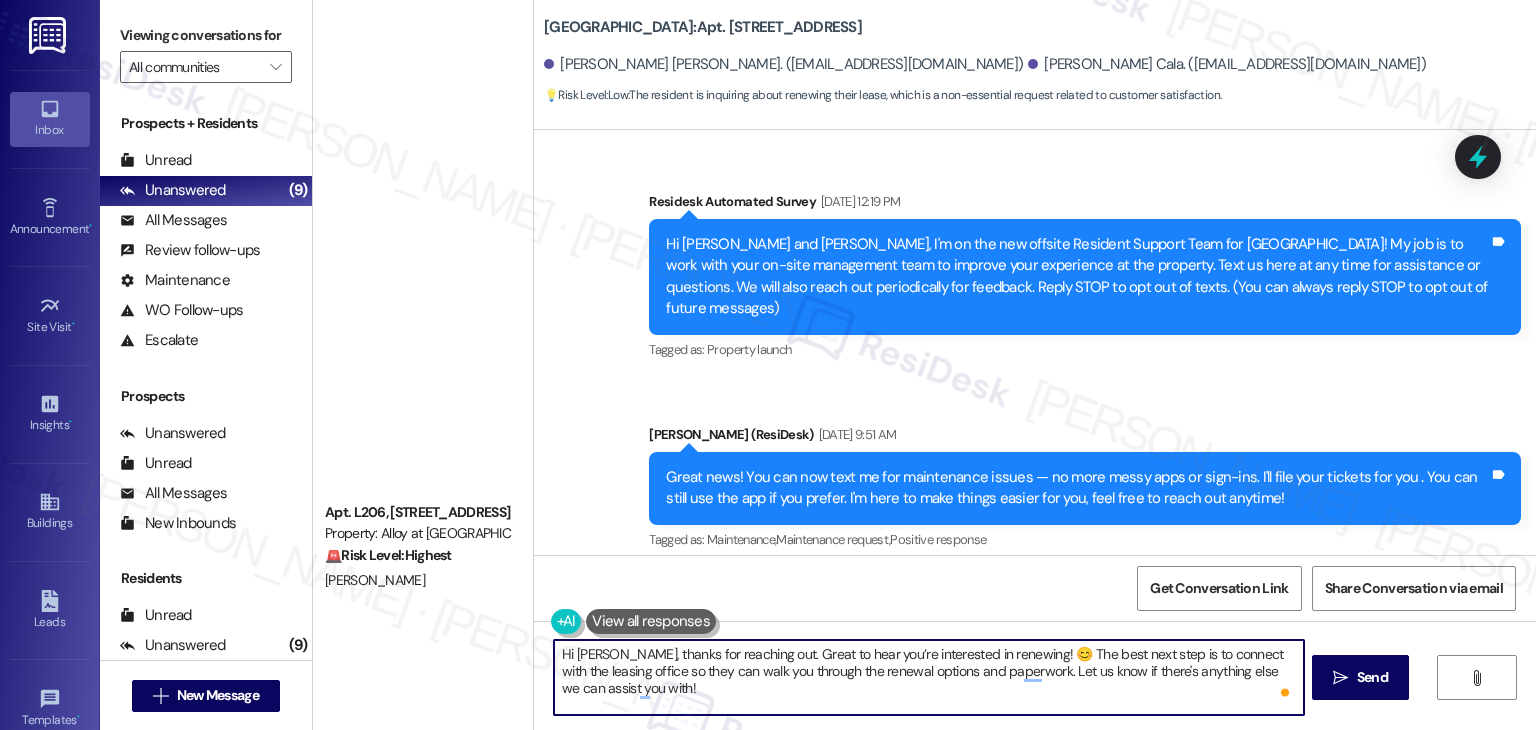 scroll, scrollTop: 0, scrollLeft: 0, axis: both 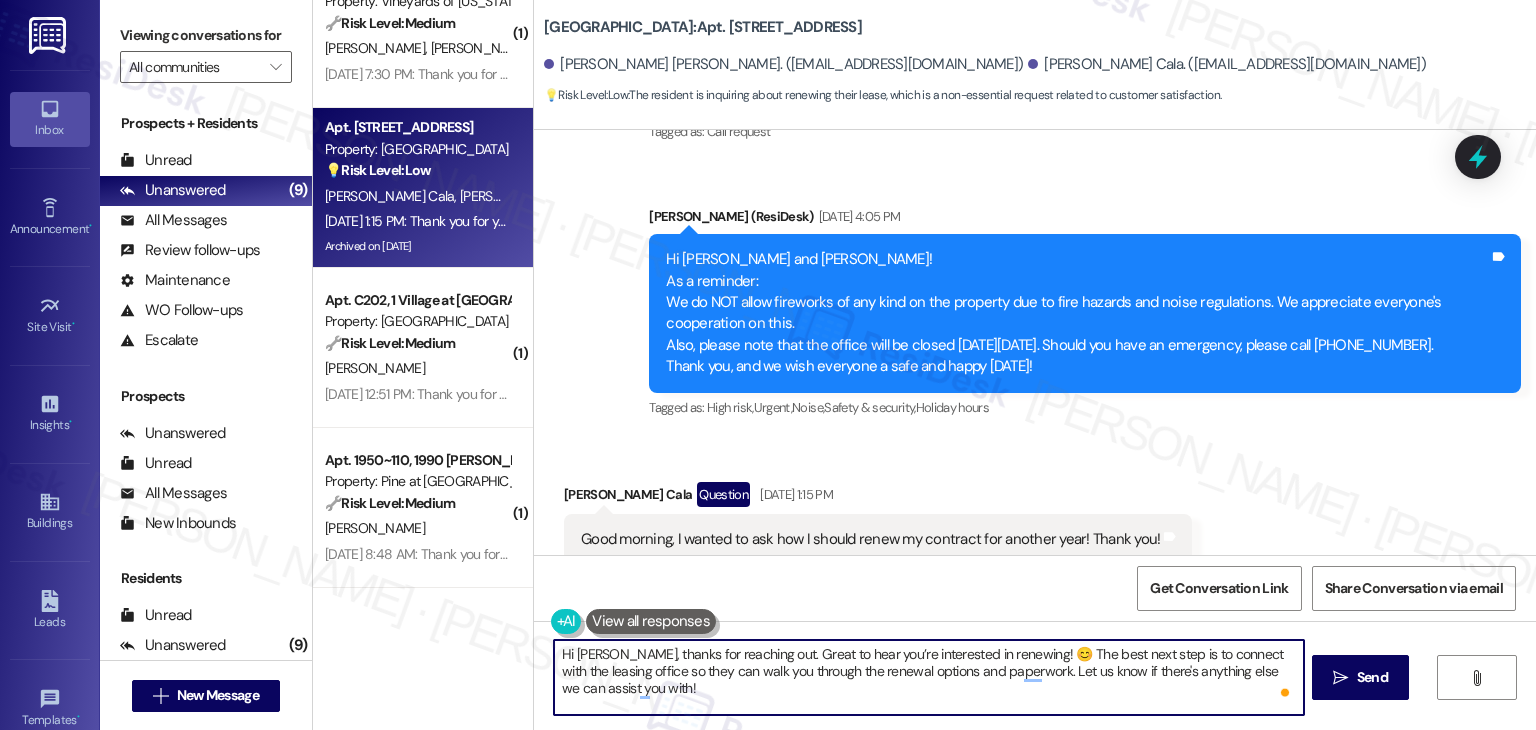 click on "Get Conversation Link Share Conversation via email" at bounding box center (1035, 588) 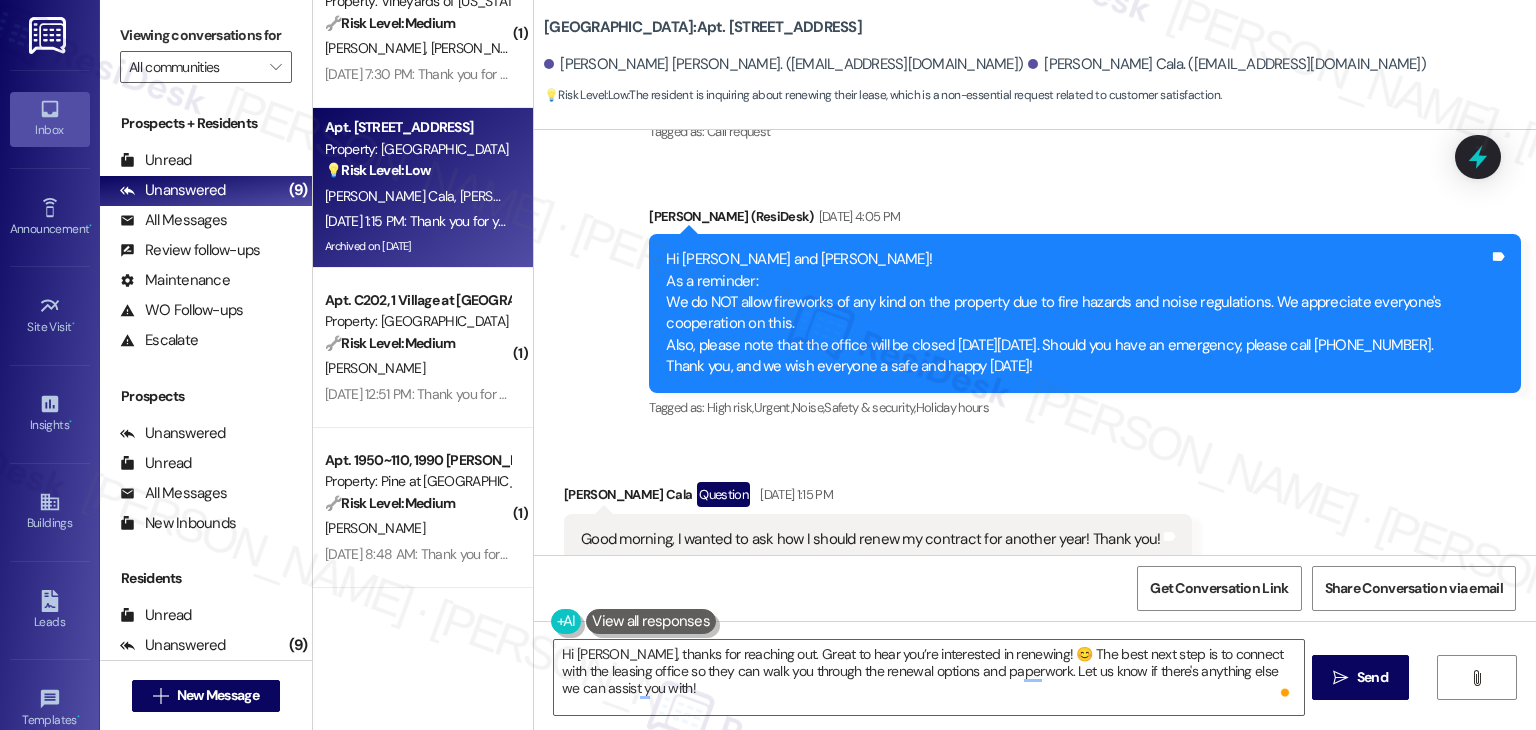 click on "Get Conversation Link Share Conversation via email" at bounding box center (1035, 588) 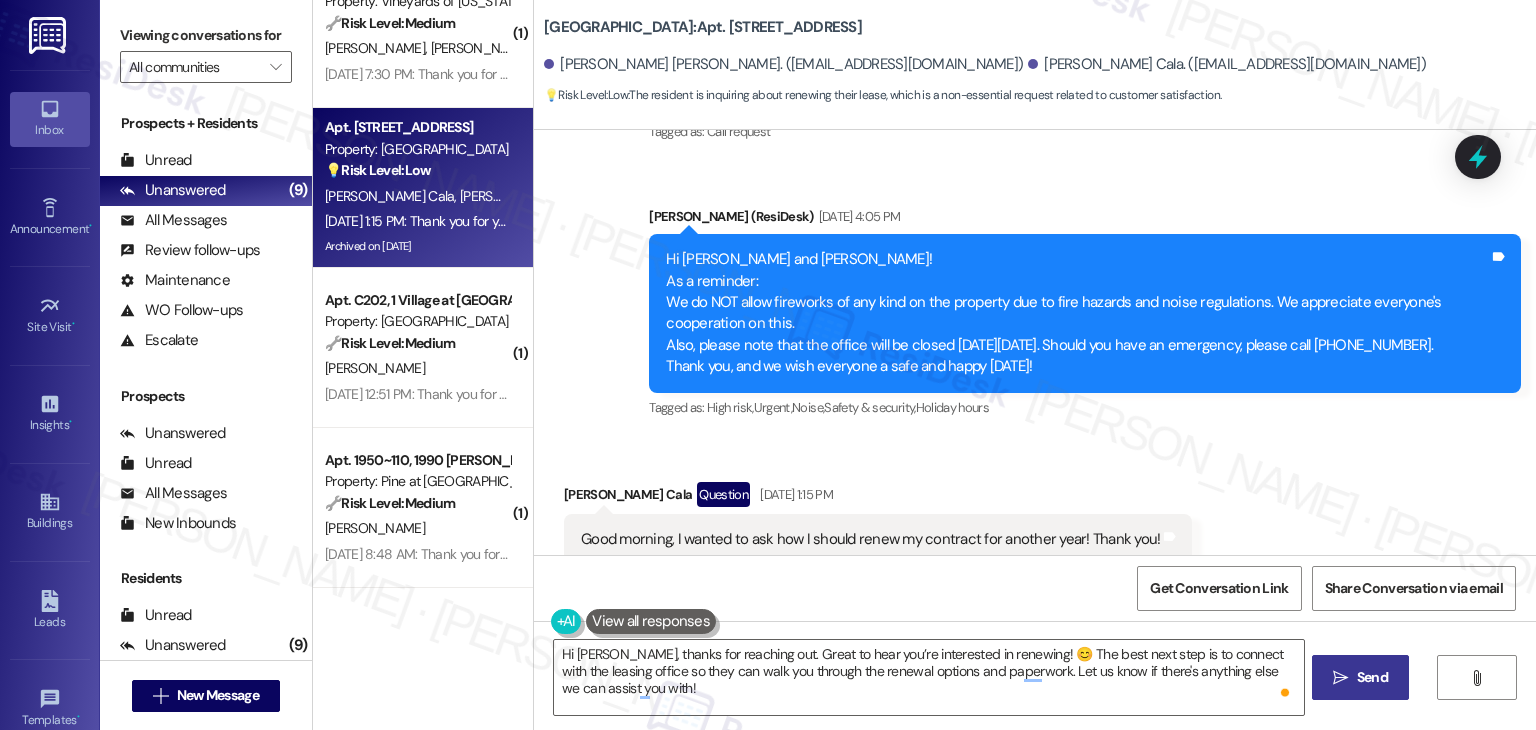 click on "Send" at bounding box center (1372, 677) 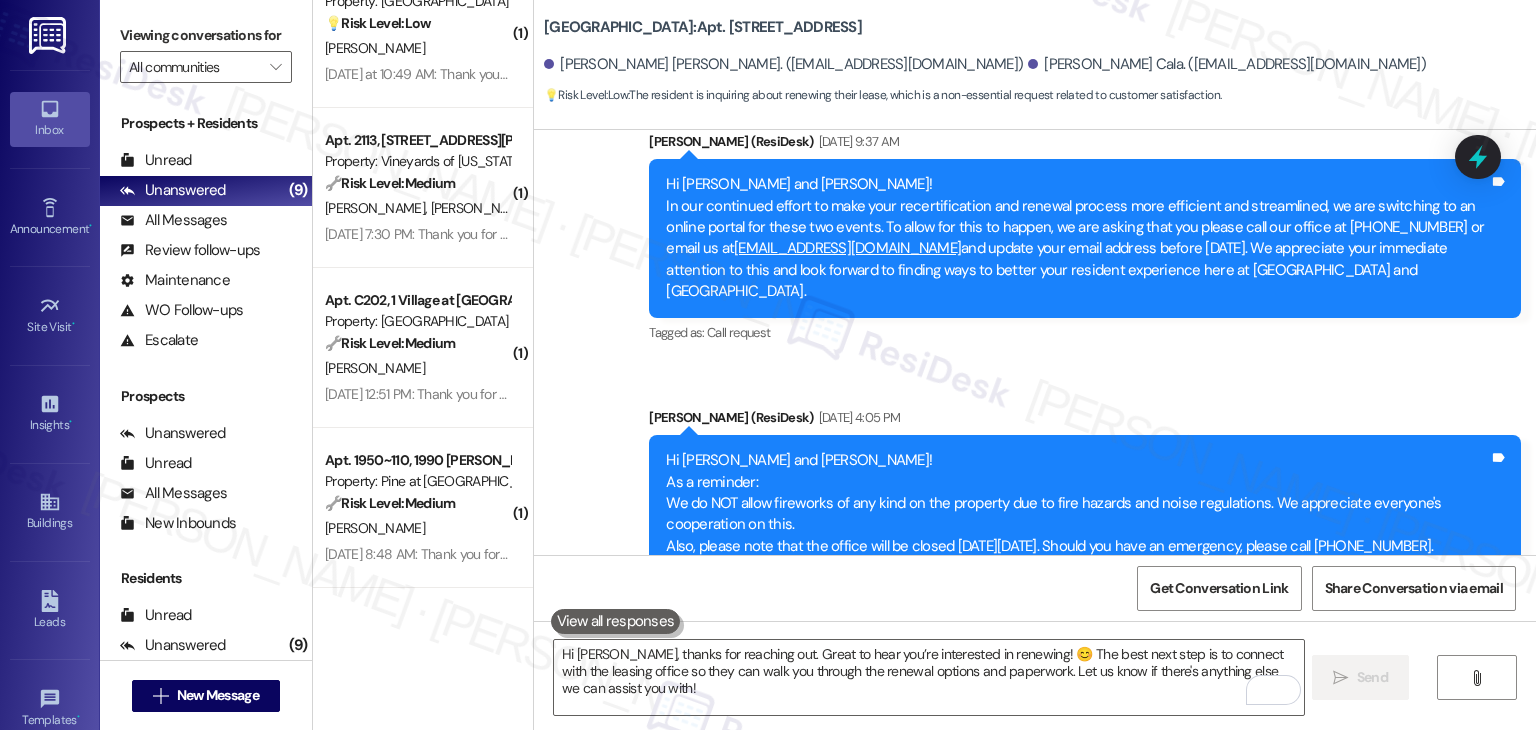 scroll, scrollTop: 16327, scrollLeft: 0, axis: vertical 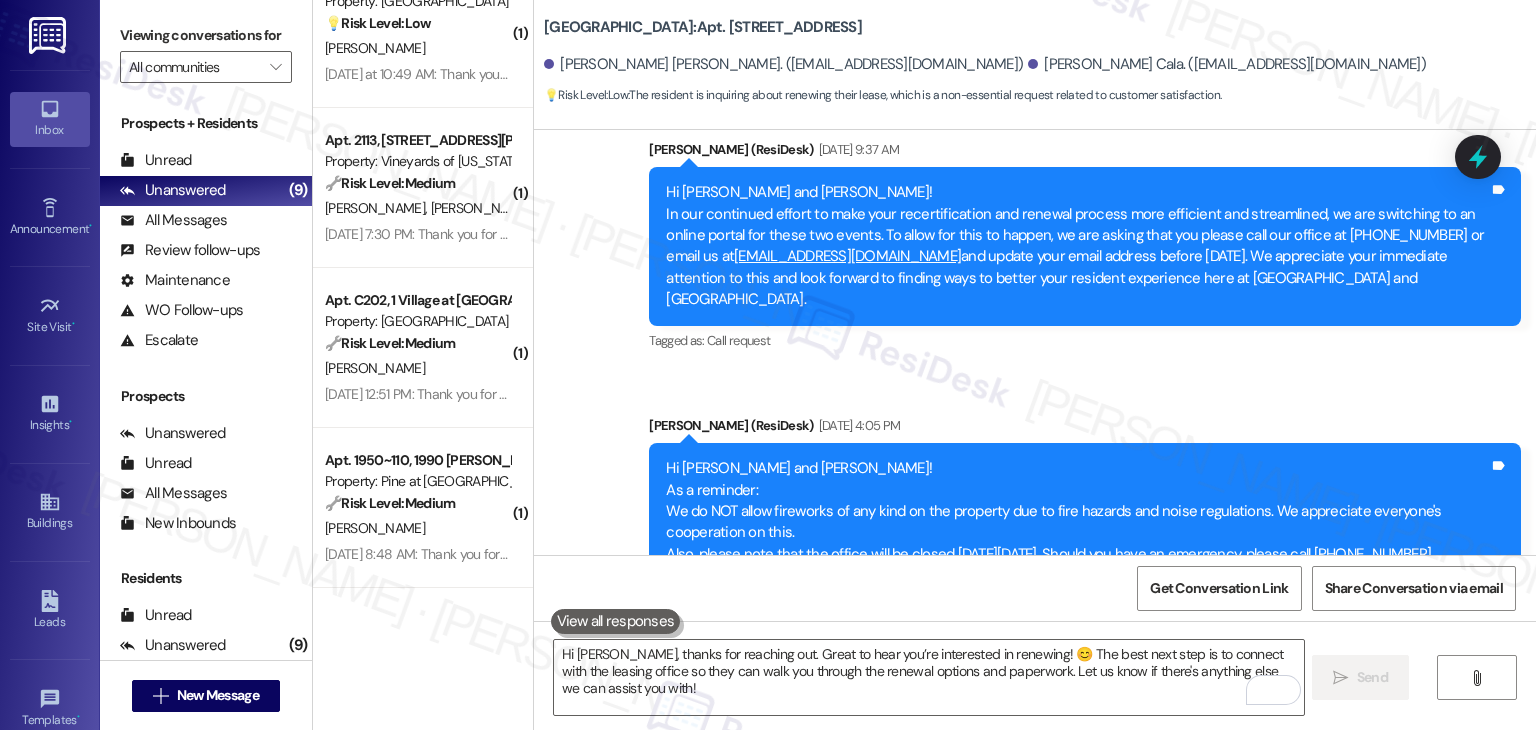 click on "Received via SMS [PERSON_NAME] Cala Question [DATE] 1:15 PM Good morning, I wanted to ask how I should renew my contract for another year! Thank you! Tags and notes Tagged as:   Lease renewal ,  Click to highlight conversations about Lease renewal Praise Click to highlight conversations about Praise" at bounding box center (1035, 732) 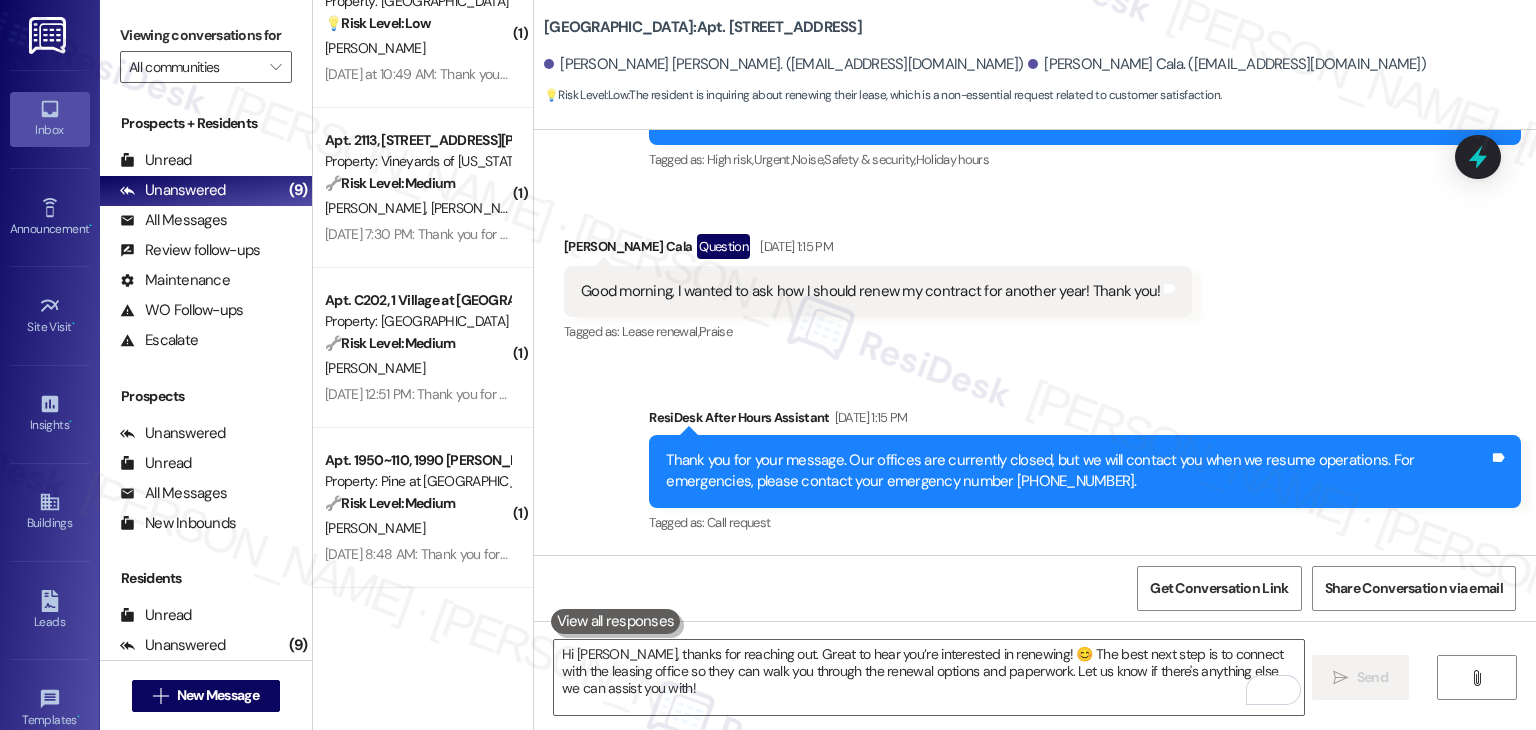 scroll, scrollTop: 16796, scrollLeft: 0, axis: vertical 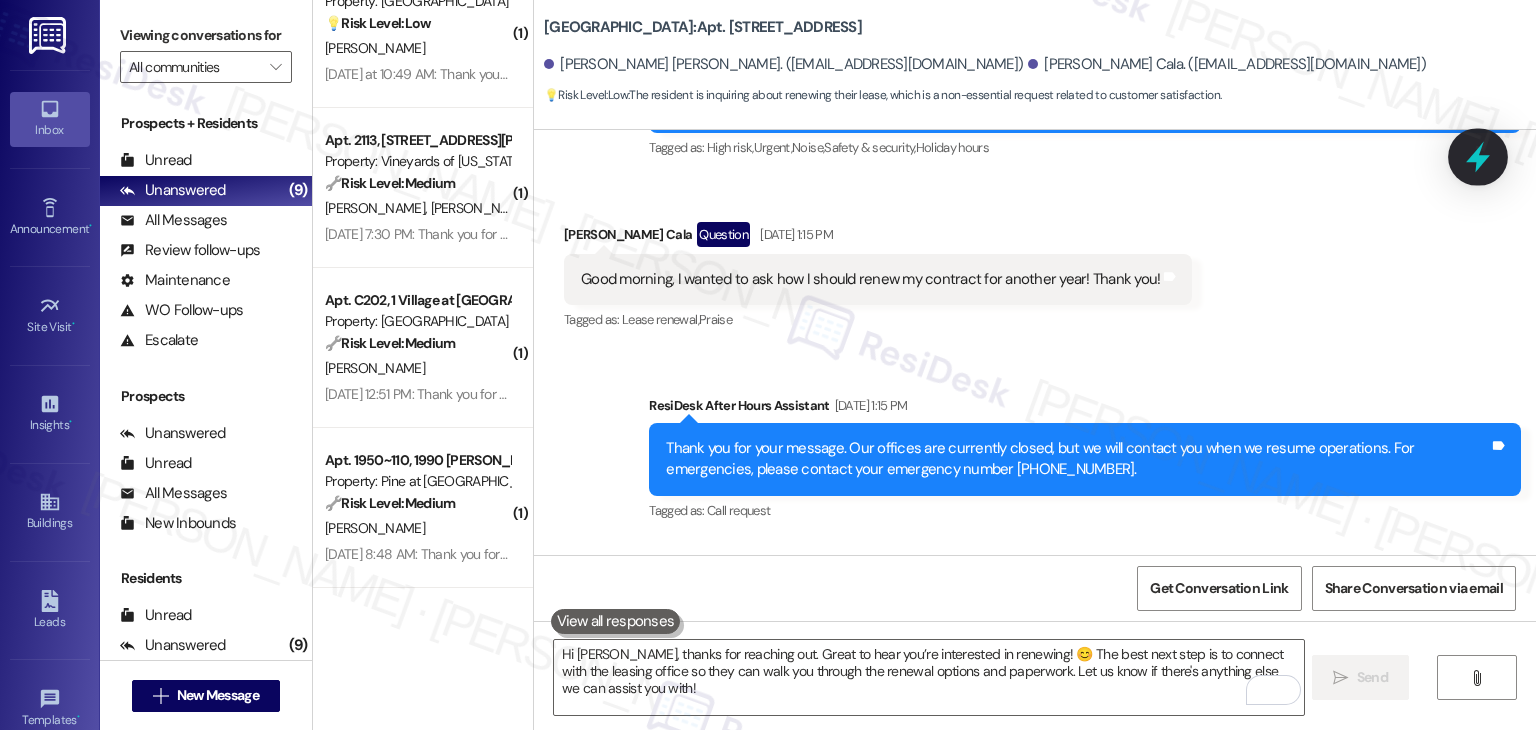 click 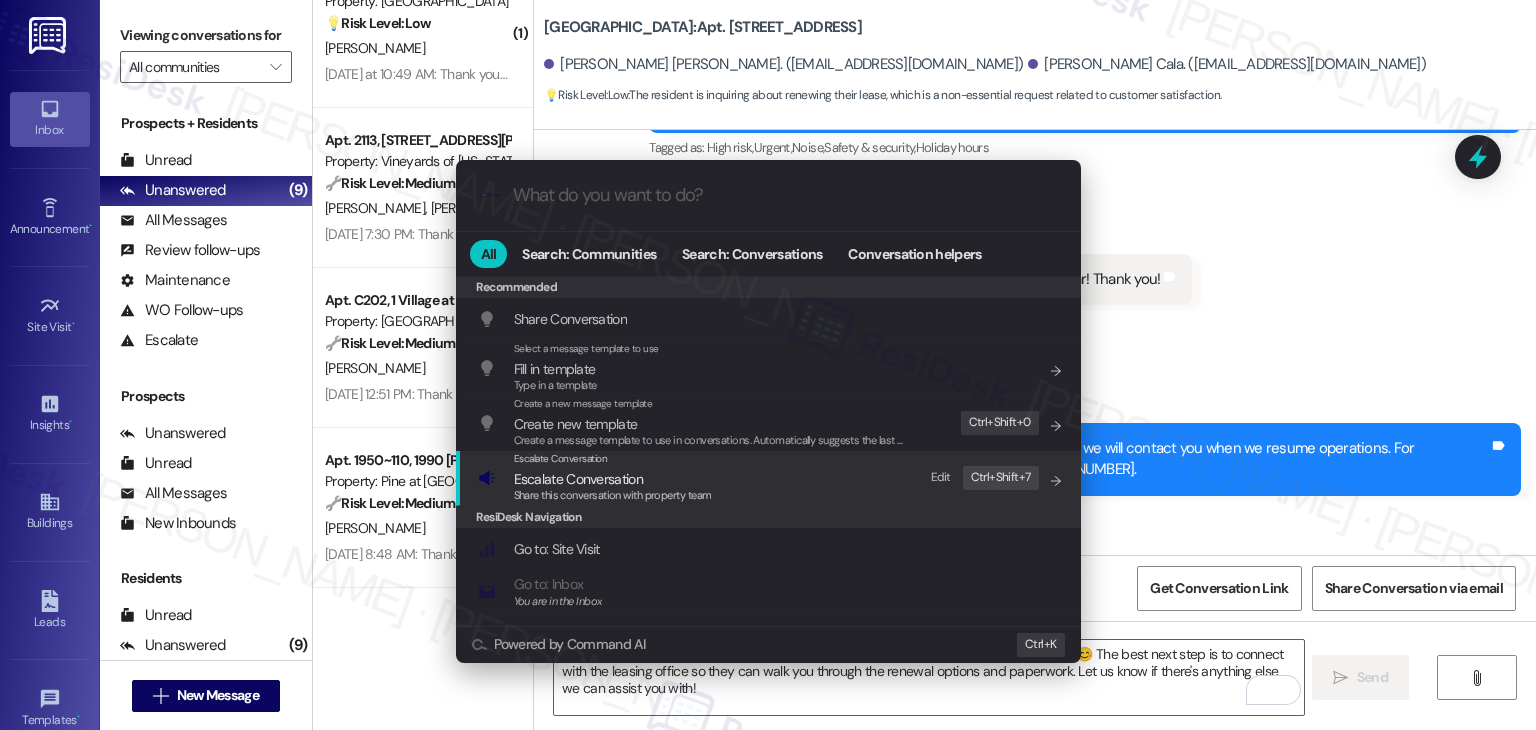 click on "Escalate Conversation" at bounding box center (578, 479) 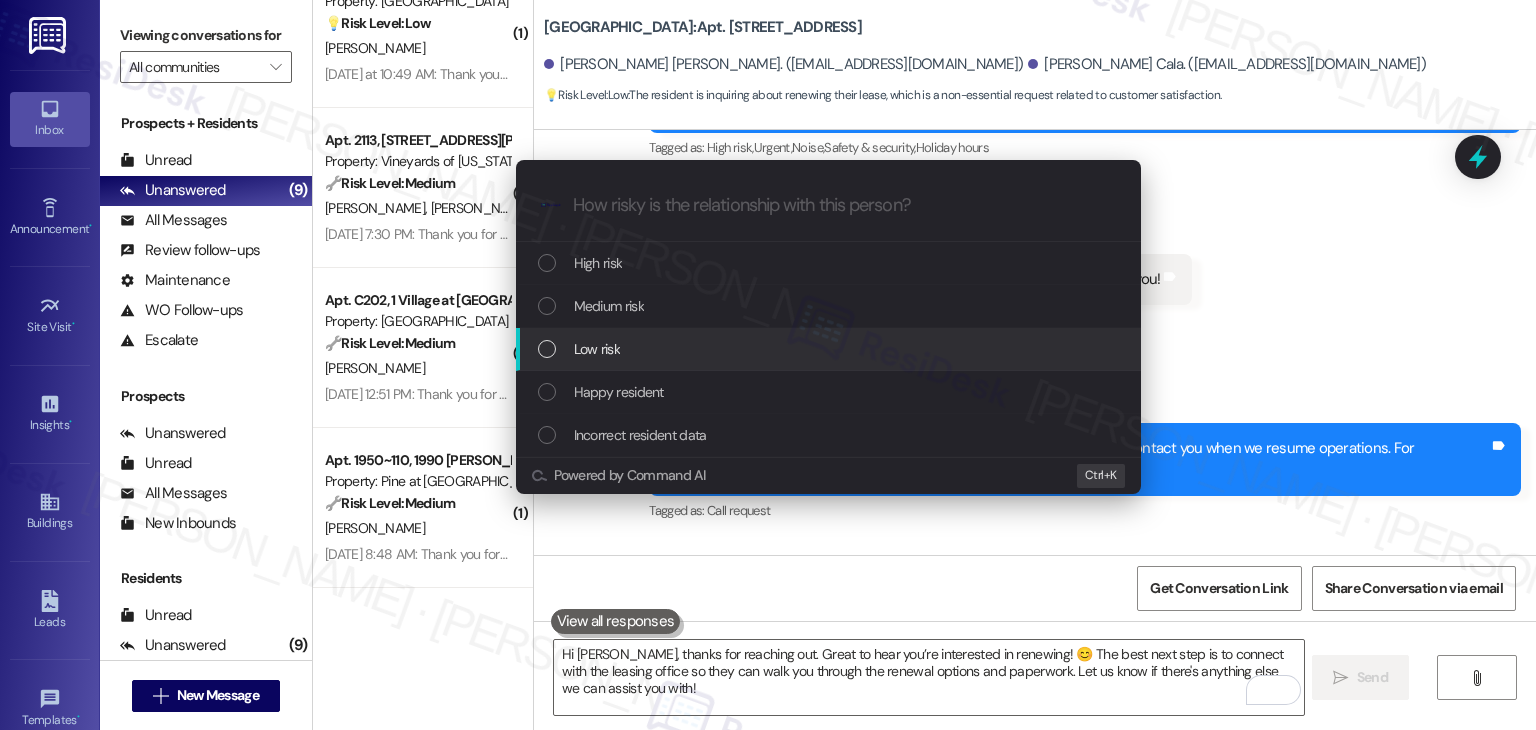 click at bounding box center (547, 349) 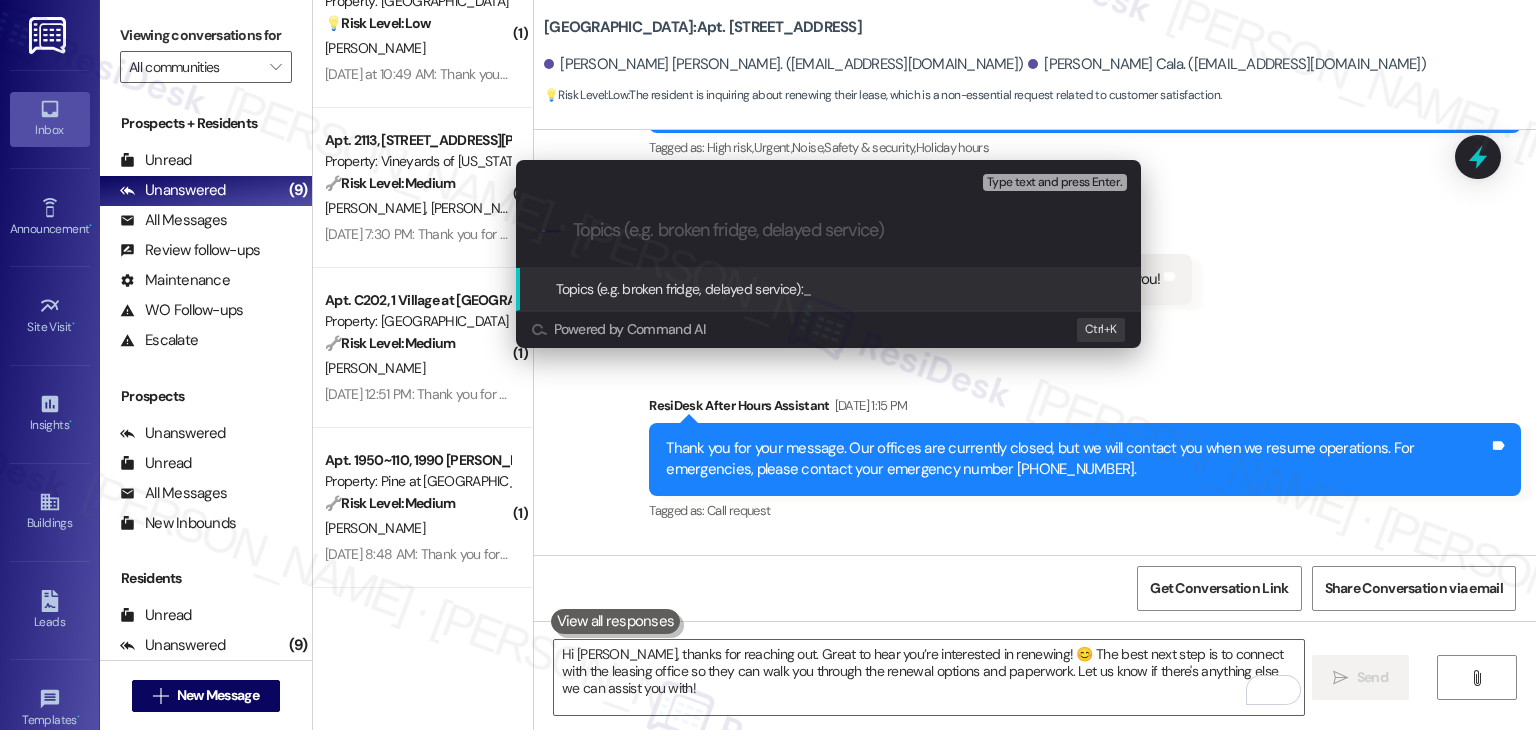 paste on "Lease Renewal Inquiry" 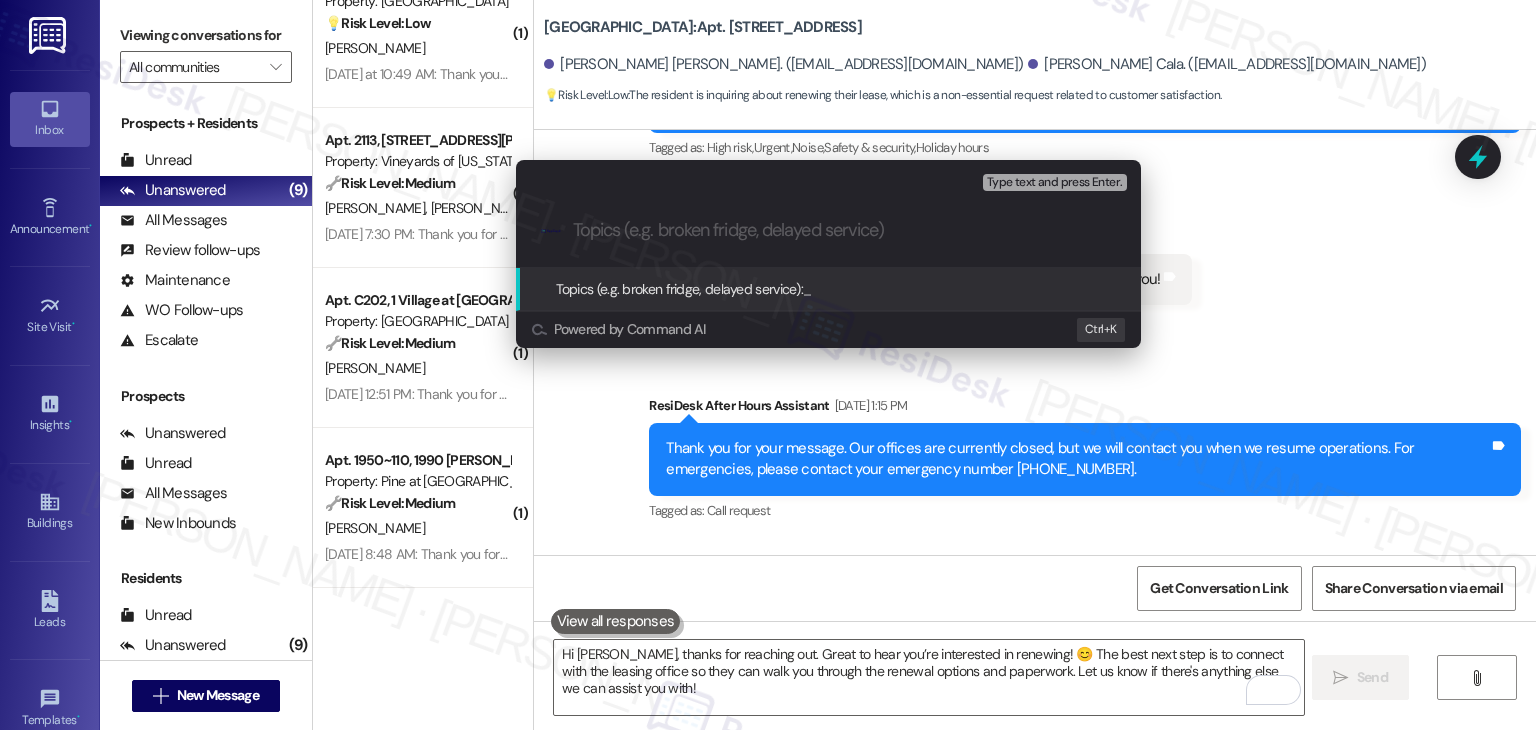 type on "Lease Renewal Inquiry" 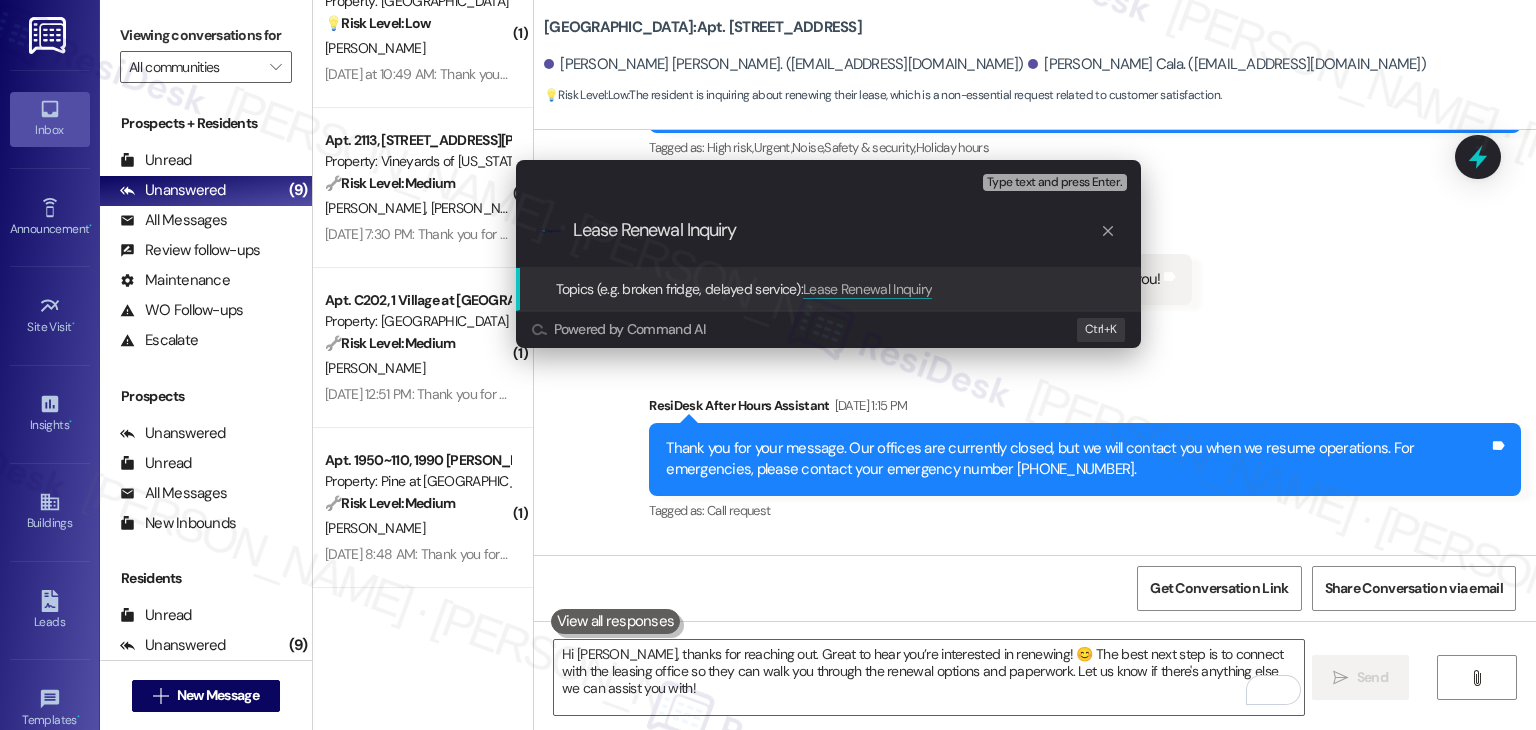 type 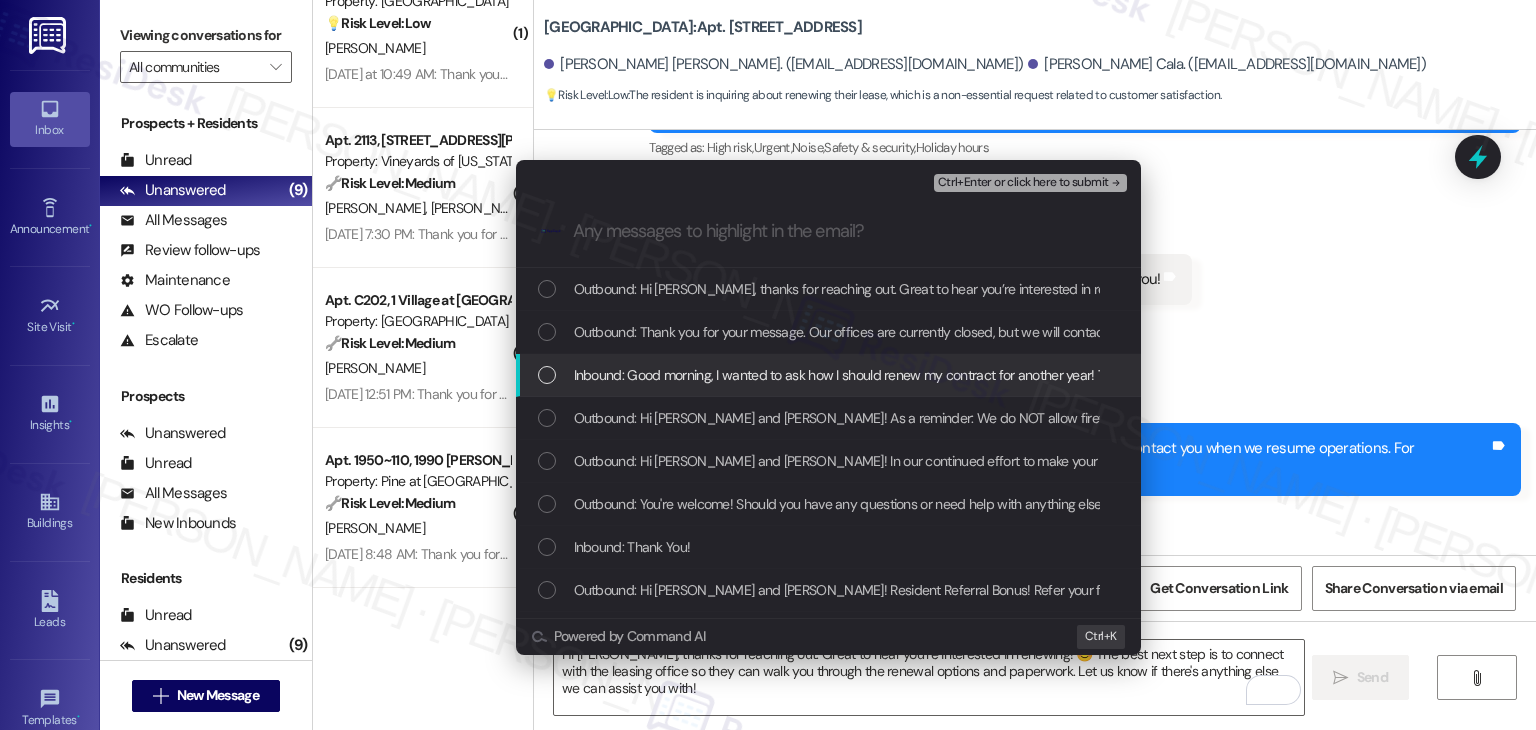 click at bounding box center (547, 375) 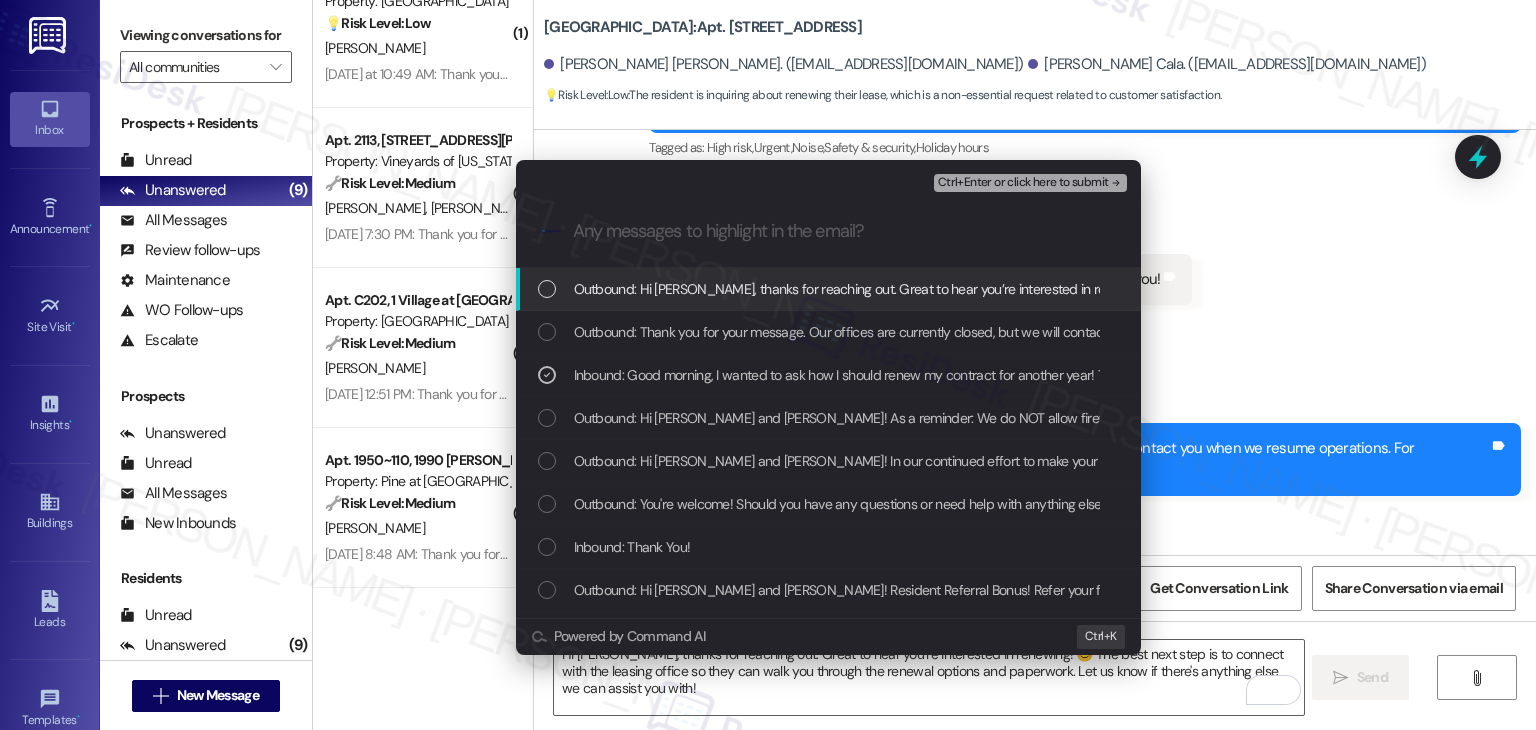 click on "Ctrl+Enter or click here to submit" at bounding box center (1023, 183) 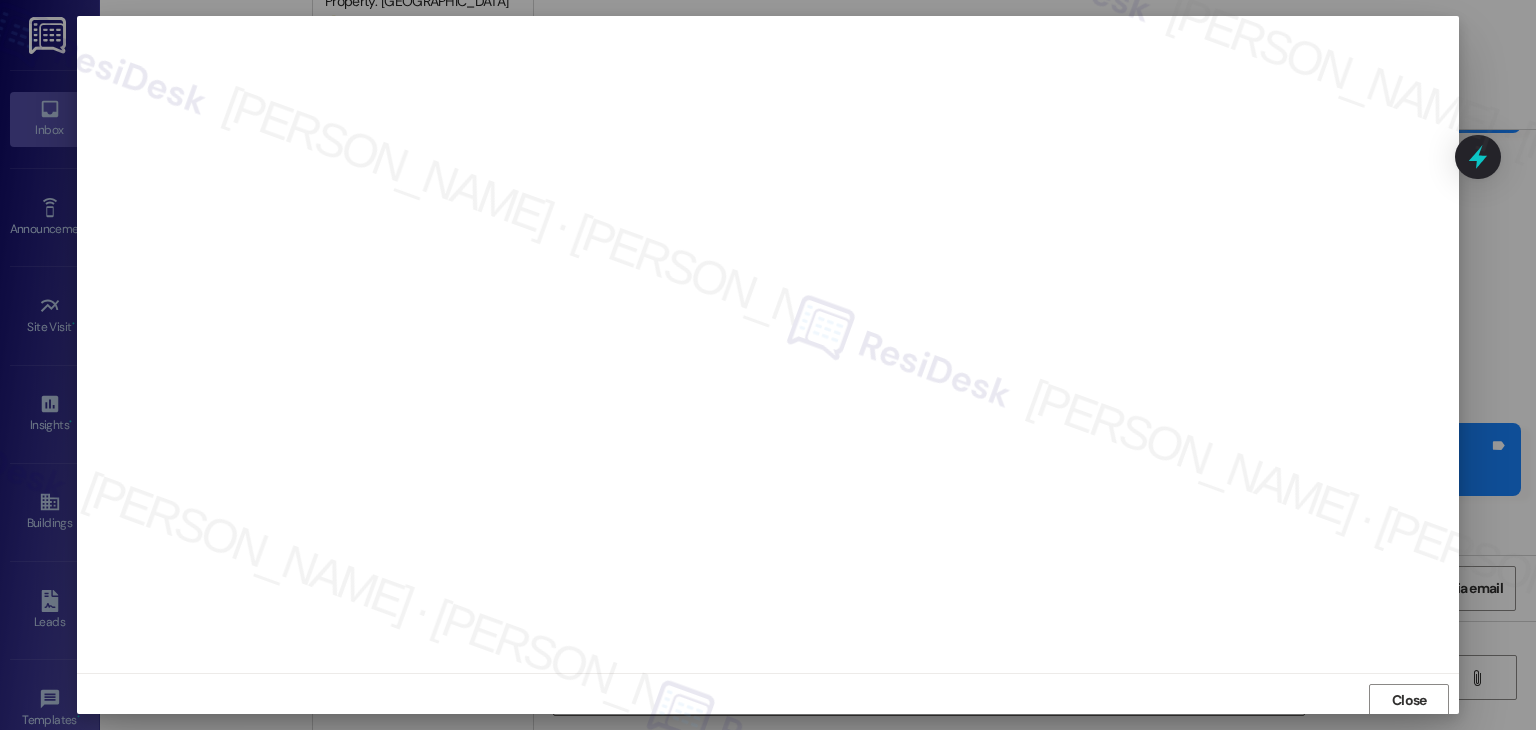 scroll, scrollTop: 1, scrollLeft: 0, axis: vertical 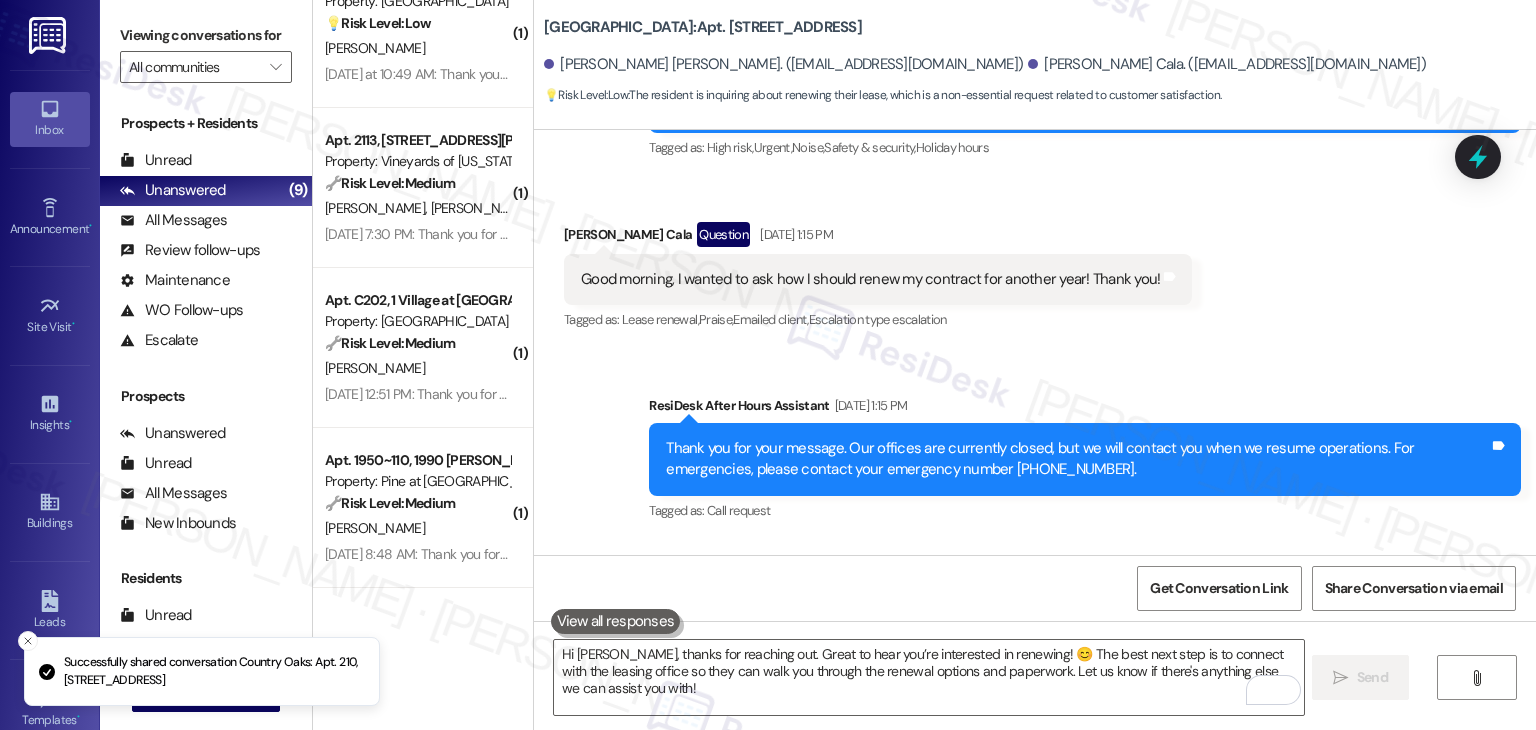 click on "Sent via SMS [PERSON_NAME]  (ResiDesk) [DATE] 3:41 PM You're welcome! Should you have any questions or need help with anything else, please don't hesitate to contact us. Have a wonderful rest of your day! Tags and notes Tagged as:   Praise Click to highlight conversations about Praise Announcement, sent via SMS [PERSON_NAME]  (ResiDesk) [DATE] 9:37 AM Hi [PERSON_NAME] and [PERSON_NAME]!
In our continued effort to make your recertification and renewal process more efficient and streamlined, we are switching to an online portal for these two events. To allow for this to happen, we are asking that you please call our office at [PHONE_NUMBER] or email us at  [EMAIL_ADDRESS][DOMAIN_NAME]  and update your email address before [DATE]. We appreciate your immediate attention to this and look forward to finding ways to better your resident experience here at [GEOGRAPHIC_DATA] and [GEOGRAPHIC_DATA]. Tags and notes Tagged as:   Call request Click to highlight conversations about Call request Announcement, sent via SMS
As a reminder:" at bounding box center (1035, -194) 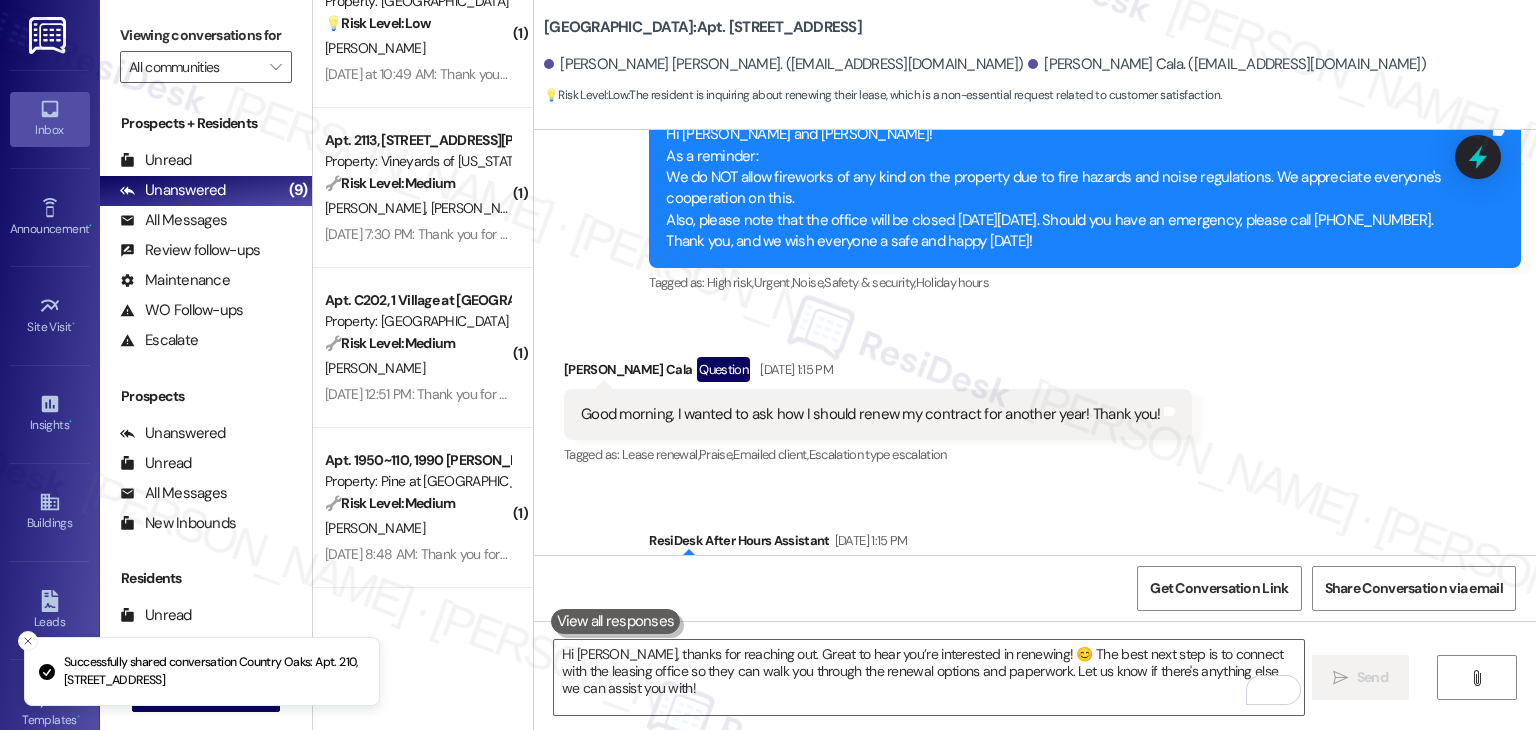 scroll, scrollTop: 16826, scrollLeft: 0, axis: vertical 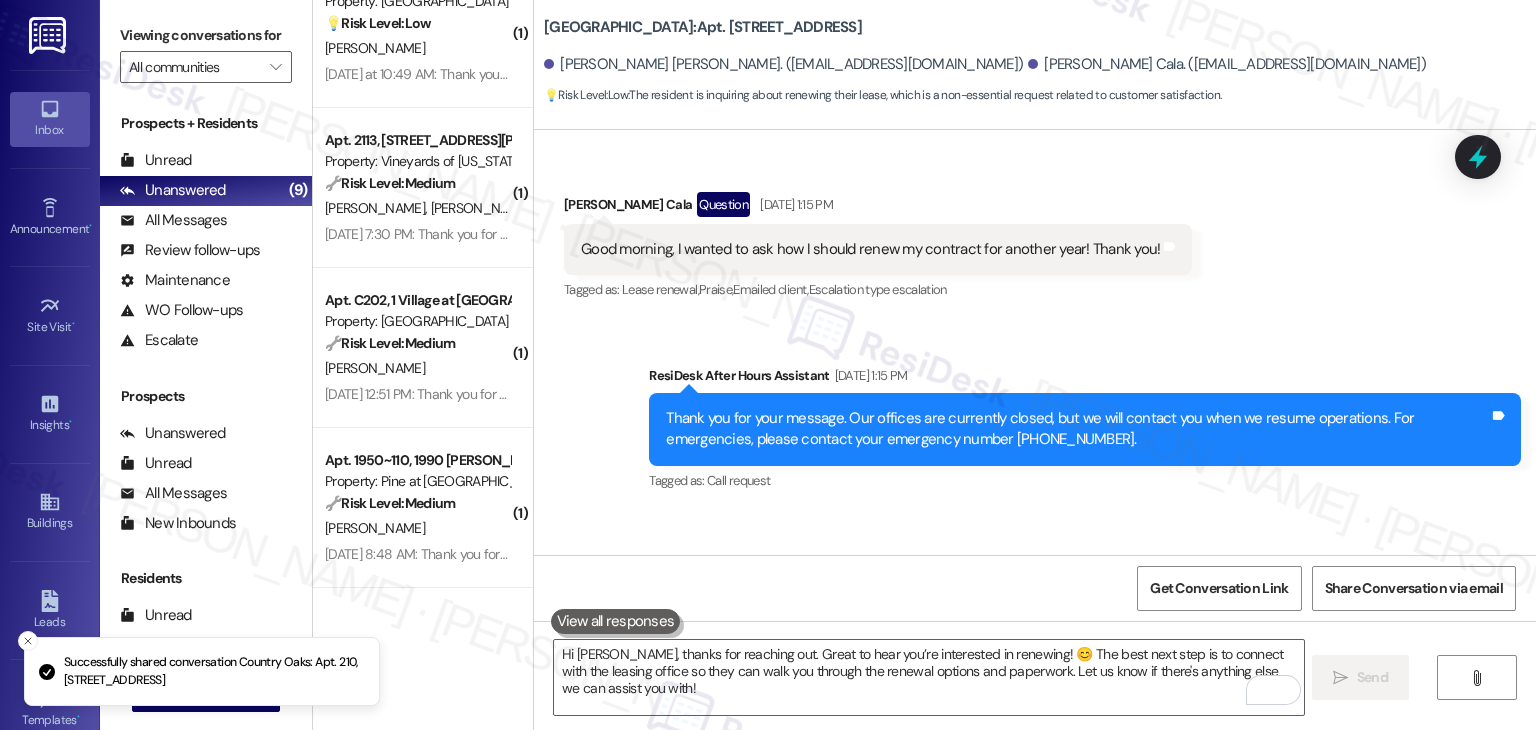click on "Survey, sent via SMS Residesk Automated Survey [DATE] 12:19 PM Hi [PERSON_NAME] and [PERSON_NAME], I'm on the new offsite Resident Support Team for [GEOGRAPHIC_DATA]! My job is to work with your on-site management team to improve your experience at the property. Text us here at any time for assistance or questions. We will also reach out periodically for feedback. Reply STOP to opt out of texts. (You can always reply STOP to opt out of future messages) Tags and notes Tagged as:   Property launch Click to highlight conversations about Property launch Announcement, sent via SMS [PERSON_NAME]  (ResiDesk) [DATE] 9:51 AM Great news! You can now text me for maintenance issues — no more messy apps or sign-ins. I'll file your tickets for you . You can still use the app if you prefer.  I'm here to make things easier for you, feel free to reach out anytime! Tags and notes Tagged as:   Maintenance ,  Click to highlight conversations about Maintenance Maintenance request ,  Positive response Announcement, sent via SMS   ," at bounding box center (1035, 342) 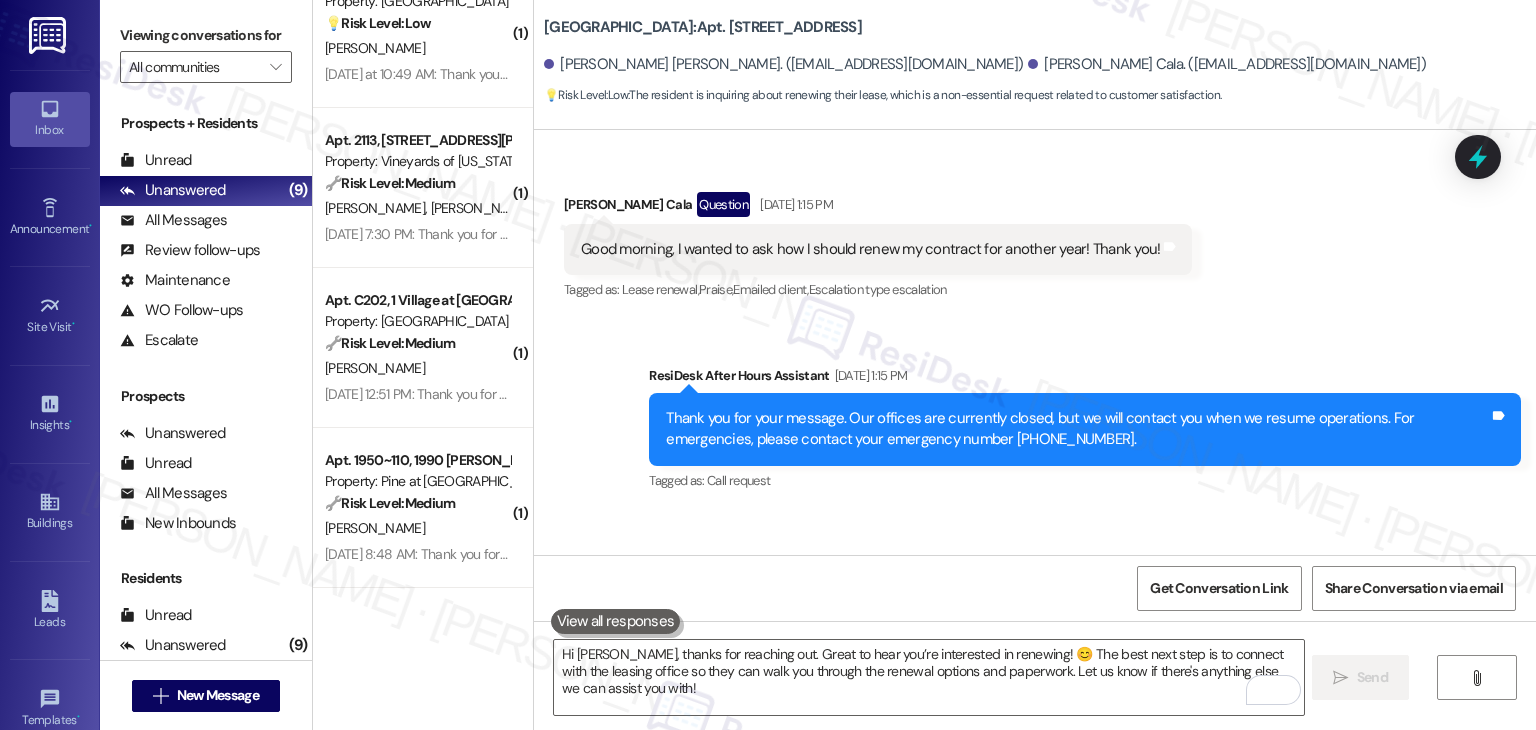 click on "Survey, sent via SMS Residesk Automated Survey [DATE] 12:19 PM Hi [PERSON_NAME] and [PERSON_NAME], I'm on the new offsite Resident Support Team for [GEOGRAPHIC_DATA]! My job is to work with your on-site management team to improve your experience at the property. Text us here at any time for assistance or questions. We will also reach out periodically for feedback. Reply STOP to opt out of texts. (You can always reply STOP to opt out of future messages) Tags and notes Tagged as:   Property launch Click to highlight conversations about Property launch Announcement, sent via SMS [PERSON_NAME]  (ResiDesk) [DATE] 9:51 AM Great news! You can now text me for maintenance issues — no more messy apps or sign-ins. I'll file your tickets for you . You can still use the app if you prefer.  I'm here to make things easier for you, feel free to reach out anytime! Tags and notes Tagged as:   Maintenance ,  Click to highlight conversations about Maintenance Maintenance request ,  Positive response Announcement, sent via SMS   ," at bounding box center [1035, 342] 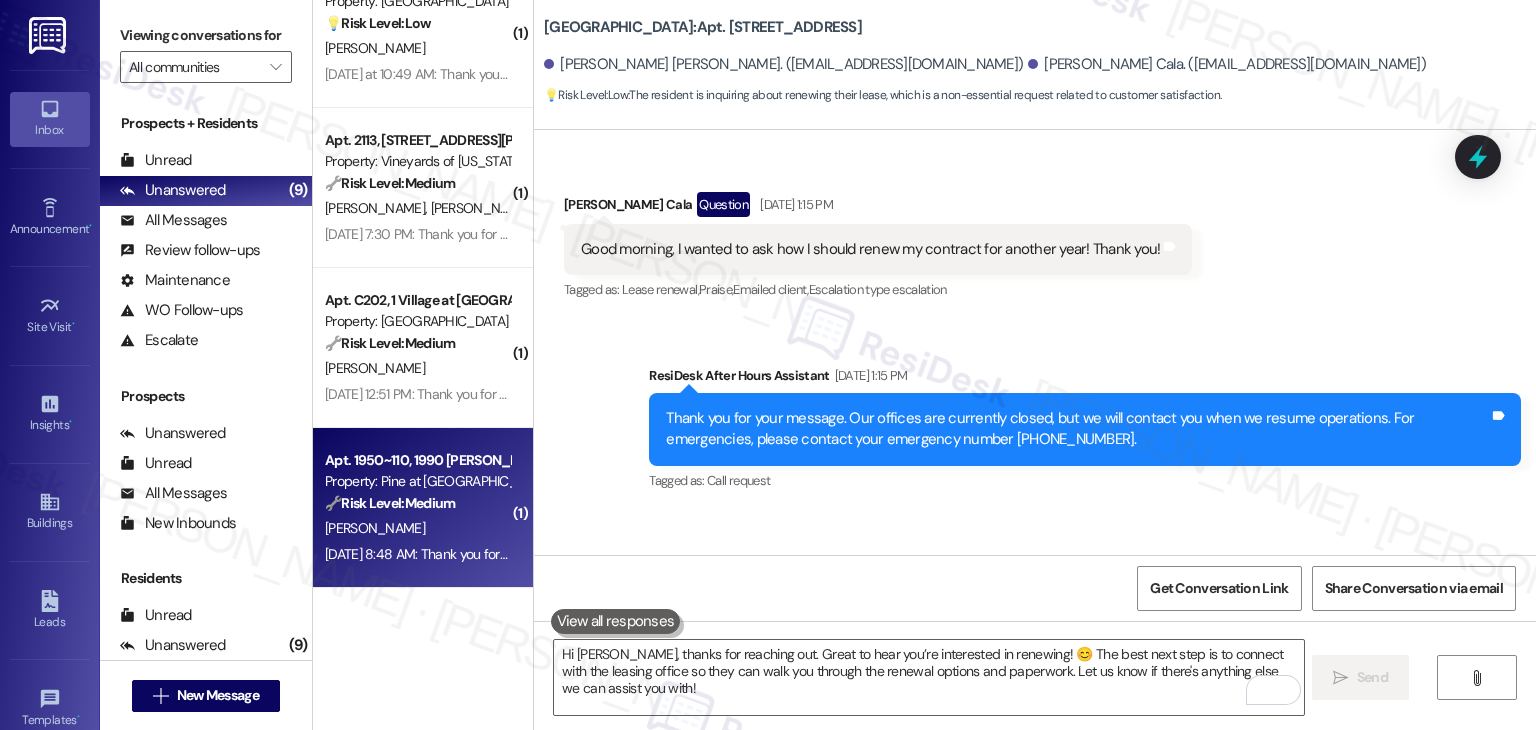 click on "[DATE] 8:48 AM: Thank you for your message. Our offices are currently closed, but we will contact you when we resume operations. For emergencies, please contact your emergency number 406-519-3100. [DATE] 8:48 AM: Thank you for your message. Our offices are currently closed, but we will contact you when we resume operations. For emergencies, please contact your emergency number [PHONE_NUMBER]." at bounding box center (417, 554) 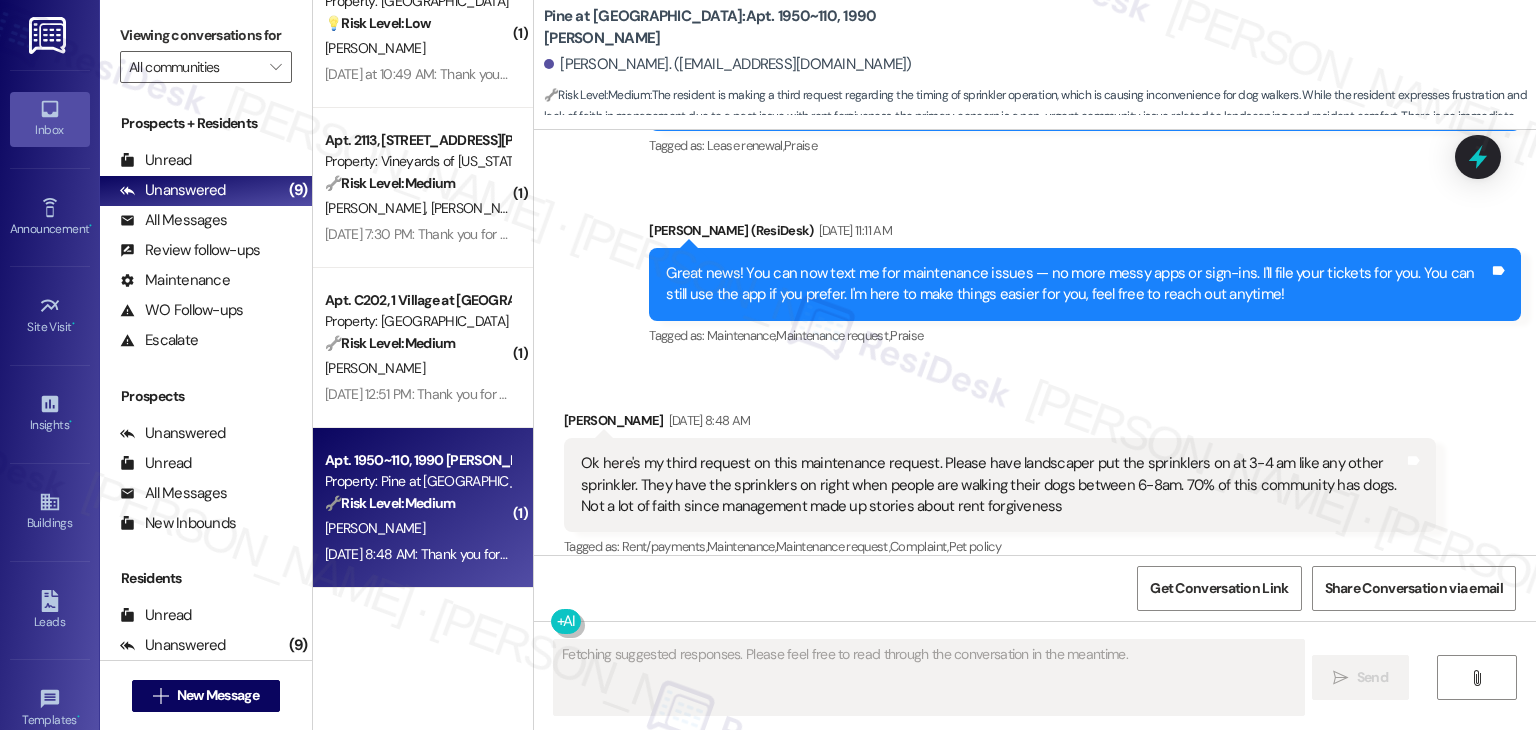 scroll, scrollTop: 4737, scrollLeft: 0, axis: vertical 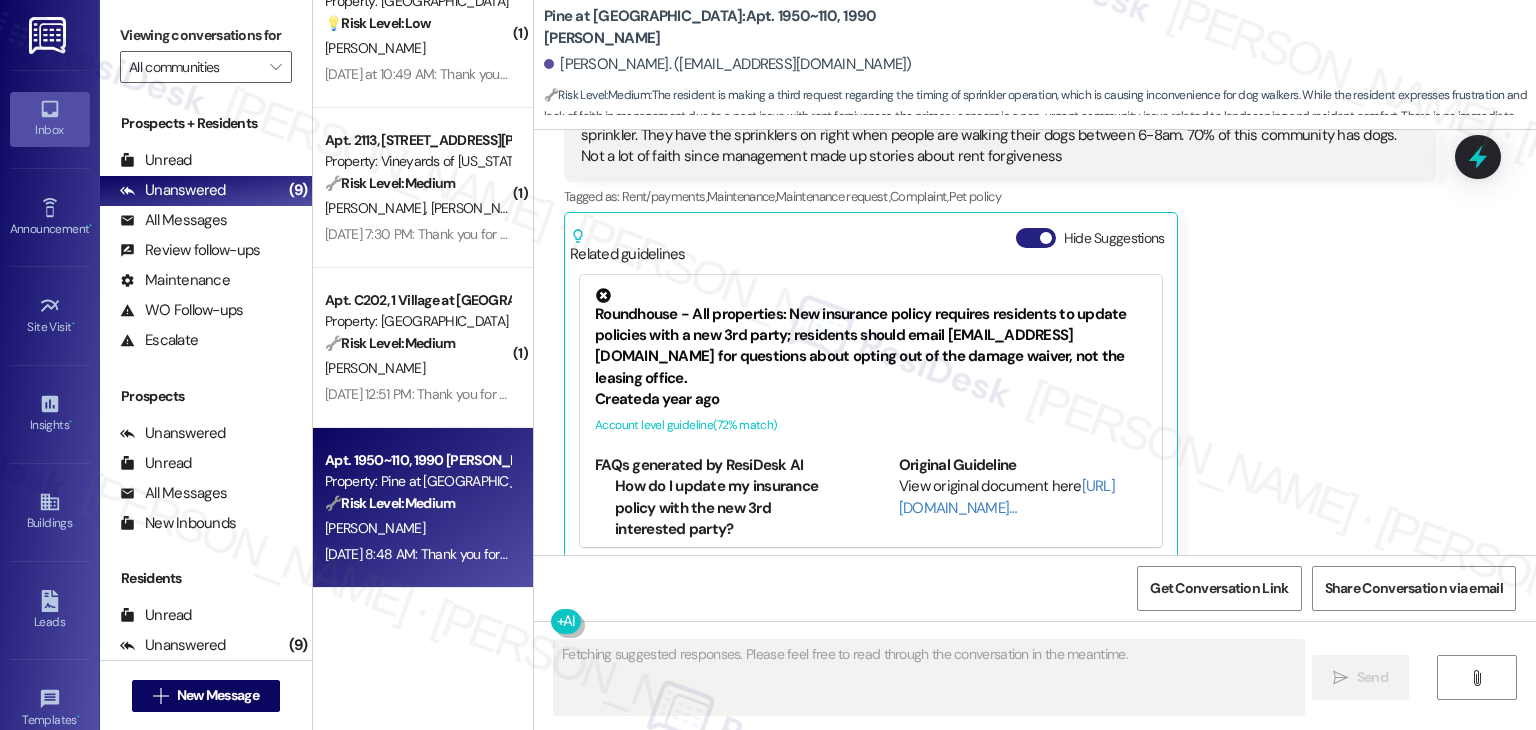 click on "Hide Suggestions" at bounding box center [1036, 238] 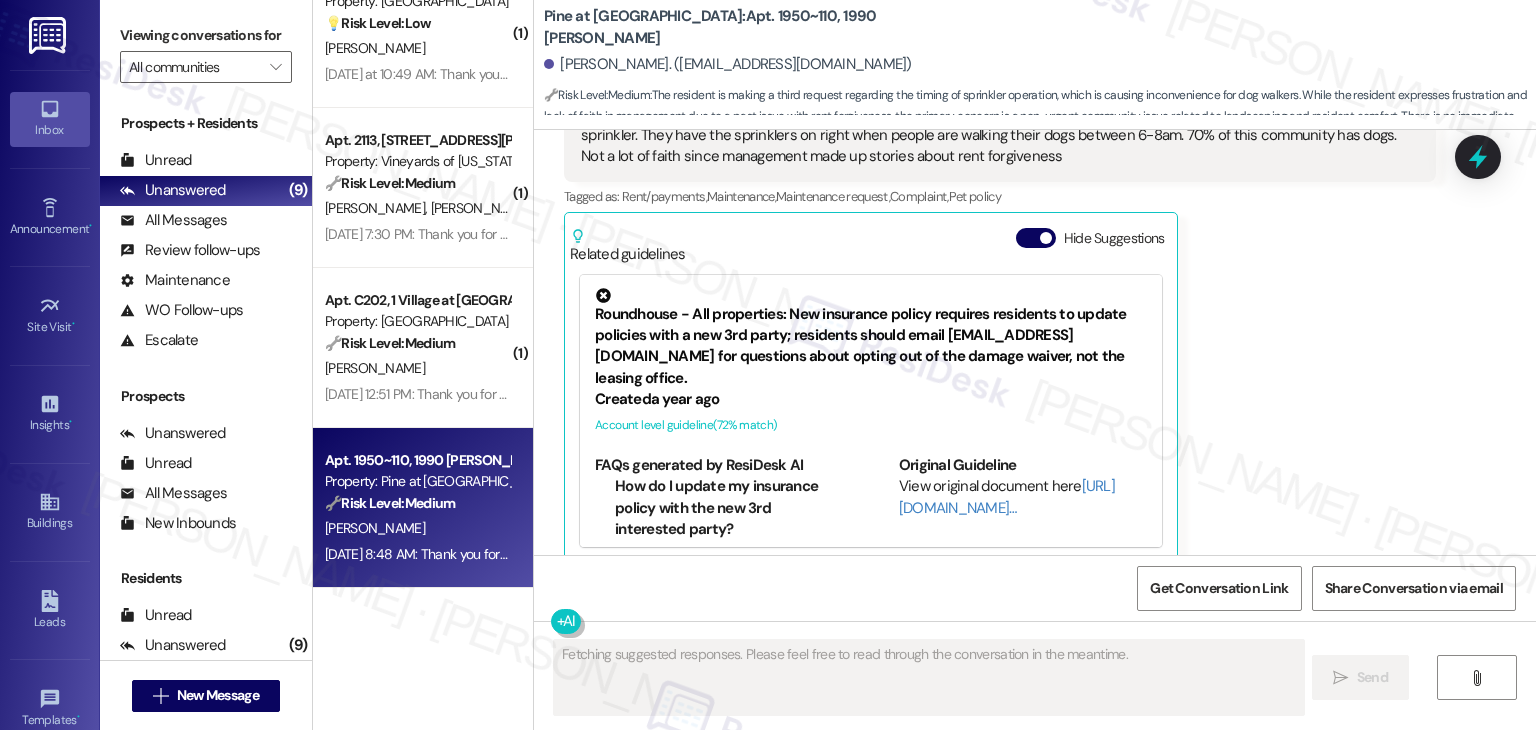 scroll, scrollTop: 4636, scrollLeft: 0, axis: vertical 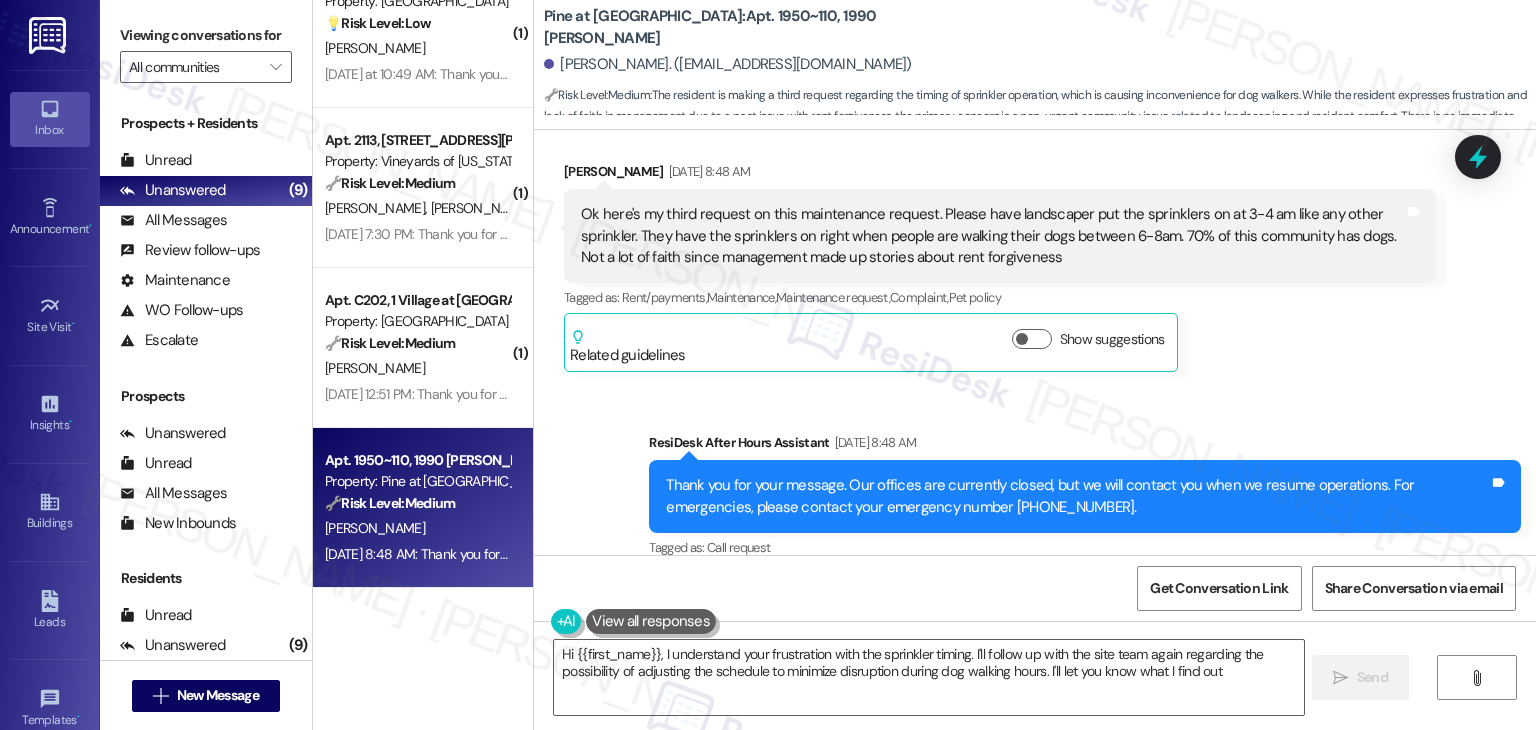 click on "[PERSON_NAME] [DATE] 8:48 AM Ok here's my third request on this maintenance request. Please have landscaper put the sprinklers on at 3-4 am like any other sprinkler. They have the sprinklers on right when  people are walking their dogs between 6-8am. 70% of this community has dogs. Not a lot of faith since management made up stories about rent forgiveness Tags and notes Tagged as:   Rent/payments ,  Click to highlight conversations about Rent/payments Maintenance ,  Click to highlight conversations about Maintenance Maintenance request ,  Click to highlight conversations about Maintenance request Complaint ,  Click to highlight conversations about Complaint Pet policy Click to highlight conversations about Pet policy  Related guidelines Show suggestions" at bounding box center (1000, 266) 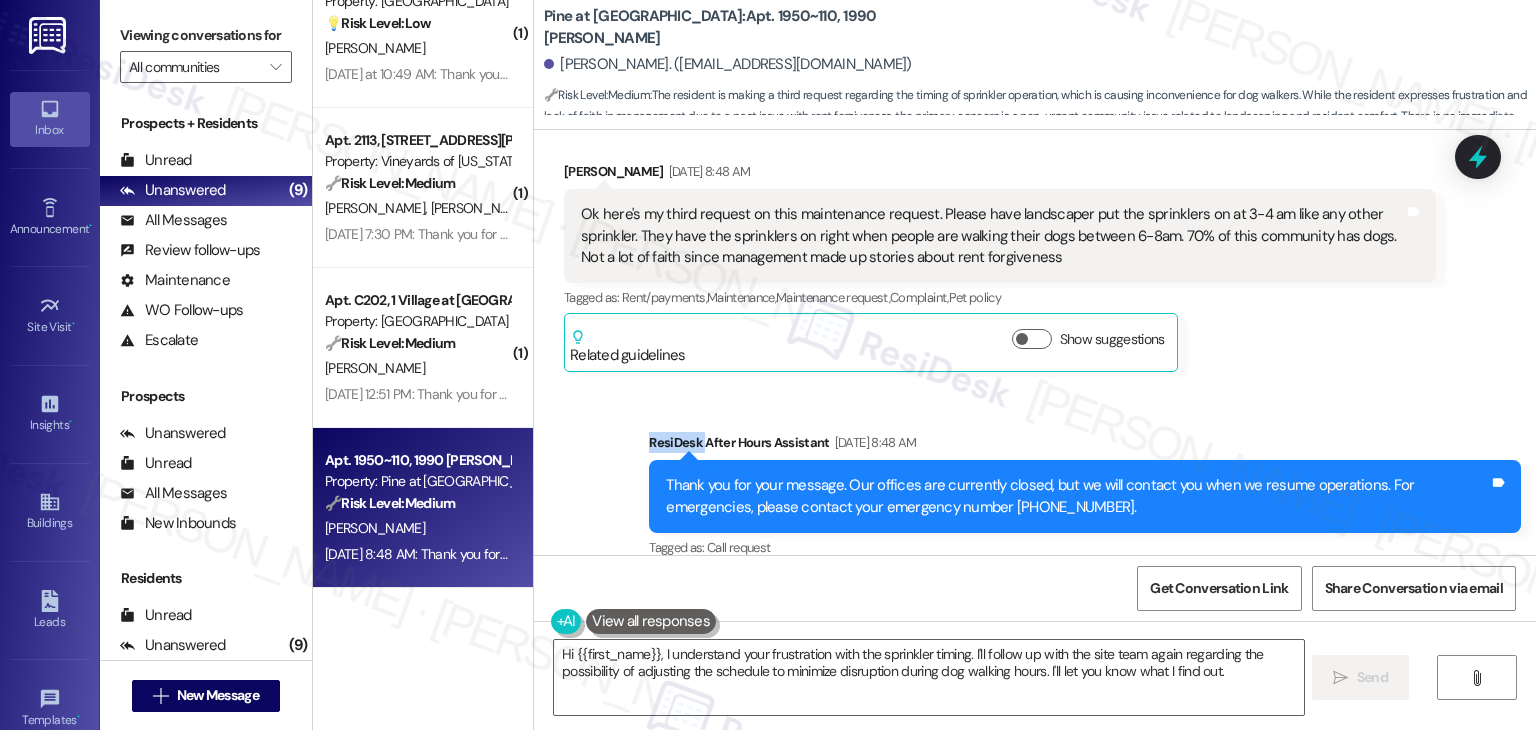 click on "[PERSON_NAME] [DATE] 8:48 AM Ok here's my third request on this maintenance request. Please have landscaper put the sprinklers on at 3-4 am like any other sprinkler. They have the sprinklers on right when  people are walking their dogs between 6-8am. 70% of this community has dogs. Not a lot of faith since management made up stories about rent forgiveness Tags and notes Tagged as:   Rent/payments ,  Click to highlight conversations about Rent/payments Maintenance ,  Click to highlight conversations about Maintenance Maintenance request ,  Click to highlight conversations about Maintenance request Complaint ,  Click to highlight conversations about Complaint Pet policy Click to highlight conversations about Pet policy  Related guidelines Show suggestions" at bounding box center (1000, 266) 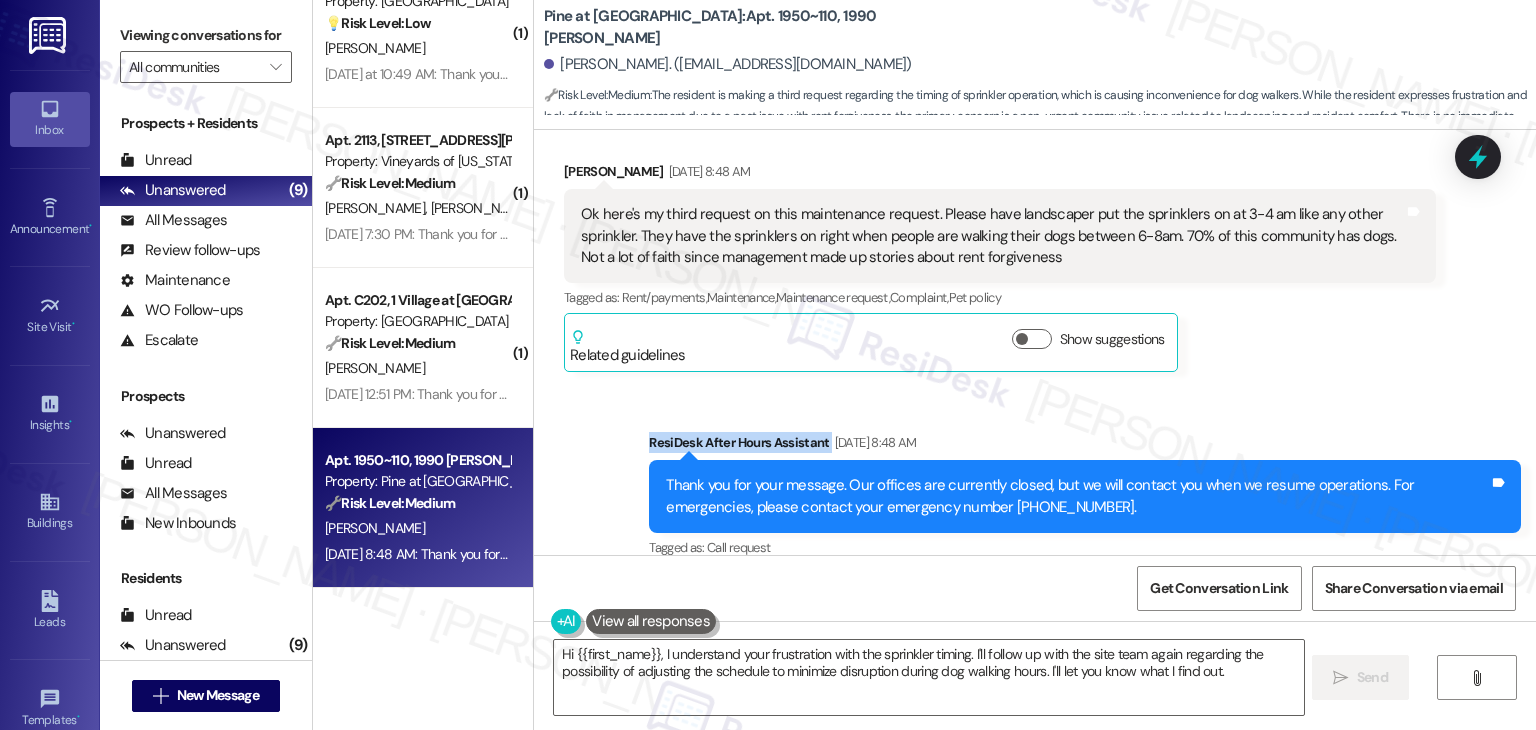click on "[PERSON_NAME] [DATE] 8:48 AM Ok here's my third request on this maintenance request. Please have landscaper put the sprinklers on at 3-4 am like any other sprinkler. They have the sprinklers on right when  people are walking their dogs between 6-8am. 70% of this community has dogs. Not a lot of faith since management made up stories about rent forgiveness Tags and notes Tagged as:   Rent/payments ,  Click to highlight conversations about Rent/payments Maintenance ,  Click to highlight conversations about Maintenance Maintenance request ,  Click to highlight conversations about Maintenance request Complaint ,  Click to highlight conversations about Complaint Pet policy Click to highlight conversations about Pet policy  Related guidelines Show suggestions" at bounding box center (1000, 266) 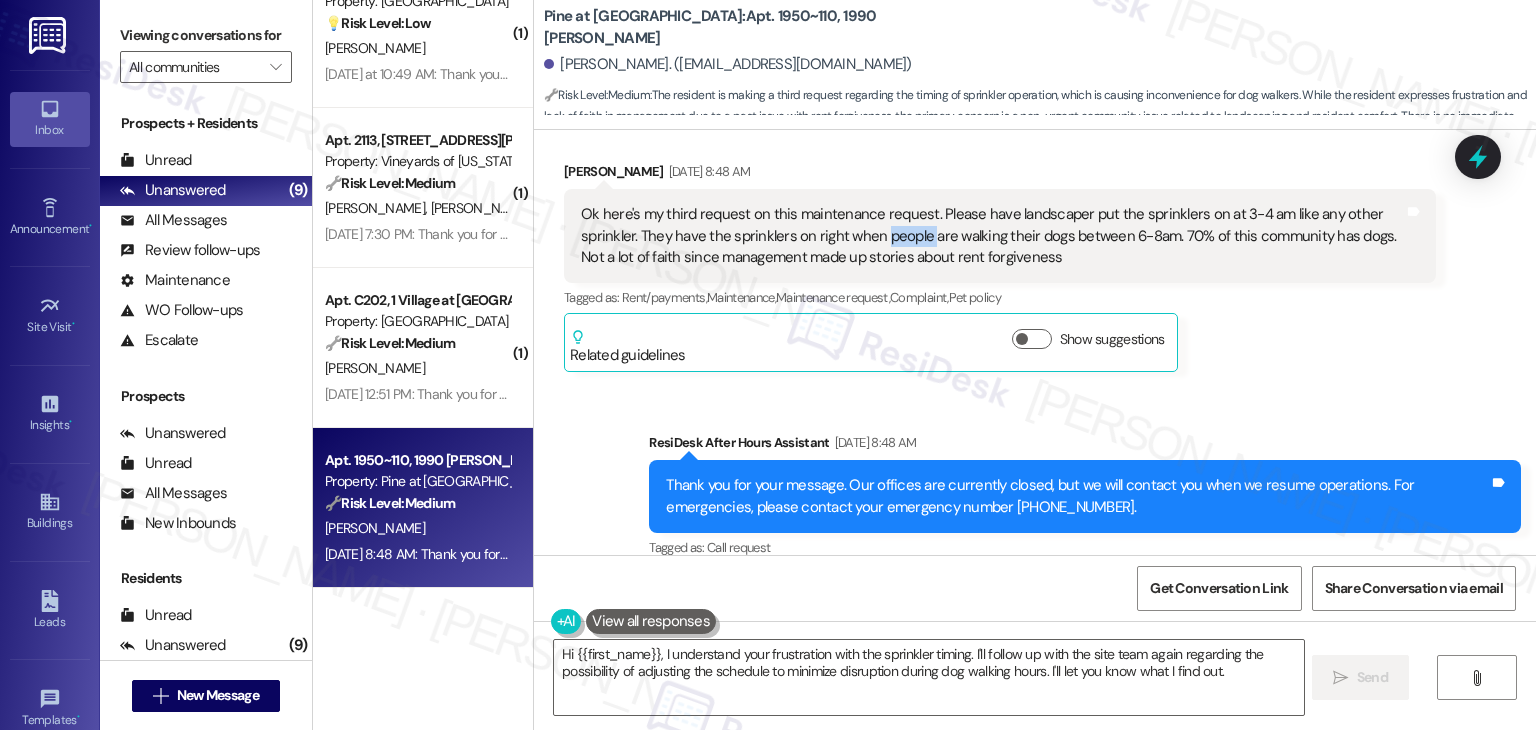 click on "Ok here's my third request on this maintenance request. Please have landscaper put the sprinklers on at 3-4 am like any other sprinkler. They have the sprinklers on right when  people are walking their dogs between 6-8am. 70% of this community has dogs. Not a lot of faith since management made up stories about rent forgiveness" at bounding box center [992, 236] 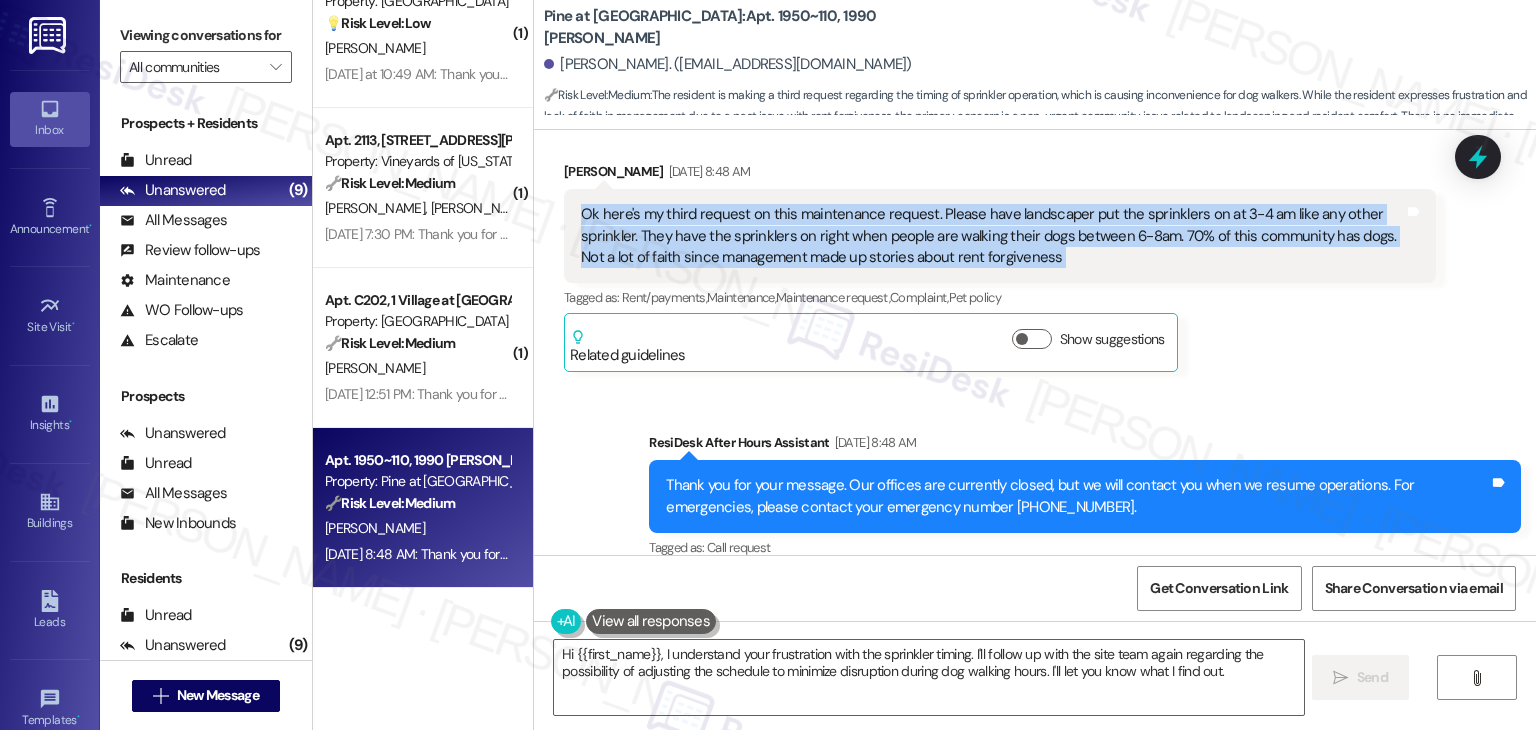 click on "Ok here's my third request on this maintenance request. Please have landscaper put the sprinklers on at 3-4 am like any other sprinkler. They have the sprinklers on right when  people are walking their dogs between 6-8am. 70% of this community has dogs. Not a lot of faith since management made up stories about rent forgiveness" at bounding box center [992, 236] 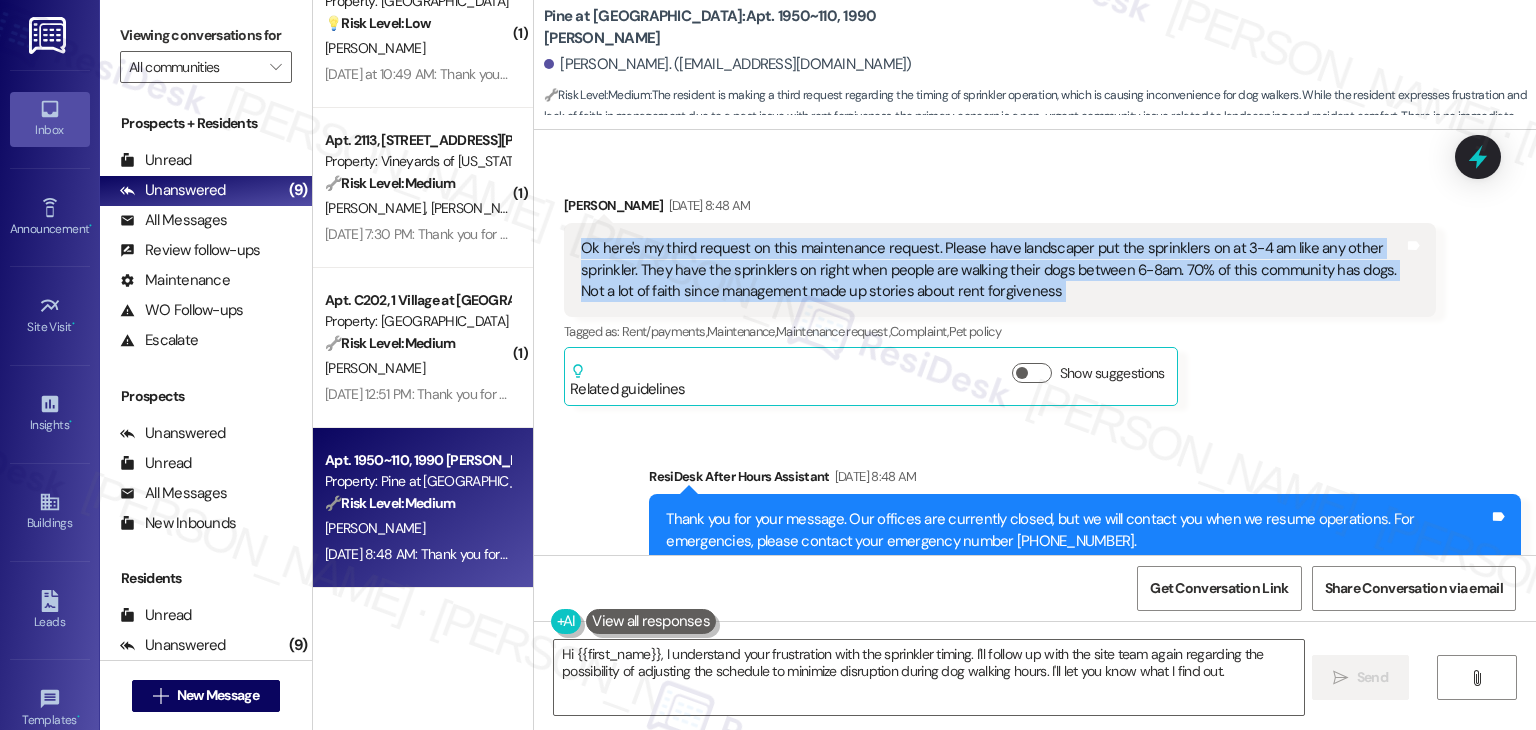 scroll, scrollTop: 4636, scrollLeft: 0, axis: vertical 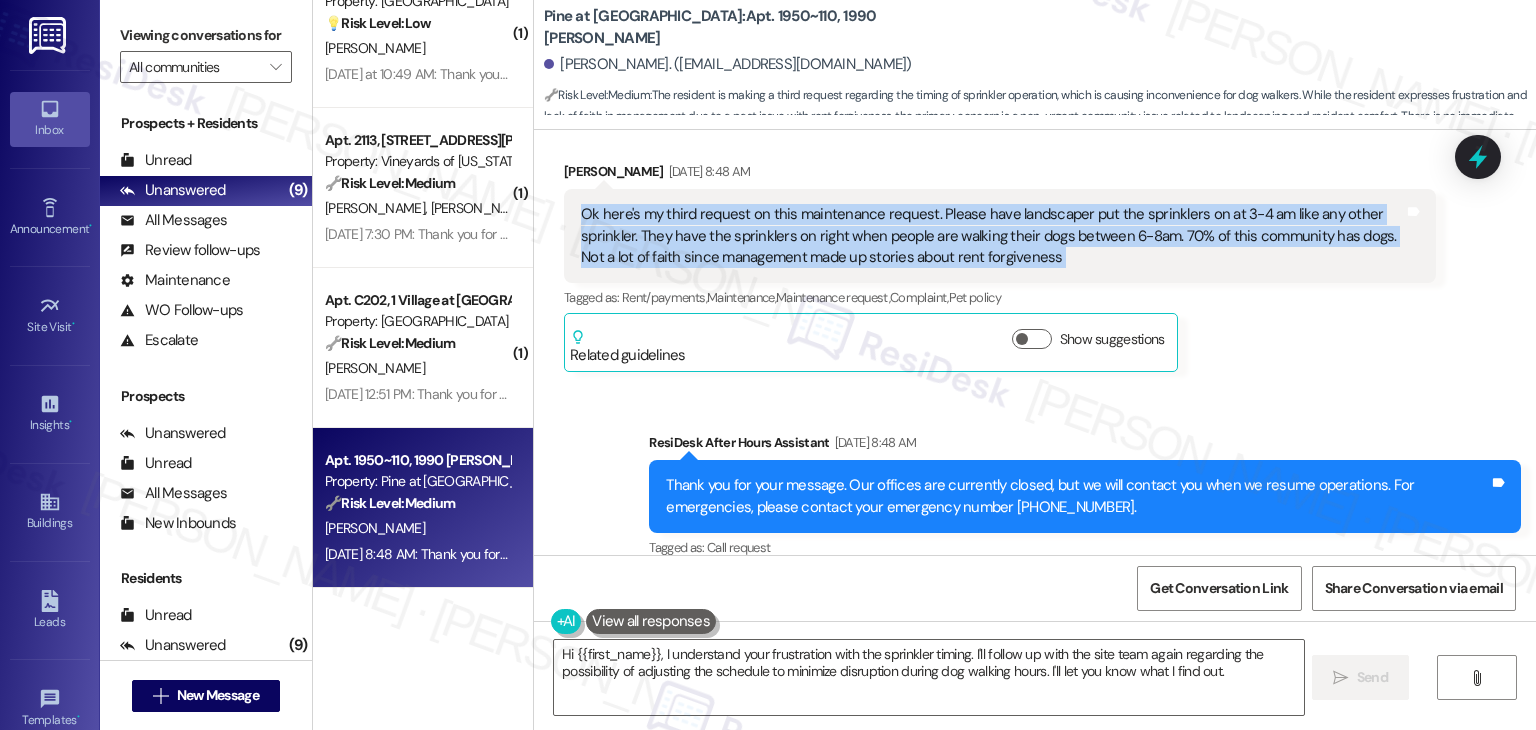 copy on "Ok here's my third request on this maintenance request. Please have landscaper put the sprinklers on at 3-4 am like any other sprinkler. They have the sprinklers on right when  people are walking their dogs between 6-8am. 70% of this community has dogs. Not a lot of faith since management made up stories about rent forgiveness Tags and notes" 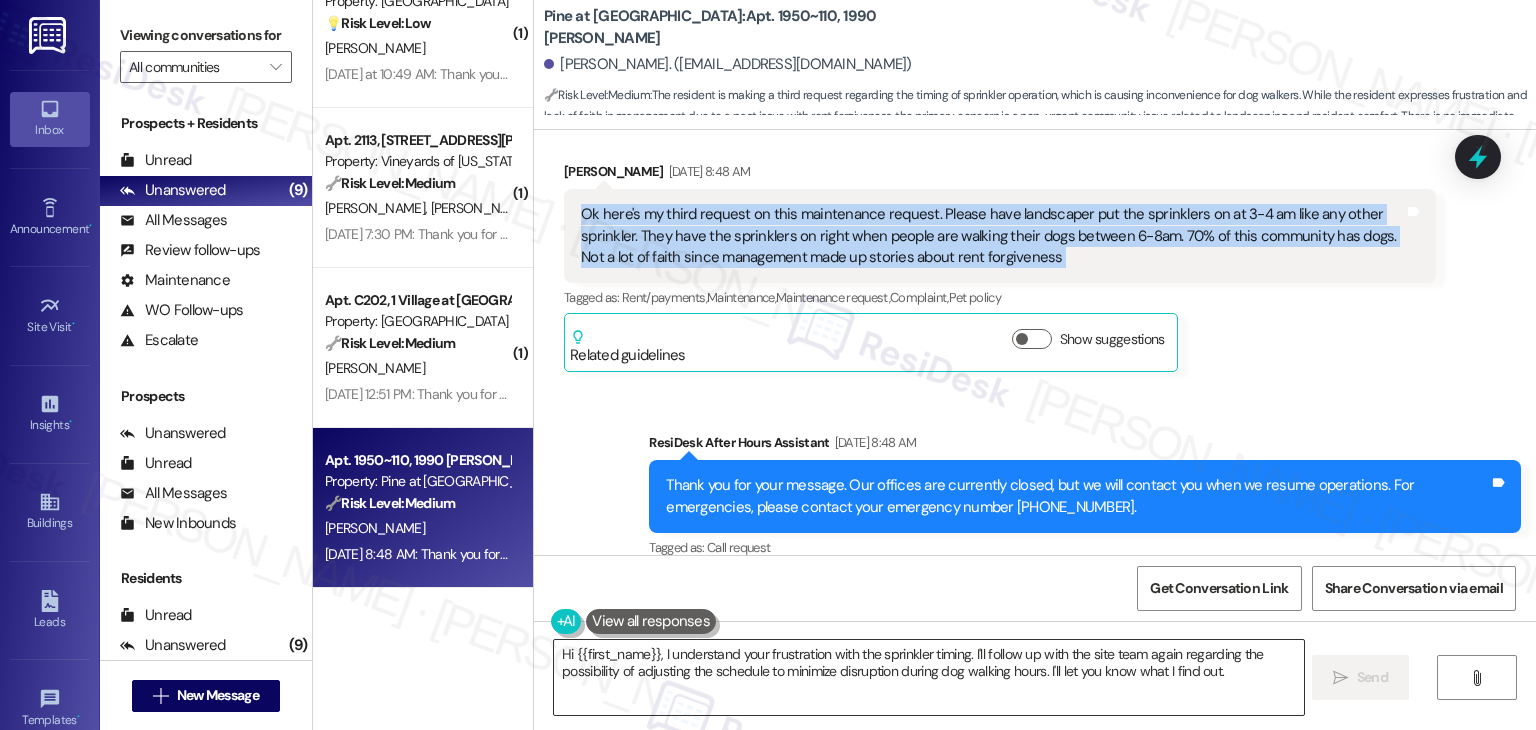 click on "Hi {{first_name}}, I understand your frustration with the sprinkler timing. I'll follow up with the site team again regarding the possibility of adjusting the schedule to minimize disruption during dog walking hours. I'll let you know what I find out." at bounding box center [928, 677] 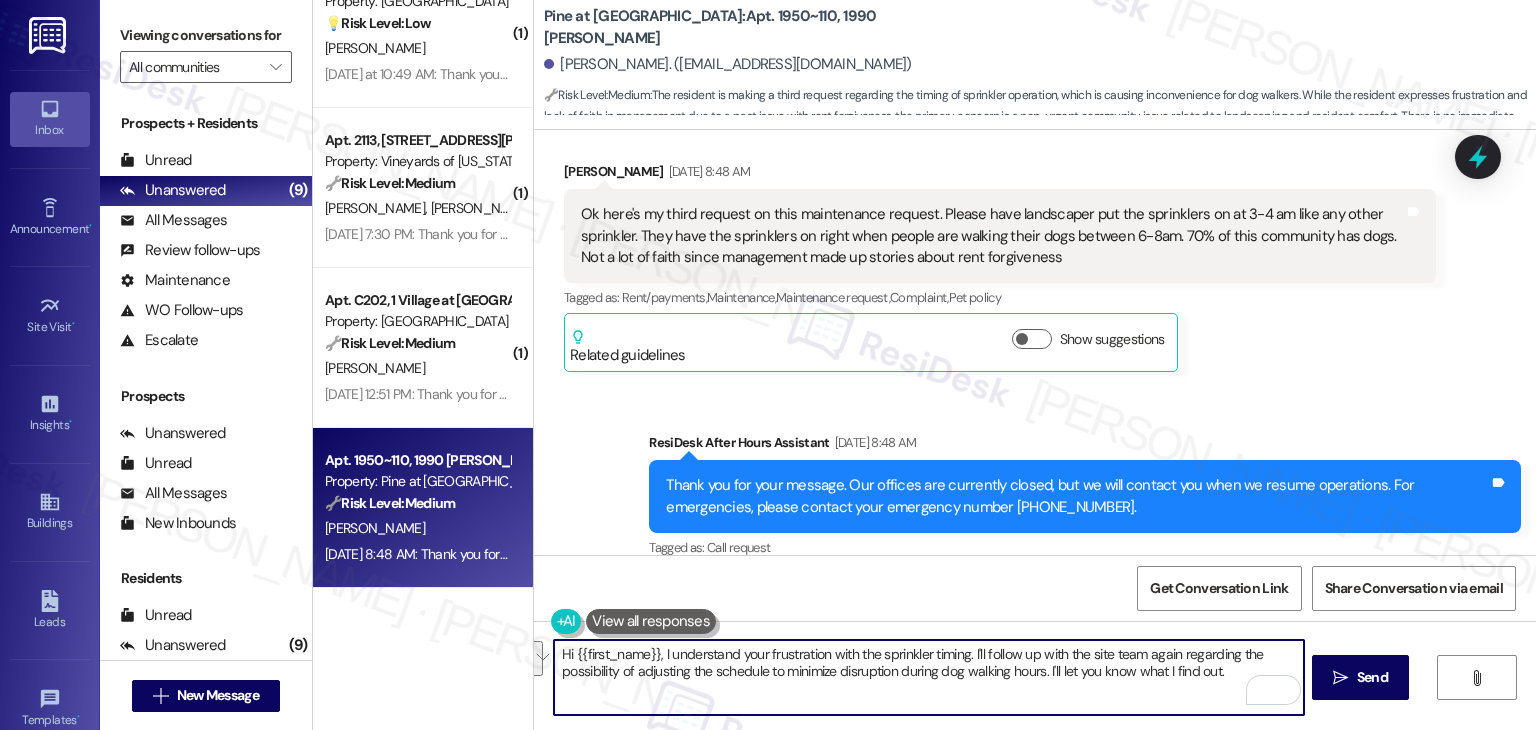 click on "Hi {{first_name}}, I understand your frustration with the sprinkler timing. I'll follow up with the site team again regarding the possibility of adjusting the schedule to minimize disruption during dog walking hours. I'll let you know what I find out." at bounding box center (928, 677) 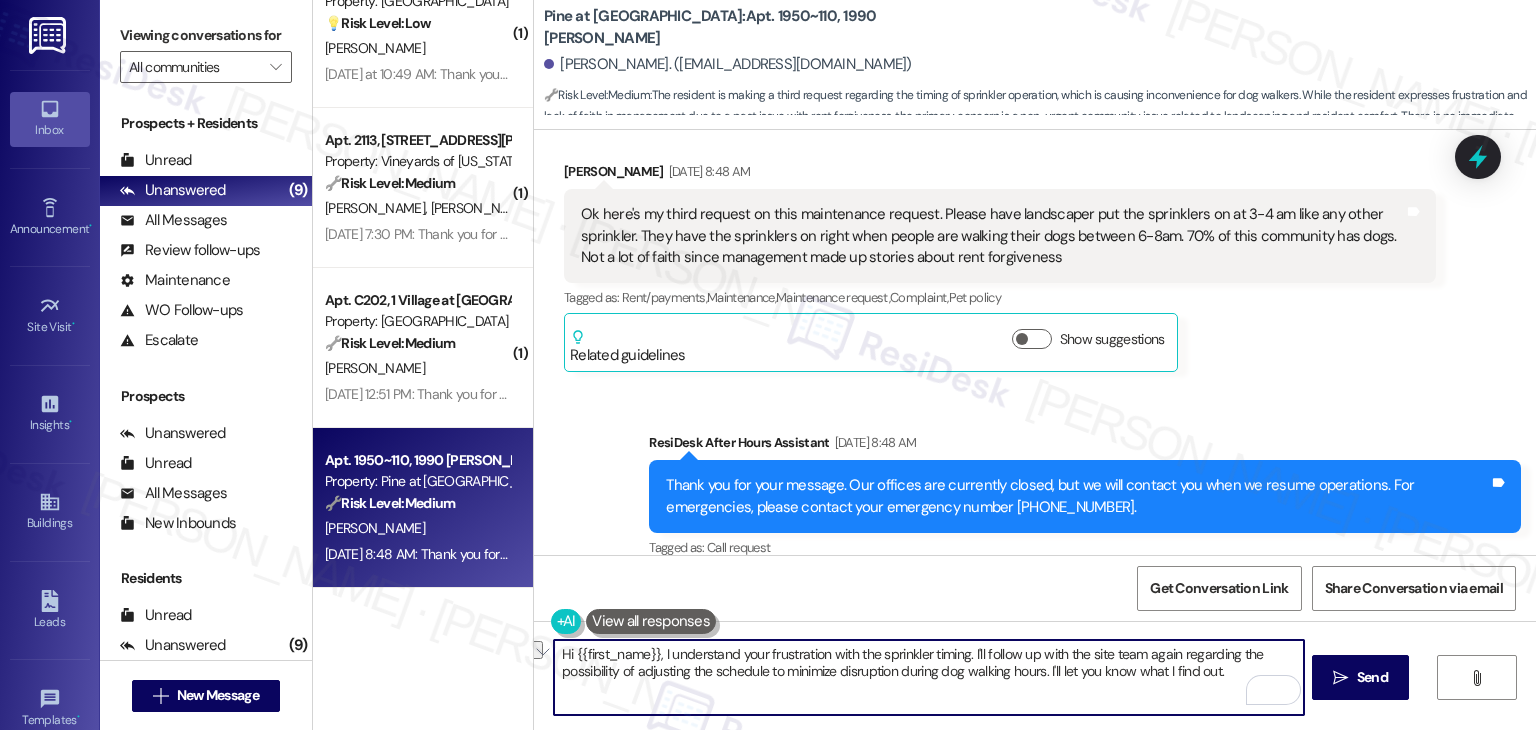drag, startPoint x: 1040, startPoint y: 676, endPoint x: 974, endPoint y: 664, distance: 67.08204 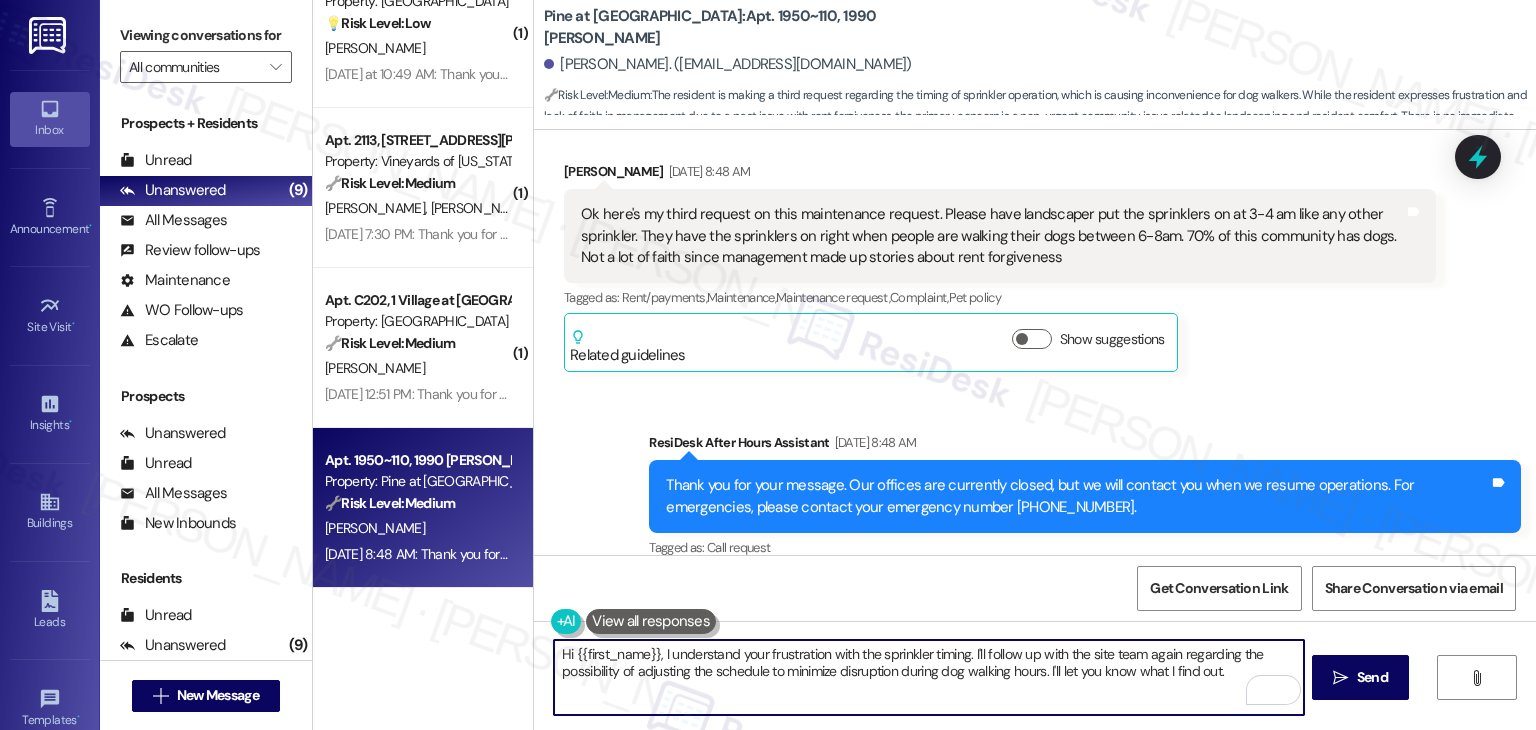 click on "Hi {{first_name}}, I understand your frustration with the sprinkler timing. I'll follow up with the site team again regarding the possibility of adjusting the schedule to minimize disruption during dog walking hours. I'll let you know what I find out." at bounding box center [928, 677] 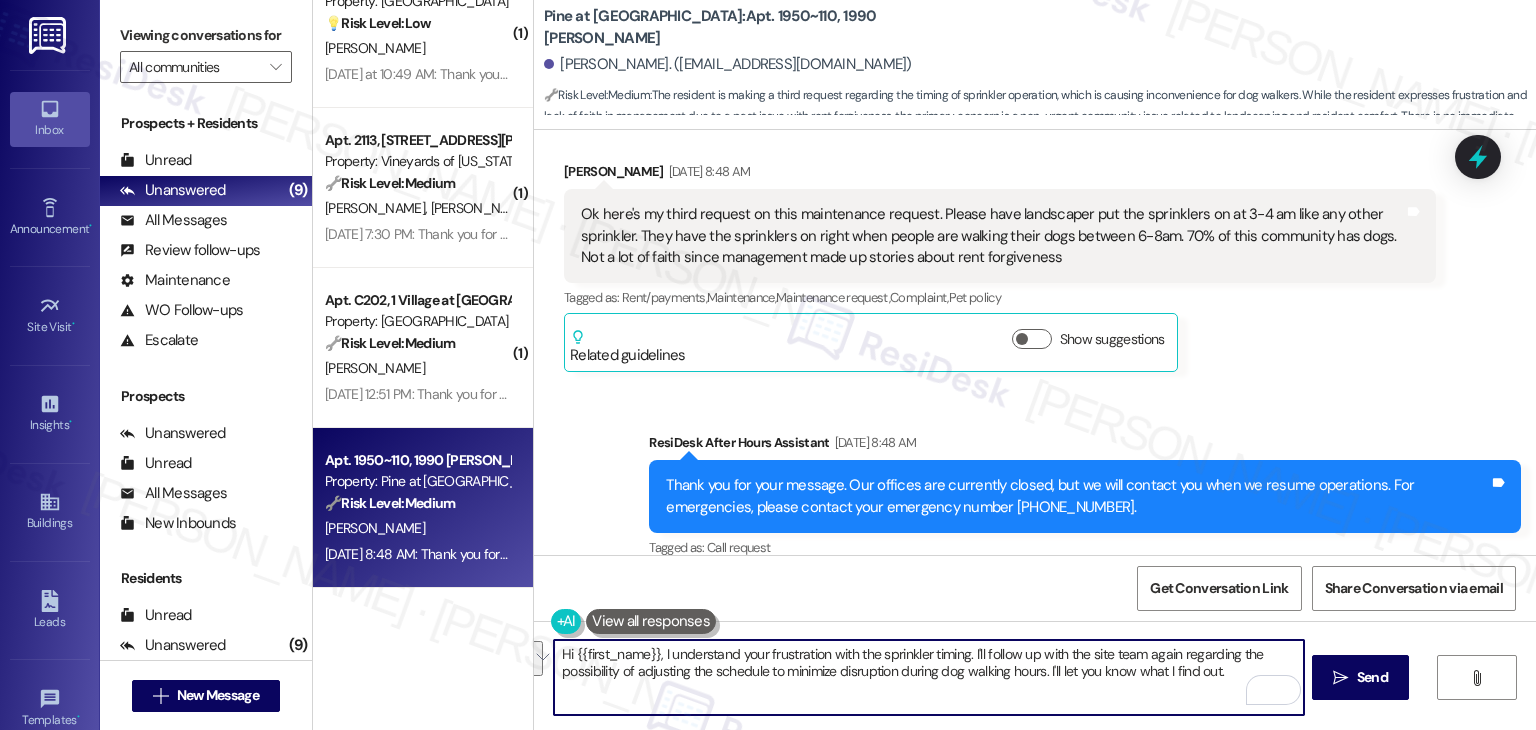 drag, startPoint x: 1040, startPoint y: 671, endPoint x: 965, endPoint y: 657, distance: 76.29548 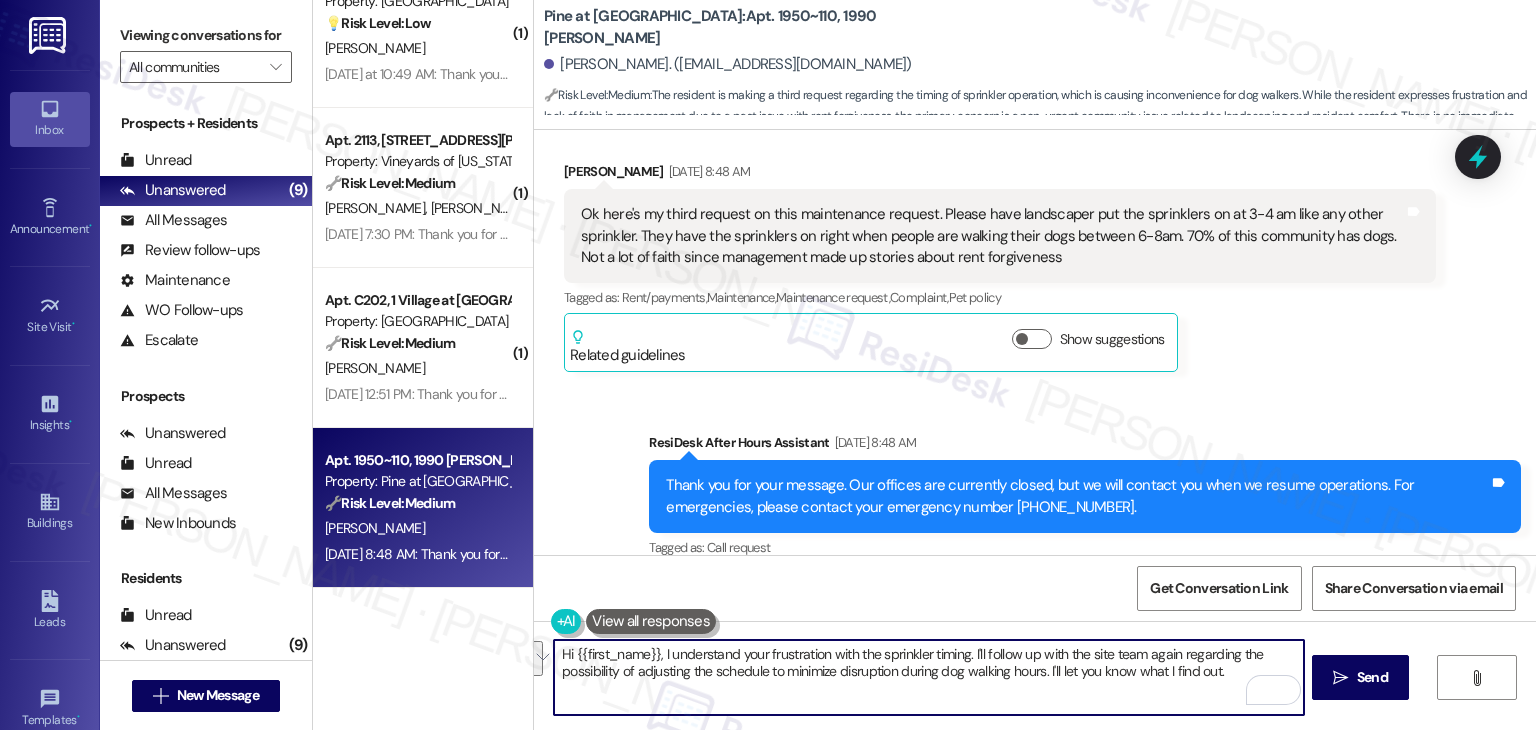 click on "Hi {{first_name}}, I understand your frustration with the sprinkler timing. I'll follow up with the site team again regarding the possibility of adjusting the schedule to minimize disruption during dog walking hours. I'll let you know what I find out." at bounding box center [928, 677] 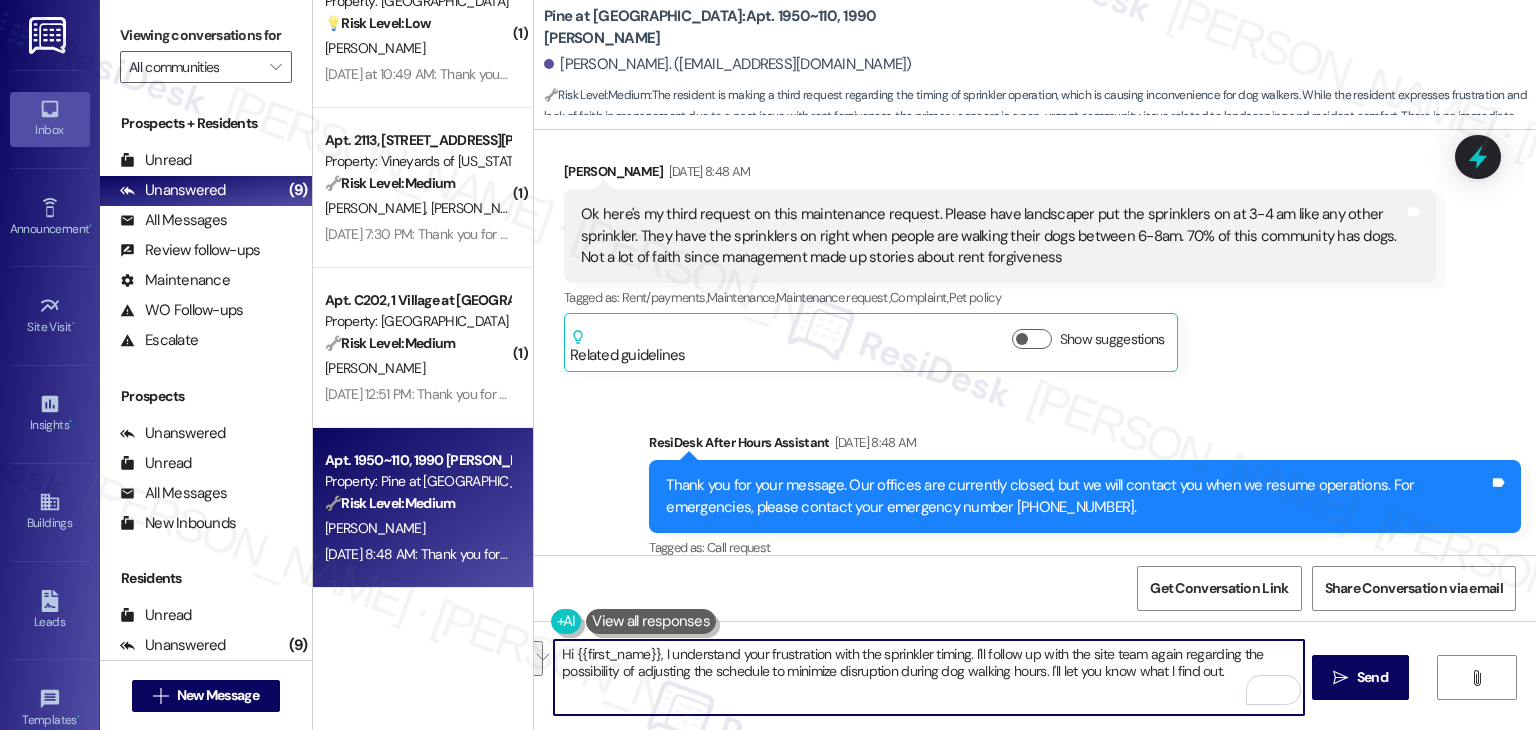 scroll, scrollTop: 532, scrollLeft: 0, axis: vertical 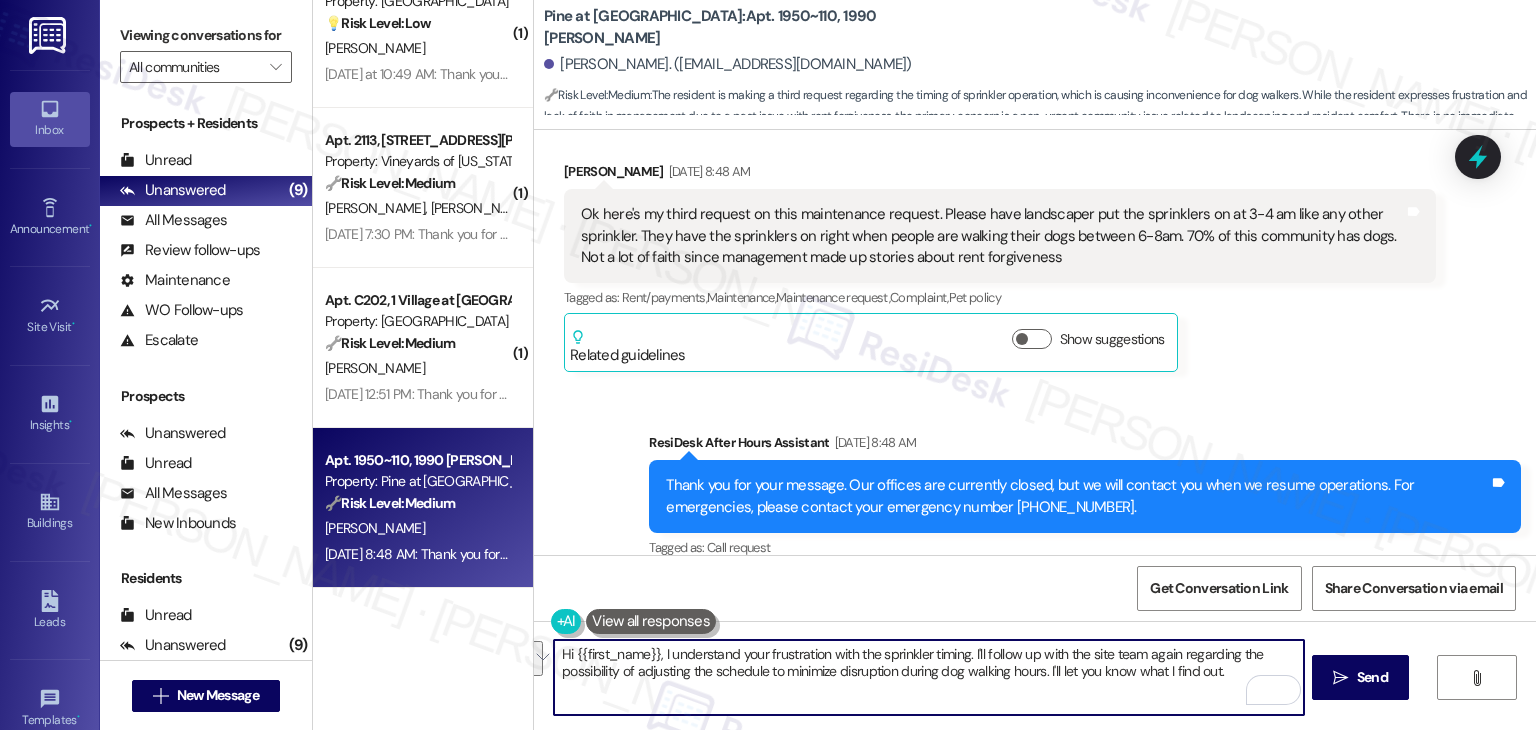 click on "Get Conversation Link Share Conversation via email" at bounding box center (1035, 588) 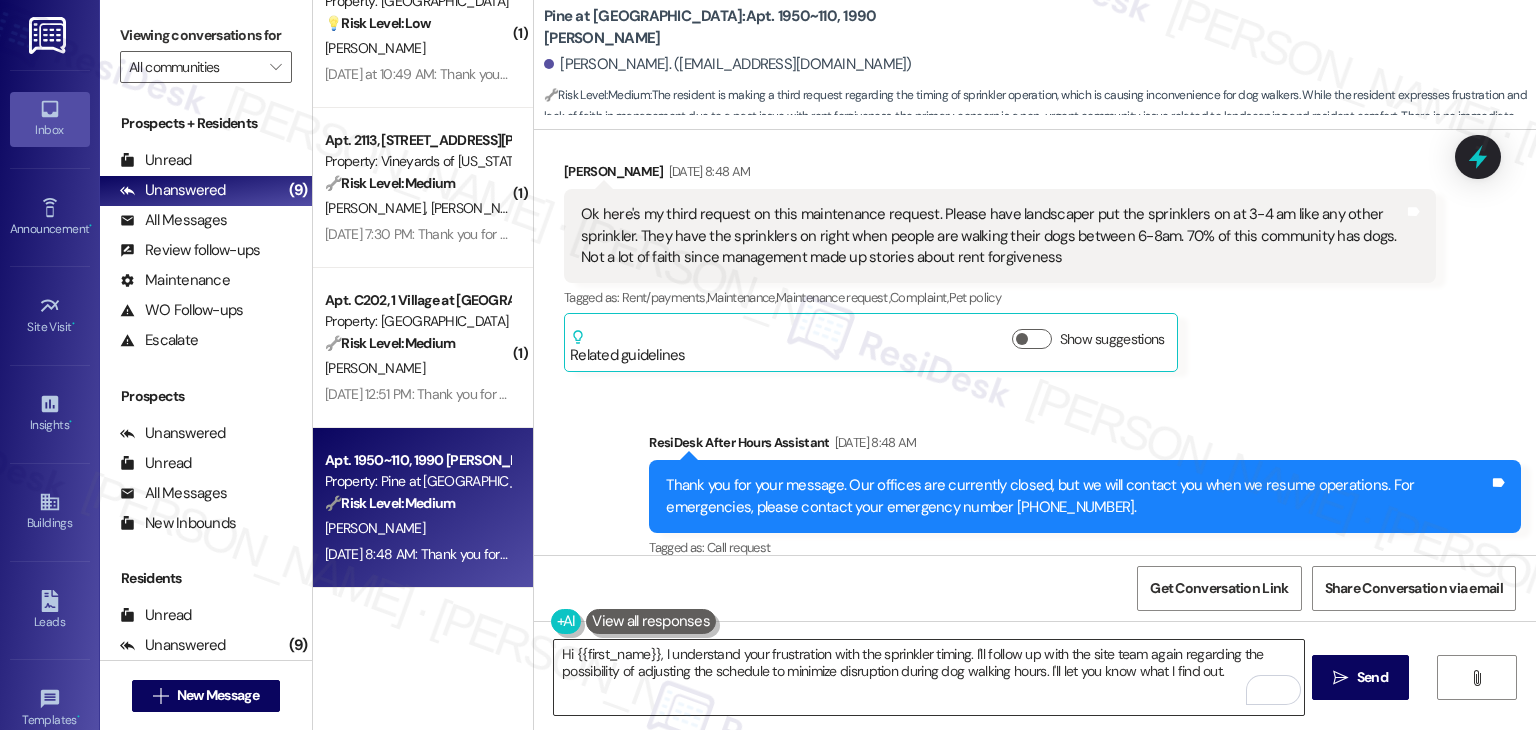 click on "Hi {{first_name}}, I understand your frustration with the sprinkler timing. I'll follow up with the site team again regarding the possibility of adjusting the schedule to minimize disruption during dog walking hours. I'll let you know what I find out." at bounding box center (928, 677) 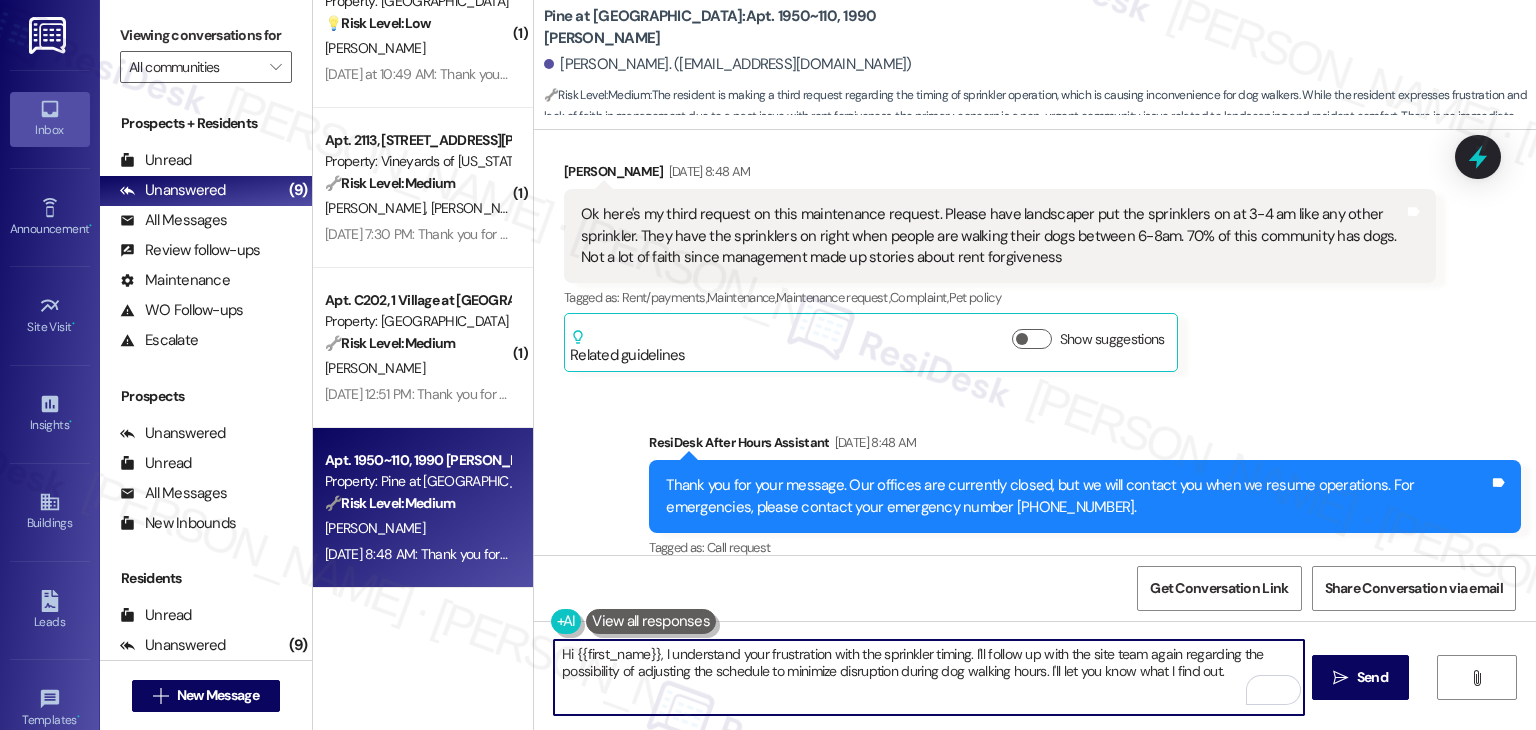 click on "Hi {{first_name}}, I understand your frustration with the sprinkler timing. I'll follow up with the site team again regarding the possibility of adjusting the schedule to minimize disruption during dog walking hours. I'll let you know what I find out." at bounding box center [928, 677] 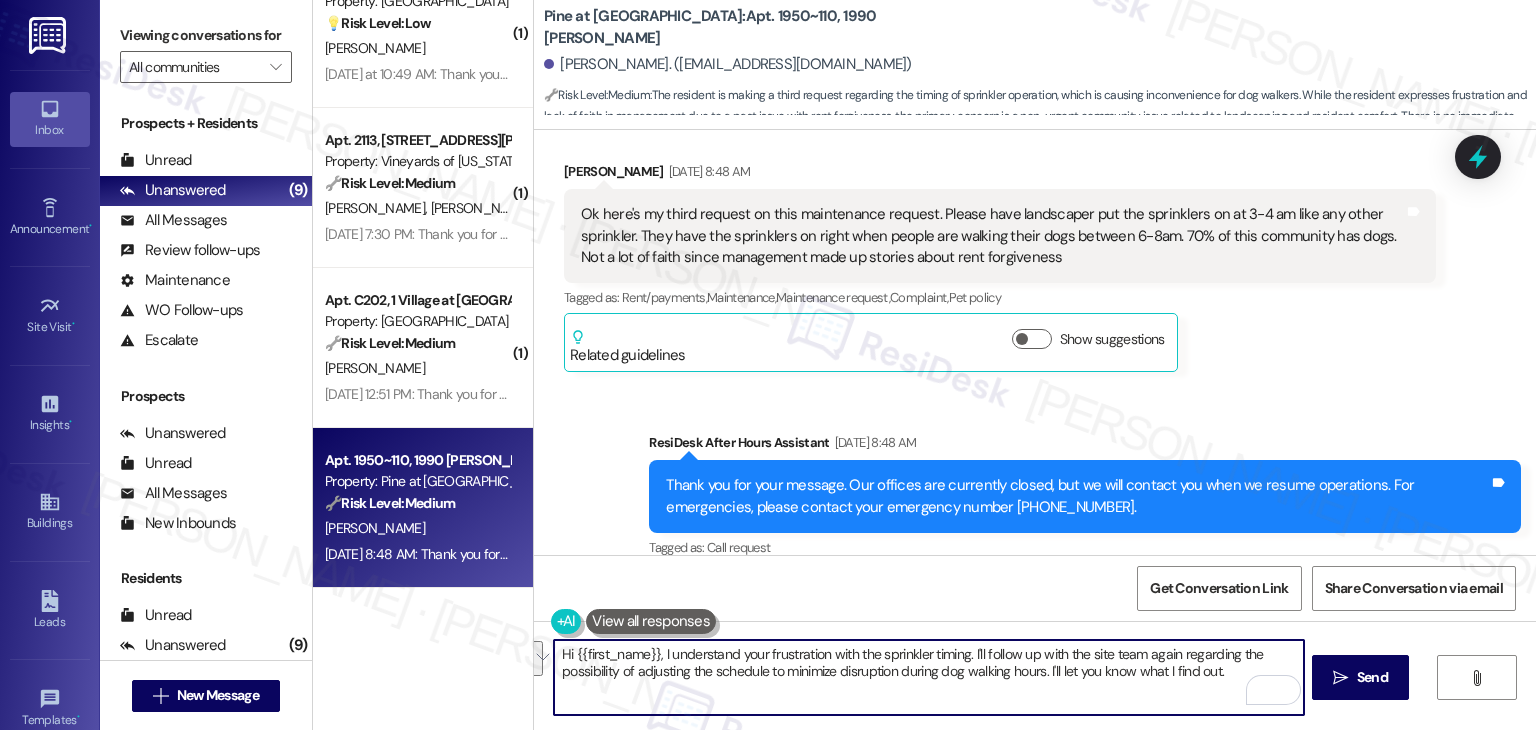 paste on "[PERSON_NAME], I’m sorry this has taken multiple requests and that it’s been frustrating. I’ve followed up with the team again and flagged your concern about the sprinkler schedule. I understand how important this is, especially with so many residents walking their dogs in the morning. I’ll make sure your feedback is passed along and appreciate your patience while we work on getting this addressed properly" 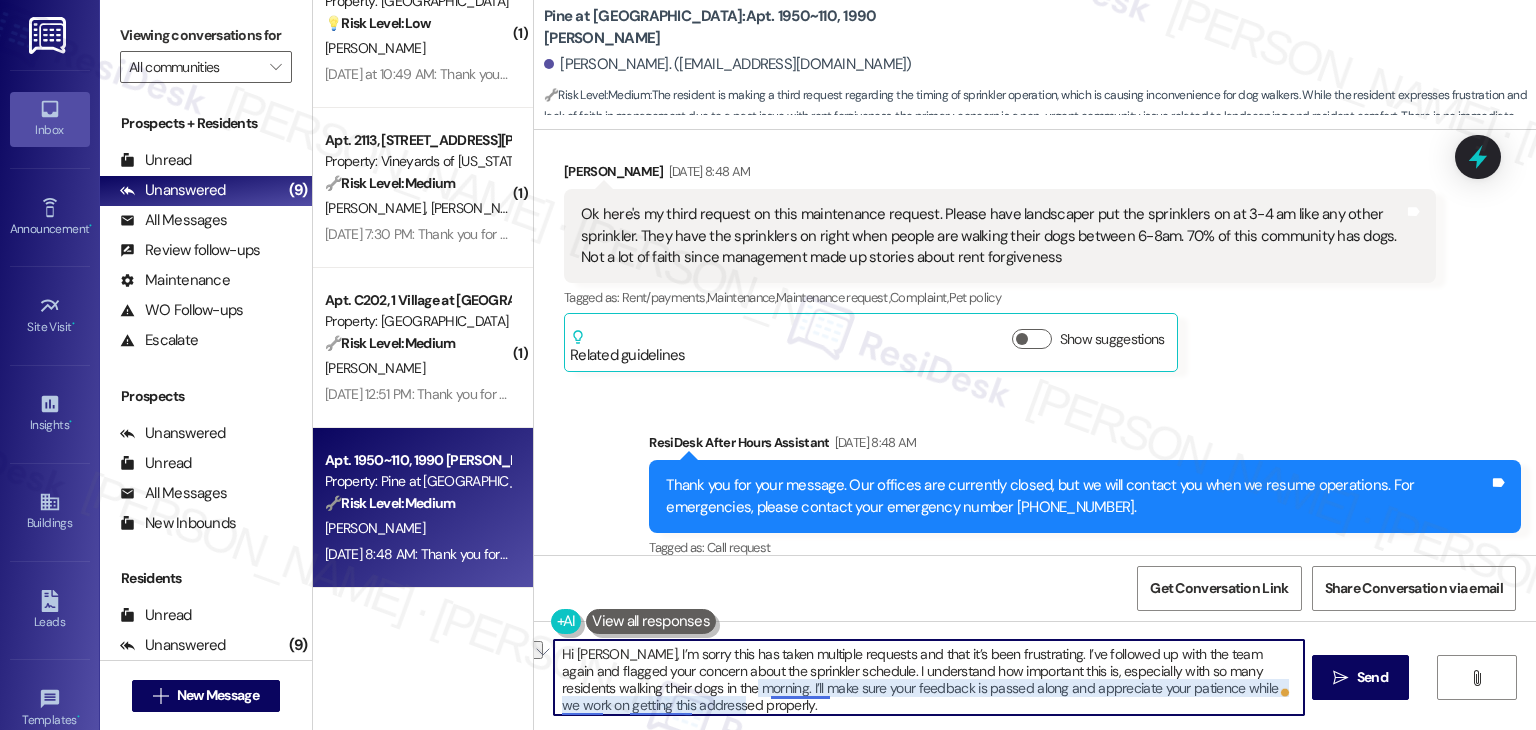 drag, startPoint x: 920, startPoint y: 688, endPoint x: 805, endPoint y: 689, distance: 115.00435 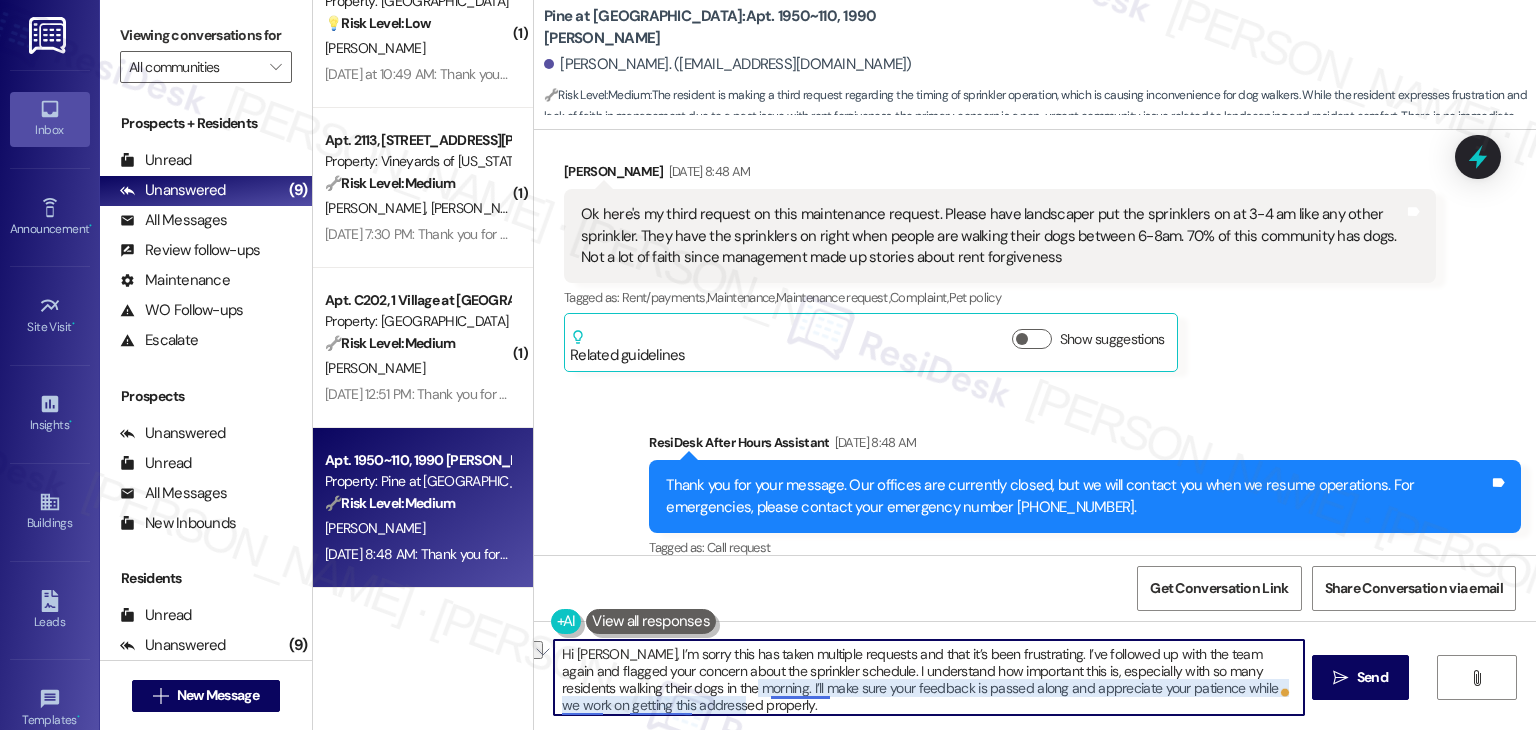 click on "Hi Matthew, I’m sorry this has taken multiple requests and that it’s been frustrating. I’ve followed up with the team again and flagged your concern about the sprinkler schedule. I understand how important this is, especially with so many residents walking their dogs in the morning. I’ll make sure your feedback is passed along and appreciate your patience while we work on getting this addressed properly." at bounding box center (928, 677) 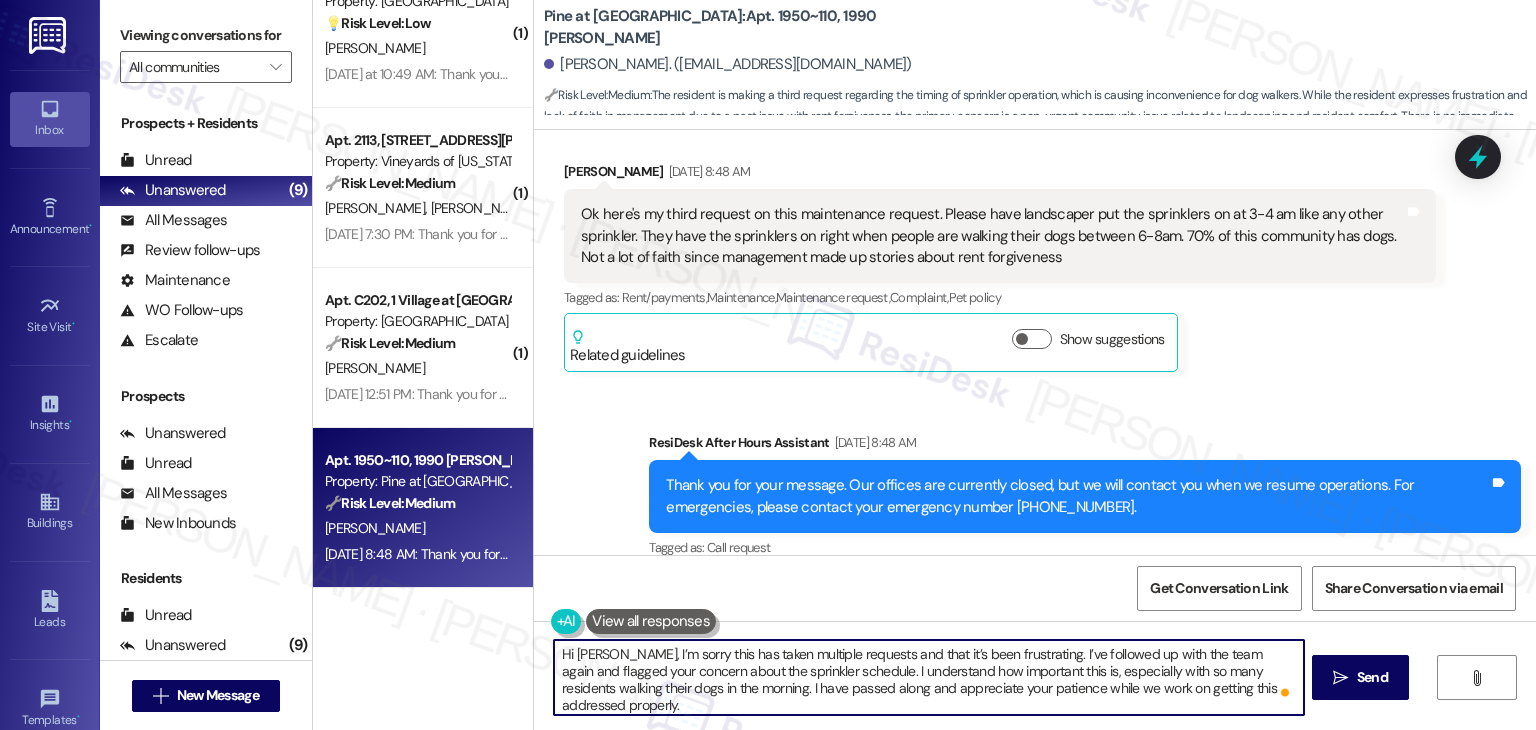 click on "Hi Matthew, I’m sorry this has taken multiple requests and that it’s been frustrating. I’ve followed up with the team again and flagged your concern about the sprinkler schedule. I understand how important this is, especially with so many residents walking their dogs in the morning. I have passed along and appreciate your patience while we work on getting this addressed properly." at bounding box center (928, 677) 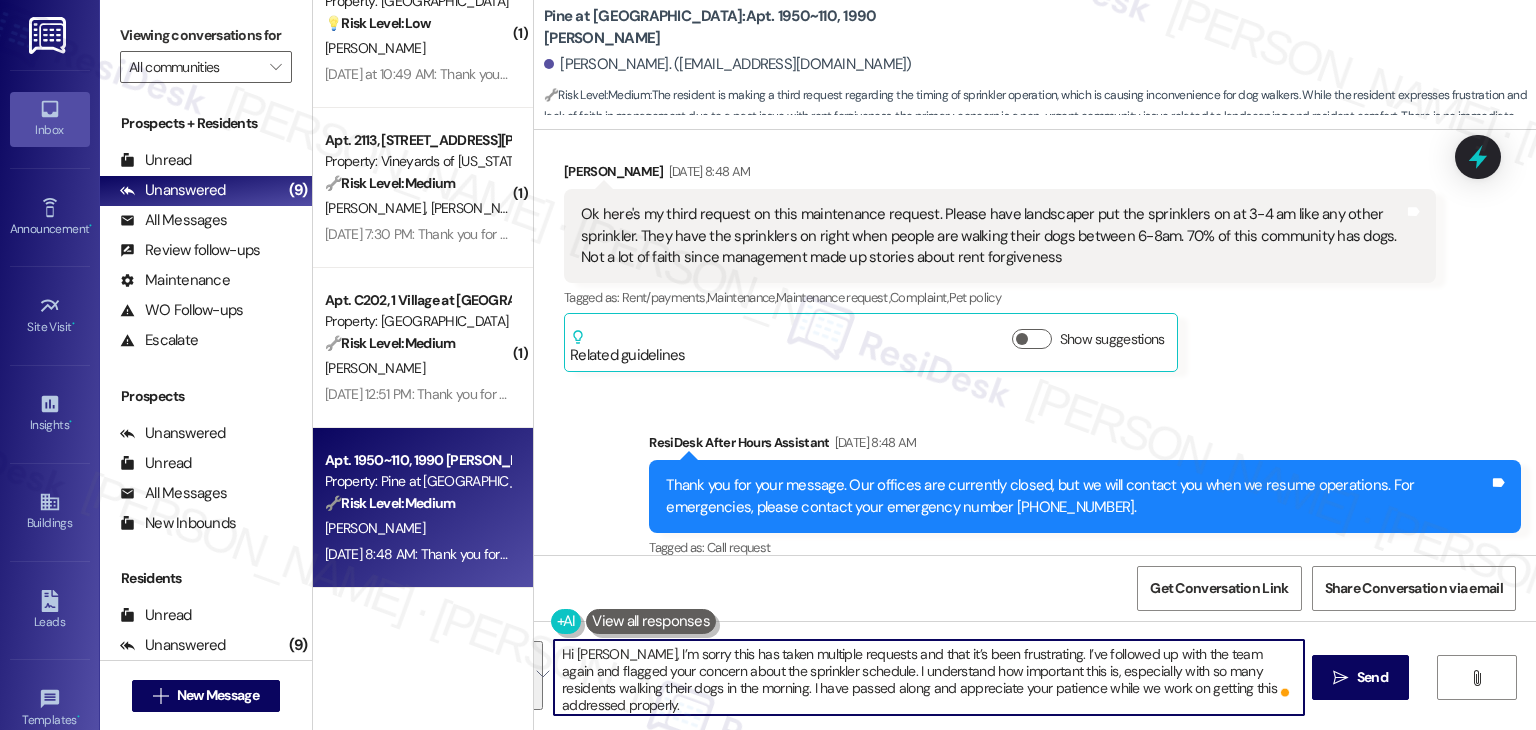 click on "Hi Matthew, I’m sorry this has taken multiple requests and that it’s been frustrating. I’ve followed up with the team again and flagged your concern about the sprinkler schedule. I understand how important this is, especially with so many residents walking their dogs in the morning. I have passed along and appreciate your patience while we work on getting this addressed properly." at bounding box center [928, 677] 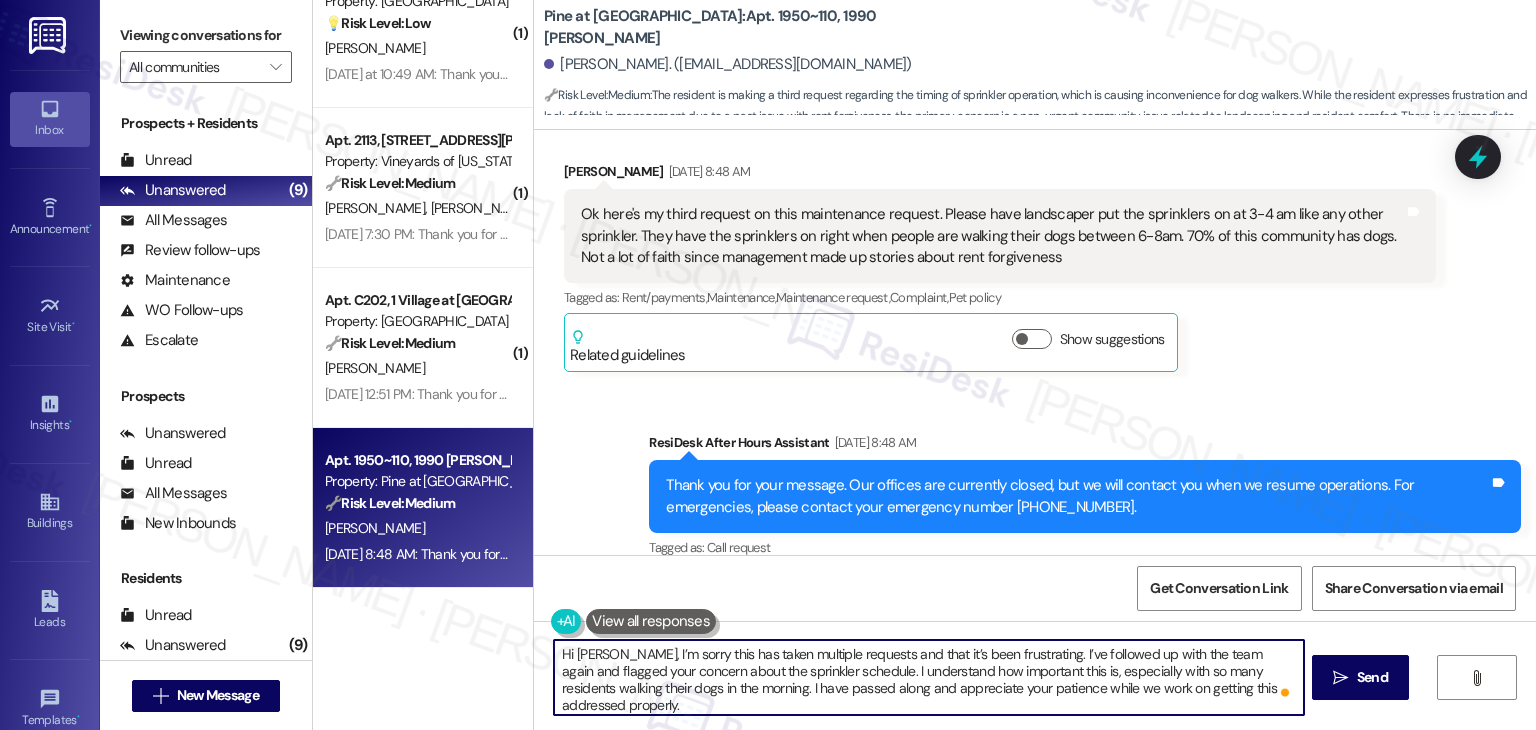 scroll, scrollTop: 4, scrollLeft: 0, axis: vertical 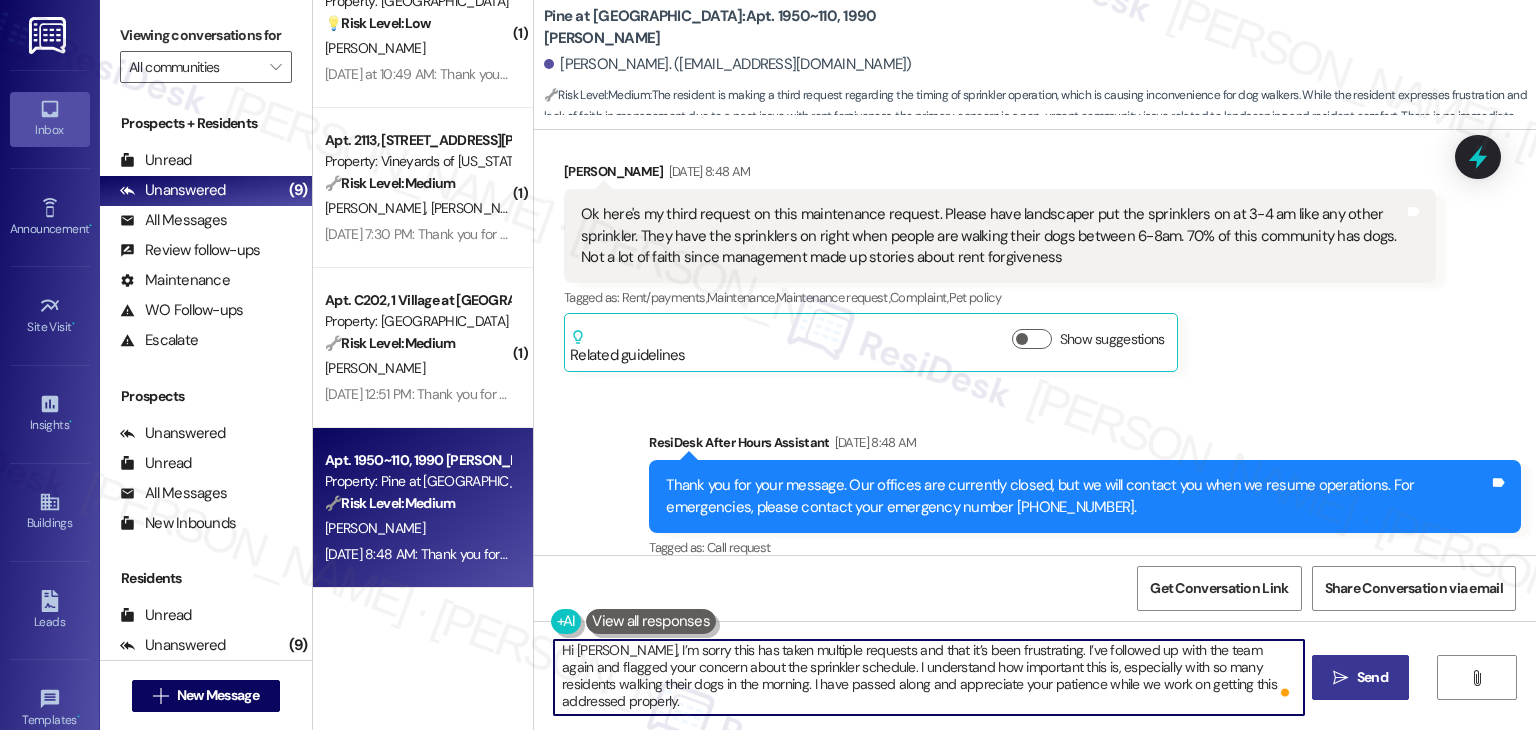 type on "Hi Matthew, I’m sorry this has taken multiple requests and that it’s been frustrating. I’ve followed up with the team again and flagged your concern about the sprinkler schedule. I understand how important this is, especially with so many residents walking their dogs in the morning. I have passed along and appreciate your patience while we work on getting this addressed properly." 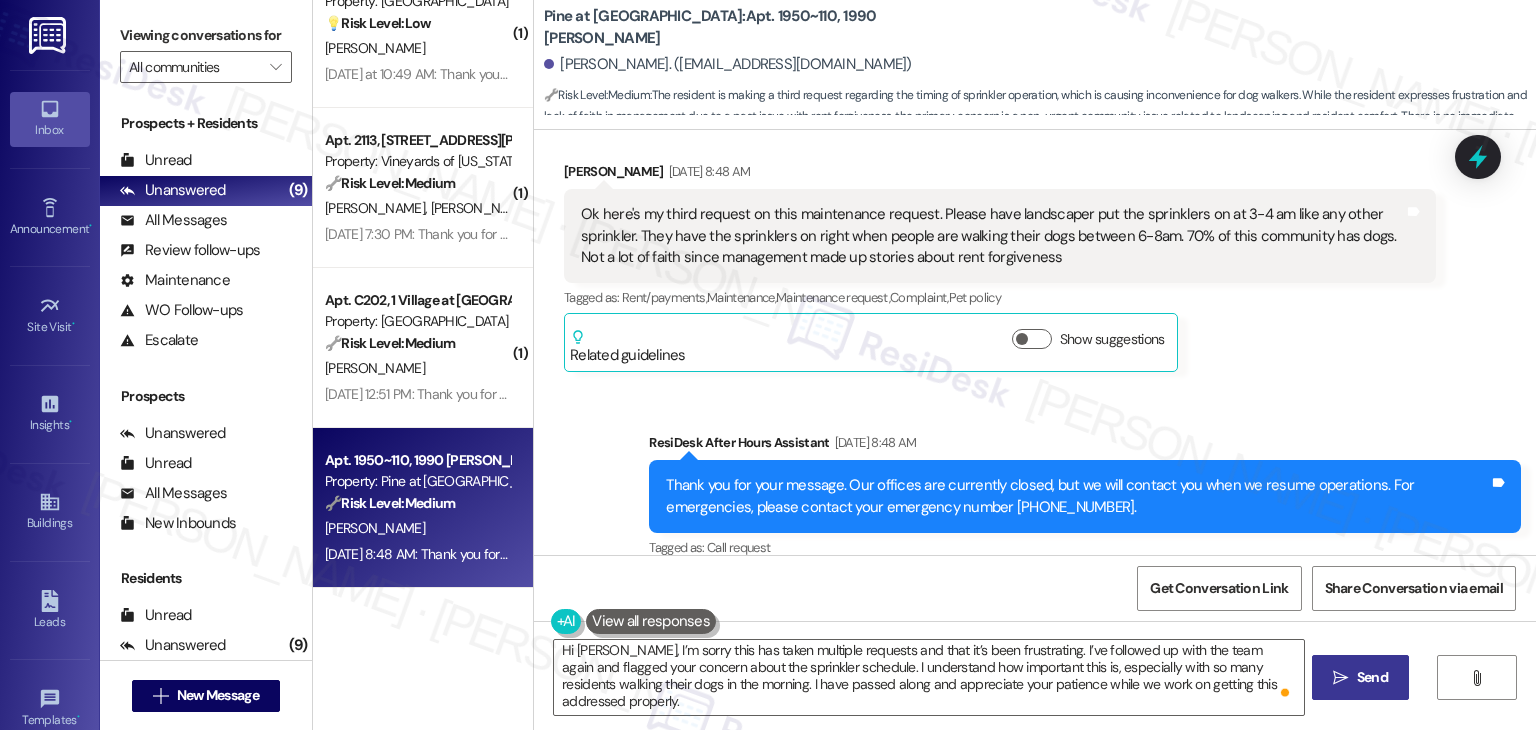 click on "Send" at bounding box center [1372, 677] 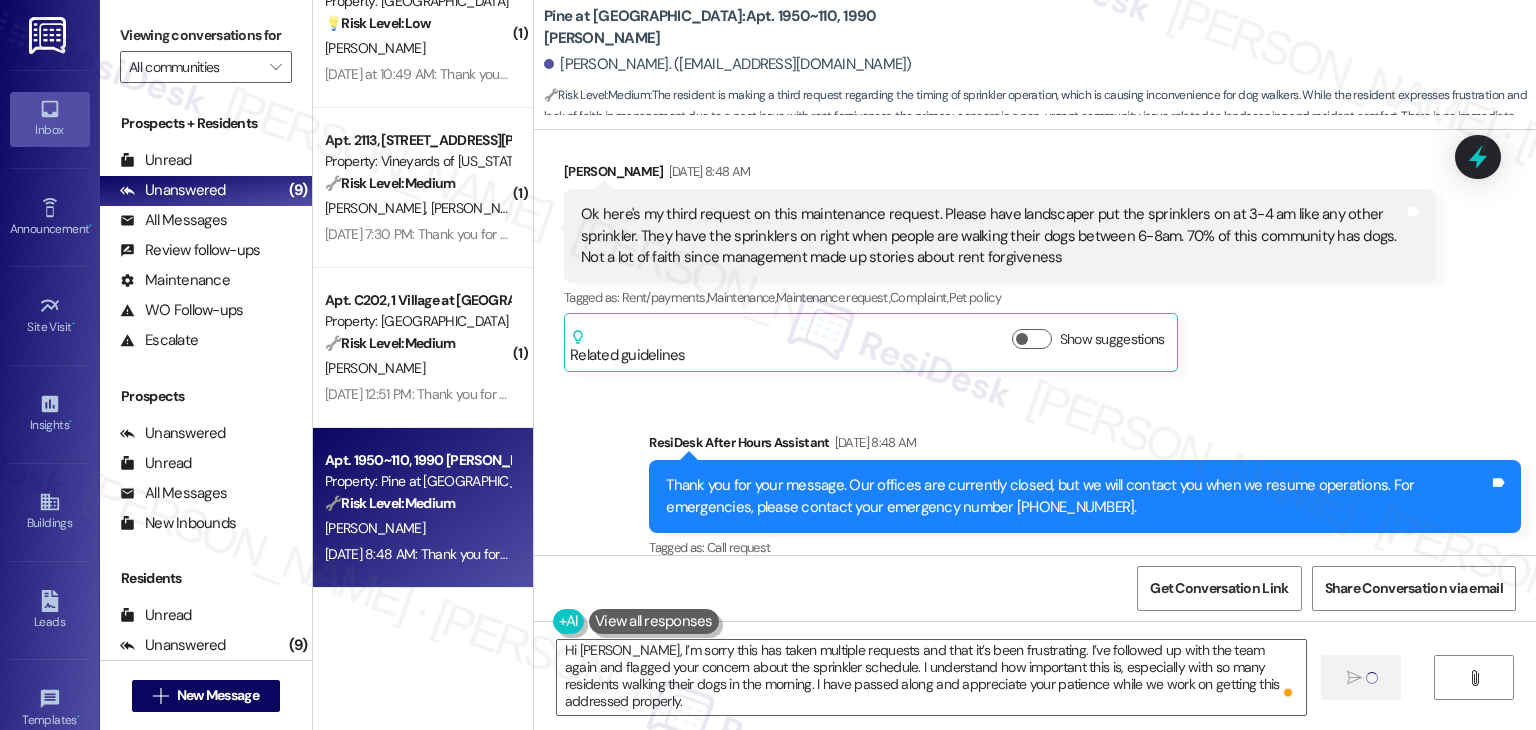 type 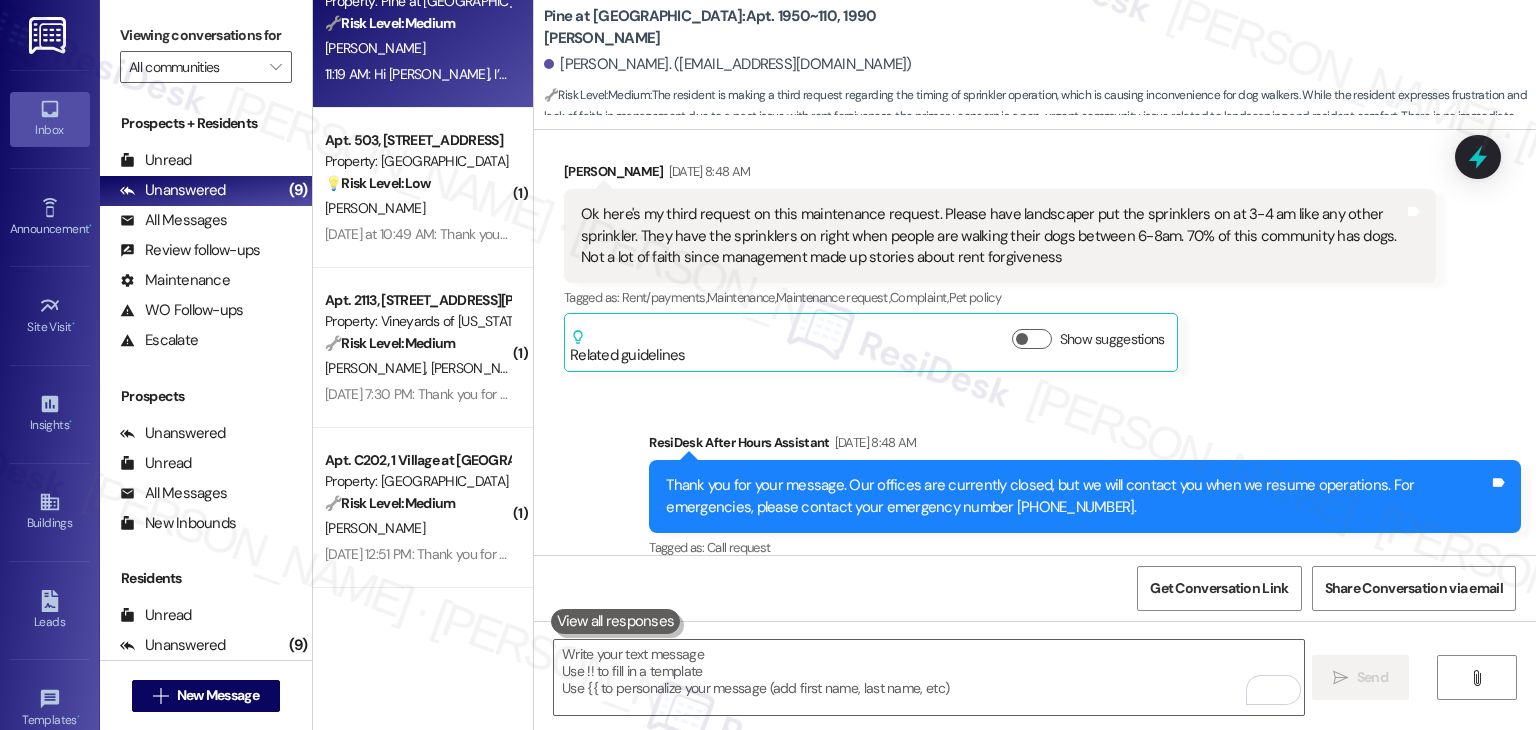 scroll, scrollTop: 0, scrollLeft: 0, axis: both 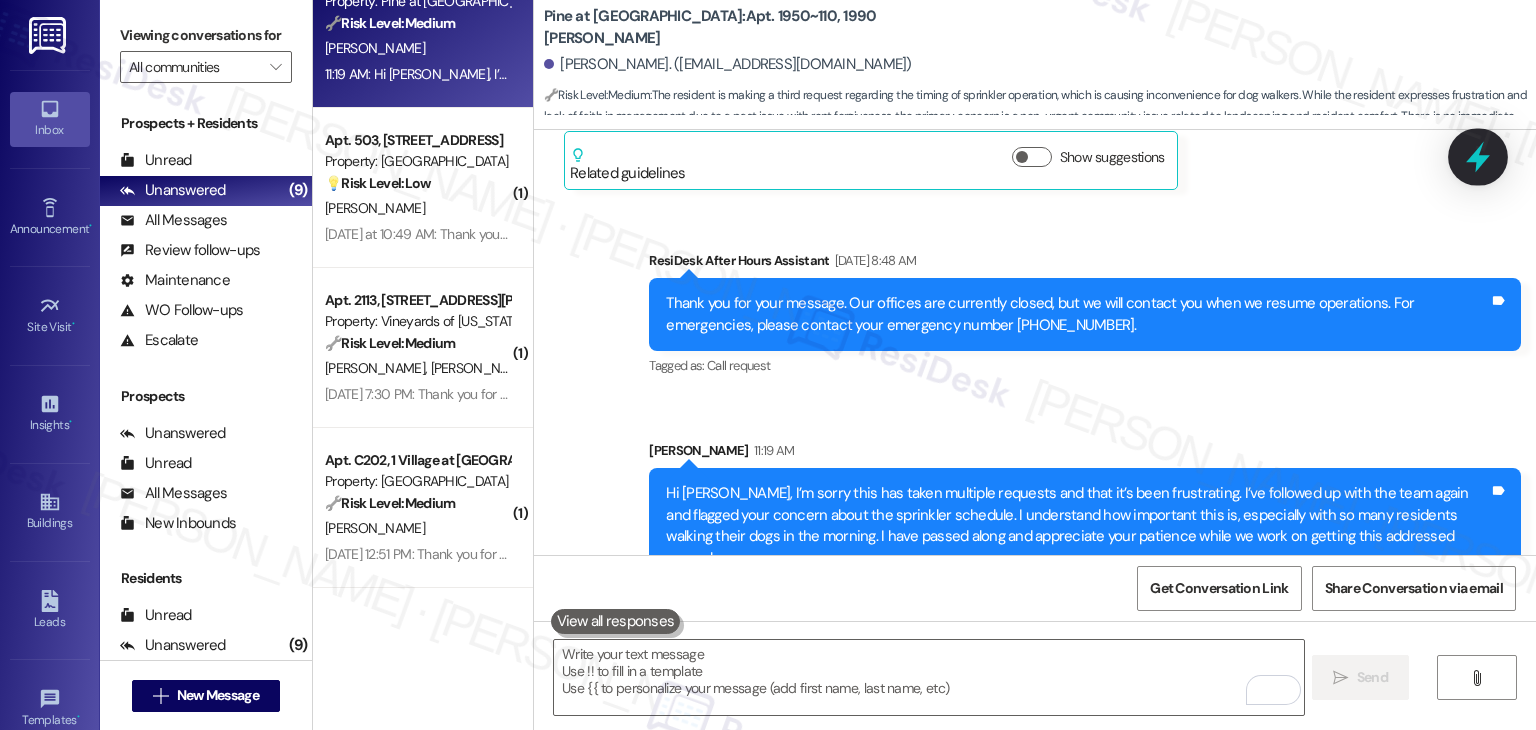 click 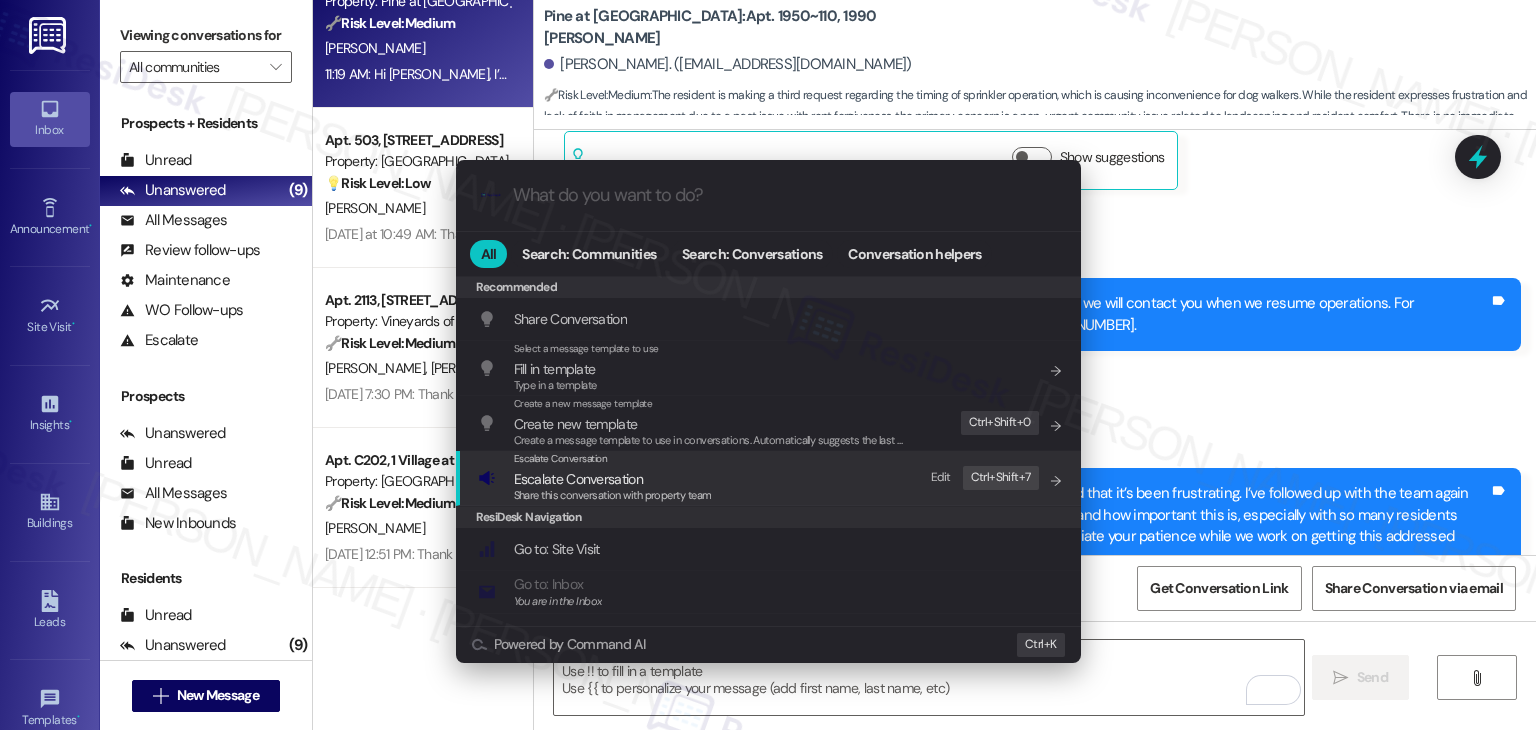 click on "Share this conversation with property team" at bounding box center (613, 495) 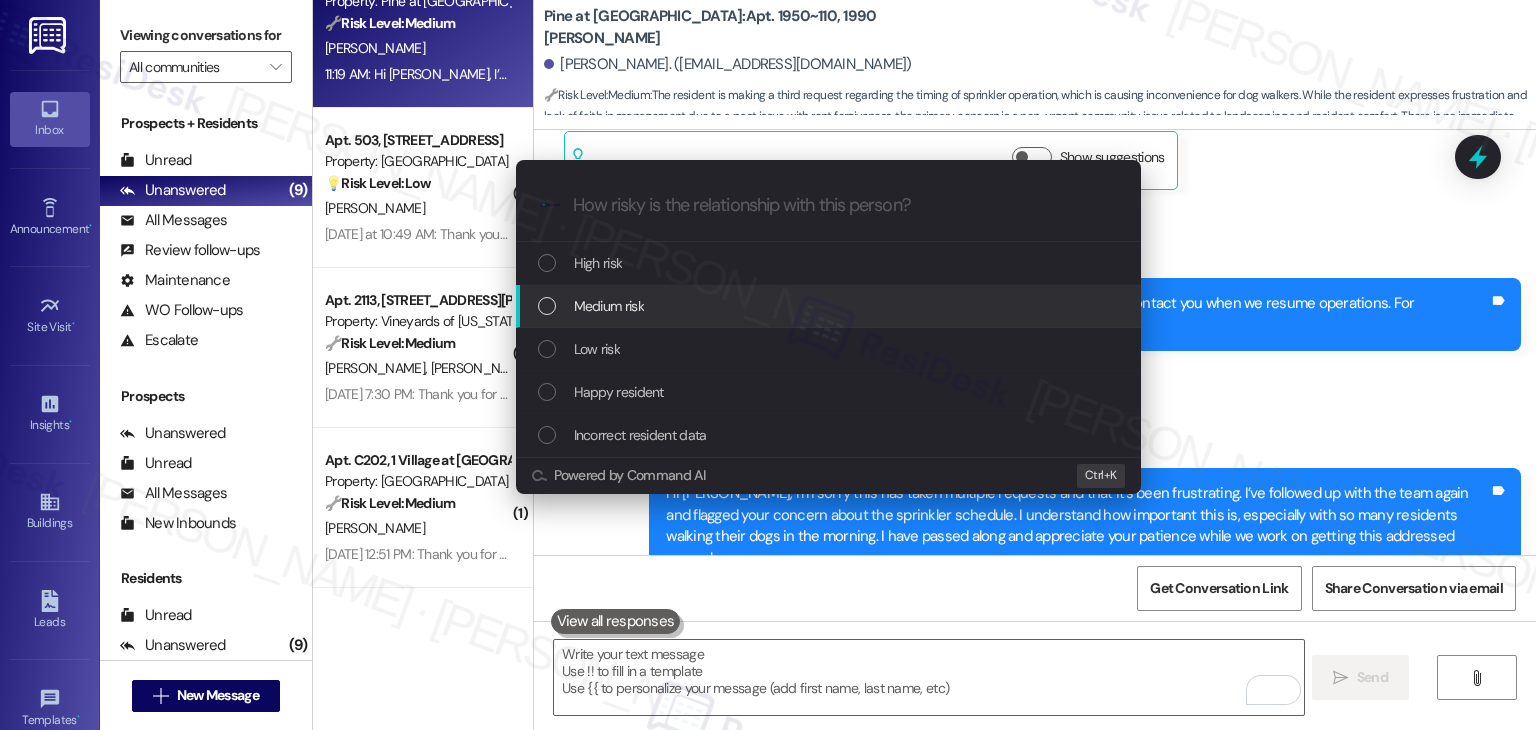 click at bounding box center (547, 306) 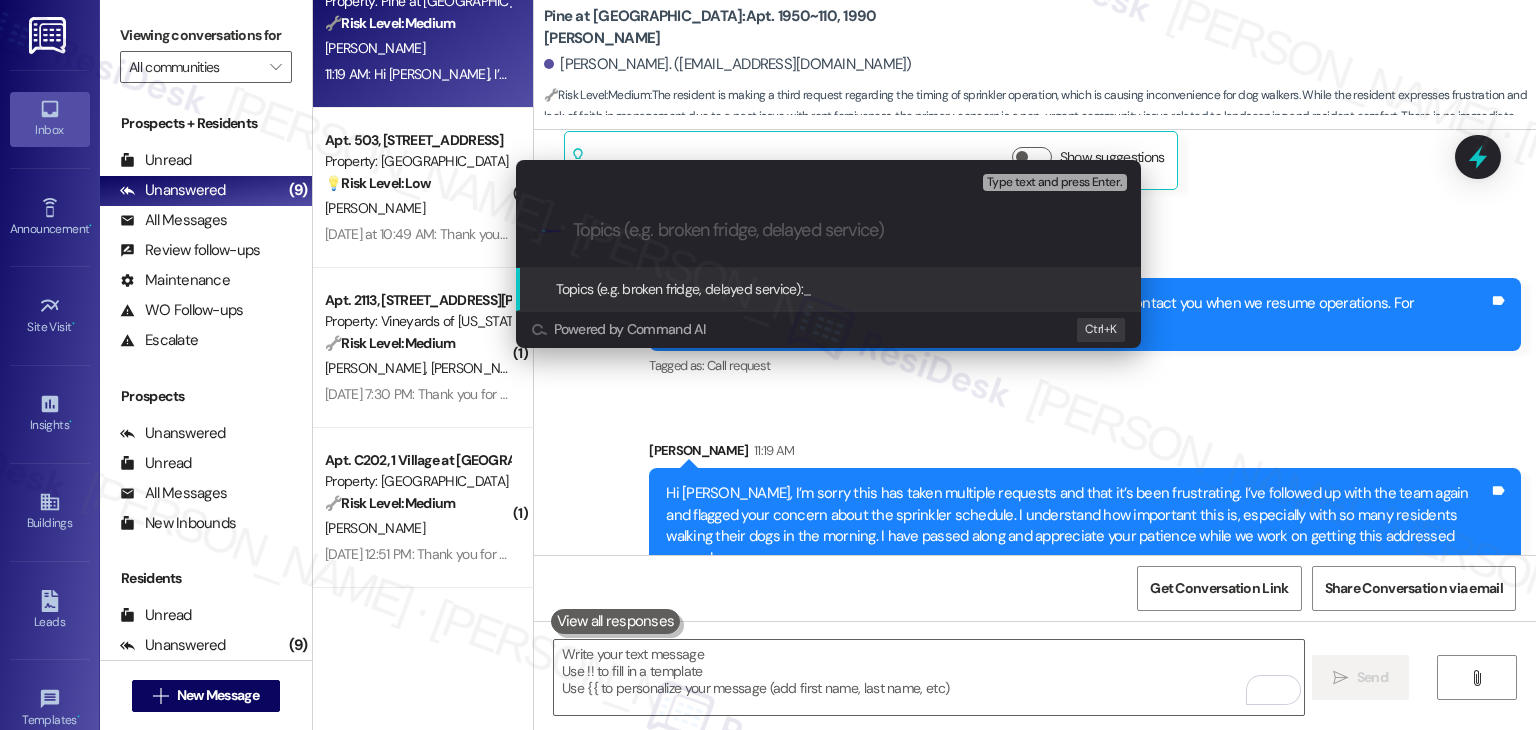 paste on "Follow-Up Request – Sprinkler Timing Concern" 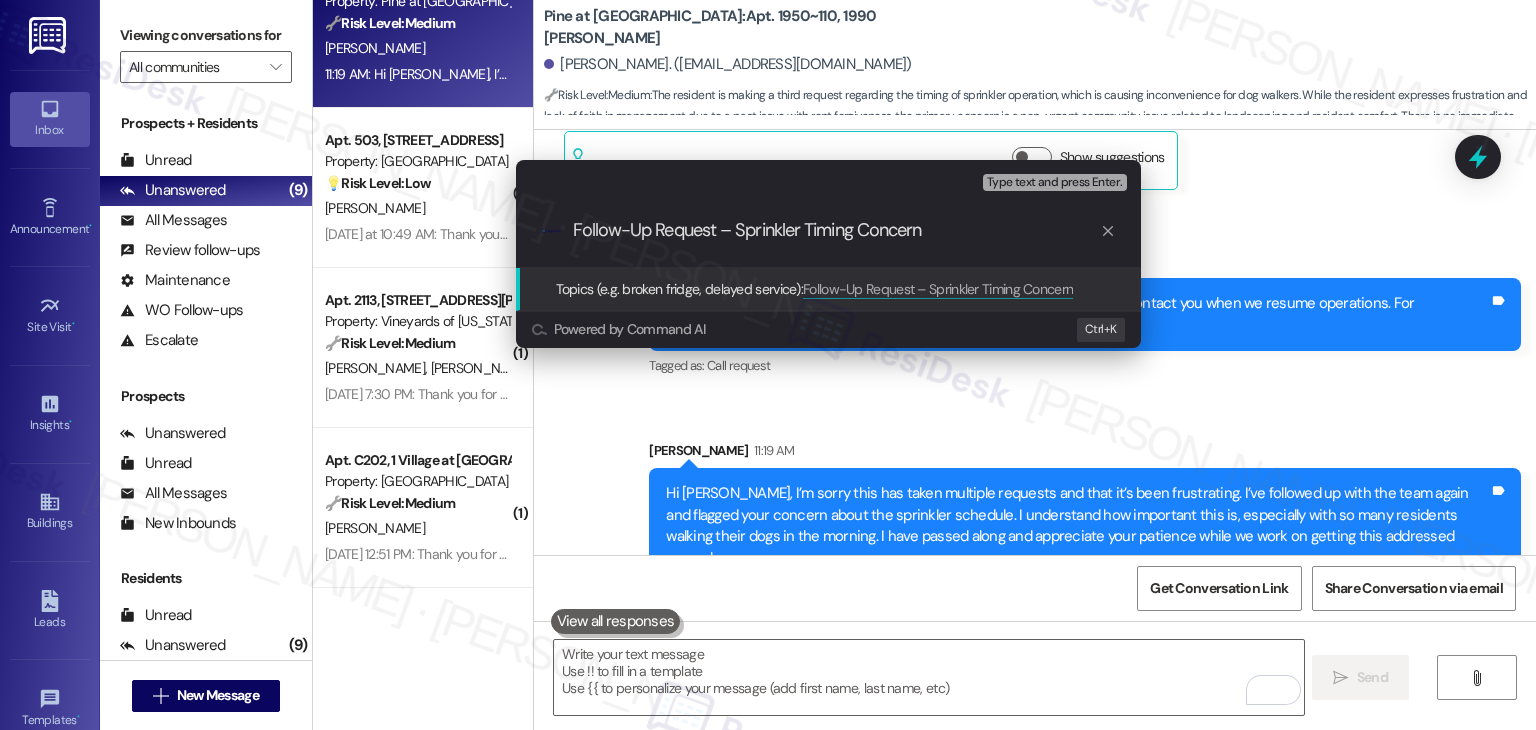 type 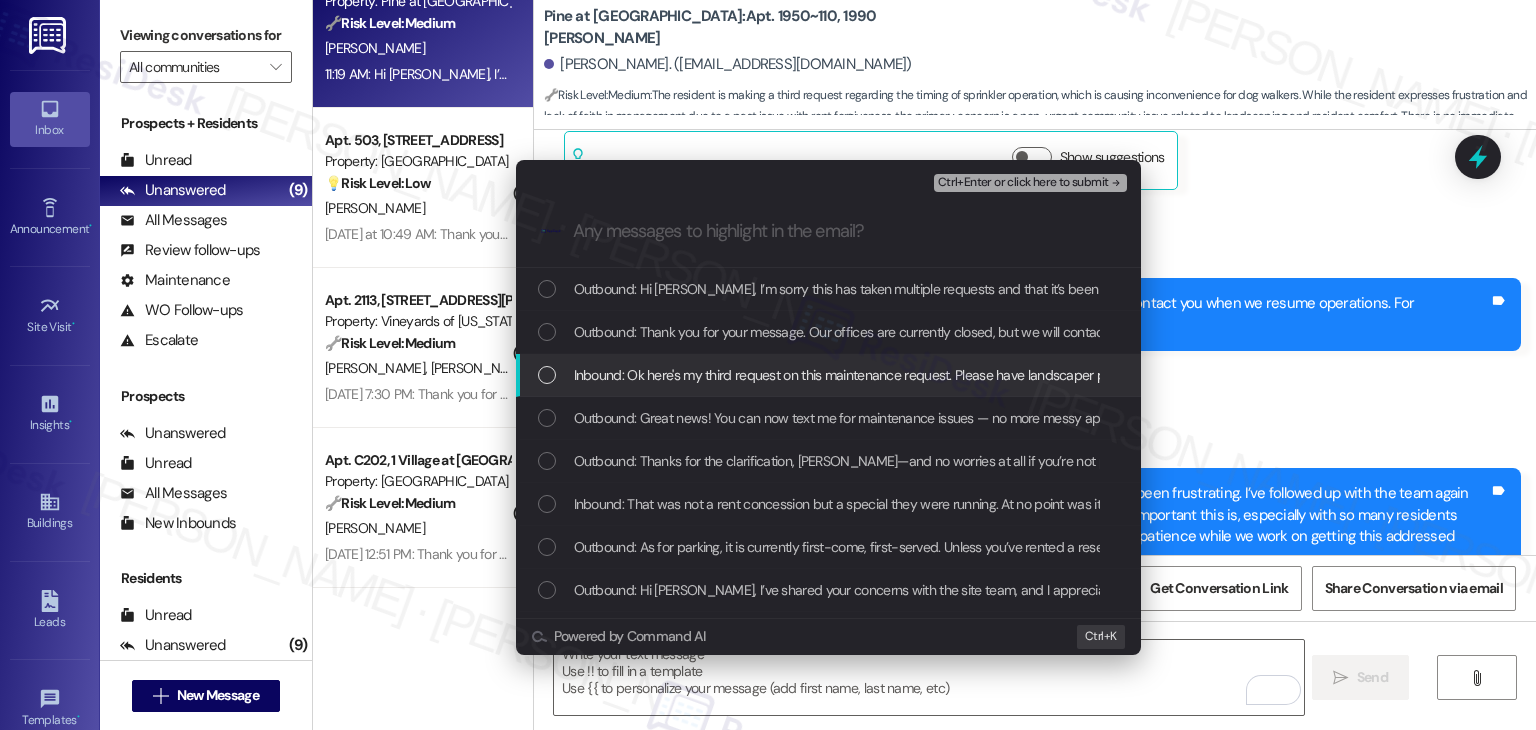 click at bounding box center (547, 375) 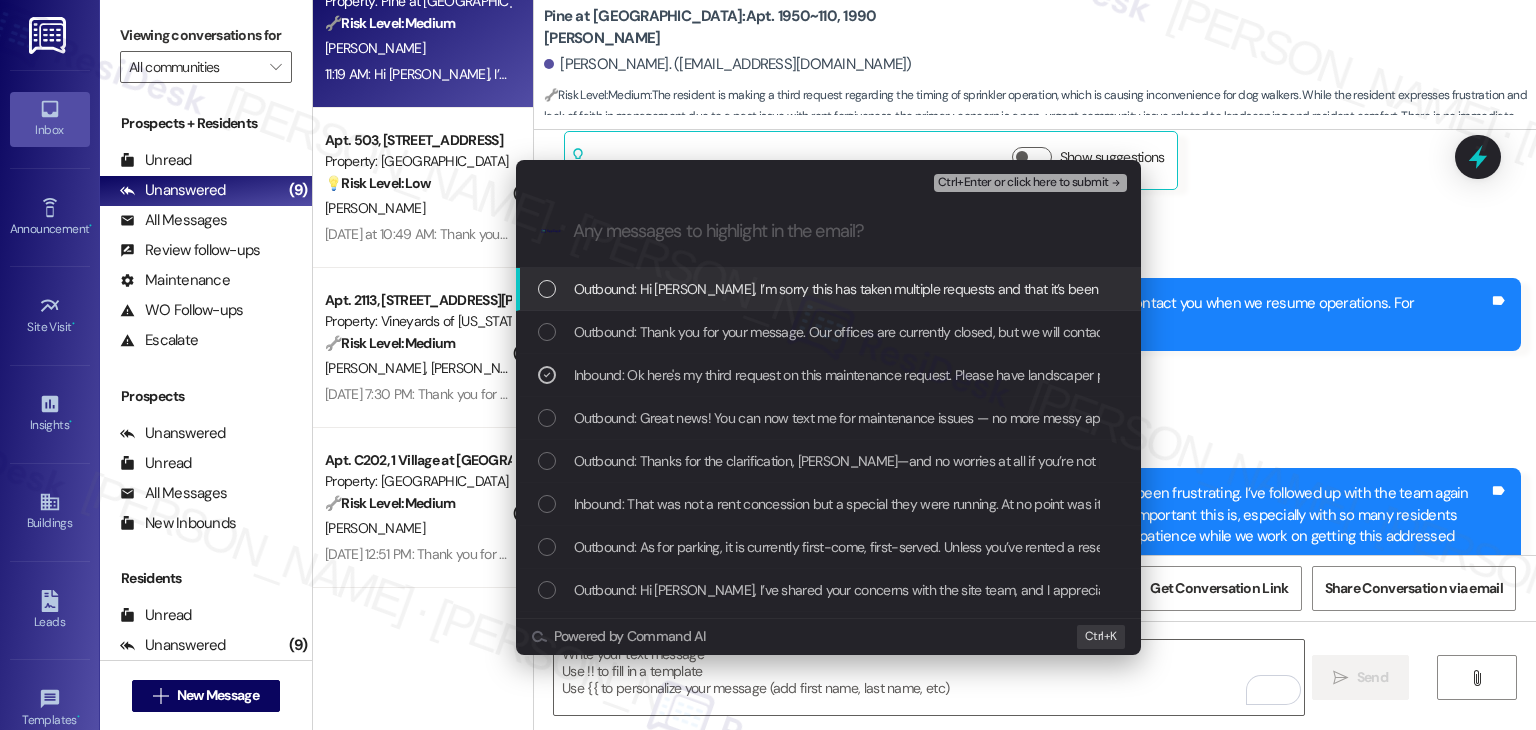 click on "Ctrl+Enter or click here to submit" at bounding box center (1023, 183) 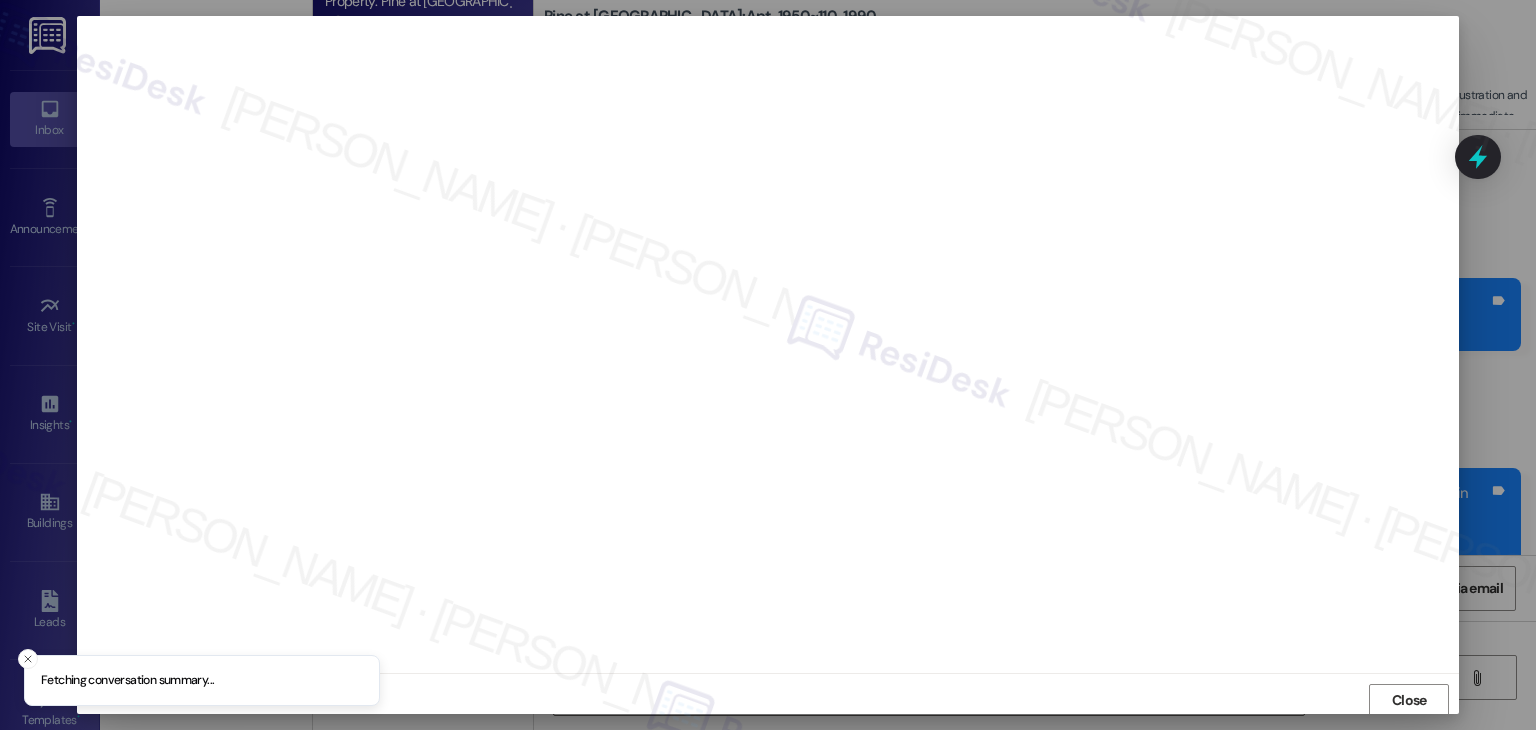 scroll, scrollTop: 1, scrollLeft: 0, axis: vertical 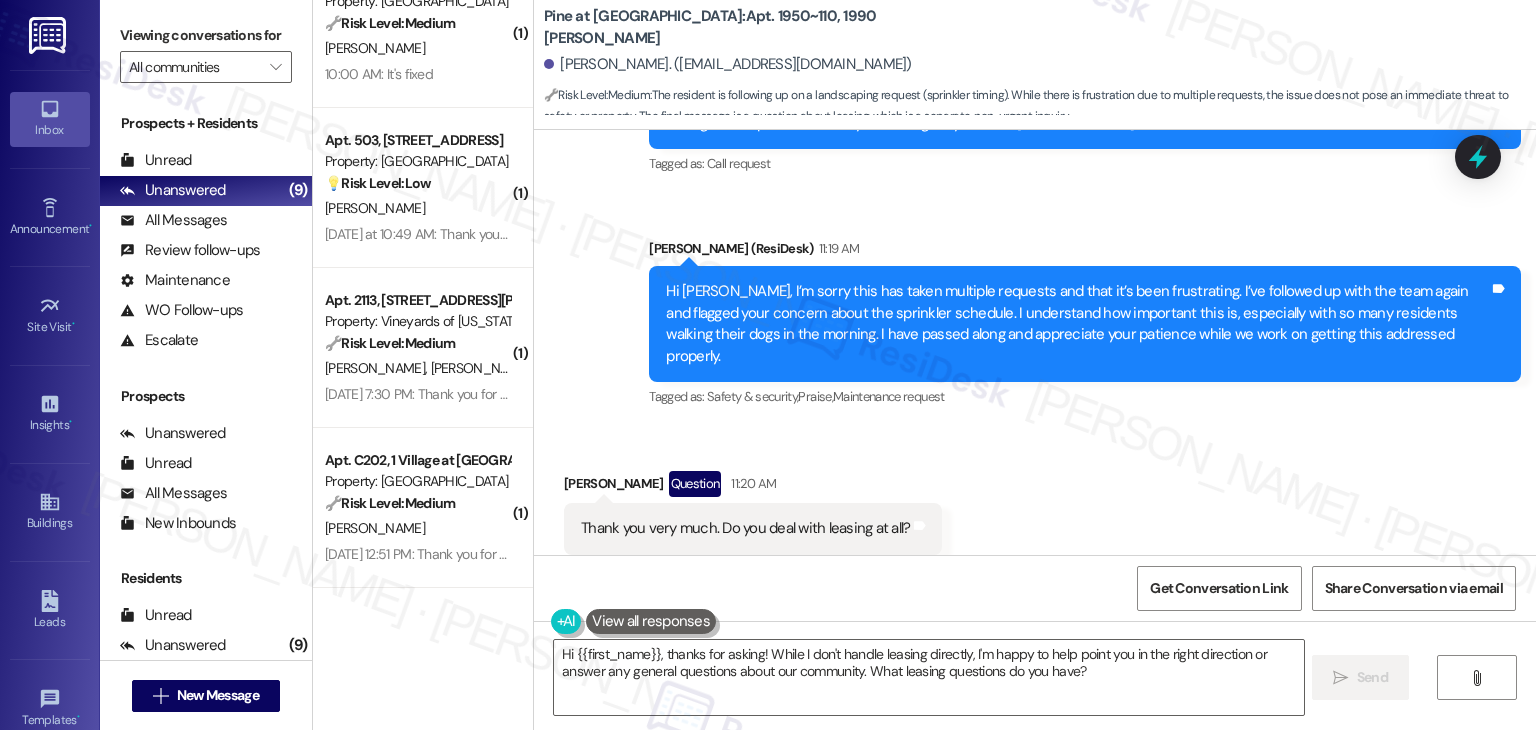 click on "Received via SMS Matthew Sarbello Question 11:20 AM Thank you very much. Do you deal with leasing at all? Tags and notes Tagged as:   Praise ,  Click to highlight conversations about Praise Call request ,  Click to highlight conversations about Call request Emailed client ,  Click to highlight conversations about Emailed client Escalation type escalation Click to highlight conversations about Escalation type escalation" at bounding box center [1035, 512] 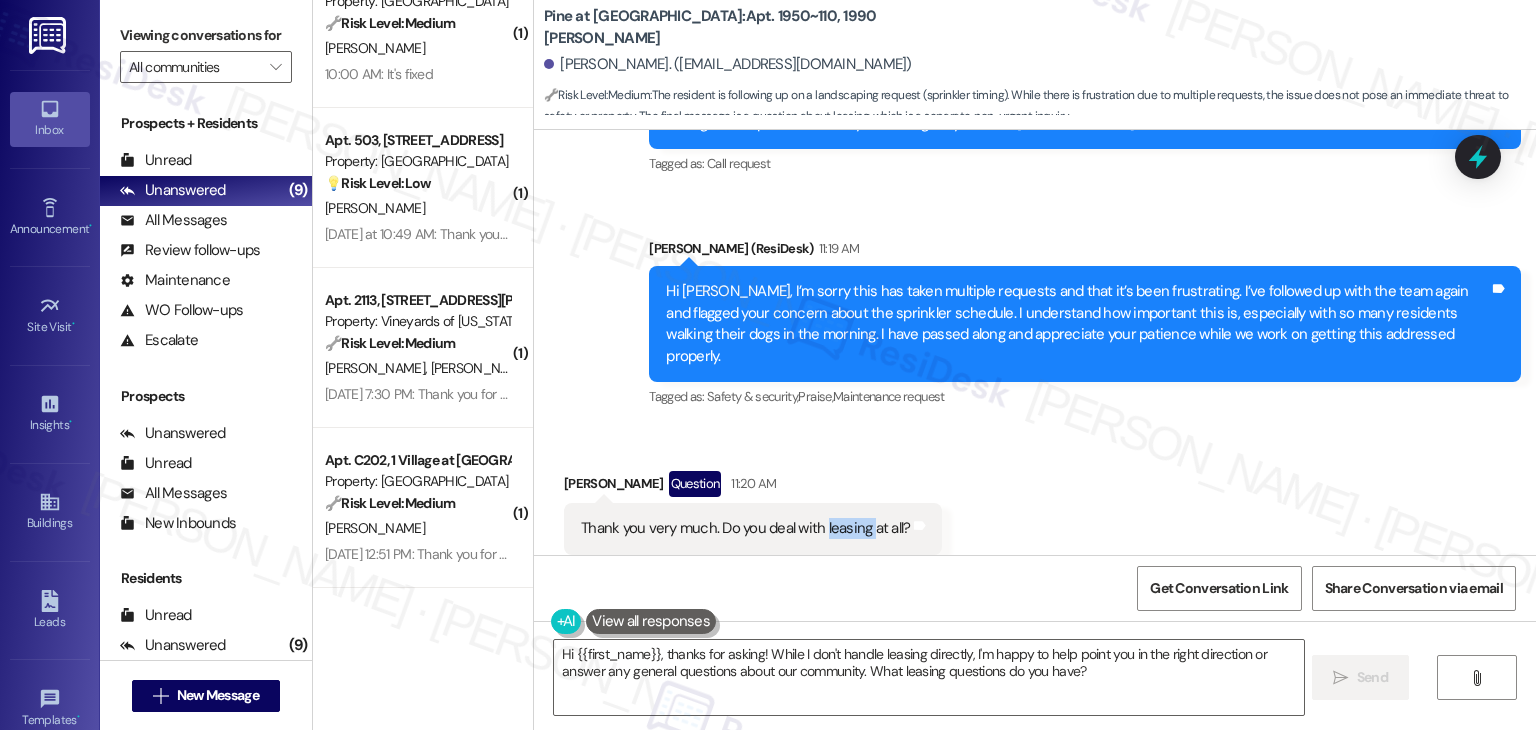 click on "Thank you very much. Do you deal with leasing at all?" at bounding box center (745, 528) 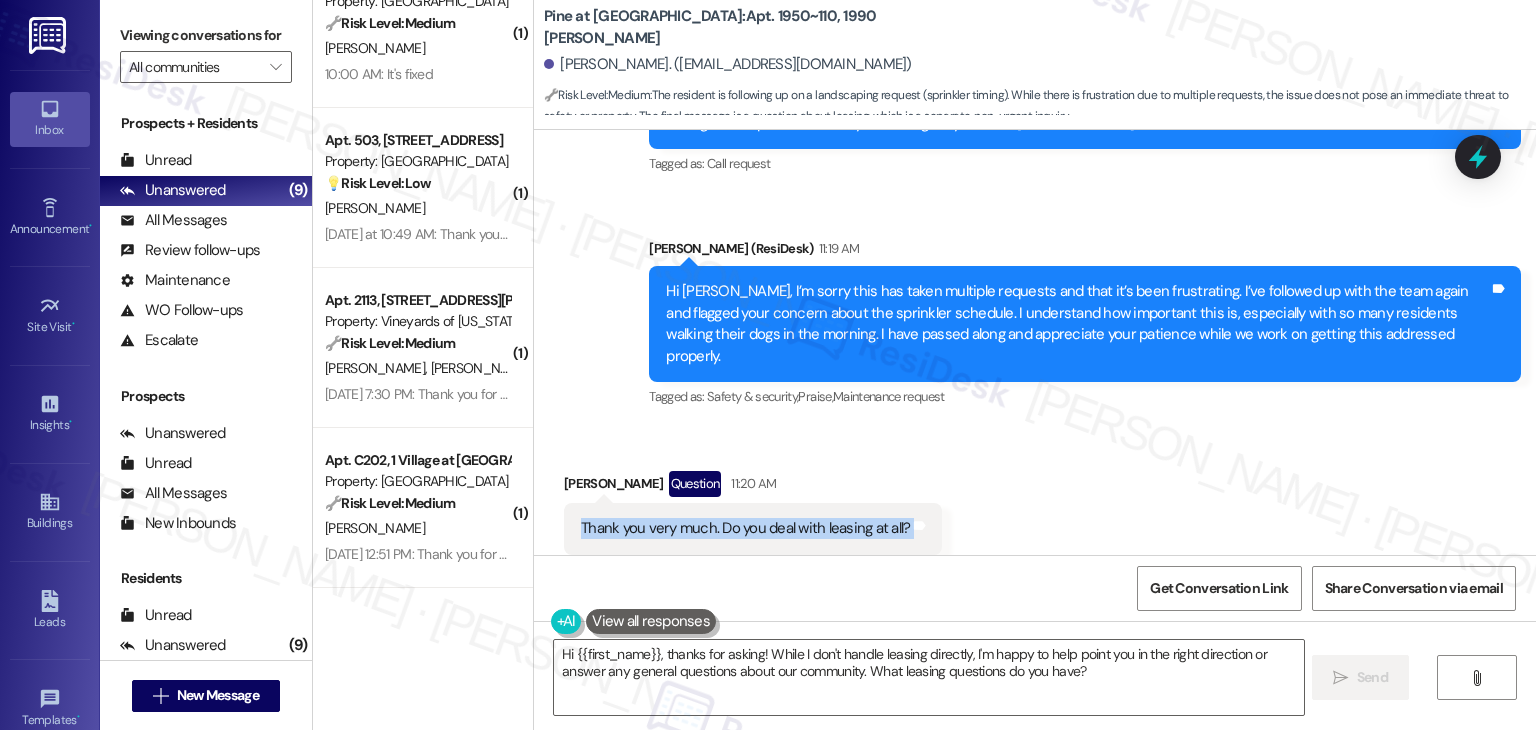 click on "Thank you very much. Do you deal with leasing at all?" at bounding box center (745, 528) 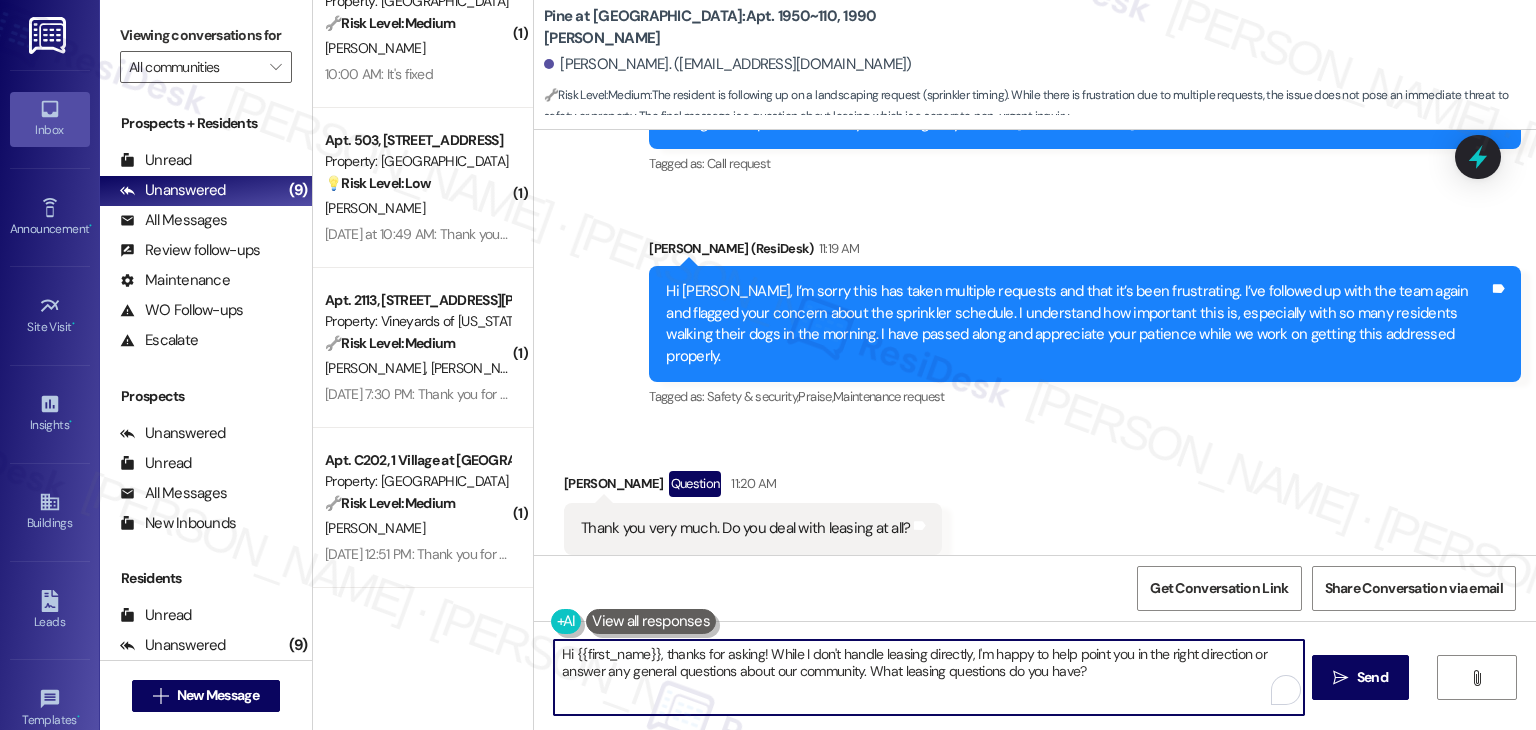 drag, startPoint x: 792, startPoint y: 653, endPoint x: 962, endPoint y: 653, distance: 170 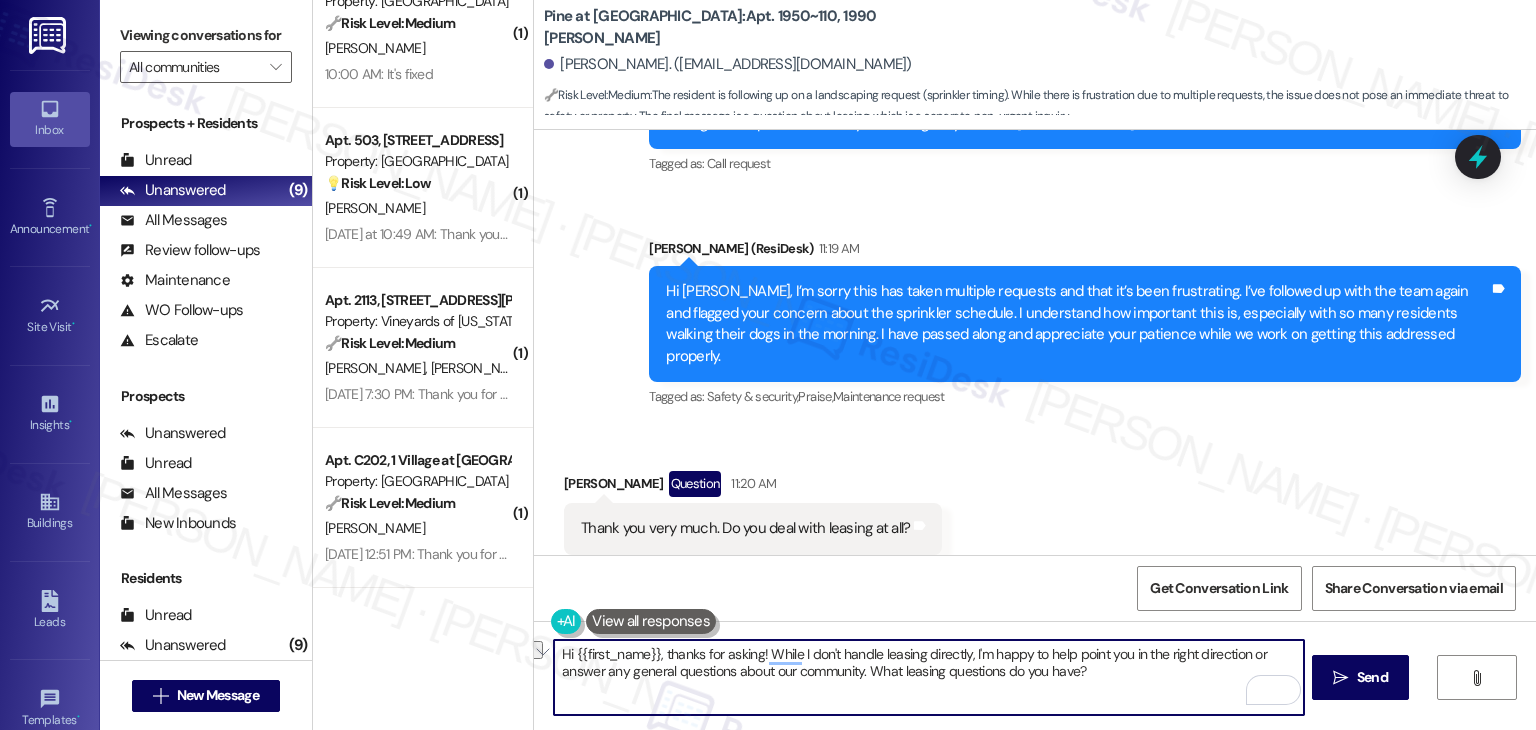 click on "Hi {{first_name}}, thanks for asking! While I don't handle leasing directly, I'm happy to help point you in the right direction or answer any general questions about our community. What leasing questions do you have?" at bounding box center [928, 677] 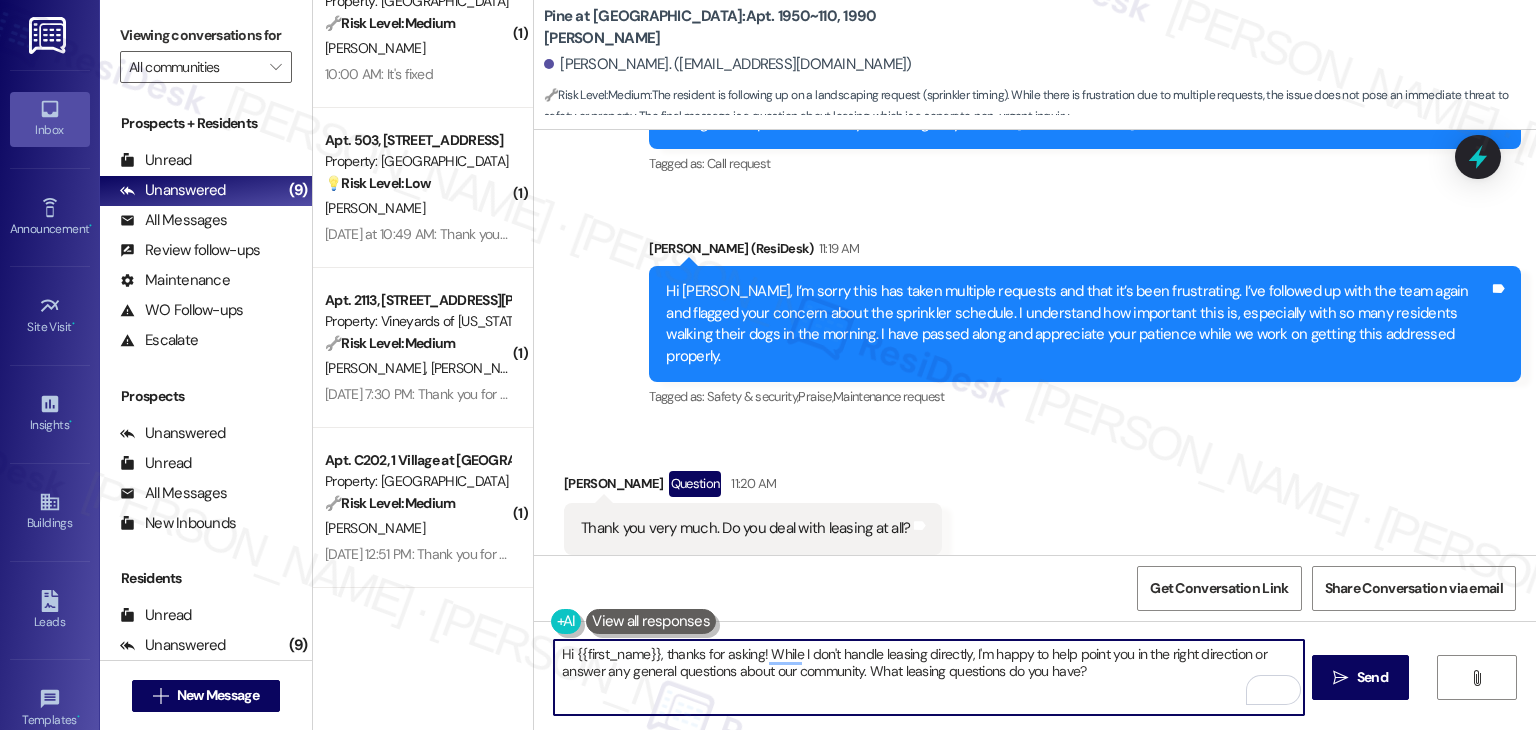 click on "Hi {{first_name}}, thanks for asking! While I don't handle leasing directly, I'm happy to help point you in the right direction or answer any general questions about our community. What leasing questions do you have?" at bounding box center (928, 677) 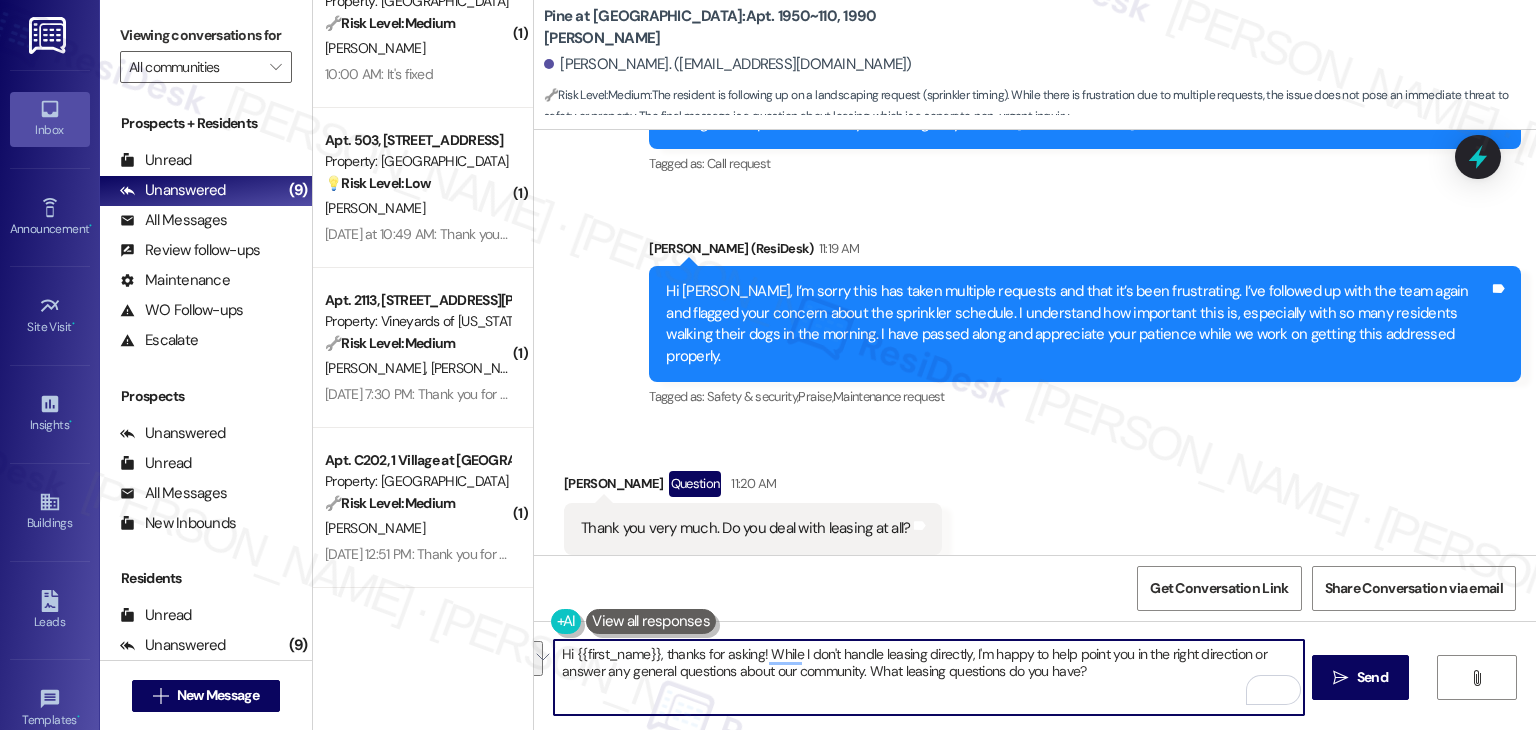 paste on "You're very welcome, Matthew! I don’t handle leasing directly since I work off-site, but I’m happy to pass along any questions or concerns you have to the leasing team." 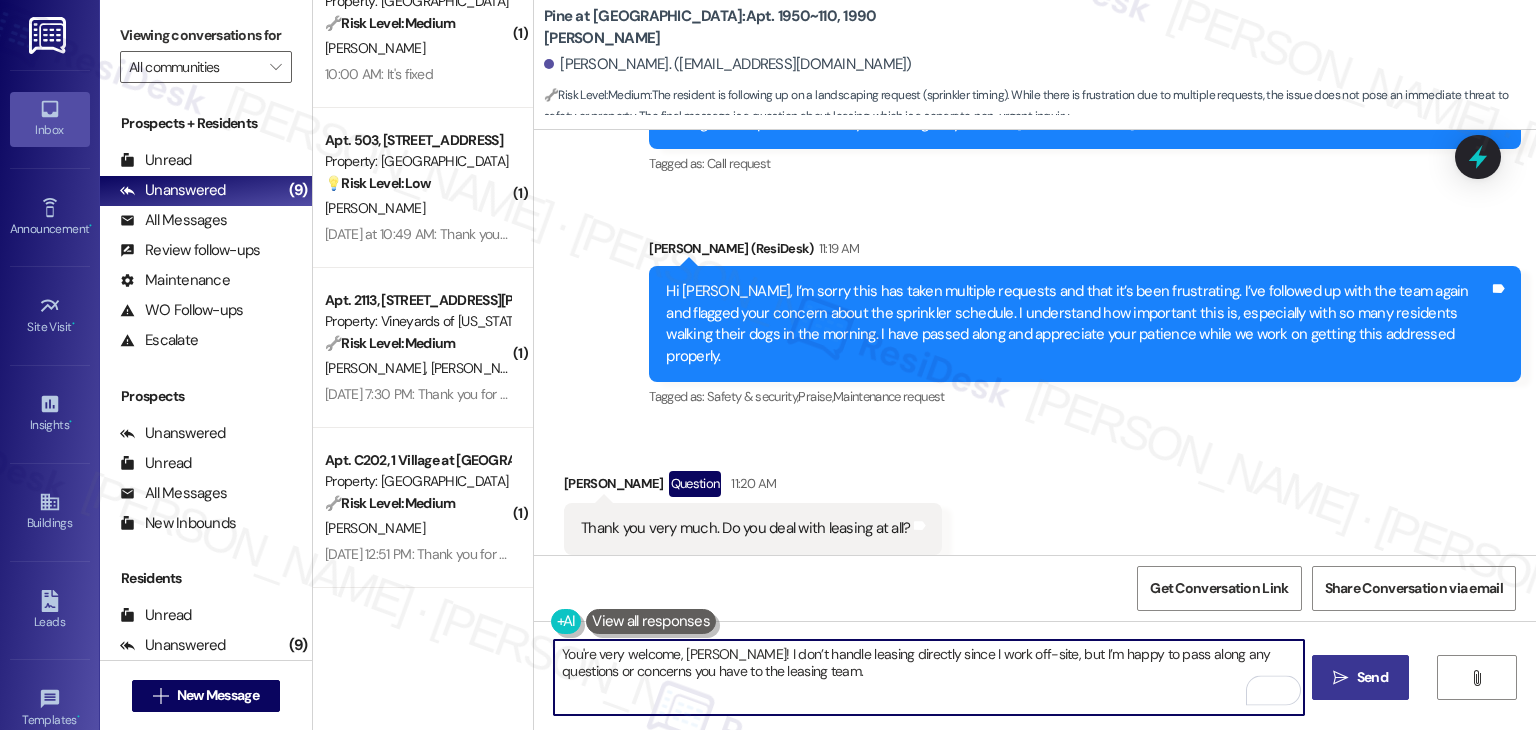 type on "You're very welcome, Matthew! I don’t handle leasing directly since I work off-site, but I’m happy to pass along any questions or concerns you have to the leasing team." 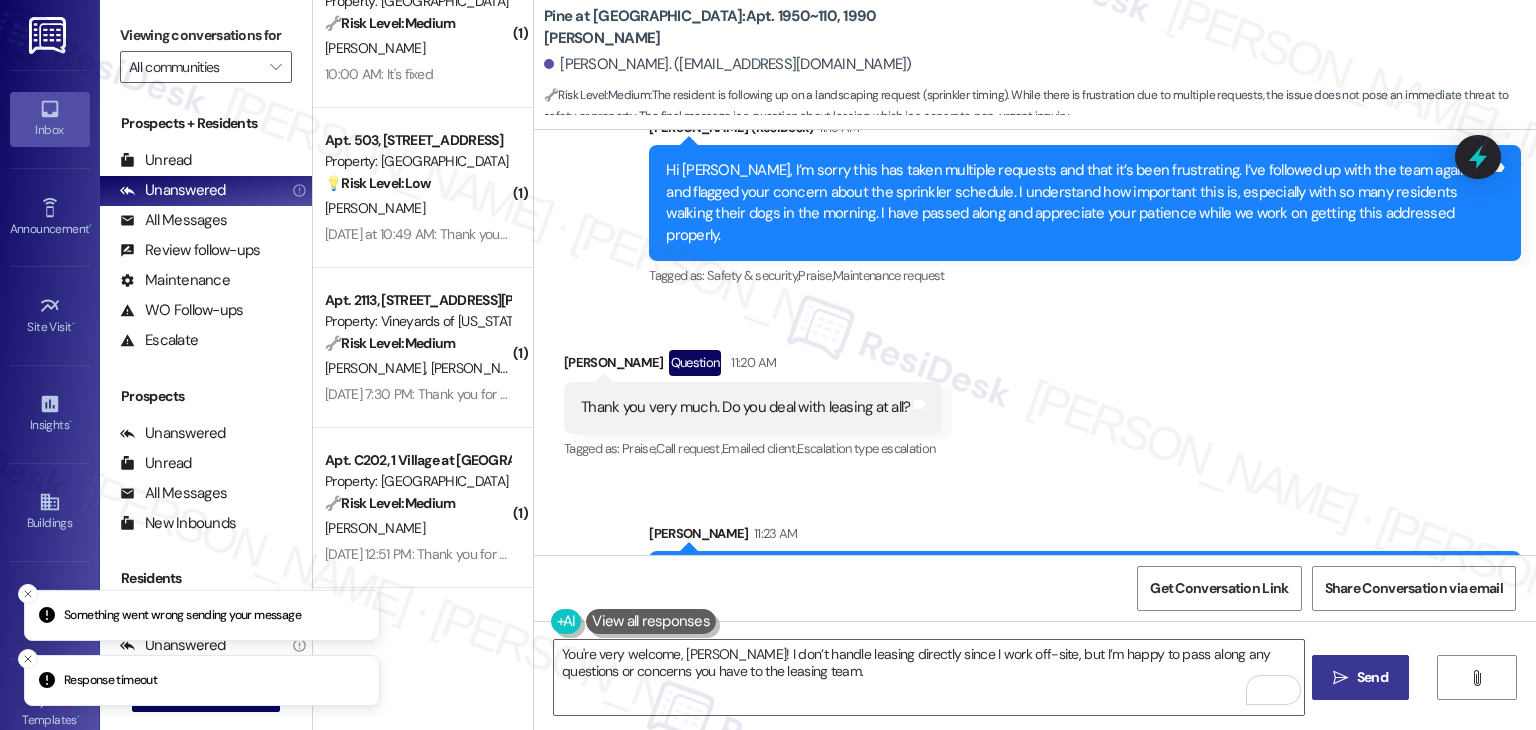 scroll, scrollTop: 5181, scrollLeft: 0, axis: vertical 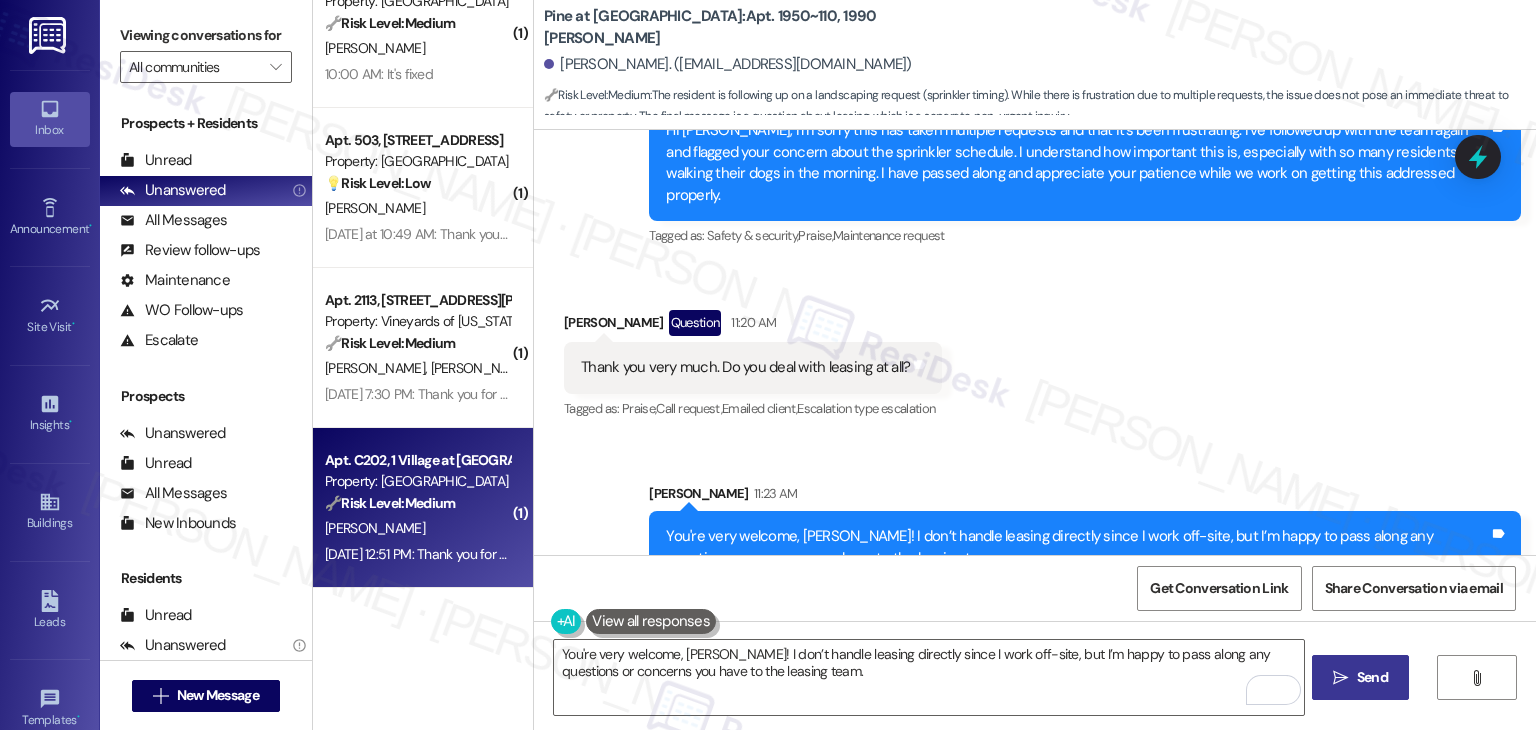 click on "Apt. C202, 1 Village at [GEOGRAPHIC_DATA]" at bounding box center [417, 460] 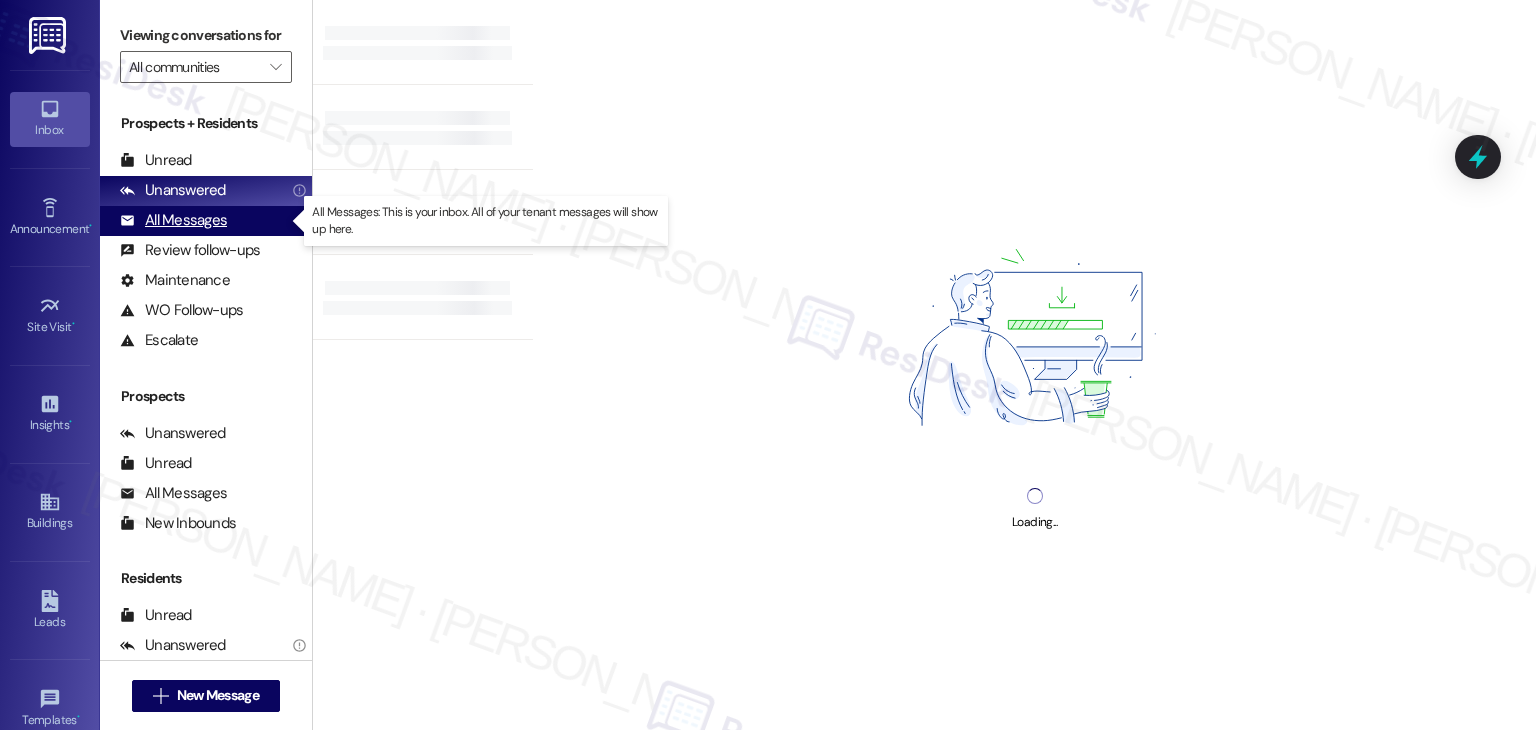 click on "All Messages" at bounding box center (173, 220) 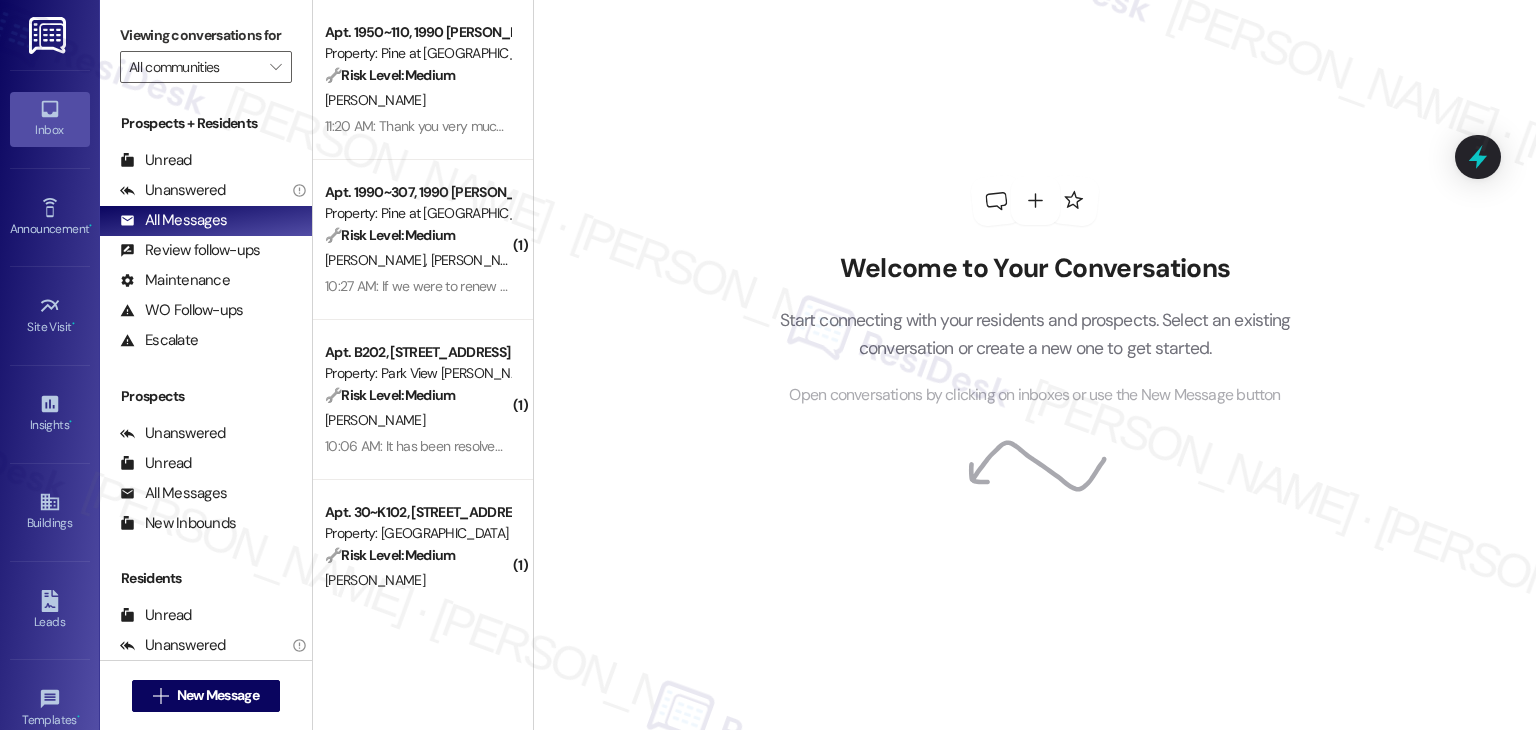 click on "Welcome to Your Conversations Start connecting with your residents and prospects. Select an existing conversation or create a new one to get started. Open conversations by clicking on inboxes or use the New Message button" at bounding box center [1034, 365] 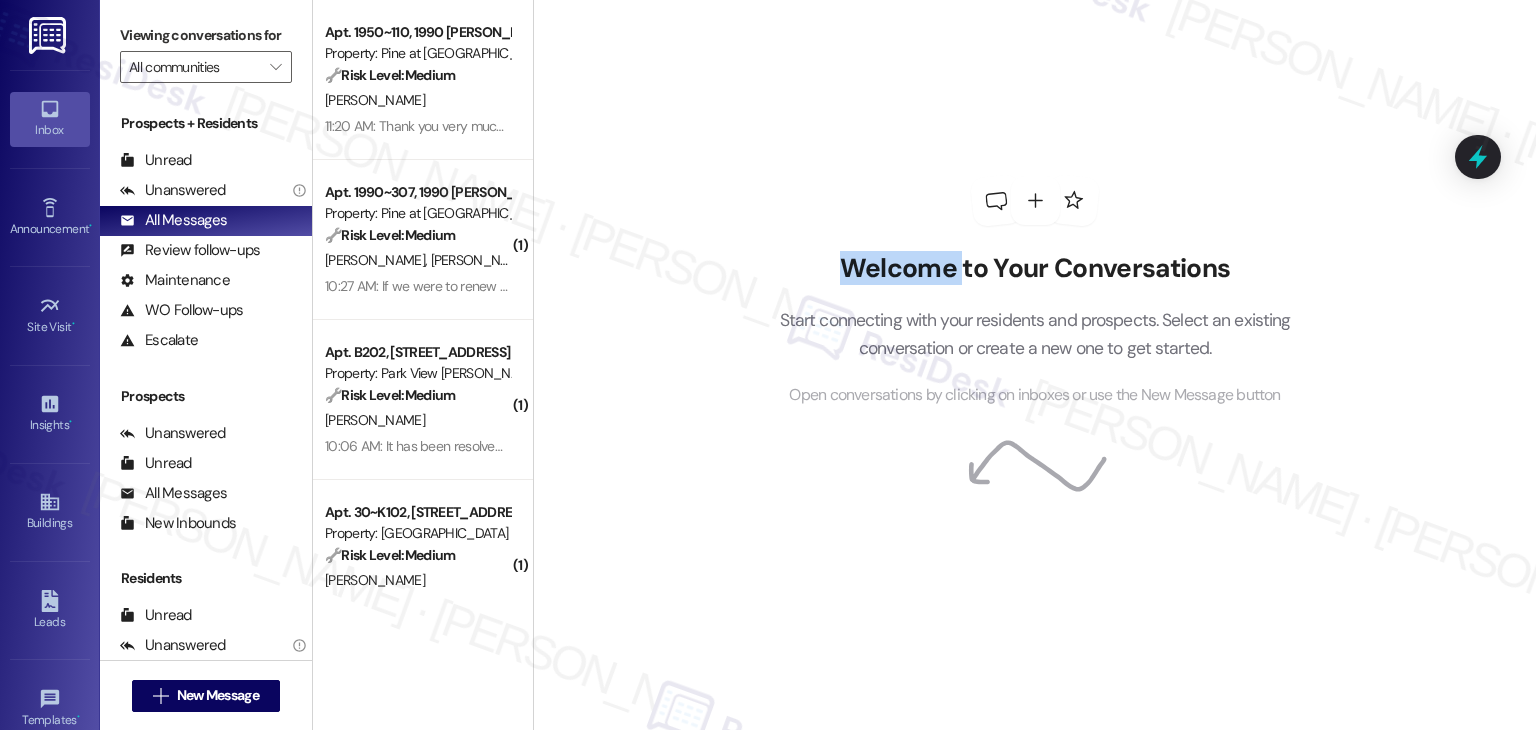 click on "Welcome to Your Conversations Start connecting with your residents and prospects. Select an existing conversation or create a new one to get started. Open conversations by clicking on inboxes or use the New Message button" at bounding box center (1034, 365) 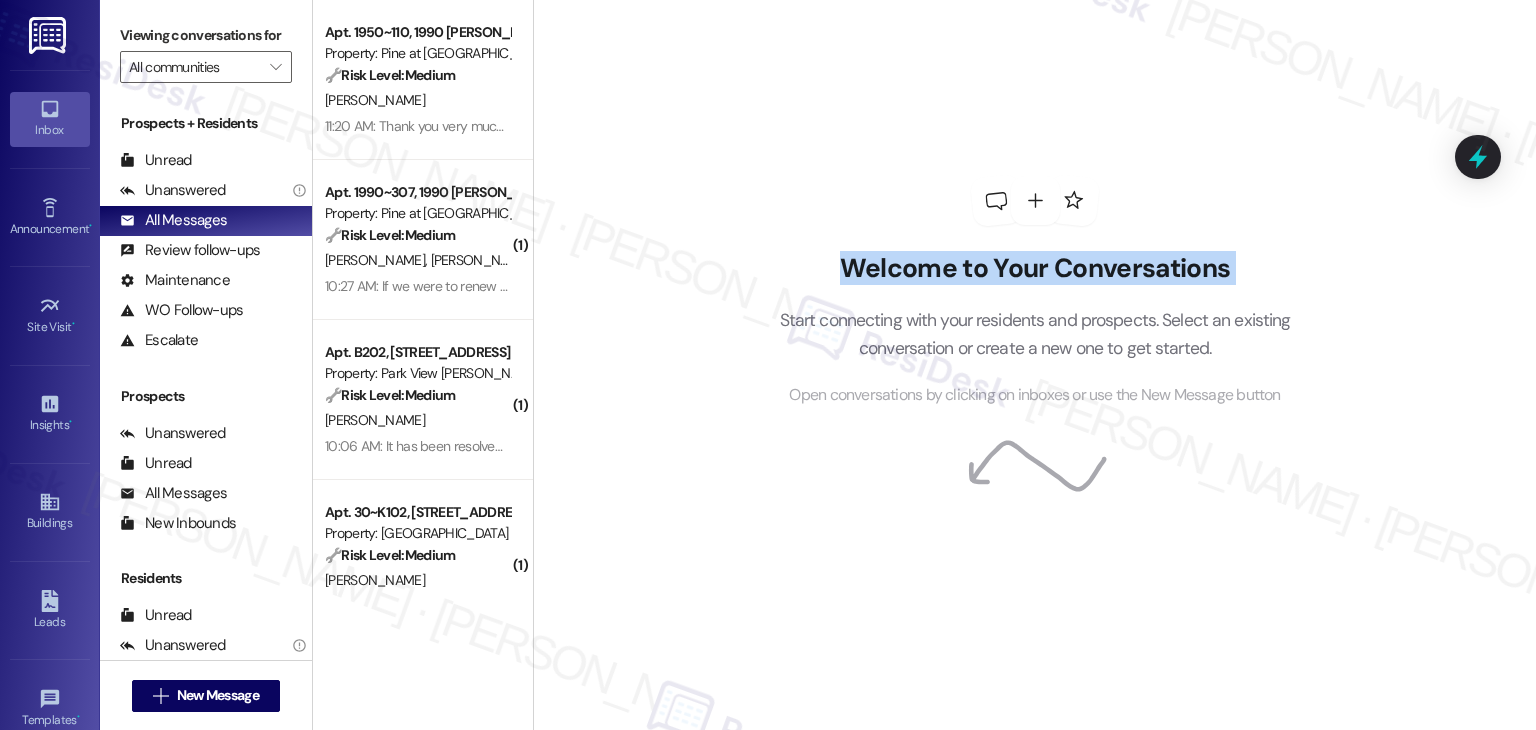 click on "Welcome to Your Conversations Start connecting with your residents and prospects. Select an existing conversation or create a new one to get started. Open conversations by clicking on inboxes or use the New Message button" at bounding box center (1034, 365) 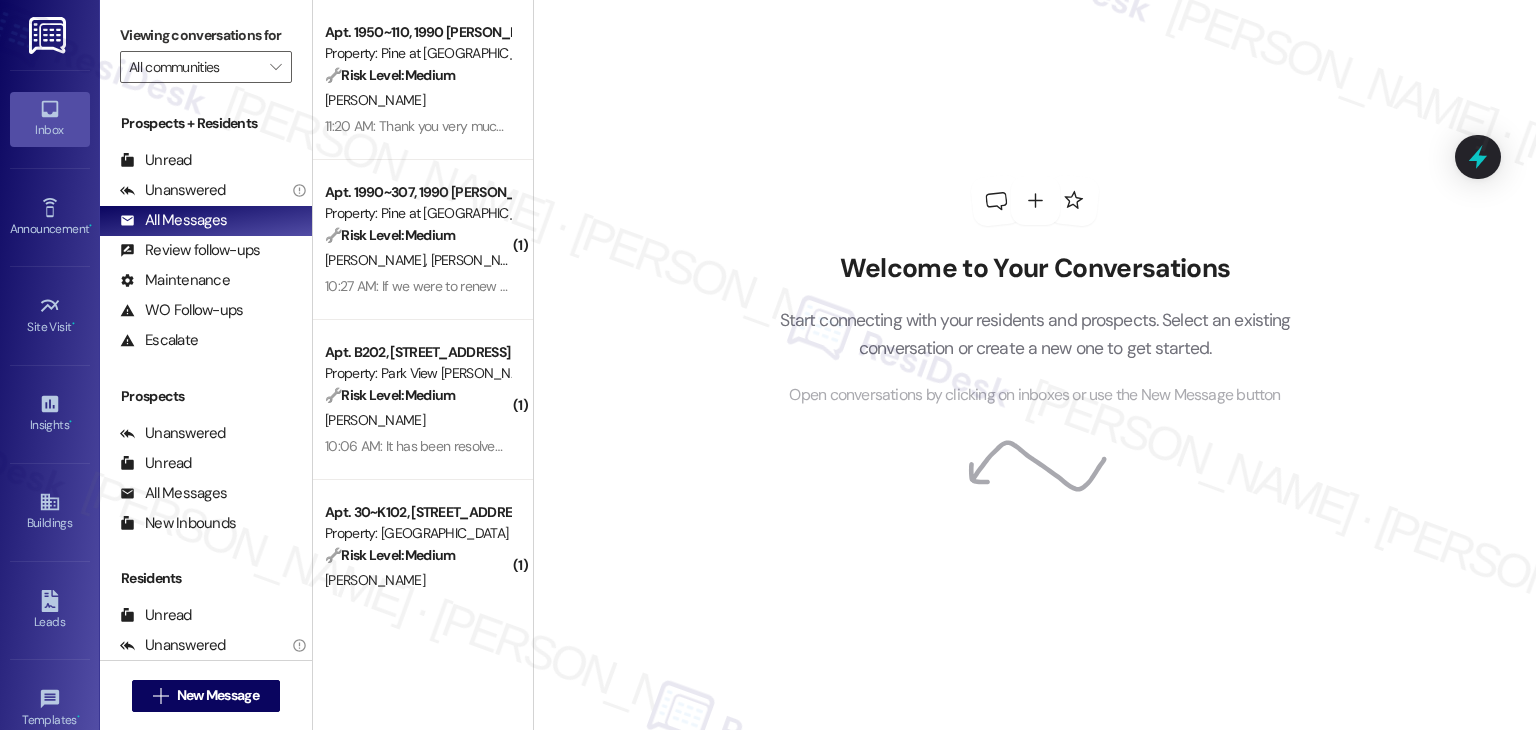 click on "Welcome to Your Conversations Start connecting with your residents and prospects. Select an existing conversation or create a new one to get started. Open conversations by clicking on inboxes or use the New Message button" at bounding box center [1034, 365] 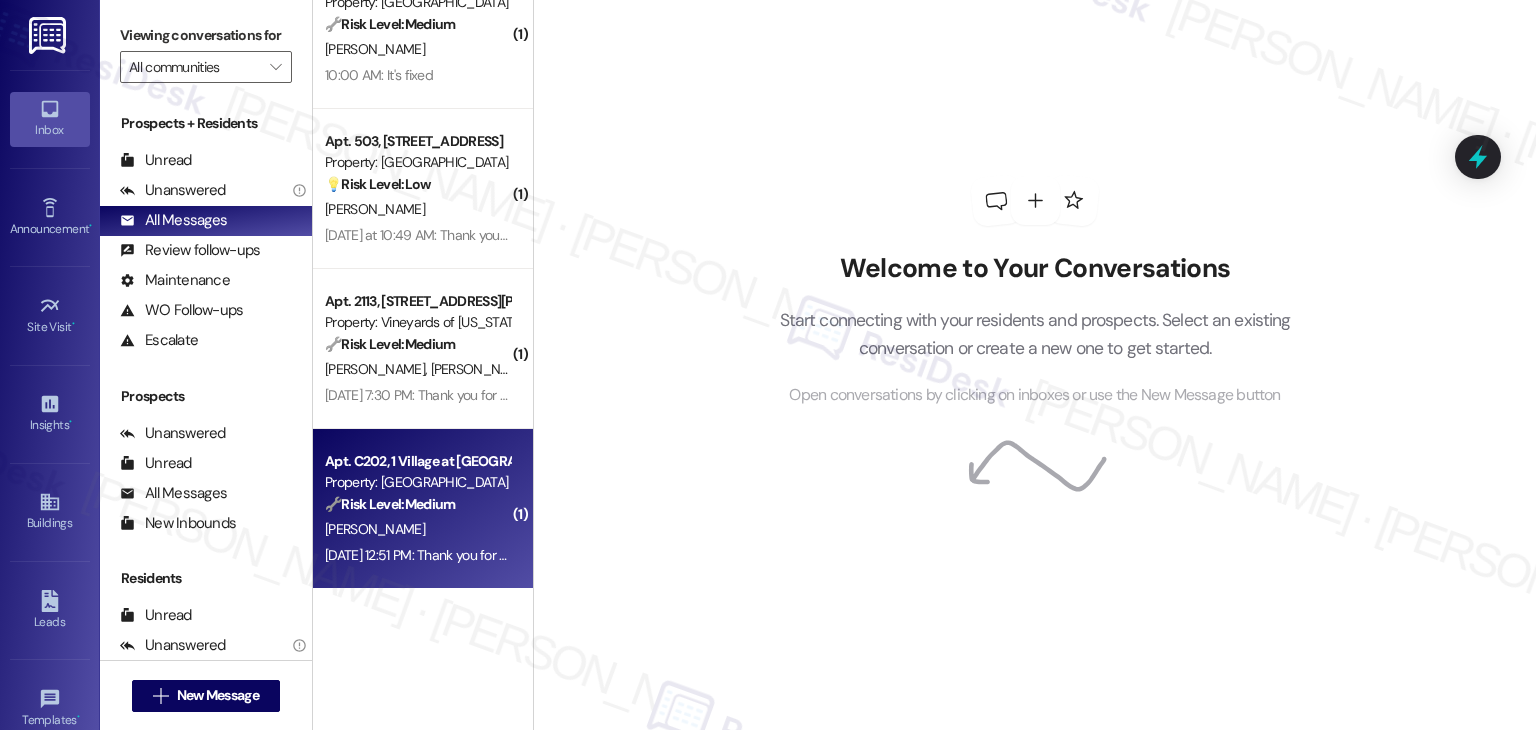 scroll, scrollTop: 532, scrollLeft: 0, axis: vertical 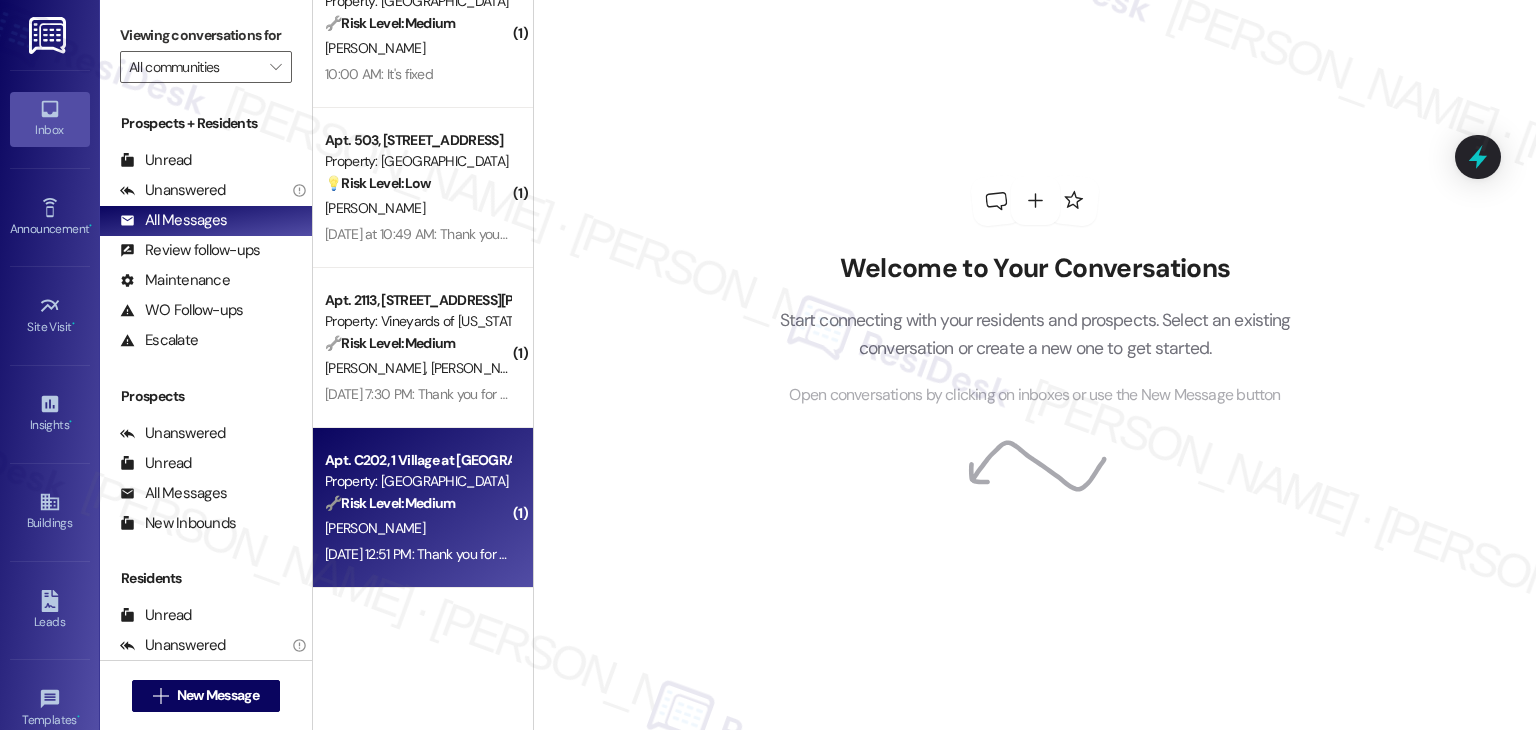 click on "Welcome to Your Conversations Start connecting with your residents and prospects. Select an existing conversation or create a new one to get started. Open conversations by clicking on inboxes or use the New Message button" at bounding box center (1034, 365) 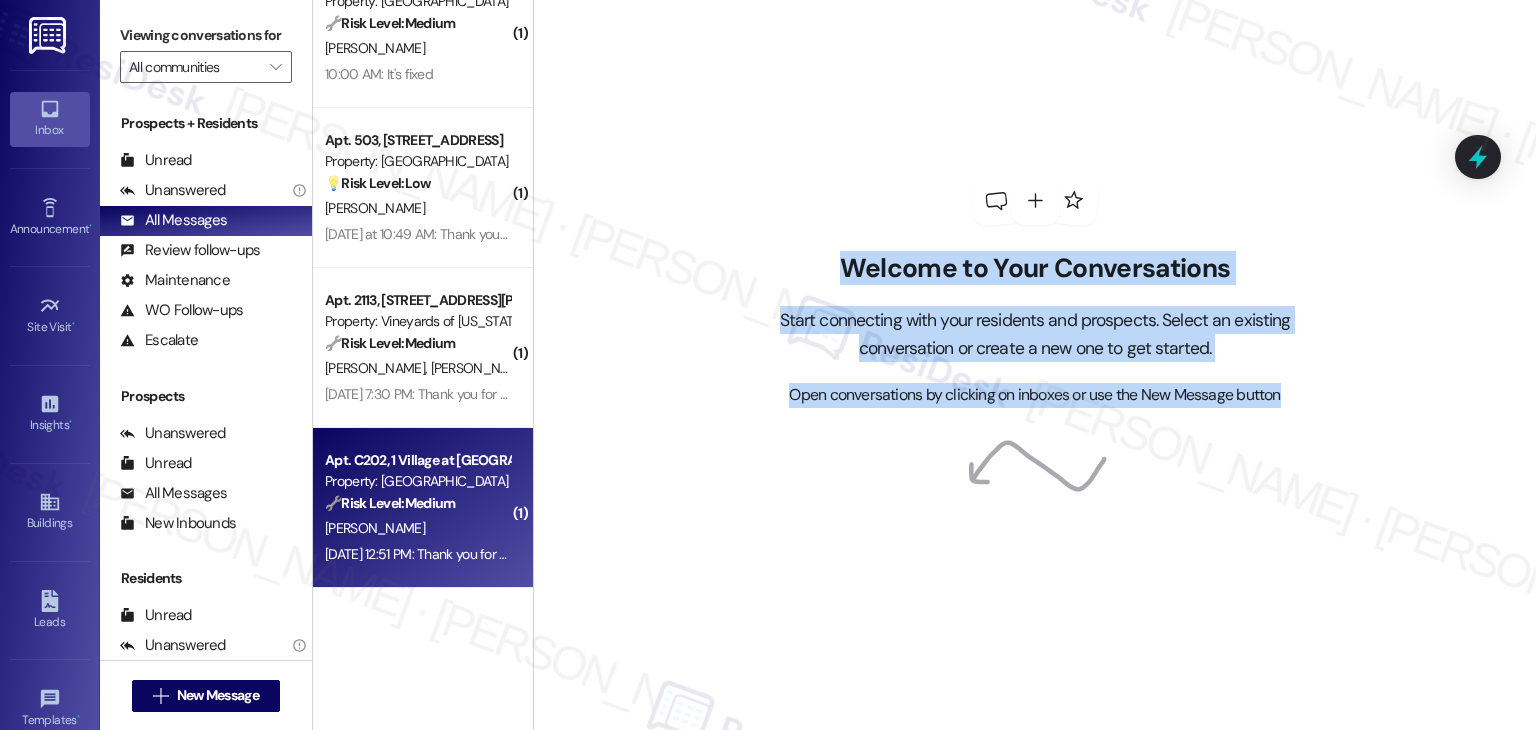 drag, startPoint x: 737, startPoint y: 122, endPoint x: 1386, endPoint y: 407, distance: 708.8201 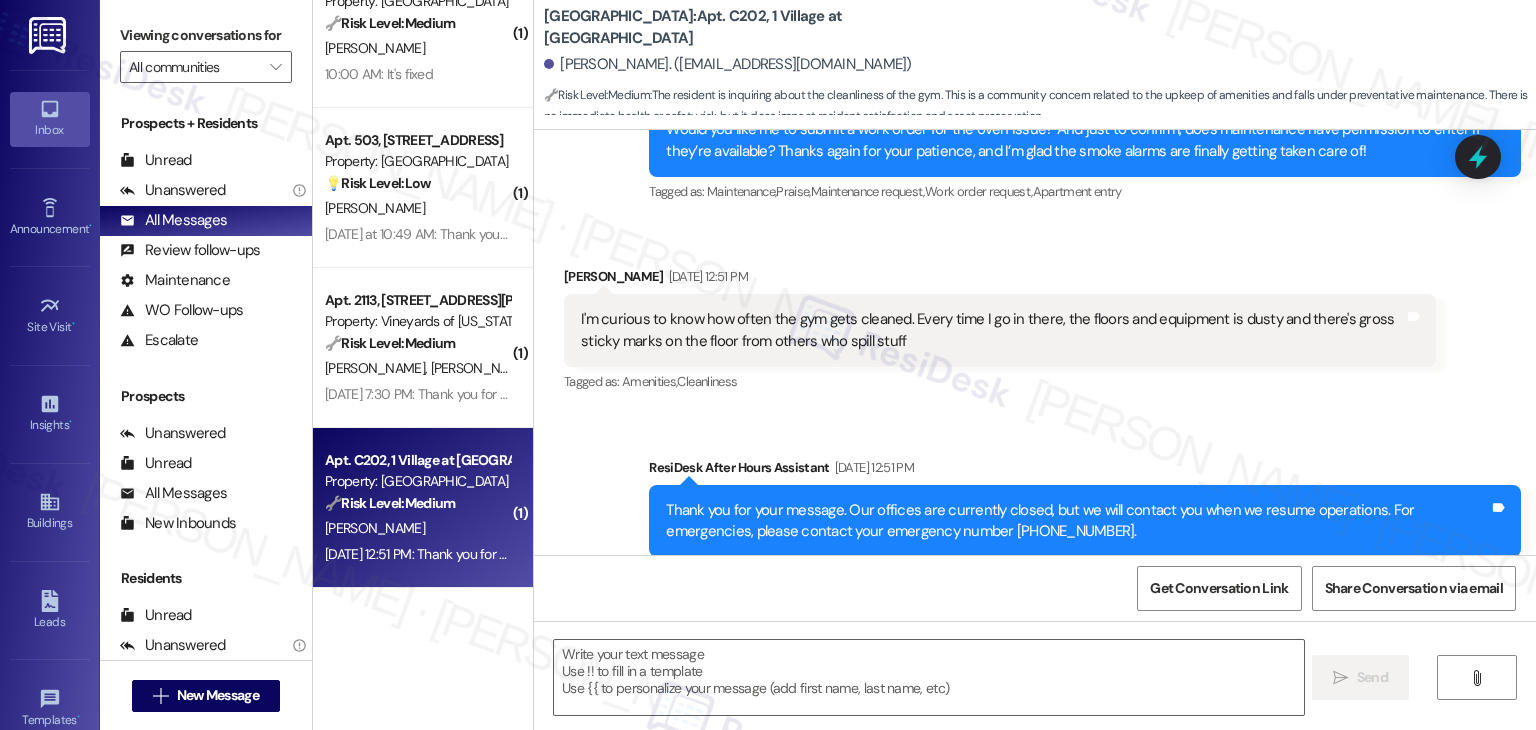 scroll, scrollTop: 1229, scrollLeft: 0, axis: vertical 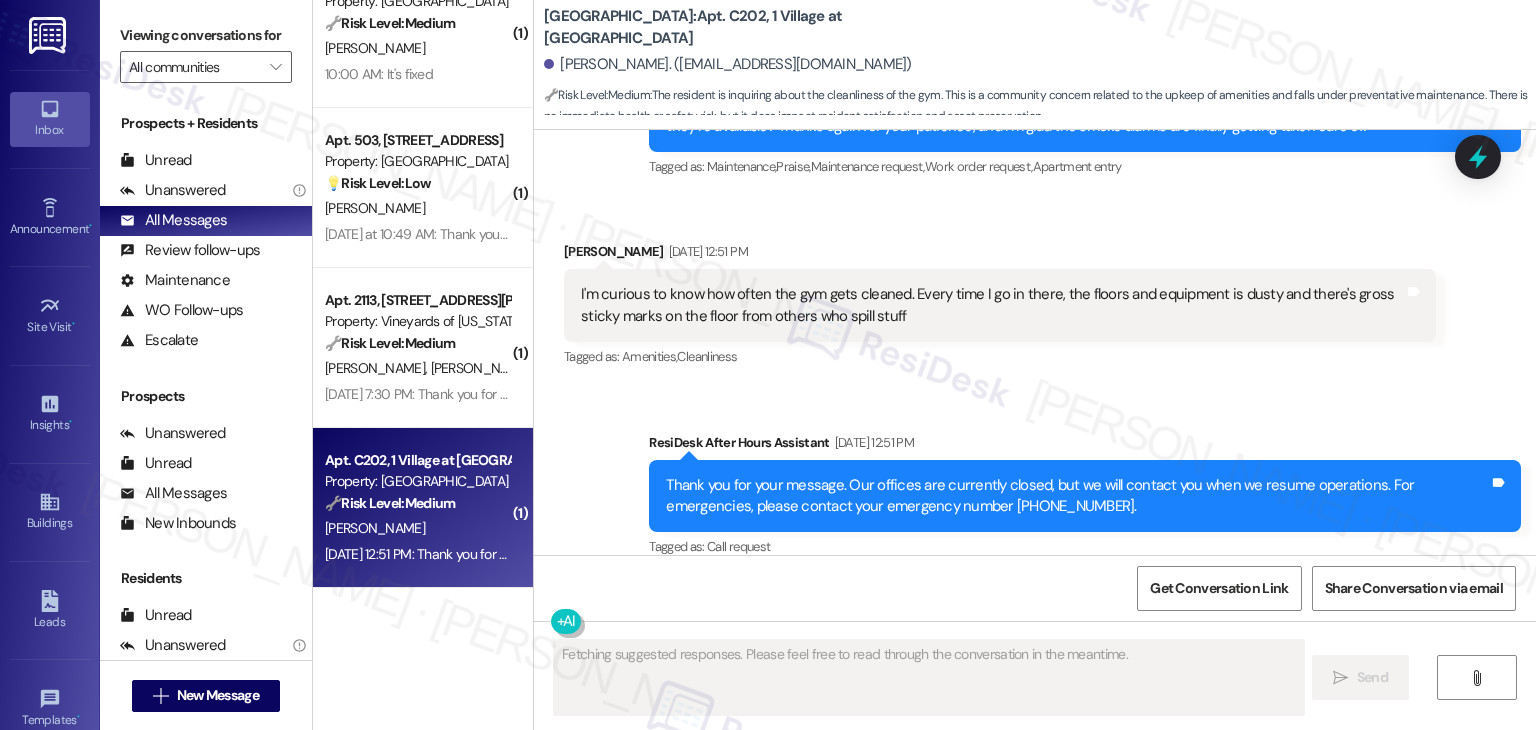 click on "Tagged as:   Amenities ,  Click to highlight conversations about Amenities Cleanliness Click to highlight conversations about Cleanliness" at bounding box center [1000, 356] 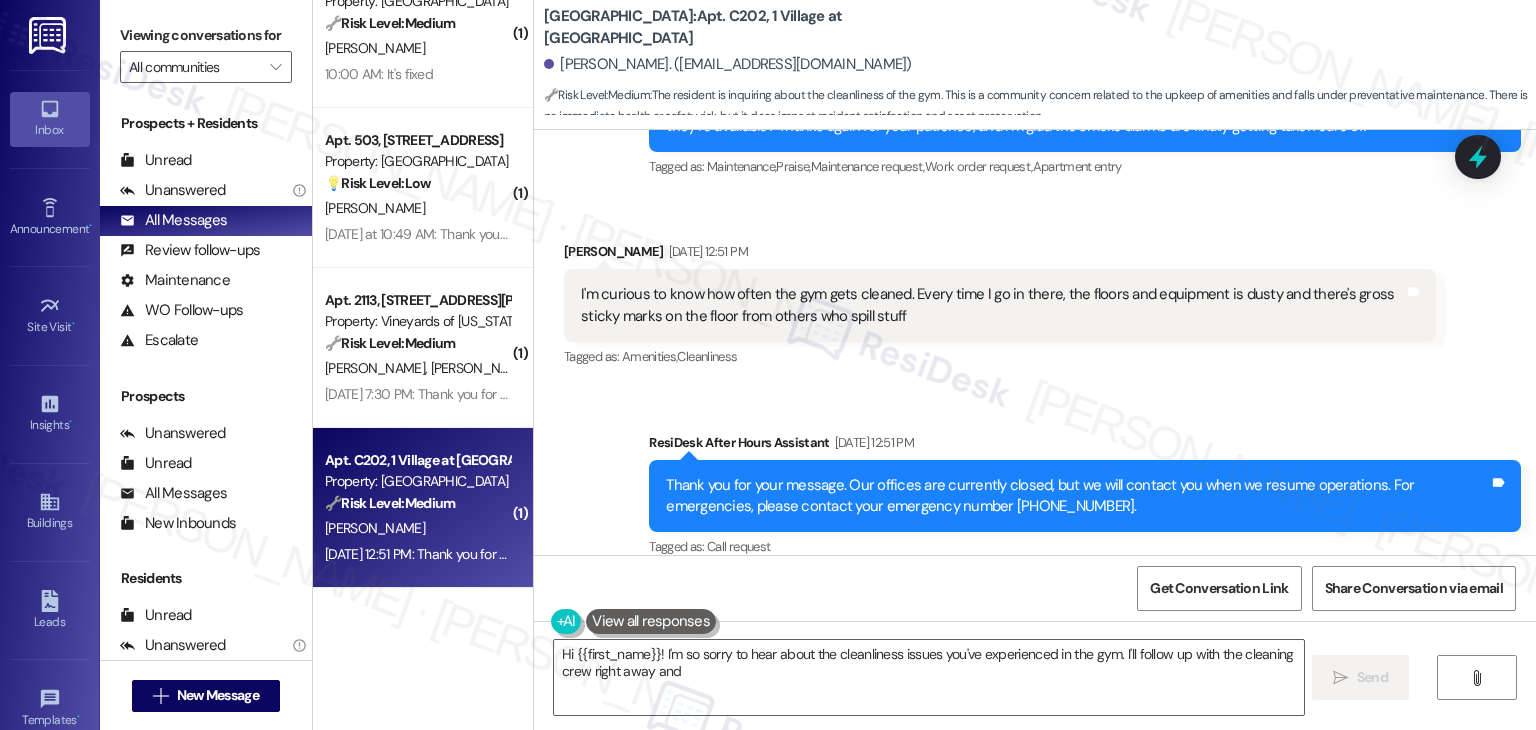 click on "I'm curious to know how often the gym gets cleaned. Every time I go in there, the floors and equipment is dusty and there's gross sticky marks on the floor from others who spill stuff" at bounding box center (992, 305) 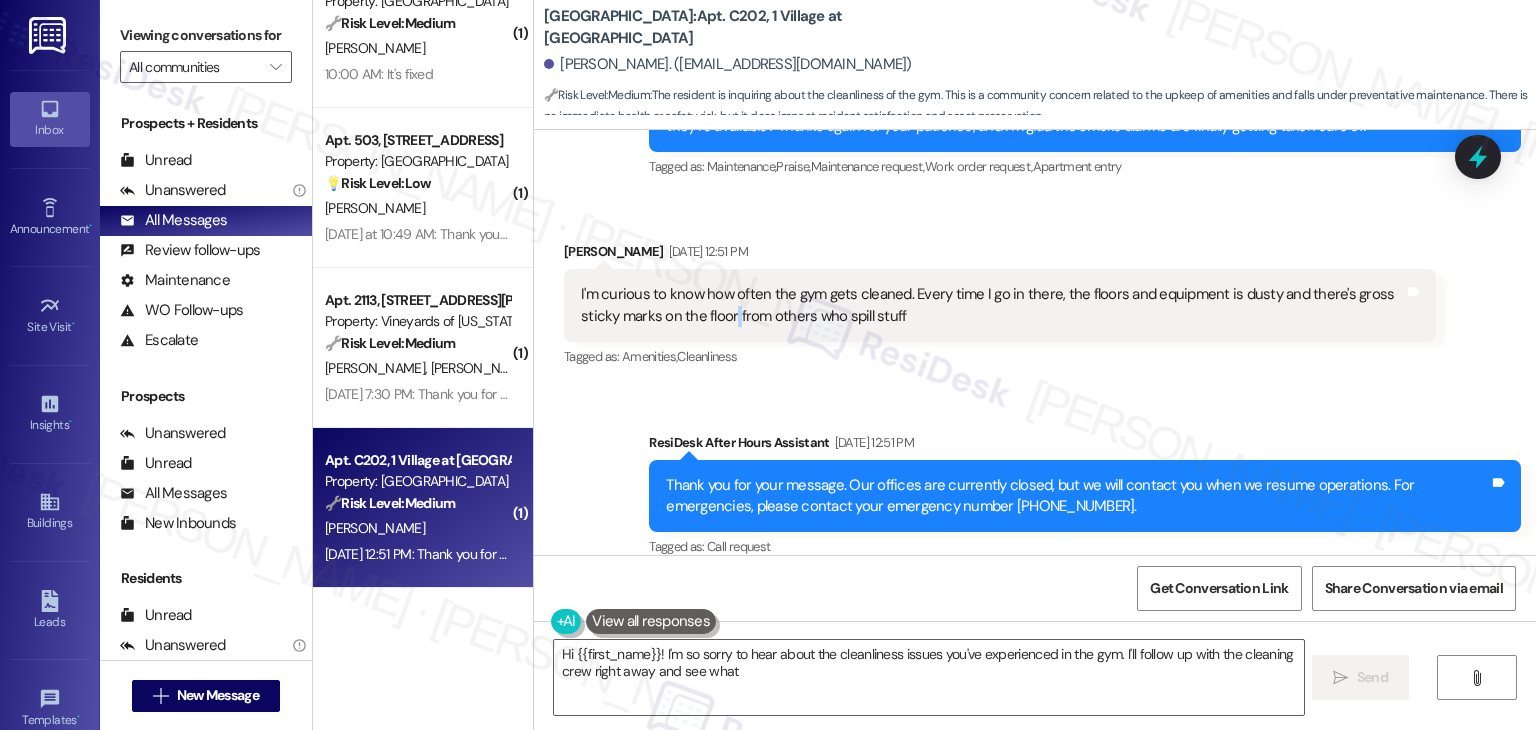 click on "I'm curious to know how often the gym gets cleaned. Every time I go in there, the floors and equipment is dusty and there's gross sticky marks on the floor from others who spill stuff" at bounding box center (992, 305) 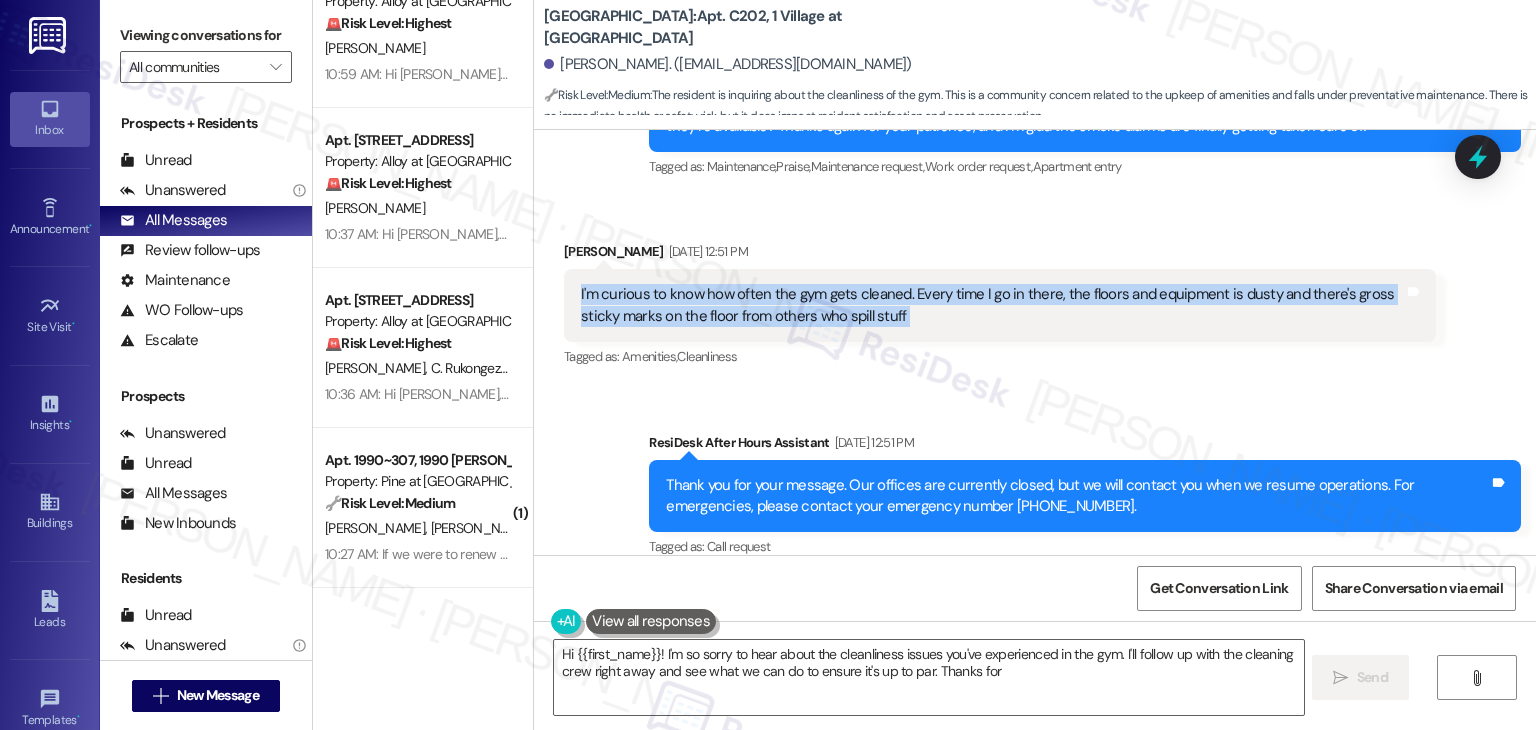 click on "I'm curious to know how often the gym gets cleaned. Every time I go in there, the floors and equipment is dusty and there's gross sticky marks on the floor from others who spill stuff" at bounding box center [992, 305] 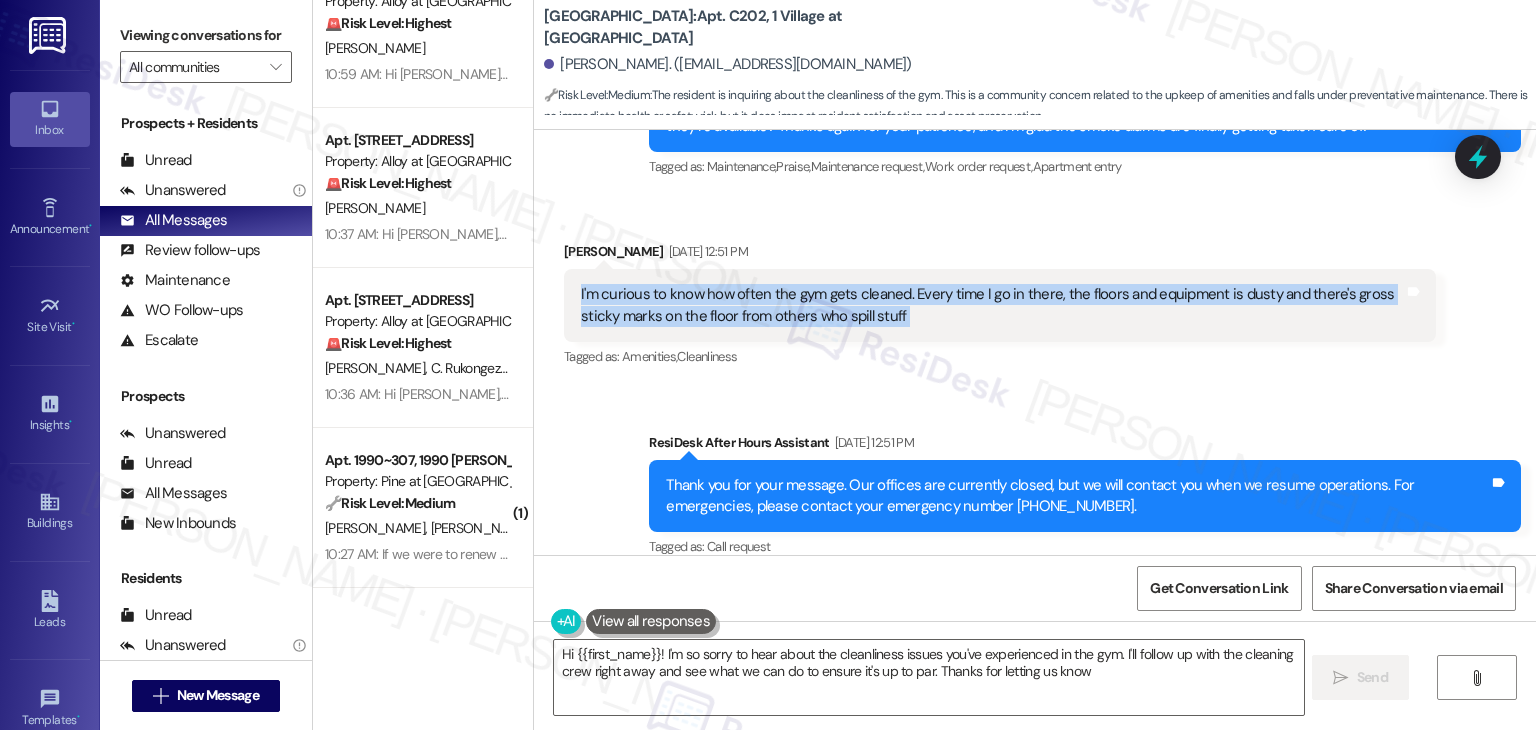 type on "Hi {{first_name}}! I'm so sorry to hear about the cleanliness issues you've experienced in the gym. I'll follow up with the cleaning crew right away and see what we can do to ensure it's up to par. Thanks for letting us know!" 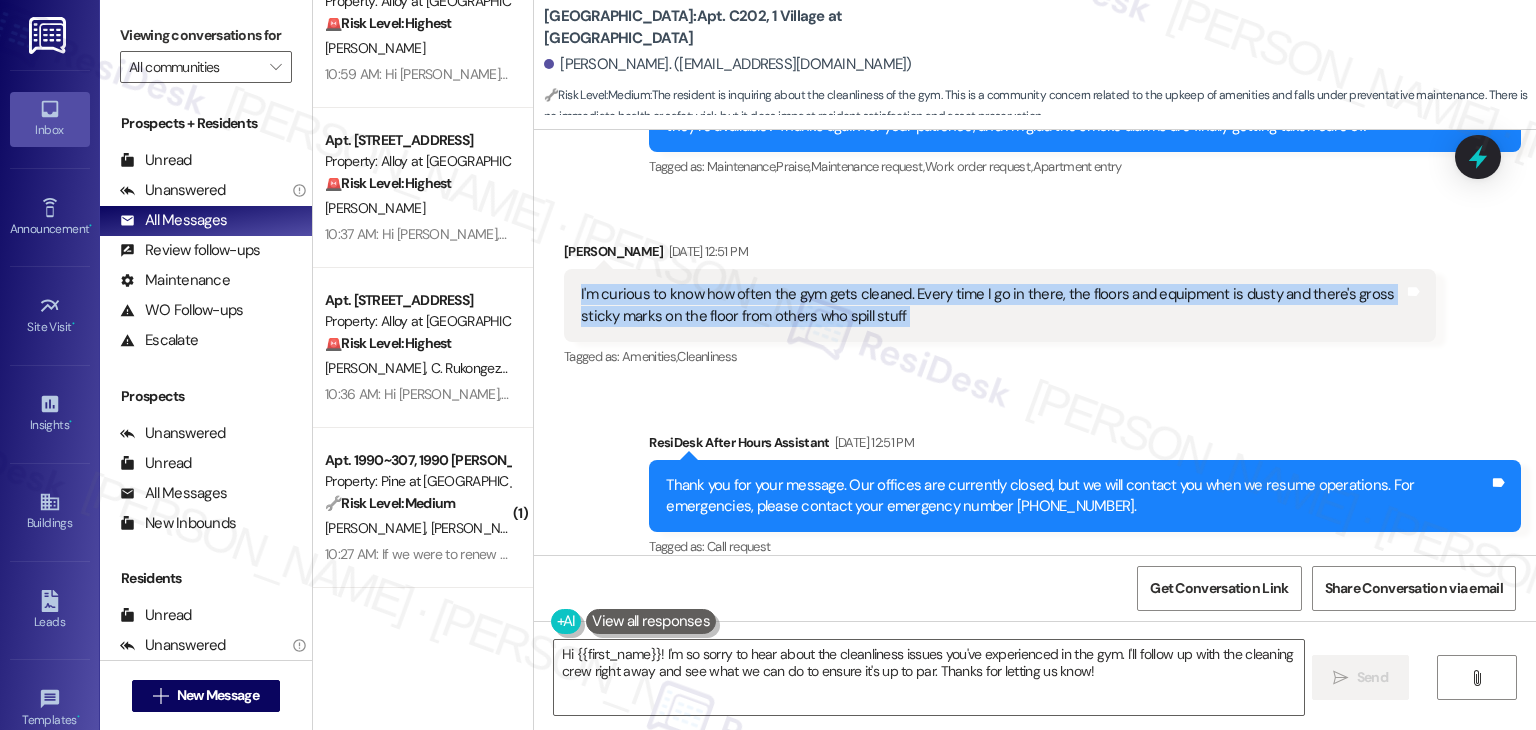 copy on "I'm curious to know how often the gym gets cleaned. Every time I go in there, the floors and equipment is dusty and there's gross sticky marks on the floor from others who spill stuff Tags and notes" 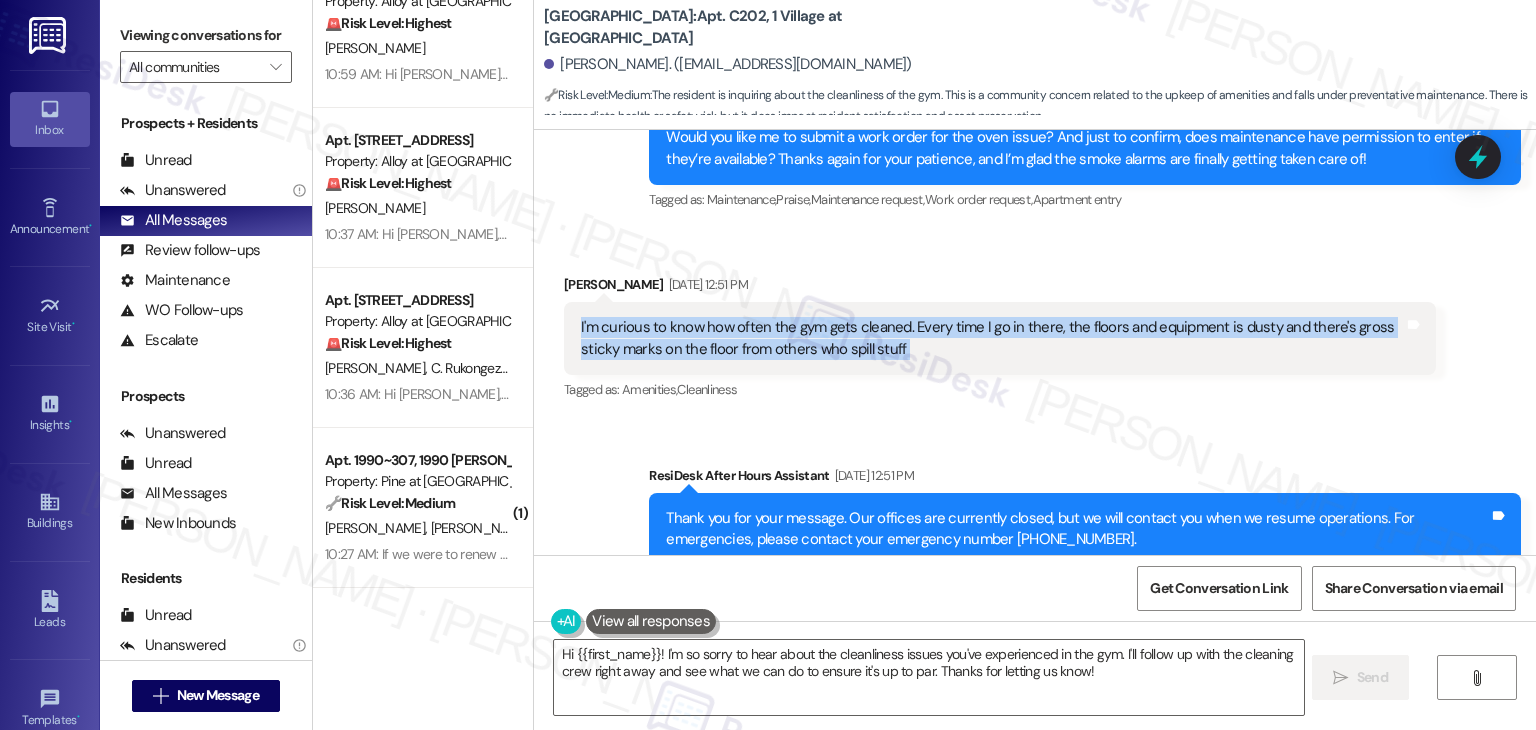 scroll, scrollTop: 1229, scrollLeft: 0, axis: vertical 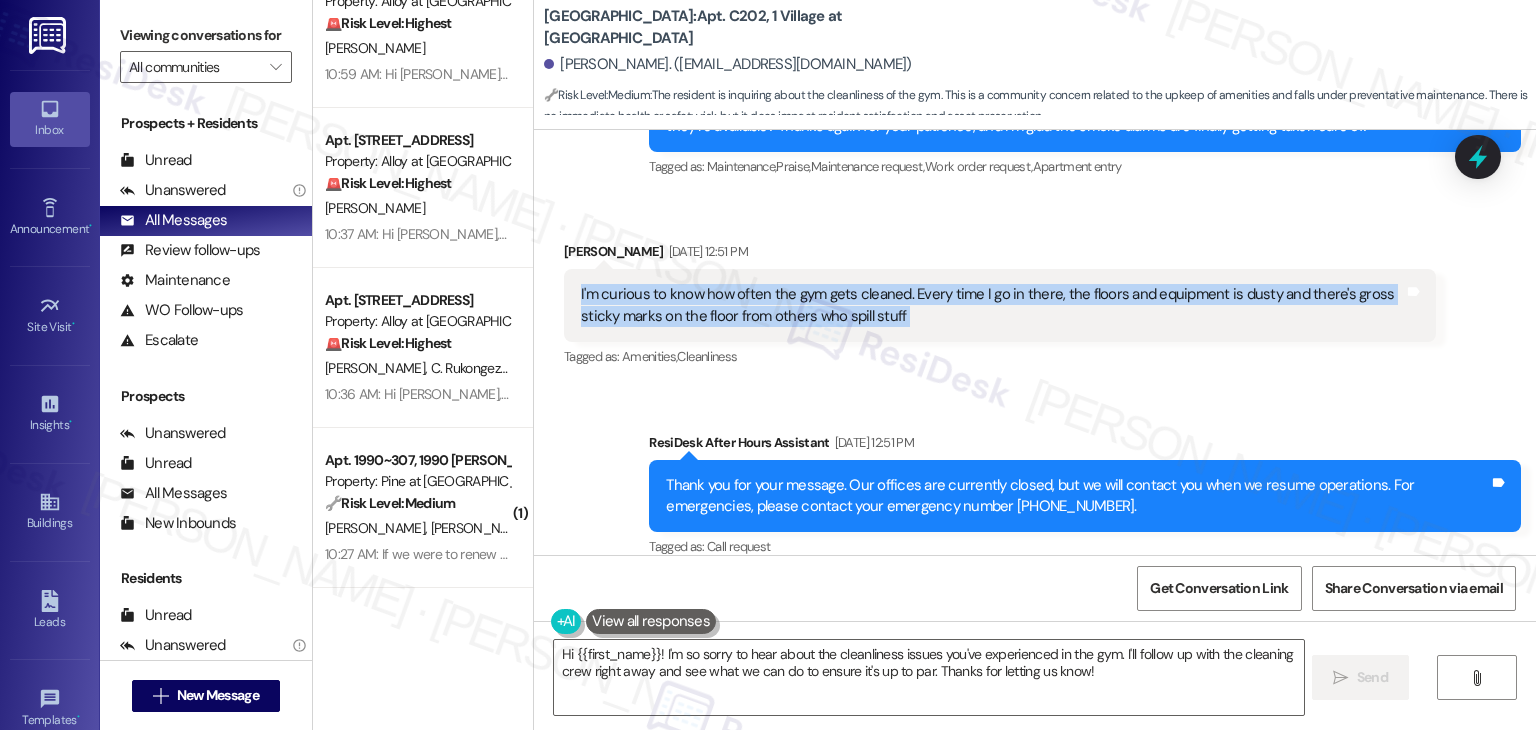 click on "Hi {{first_name}}! I'm so sorry to hear about the cleanliness issues you've experienced in the gym. I'll follow up with the cleaning crew right away and see what we can do to ensure it's up to par. Thanks for letting us know!" at bounding box center (928, 677) 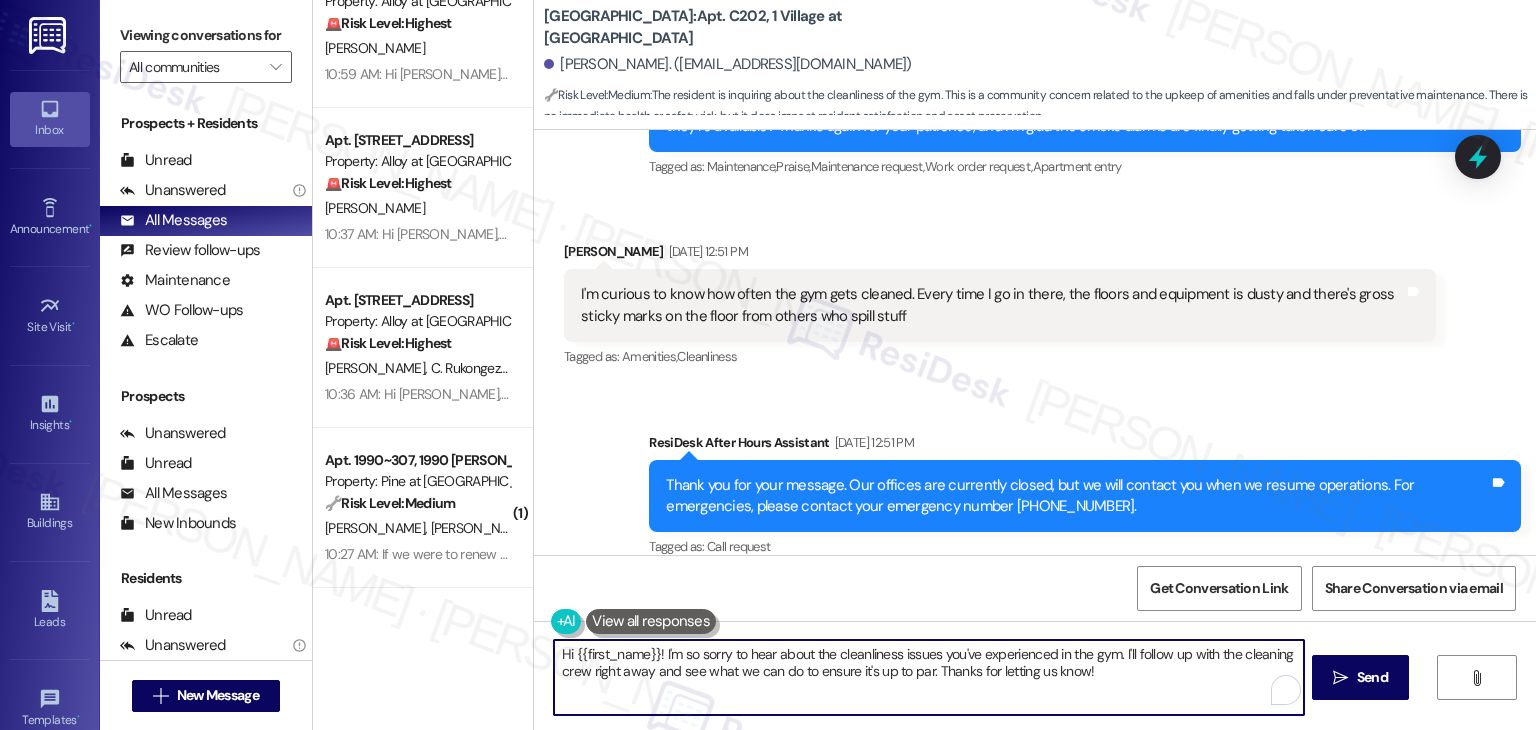 click on "Send" at bounding box center (1372, 677) 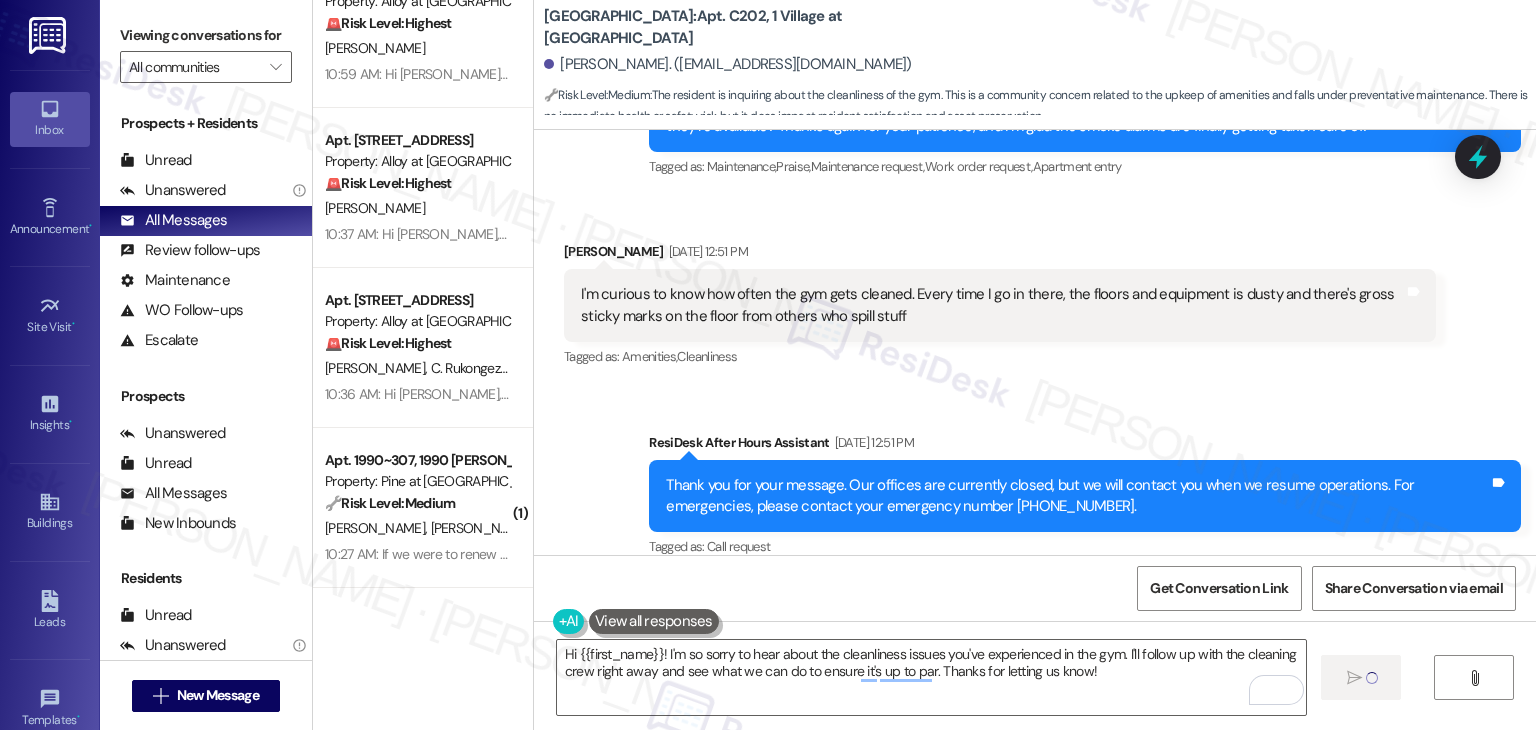 type 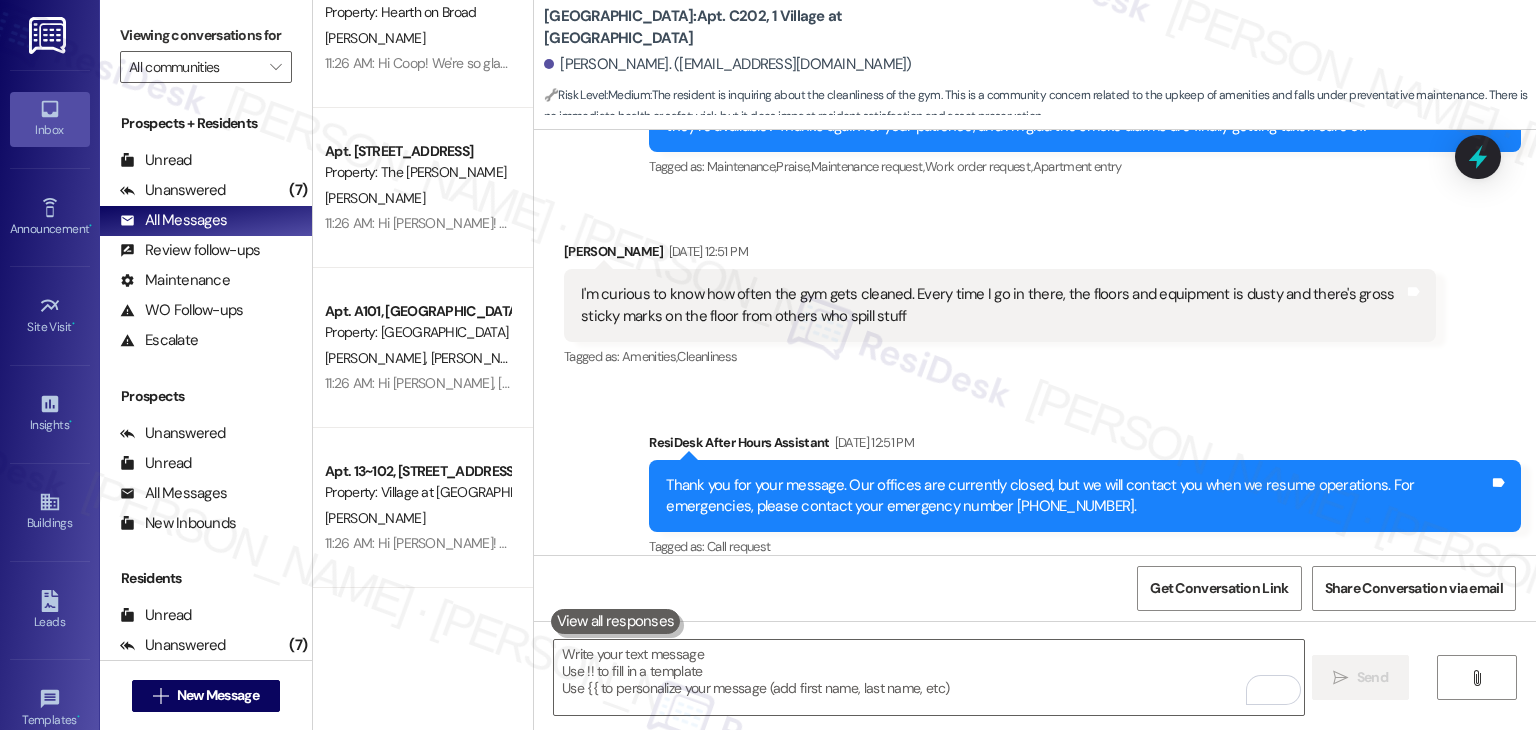 scroll, scrollTop: 1038, scrollLeft: 0, axis: vertical 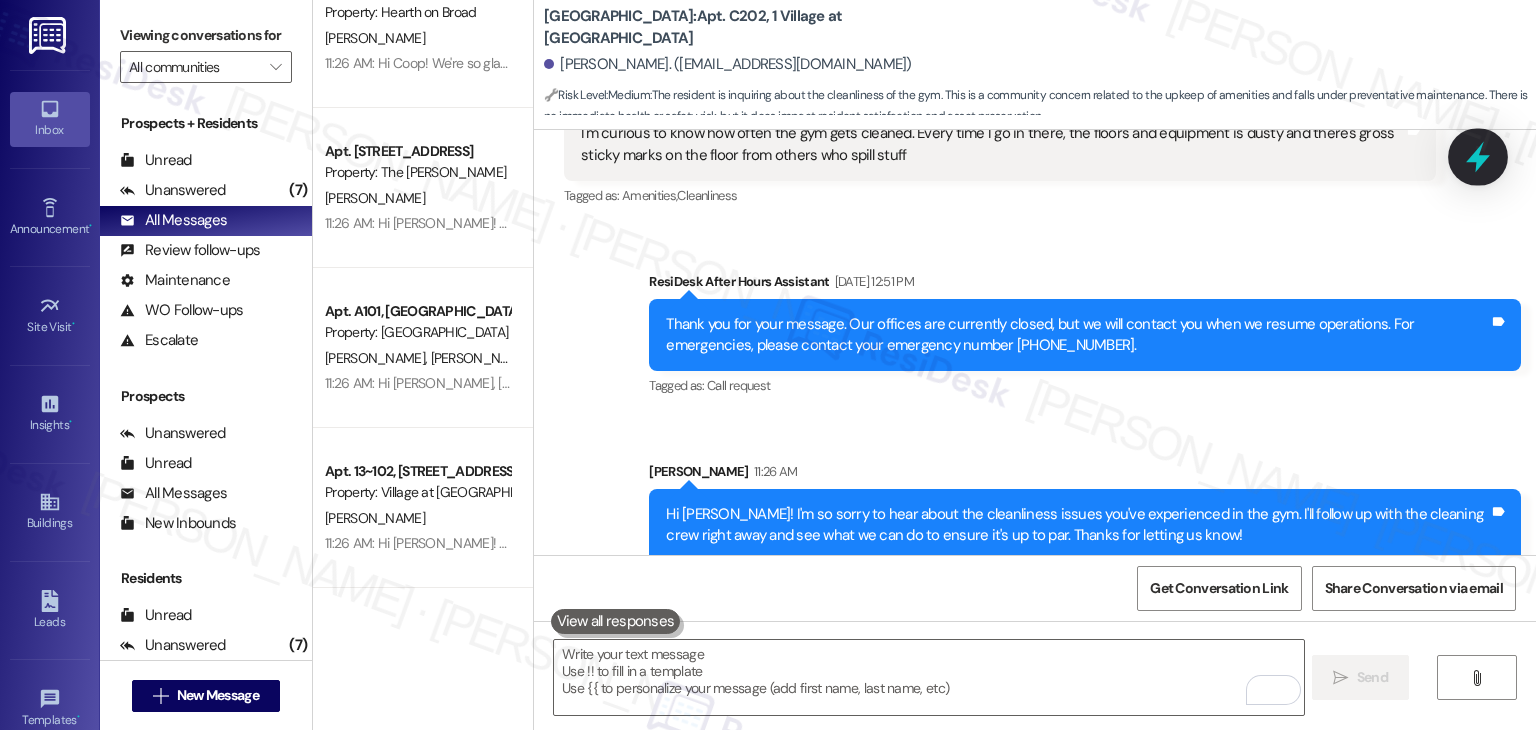 click 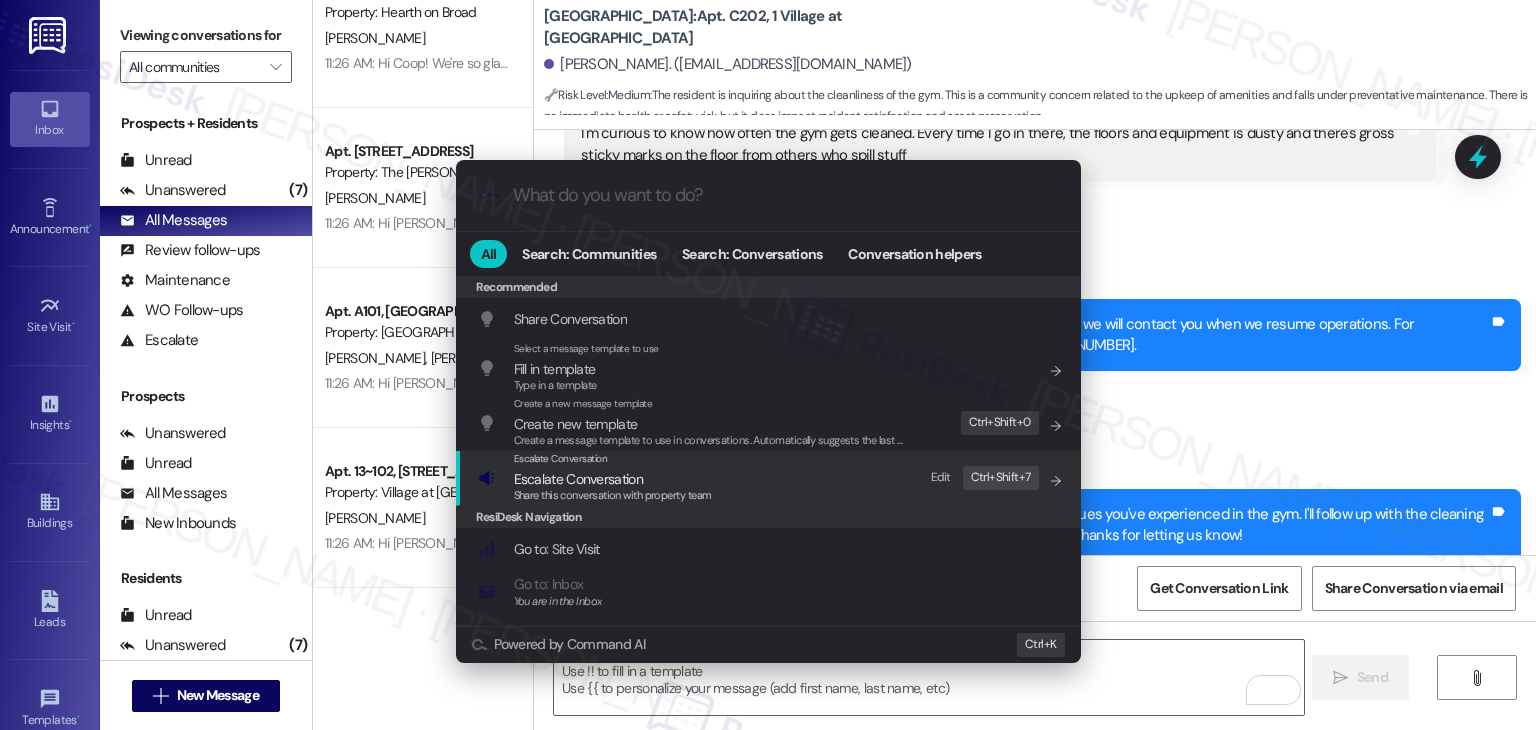 click on "Share this conversation with property team" at bounding box center [613, 495] 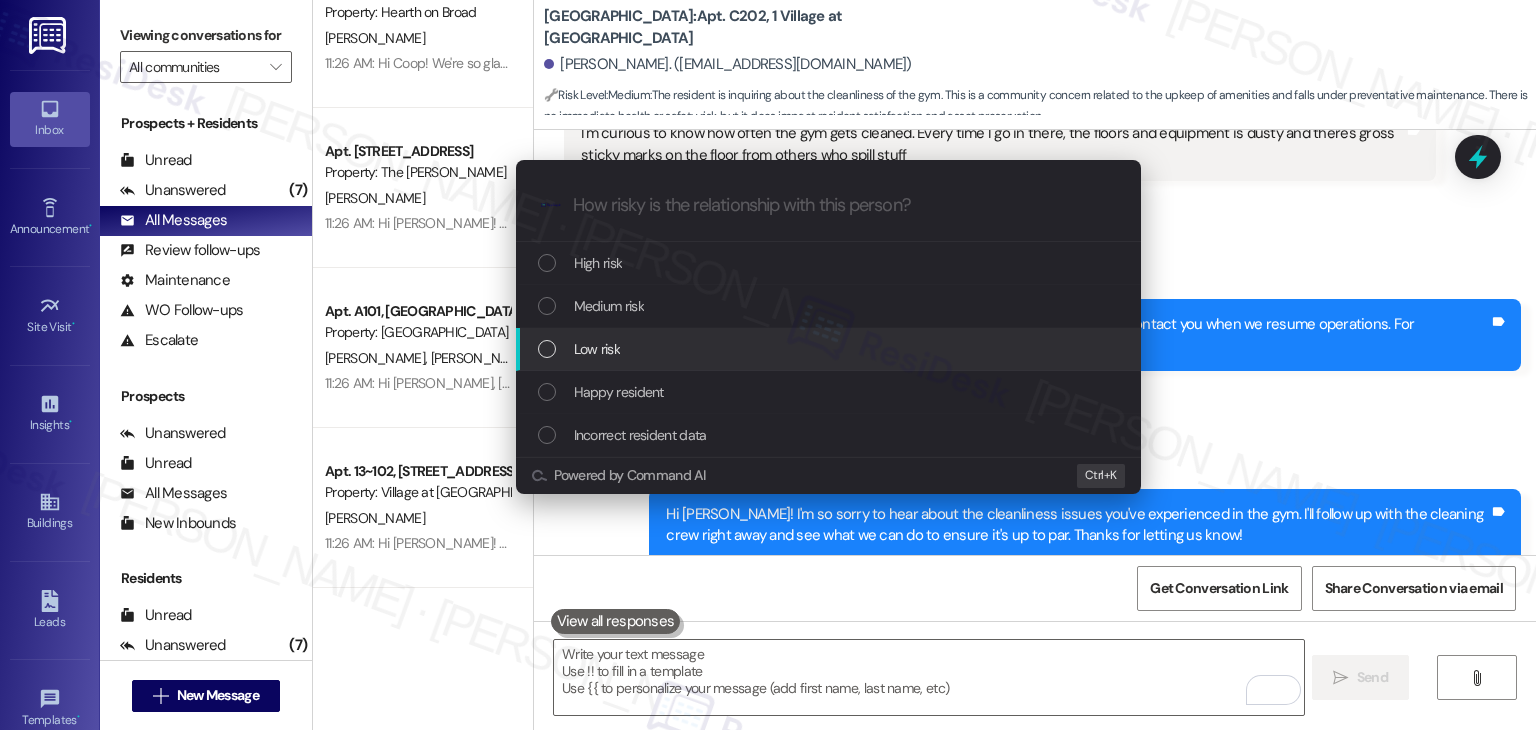 click at bounding box center (547, 349) 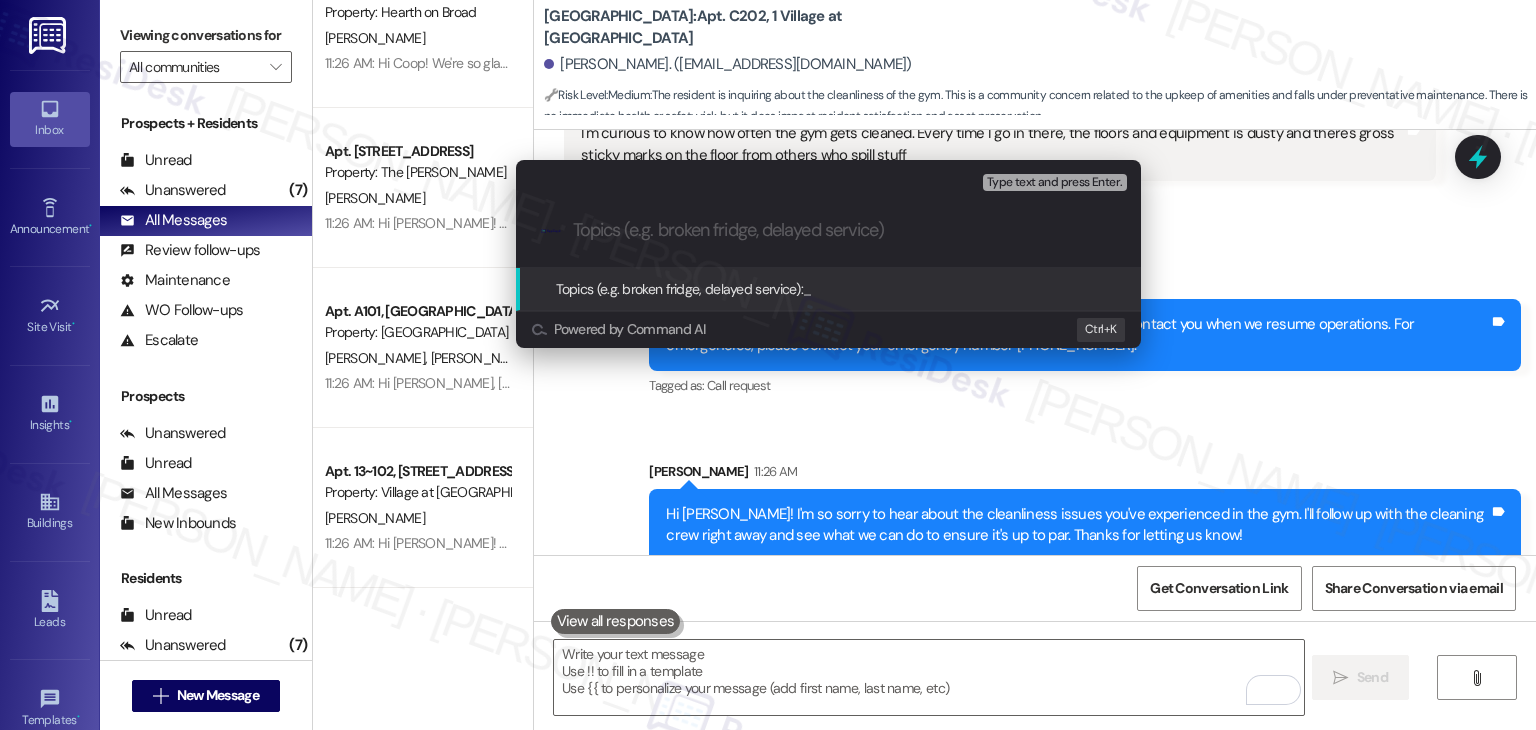 paste on "Gym Cleanliness Concern – Dusty Equipment & Sticky Floors" 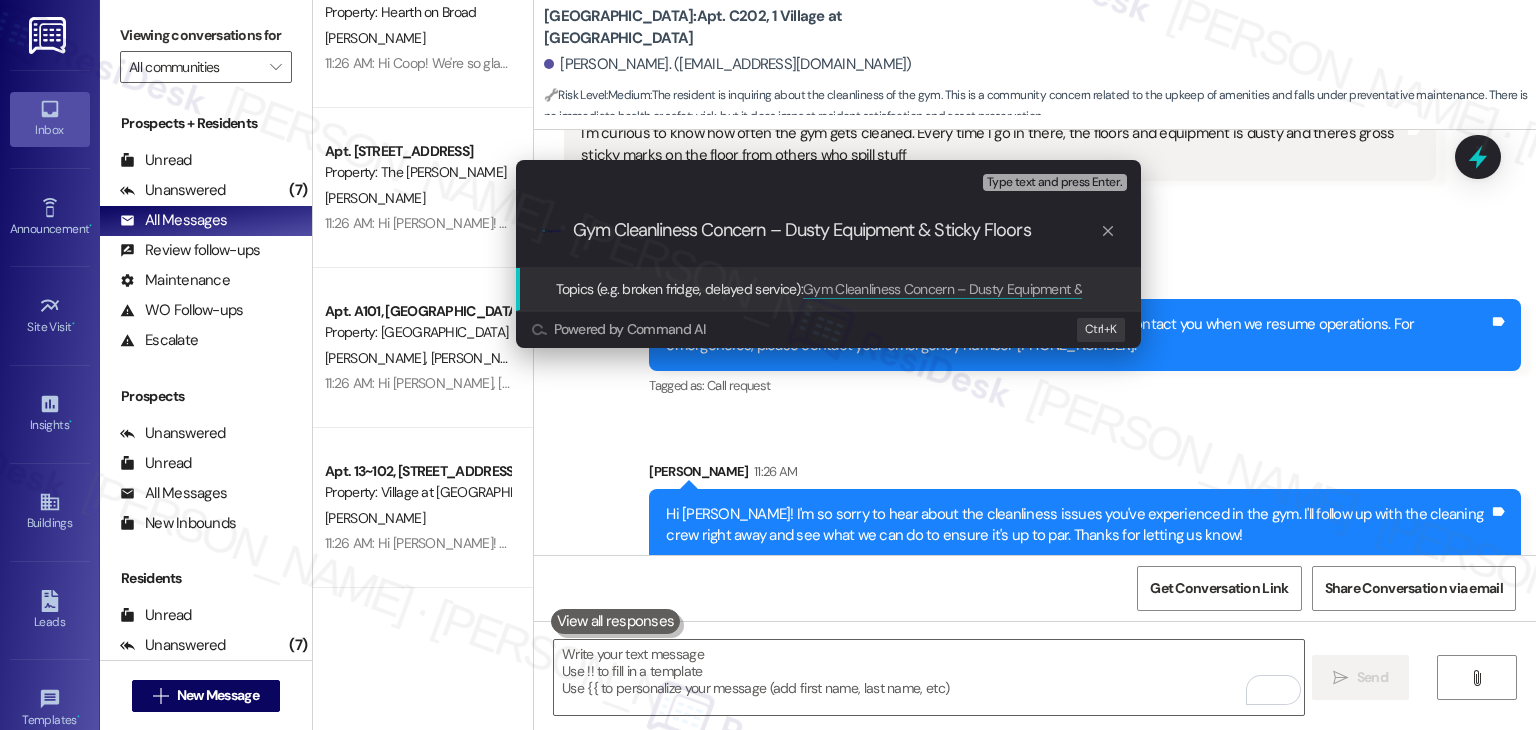 type 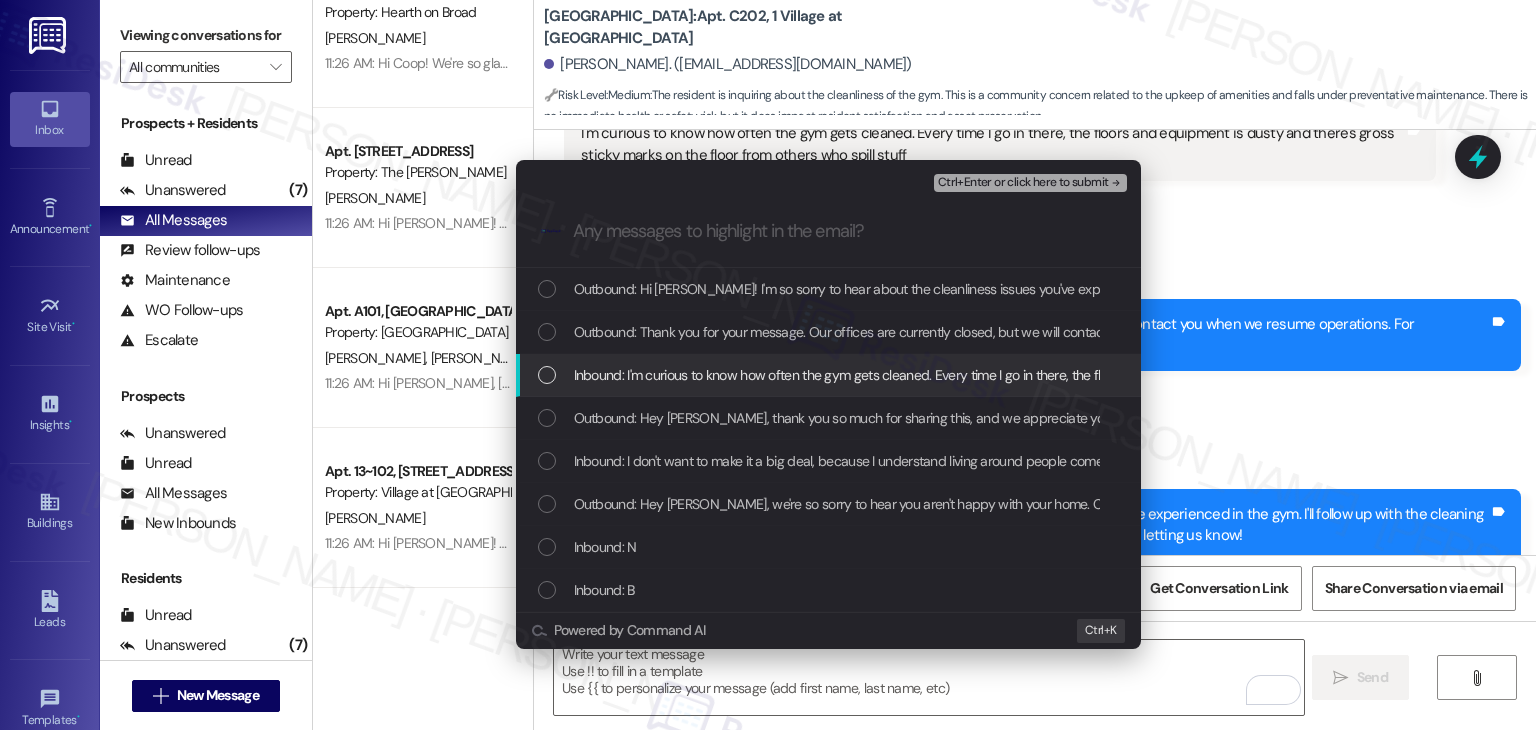 click at bounding box center (547, 375) 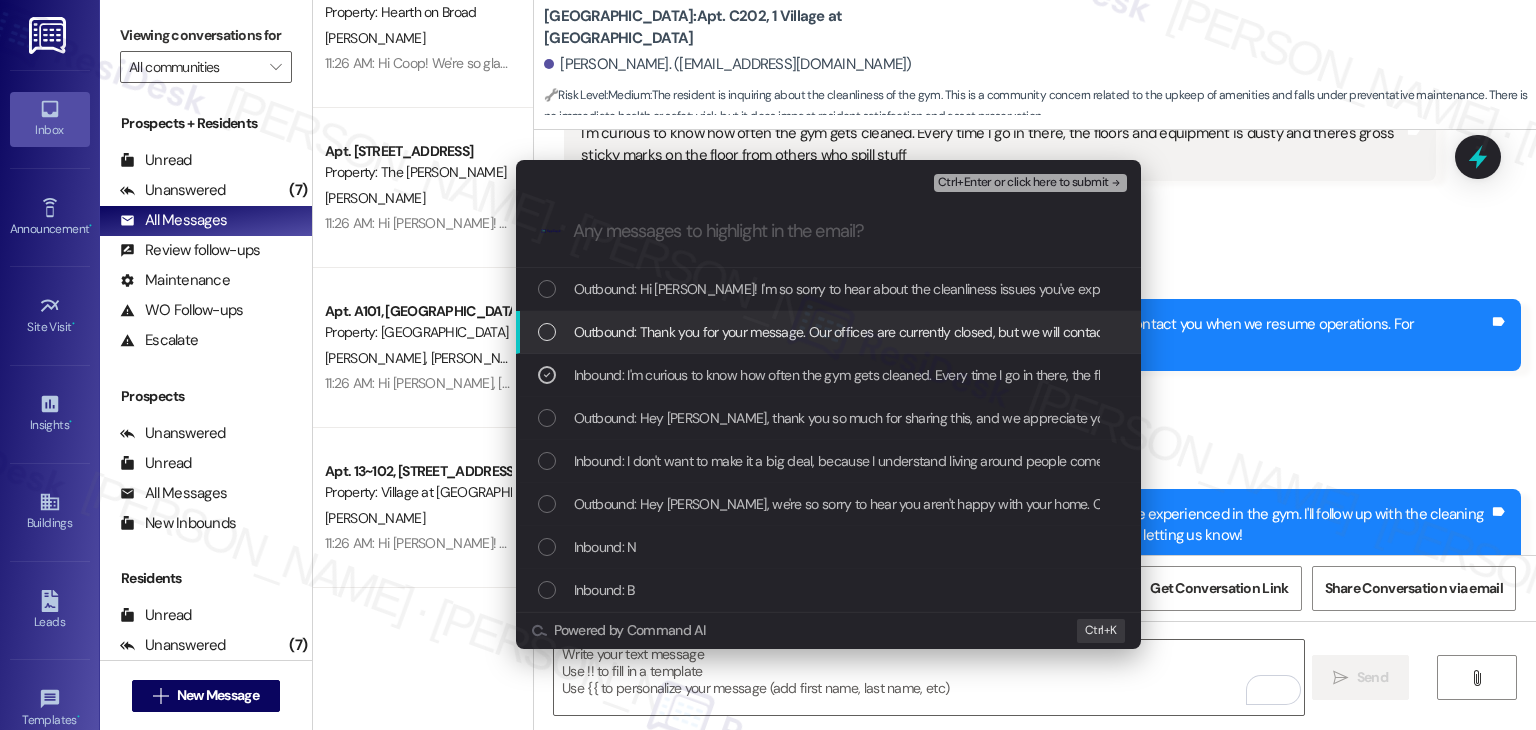 click on "Ctrl+Enter or click here to submit" at bounding box center [1023, 183] 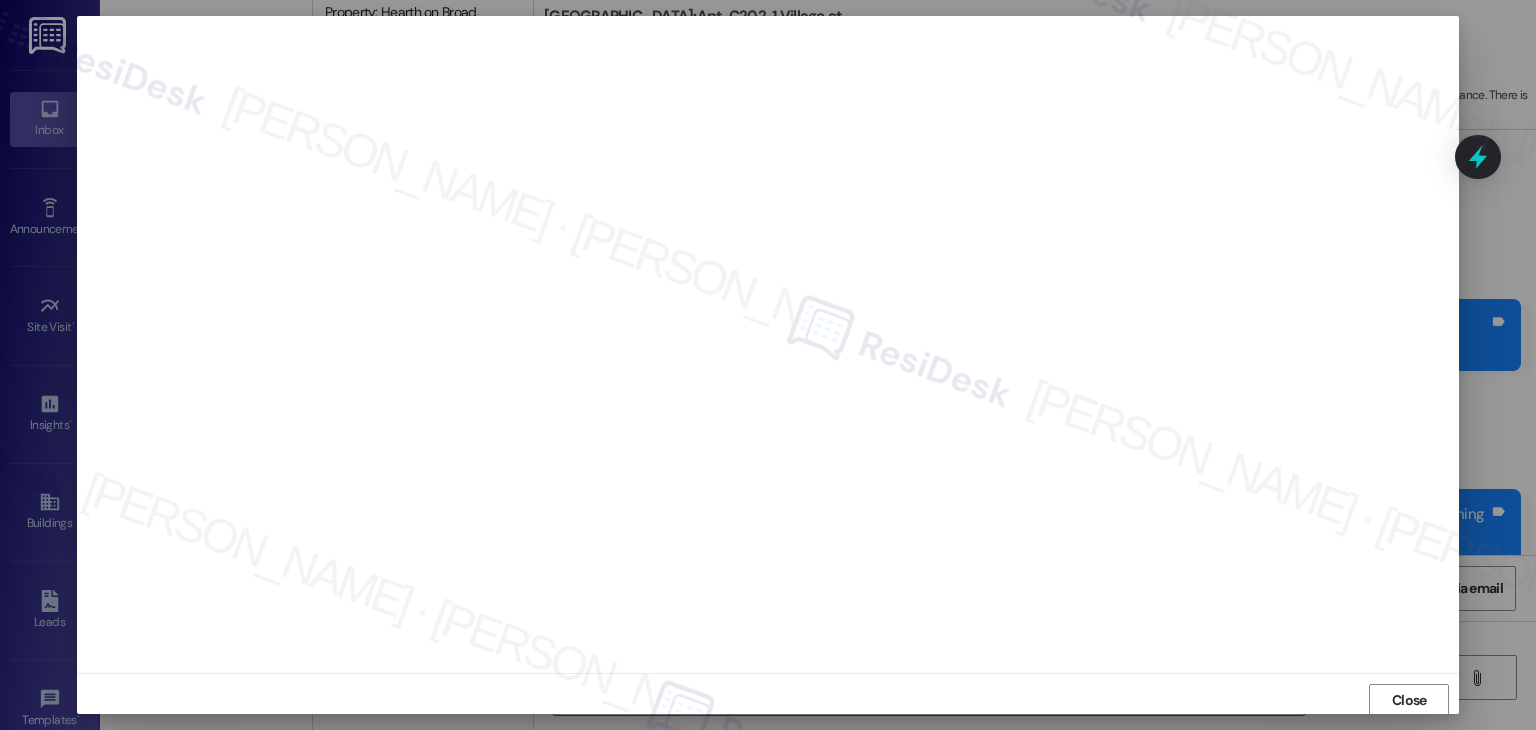 scroll, scrollTop: 1, scrollLeft: 0, axis: vertical 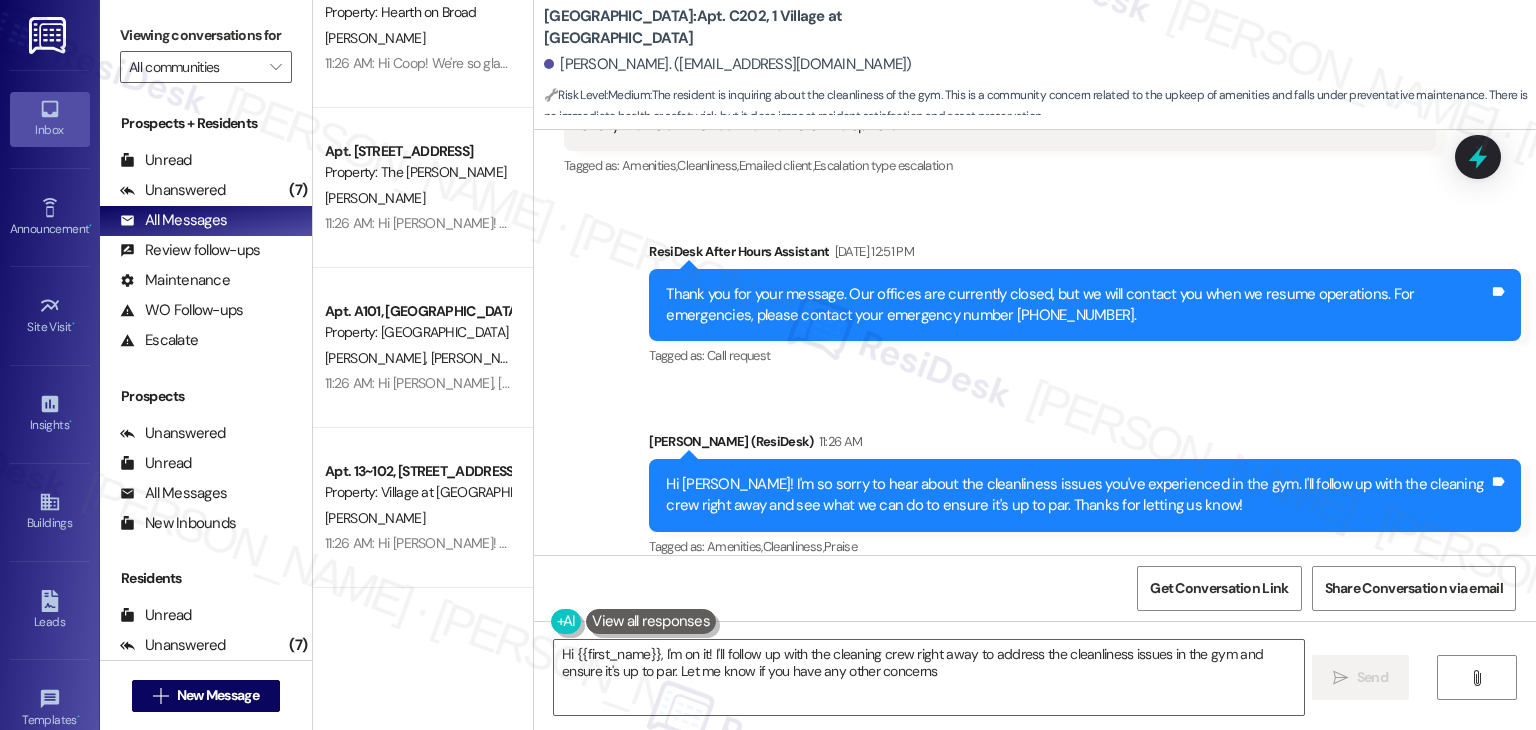 type on "Hi {{first_name}}, I'm on it! I'll follow up with the cleaning crew right away to address the cleanliness issues in the gym and ensure it's up to par. Let me know if you have any other concerns!" 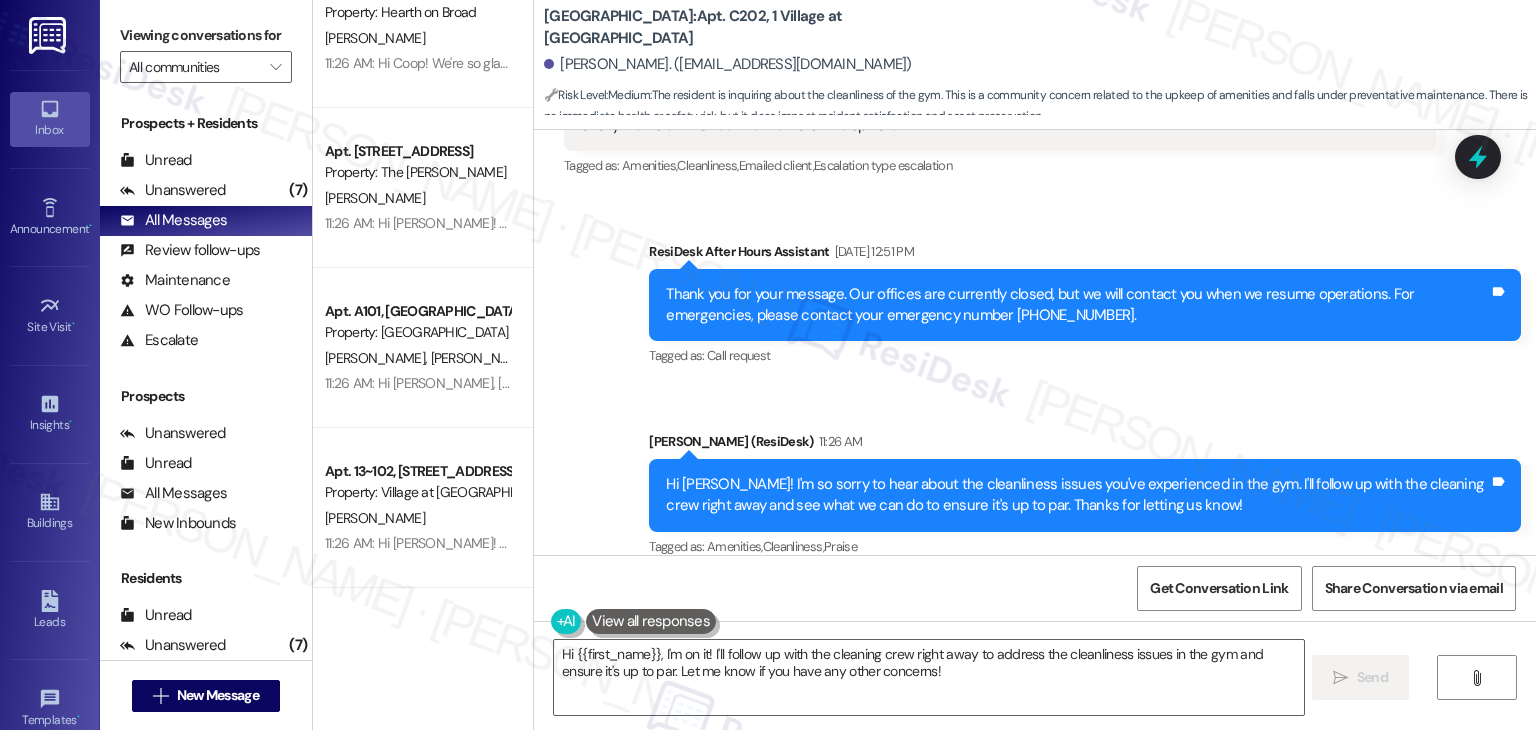 scroll, scrollTop: 1425, scrollLeft: 0, axis: vertical 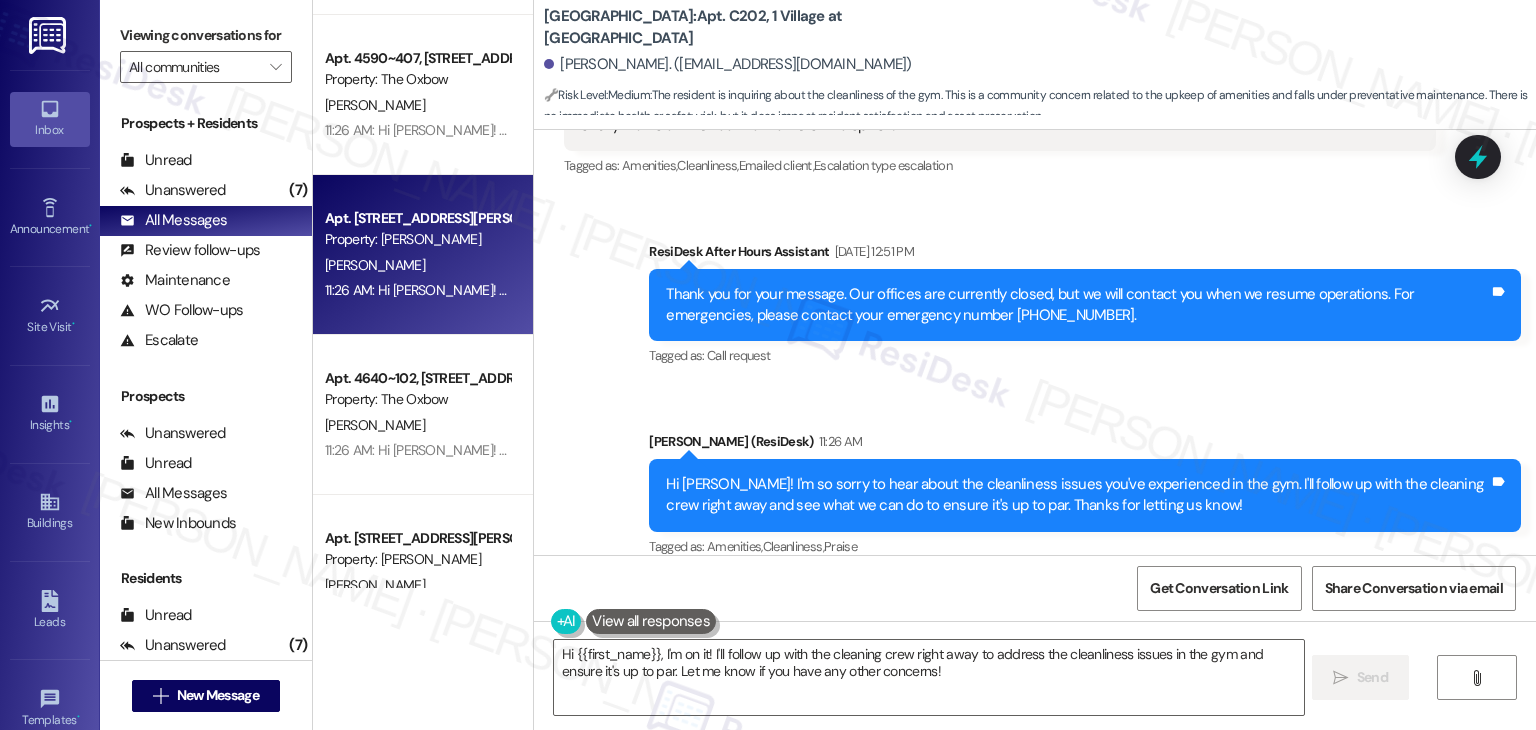 click on "11:26 AM: Hi Emma! We're so glad you chose Haymaker! We would love to improve your move-in experience. If you could improve one thing about our move-in process, what would it be? Send us your ideas! (You can always reply STOP to opt out of future messages) 11:26 AM: Hi Emma! We're so glad you chose Haymaker! We would love to improve your move-in experience. If you could improve one thing about our move-in process, what would it be? Send us your ideas! (You can always reply STOP to opt out of future messages)" at bounding box center (1143, 290) 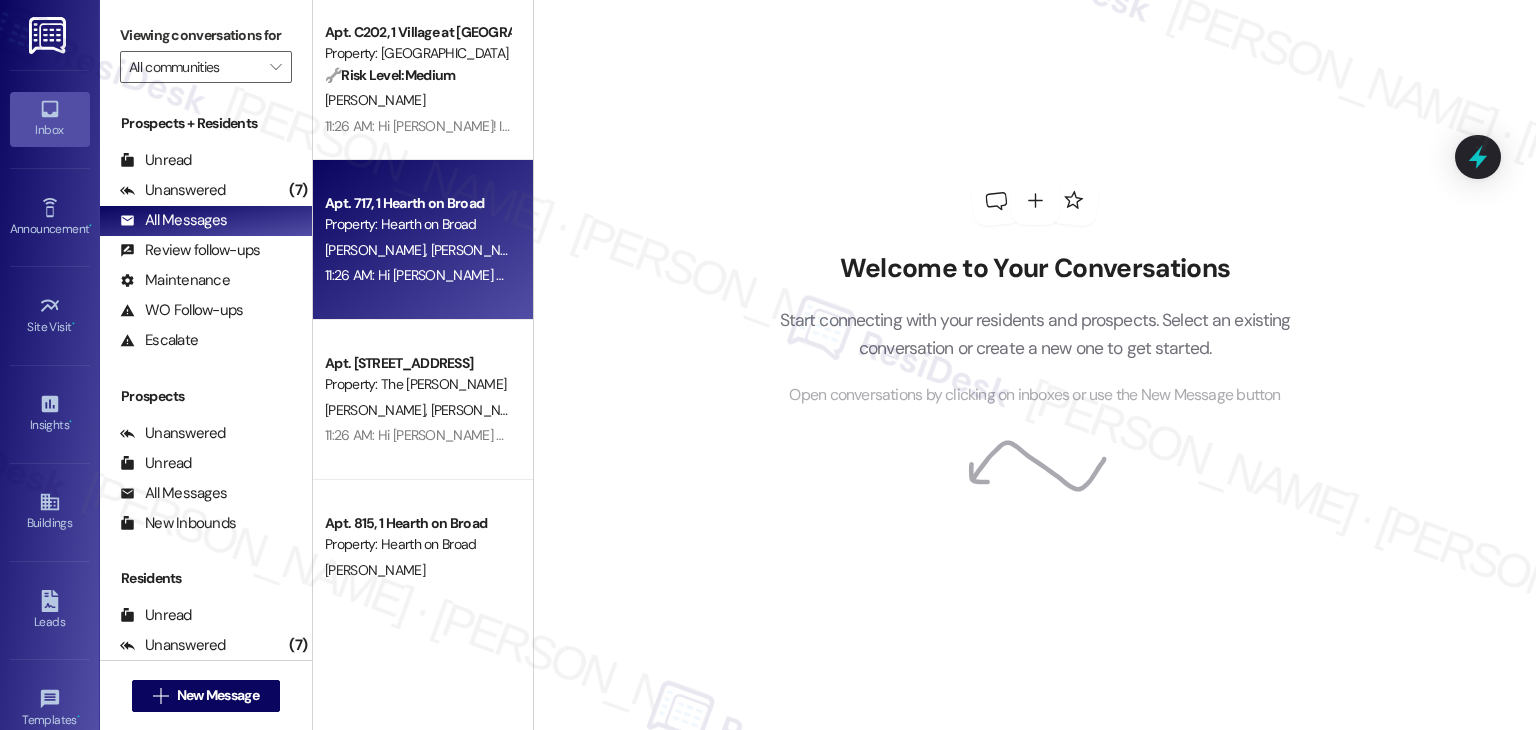 click on "11:26 AM: Hi Dylan and Annika! We're so glad you chose Hearth on Broad! We would love to improve your move-in experience. If you could improve one thing about our move-in process, what would it be? Send us your ideas! (You can always reply STOP to opt out of future messages) 11:26 AM: Hi Dylan and Annika! We're so glad you chose Hearth on Broad! We would love to improve your move-in experience. If you could improve one thing about our move-in process, what would it be? Send us your ideas! (You can always reply STOP to opt out of future messages)" at bounding box center (417, 275) 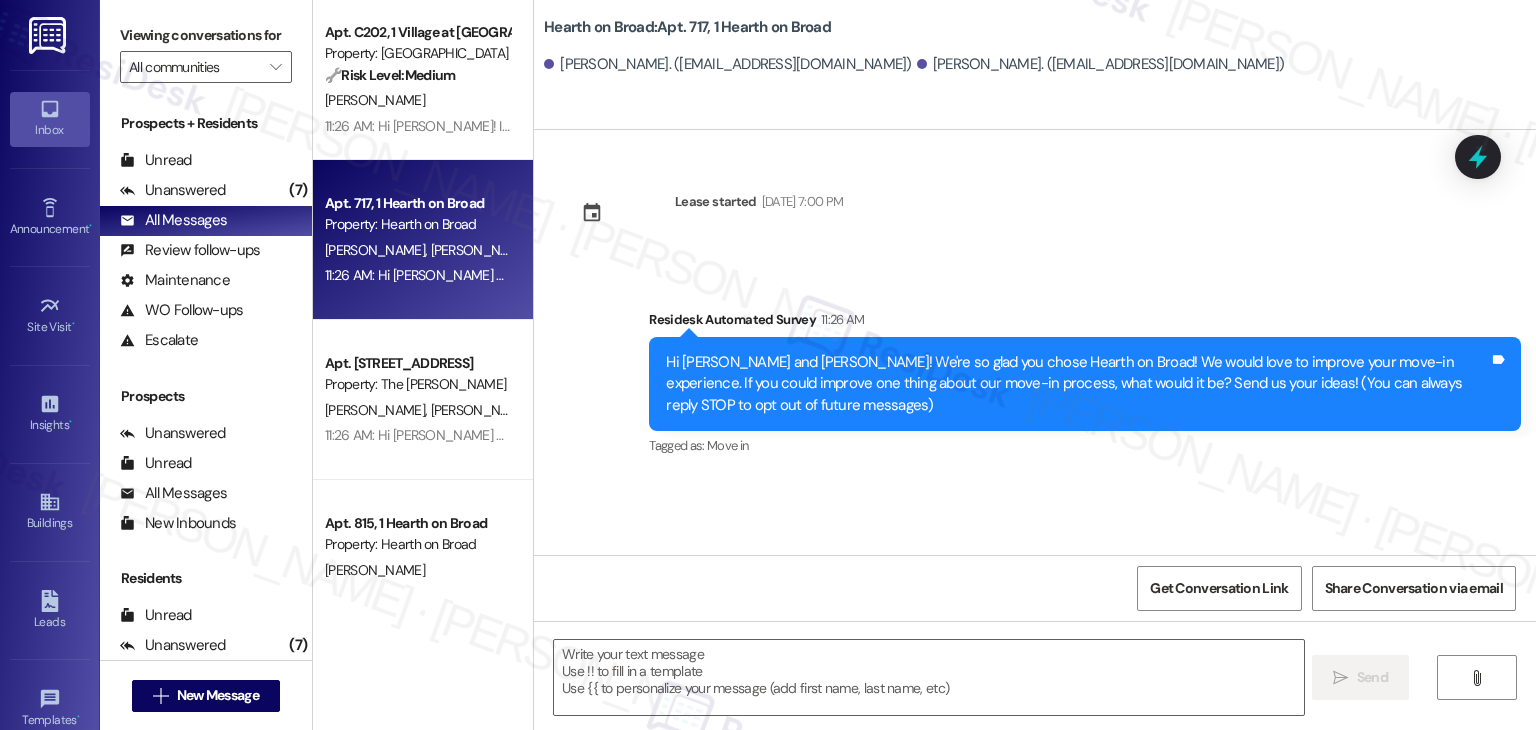type on "Fetching suggested responses. Please feel free to read through the conversation in the meantime." 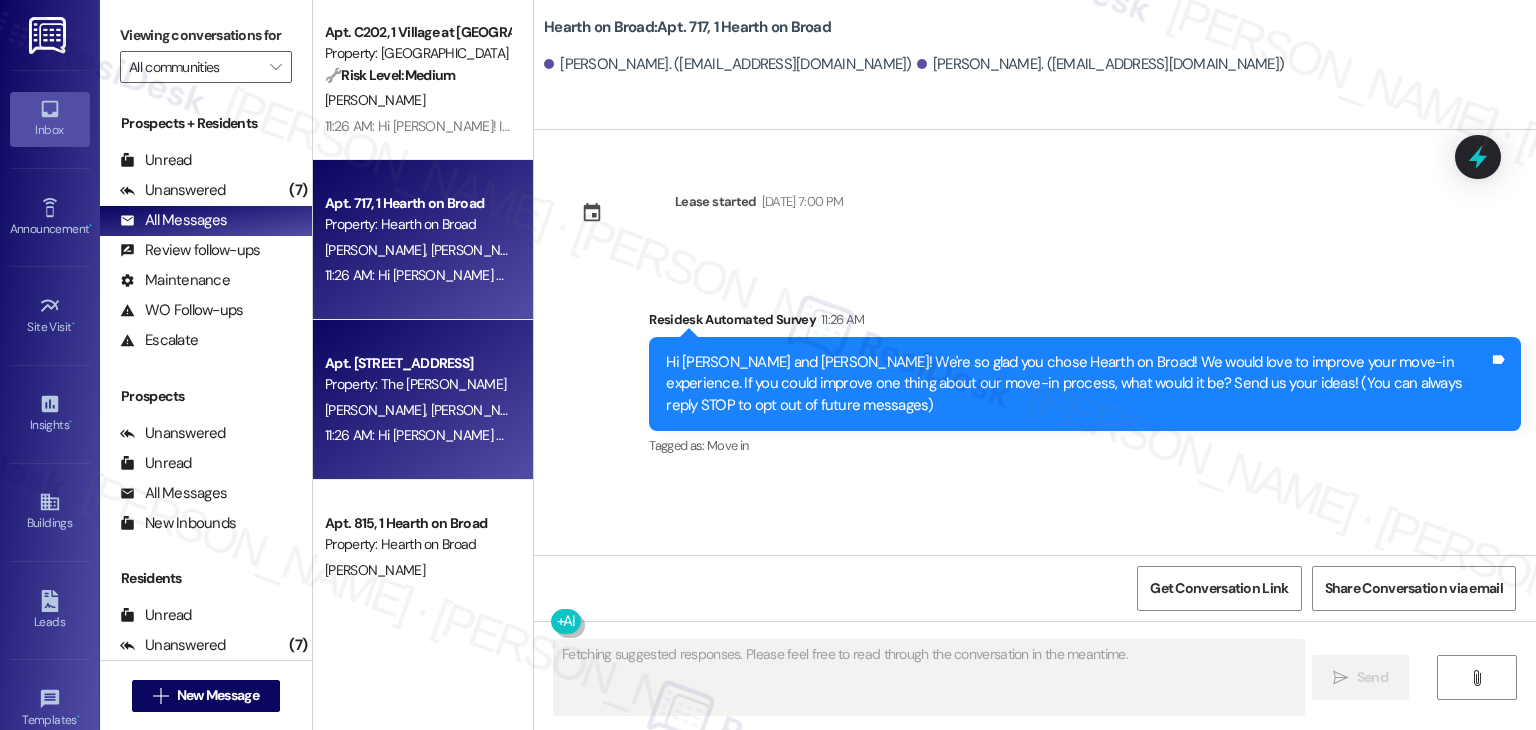click on "Property: The Fowler" at bounding box center [417, 384] 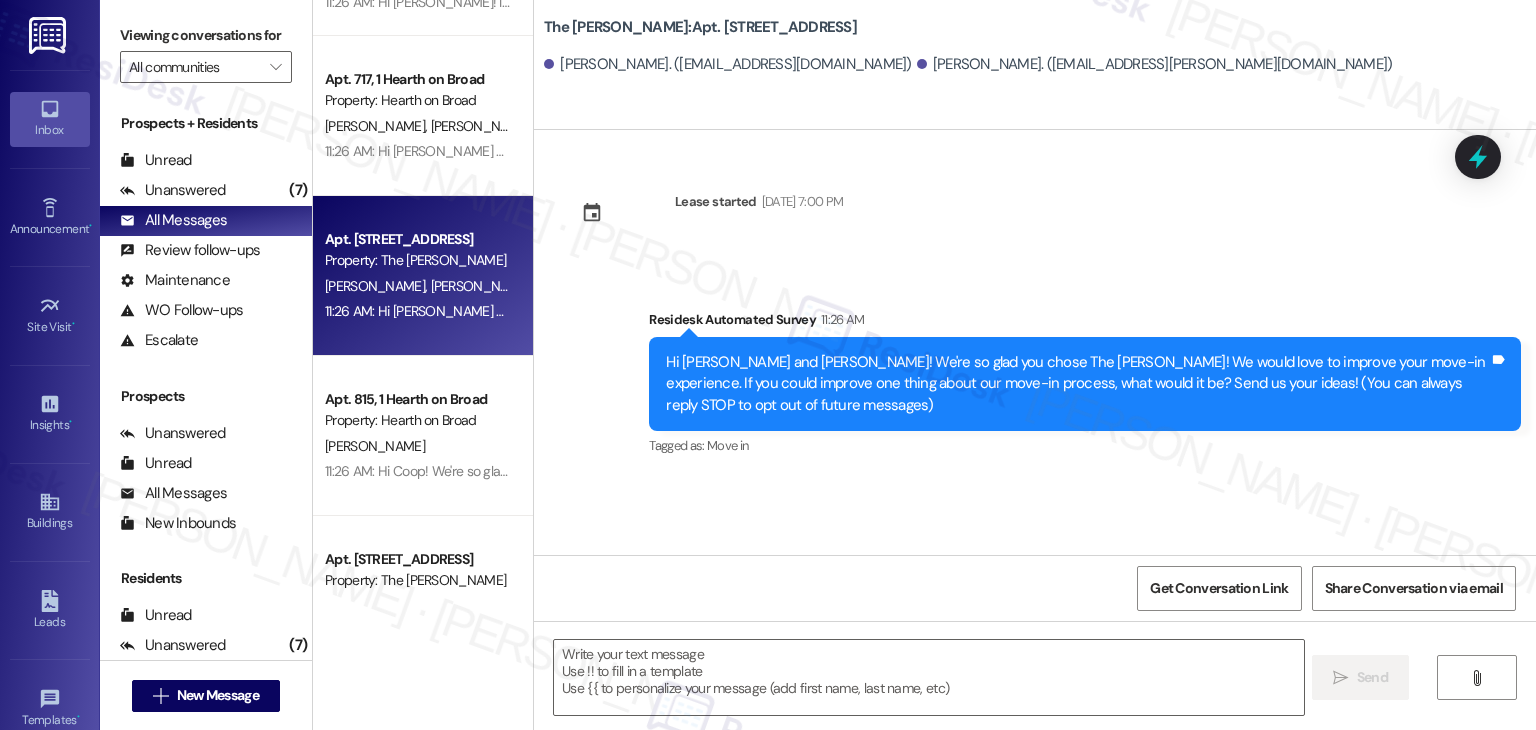 scroll, scrollTop: 200, scrollLeft: 0, axis: vertical 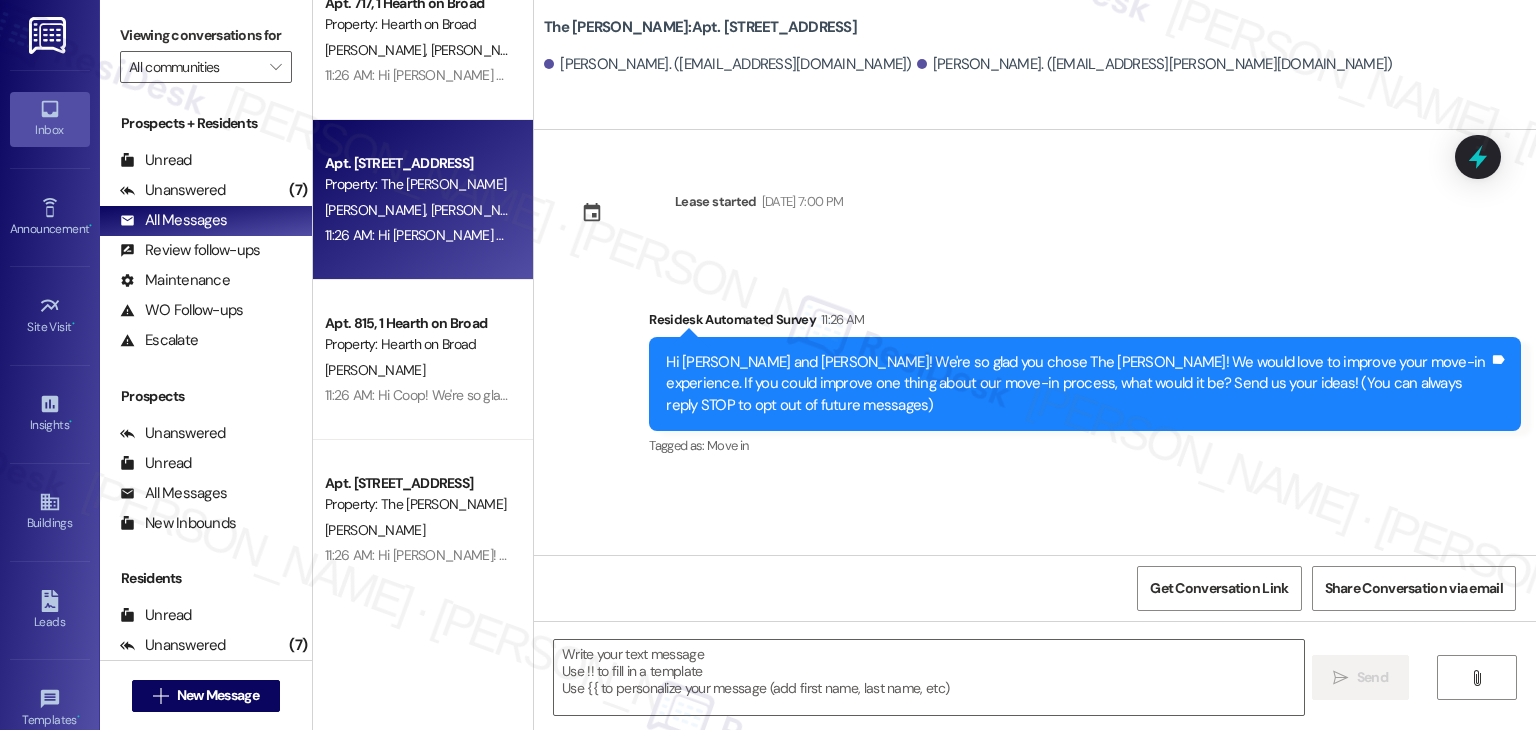 click on "E. Francis" at bounding box center [417, 530] 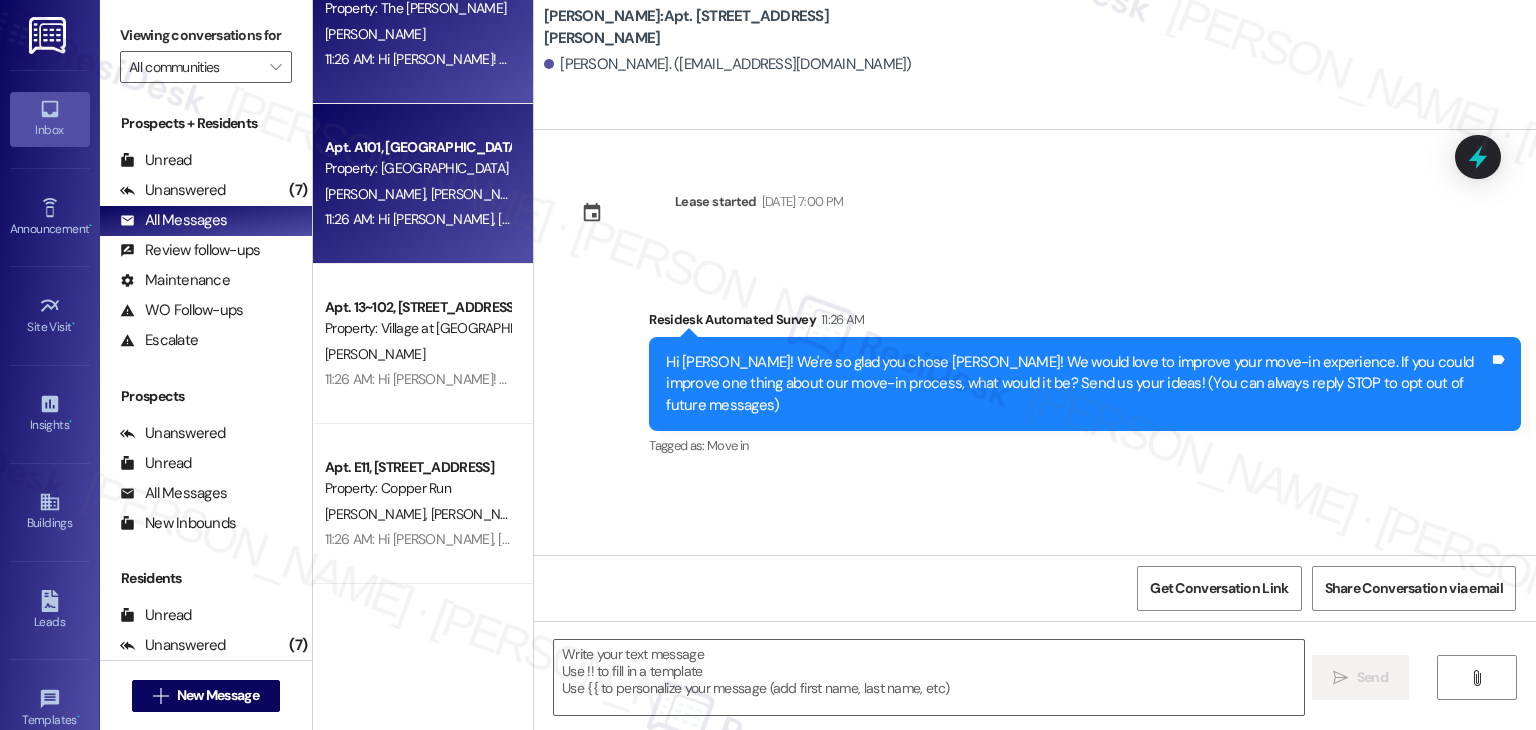 scroll, scrollTop: 700, scrollLeft: 0, axis: vertical 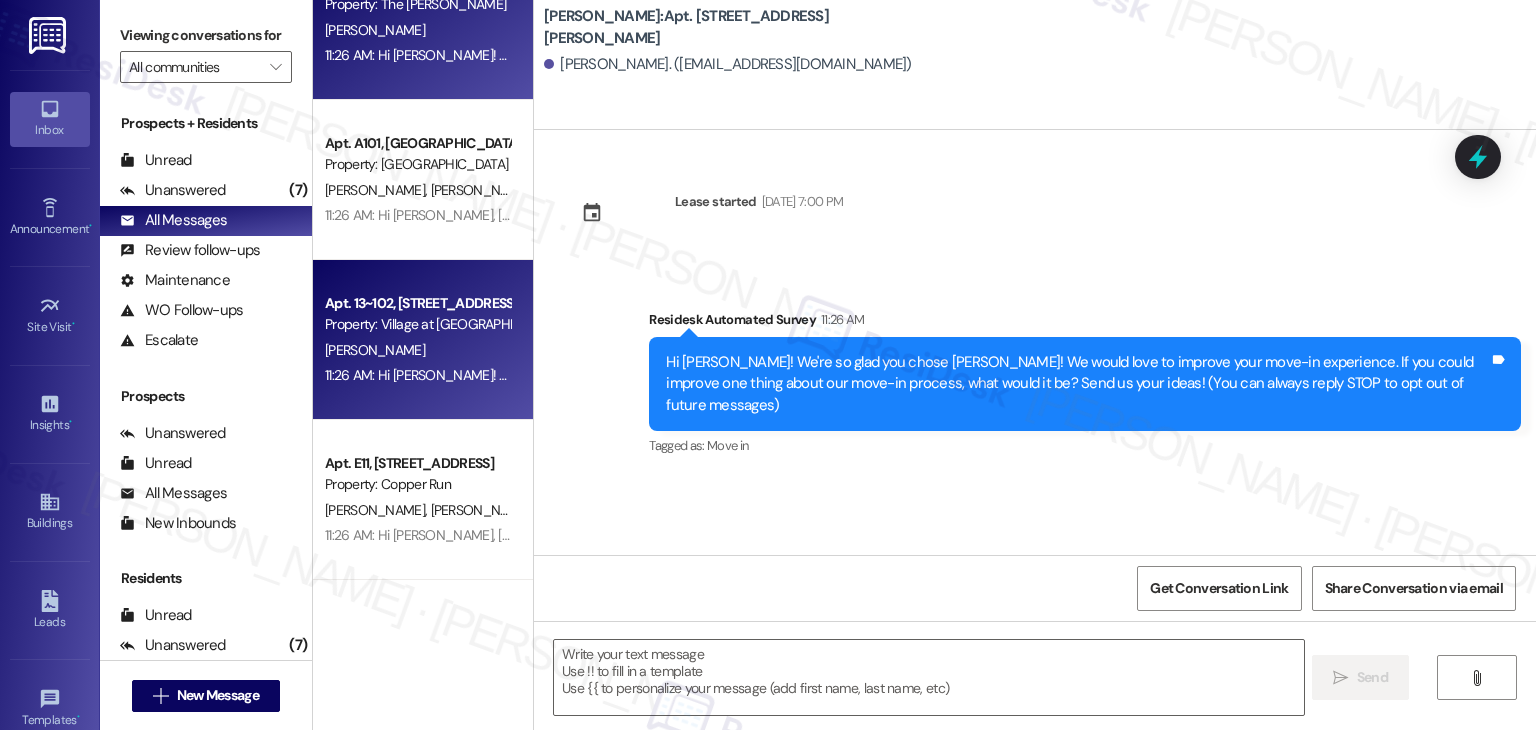 click on "B. Chambers" at bounding box center (417, 350) 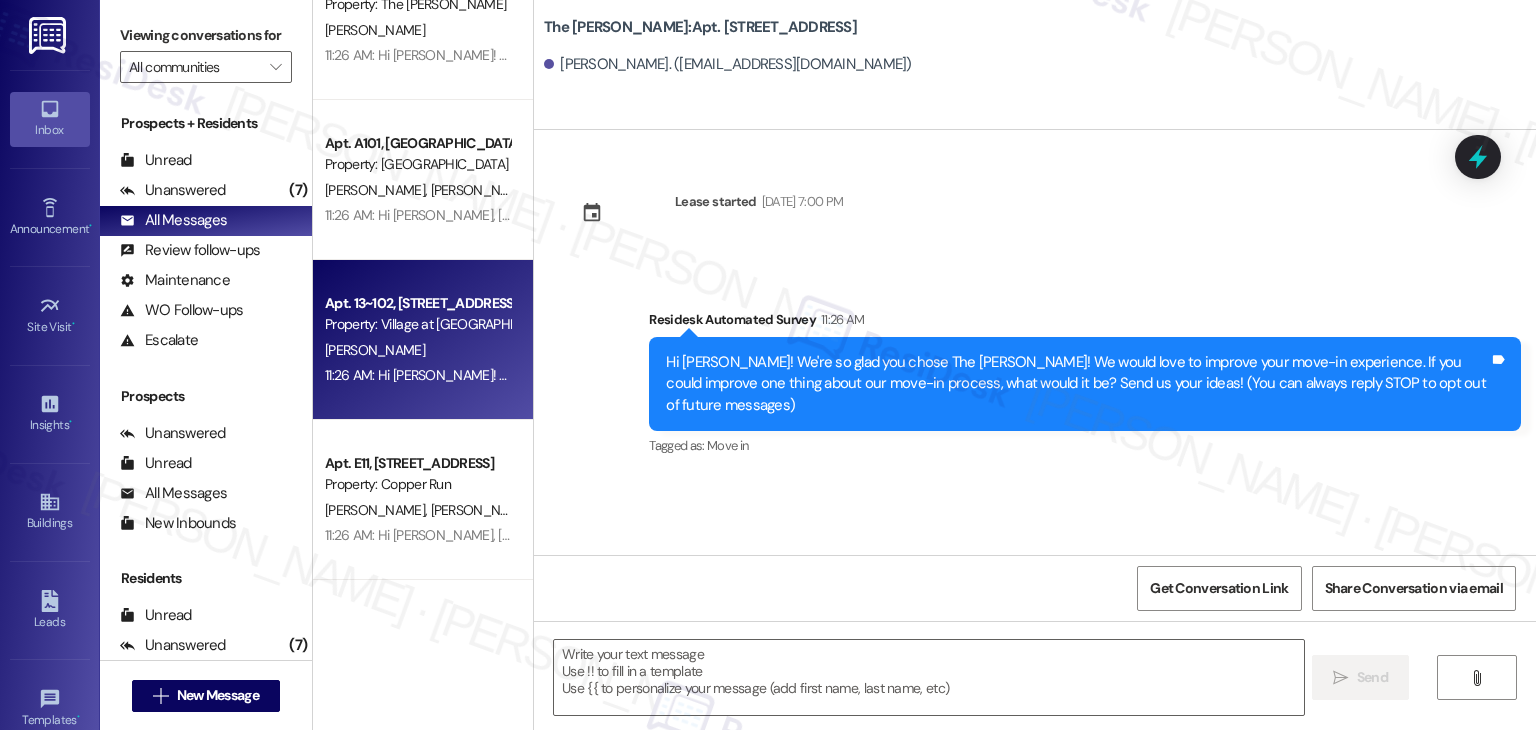 type on "Fetching suggested responses. Please feel free to read through the conversation in the meantime." 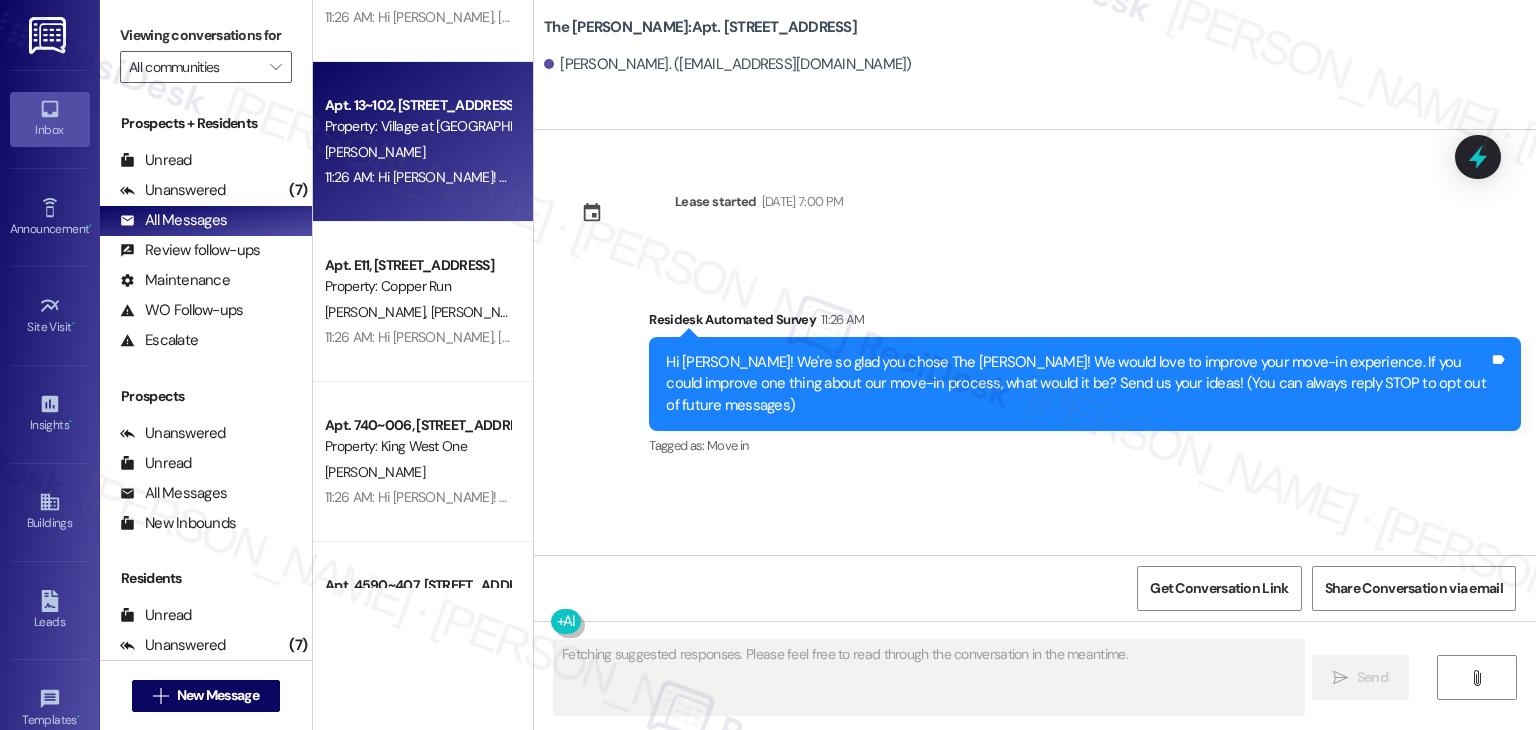 scroll, scrollTop: 900, scrollLeft: 0, axis: vertical 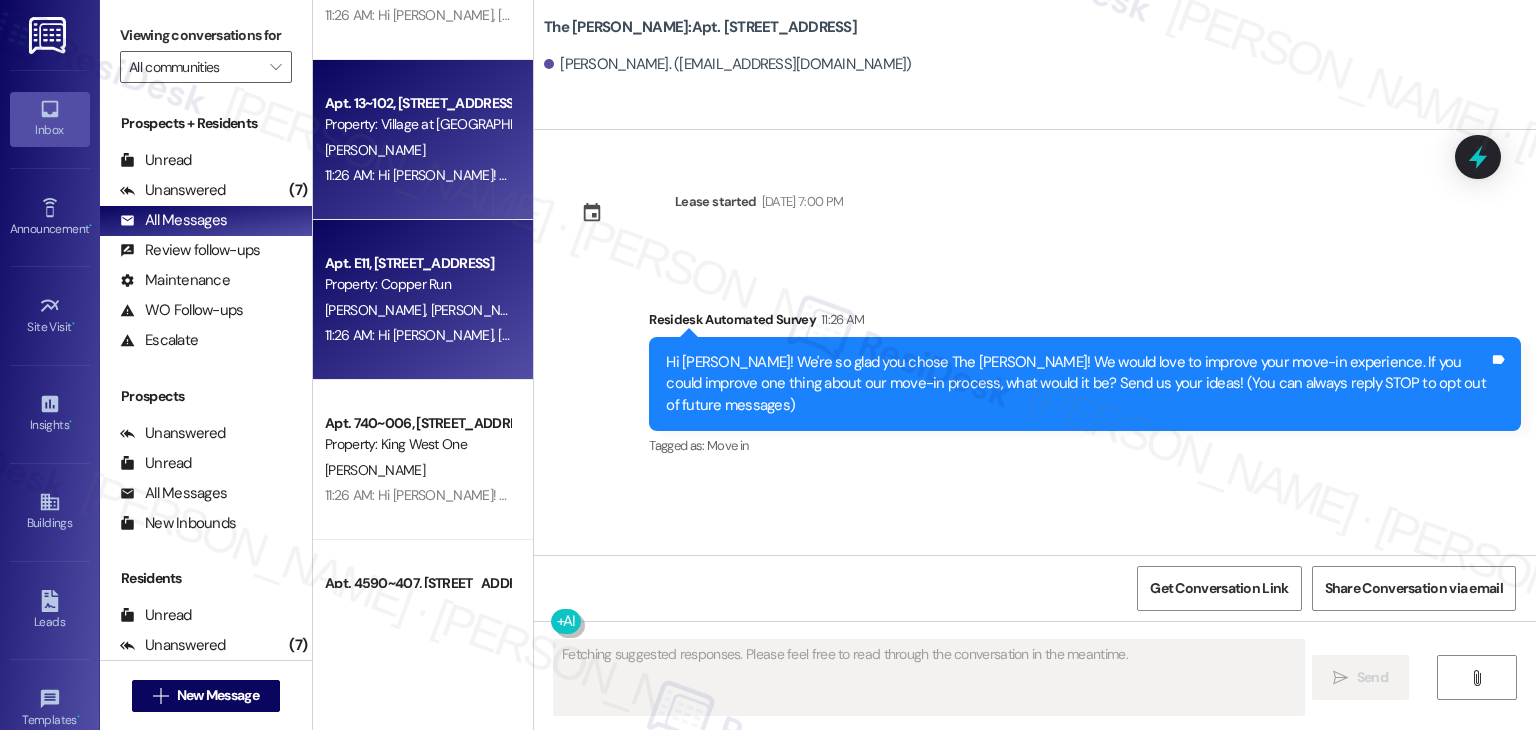 click on "11:26 AM: Hi Olivia, Stephan and Tyler! We're so glad you chose Copper Run! We would love to improve your move-in experience. If you could improve one thing about our move-in process, what would it be? Send us your ideas! (You can always reply STOP to opt out of future messages) 11:26 AM: Hi Olivia, Stephan and Tyler! We're so glad you chose Copper Run! We would love to improve your move-in experience. If you could improve one thing about our move-in process, what would it be? Send us your ideas! (You can always reply STOP to opt out of future messages)" at bounding box center [1246, 335] 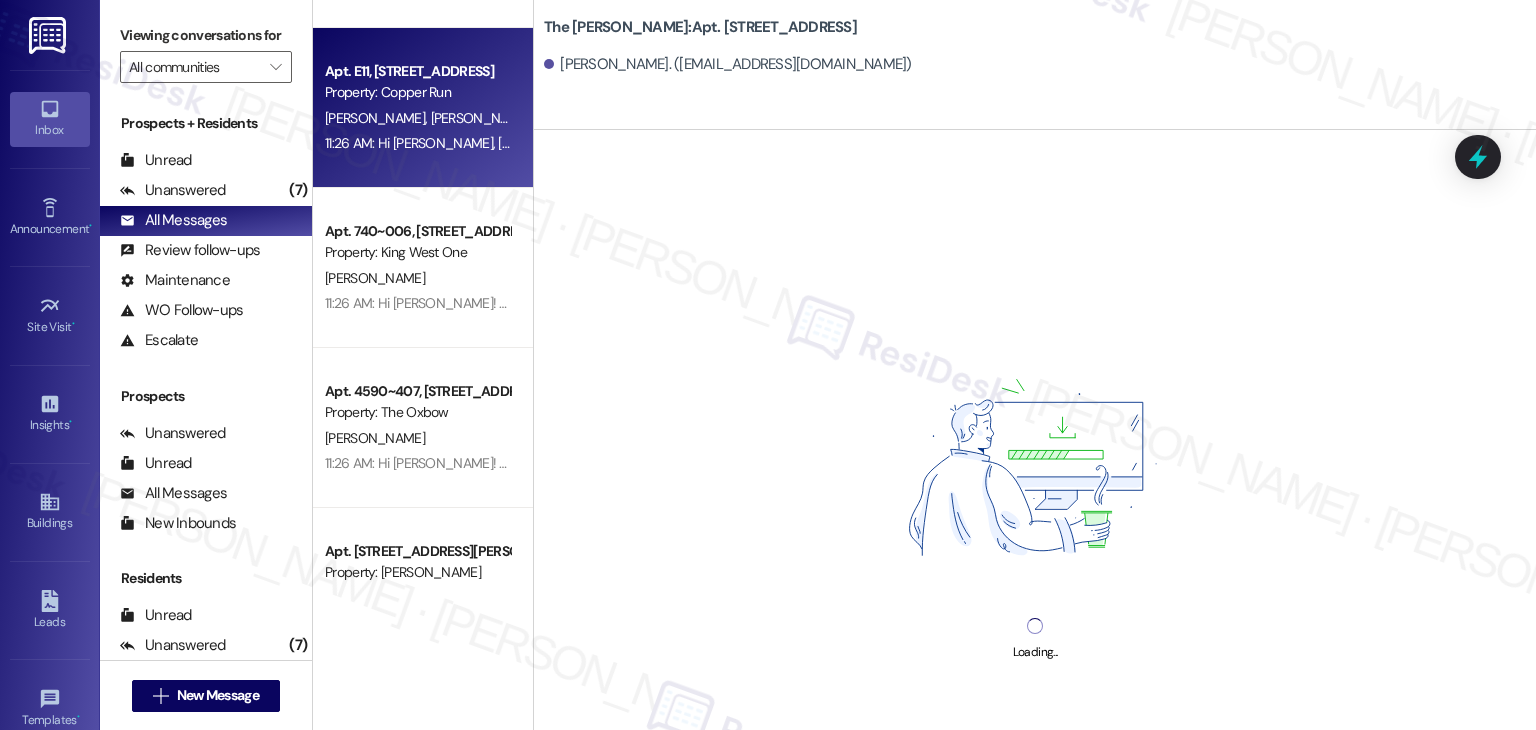 scroll, scrollTop: 1100, scrollLeft: 0, axis: vertical 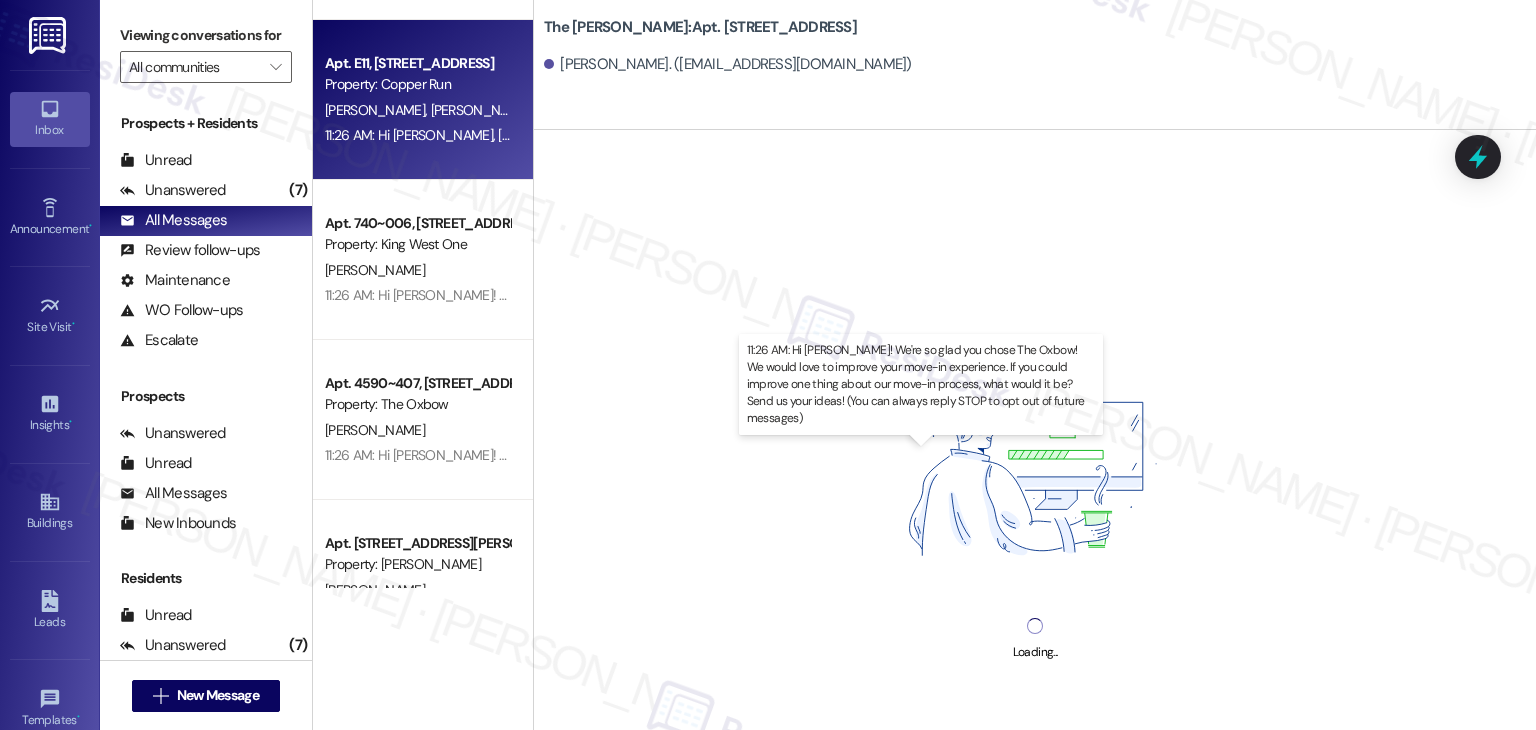 click on "11:26 AM: Hi Megan! We're so glad you chose The Oxbow! We would love to improve your move-in experience. If you could improve one thing about our move-in process, what would it be? Send us your ideas! (You can always reply STOP to opt out of future messages) 11:26 AM: Hi Megan! We're so glad you chose The Oxbow! We would love to improve your move-in experience. If you could improve one thing about our move-in process, what would it be? Send us your ideas! (You can always reply STOP to opt out of future messages)" at bounding box center (1127, 455) 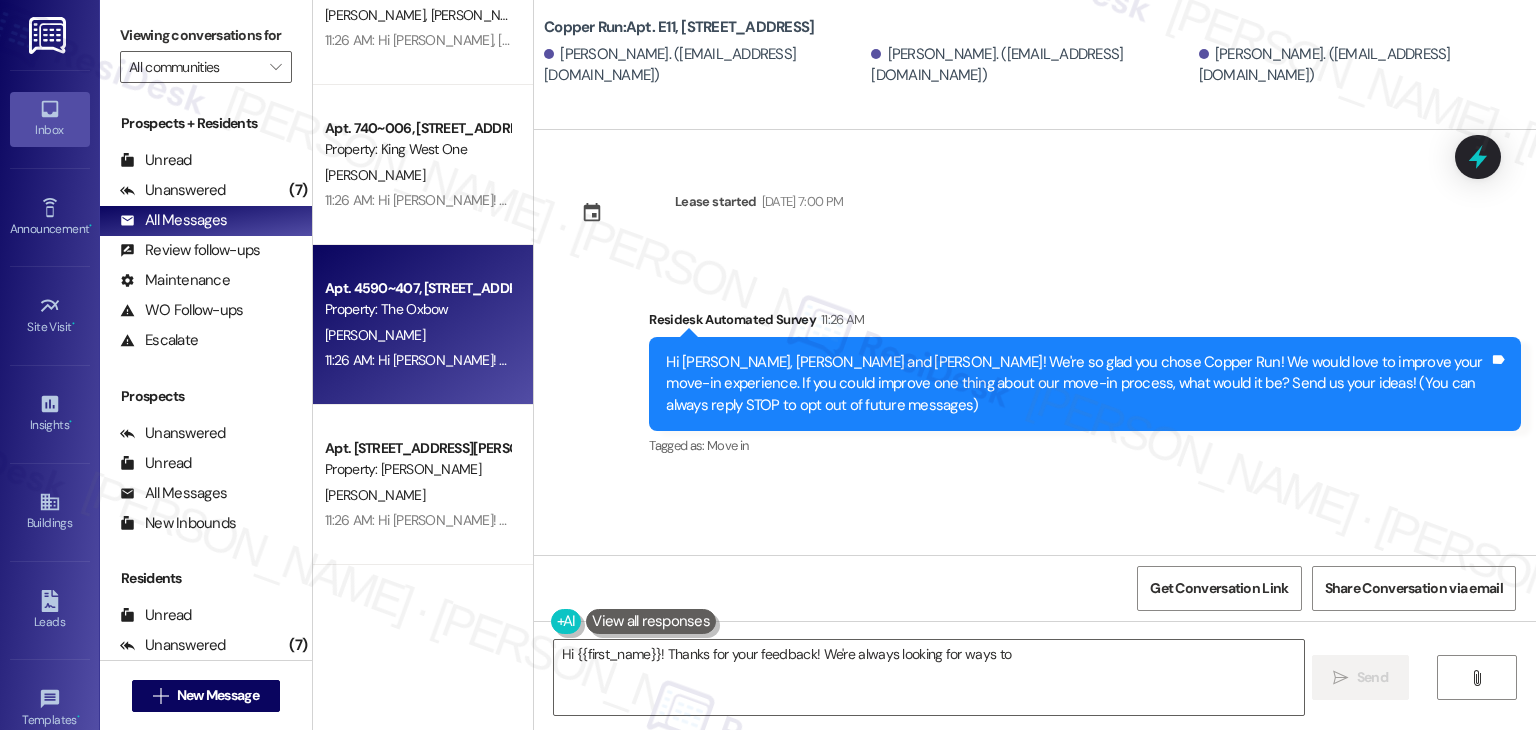 scroll, scrollTop: 1400, scrollLeft: 0, axis: vertical 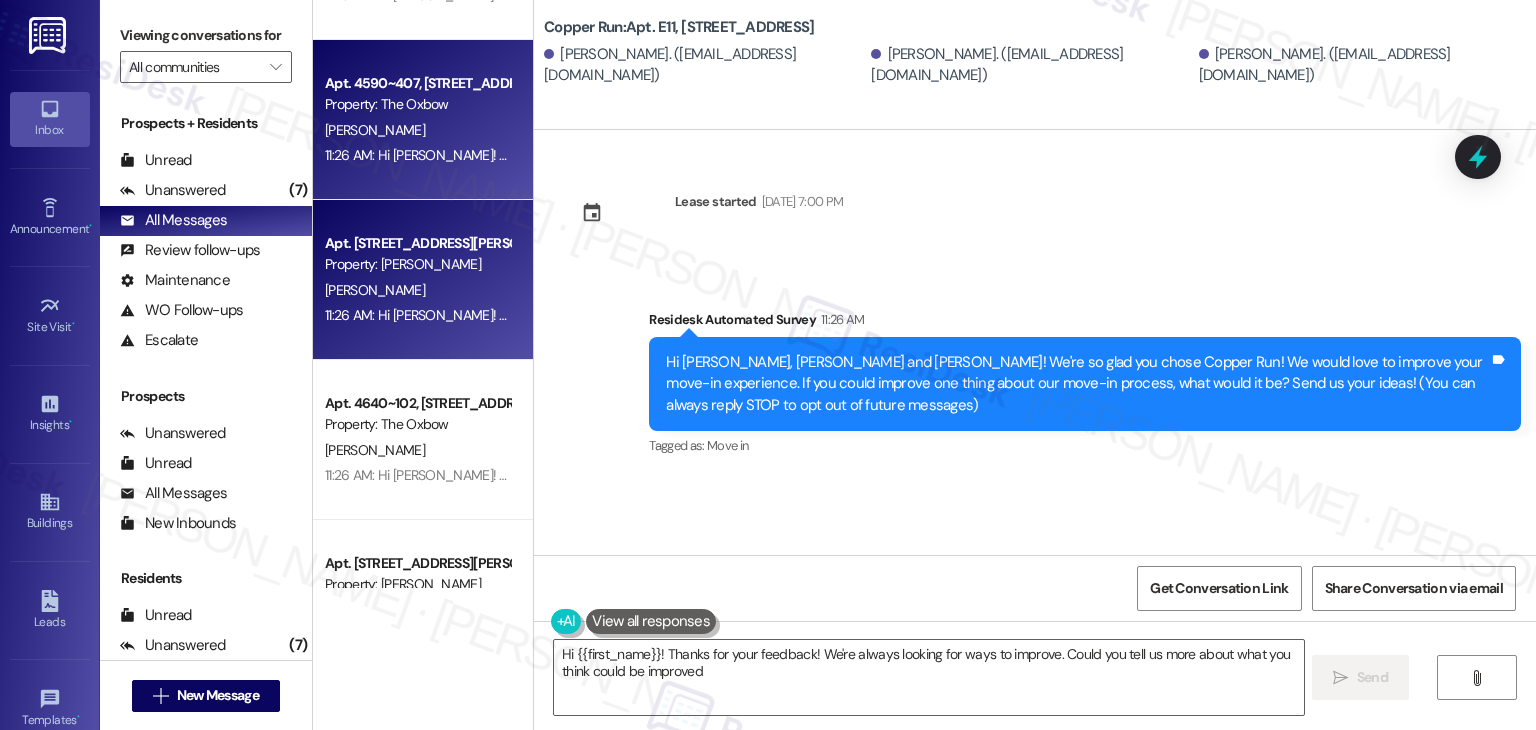 type on "Hi {{first_name}}! Thanks for your feedback! We're always looking for ways to improve. Could you tell us more about what you think could be improved?" 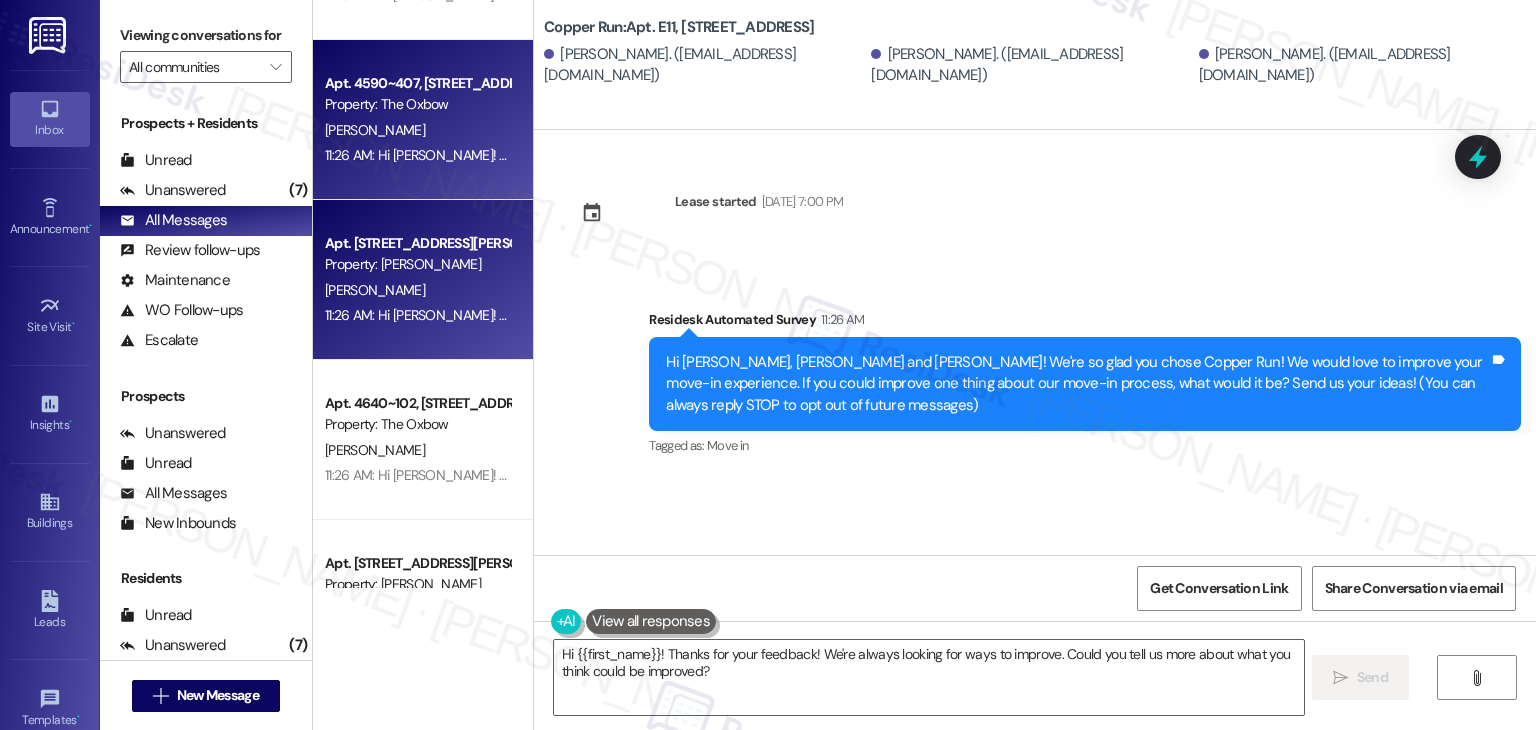 click on "11:26 AM: Hi Emma! We're so glad you chose Haymaker! We would love to improve your move-in experience. If you could improve one thing about our move-in process, what would it be? Send us your ideas! (You can always reply STOP to opt out of future messages) 11:26 AM: Hi Emma! We're so glad you chose Haymaker! We would love to improve your move-in experience. If you could improve one thing about our move-in process, what would it be? Send us your ideas! (You can always reply STOP to opt out of future messages)" at bounding box center [1143, 315] 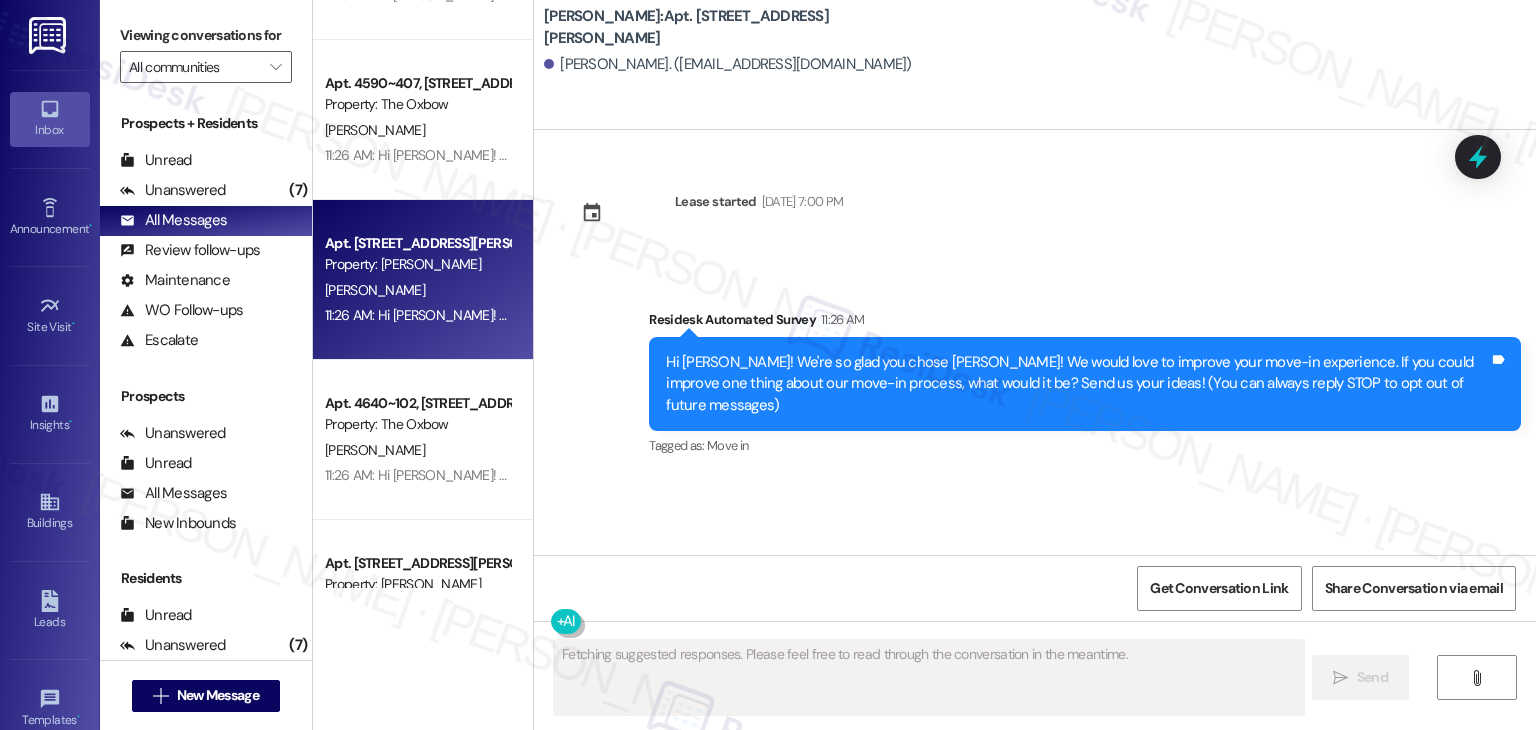 scroll, scrollTop: 1600, scrollLeft: 0, axis: vertical 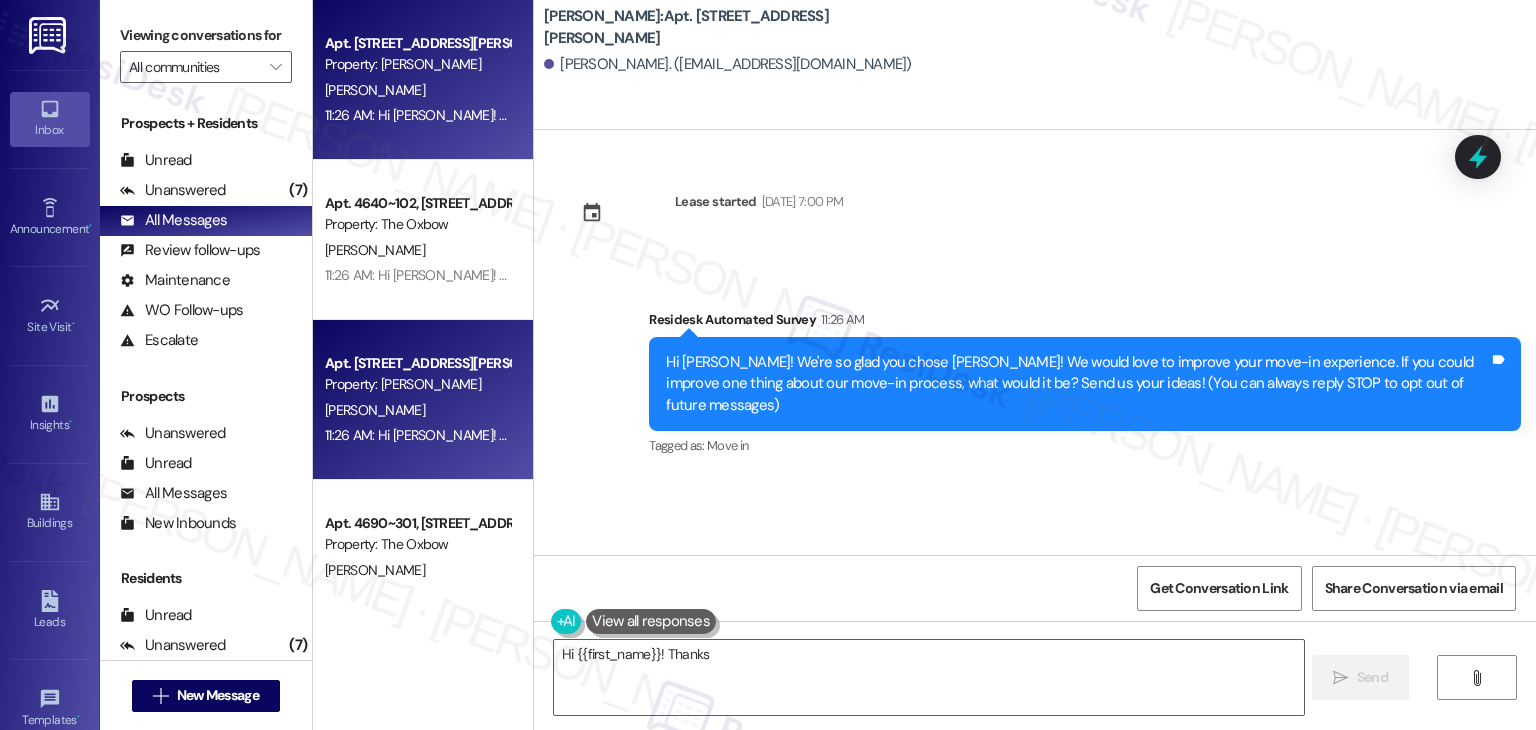 type on "Hi {{first_name}}! Thanks for" 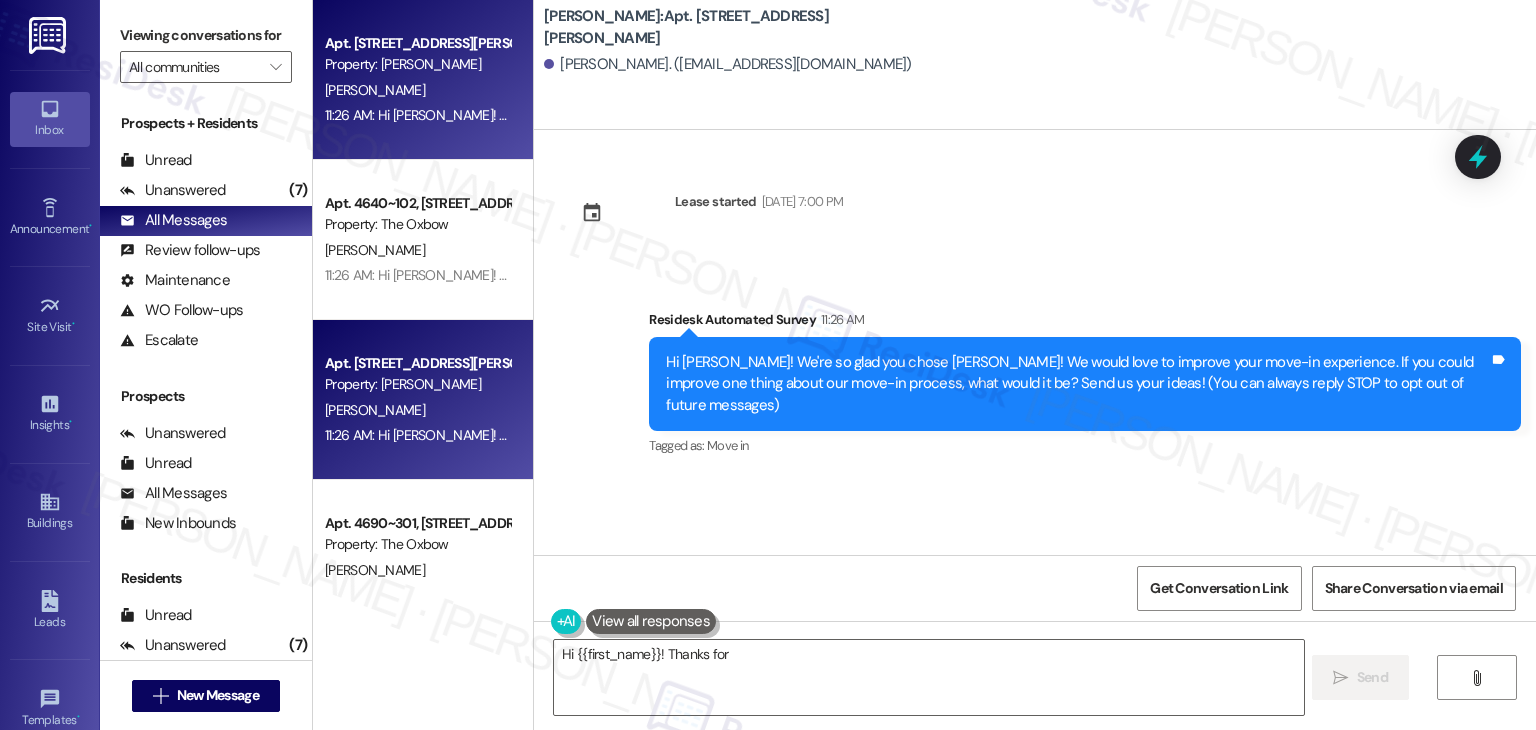 click on "11:26 AM: Hi Amelia! We're so glad you chose Haymaker! We would love to improve your move-in experience. If you could improve one thing about our move-in process, what would it be? Send us your ideas! (You can always reply STOP to opt out of future messages) 11:26 AM: Hi Amelia! We're so glad you chose Haymaker! We would love to improve your move-in experience. If you could improve one thing about our move-in process, what would it be? Send us your ideas! (You can always reply STOP to opt out of future messages)" at bounding box center [1143, 435] 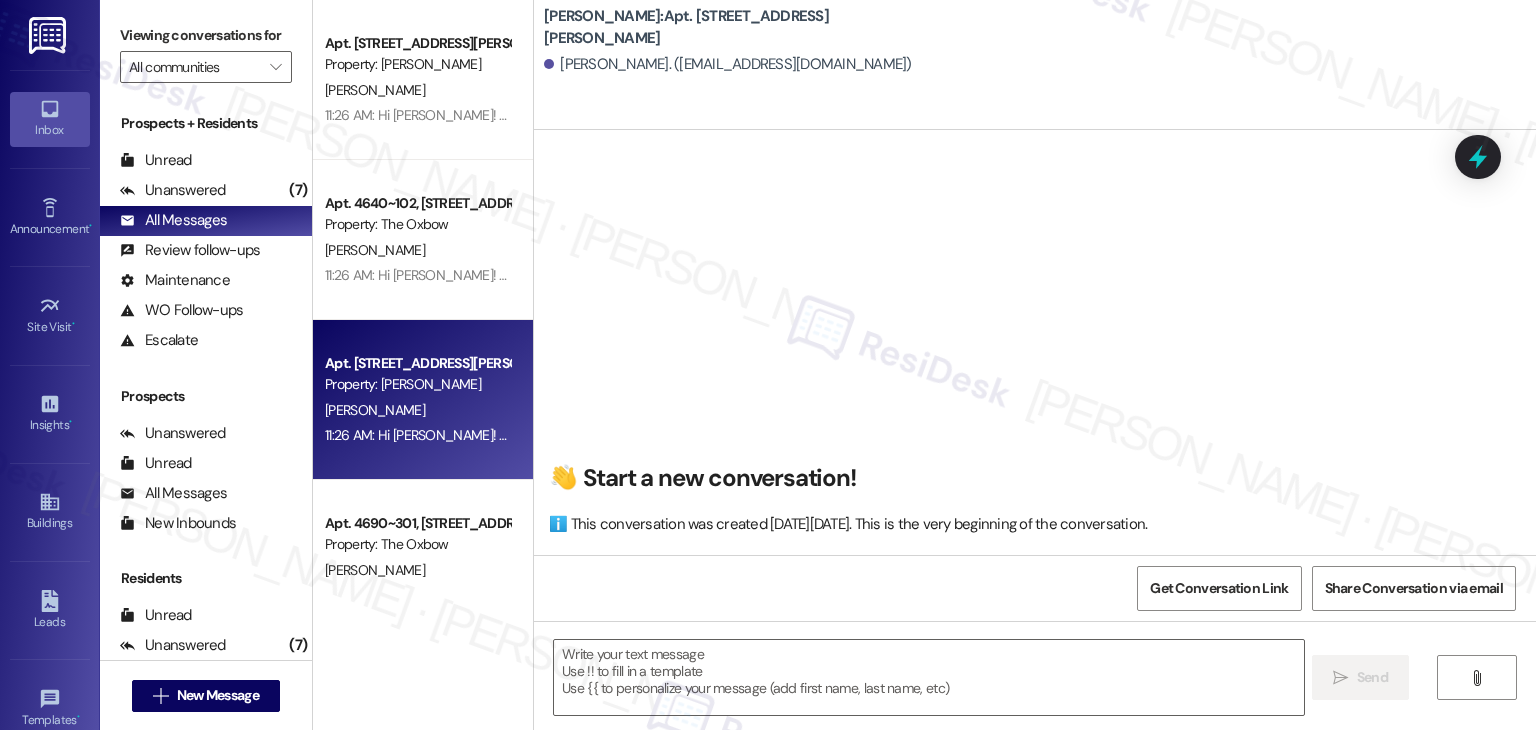 scroll, scrollTop: 1800, scrollLeft: 0, axis: vertical 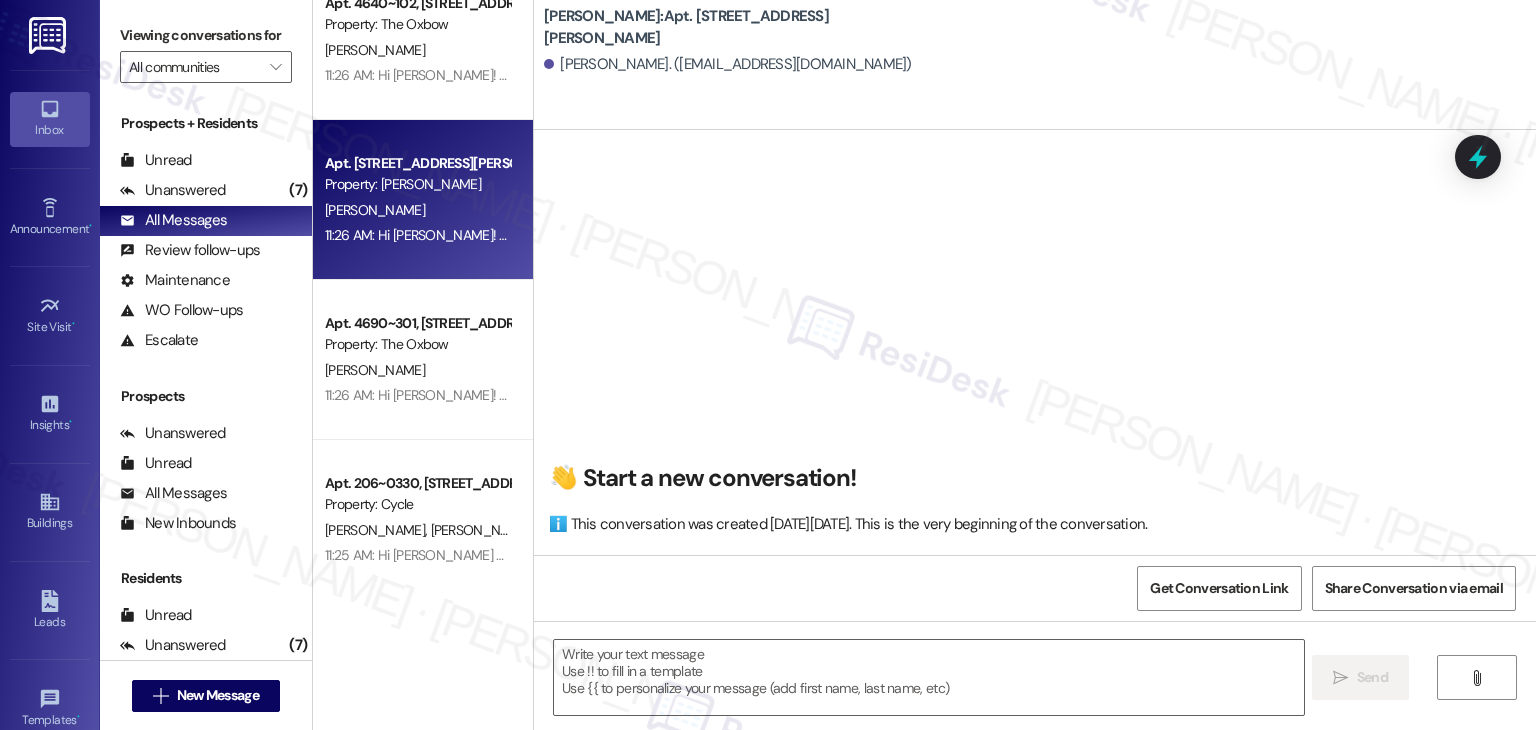 click on "Apt. 4590~407, 4650 W Garfield St Property: The Oxbow M. Elgas 11:26 AM: Hi Megan! We're so glad you chose The Oxbow! We would love to improve your move-in experience. If you could improve one thing about our move-in process, what would it be? Send us your ideas! (You can always reply STOP to opt out of future messages) 11:26 AM: Hi Megan! We're so glad you chose The Oxbow! We would love to improve your move-in experience. If you could improve one thing about our move-in process, what would it be? Send us your ideas! (You can always reply STOP to opt out of future messages) Apt. 406E, 1624 W. Babcock Street Property: Haymaker E. Shahabi 11:26 AM: Hi Emma! We're so glad you chose Haymaker! We would love to improve your move-in experience. If you could improve one thing about our move-in process, what would it be? Send us your ideas! (You can always reply STOP to opt out of future messages) Apt. 4640~102, 4650 W Garfield St Property: The Oxbow E. Becker Apt. 307E, 1624 W. Babcock Street Property: Haymaker" at bounding box center (423, 294) 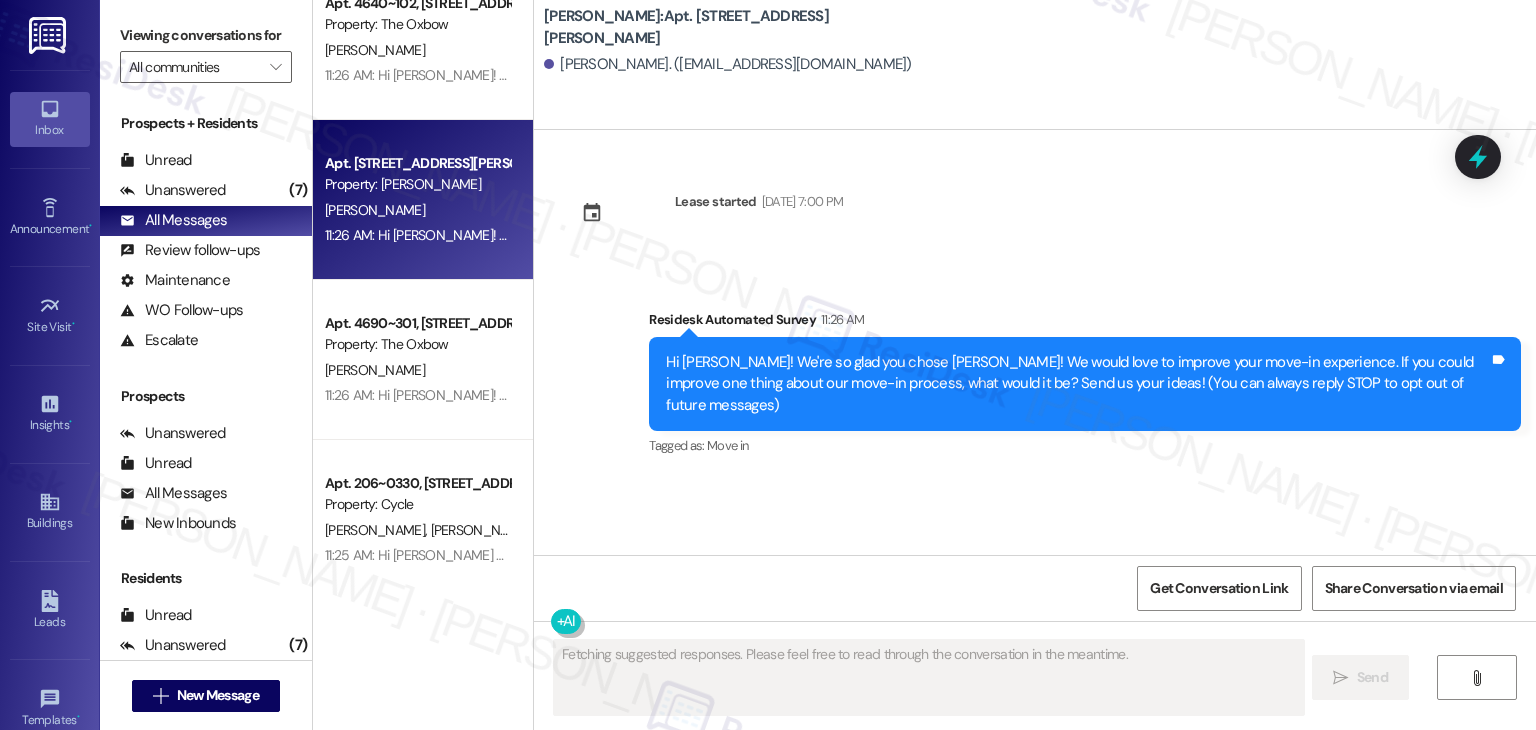type on "Fetching suggested responses. Please feel free to read through the conversation in the meantime." 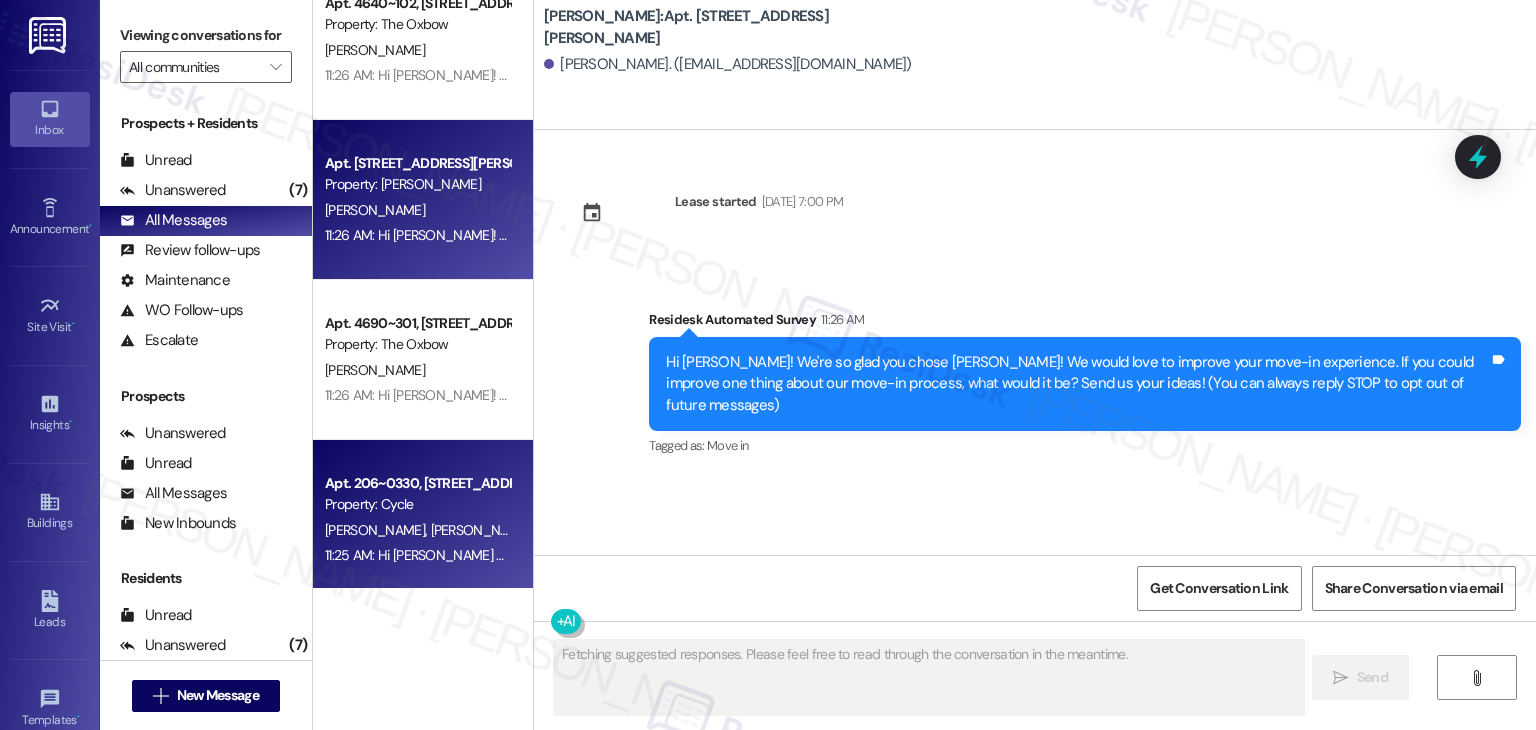 click on "C. Fetters N. Bassett" at bounding box center (417, 530) 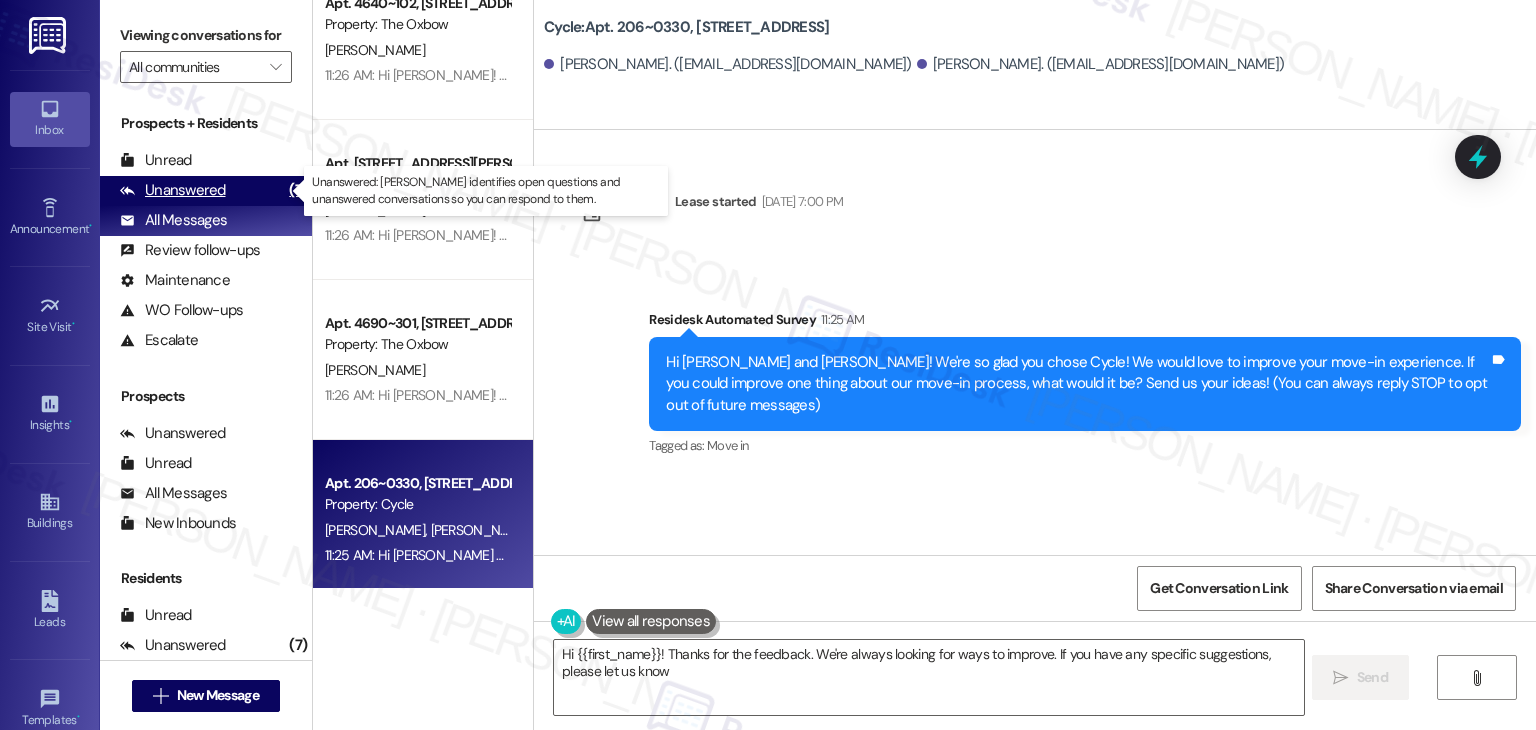 type on "Hi {{first_name}}! Thanks for the feedback. We're always looking for ways to improve. If you have any specific suggestions, please let us know!" 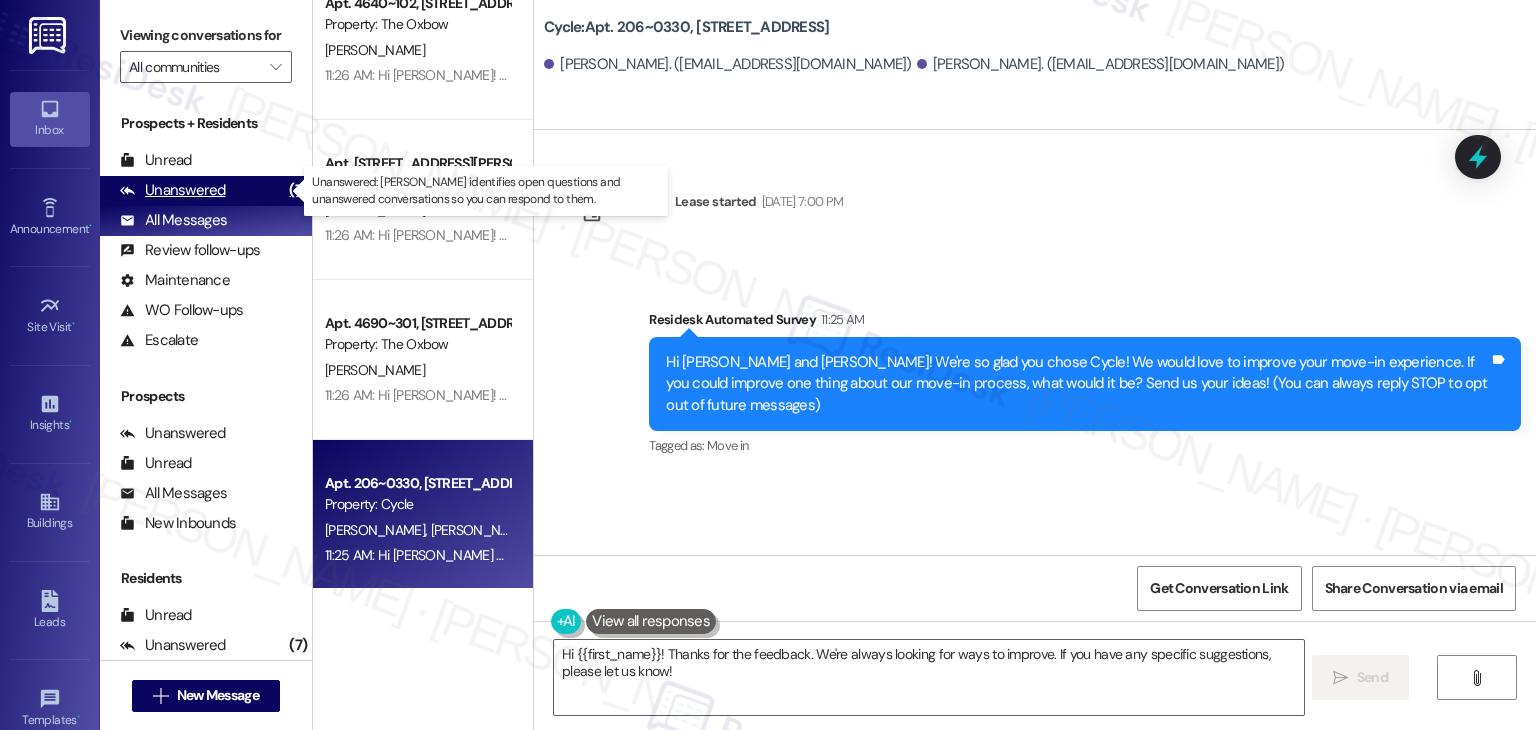 click on "Unanswered" at bounding box center [173, 190] 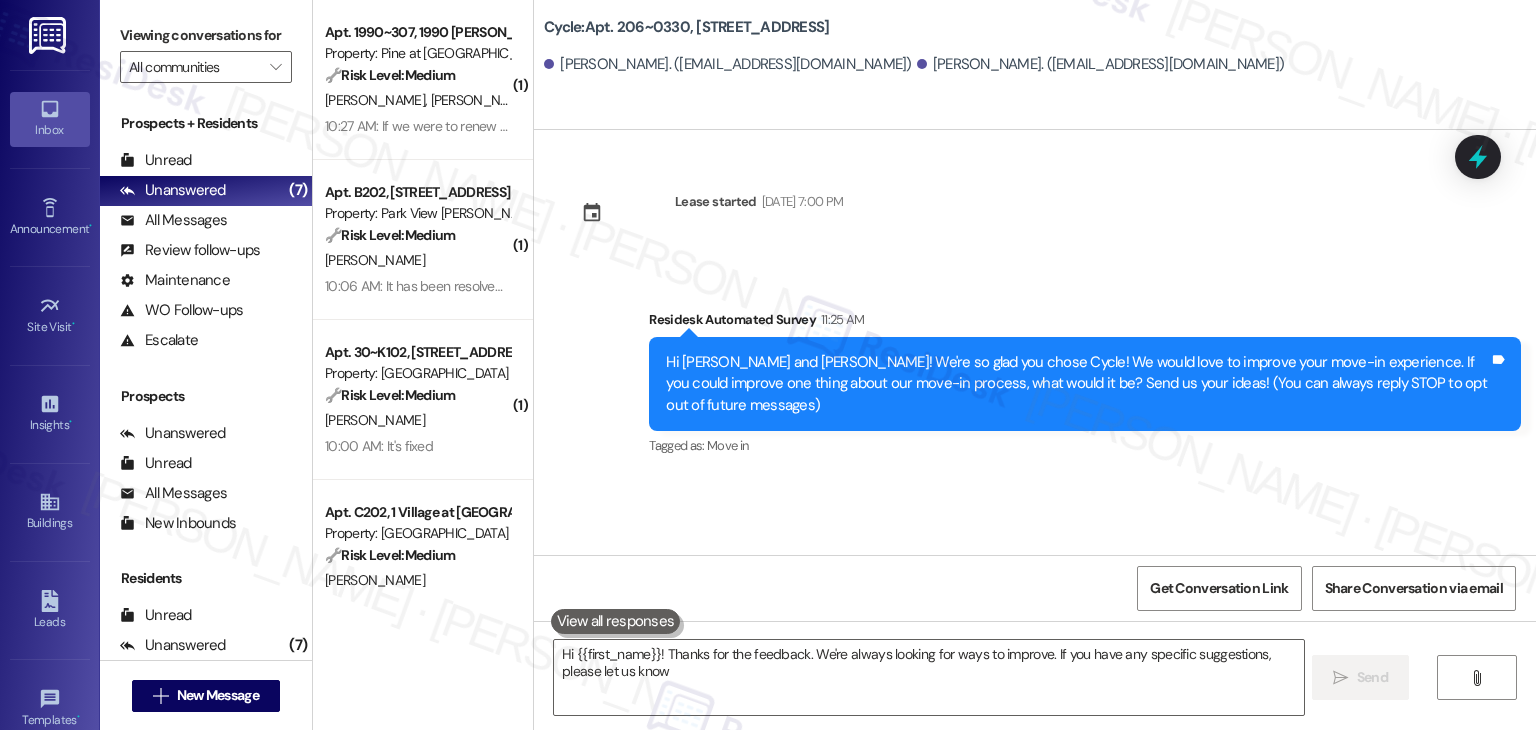 type on "Hi {{first_name}}! Thanks for the feedback. We're always looking for ways to improve. If you have any specific suggestions, please let us know!" 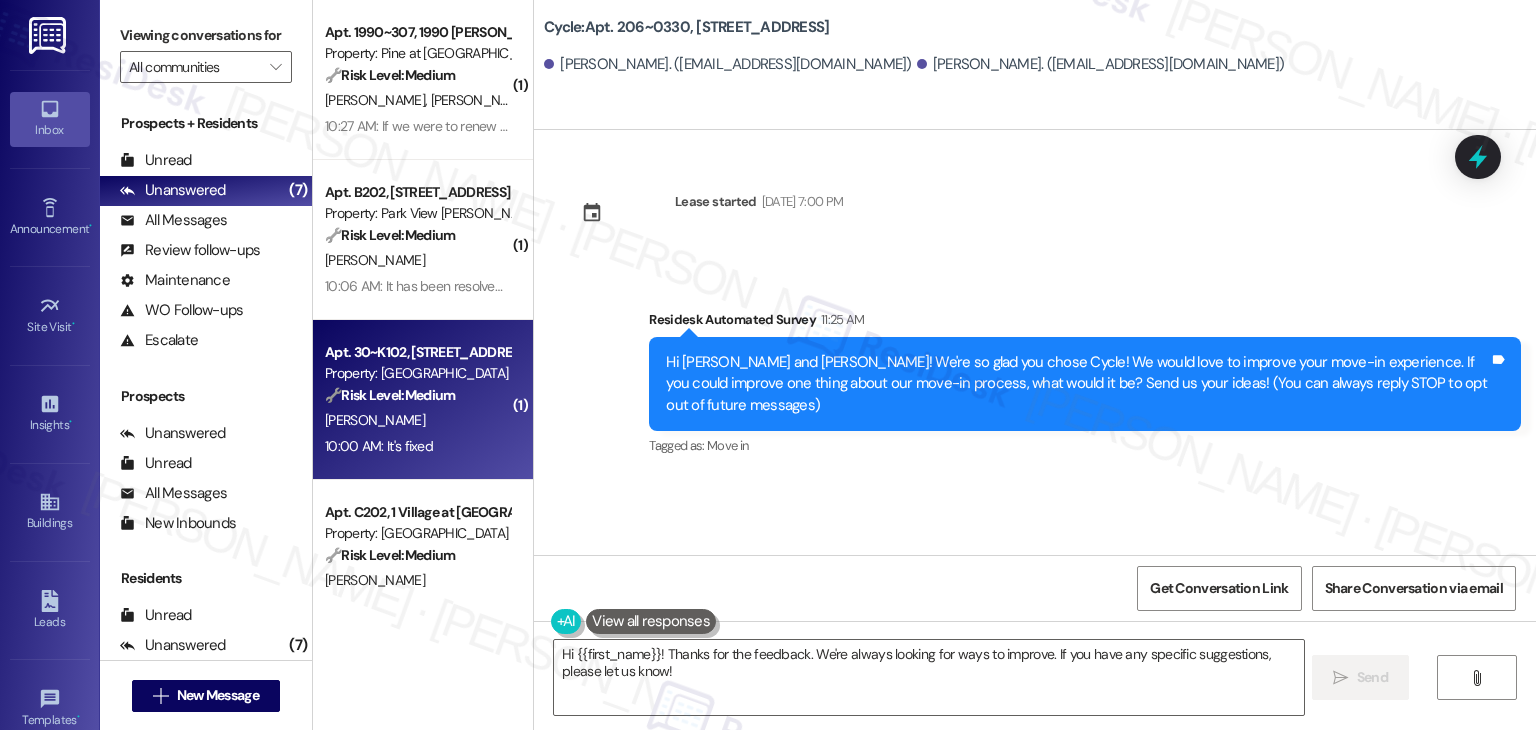 scroll, scrollTop: 100, scrollLeft: 0, axis: vertical 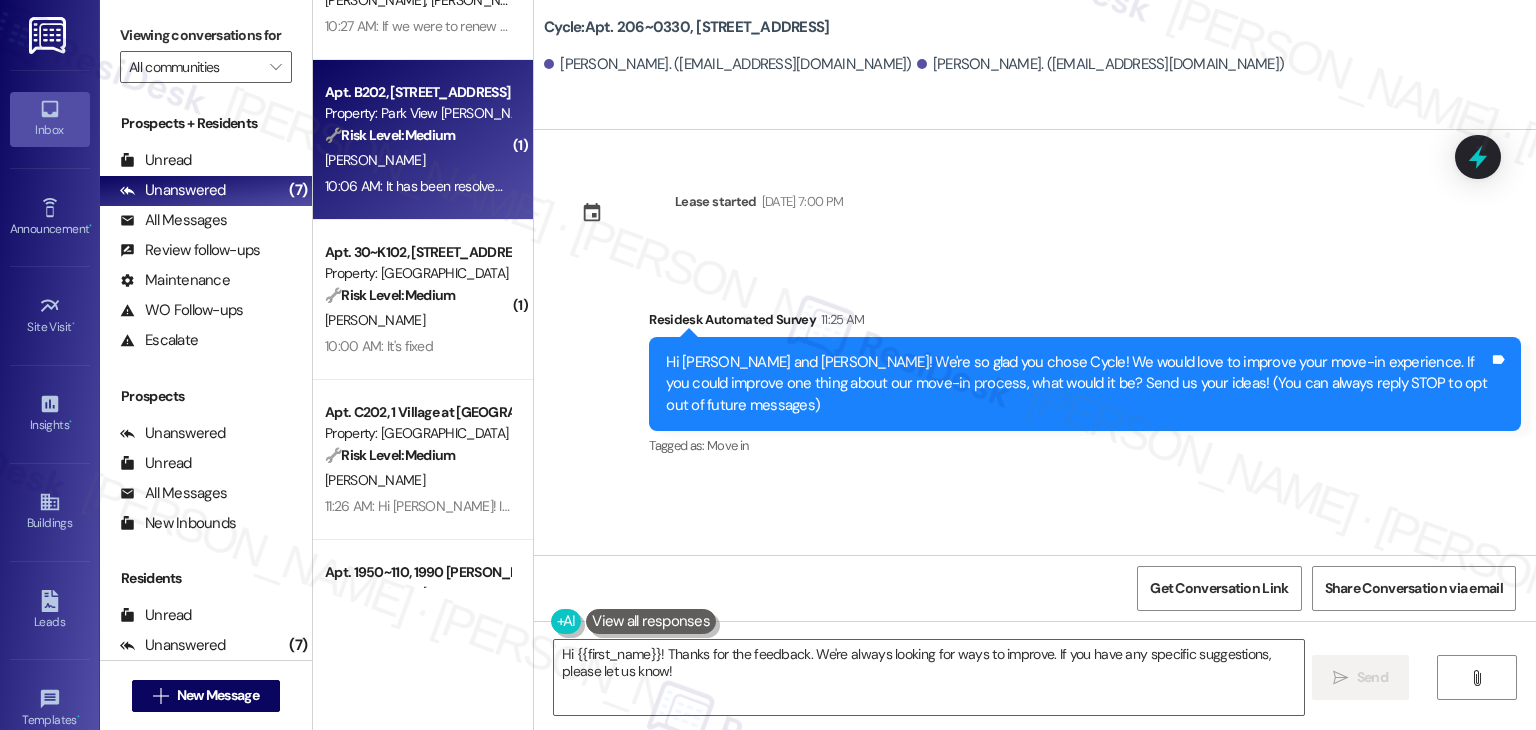 click on "10:06 AM: It has been resolved when I got in touch with Randy directly. Thank you anyway. 10:06 AM: It has been resolved when I got in touch with Randy directly. Thank you anyway." at bounding box center (417, 186) 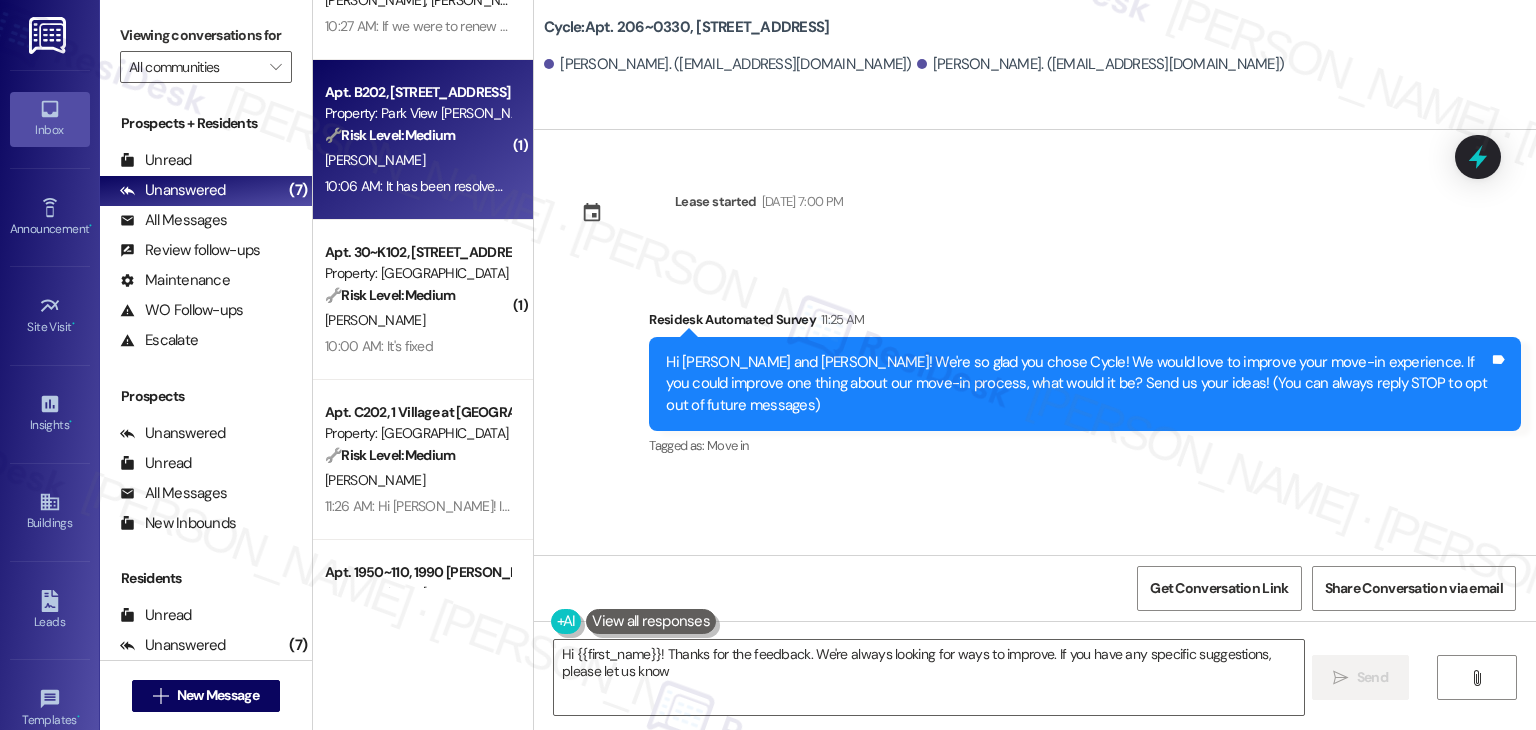 type on "Hi {{first_name}}! Thanks for the feedback. We're always looking for ways to improve. If you have any specific suggestions, please let us know!" 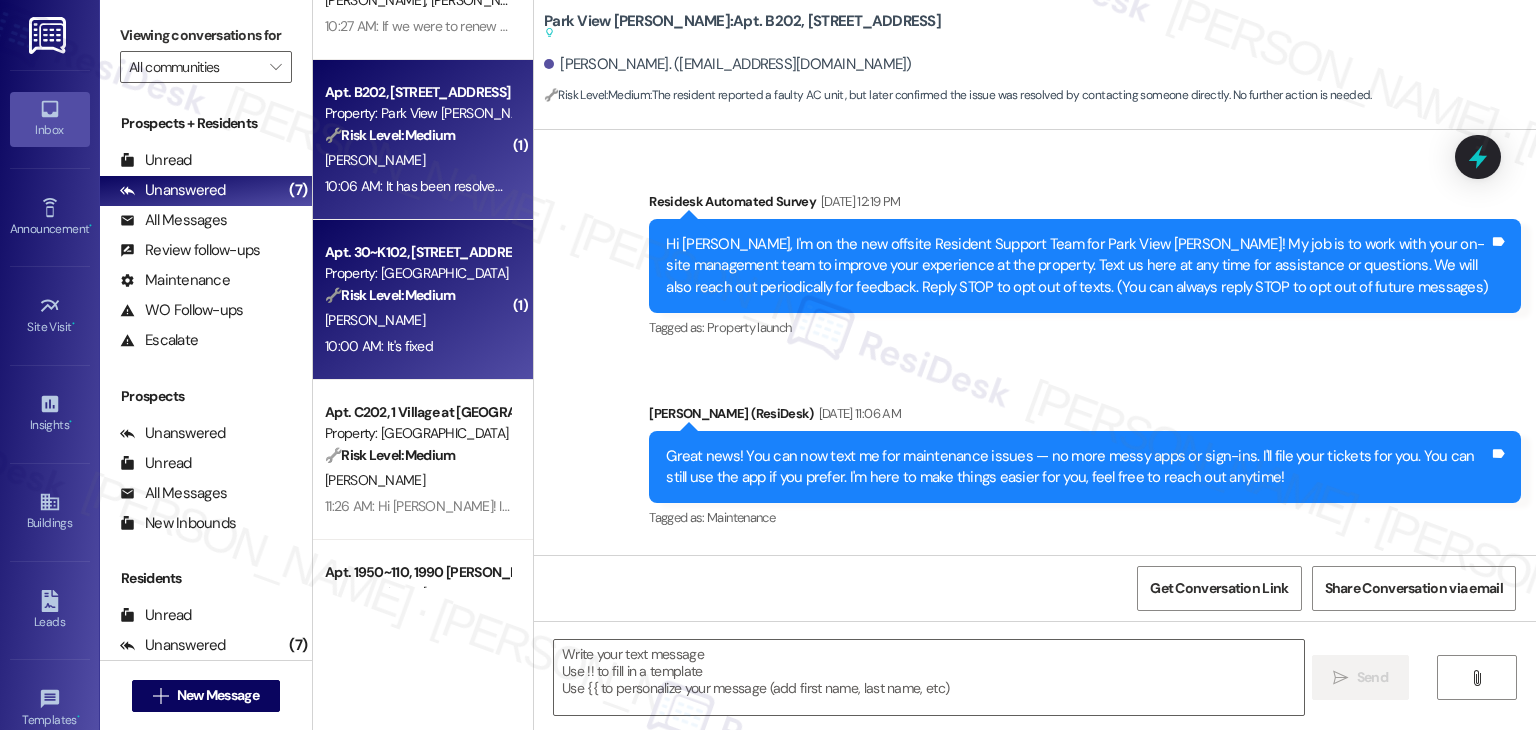 scroll, scrollTop: 12282, scrollLeft: 0, axis: vertical 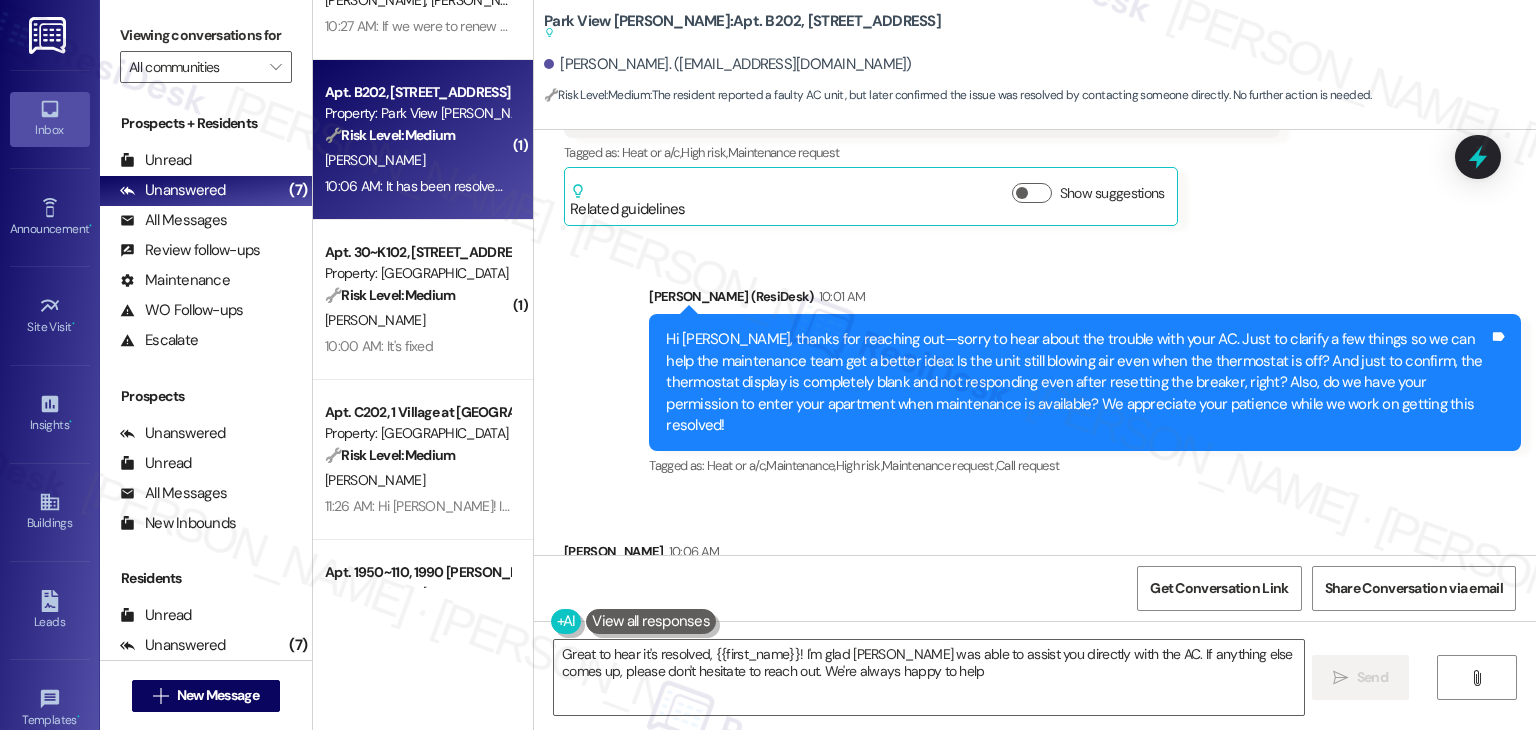 type on "Great to hear it's resolved, {{first_name}}! I'm glad Randy was able to assist you directly with the AC. If anything else comes up, please don't hesitate to reach out. We're always happy to help!" 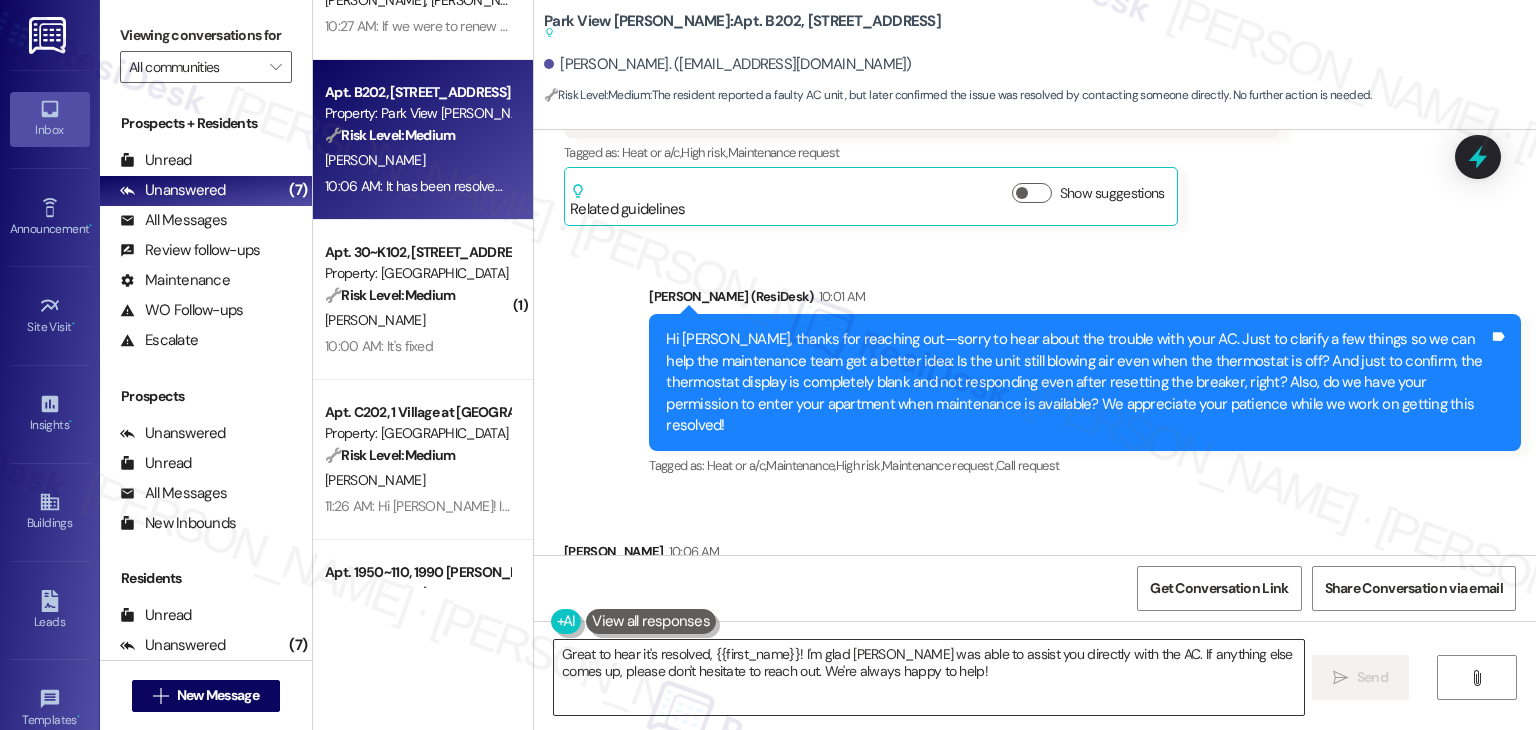 click on "Great to hear it's resolved, {{first_name}}! I'm glad Randy was able to assist you directly with the AC. If anything else comes up, please don't hesitate to reach out. We're always happy to help!" at bounding box center [928, 677] 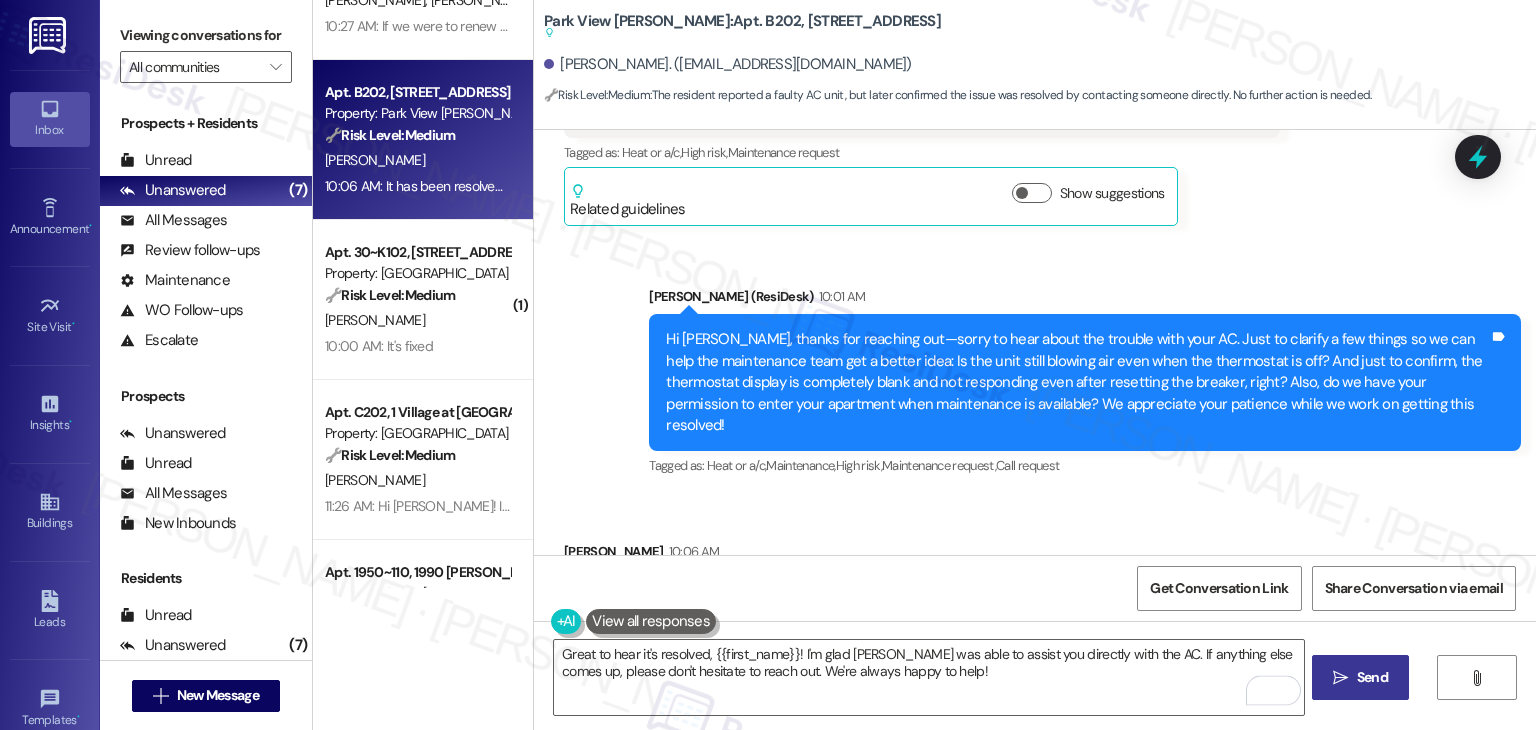 click on " Send" at bounding box center (1360, 677) 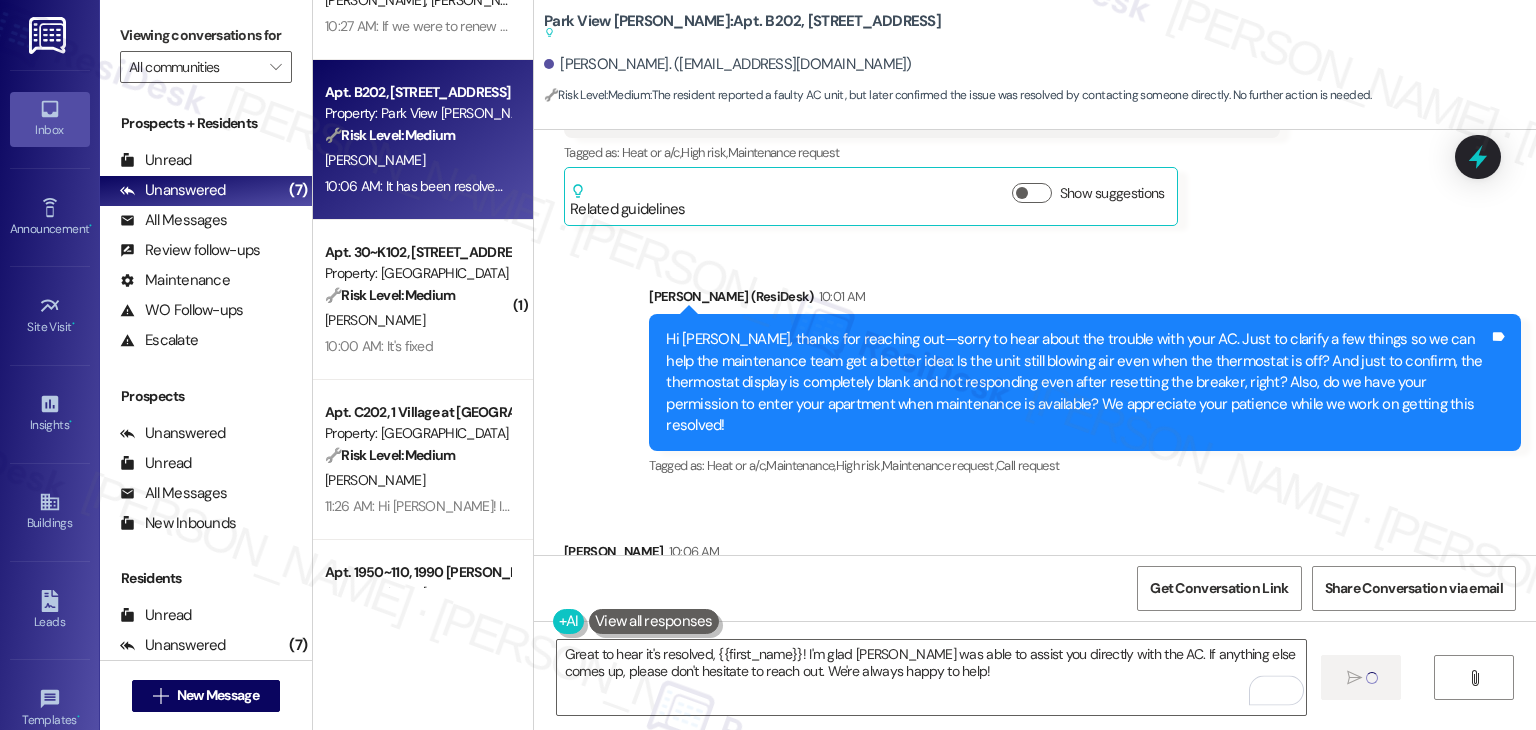 type 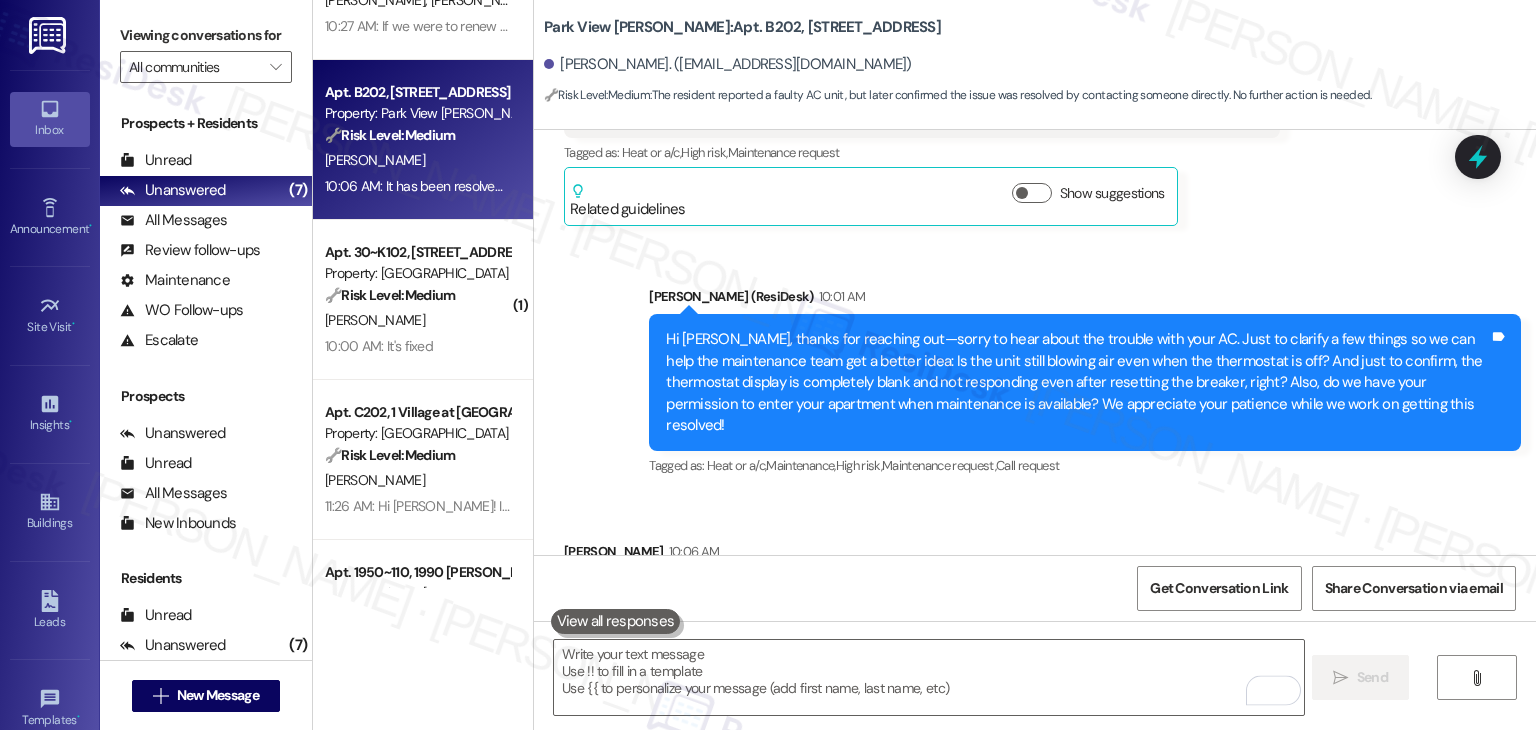 scroll, scrollTop: 12281, scrollLeft: 0, axis: vertical 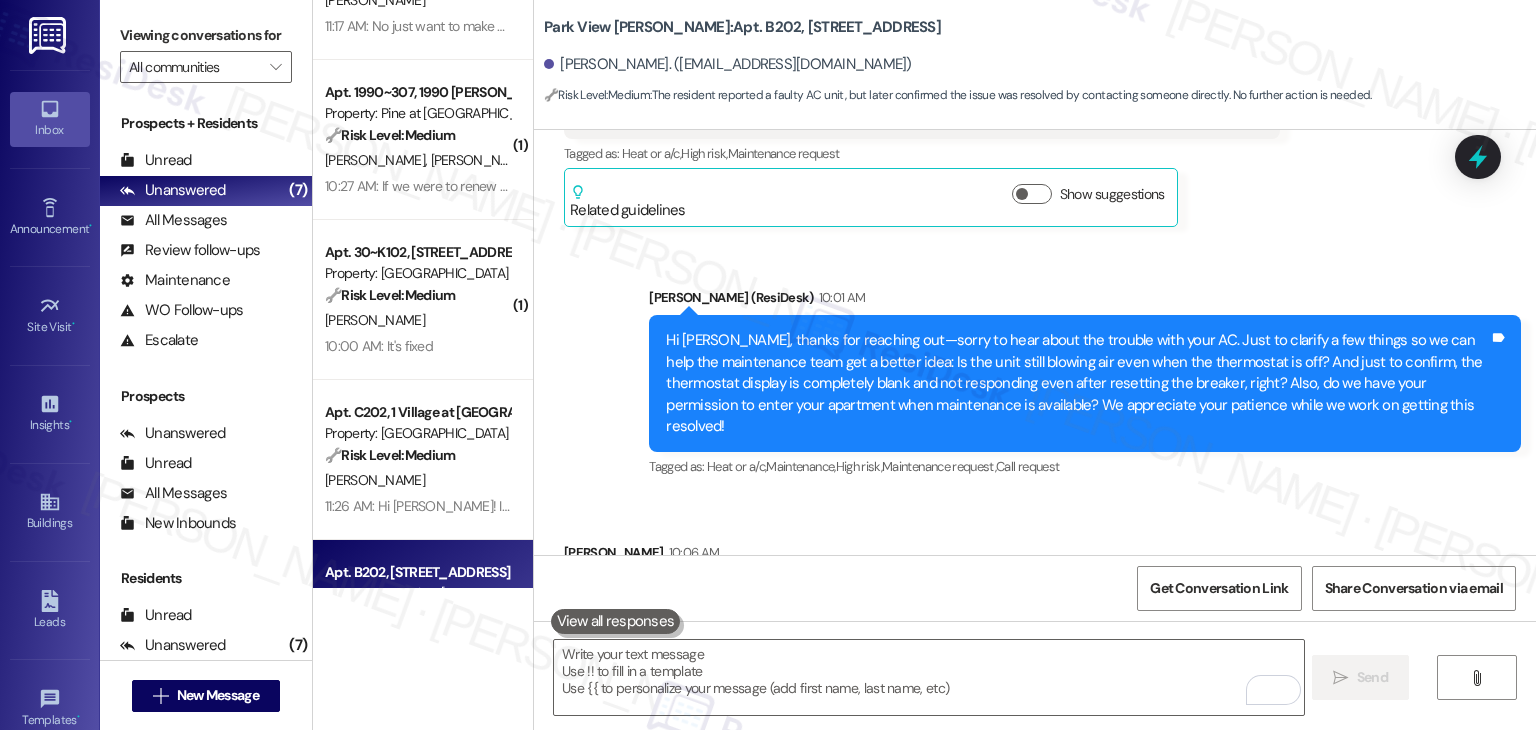 click on "Apt. 30~K102, [STREET_ADDRESS] Property: [GEOGRAPHIC_DATA] 🔧  Risk Level:  Medium The resident initially reported a broken AC, which could have been a higher tier depending on the circumstances. However, they followed up to say it's fixed. Therefore, no further action is needed, and the issue is resolved. [PERSON_NAME] 10:00 AM: It's fixed 10:00 AM: It's fixed" at bounding box center (423, 300) 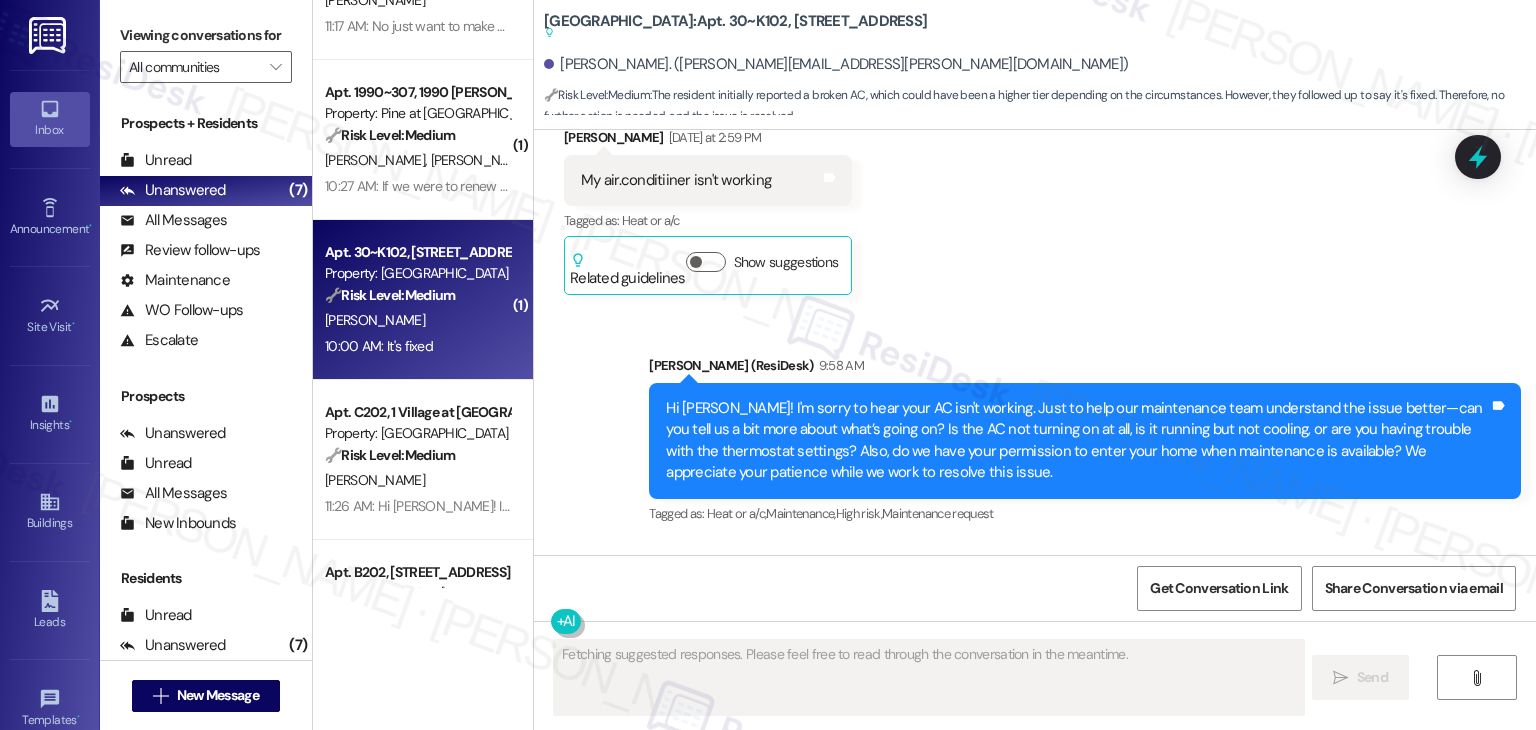 scroll, scrollTop: 3266, scrollLeft: 0, axis: vertical 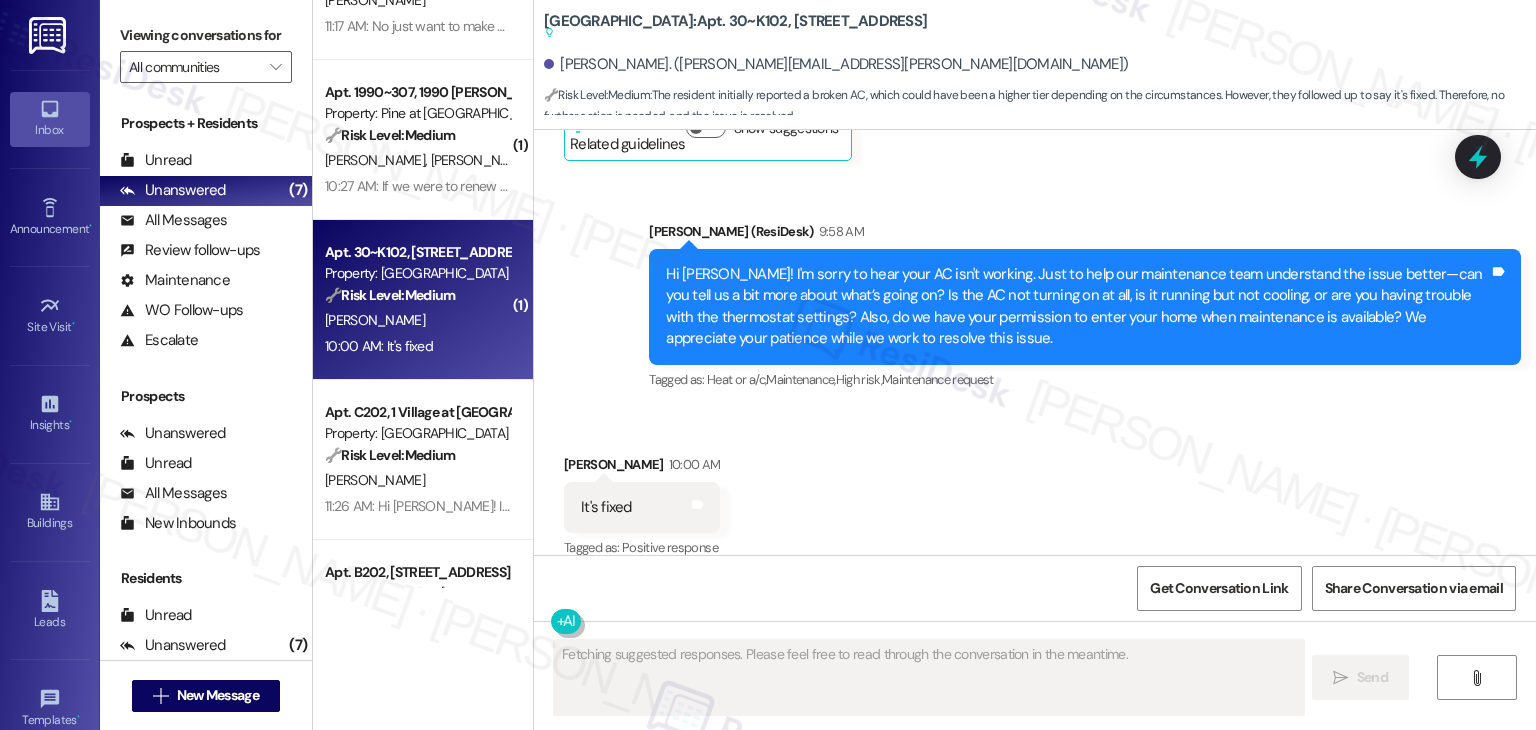 click on "Received via SMS [PERSON_NAME] 10:00 AM It's fixed Tags and notes Tagged as:   Positive response Click to highlight conversations about Positive response" at bounding box center (1035, 493) 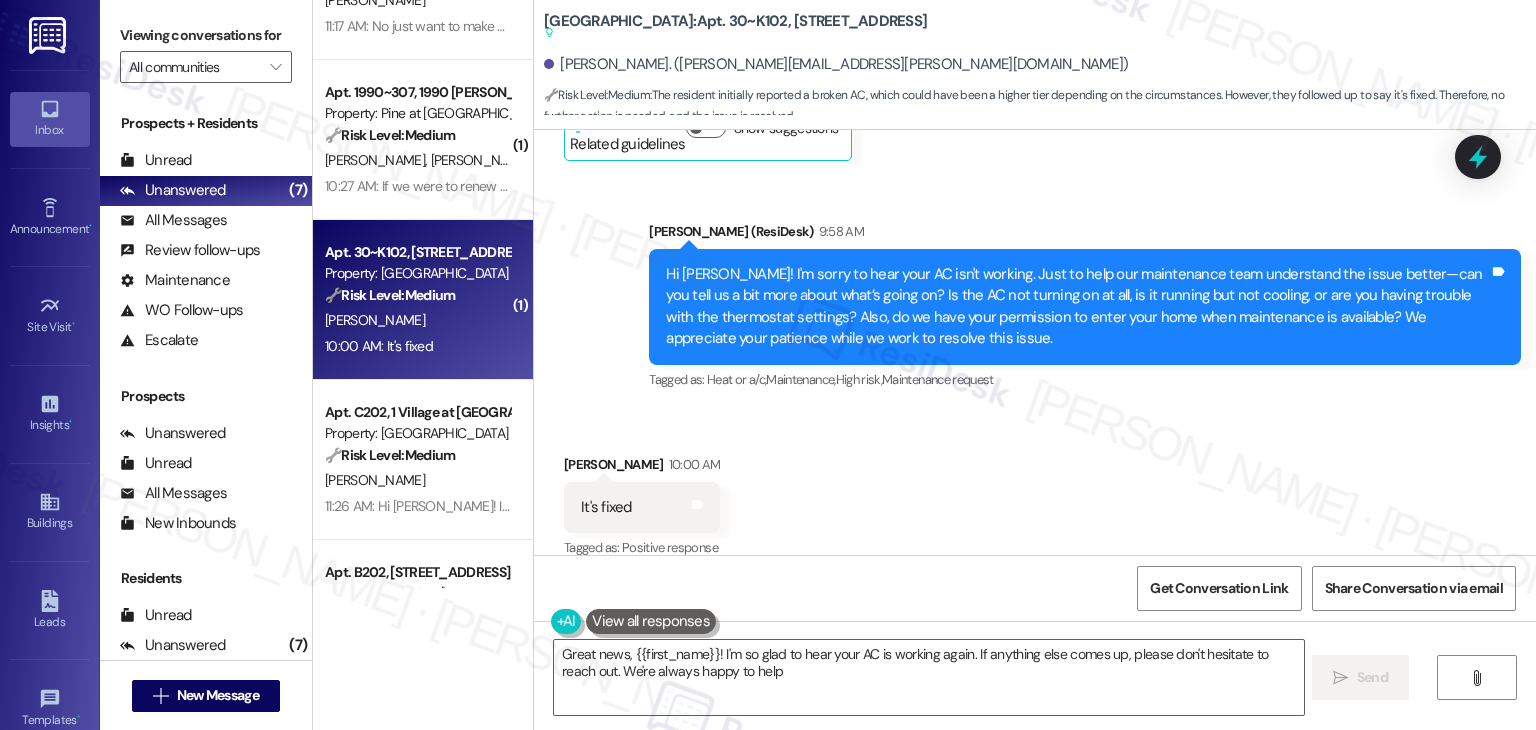 type on "Great news, {{first_name}}! I'm so glad to hear your AC is working again. If anything else comes up, please don't hesitate to reach out. We're always happy to help!" 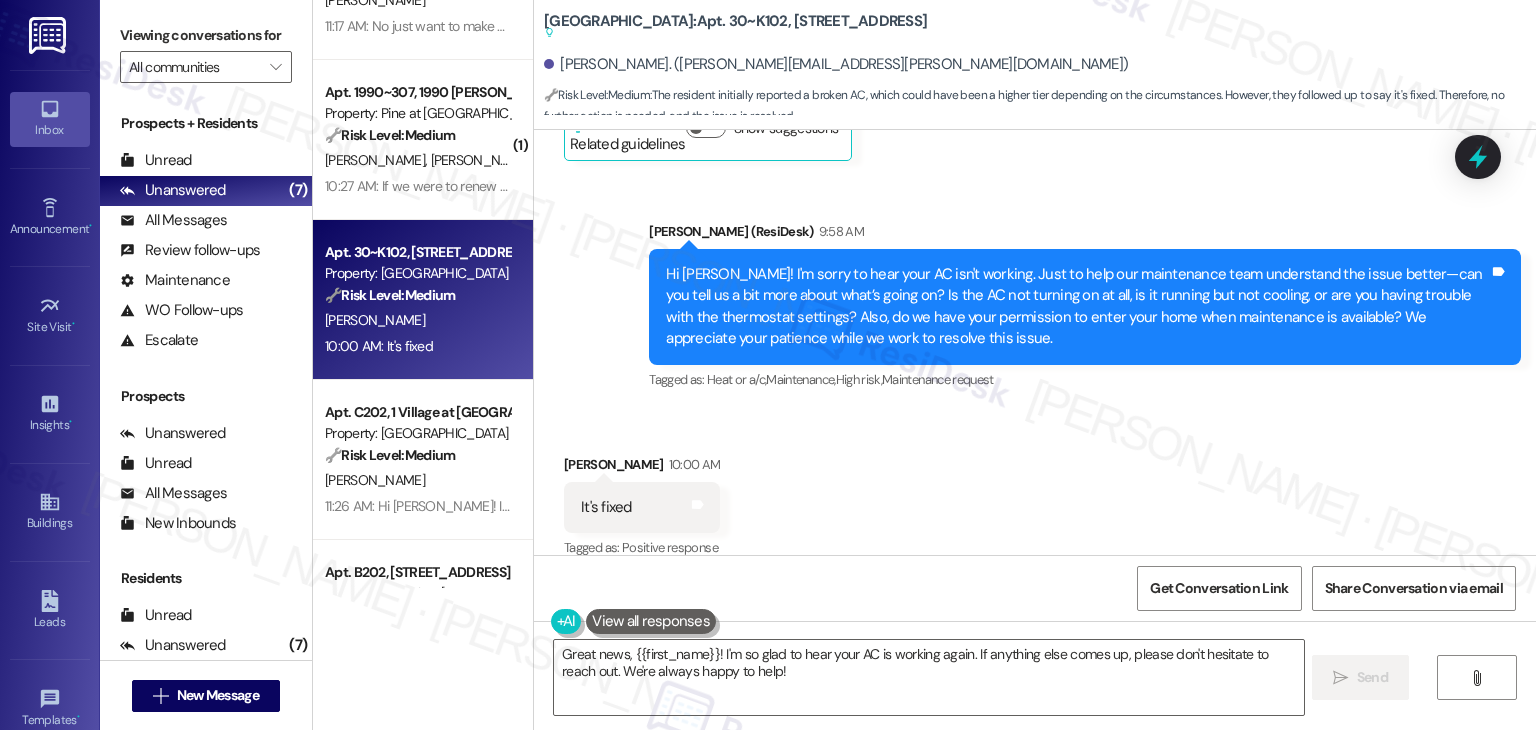 scroll, scrollTop: 3267, scrollLeft: 0, axis: vertical 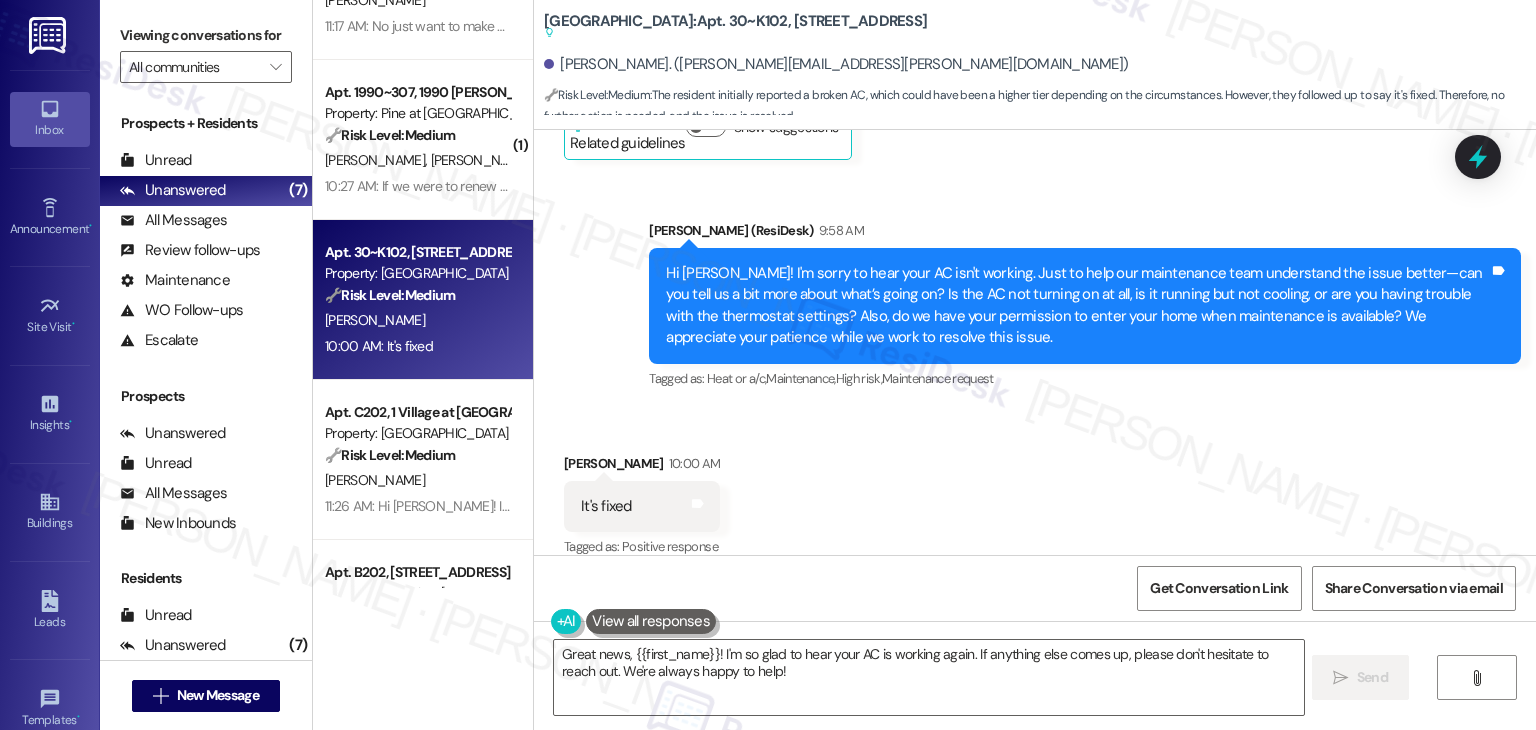 click on "Received via SMS [PERSON_NAME] 10:00 AM It's fixed Tags and notes Tagged as:   Positive response Click to highlight conversations about Positive response" at bounding box center (1035, 492) 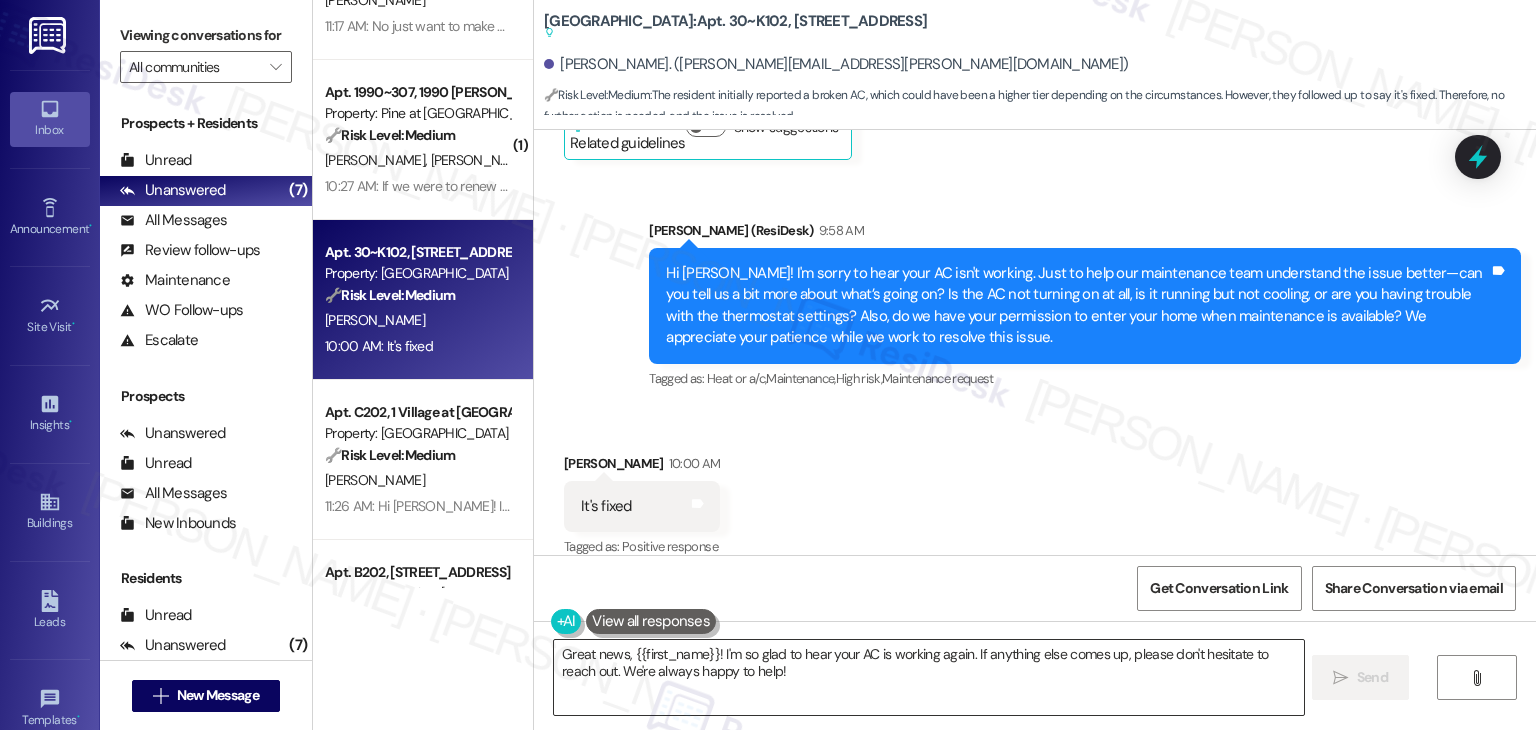 click on "Great news, {{first_name}}! I'm so glad to hear your AC is working again. If anything else comes up, please don't hesitate to reach out. We're always happy to help!" at bounding box center [928, 677] 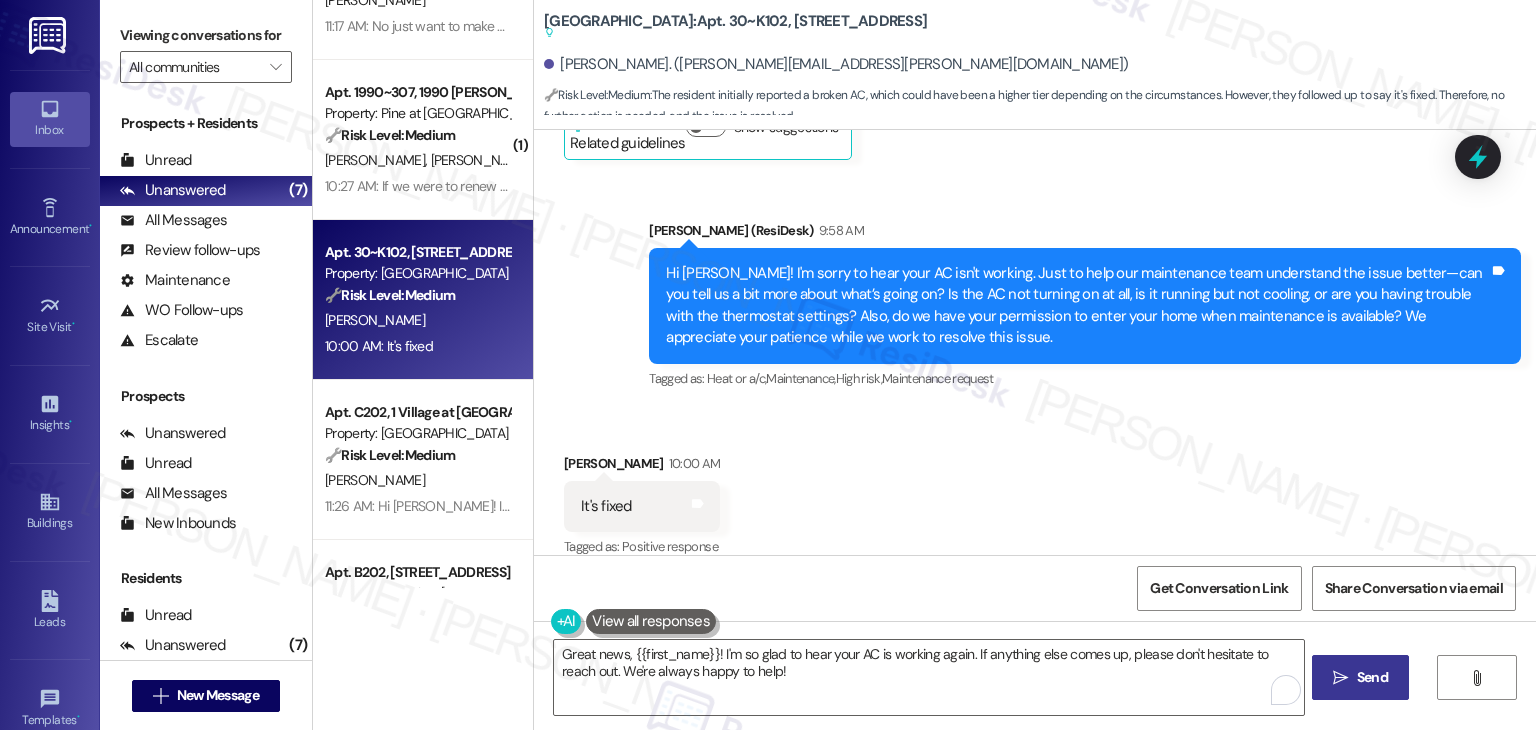 click on "Send" at bounding box center [1372, 677] 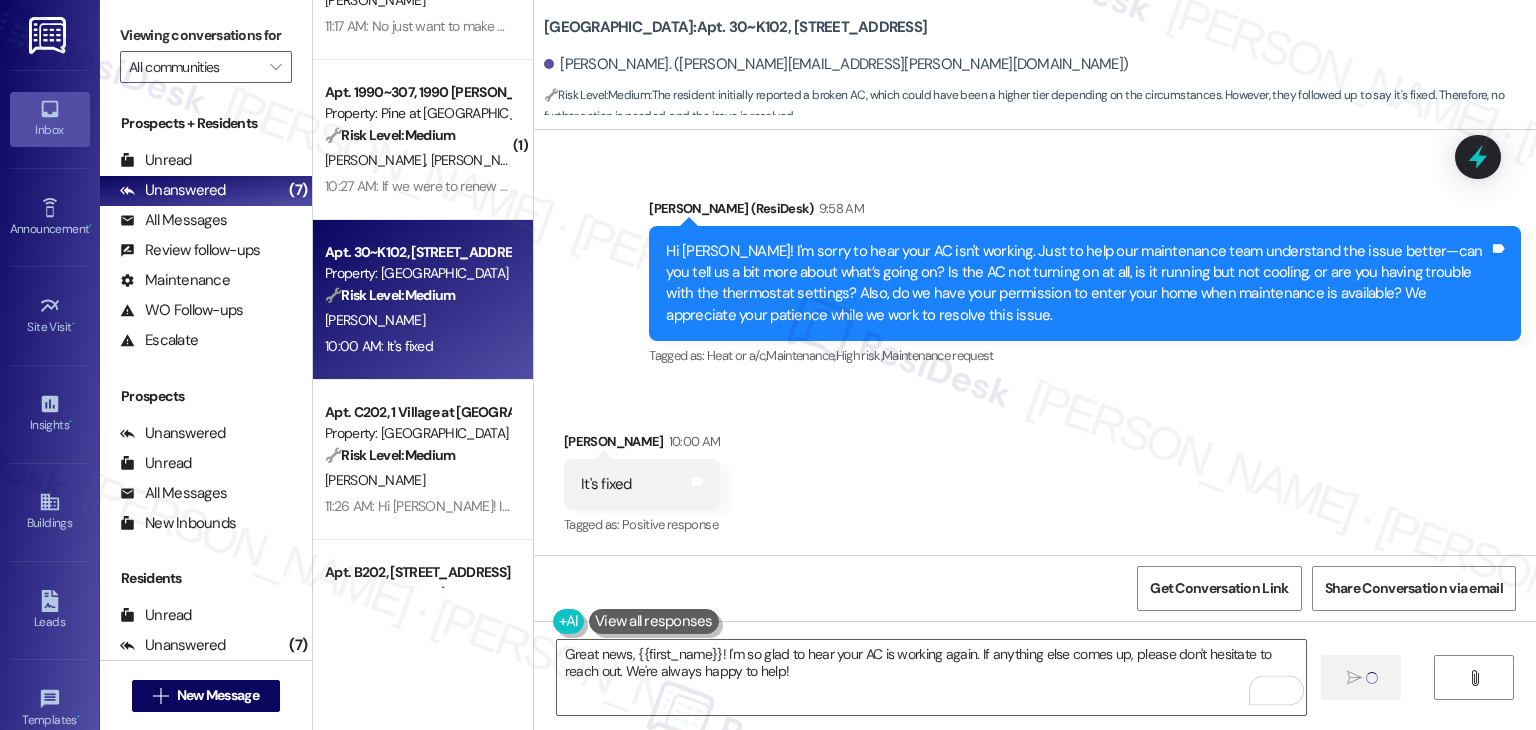type 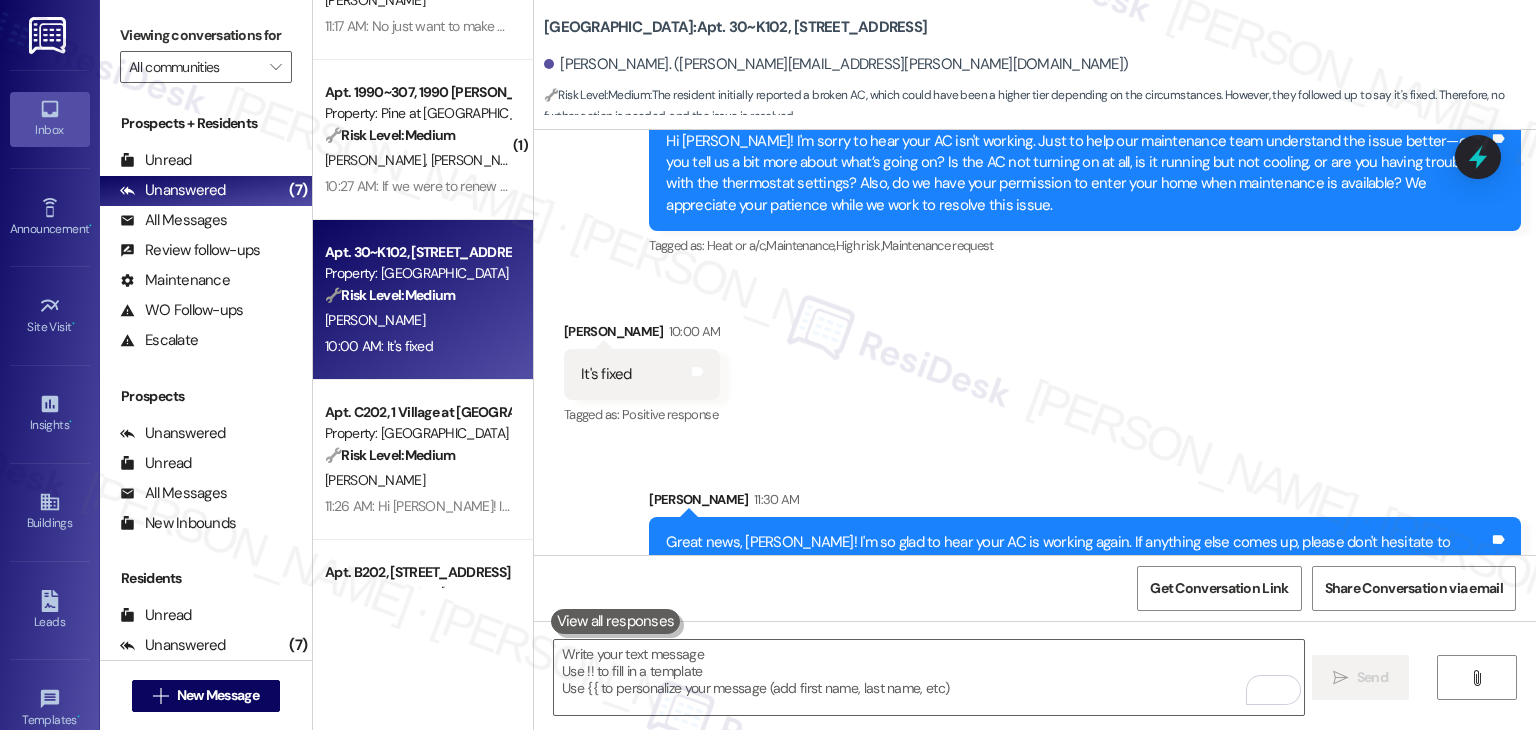 scroll, scrollTop: 3368, scrollLeft: 0, axis: vertical 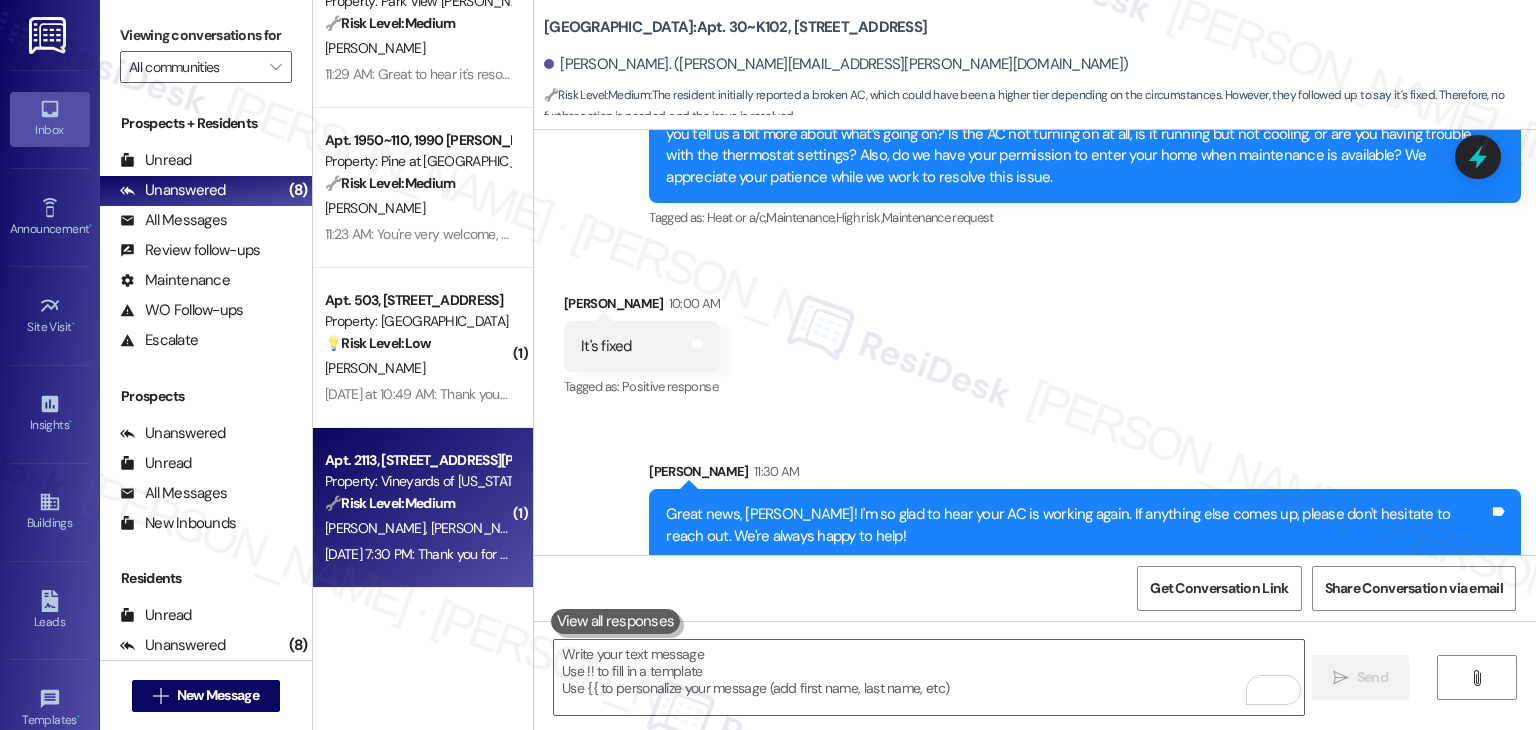 click on "🔧  Risk Level:  Medium The resident found car keys and is reporting it. This is a community concern and lost and found issue, but not an emergency or urgent situation." at bounding box center [417, 503] 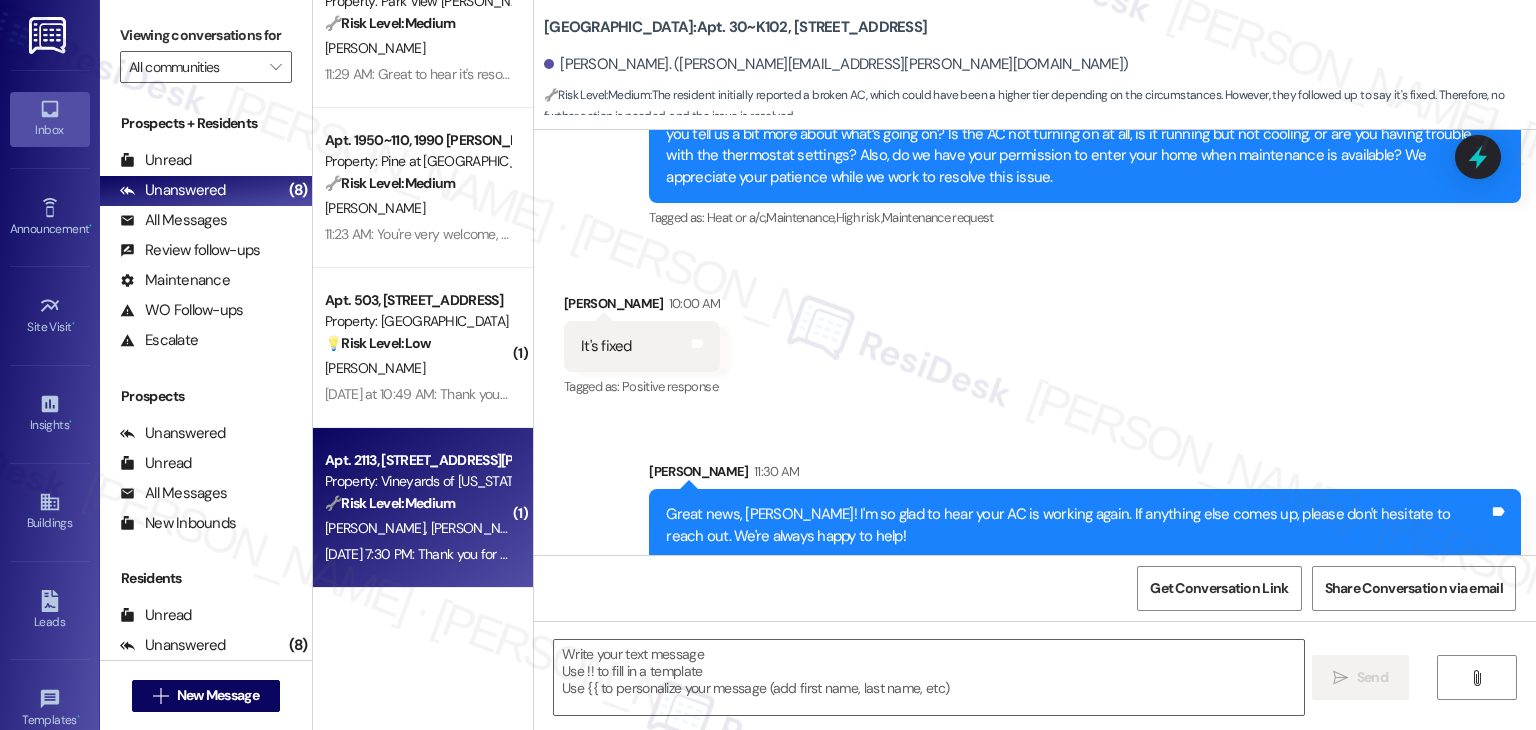 type on "Fetching suggested responses. Please feel free to read through the conversation in the meantime." 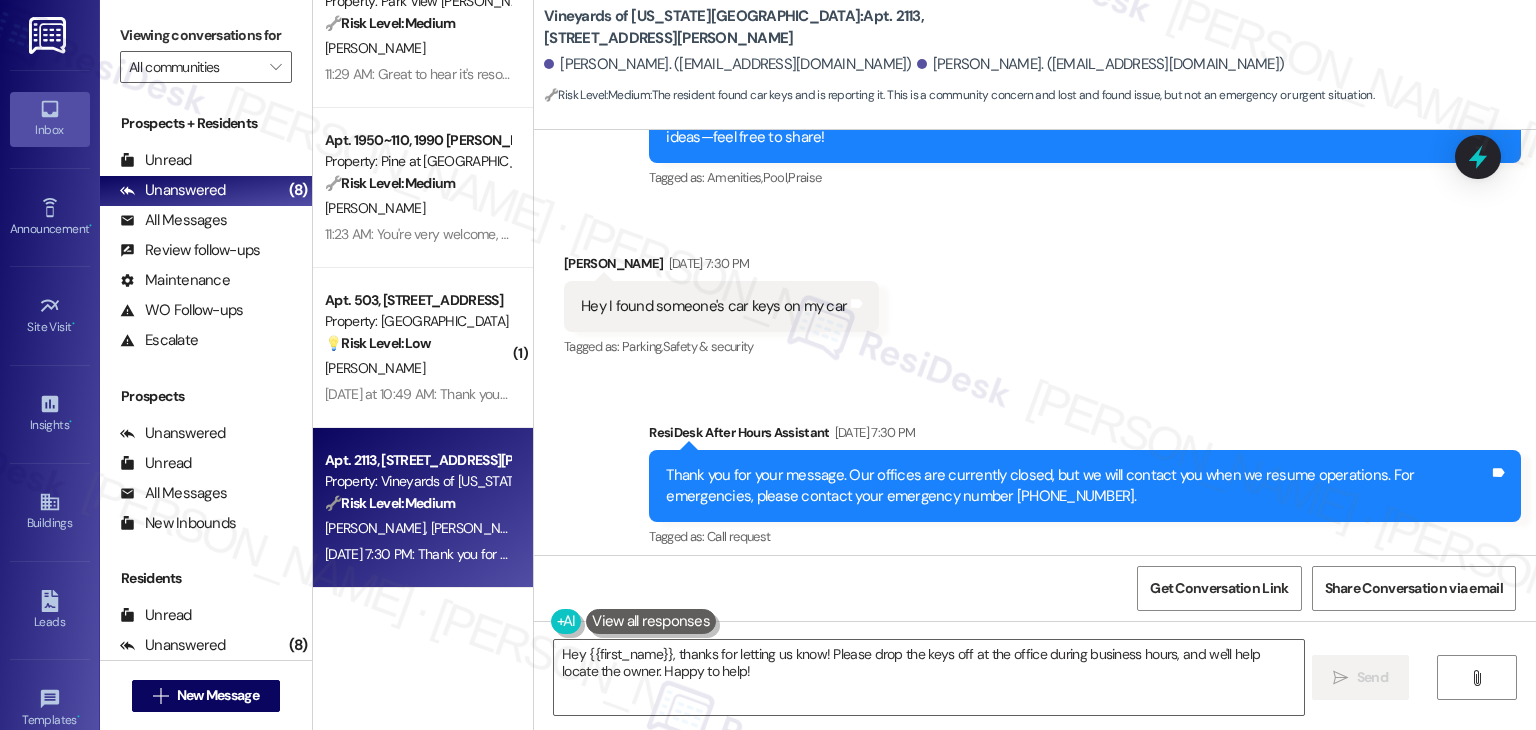 scroll, scrollTop: 3208, scrollLeft: 0, axis: vertical 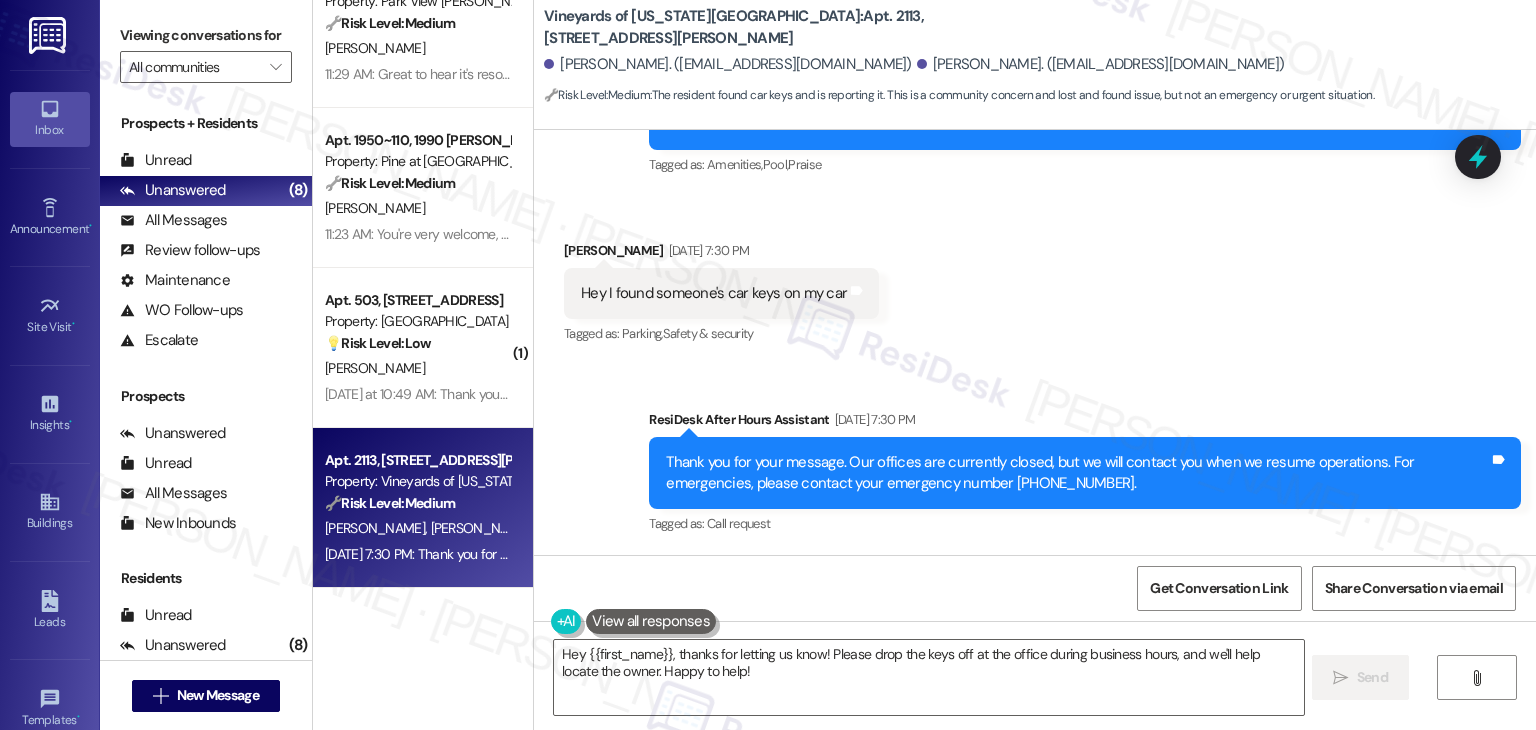 click on "Hey I found someone's car keys on my car" at bounding box center [714, 293] 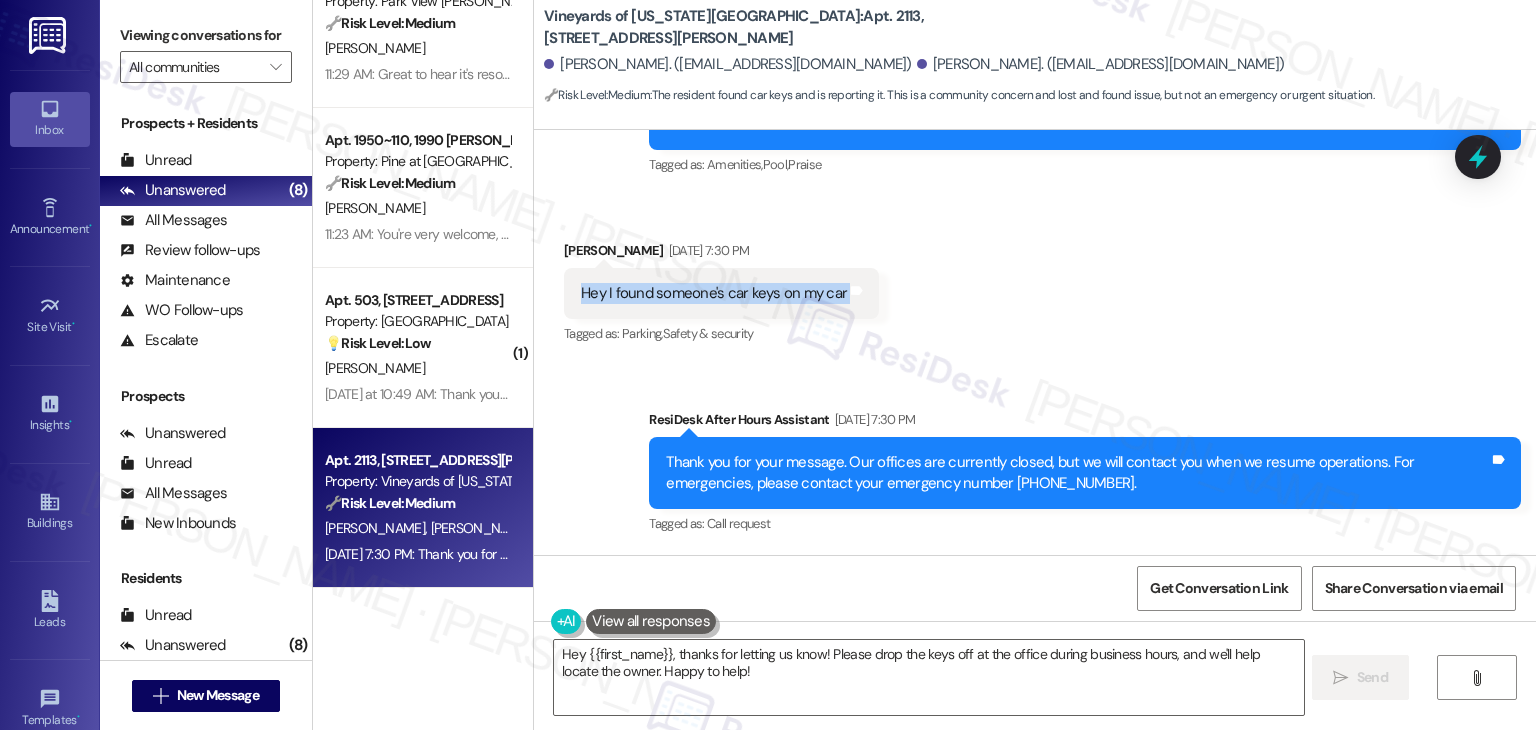 click on "Hey I found someone's car keys on my car" at bounding box center [714, 293] 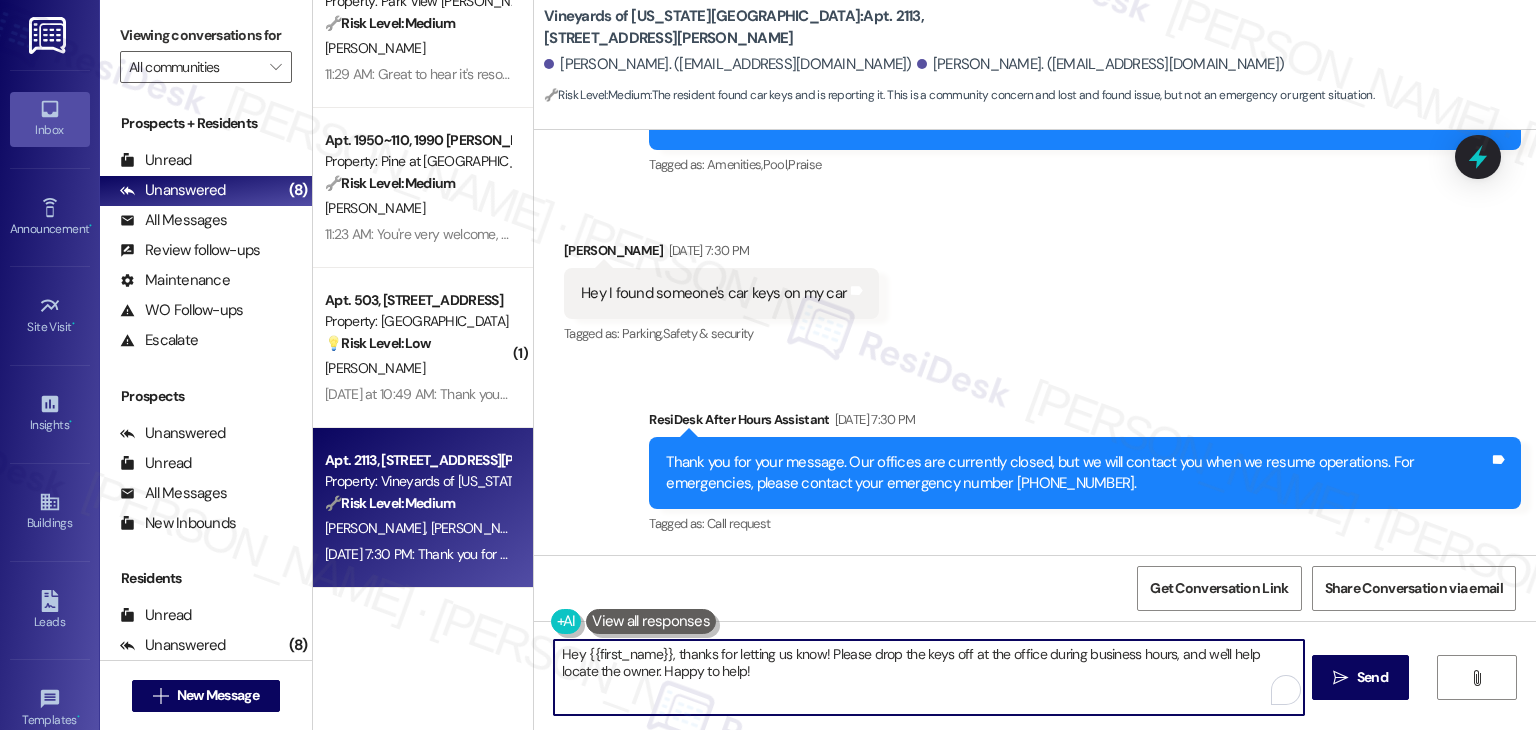 drag, startPoint x: 643, startPoint y: 679, endPoint x: 622, endPoint y: 672, distance: 22.135944 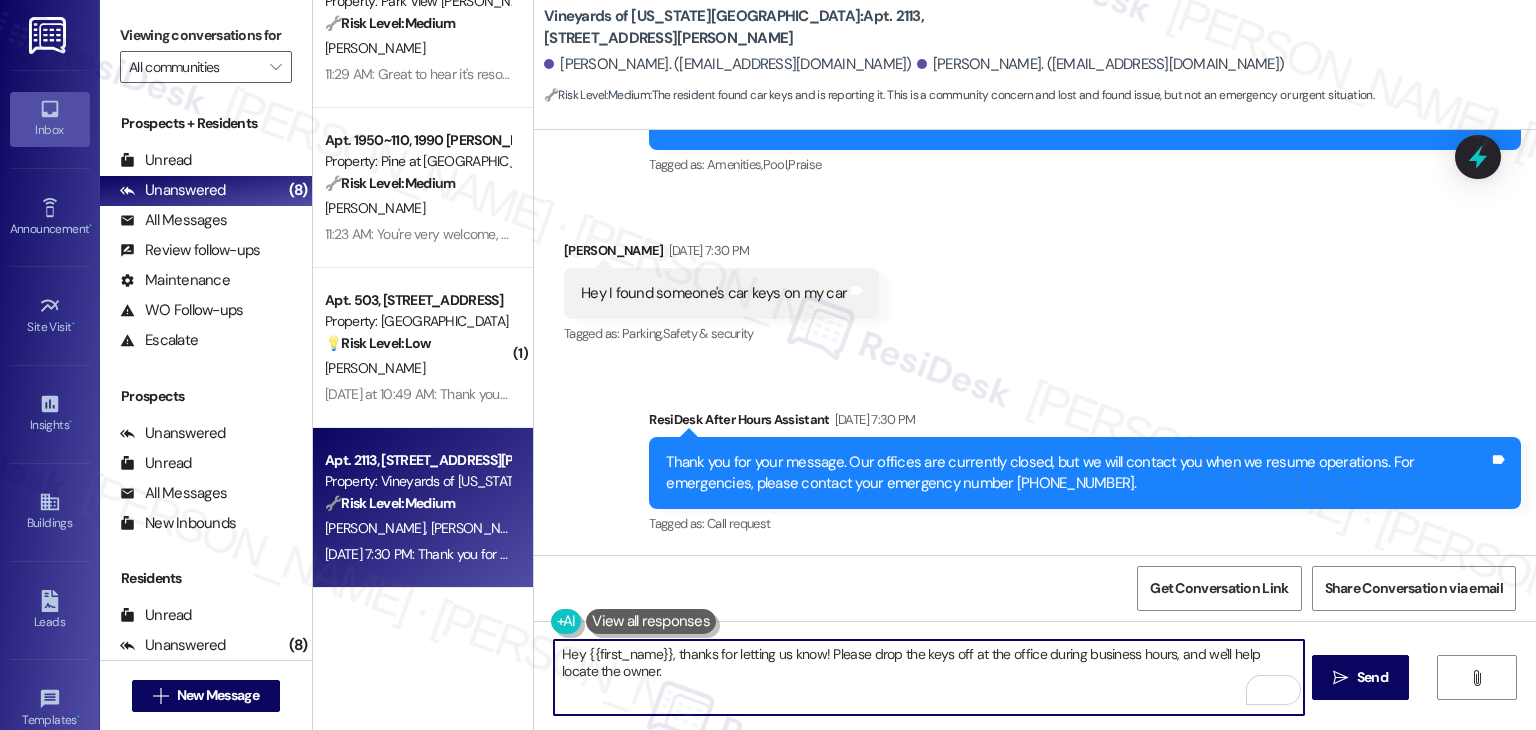 click on "Hey {{first_name}}, thanks for letting us know! Please drop the keys off at the office during business hours, and we'll help locate the owner." at bounding box center (928, 677) 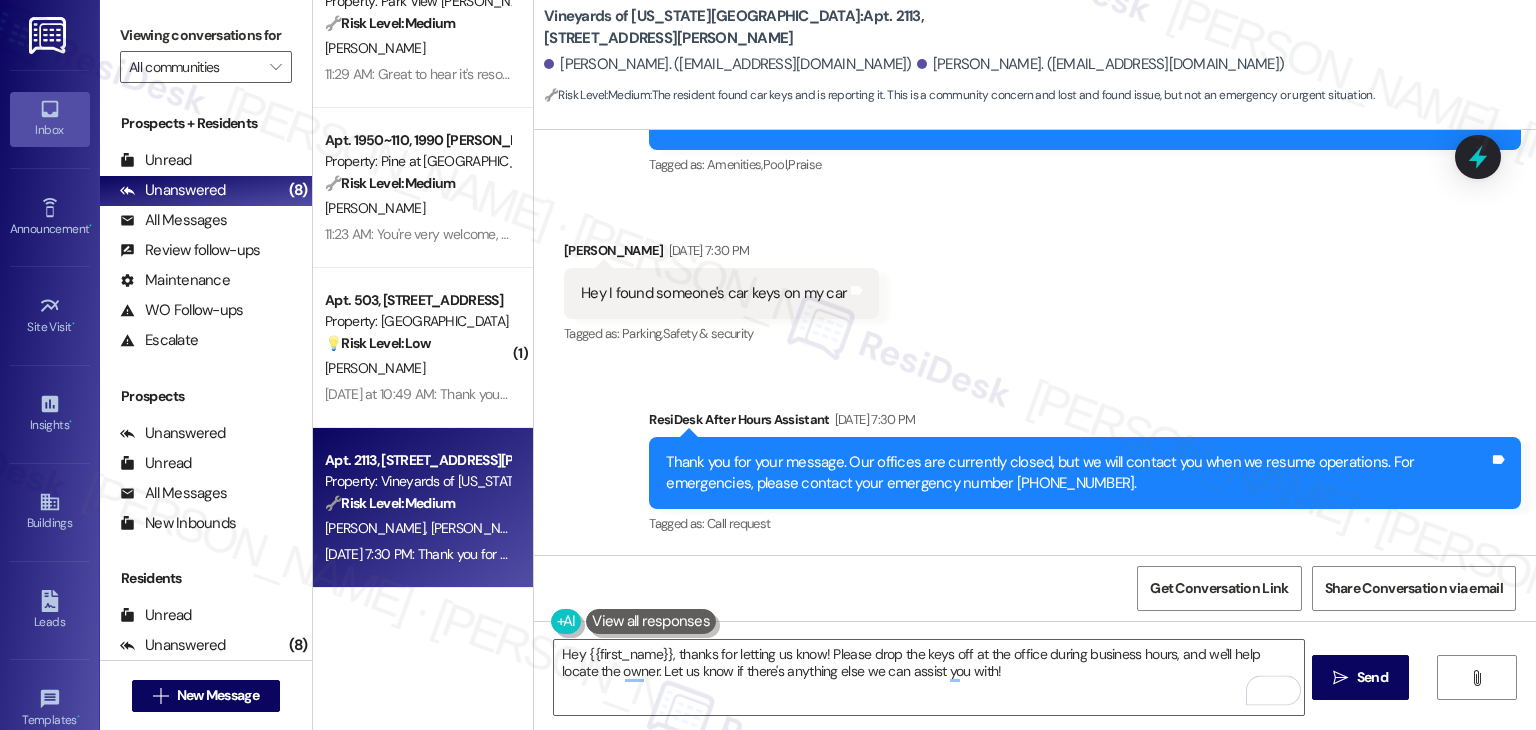 click on "[PERSON_NAME] [DATE] 7:30 PM" at bounding box center [721, 254] 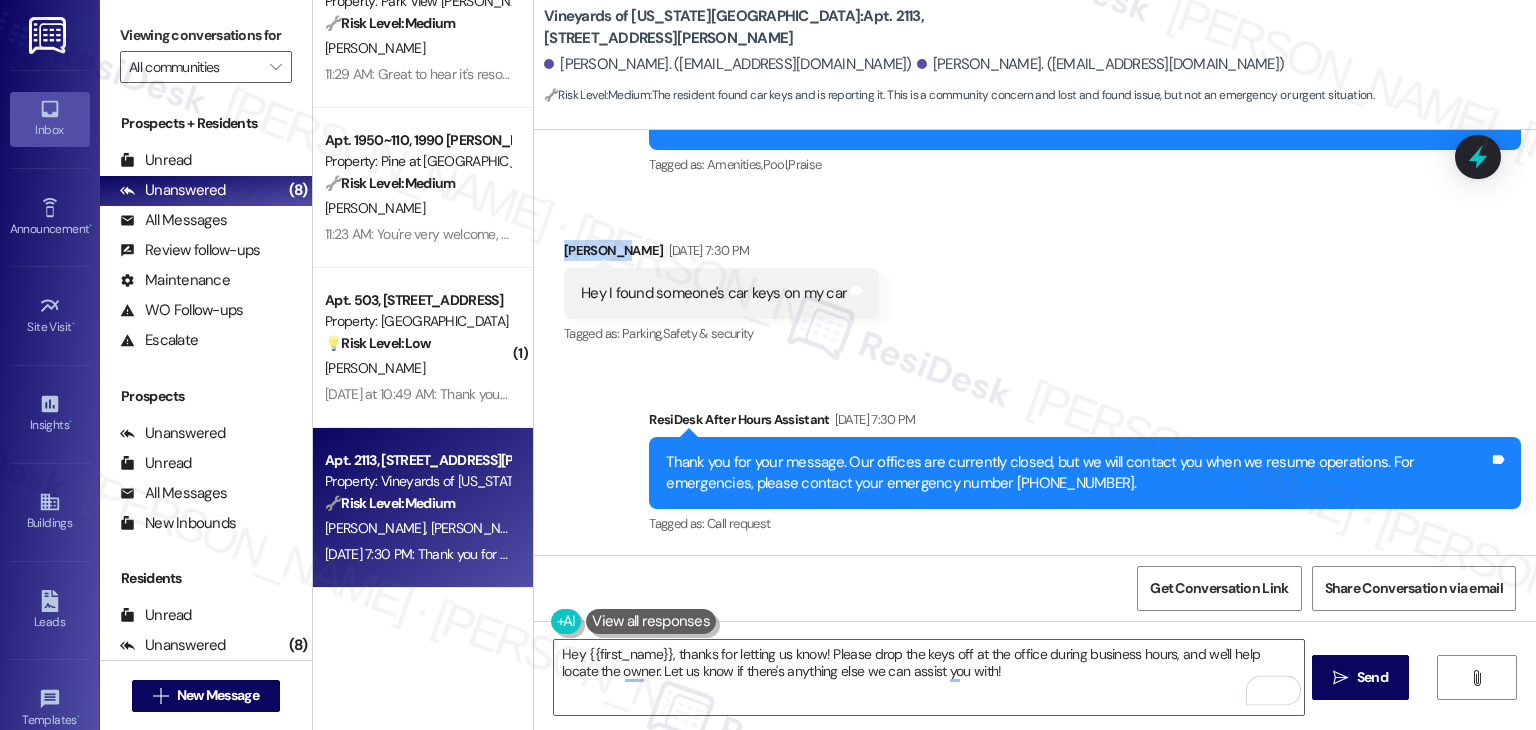 click on "[PERSON_NAME] [DATE] 7:30 PM" at bounding box center [721, 254] 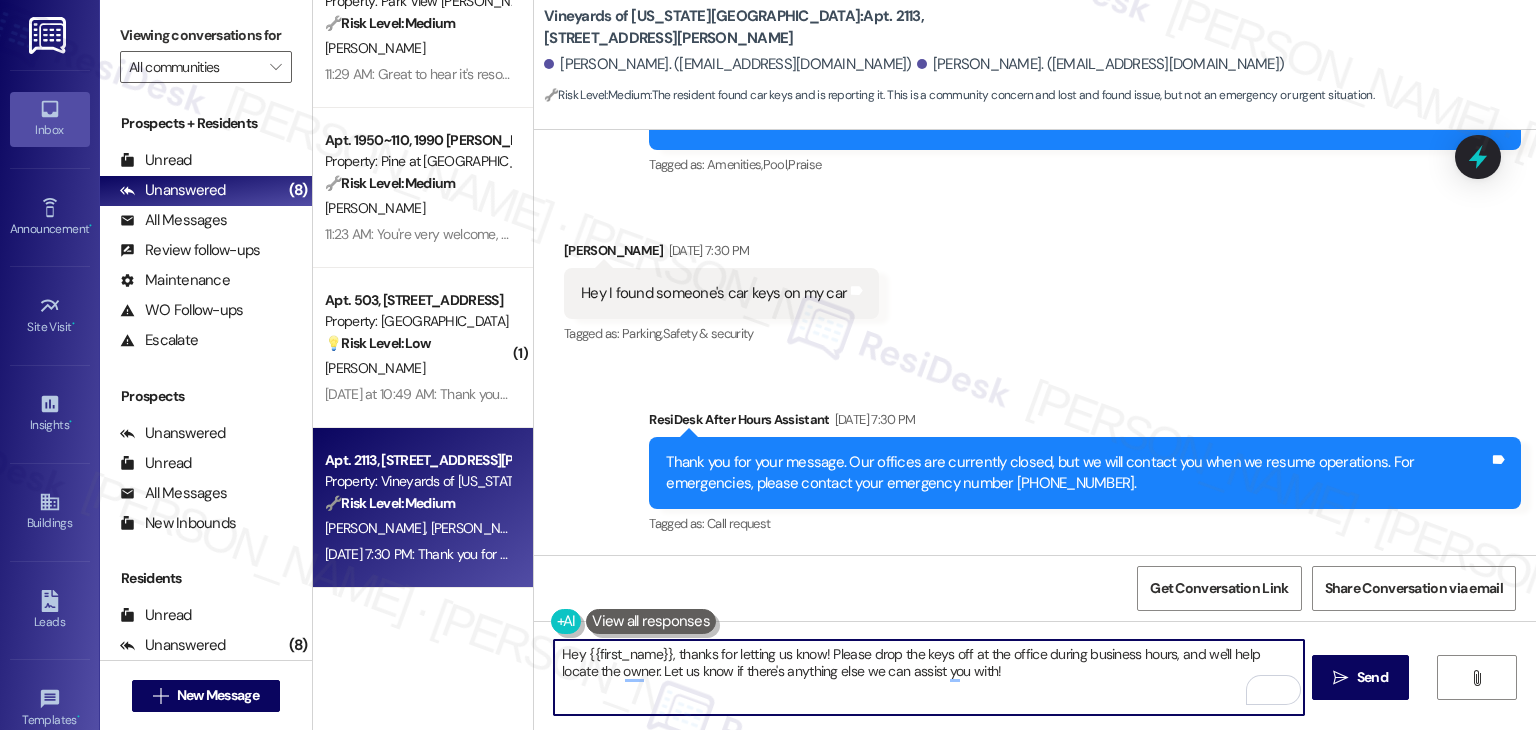 drag, startPoint x: 660, startPoint y: 658, endPoint x: 578, endPoint y: 657, distance: 82.006096 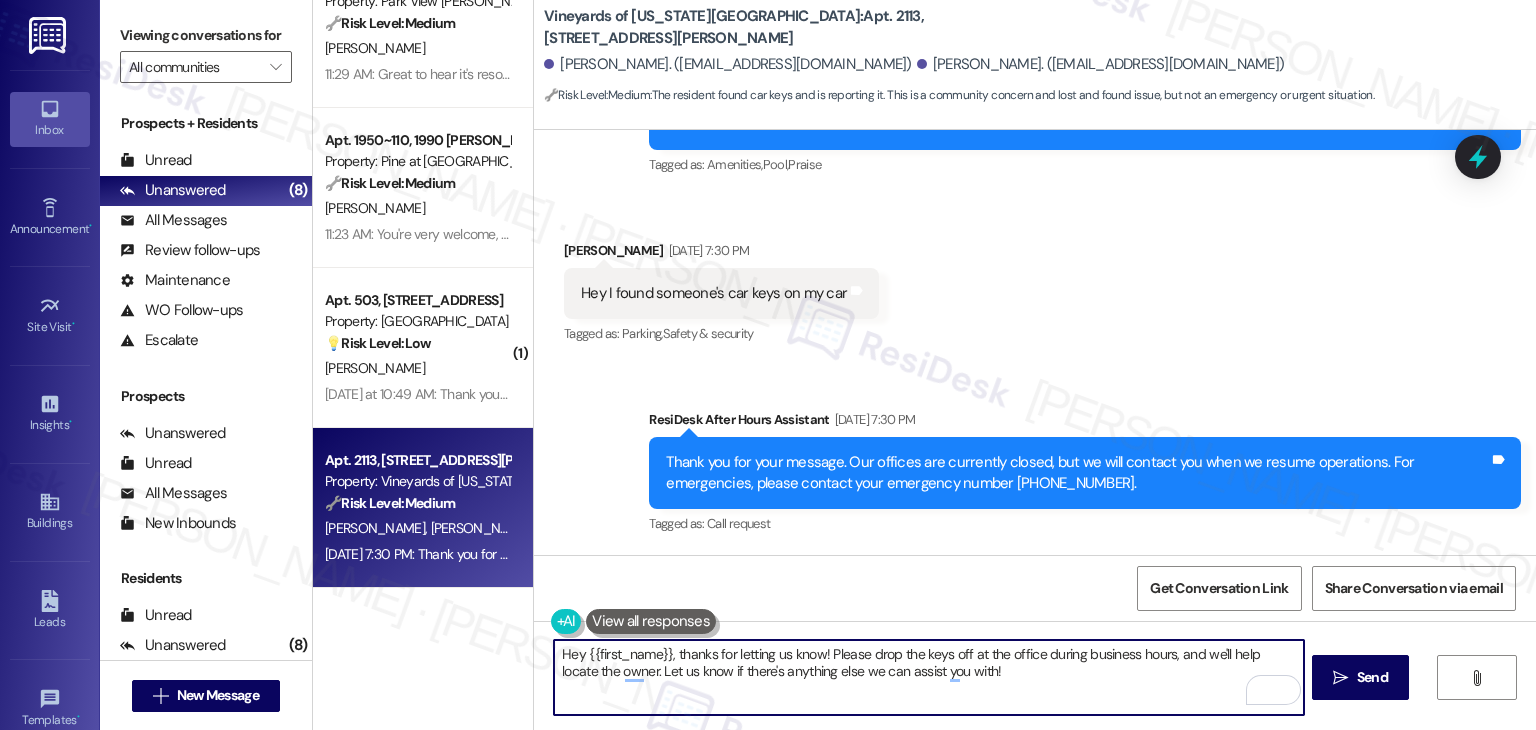 click on "Hey {{first_name}}, thanks for letting us know! Please drop the keys off at the office during business hours, and we'll help locate the owner. Let us know if there's anything else we can assist you with!" at bounding box center (928, 677) 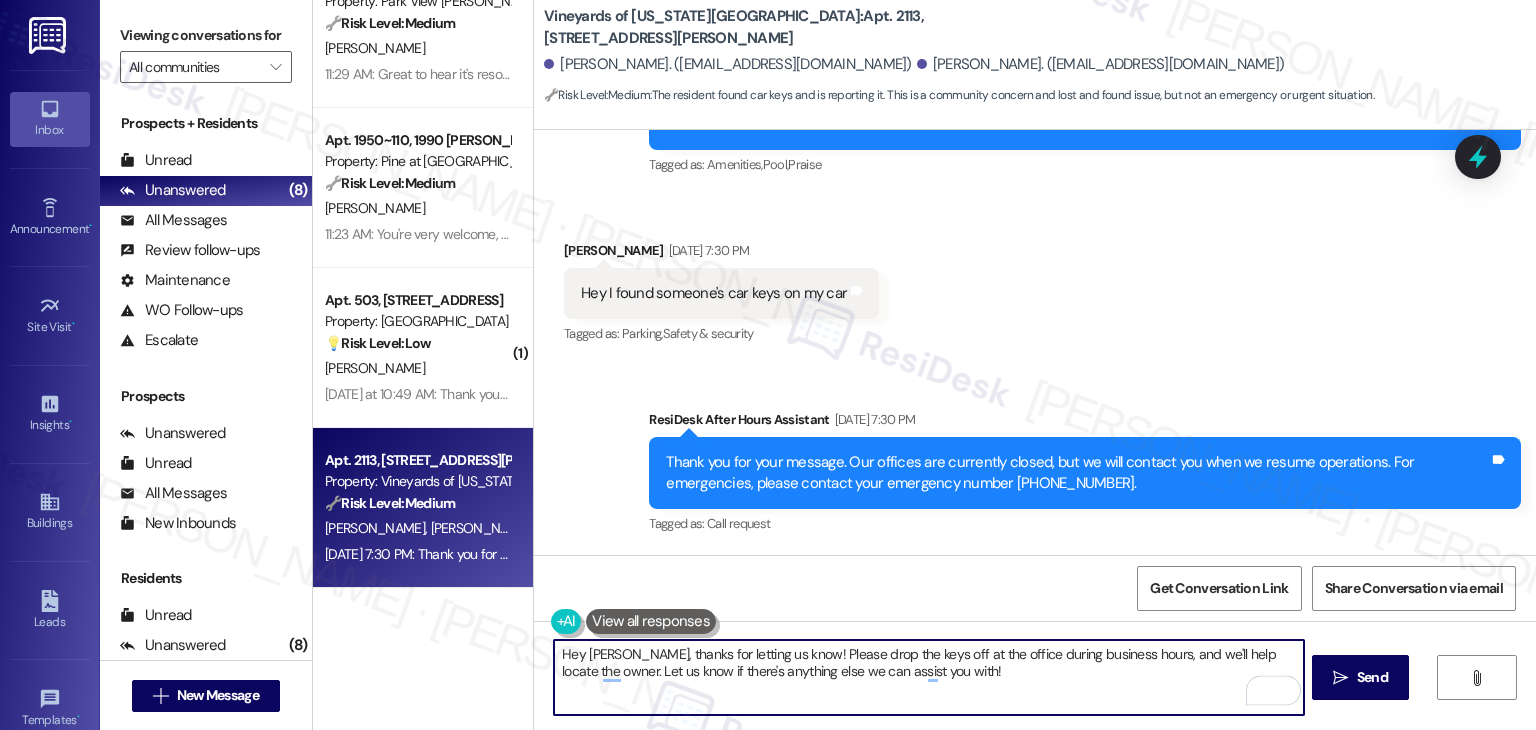 click on "Hey [PERSON_NAME], thanks for letting us know! Please drop the keys off at the office during business hours, and we'll help locate the owner. Let us know if there's anything else we can assist you with!" at bounding box center (928, 677) 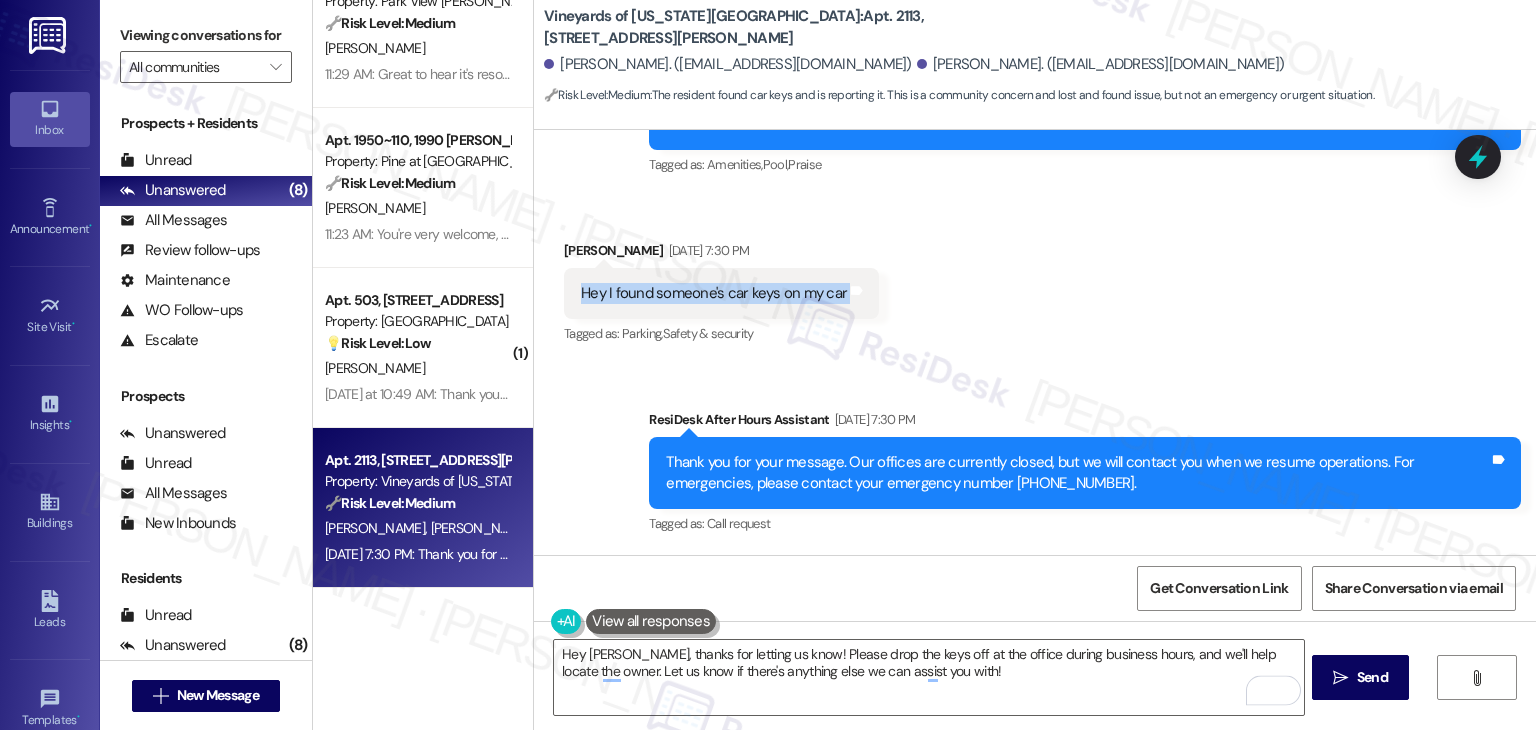 click on "Hey I found someone's car keys on my car" at bounding box center (714, 293) 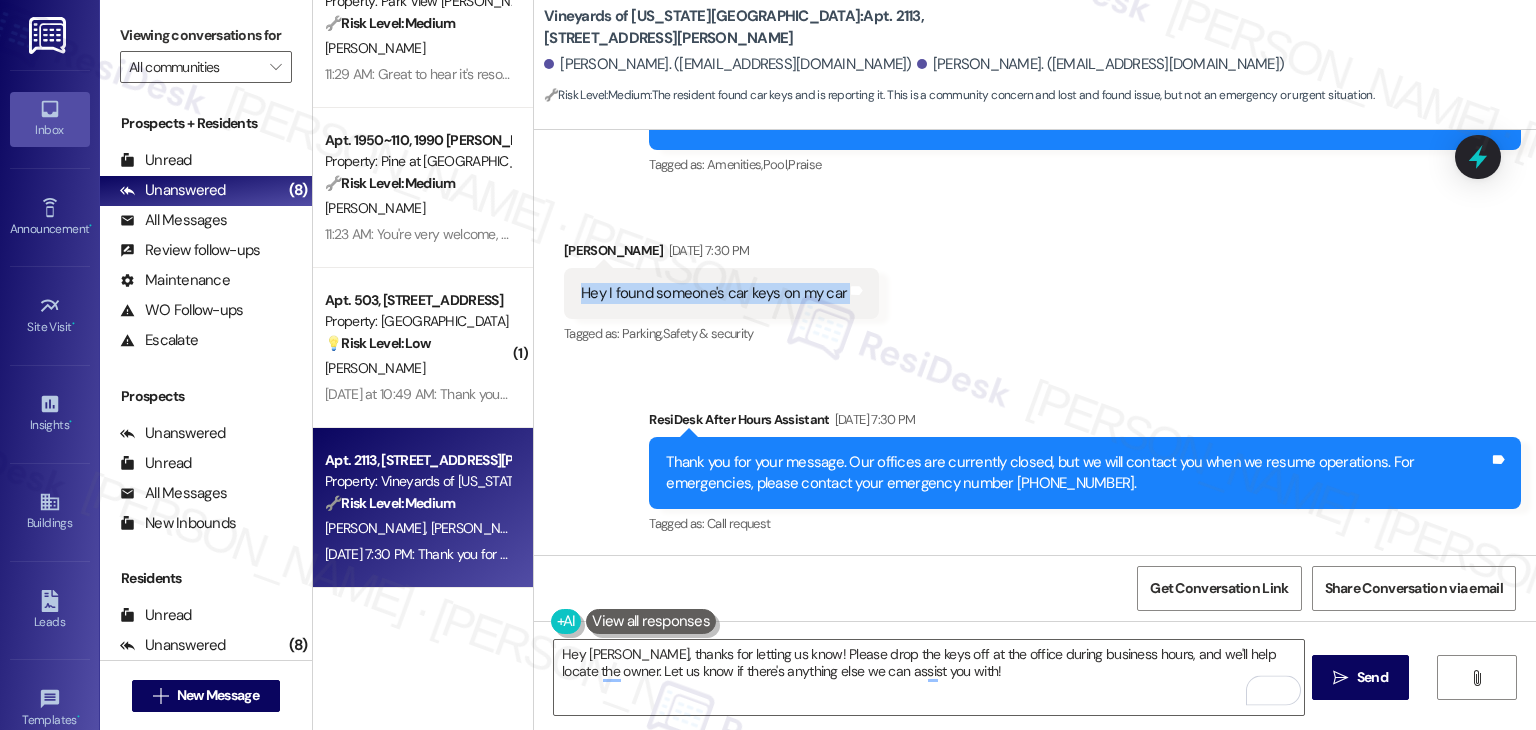 copy on "Hey I found someone's car keys on my car Tags and notes" 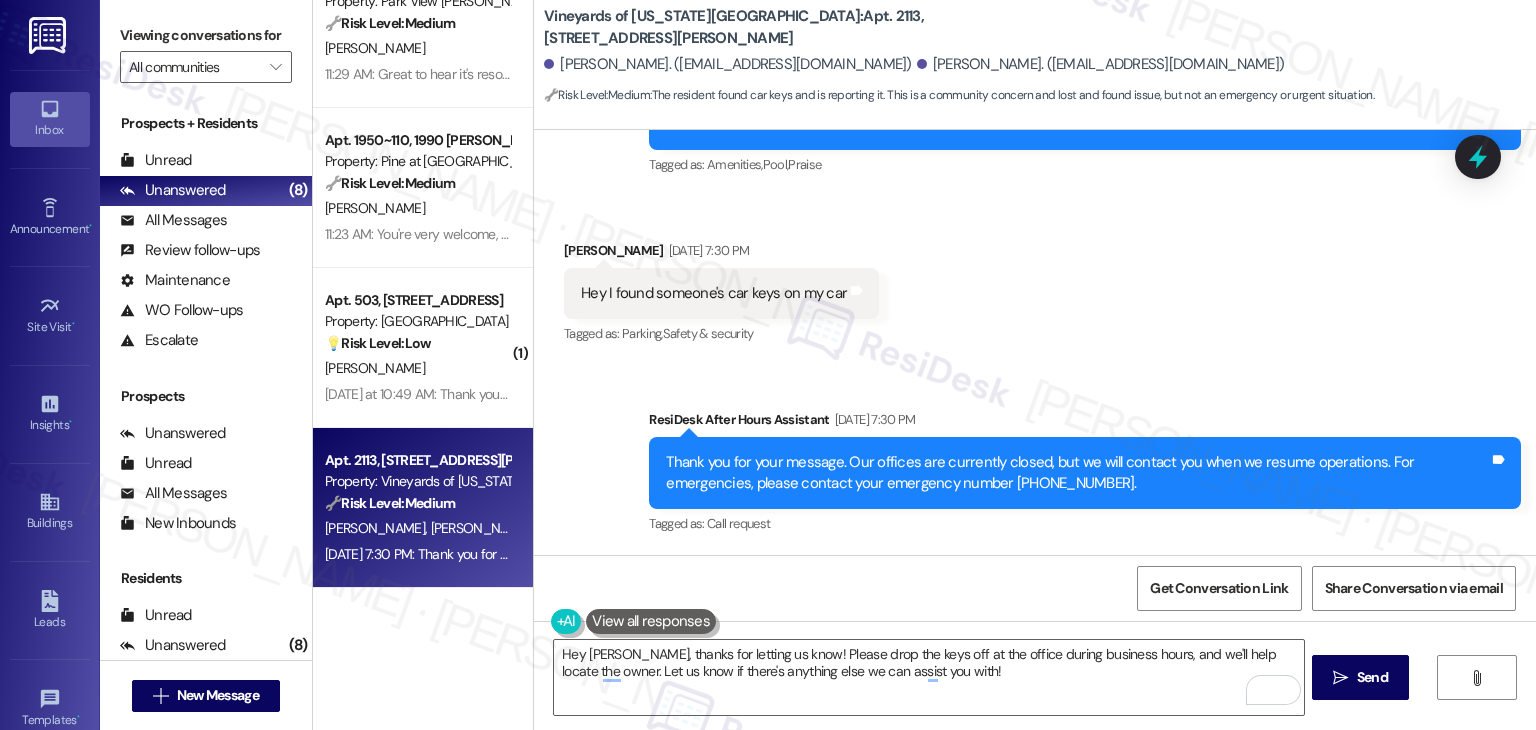 click on "Get Conversation Link Share Conversation via email" at bounding box center [1035, 588] 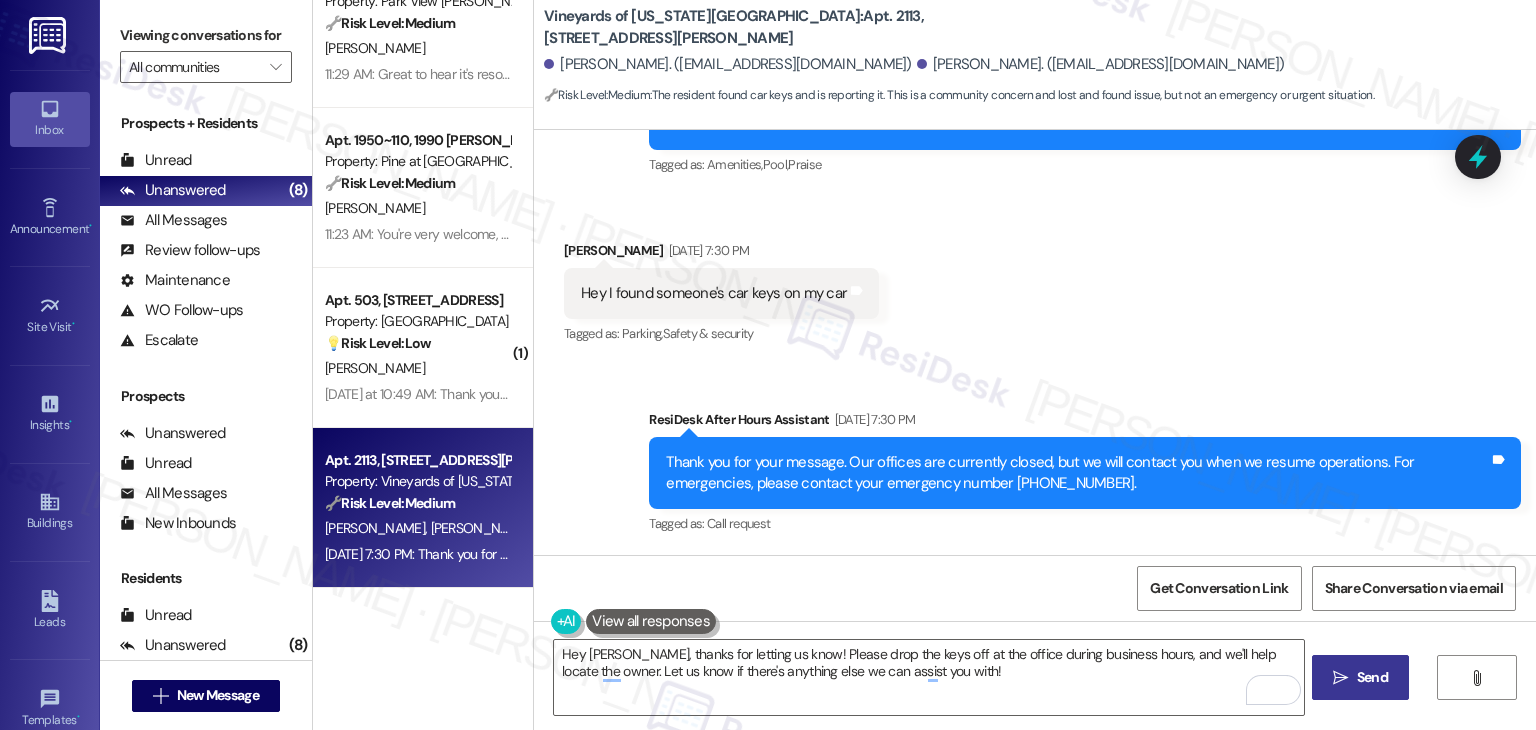 click on "Send" at bounding box center [1372, 677] 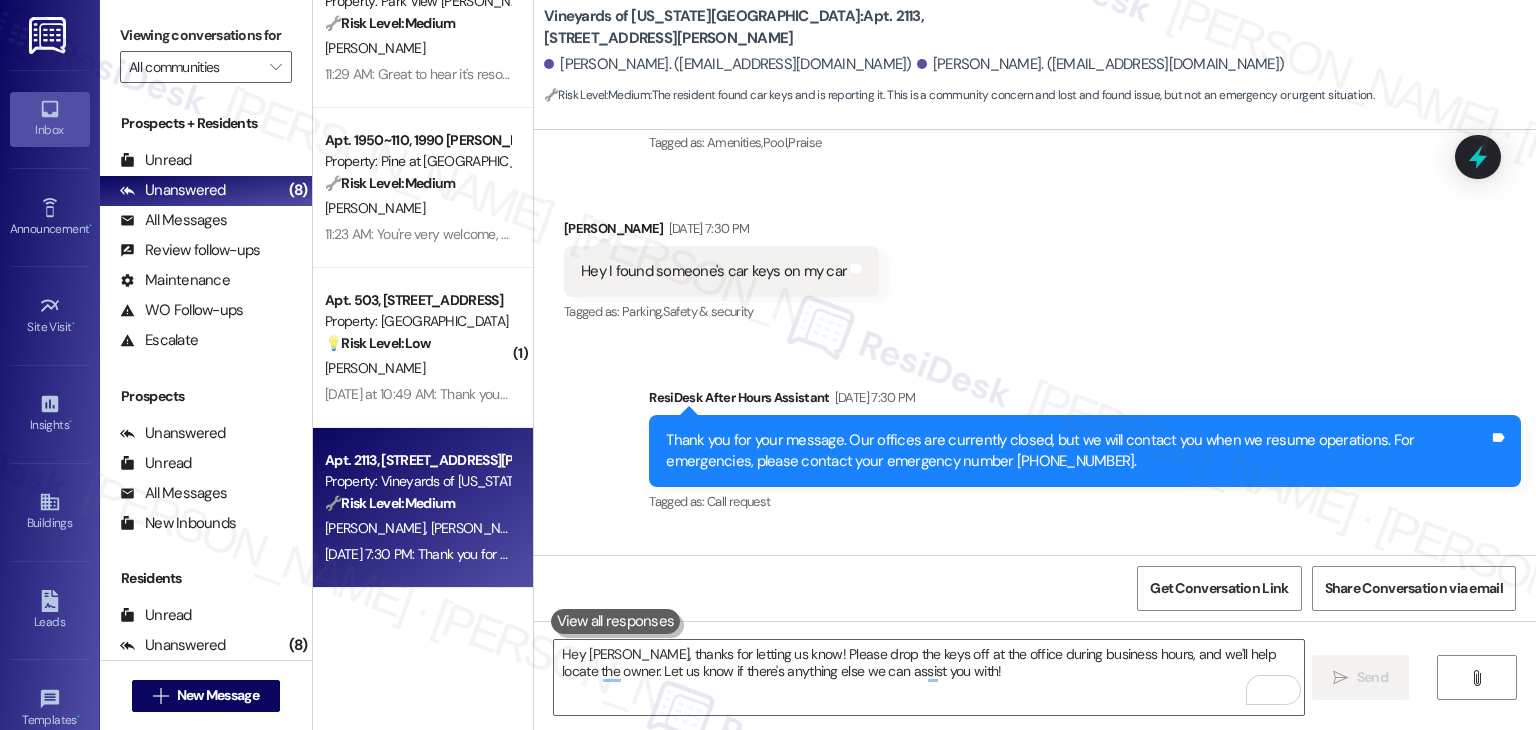 type 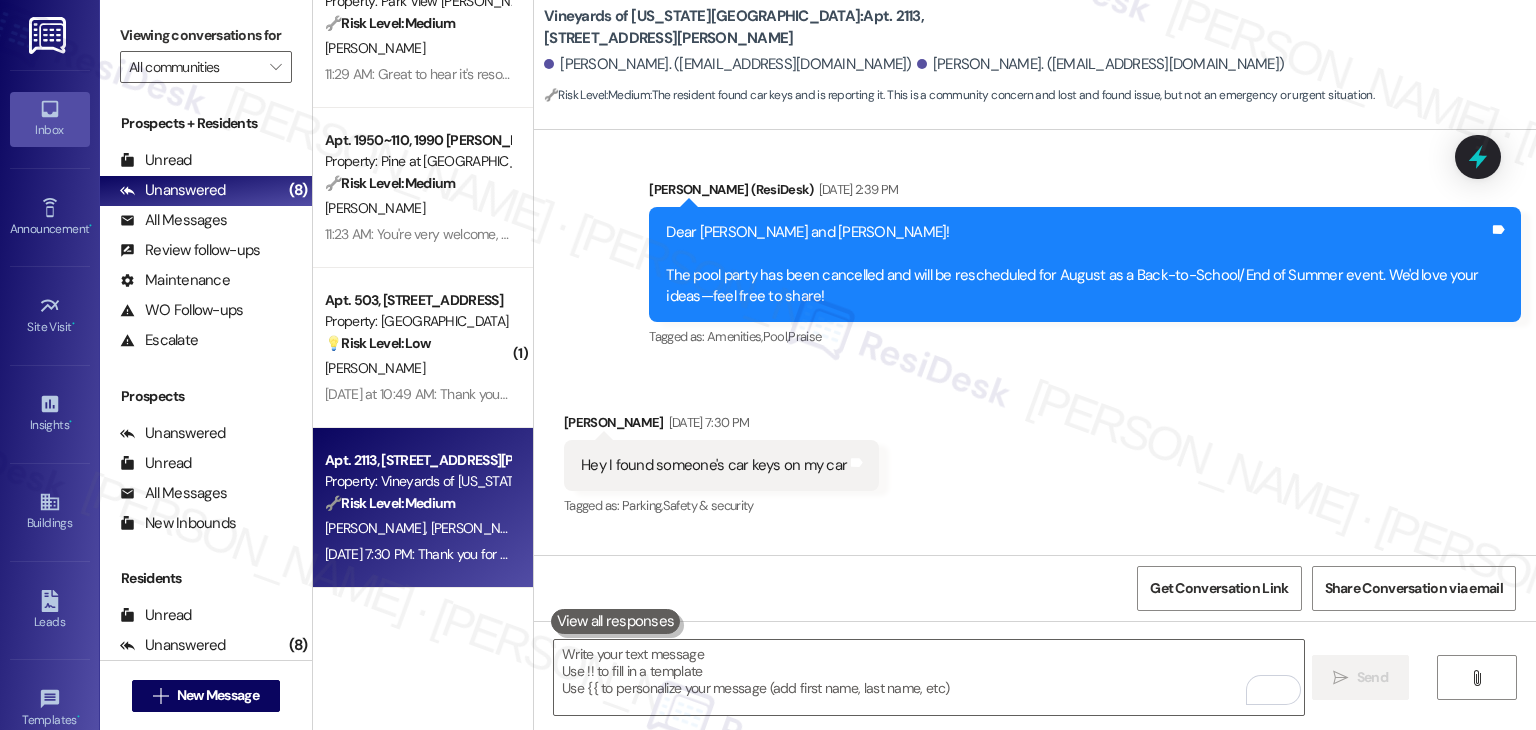 scroll, scrollTop: 3016, scrollLeft: 0, axis: vertical 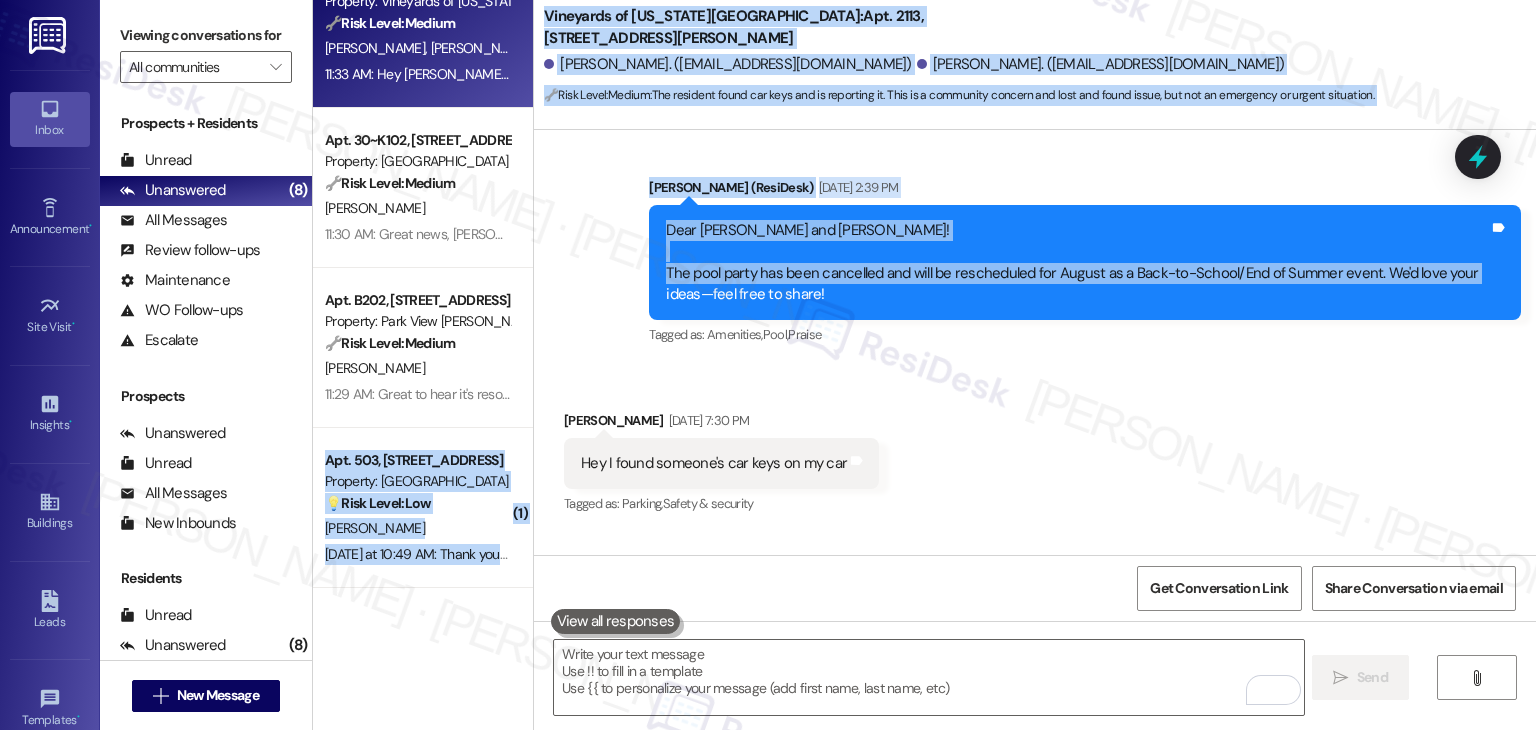 drag, startPoint x: 512, startPoint y: 406, endPoint x: 522, endPoint y: 330, distance: 76.655075 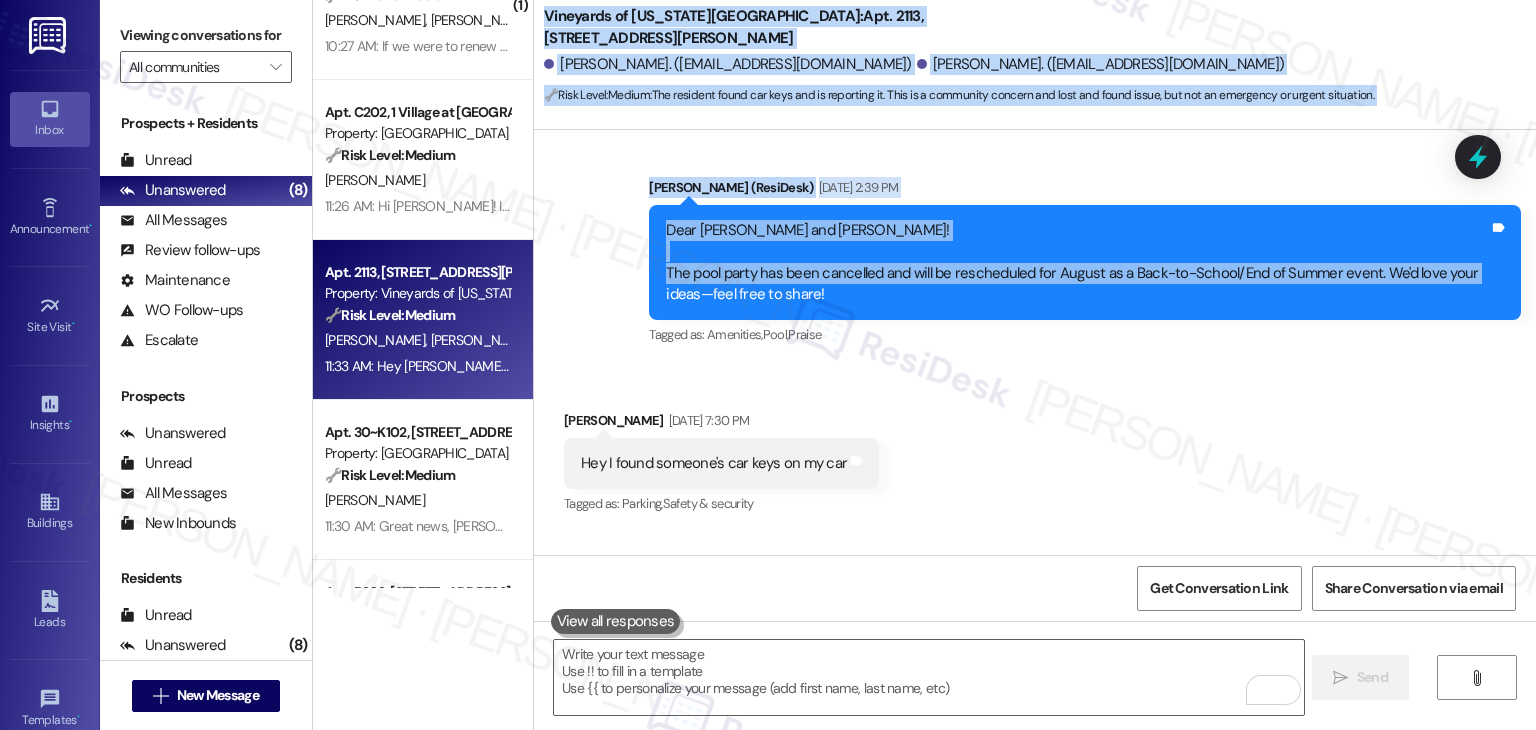 scroll, scrollTop: 0, scrollLeft: 0, axis: both 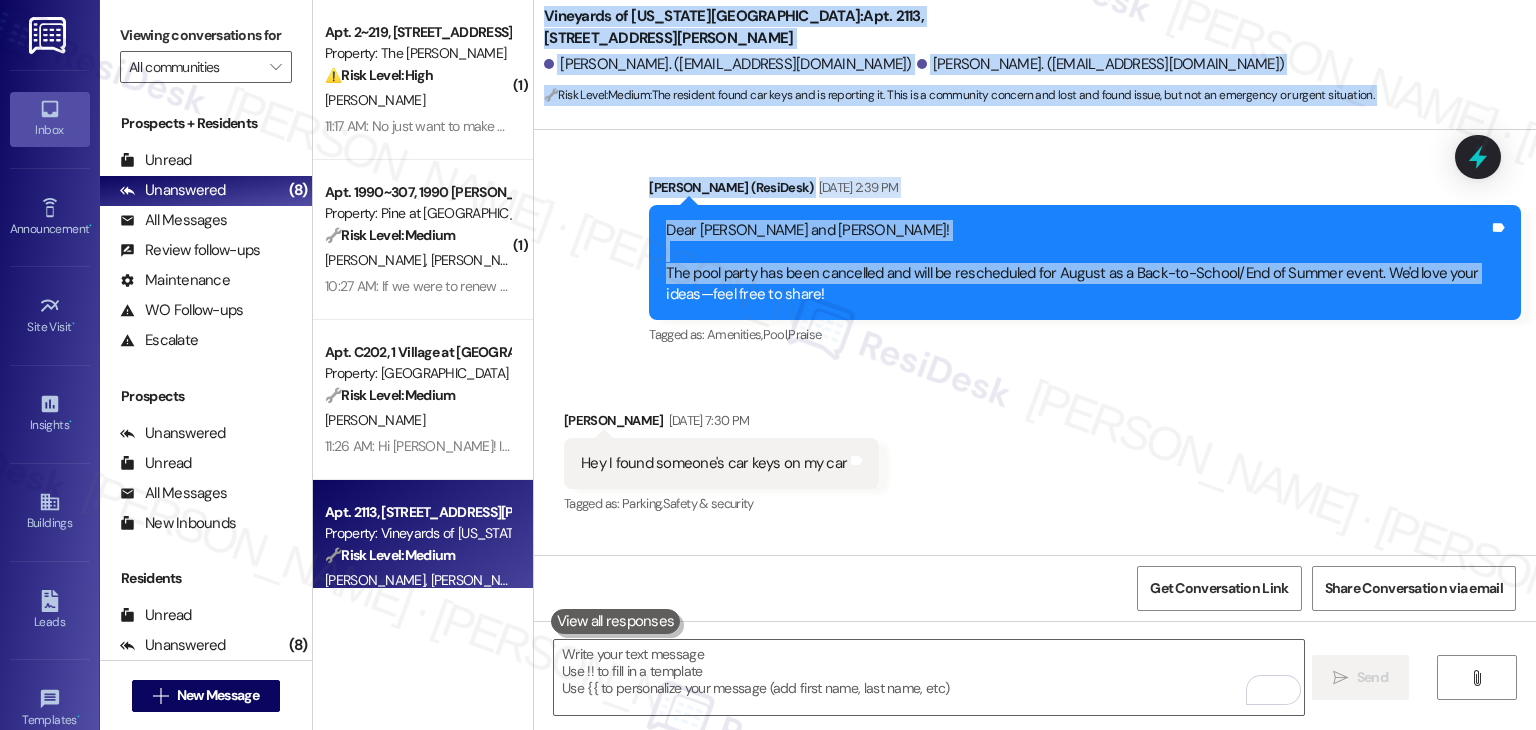 click on "Announcement, sent via SMS Dottie  (ResiDesk) Jun 27, 2025 at 12:28 PM Hi Samantha and Zachery!
The office is closing today at 11 AM - Friday, June 27th. Vineyards Bingo cards are available in front of the office door for National Bingo Day! The pool and hot tub are open—please follow all rules. Happy Summer! And great news—our office is now open on Saturdays again! Warm Wishes! Tags and notes Tagged as:   Amenities ,  Click to highlight conversations about Amenities Pool ,  Click to highlight conversations about Pool Praise Click to highlight conversations about Praise Sent via SMS 12:34 PM Dottie  (ResiDesk) Jun 27, 2025 at 12:34 PM Hi Samantha! I’m not totally sure about that—if the package center is located inside the office, it may be affected by the early closure. If it’s a separate area, you should still be able to access it. You’re welcome to check if it’s open, and I appreciate your patience in the meantime! Tags and notes Tagged as:   Packages/delivery ,  Access Dottie  (ResiDesk)" at bounding box center (1035, 40) 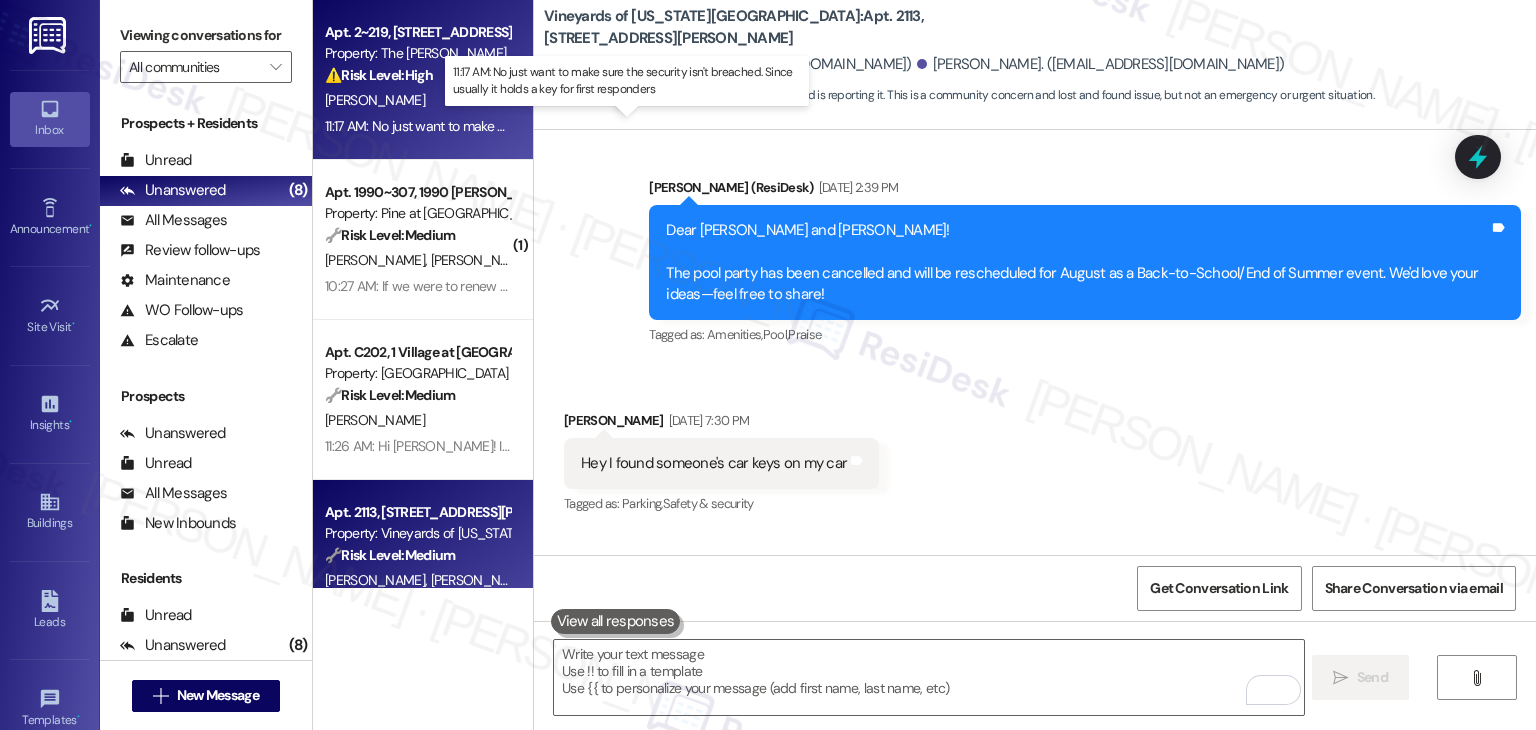 click on "11:17 AM: No just want to make sure the security isn't breached. Since usually it holds a key for first responders  11:17 AM: No just want to make sure the security isn't breached. Since usually it holds a key for first responders" at bounding box center (638, 126) 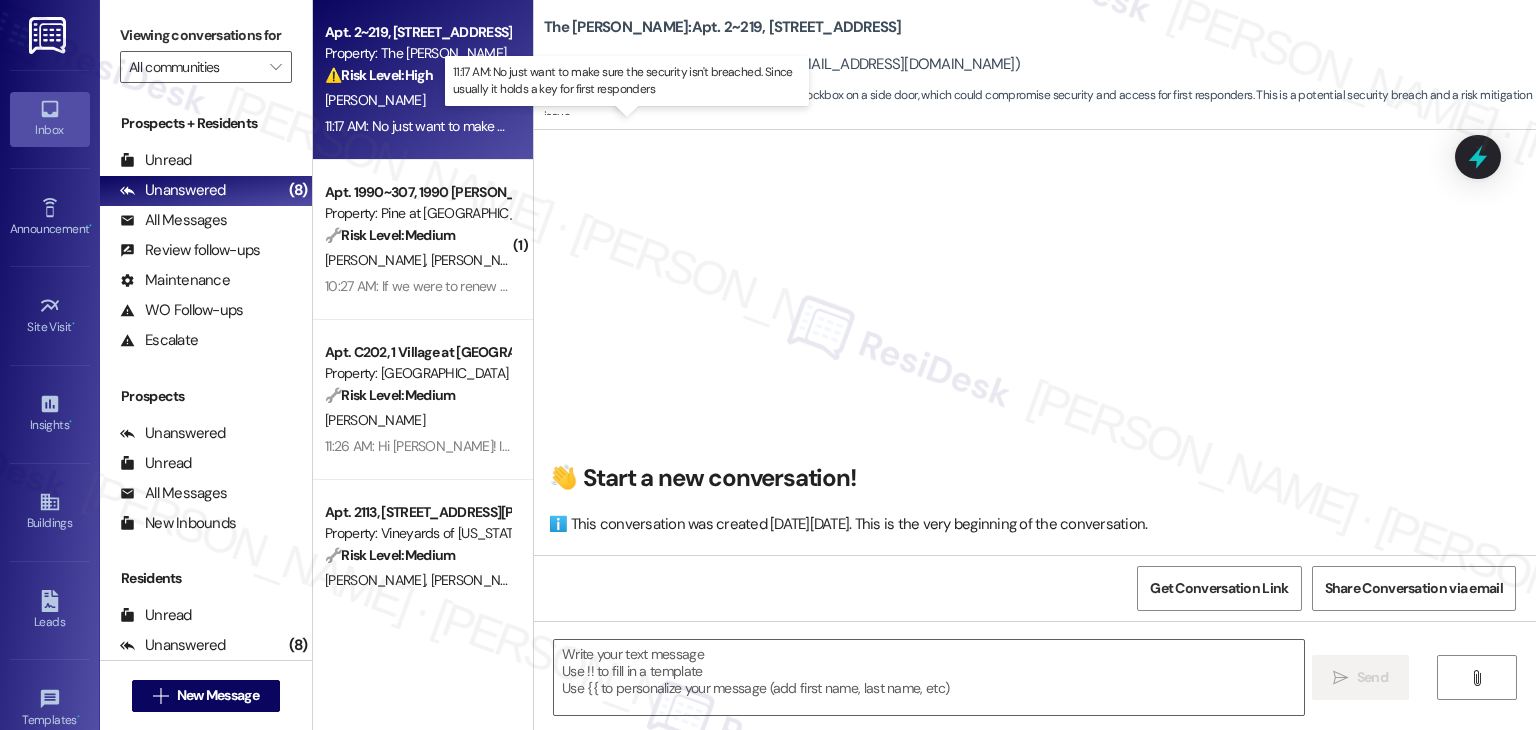 click on "The Hayes:  Apt. 2~219, 2271 Clinton St       Brent Vandermeyden. (brent.bcv@gmail.com)   ⚠️  Risk Level:  High :  The resident is reporting a broken lockbox on a side door, which could compromise security and access for first responders. This is a potential security breach and a risk mitigation issue." at bounding box center (1040, 60) 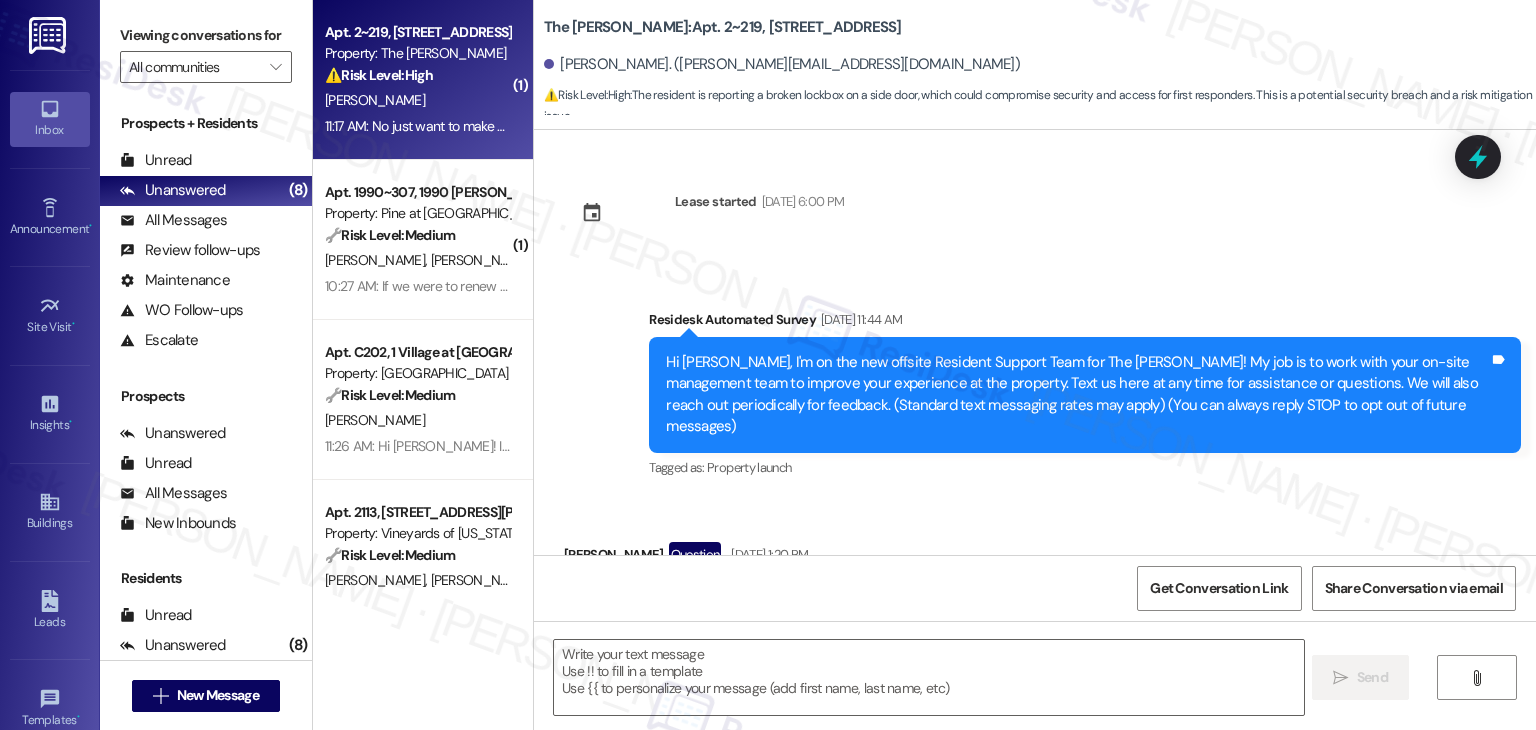 scroll, scrollTop: 20048, scrollLeft: 0, axis: vertical 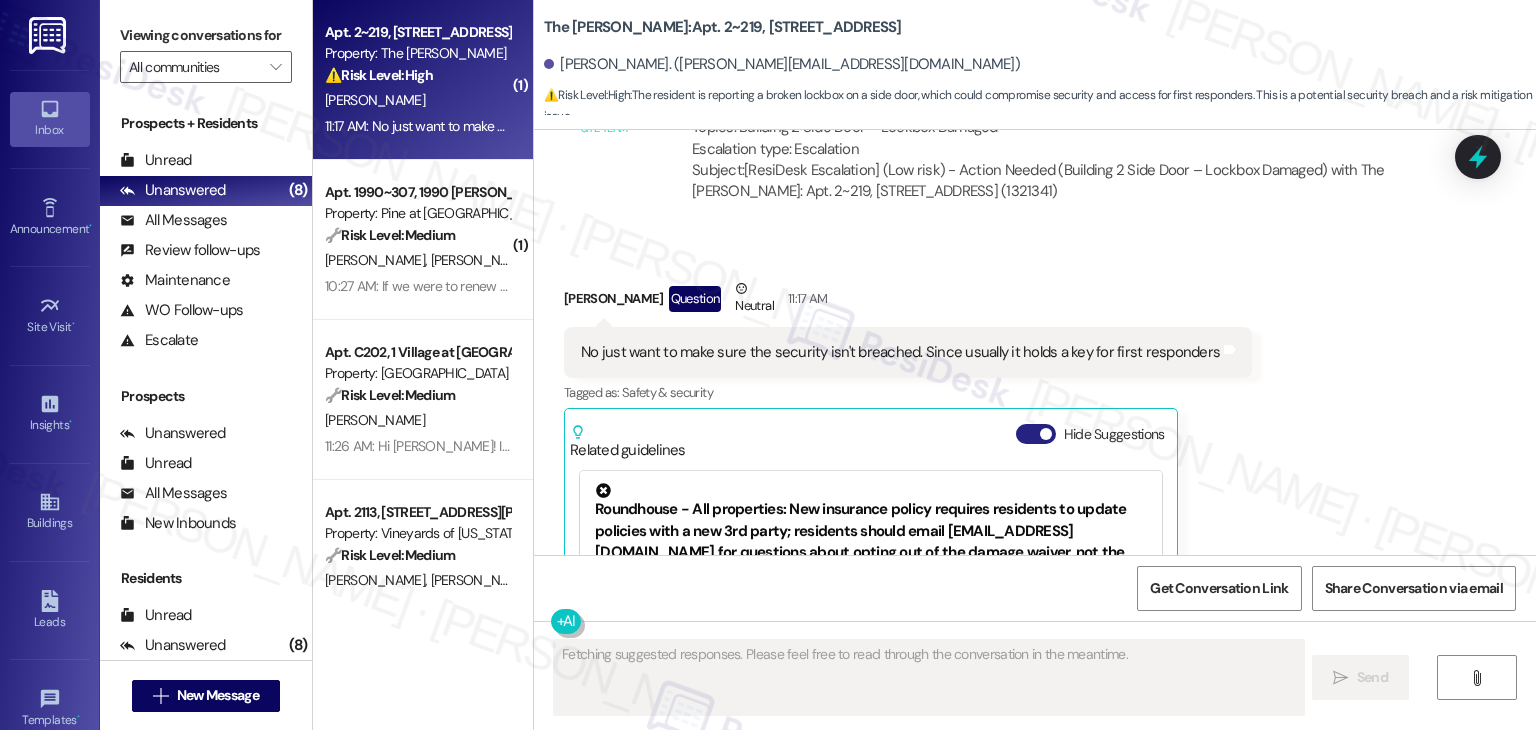 click on "Hide Suggestions" at bounding box center [1036, 434] 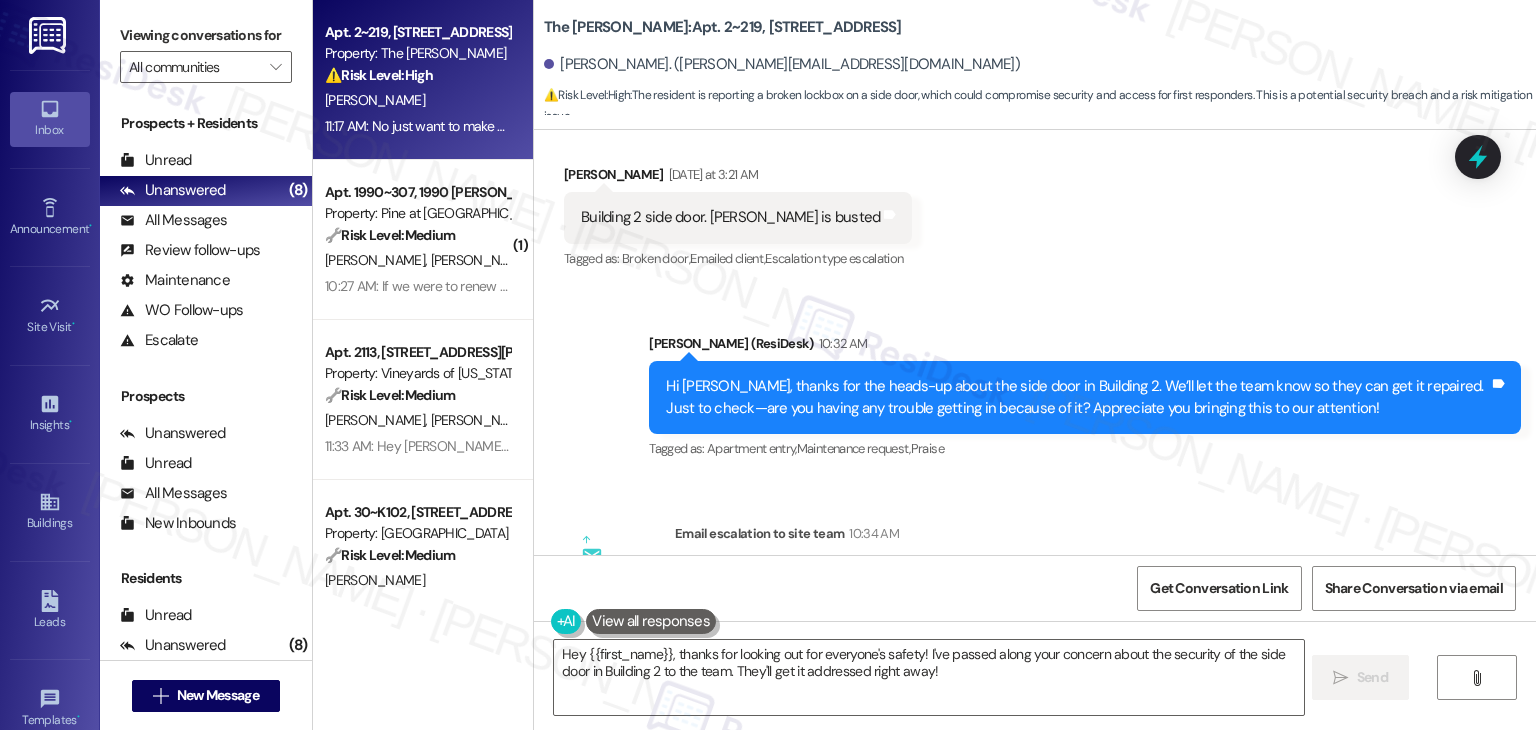 scroll, scrollTop: 19456, scrollLeft: 0, axis: vertical 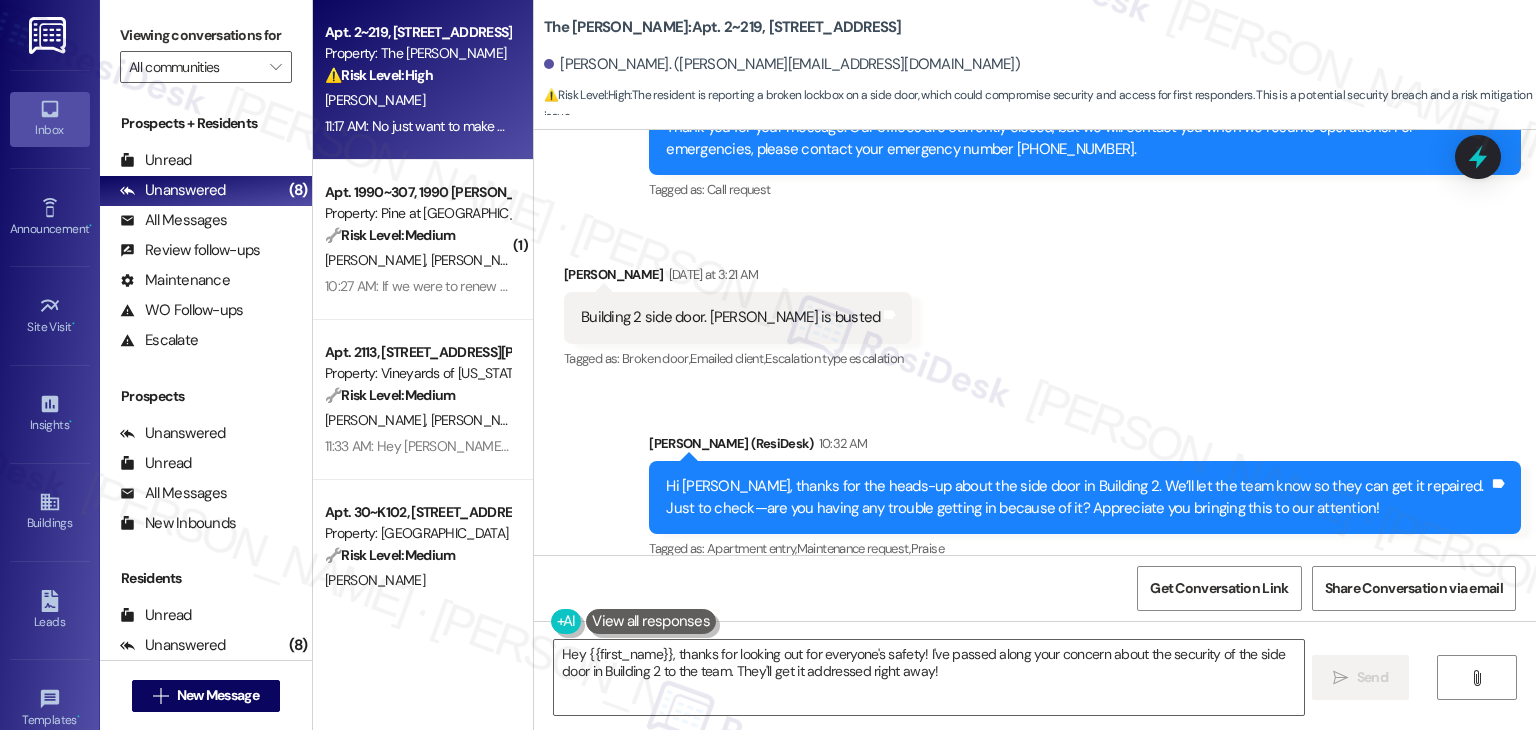 click on "Hi Brent, thanks for the heads-up about the side door in Building 2. We’ll let the team know so they can get it repaired. Just to check—are you having any trouble getting in because of it? Appreciate you bringing this to our attention!" at bounding box center (1077, 497) 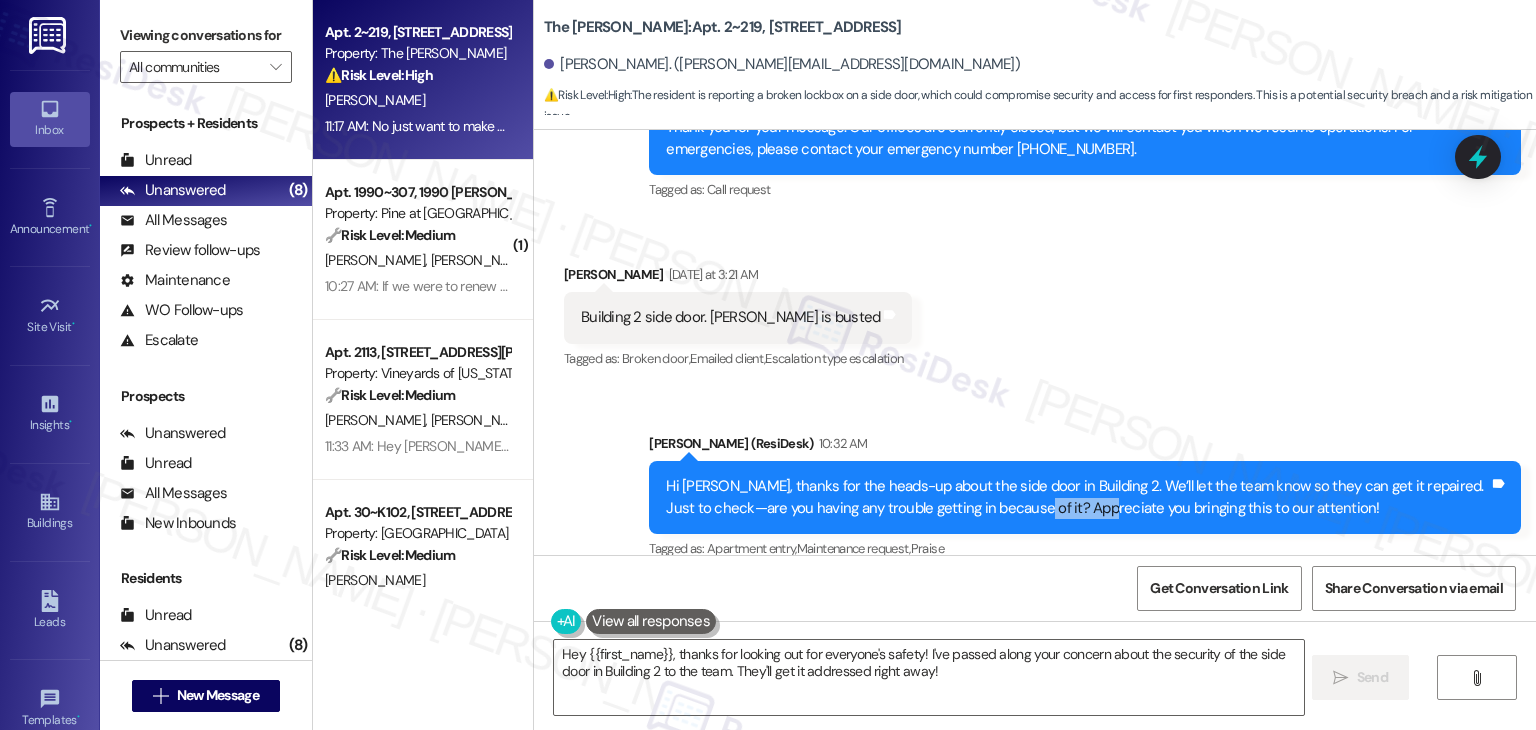 click on "Hi Brent, thanks for the heads-up about the side door in Building 2. We’ll let the team know so they can get it repaired. Just to check—are you having any trouble getting in because of it? Appreciate you bringing this to our attention!" at bounding box center (1077, 497) 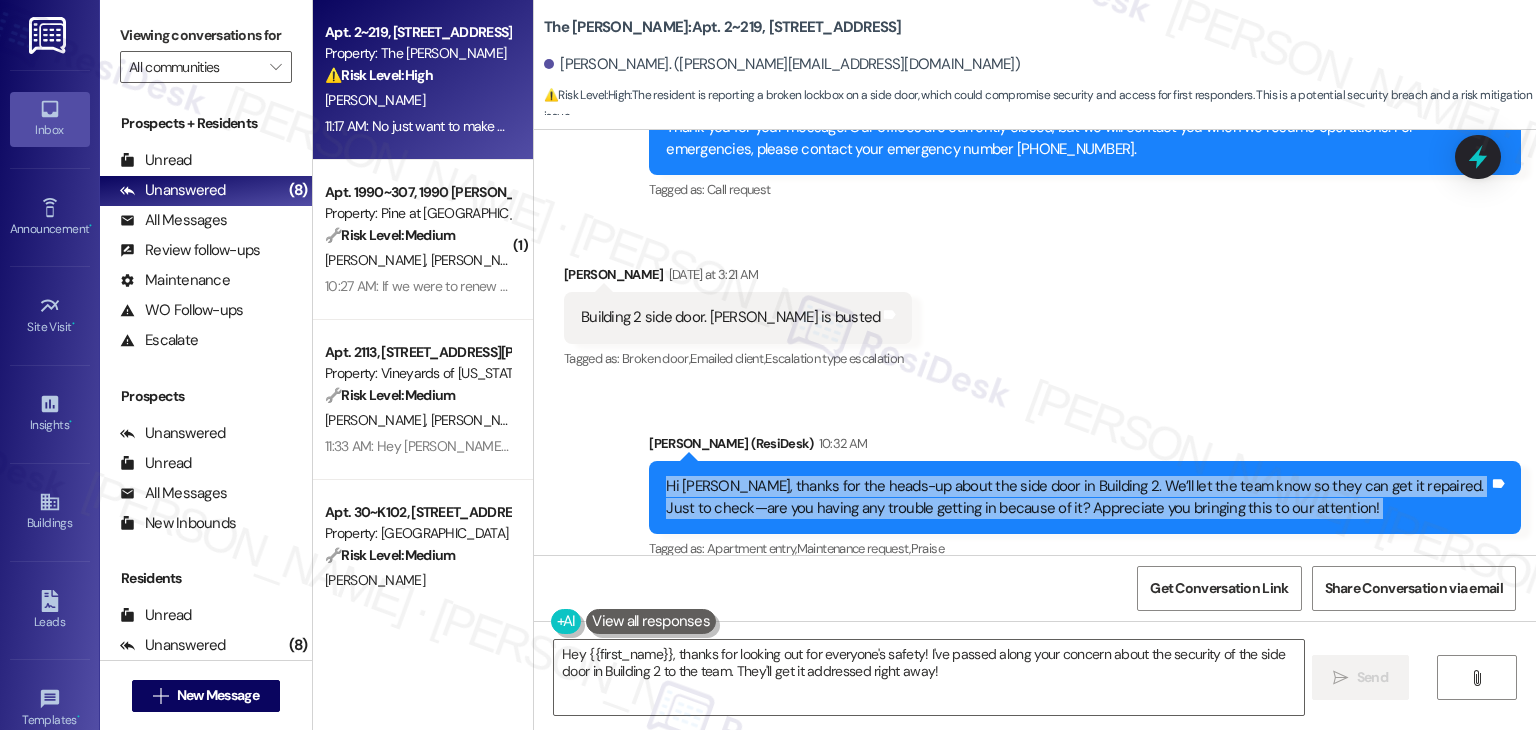 click on "Hi Brent, thanks for the heads-up about the side door in Building 2. We’ll let the team know so they can get it repaired. Just to check—are you having any trouble getting in because of it? Appreciate you bringing this to our attention!" at bounding box center (1077, 497) 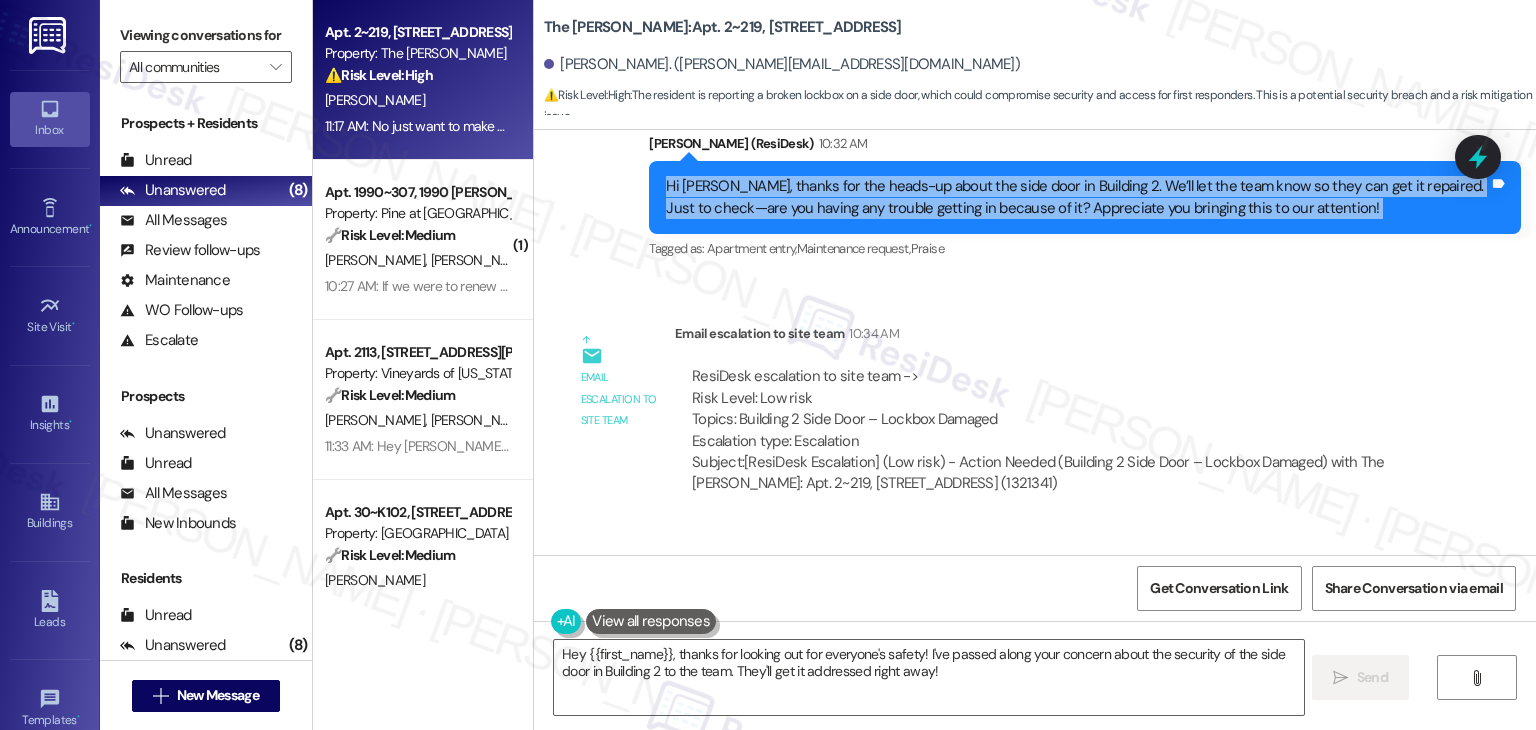 click on "No just want to make sure the security isn't breached. Since usually it holds a key for first responders  Tags and notes" at bounding box center (908, 644) 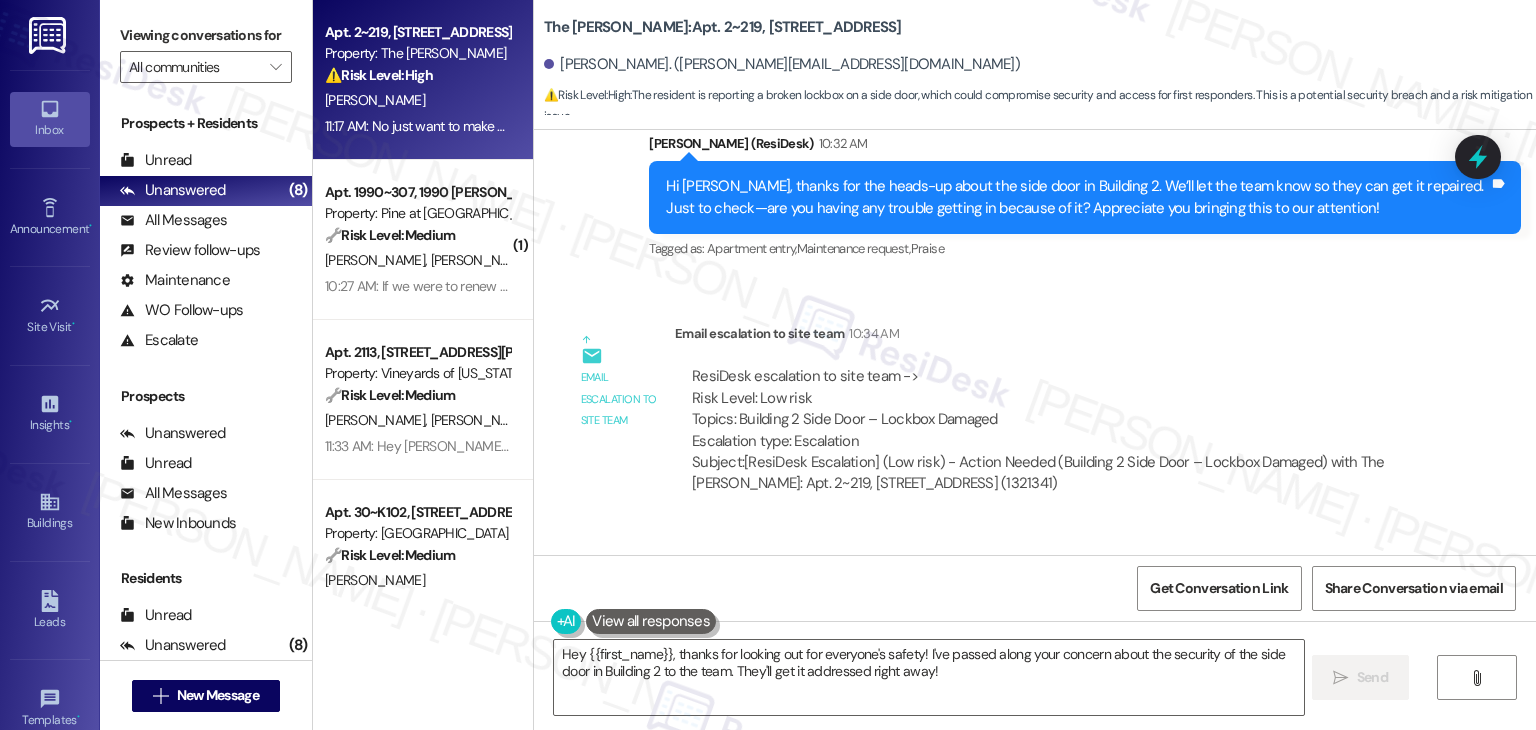 copy on "No just want to make sure the security isn't breached. Since usually it holds a key for first responders  Tags and notes" 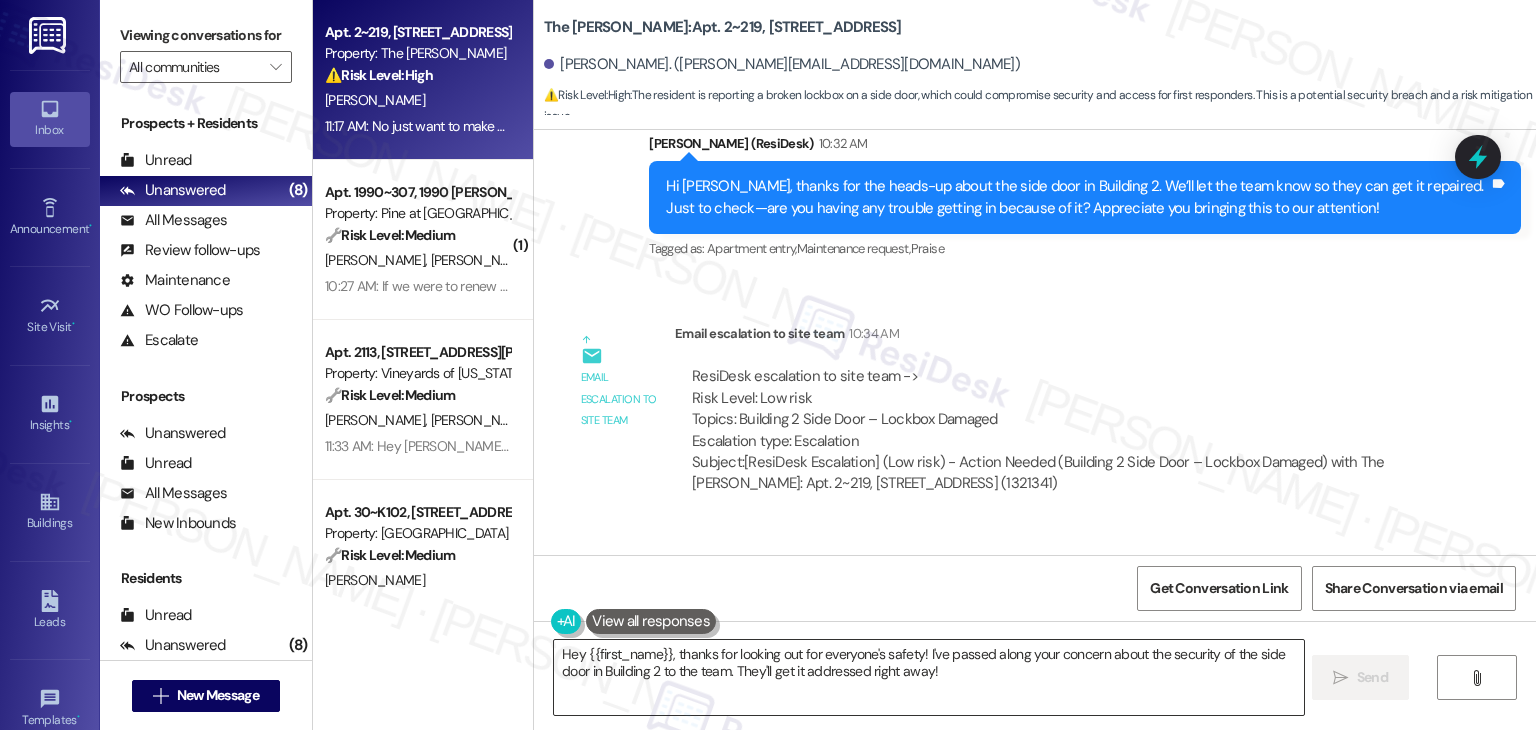 drag, startPoint x: 664, startPoint y: 661, endPoint x: 987, endPoint y: 652, distance: 323.12537 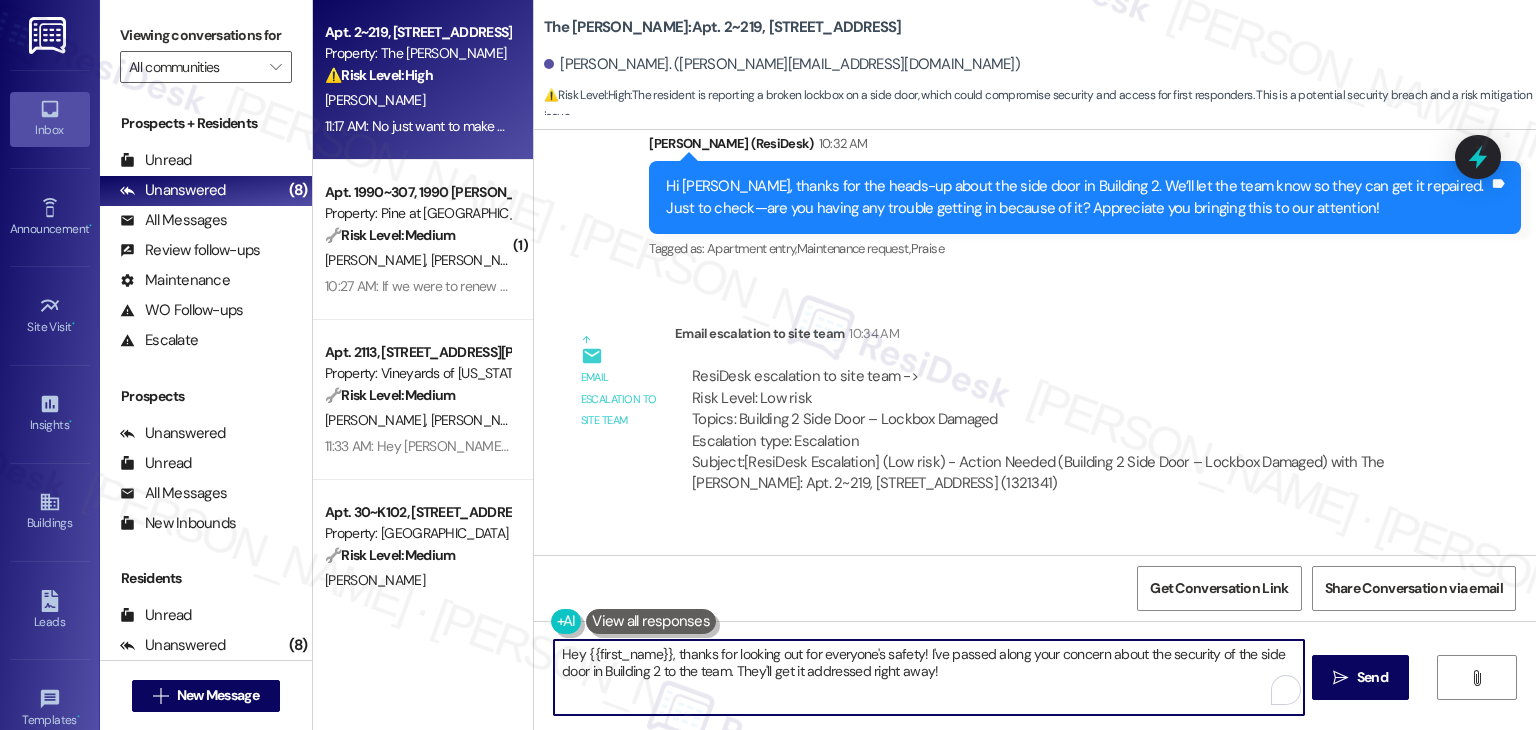 click on "Hey {{first_name}}, thanks for looking out for everyone's safety! I've passed along your concern about the security of the side door in Building 2 to the team. They'll get it addressed right away!" at bounding box center (928, 677) 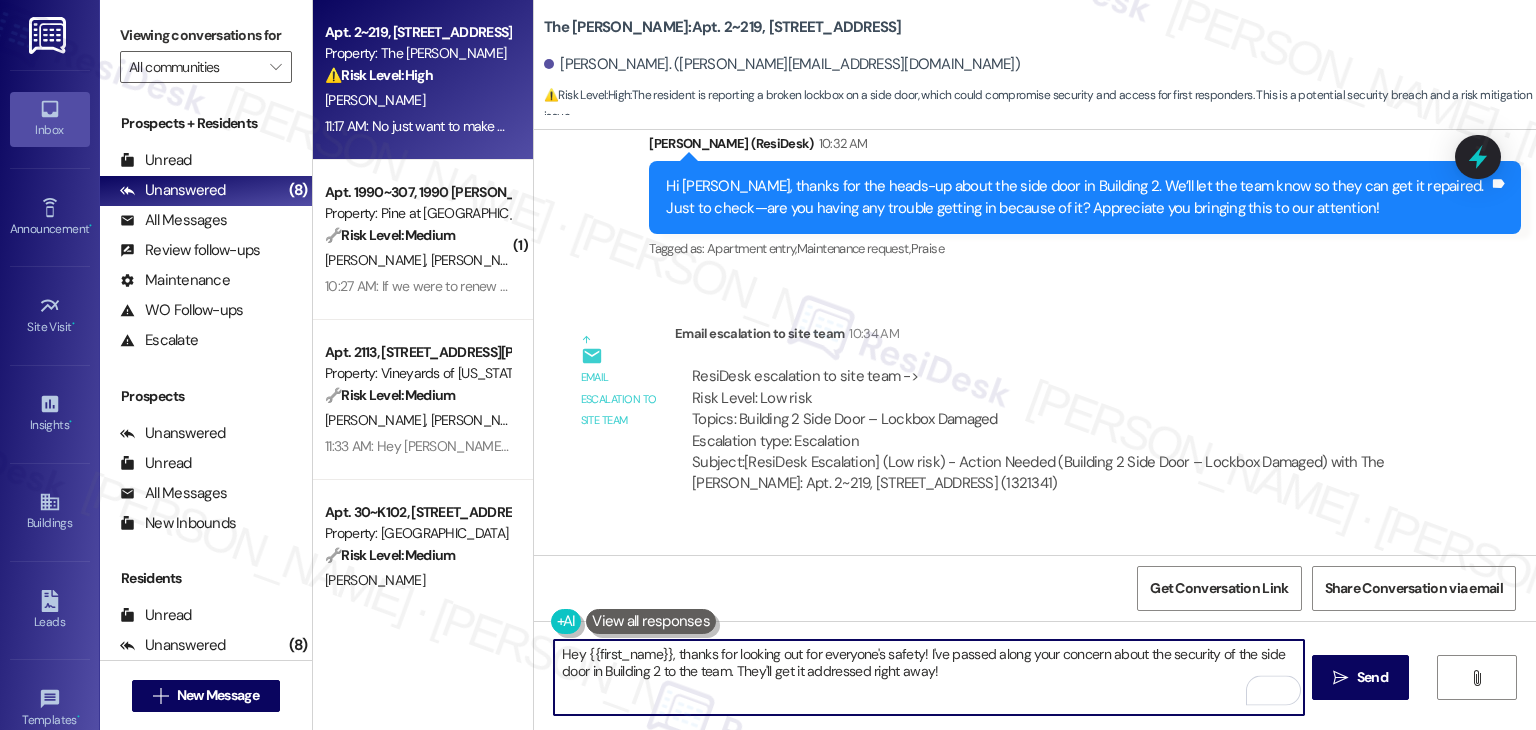 click on "Hey {{first_name}}, thanks for looking out for everyone's safety! I've passed along your concern about the security of the side door in Building 2 to the team. They'll get it addressed right away!" at bounding box center [928, 677] 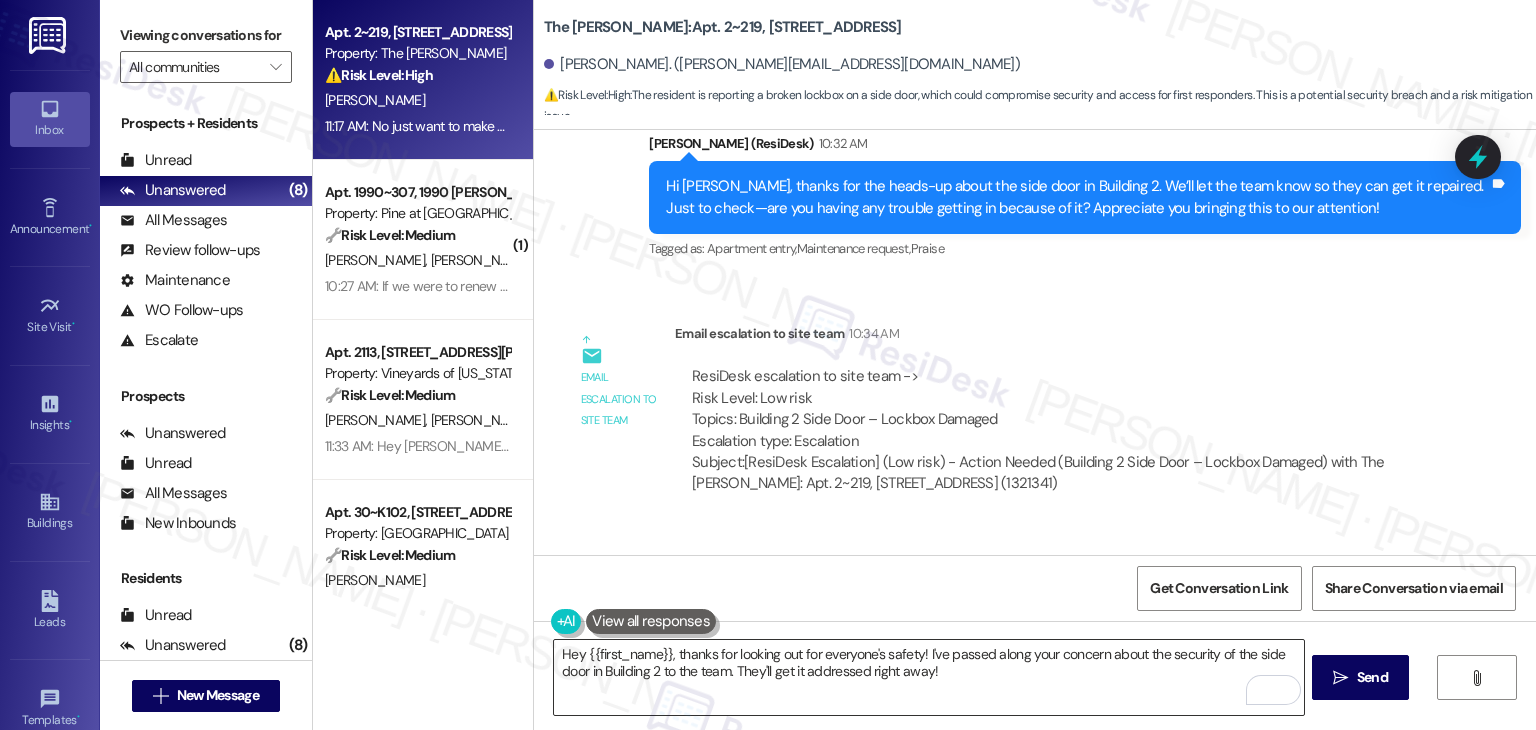 click on "Hey {{first_name}}, thanks for looking out for everyone's safety! I've passed along your concern about the security of the side door in Building 2 to the team. They'll get it addressed right away!" at bounding box center (928, 677) 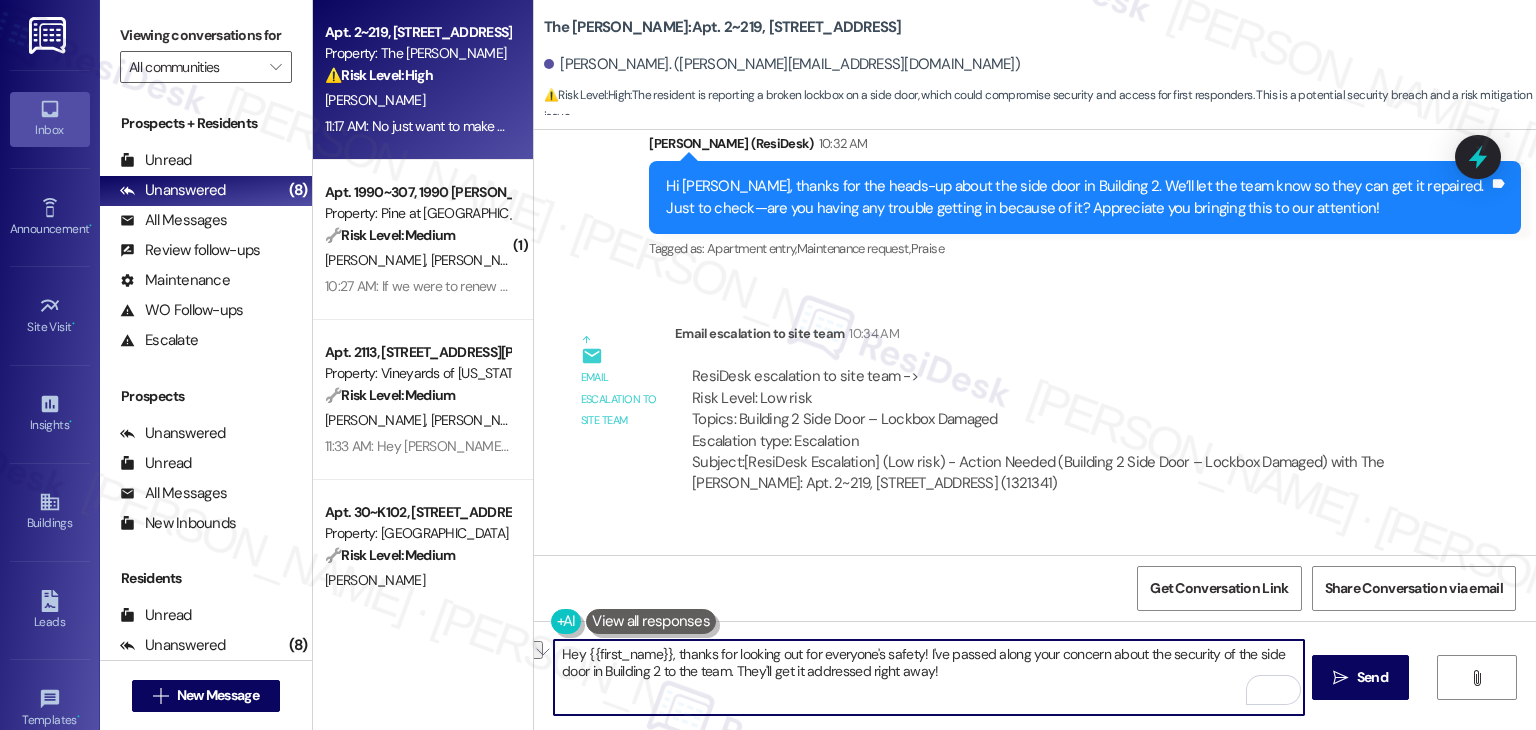 drag, startPoint x: 929, startPoint y: 670, endPoint x: 728, endPoint y: 673, distance: 201.02238 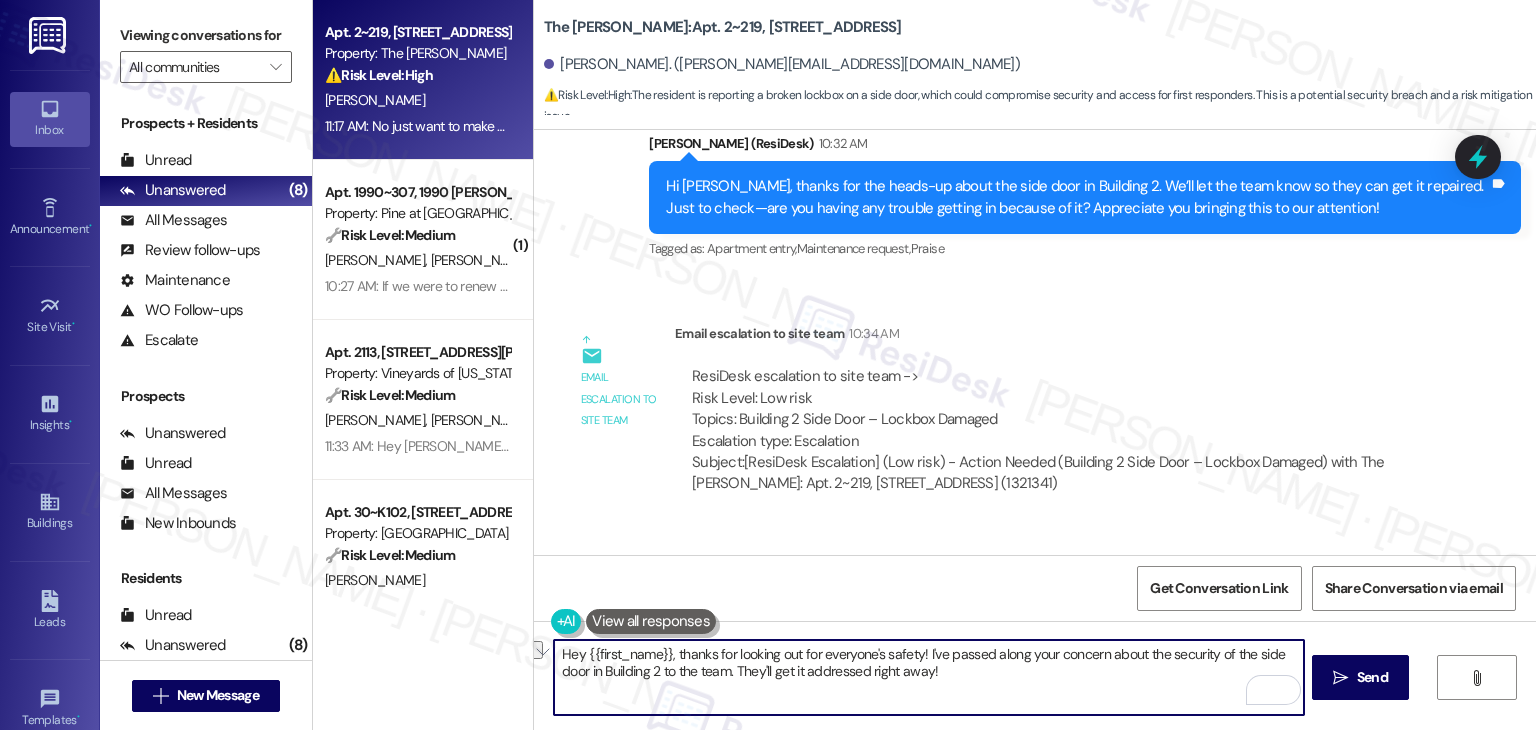 click on "Hey {{first_name}}, thanks for looking out for everyone's safety! I've passed along your concern about the security of the side door in Building 2 to the team. They'll get it addressed right away!" at bounding box center [928, 677] 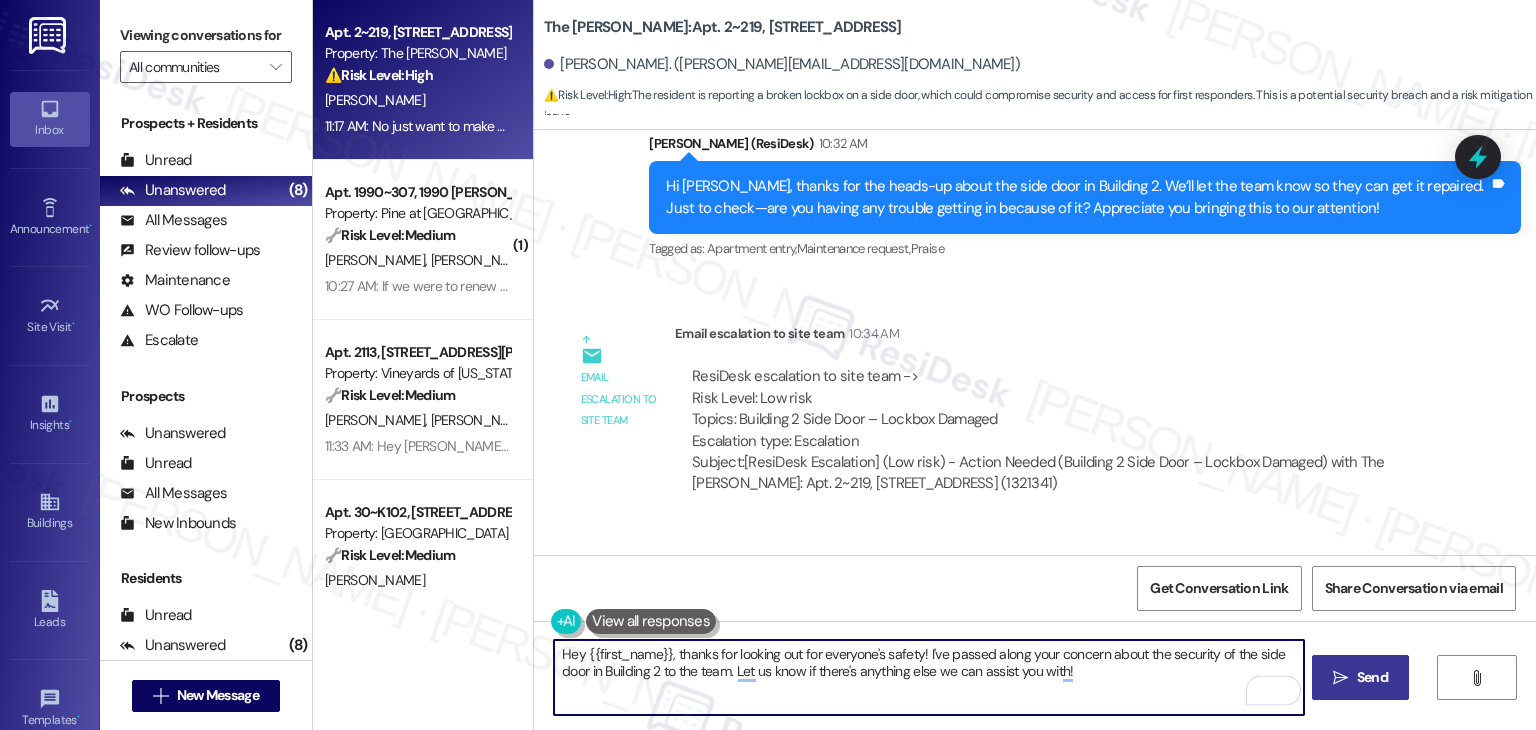 type on "Hey {{first_name}}, thanks for looking out for everyone's safety! I've passed along your concern about the security of the side door in Building 2 to the team. Let us know if there's anything else we can assist you with!" 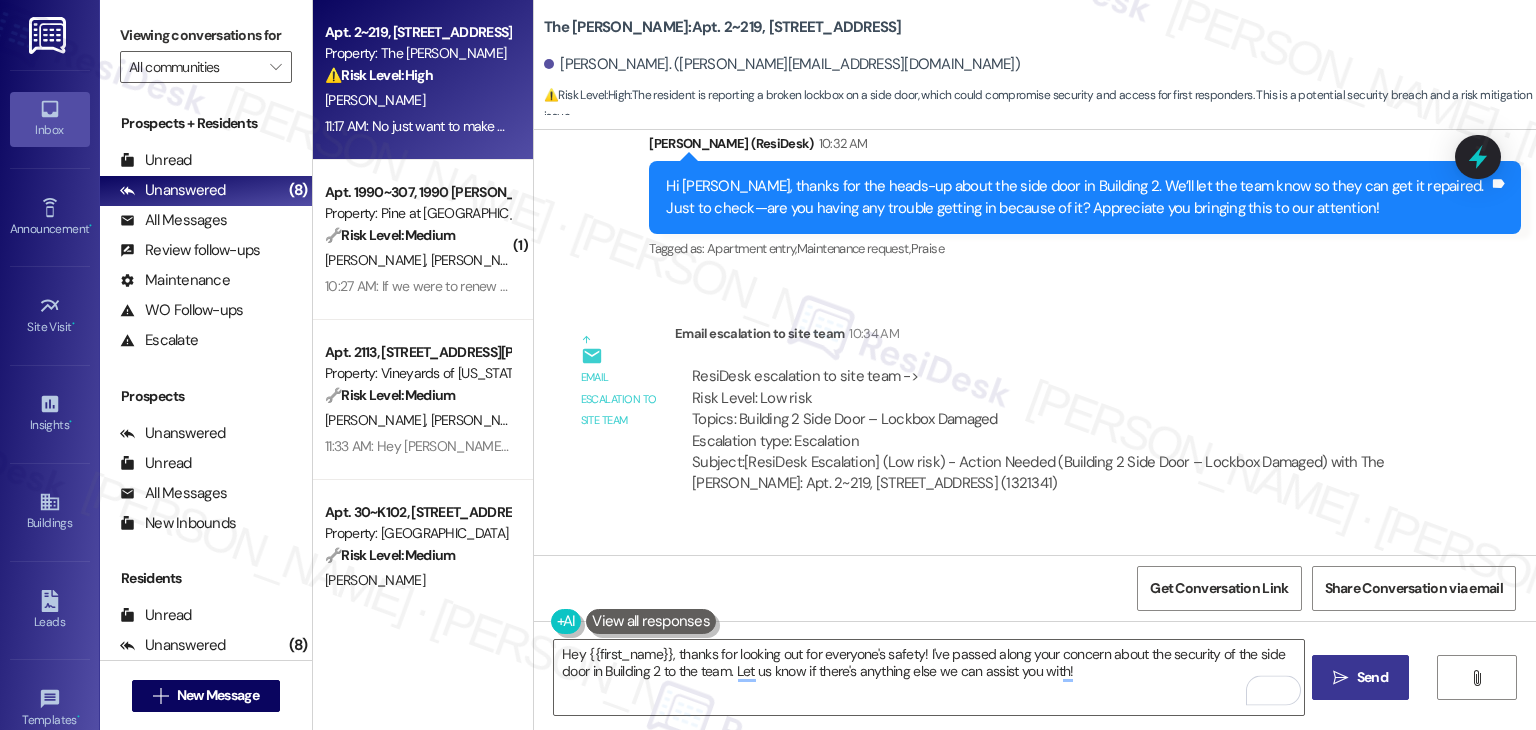 click on "Send" at bounding box center [1372, 677] 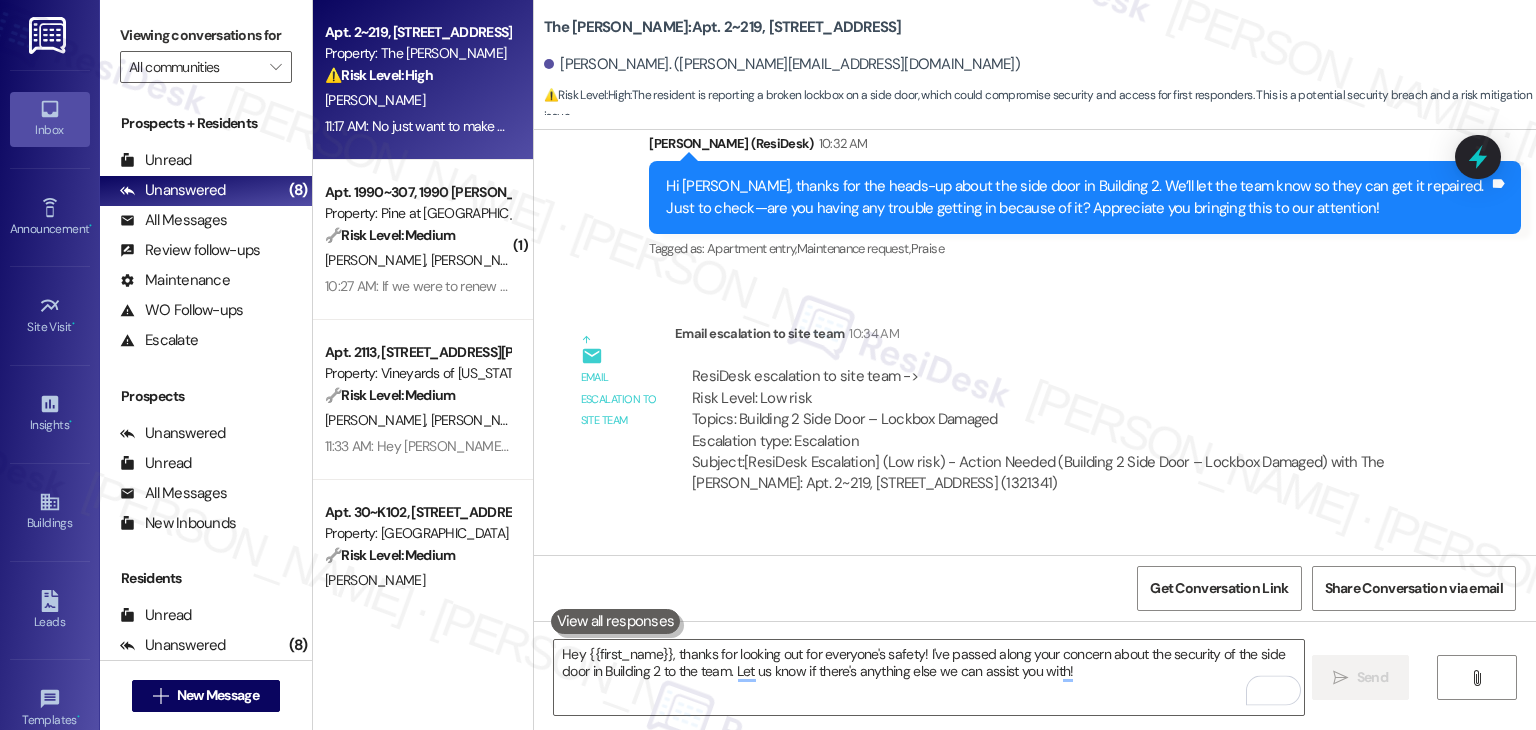 type 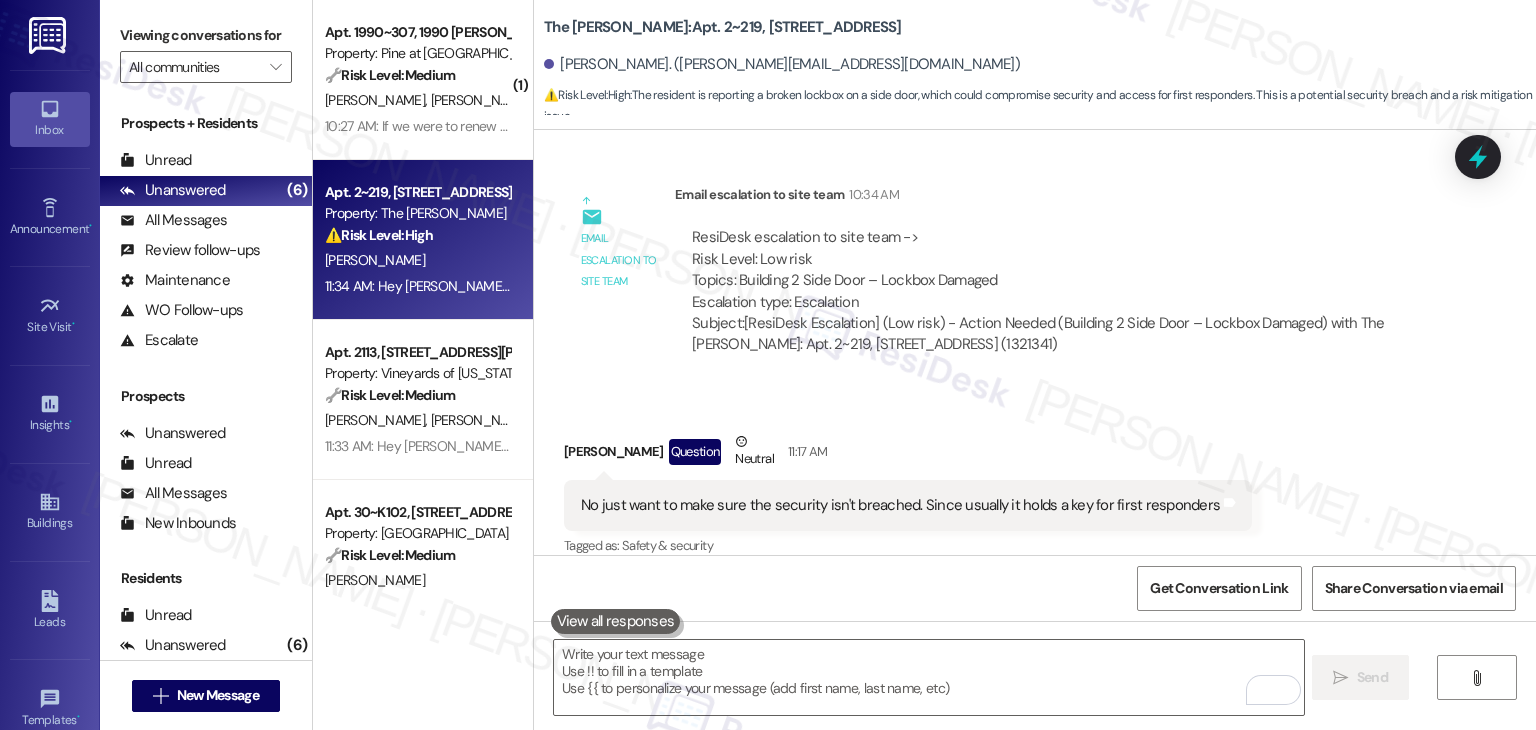 scroll, scrollTop: 19917, scrollLeft: 0, axis: vertical 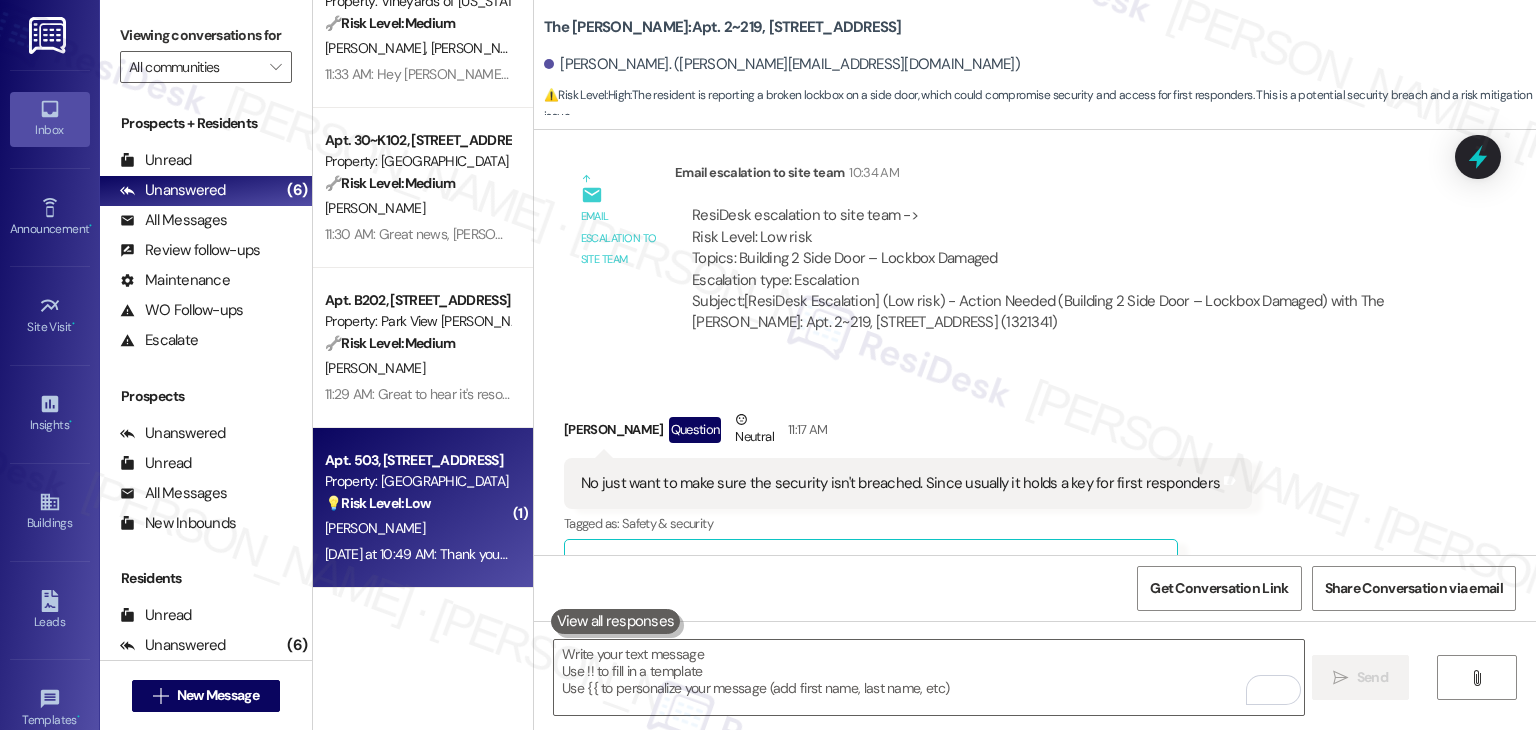 click on "Apt. 503, 1550 South 1000 East Property: Oakstone 💡  Risk Level:  Low The resident is asking about the pool opening, which is a non-essential amenity request. D. Bushaw Yesterday at 10:49 AM: Thank you for your message. Our offices are currently closed, but we will contact you when we resume operations. For emergencies, please contact your emergency number 801-779-3667. Yesterday at 10:49 AM: Thank you for your message. Our offices are currently closed, but we will contact you when we resume operations. For emergencies, please contact your emergency number 801-779-3667." at bounding box center (423, 508) 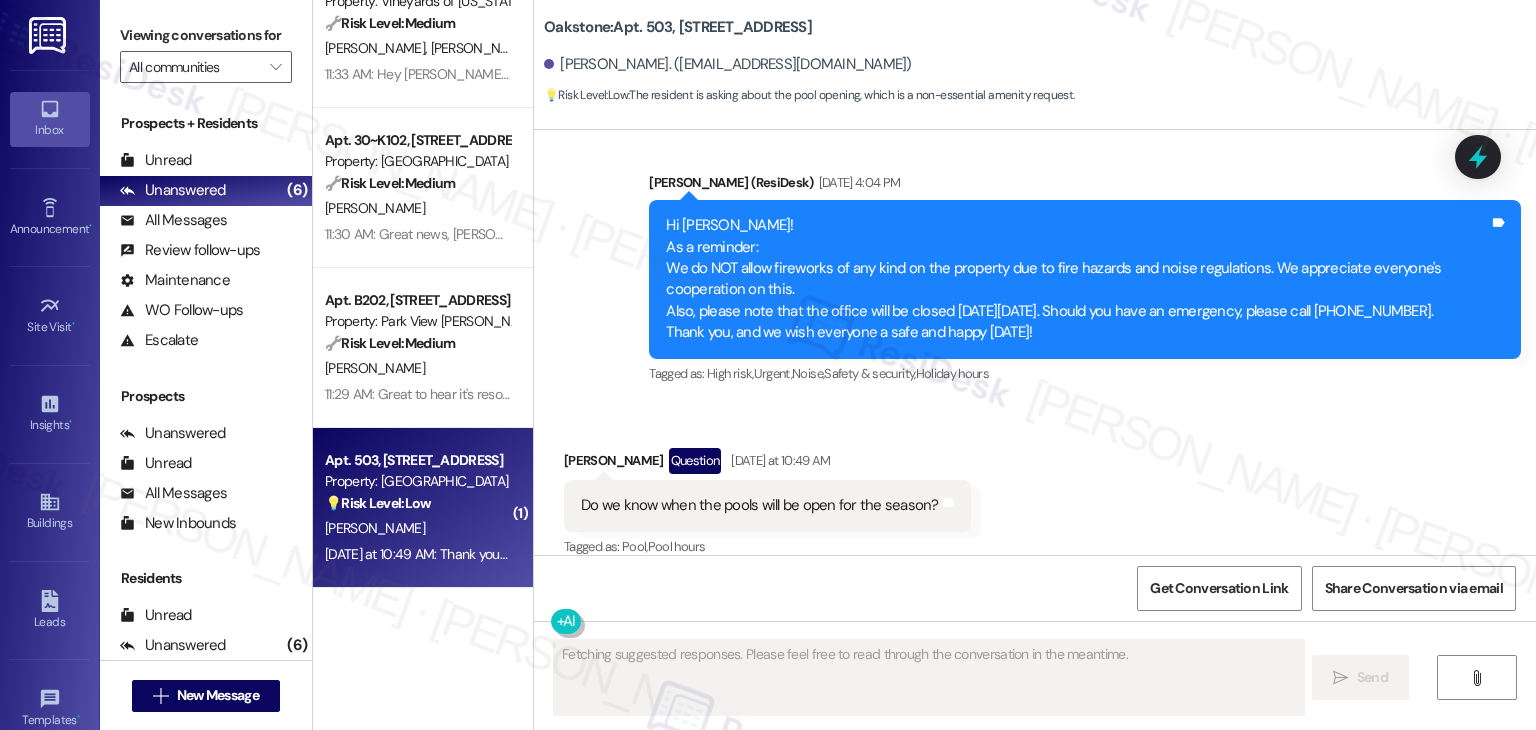 scroll, scrollTop: 4402, scrollLeft: 0, axis: vertical 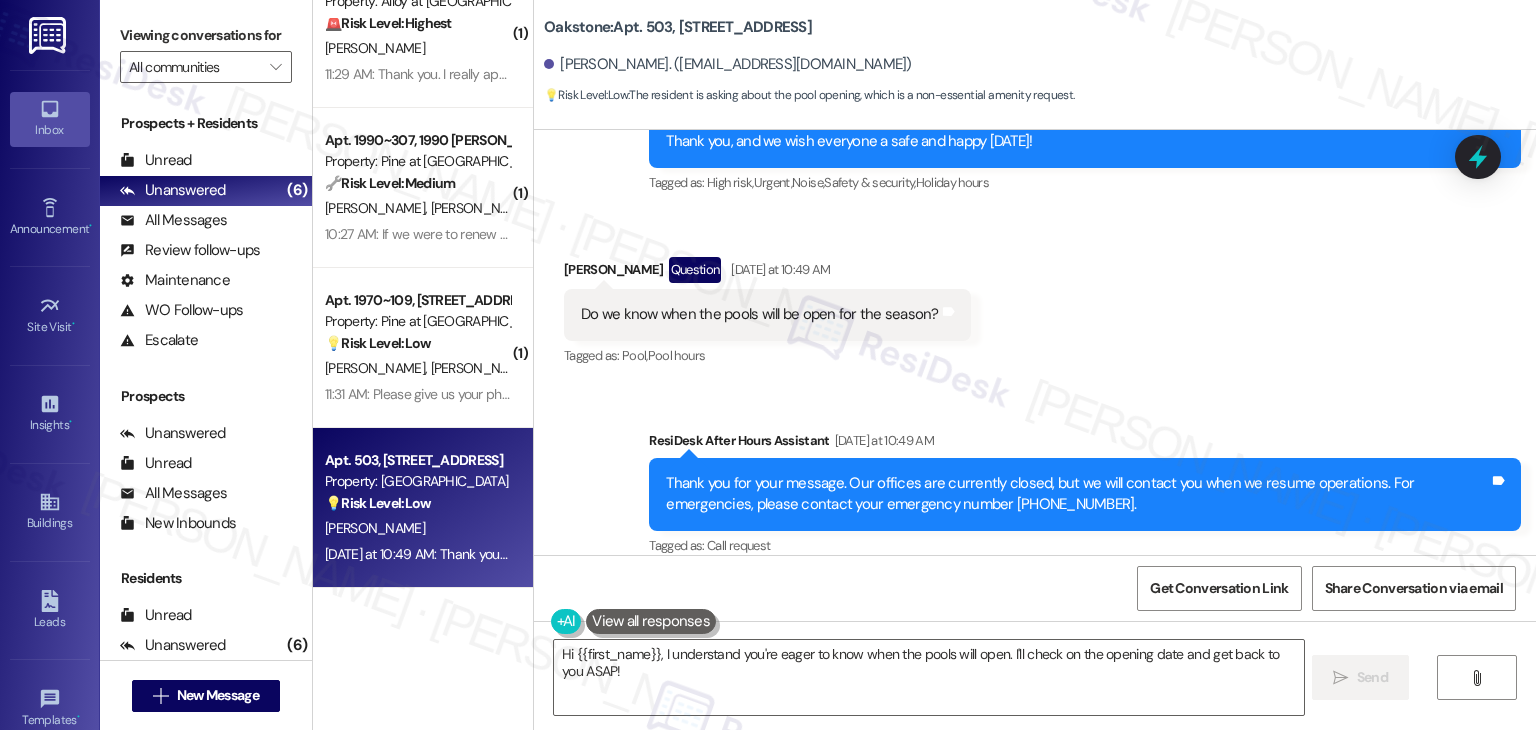 click on "Do we know when the pools will be open for the season? Tags and notes" at bounding box center (767, 314) 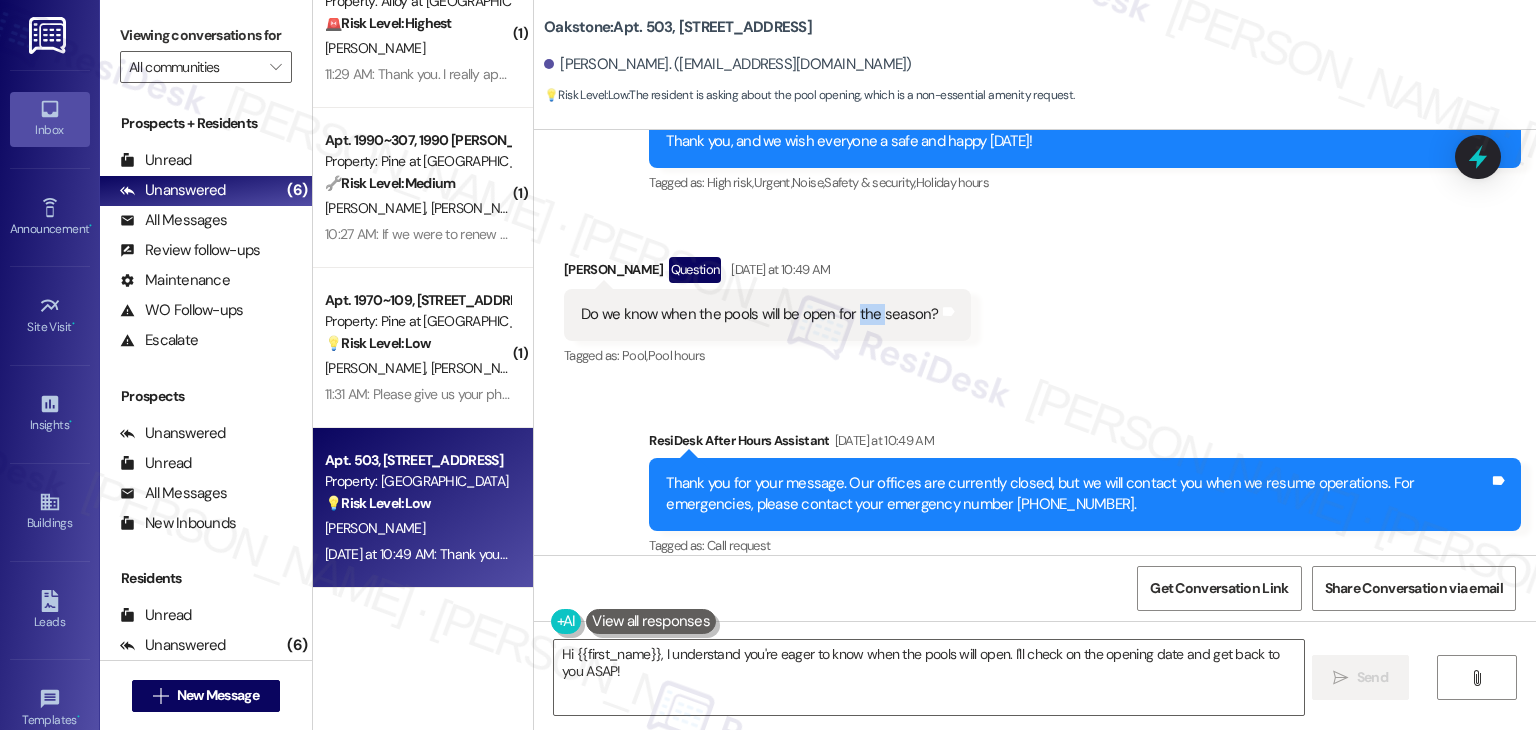 click on "Do we know when the pools will be open for the season? Tags and notes" at bounding box center [767, 314] 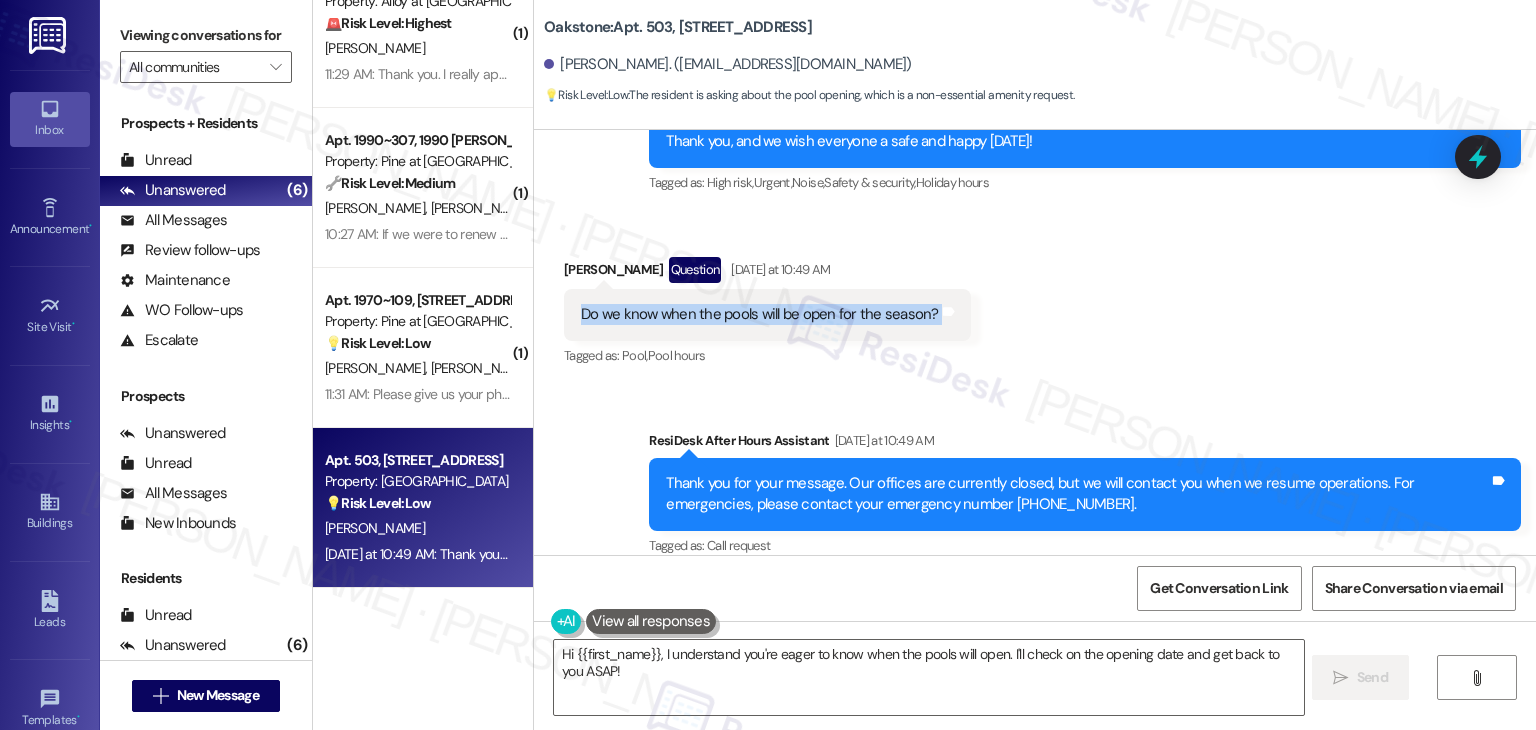 click on "Do we know when the pools will be open for the season? Tags and notes" at bounding box center [767, 314] 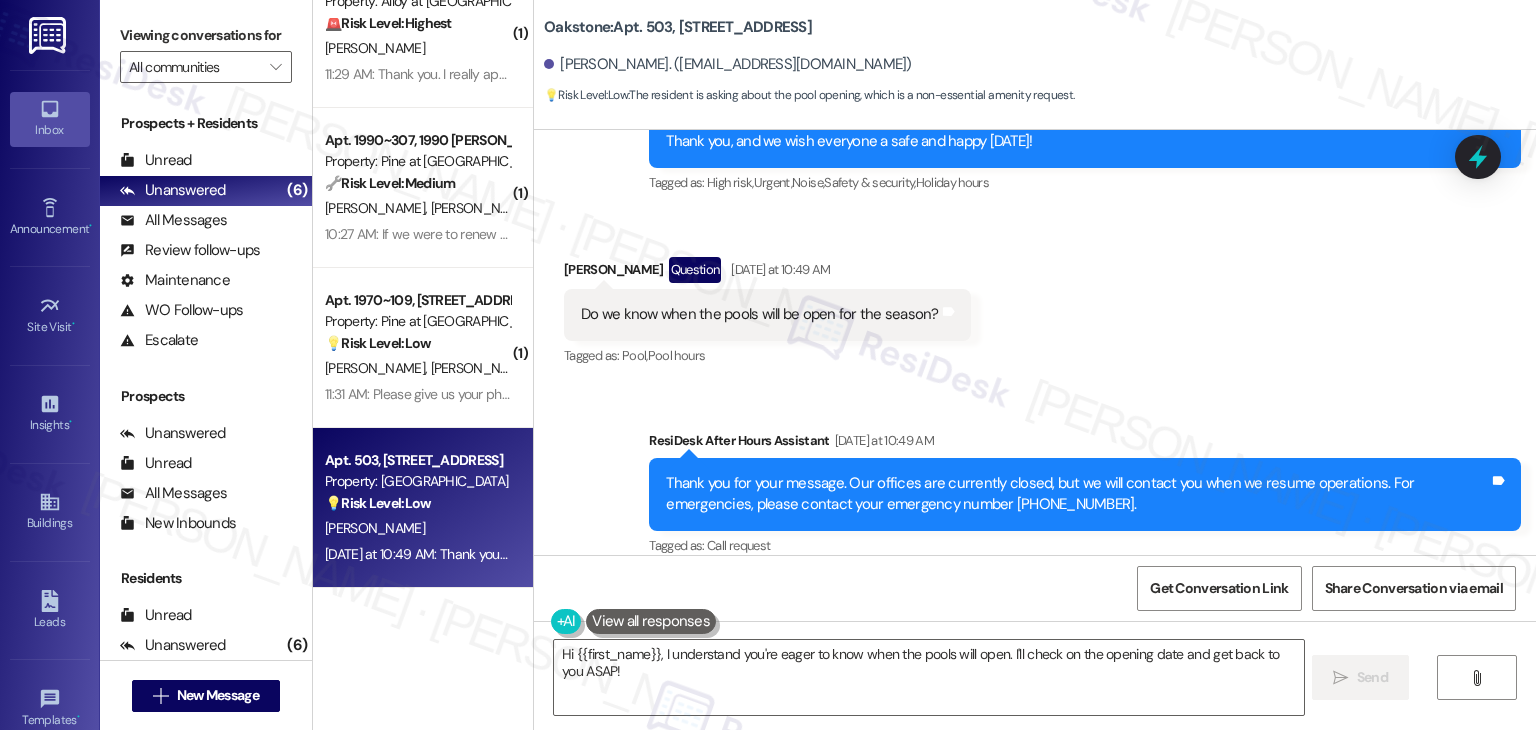 click on "Donelle Bushaw. (dbushaw2003@yahoo.com)" at bounding box center [728, 64] 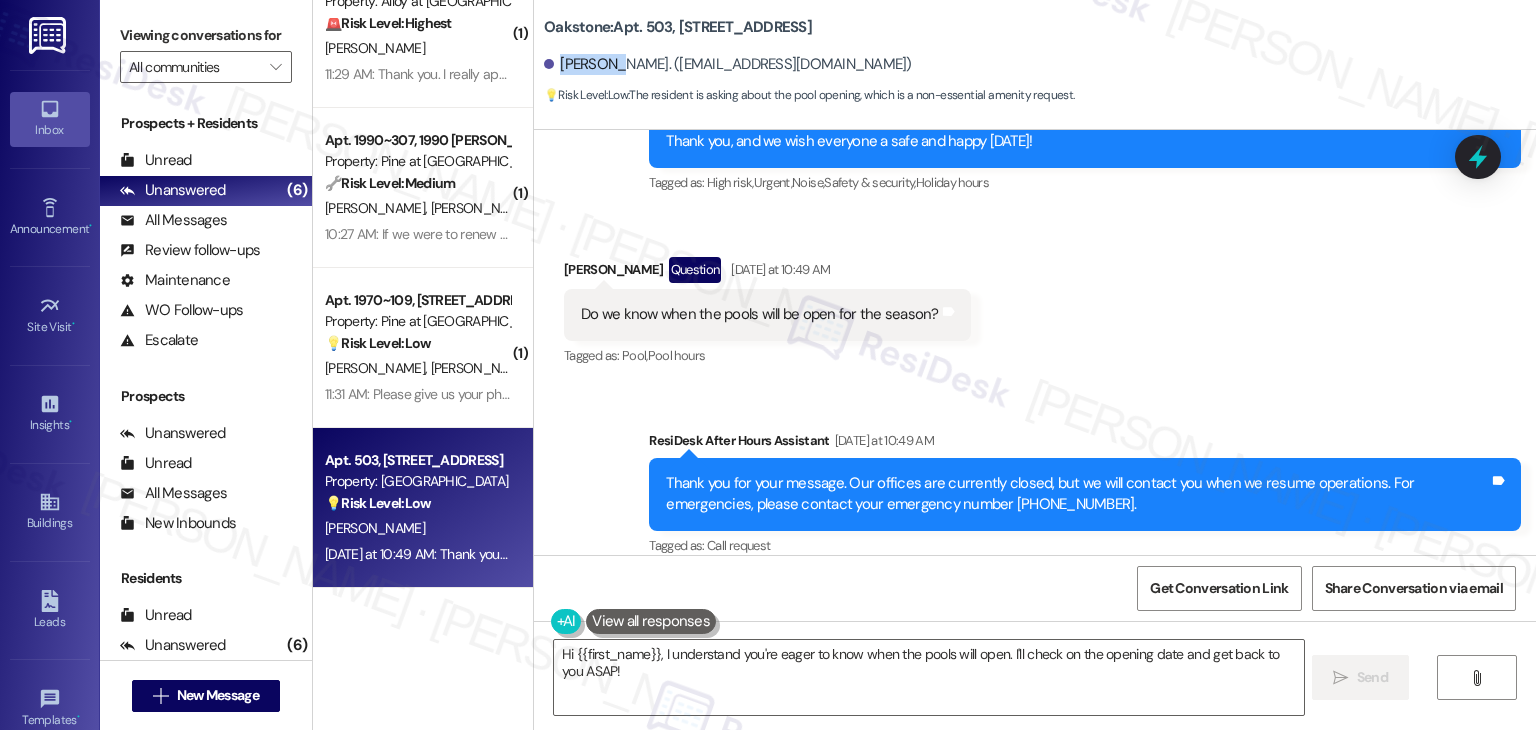 click on "Donelle Bushaw. (dbushaw2003@yahoo.com)" at bounding box center (728, 64) 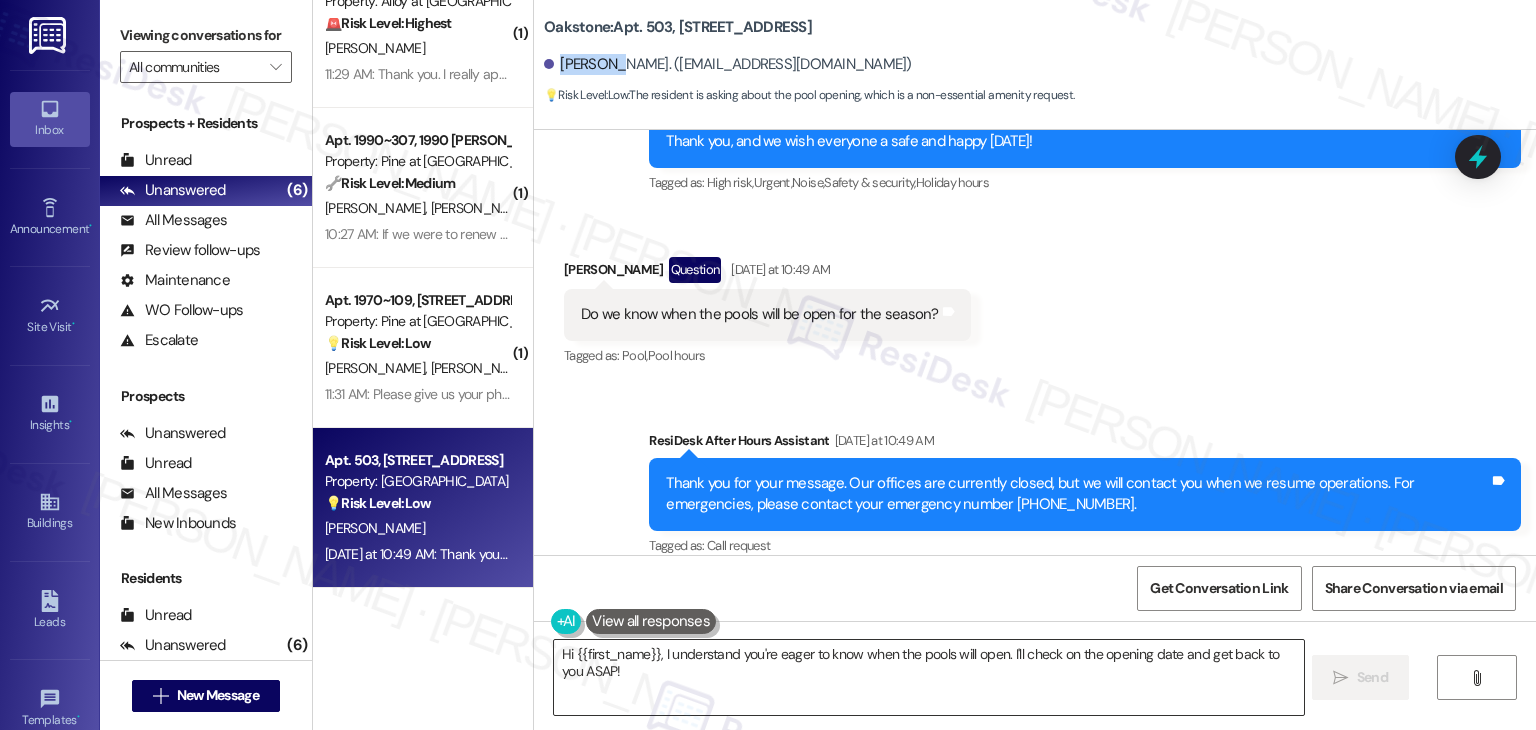 click on "Hi {{first_name}}, I understand you're eager to know when the pools will open. I'll check on the opening date and get back to you ASAP!" at bounding box center [928, 677] 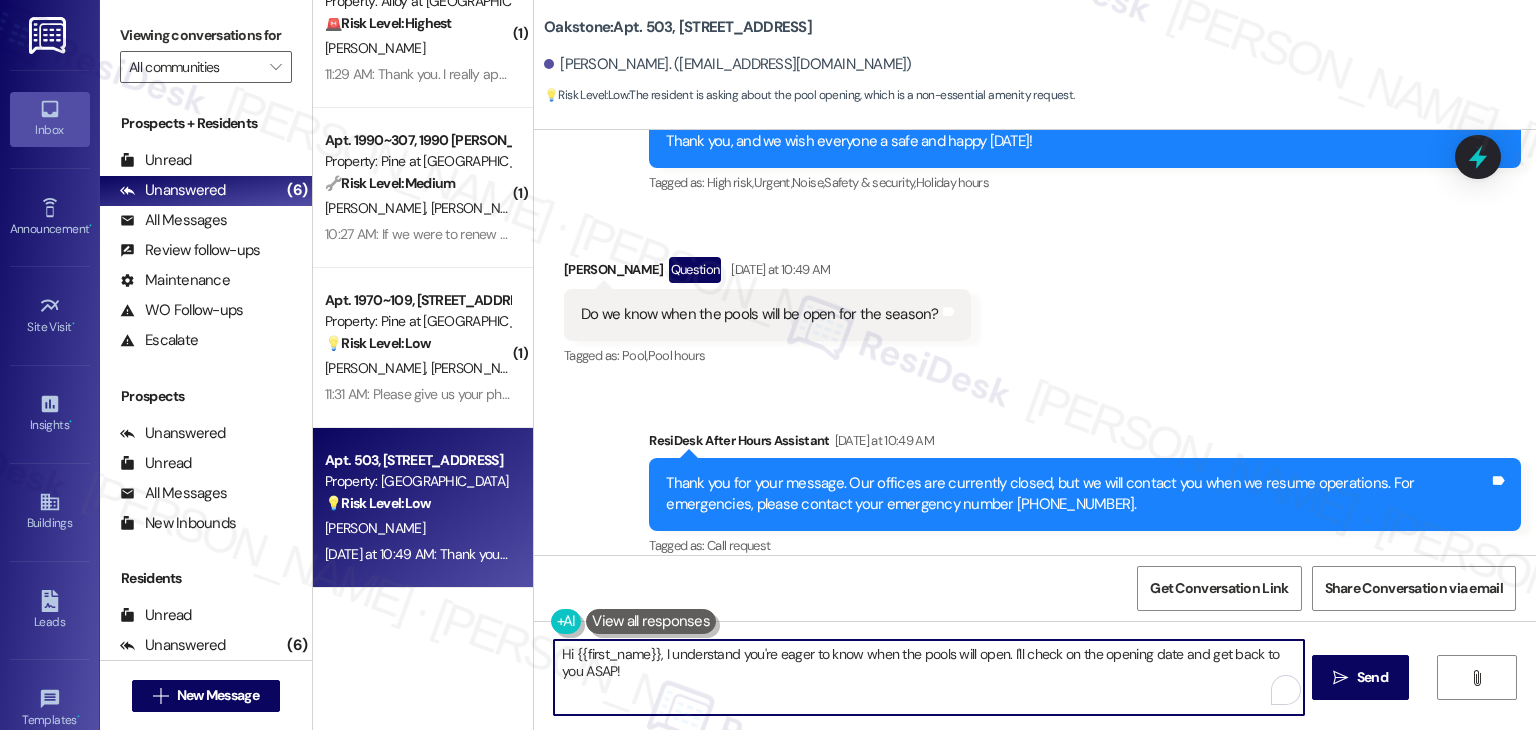paste on "Donelle! Thanks for checking in. I don’t have the exact opening date on my end, but I’ll check with the site team for an update. I’ll let you know as soon as I hear back" 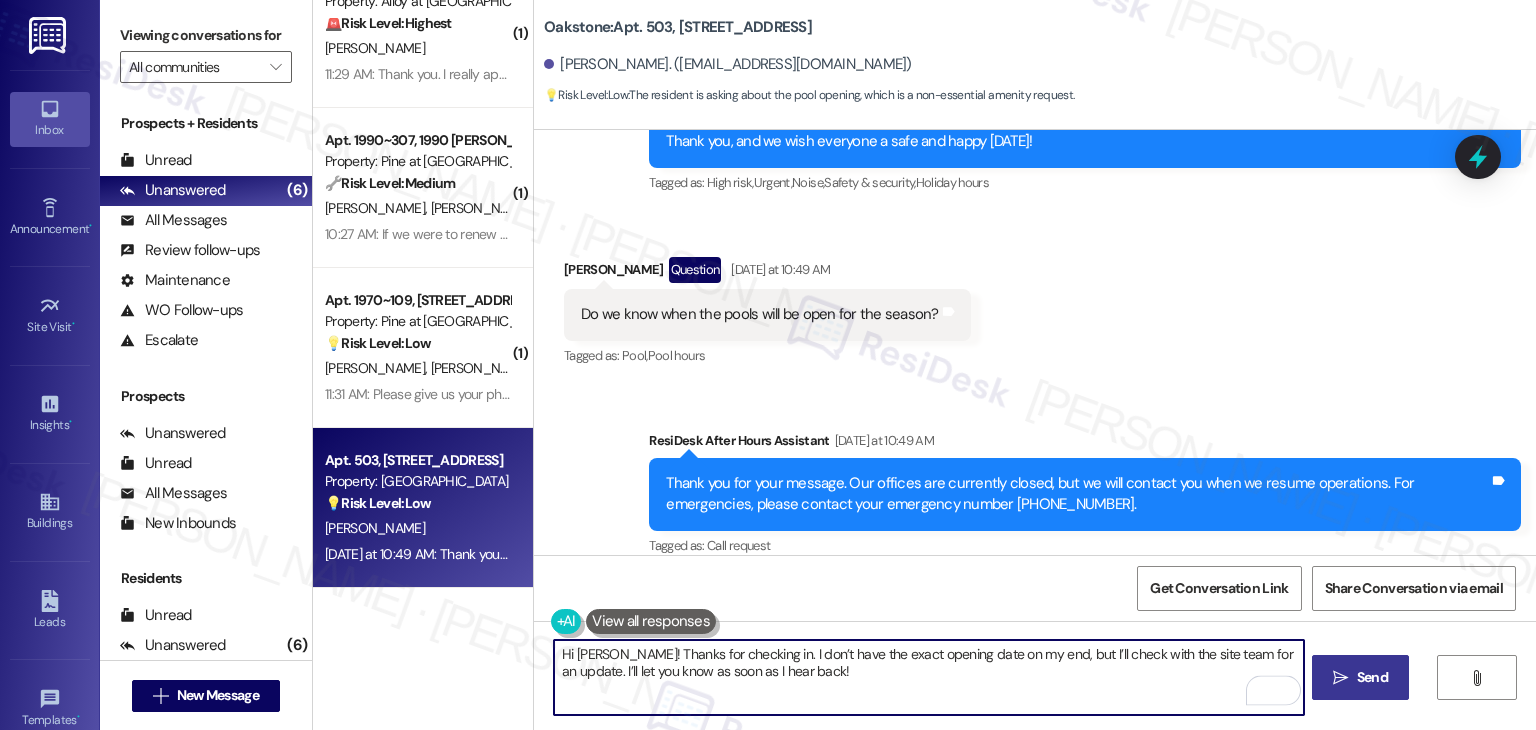type on "Hi Donelle! Thanks for checking in. I don’t have the exact opening date on my end, but I’ll check with the site team for an update. I’ll let you know as soon as I hear back!" 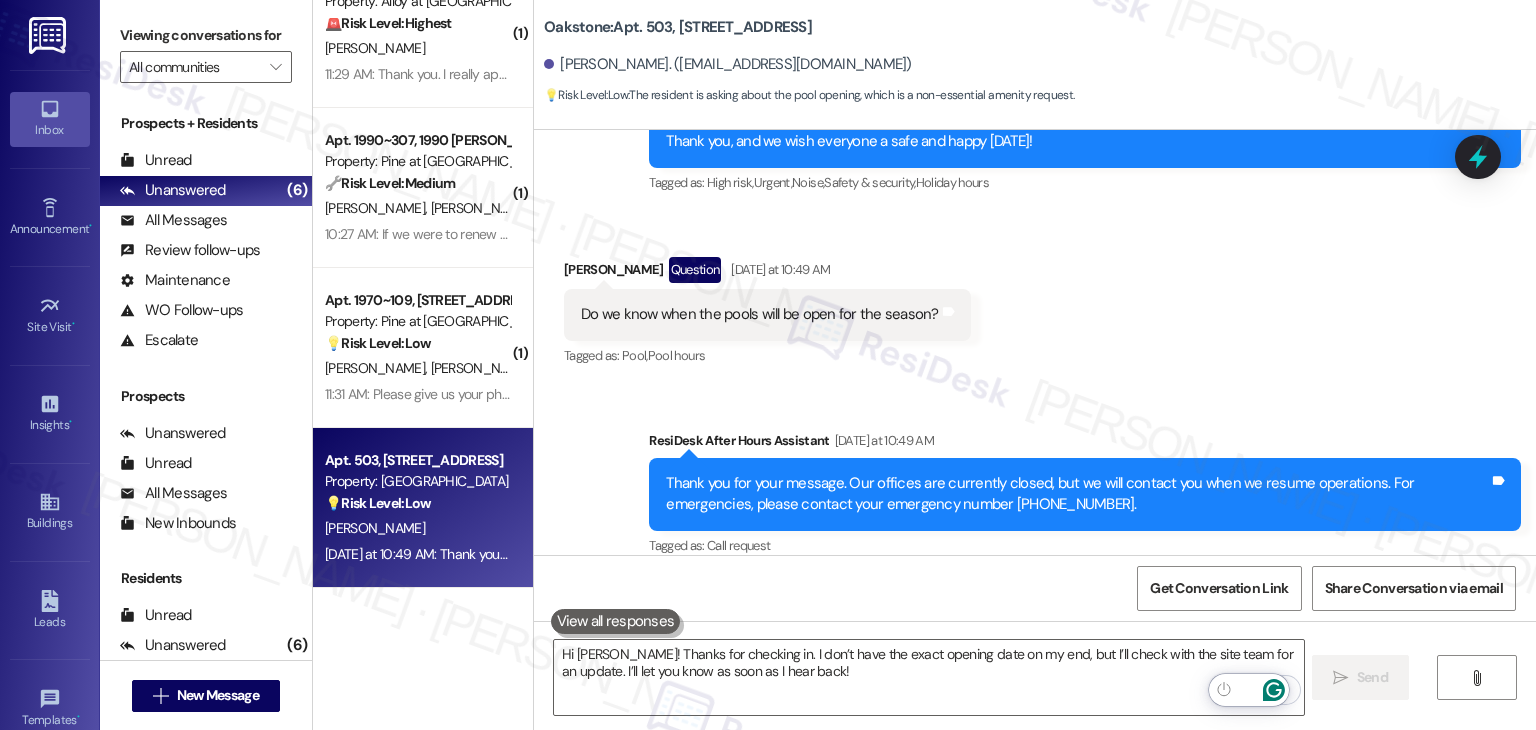 type 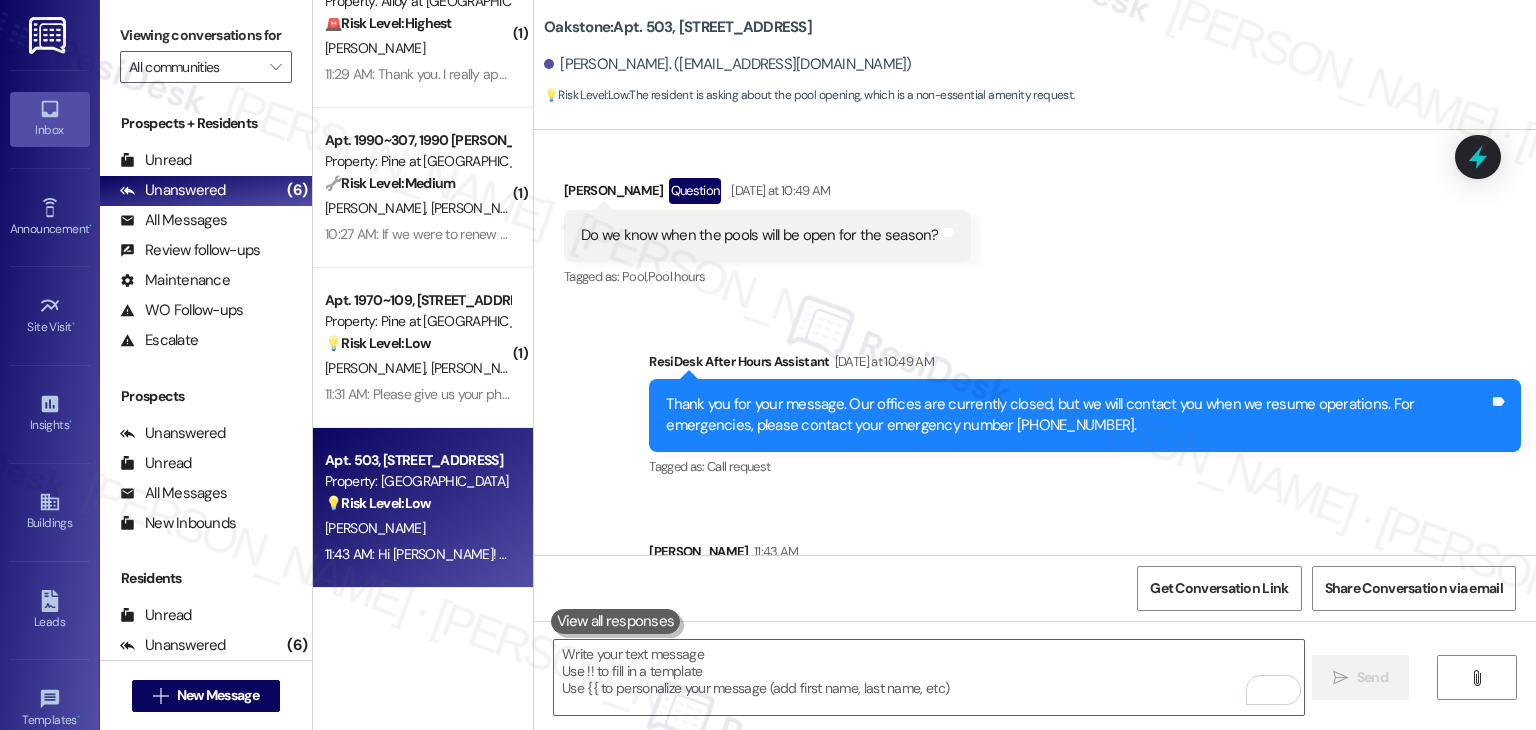 scroll, scrollTop: 4654, scrollLeft: 0, axis: vertical 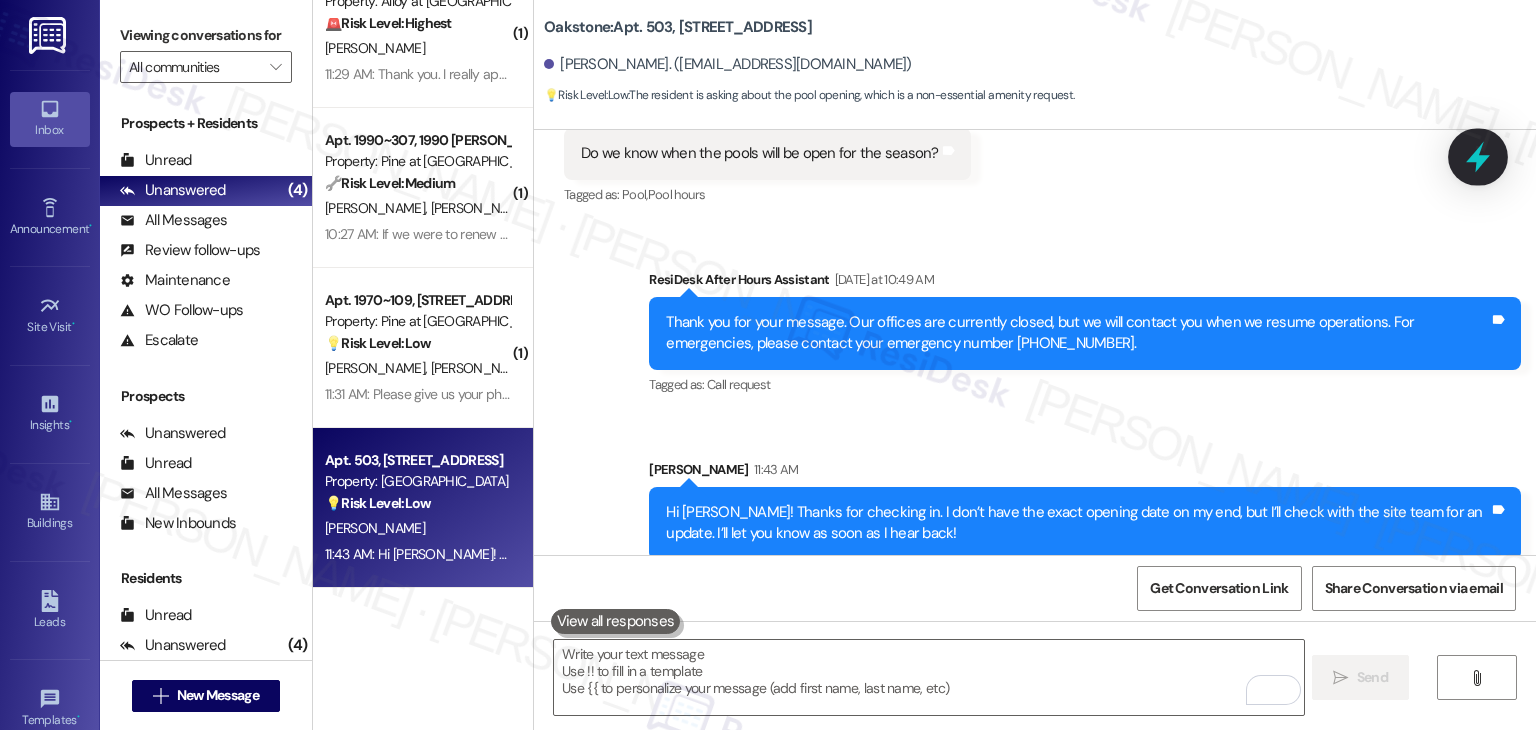 click 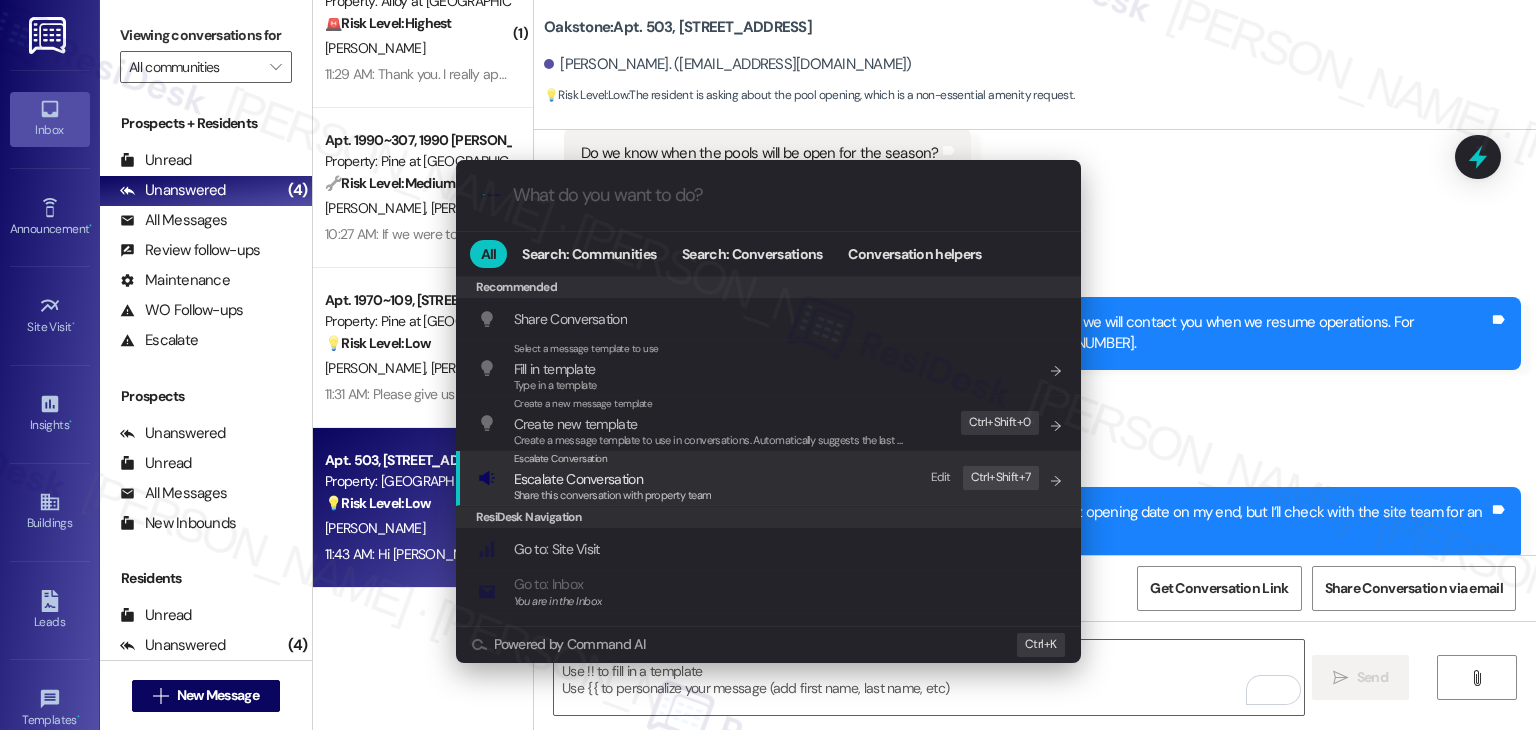 click on "Escalate Conversation" at bounding box center [578, 479] 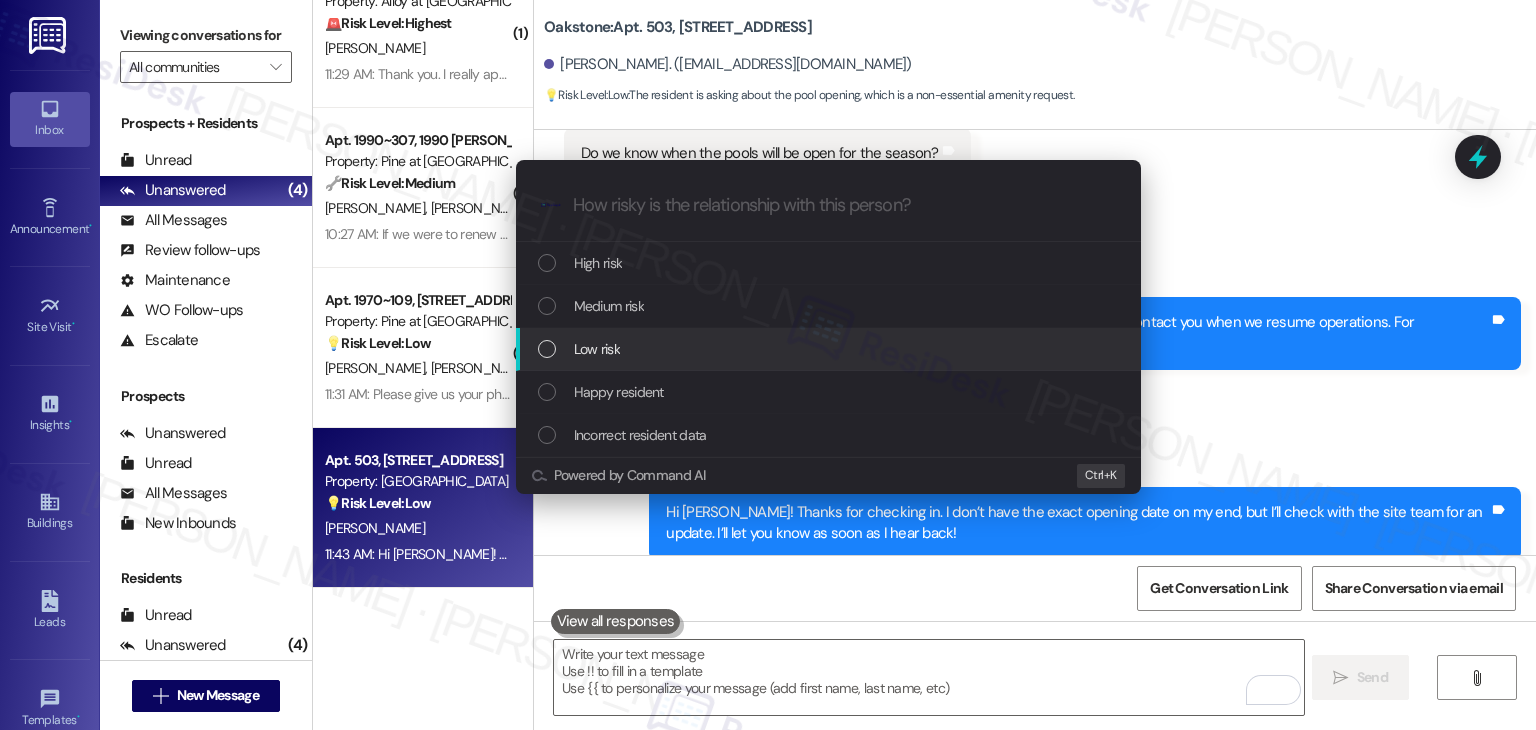 click at bounding box center [547, 349] 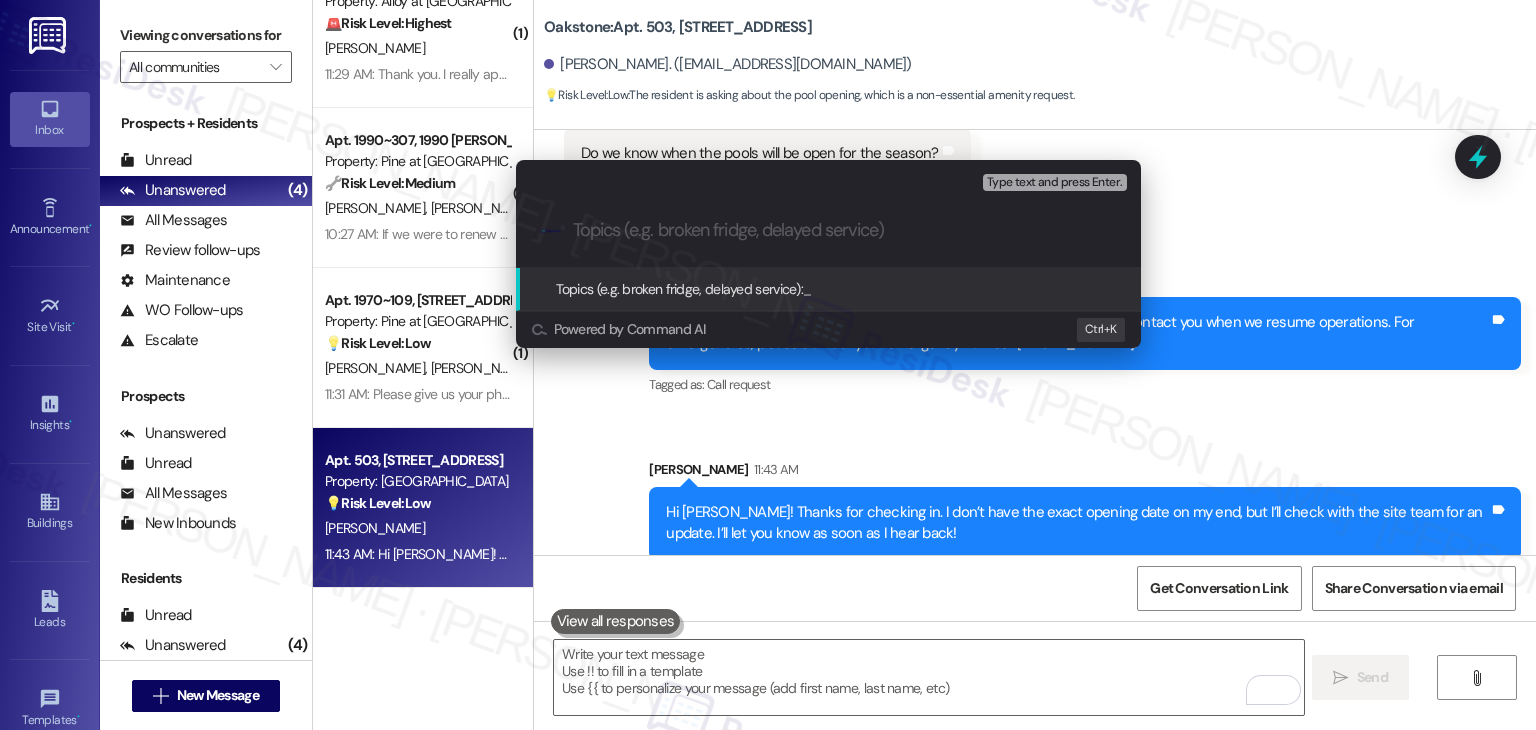 paste on "Pool Opening Date Inquiry" 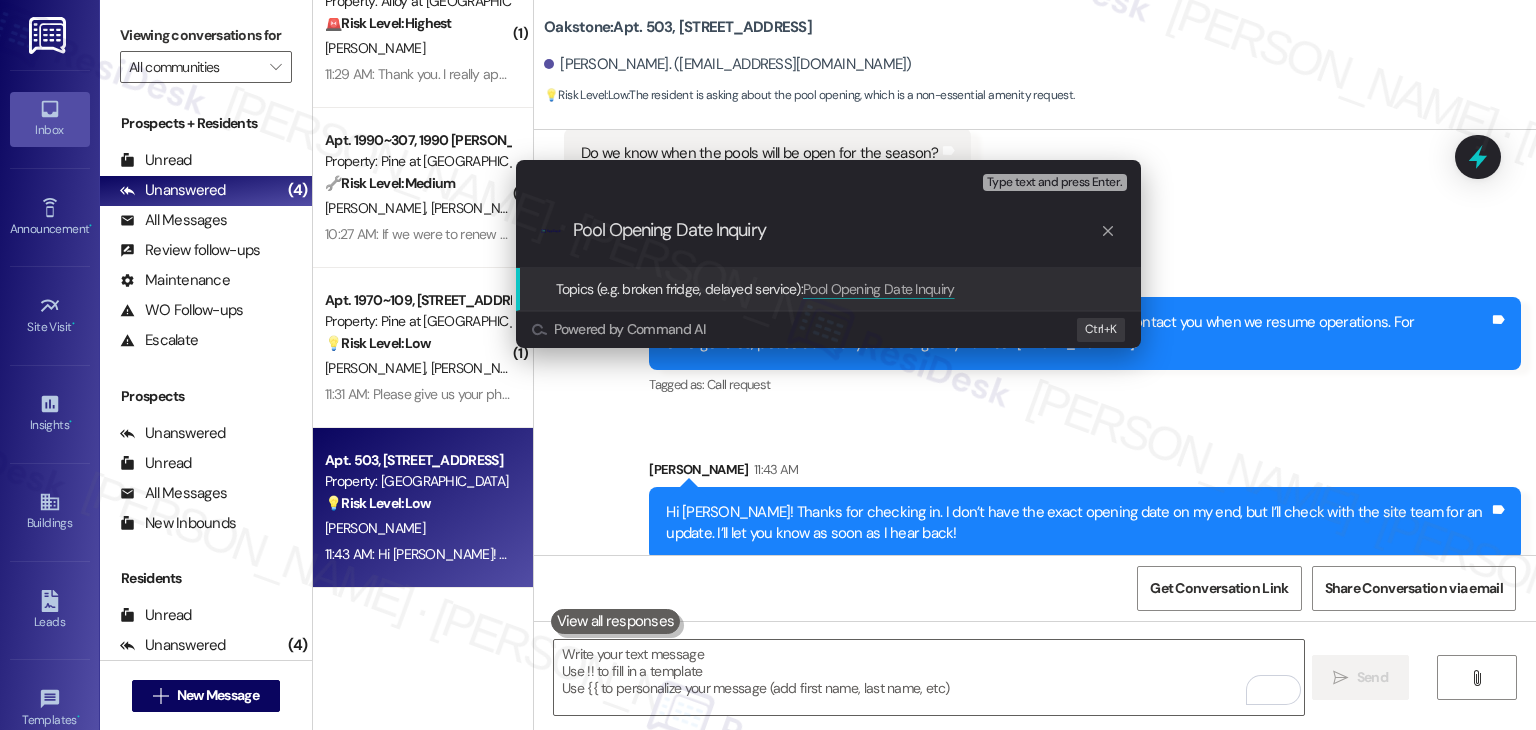 type 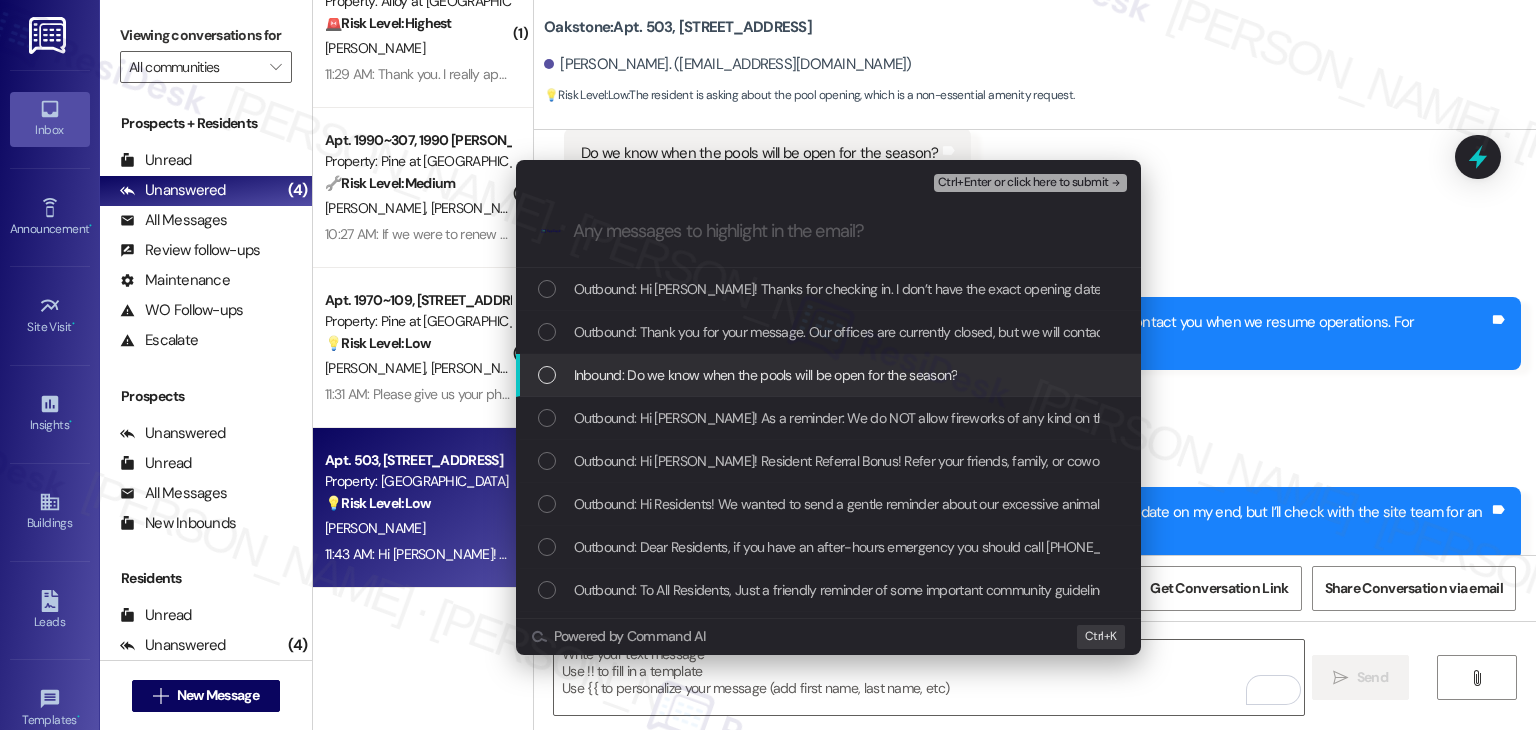 click at bounding box center [547, 375] 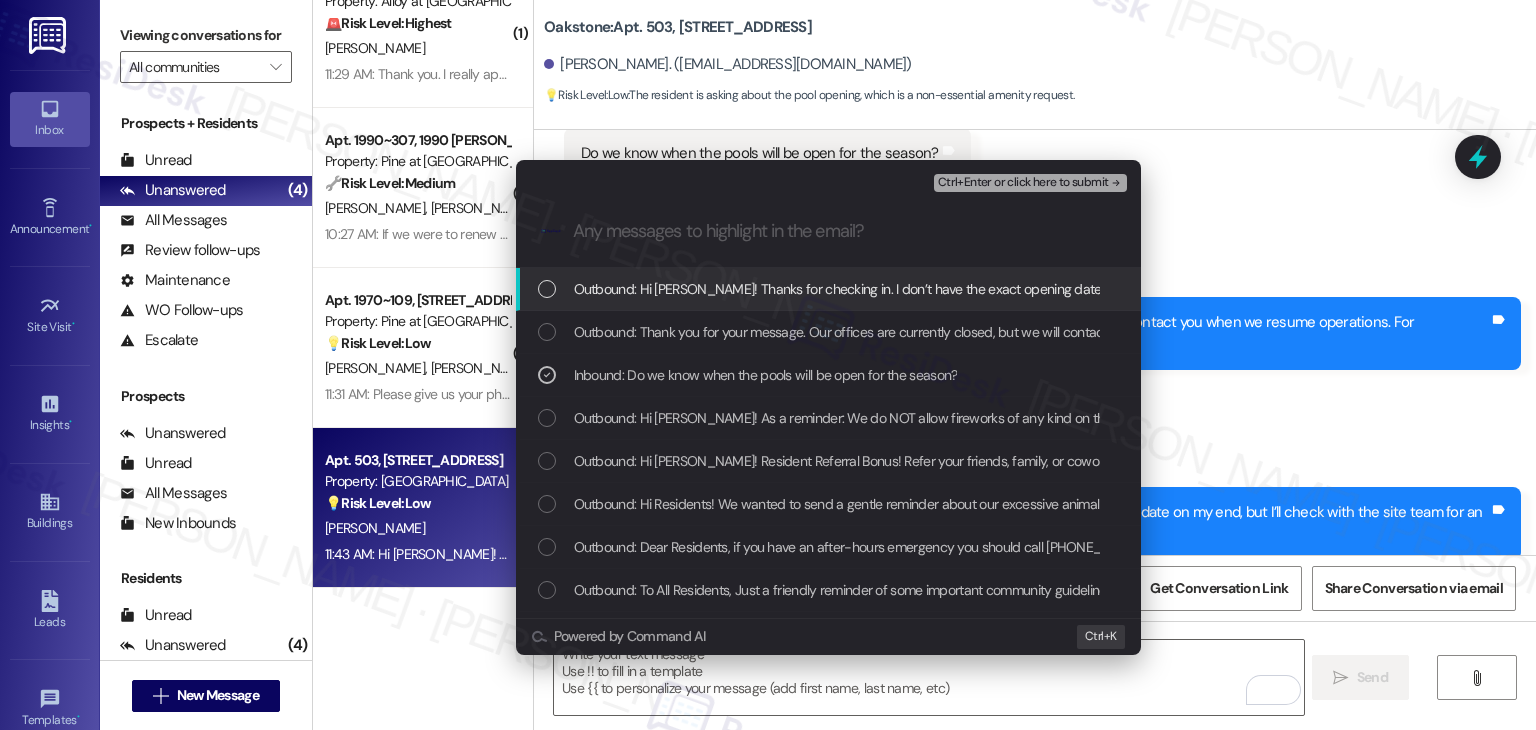 click on "Ctrl+Enter or click here to submit" at bounding box center (1023, 183) 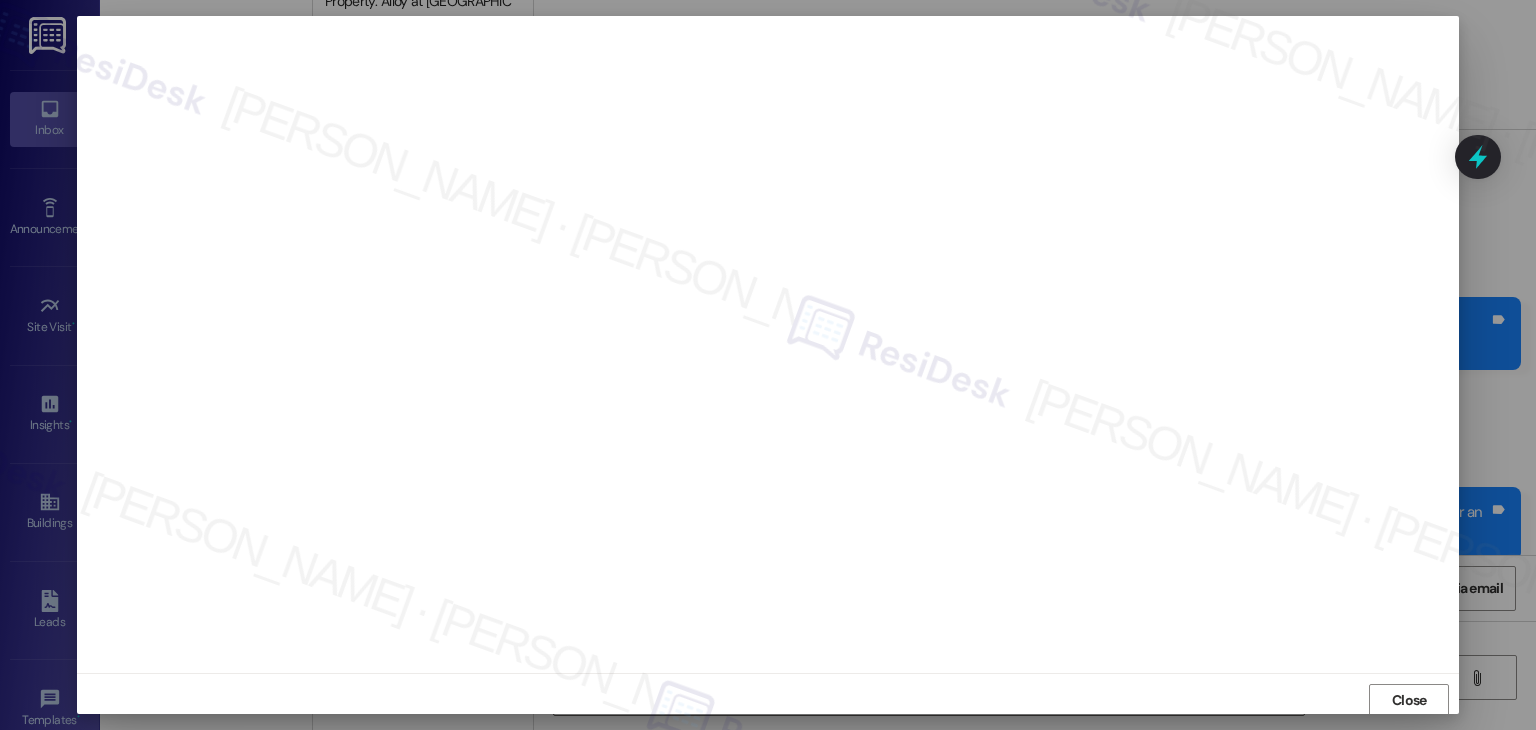 scroll, scrollTop: 1, scrollLeft: 0, axis: vertical 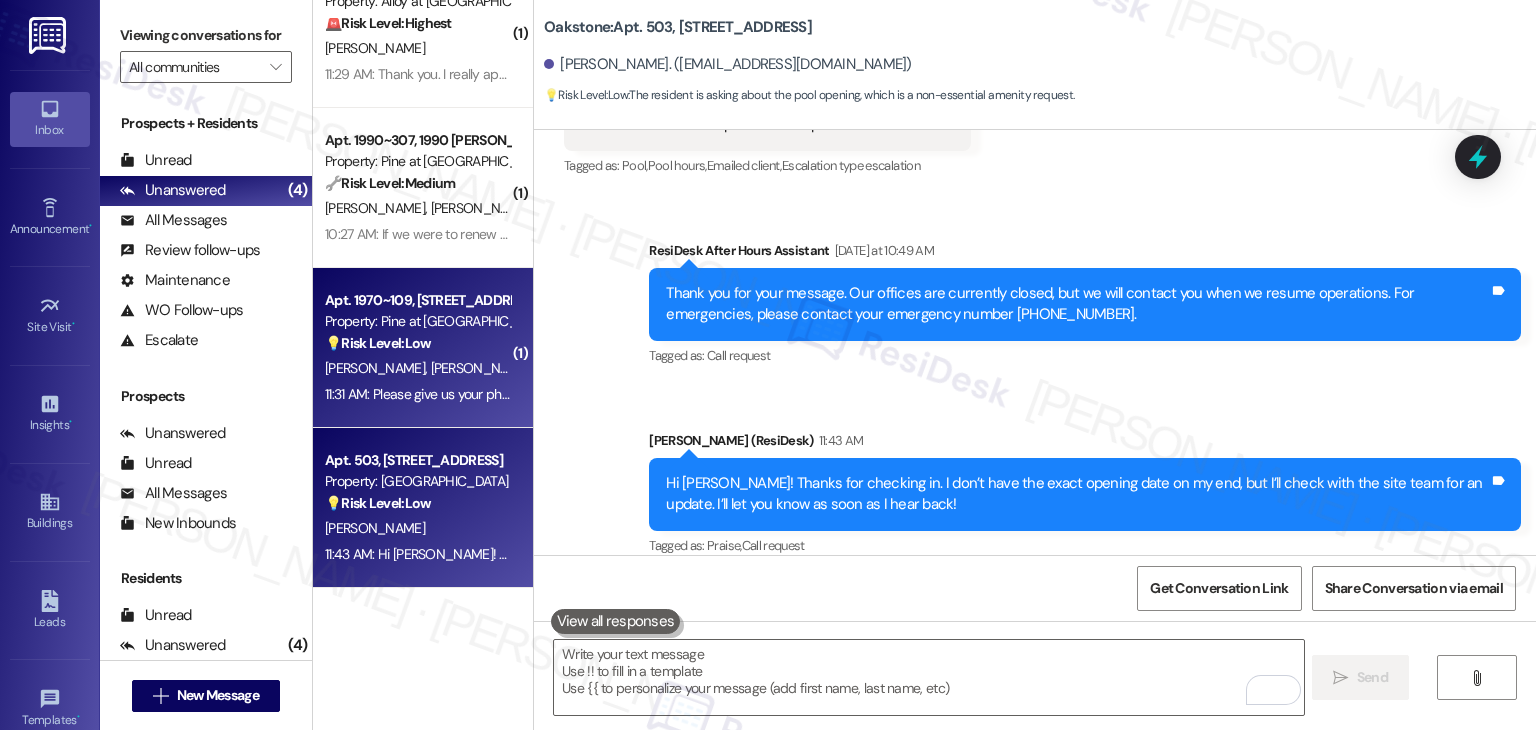 click on "D. Friary R. Friary" at bounding box center [417, 368] 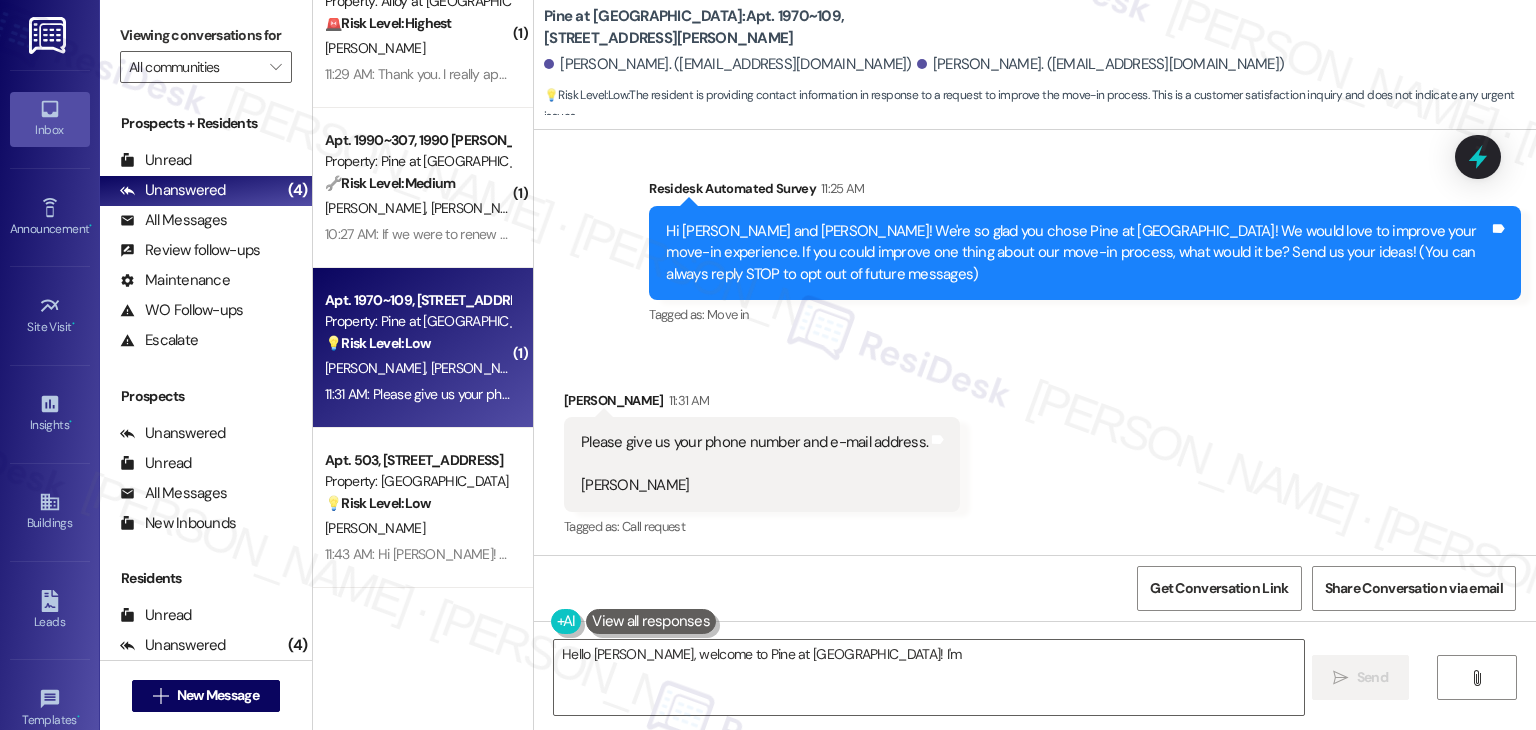 scroll, scrollTop: 132, scrollLeft: 0, axis: vertical 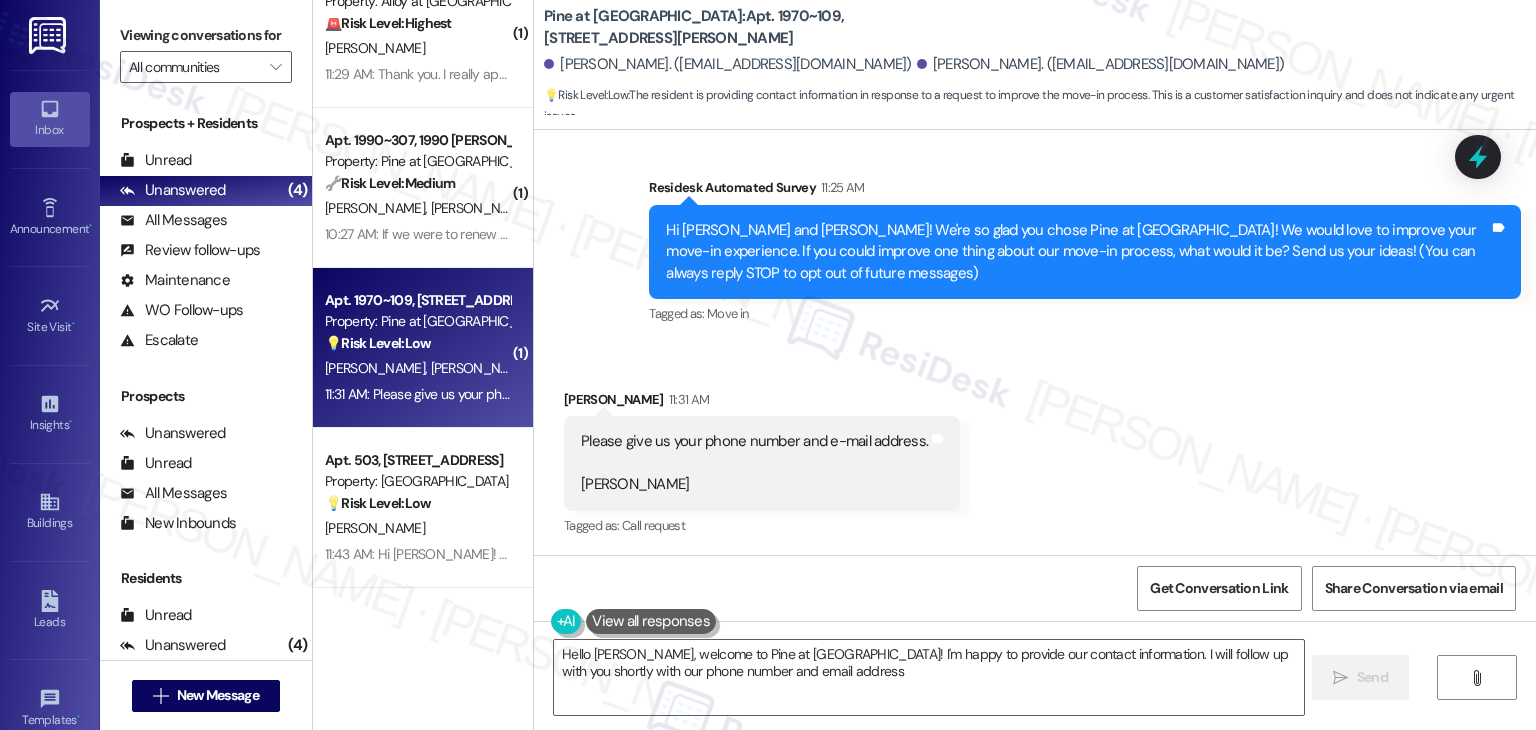 type on "Hello [PERSON_NAME], welcome to Pine at [GEOGRAPHIC_DATA]! I'm happy to provide our contact information. I will follow up with you shortly with our phone number and email address." 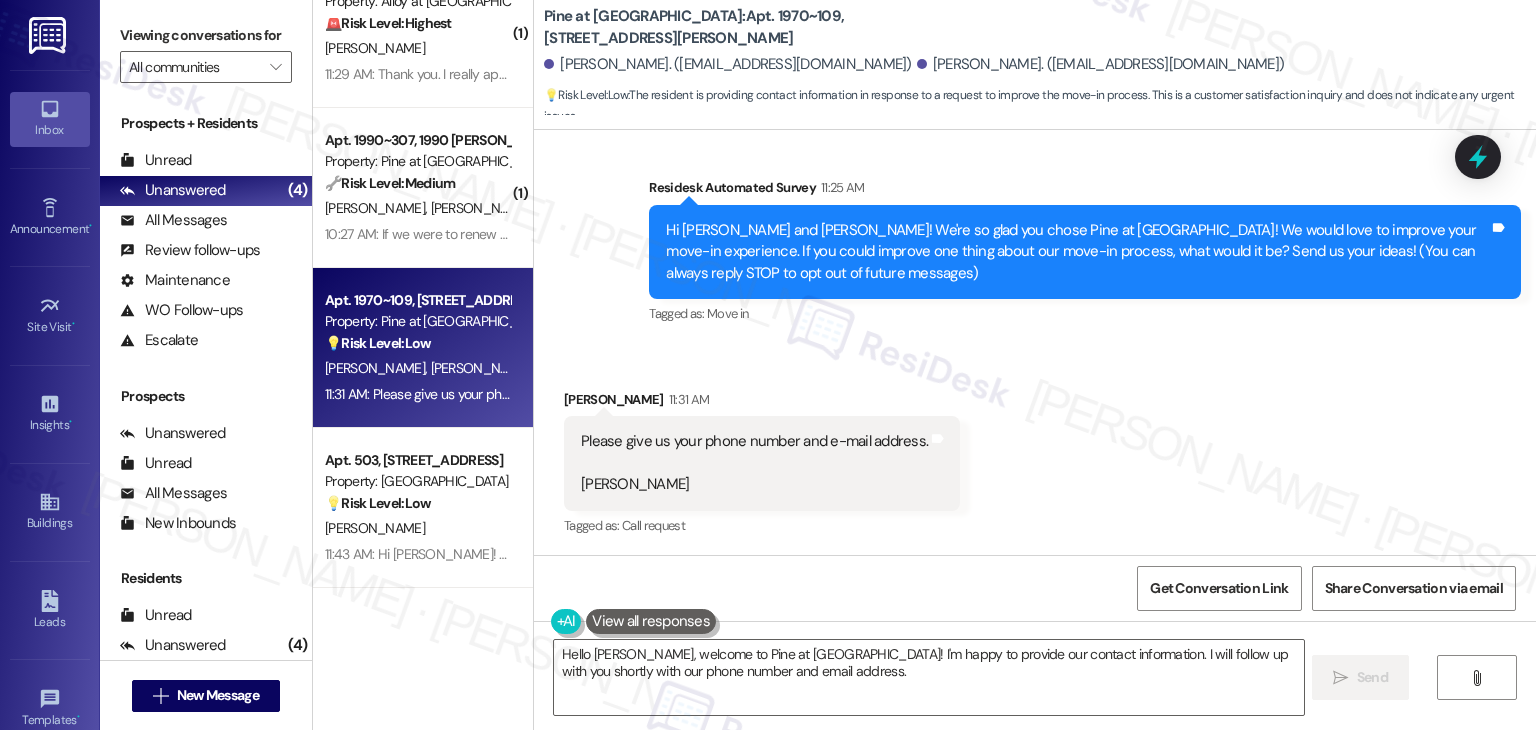 click on "Received via SMS [PERSON_NAME] 11:31 AM Please give us your phone number and e-mail address.
[PERSON_NAME] Tags and notes Tagged as:   Call request Click to highlight conversations about Call request" at bounding box center (1035, 450) 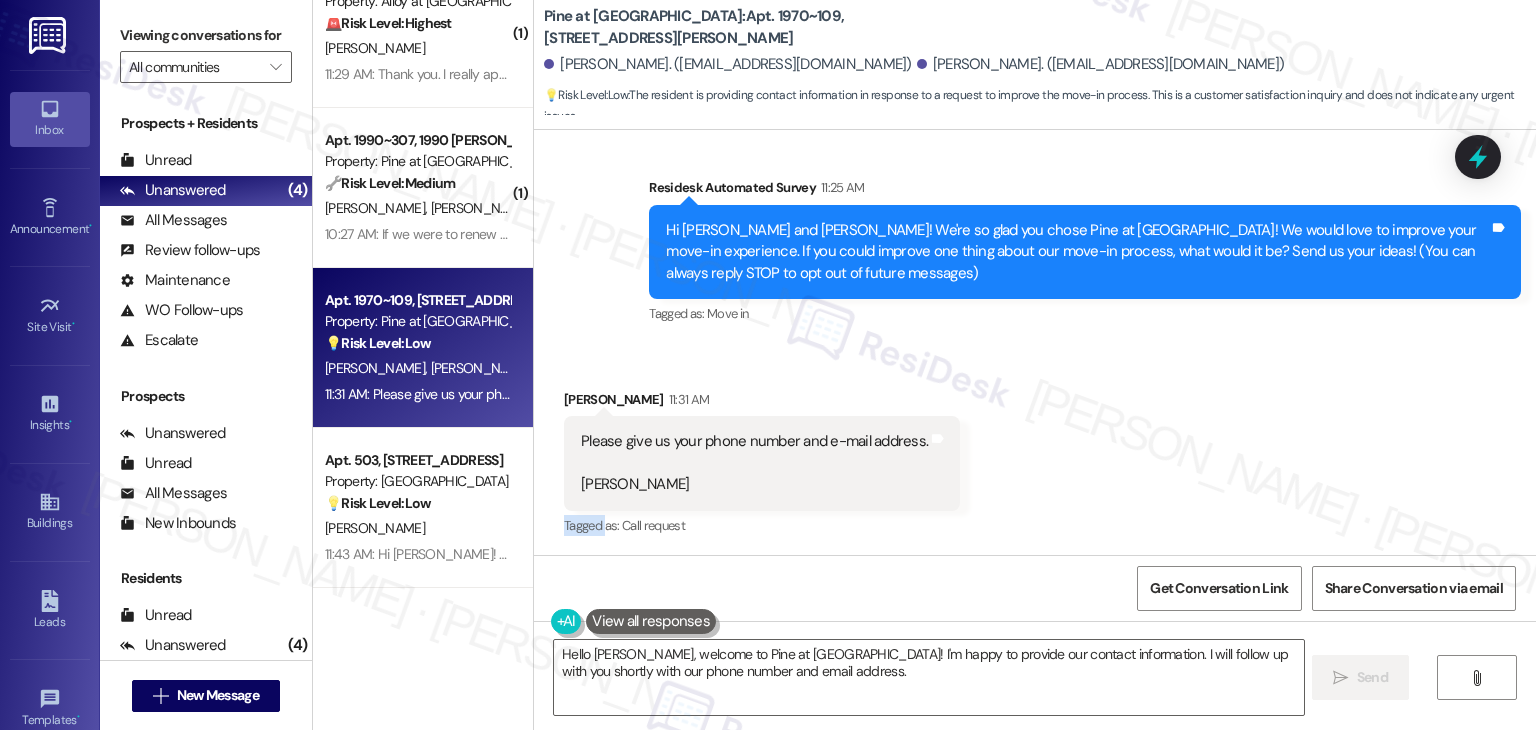 click on "Received via SMS [PERSON_NAME] 11:31 AM Please give us your phone number and e-mail address.
[PERSON_NAME] Tags and notes Tagged as:   Call request Click to highlight conversations about Call request" at bounding box center (1035, 450) 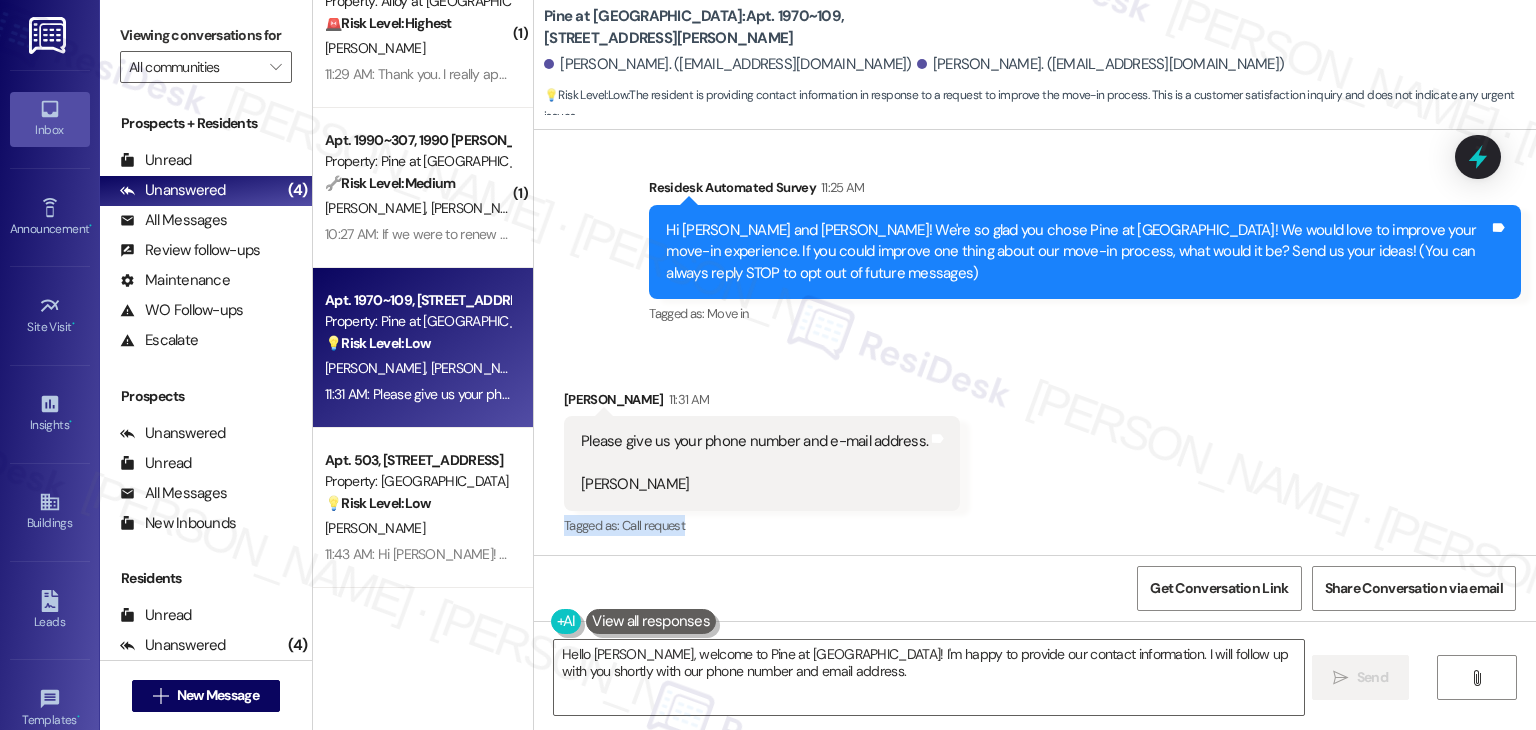 click on "Received via SMS [PERSON_NAME] 11:31 AM Please give us your phone number and e-mail address.
[PERSON_NAME] Tags and notes Tagged as:   Call request Click to highlight conversations about Call request" at bounding box center (1035, 450) 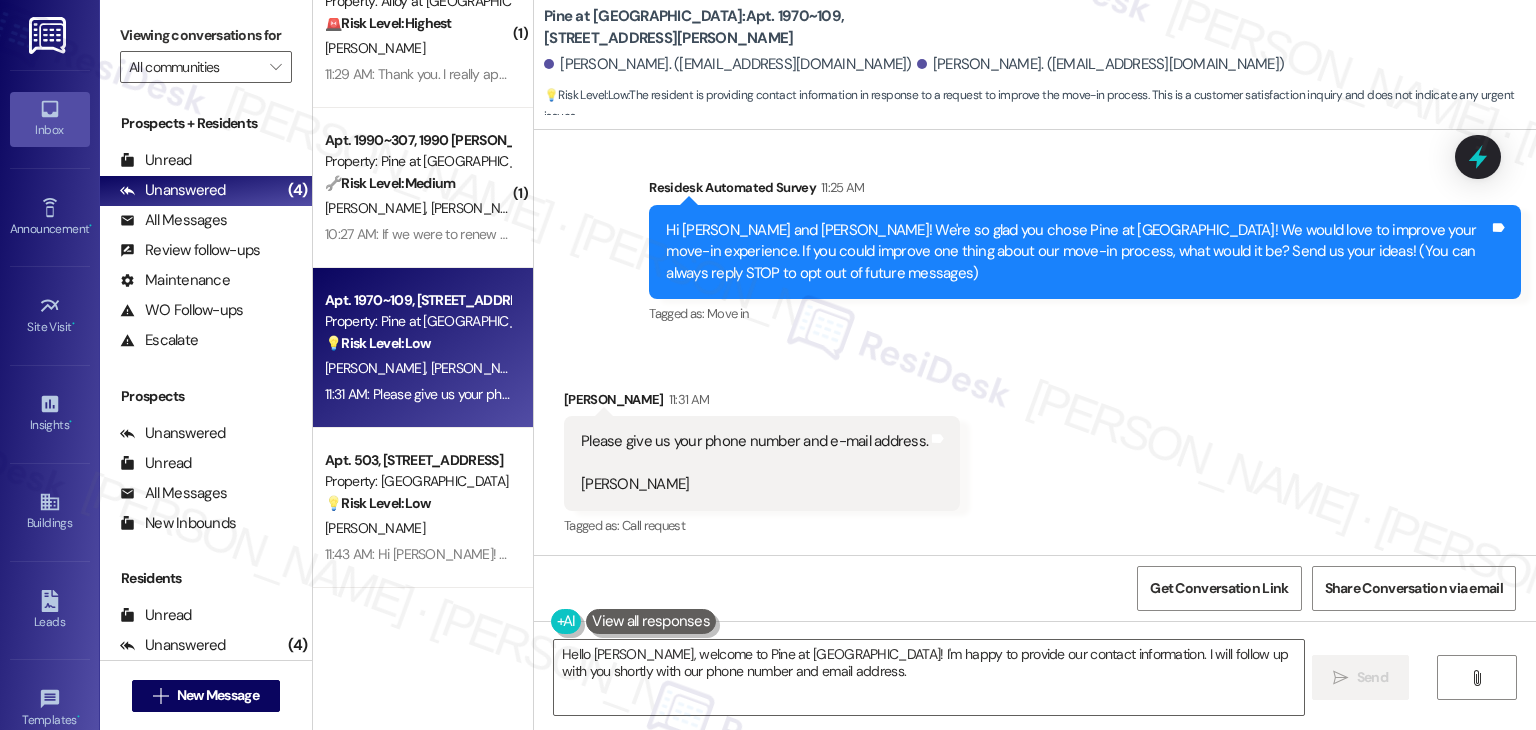 click on "Received via SMS [PERSON_NAME] 11:31 AM Please give us your phone number and e-mail address.
[PERSON_NAME] Tags and notes Tagged as:   Call request Click to highlight conversations about Call request" at bounding box center (1035, 450) 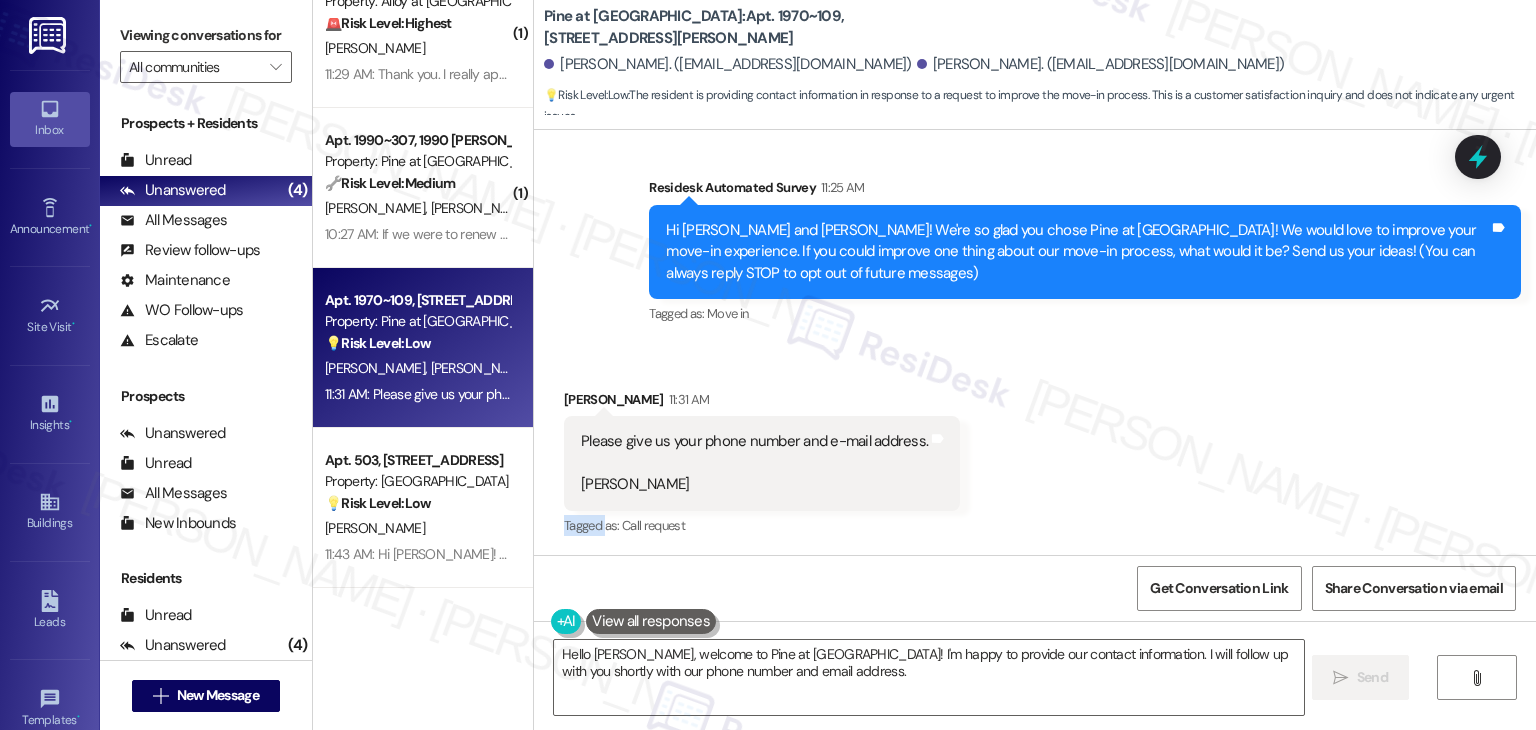 click on "Received via SMS [PERSON_NAME] 11:31 AM Please give us your phone number and e-mail address.
[PERSON_NAME] Tags and notes Tagged as:   Call request Click to highlight conversations about Call request" at bounding box center [1035, 450] 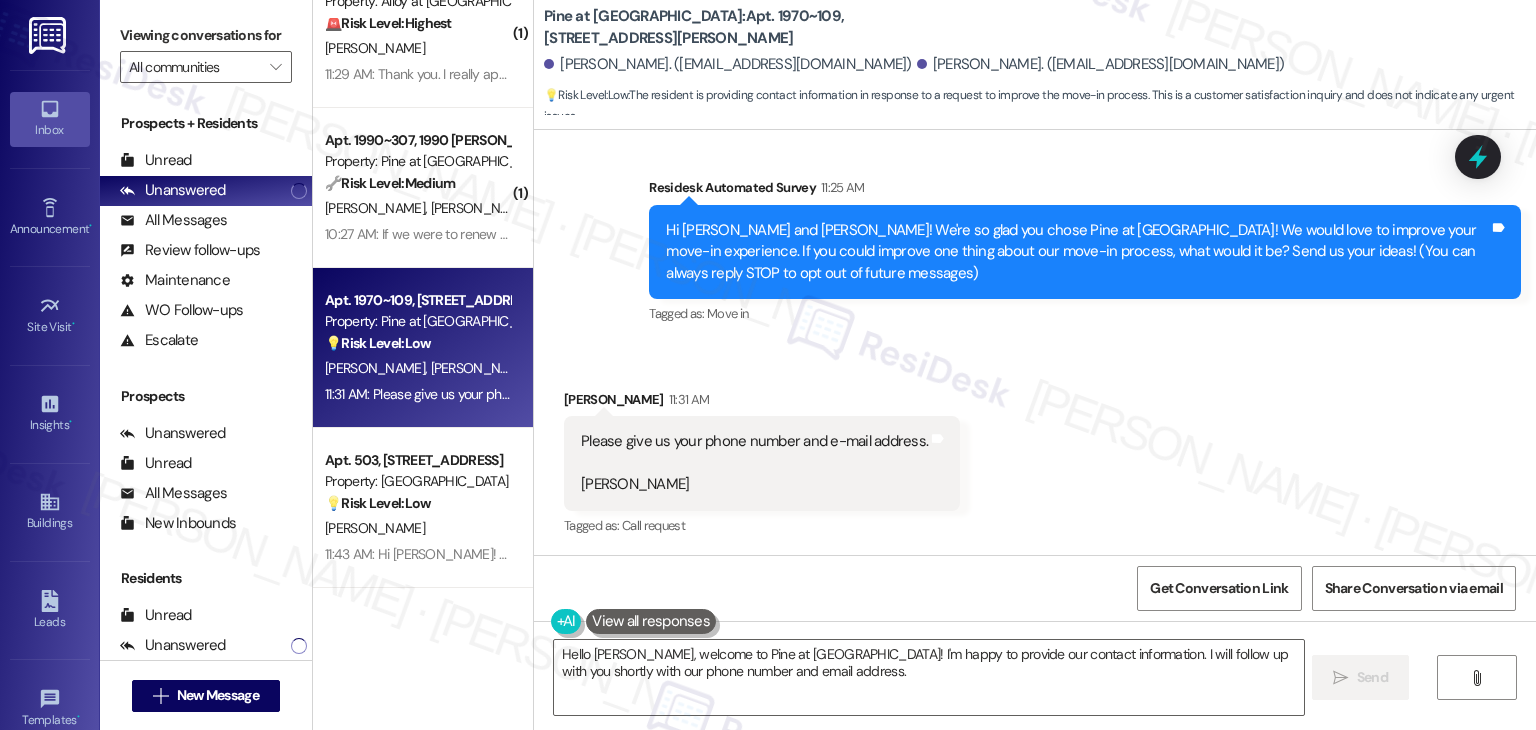 click on "Received via SMS [PERSON_NAME] 11:31 AM Please give us your phone number and e-mail address.
[PERSON_NAME] Tags and notes Tagged as:   Call request Click to highlight conversations about Call request" at bounding box center [1035, 450] 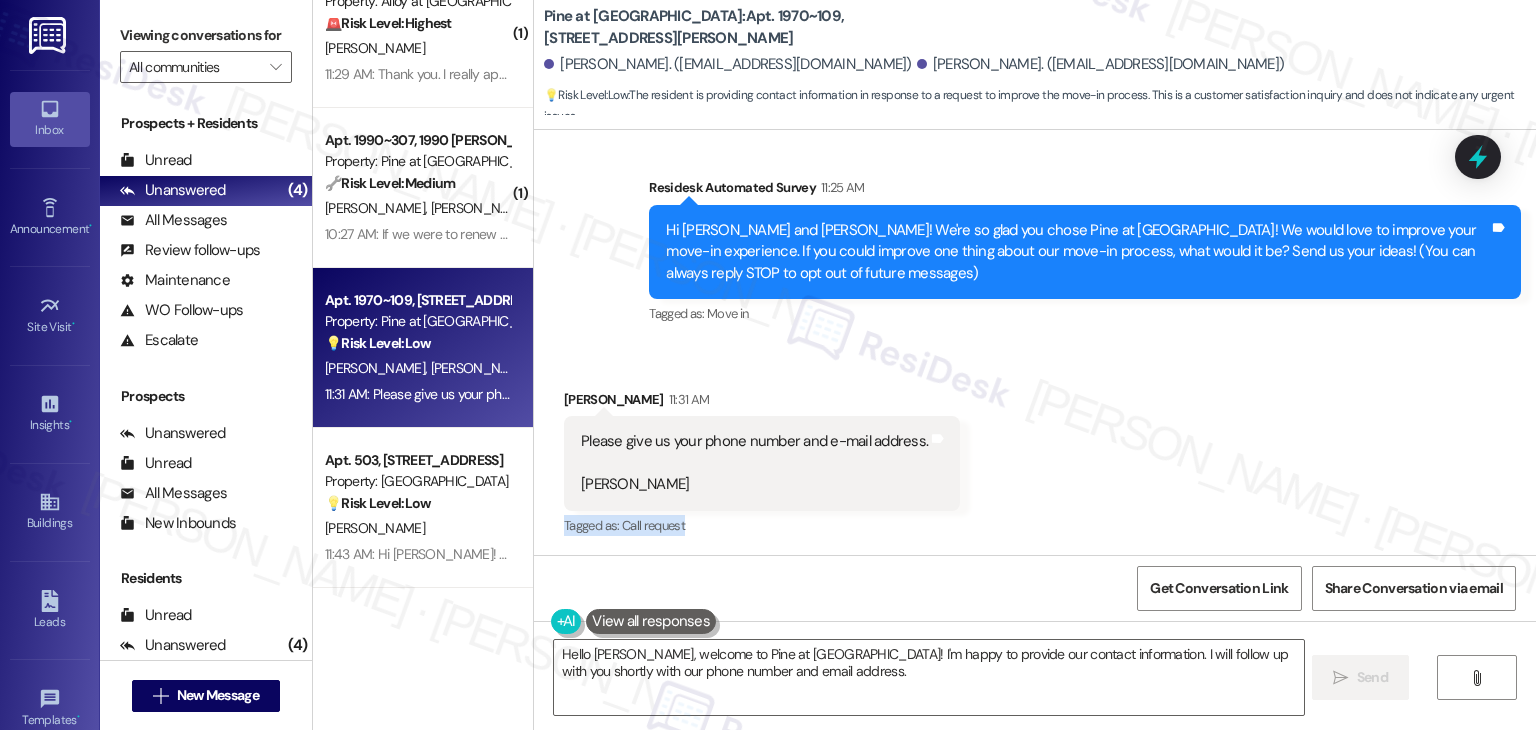 click on "Received via SMS [PERSON_NAME] 11:31 AM Please give us your phone number and e-mail address.
[PERSON_NAME] Tags and notes Tagged as:   Call request Click to highlight conversations about Call request" at bounding box center [1035, 450] 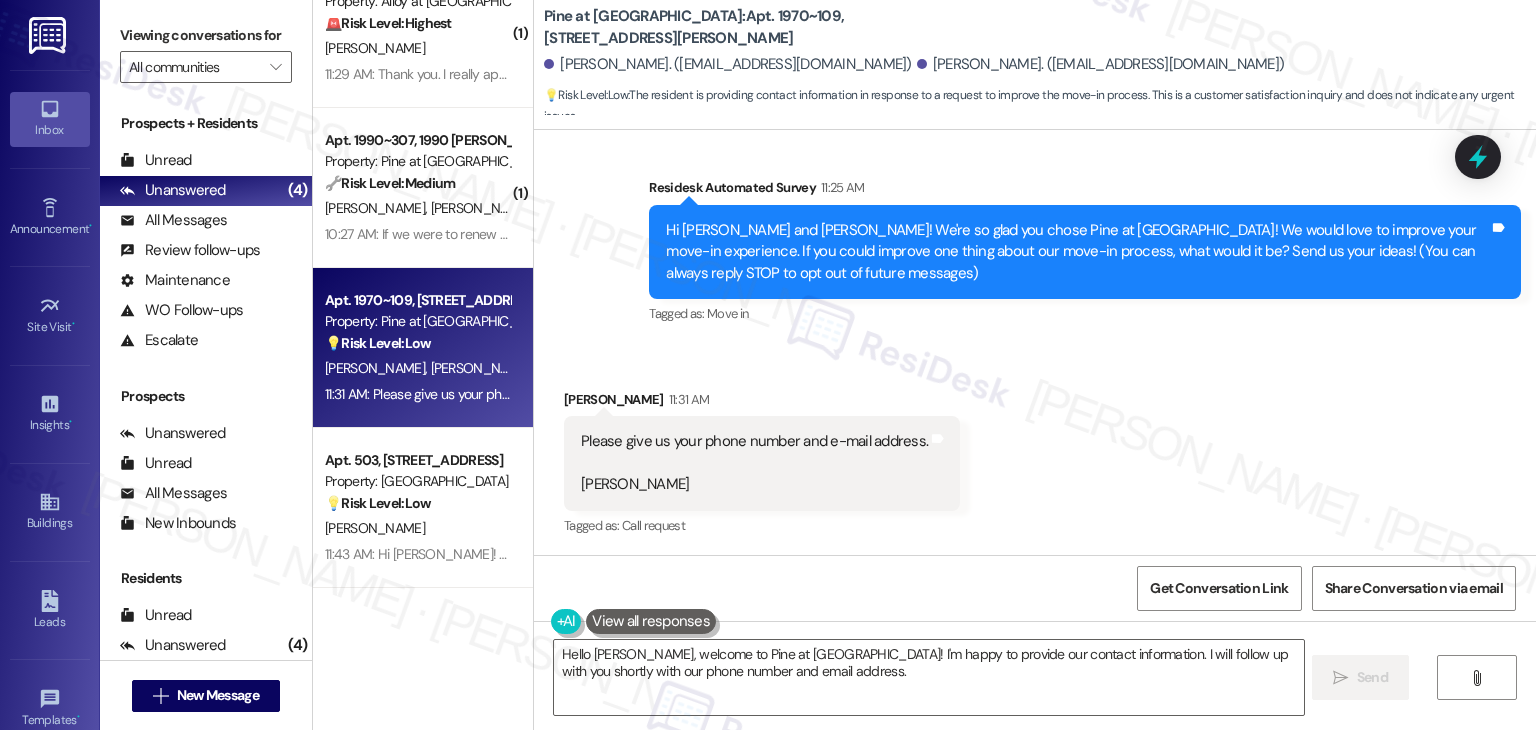 click on "Received via SMS [PERSON_NAME] 11:31 AM Please give us your phone number and e-mail address.
[PERSON_NAME] Tags and notes Tagged as:   Call request Click to highlight conversations about Call request" at bounding box center [1035, 450] 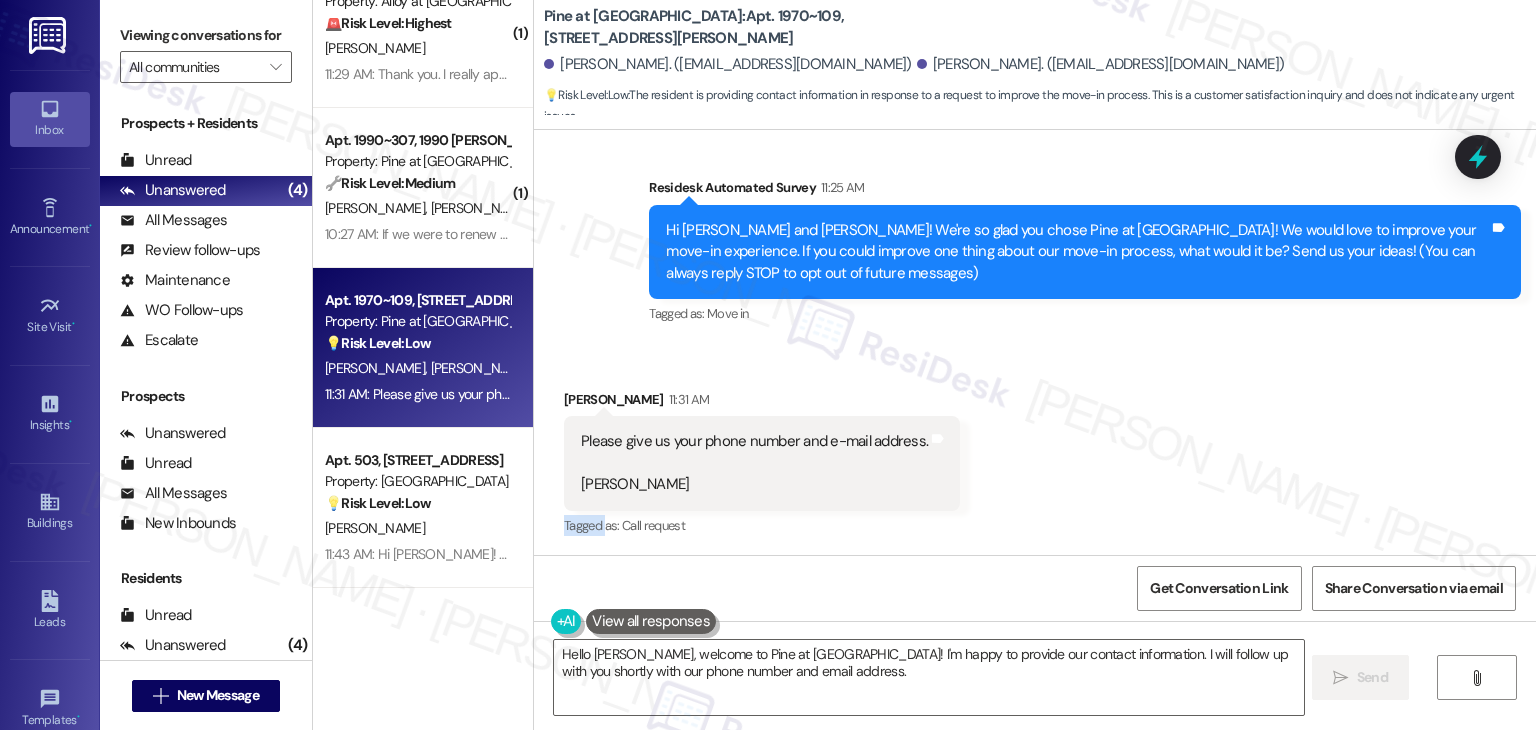 click on "Received via SMS [PERSON_NAME] 11:31 AM Please give us your phone number and e-mail address.
[PERSON_NAME] Tags and notes Tagged as:   Call request Click to highlight conversations about Call request" at bounding box center (1035, 450) 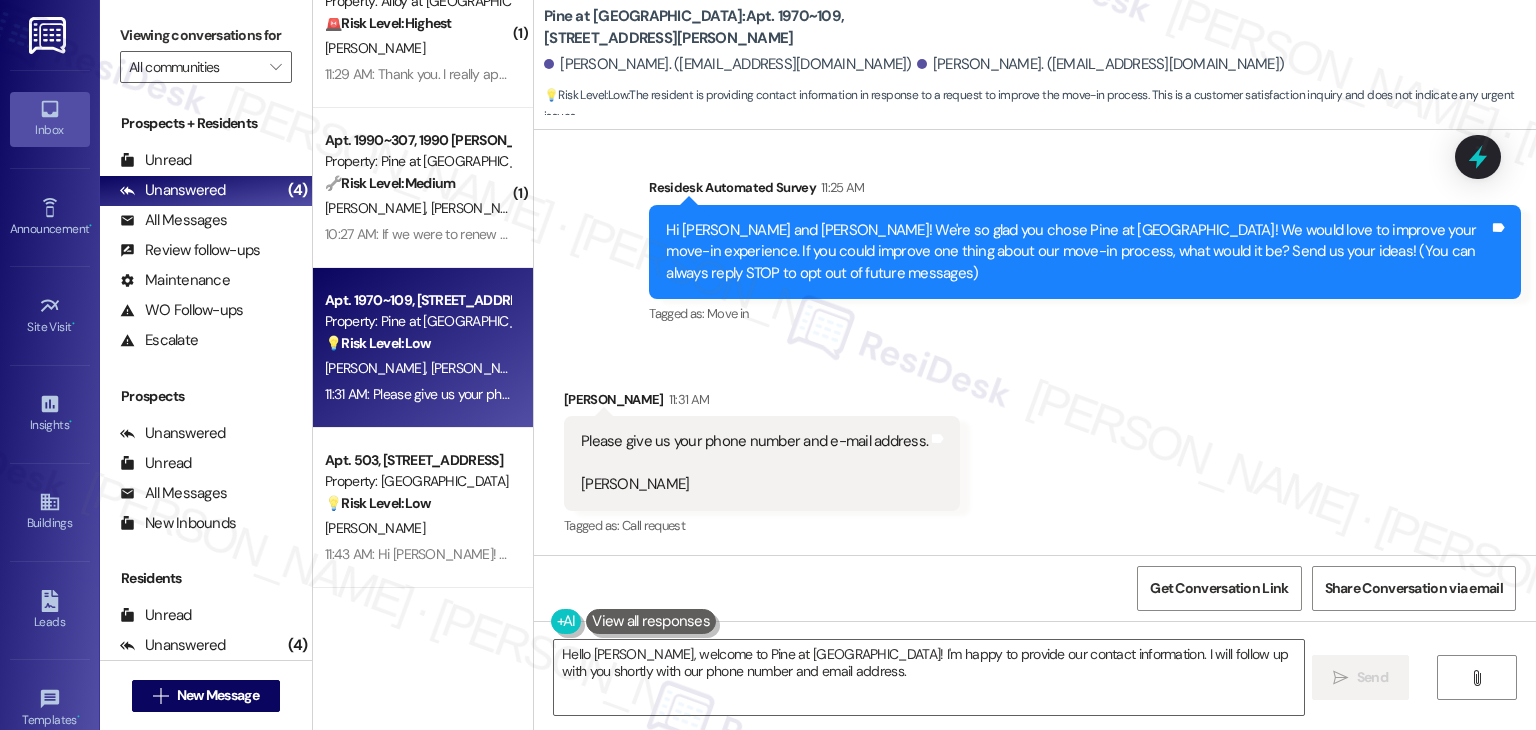 click on "Received via SMS [PERSON_NAME] 11:31 AM Please give us your phone number and e-mail address.
[PERSON_NAME] Tags and notes Tagged as:   Call request Click to highlight conversations about Call request" at bounding box center (1035, 450) 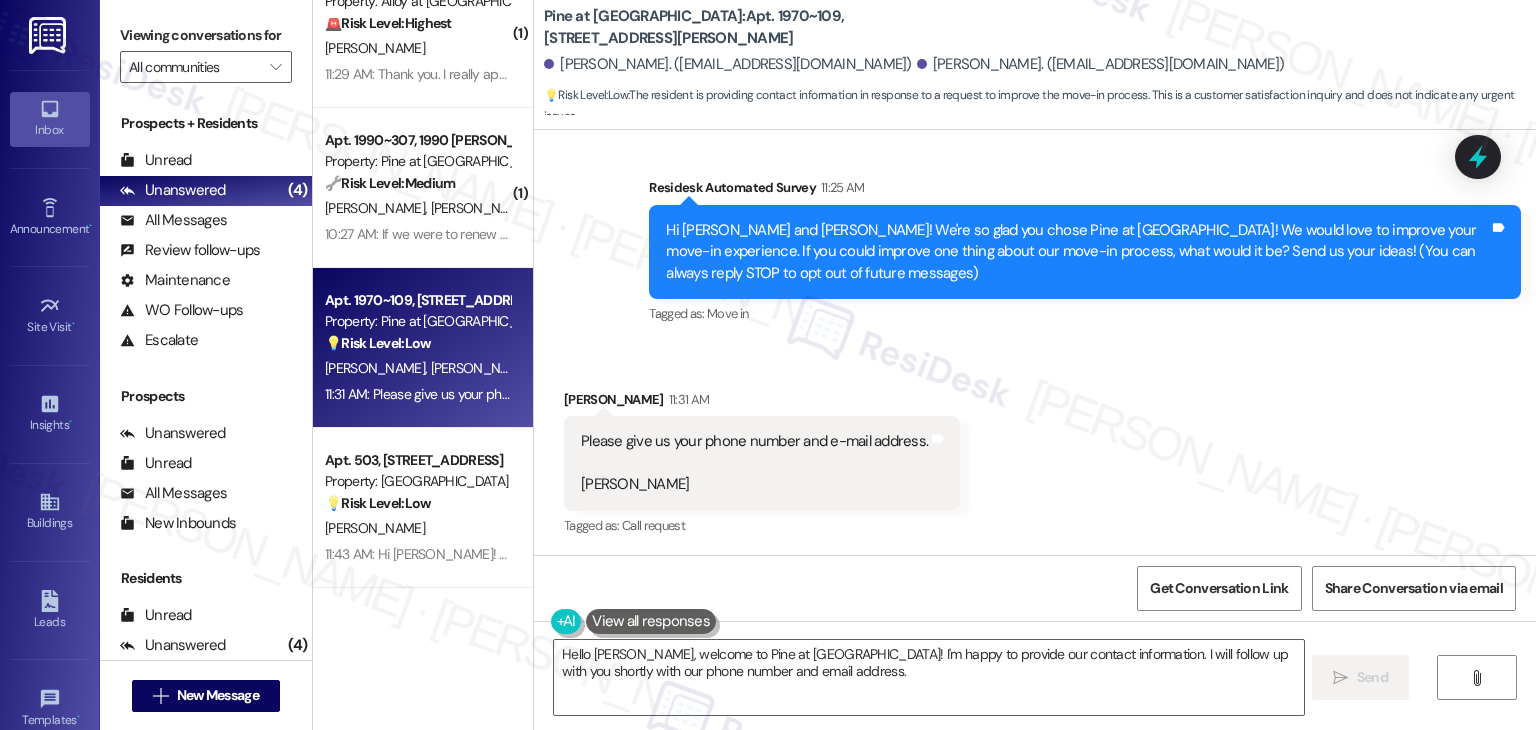 click on "Received via SMS [PERSON_NAME] 11:31 AM Please give us your phone number and e-mail address.
[PERSON_NAME] Tags and notes Tagged as:   Call request Click to highlight conversations about Call request" at bounding box center [1035, 450] 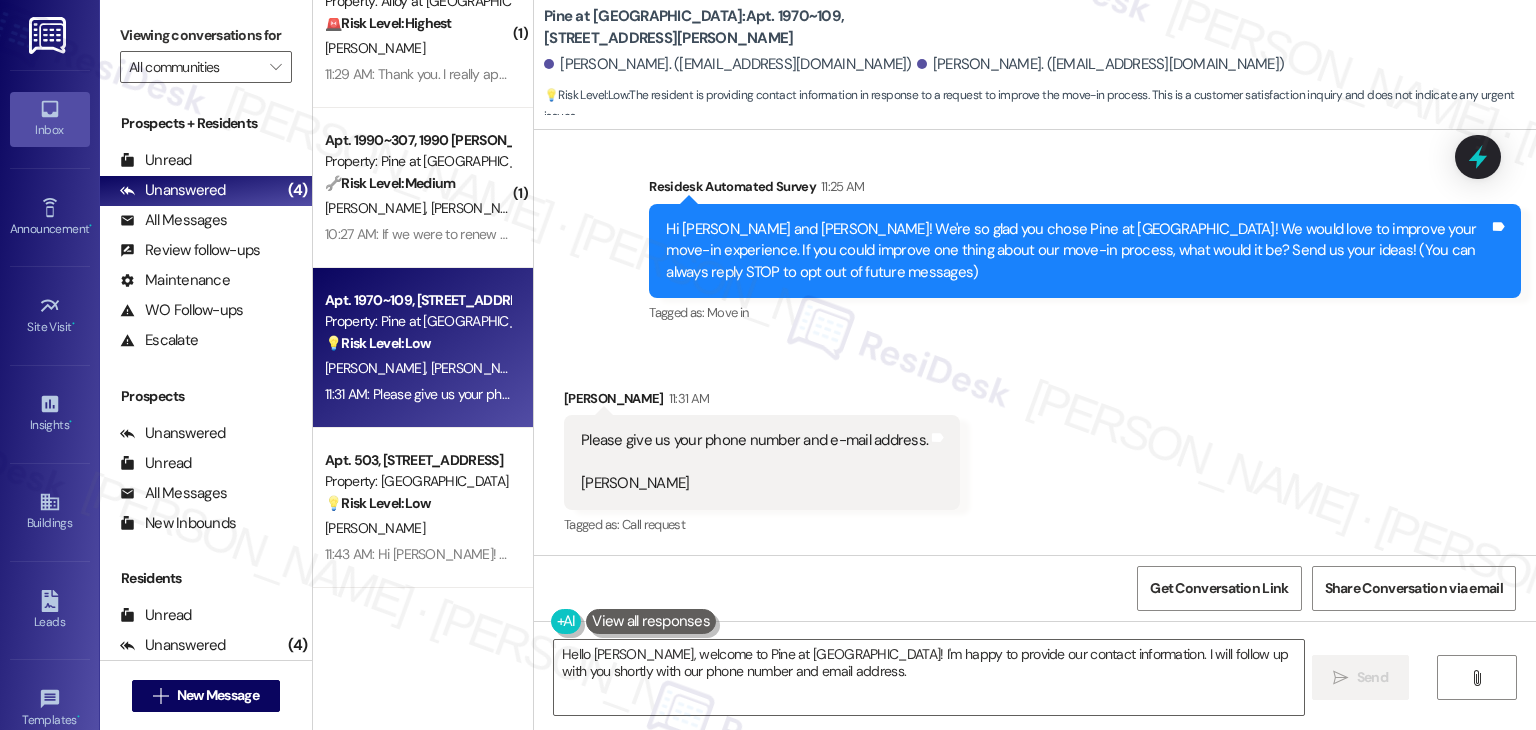 click on "Get Conversation Link Share Conversation via email" at bounding box center [1035, 588] 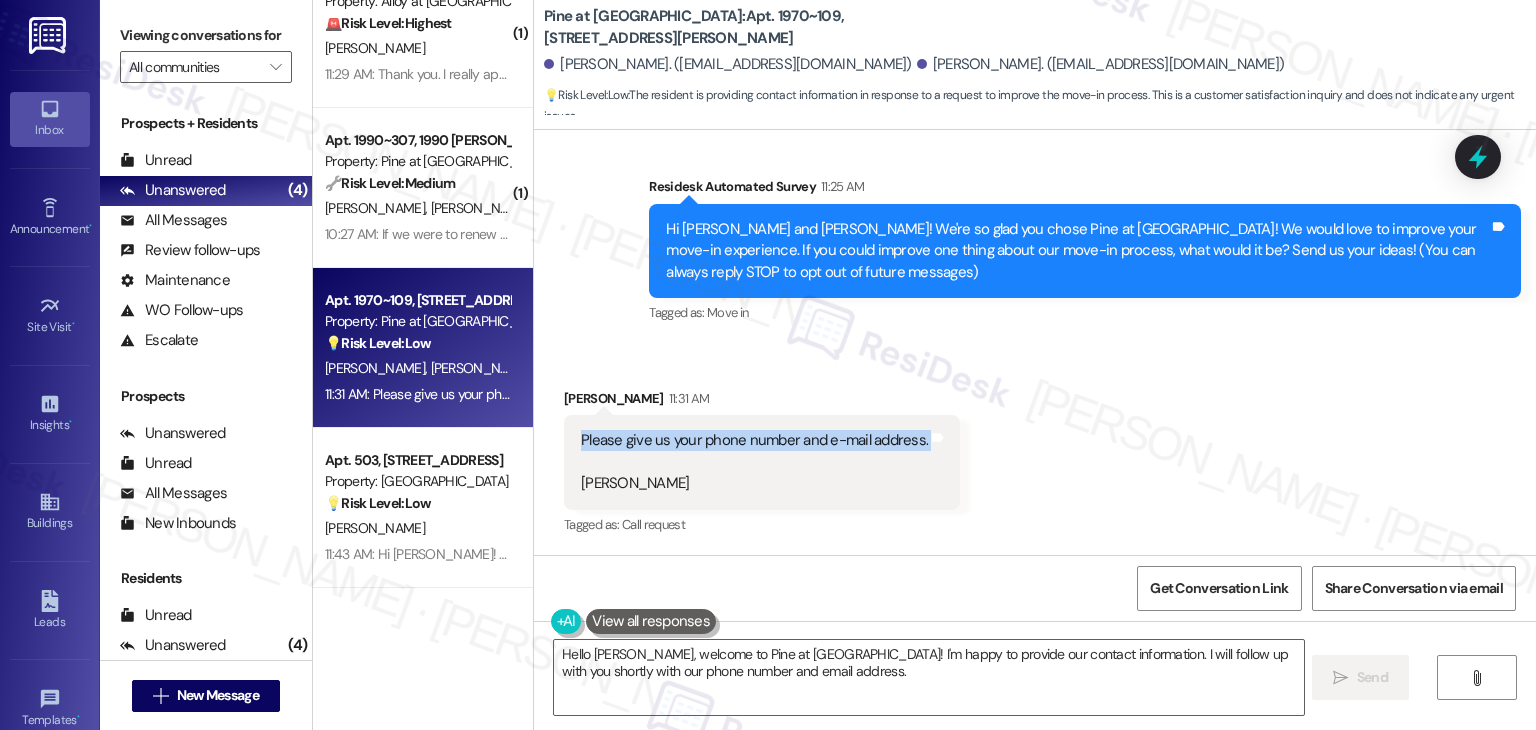 click on "Please give us your phone number and e-mail address.
Dr. R. Friary" at bounding box center (754, 462) 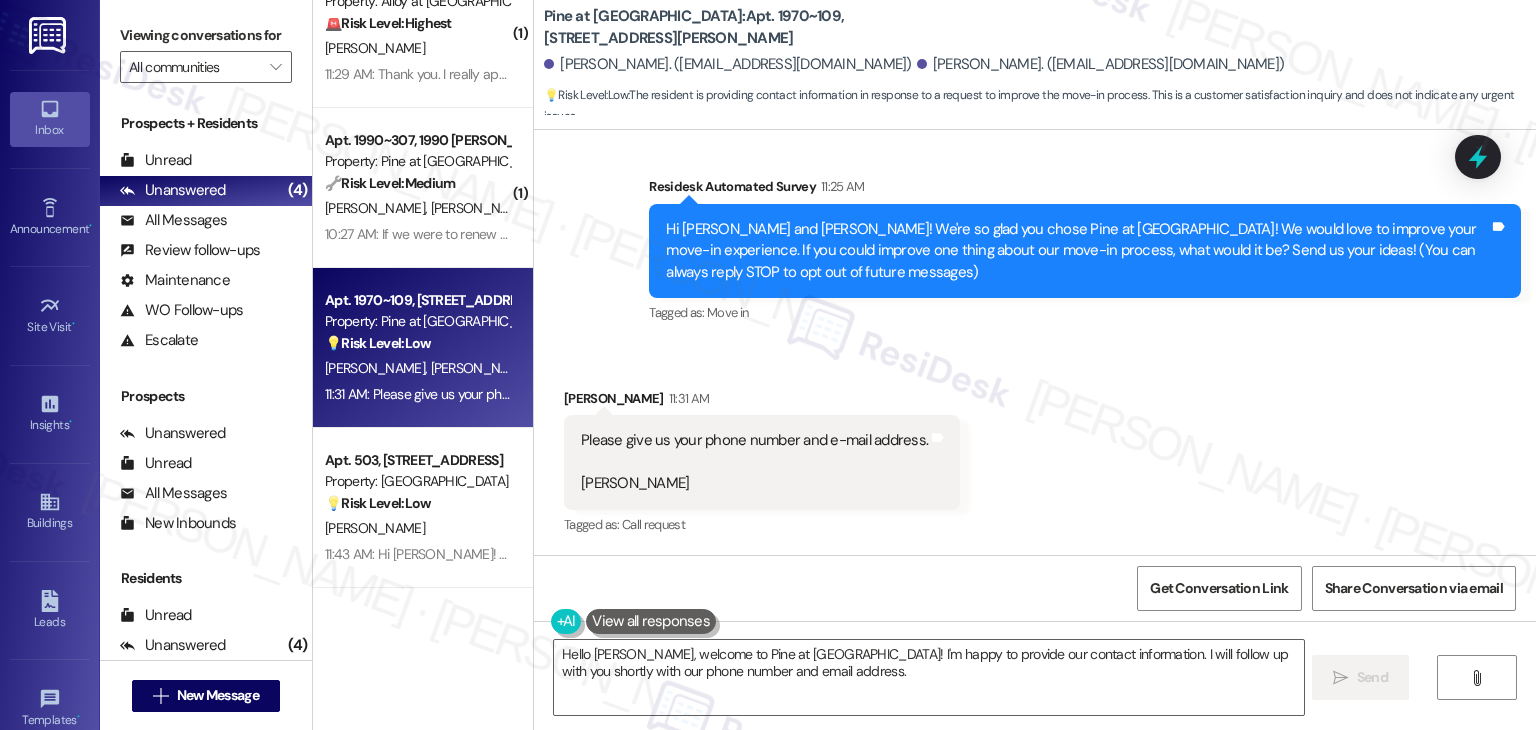 click on "Received via SMS [PERSON_NAME] 11:31 AM Please give us your phone number and e-mail address.
[PERSON_NAME] Tags and notes Tagged as:   Call request Click to highlight conversations about Call request" at bounding box center (1035, 449) 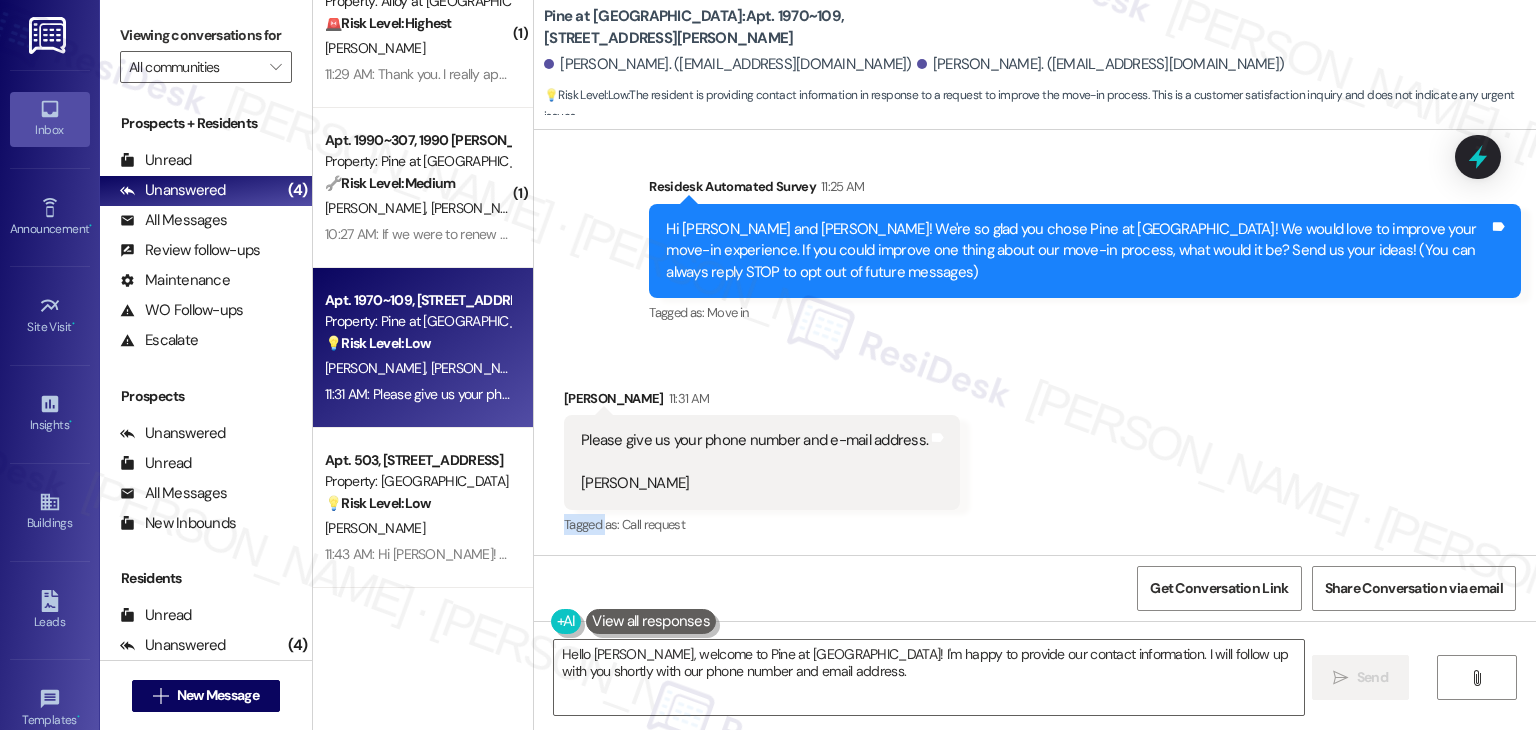 click on "Received via SMS [PERSON_NAME] 11:31 AM Please give us your phone number and e-mail address.
[PERSON_NAME] Tags and notes Tagged as:   Call request Click to highlight conversations about Call request" at bounding box center (1035, 449) 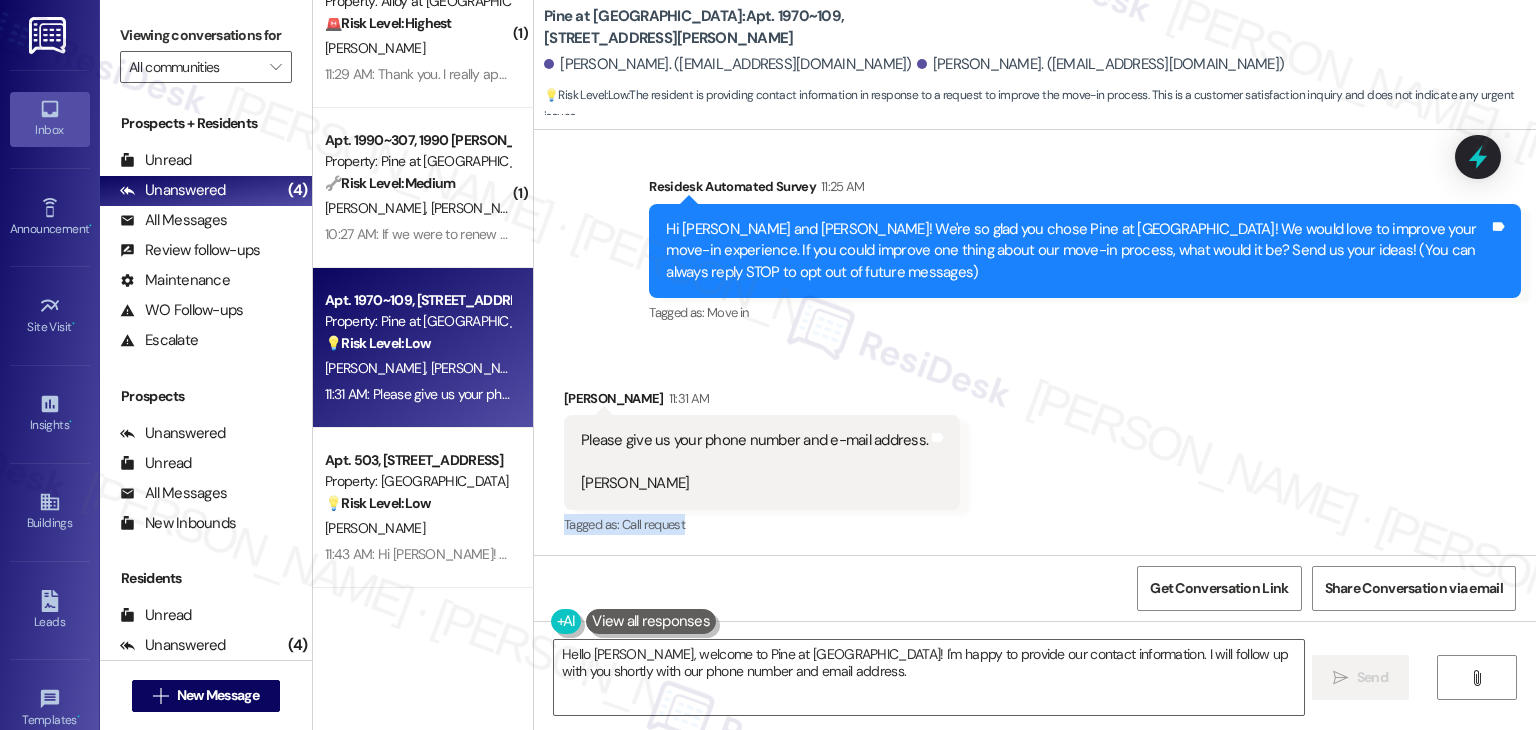click on "Received via SMS [PERSON_NAME] 11:31 AM Please give us your phone number and e-mail address.
[PERSON_NAME] Tags and notes Tagged as:   Call request Click to highlight conversations about Call request" at bounding box center [1035, 449] 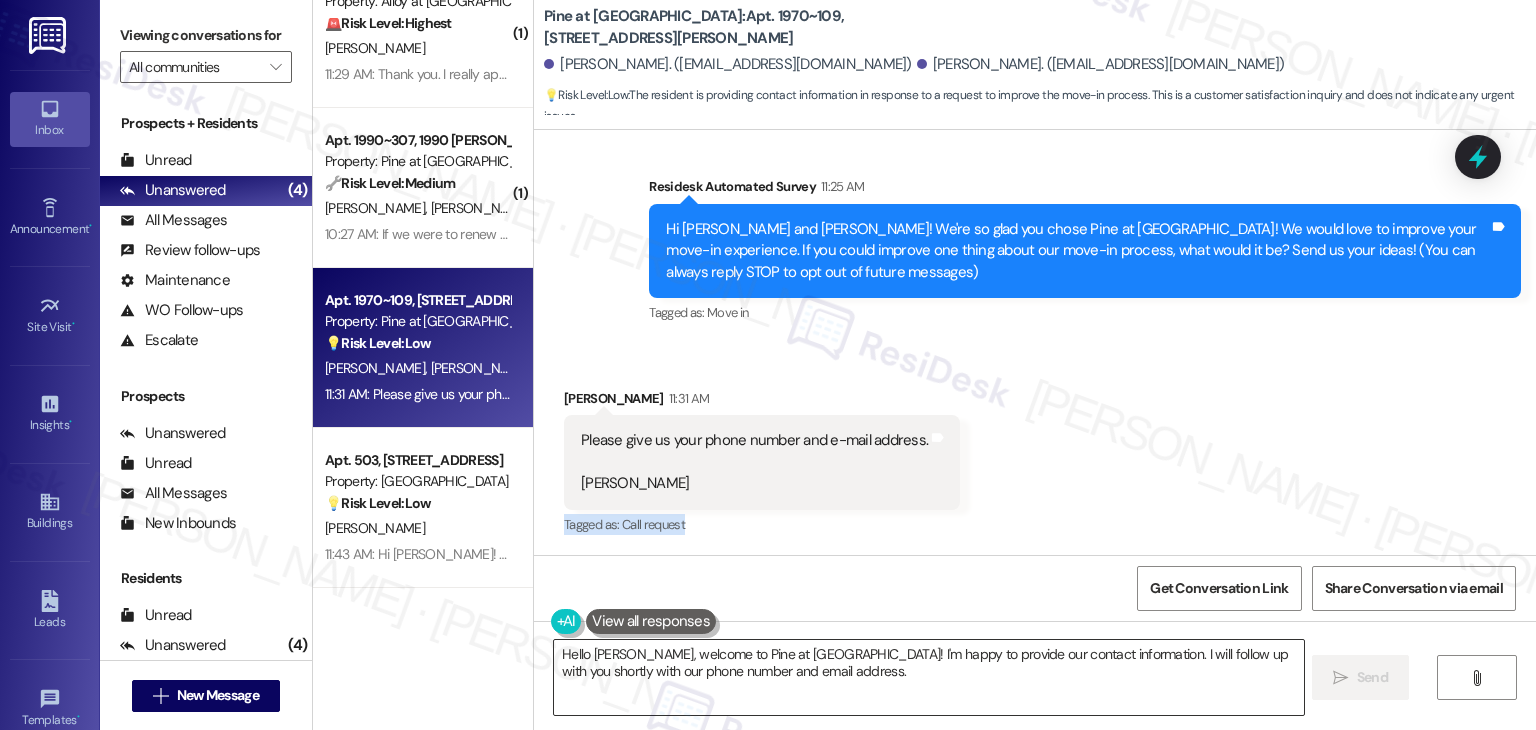 click on "Hello [PERSON_NAME], welcome to Pine at [GEOGRAPHIC_DATA]! I'm happy to provide our contact information. I will follow up with you shortly with our phone number and email address." at bounding box center (928, 677) 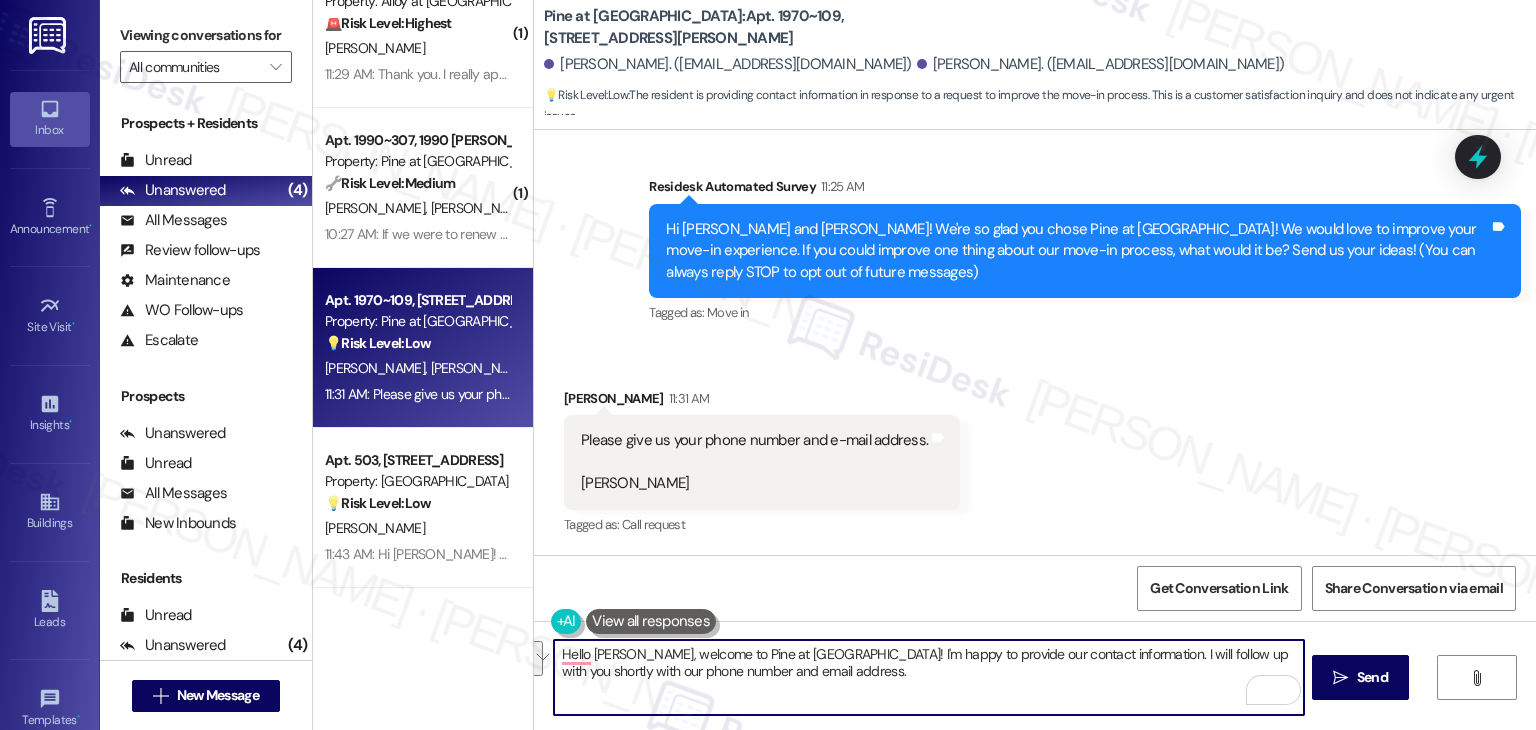 click on "Hello [PERSON_NAME], welcome to Pine at [GEOGRAPHIC_DATA]! I'm happy to provide our contact information. I will follow up with you shortly with our phone number and email address." at bounding box center [928, 677] 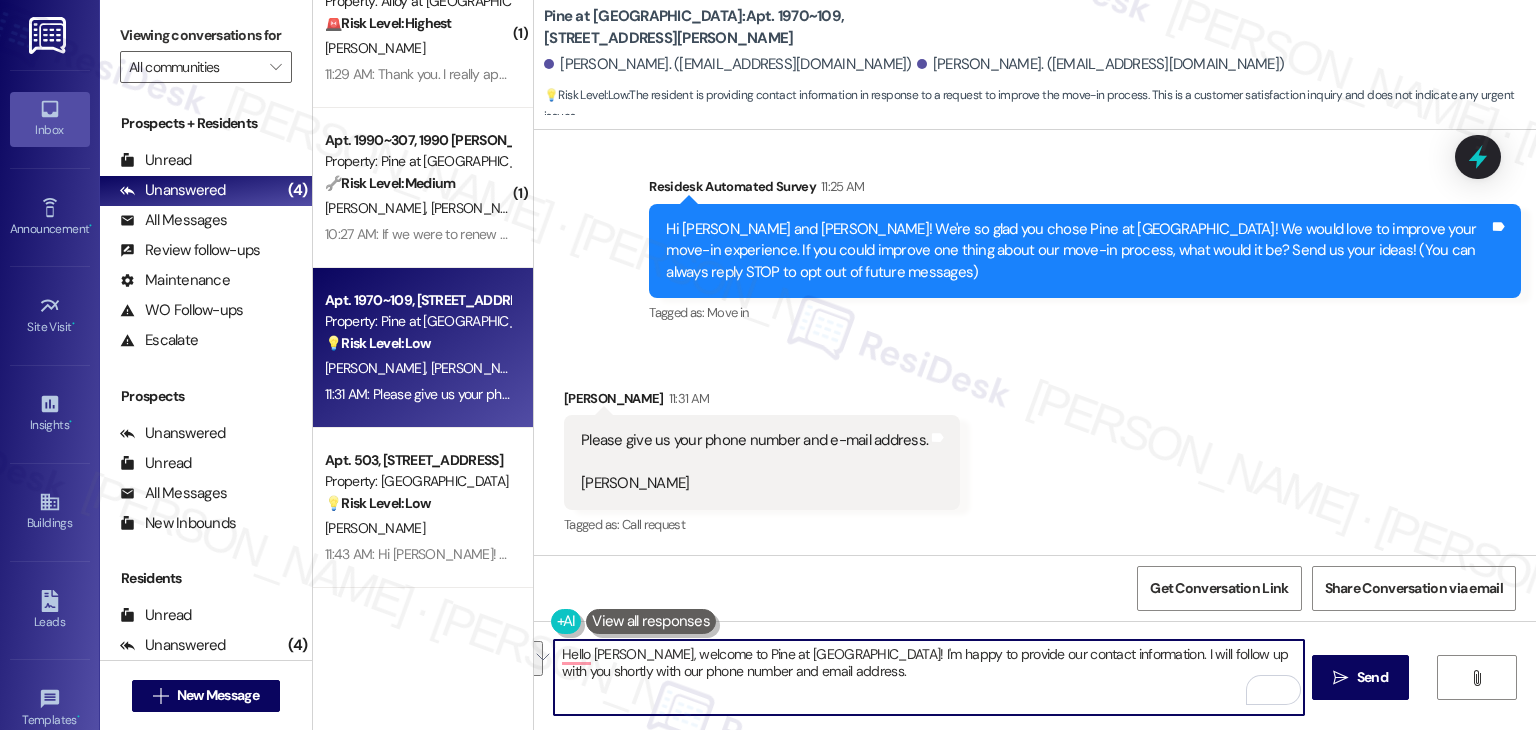 drag, startPoint x: 800, startPoint y: 678, endPoint x: 657, endPoint y: 649, distance: 145.91093 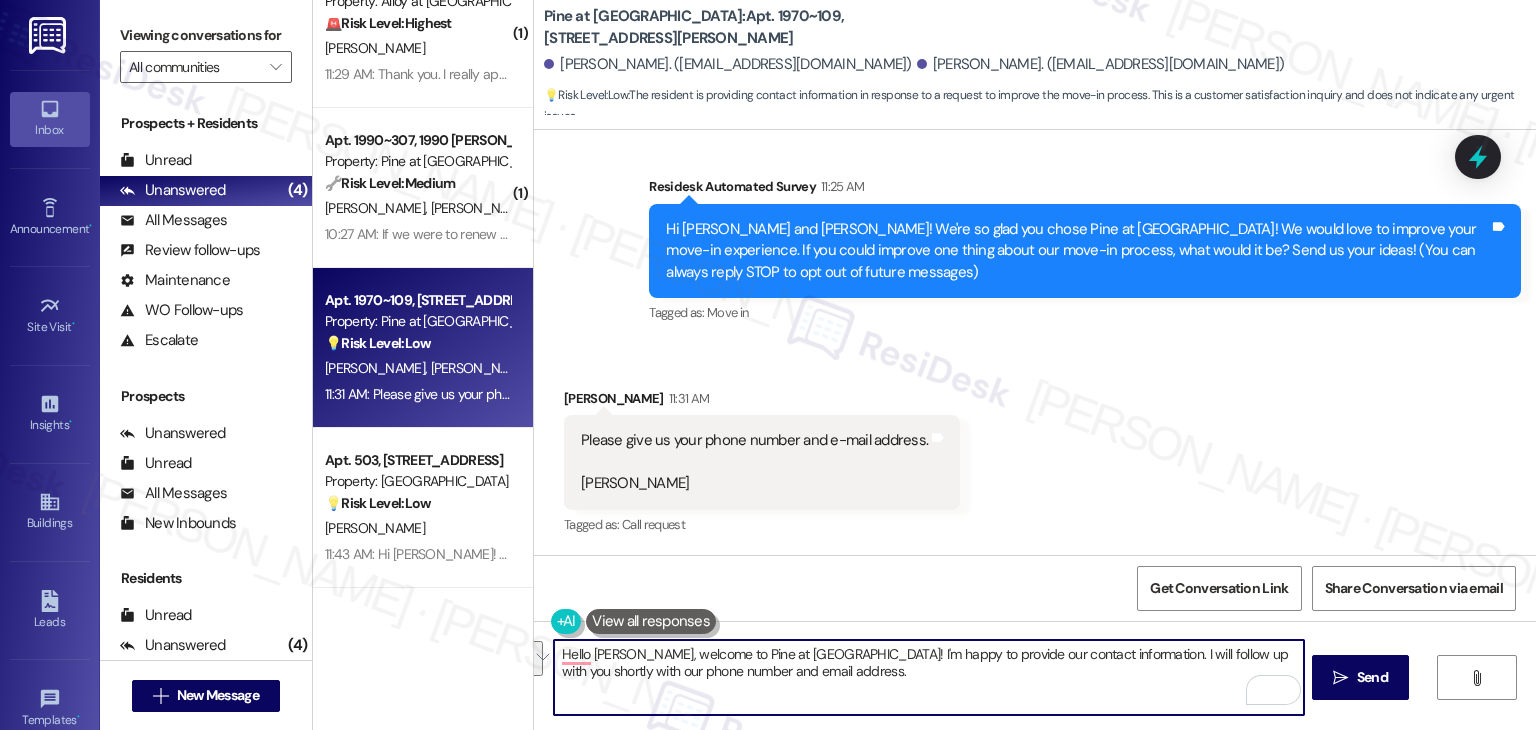 click on "Hello [PERSON_NAME], welcome to Pine at [GEOGRAPHIC_DATA]! I'm happy to provide our contact information. I will follow up with you shortly with our phone number and email address." at bounding box center [928, 677] 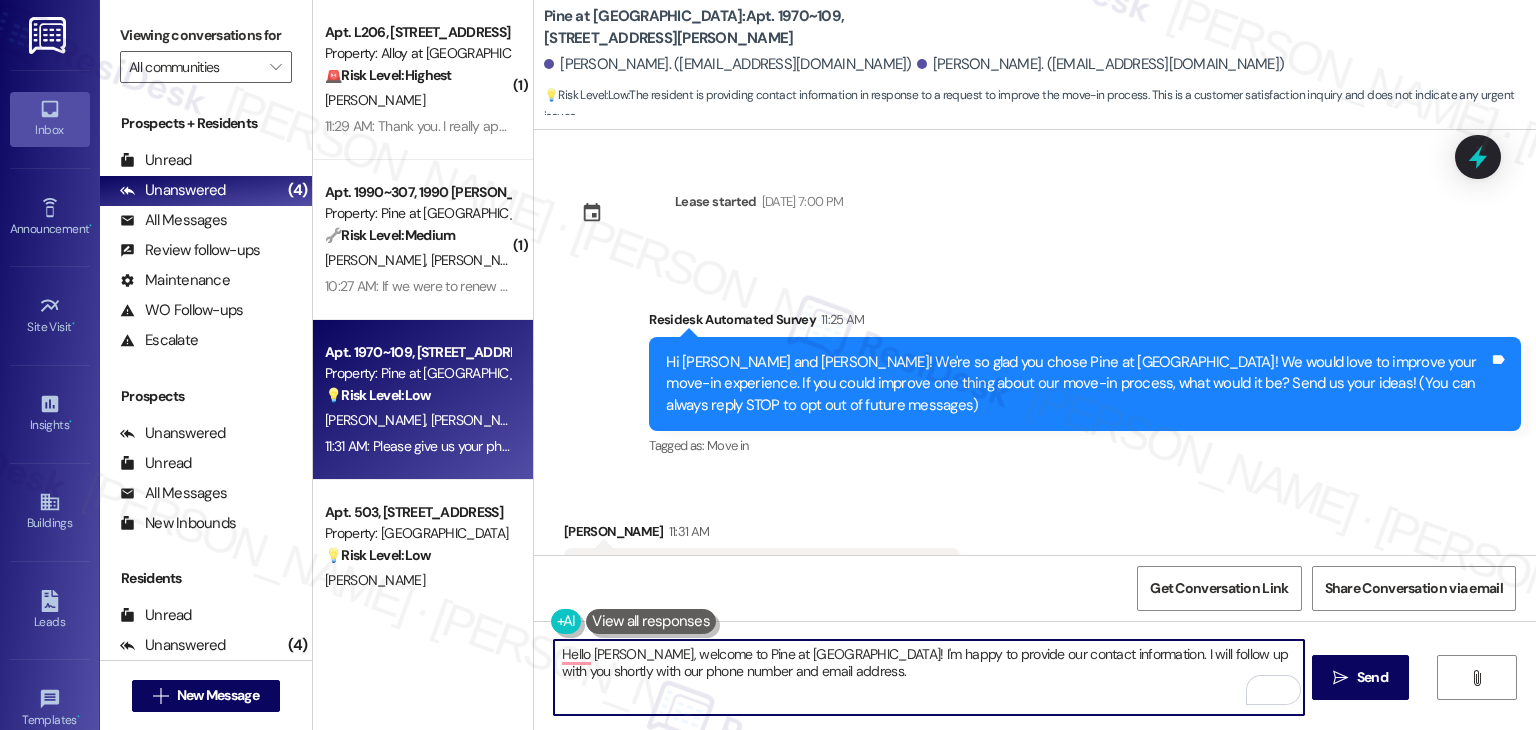 scroll, scrollTop: 0, scrollLeft: 0, axis: both 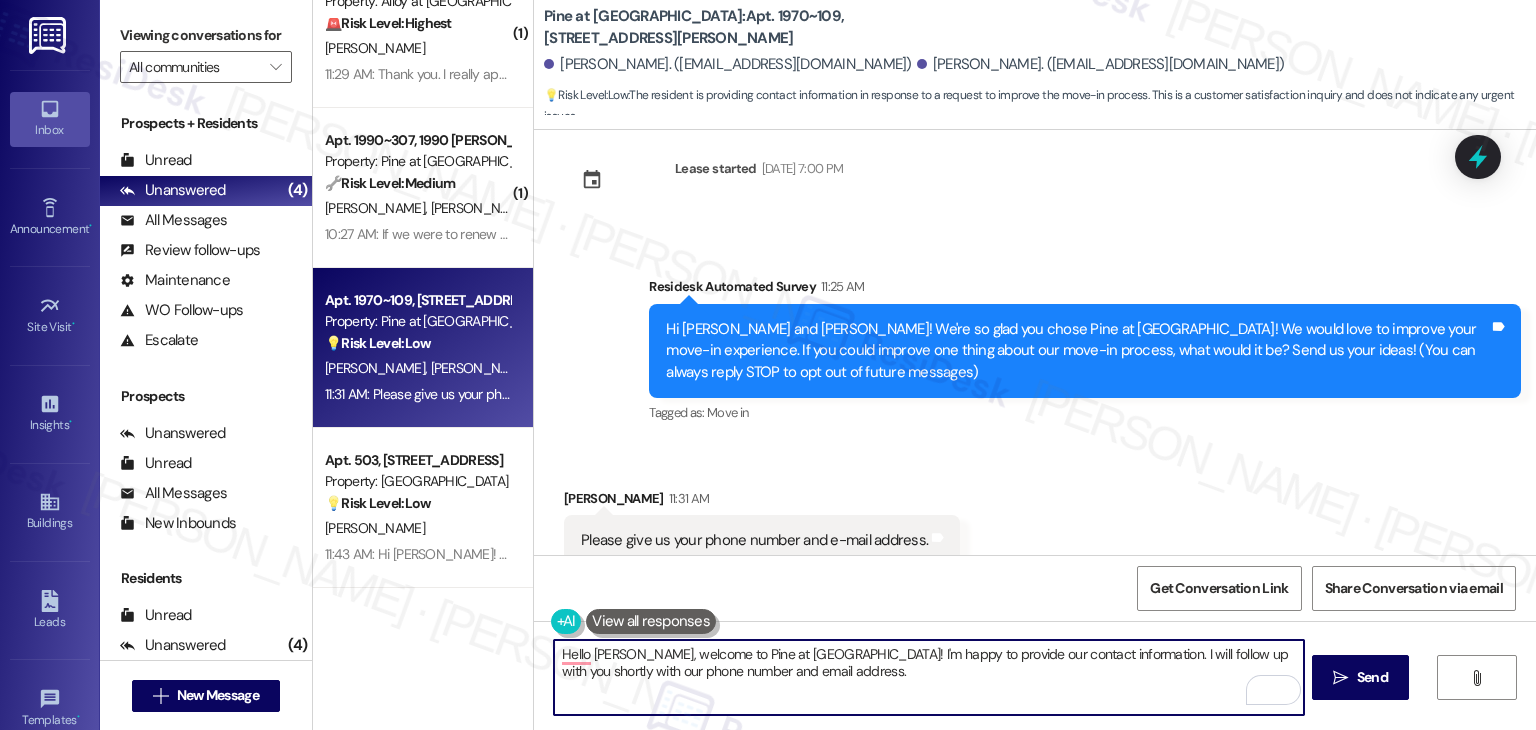 click on "Hello [PERSON_NAME], welcome to Pine at [GEOGRAPHIC_DATA]! I'm happy to provide our contact information. I will follow up with you shortly with our phone number and email address." at bounding box center (928, 677) 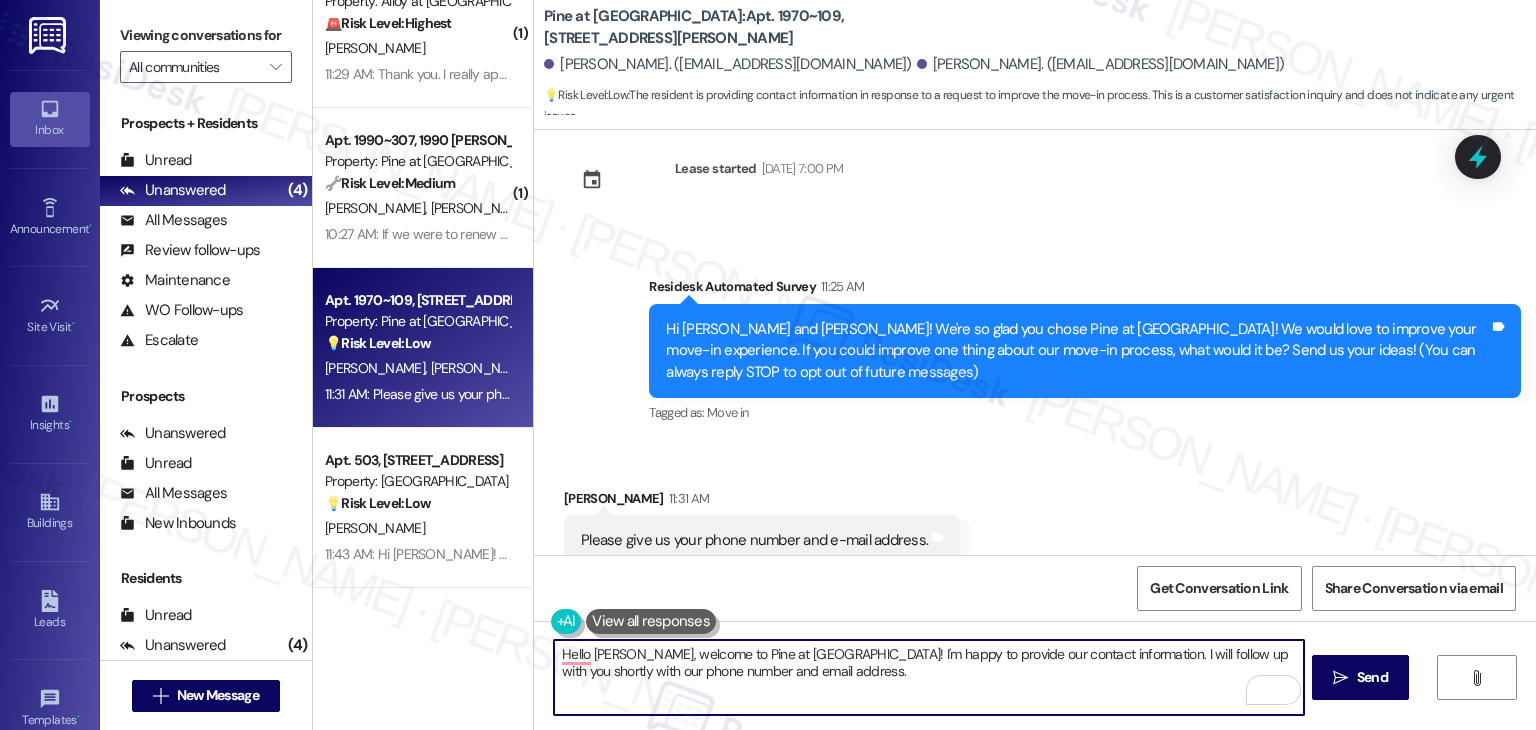 click on "Hello [PERSON_NAME], welcome to Pine at [GEOGRAPHIC_DATA]! I'm happy to provide our contact information. I will follow up with you shortly with our phone number and email address." at bounding box center (928, 677) 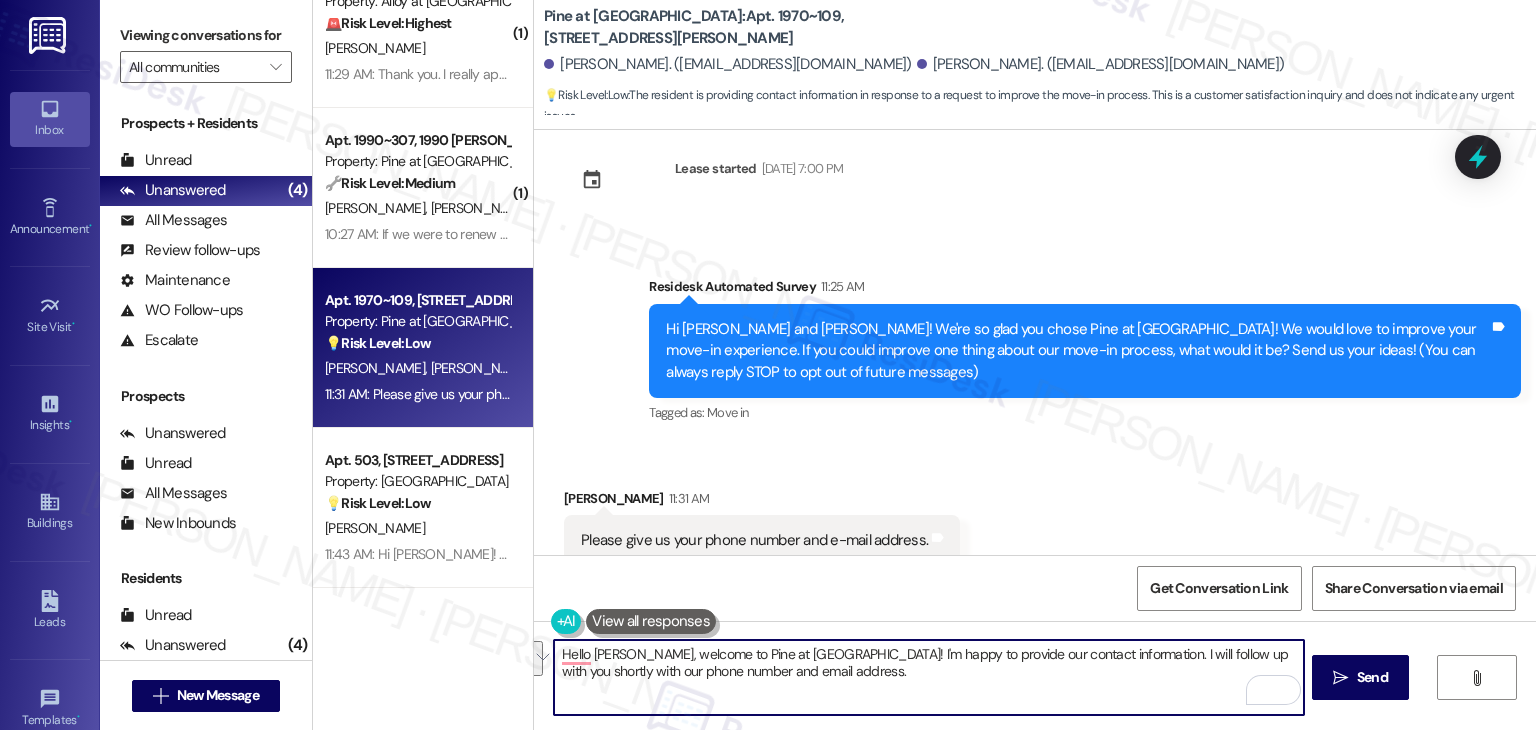 drag, startPoint x: 830, startPoint y: 681, endPoint x: 834, endPoint y: 661, distance: 20.396078 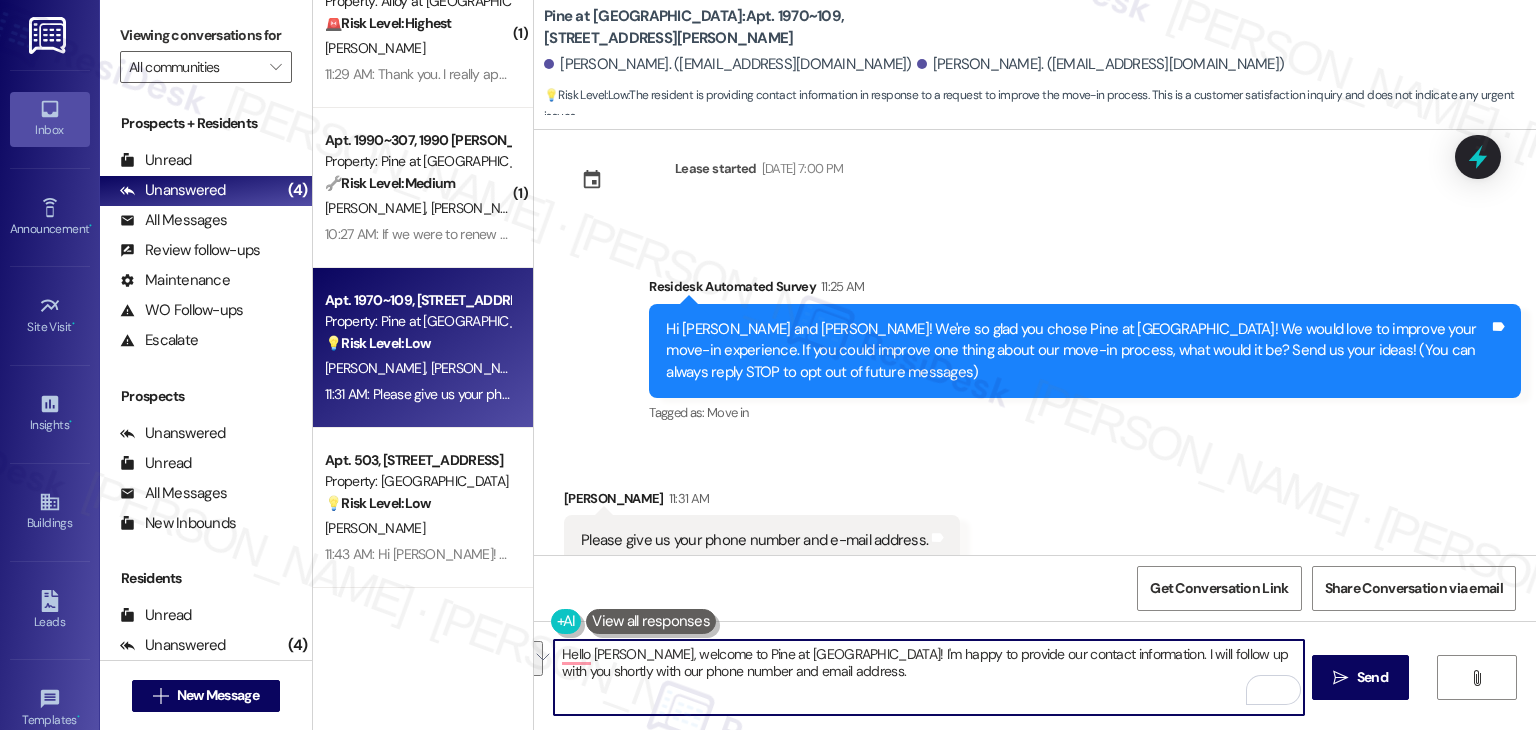 click on "Hello [PERSON_NAME], welcome to Pine at [GEOGRAPHIC_DATA]! I'm happy to provide our contact information. I will follow up with you shortly with our phone number and email address." at bounding box center [928, 677] 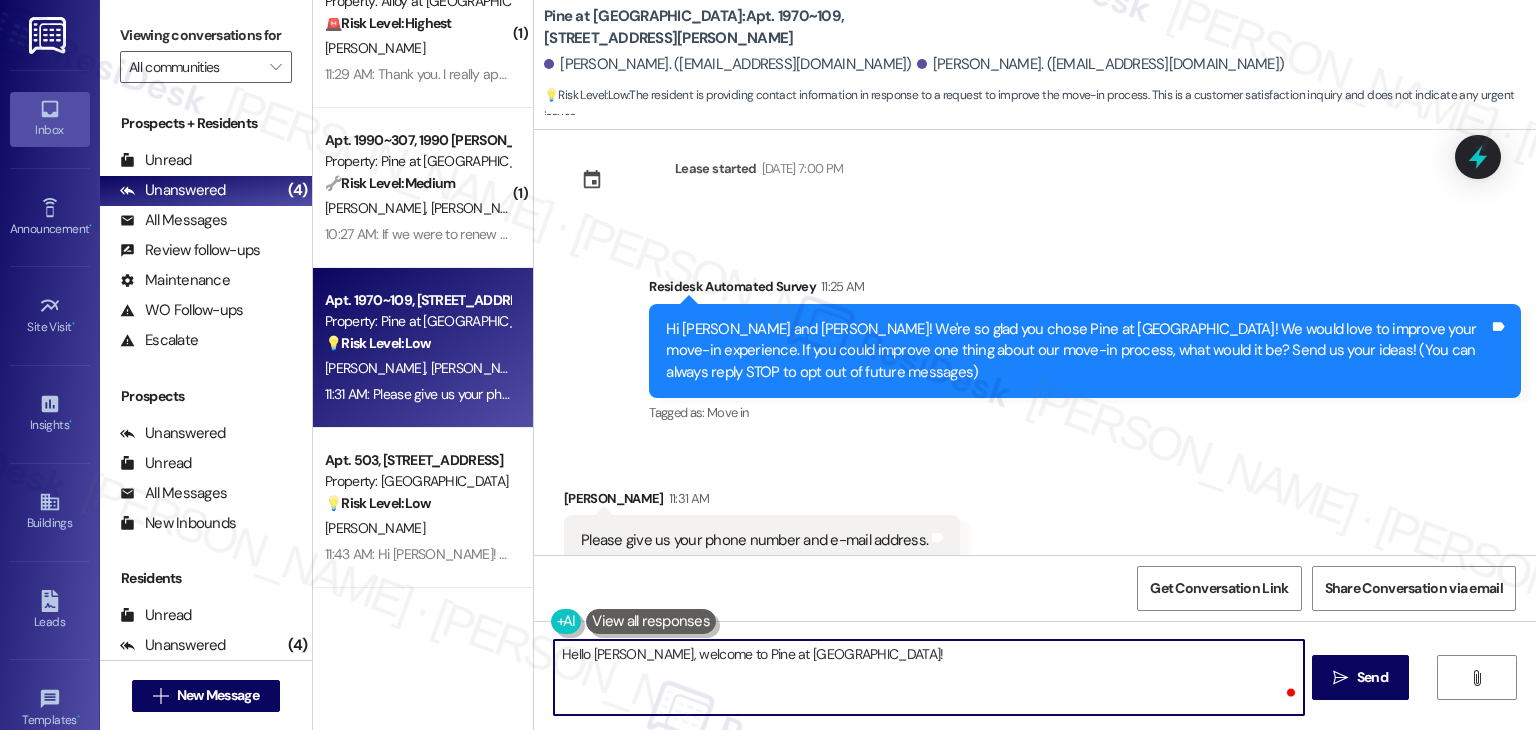 scroll, scrollTop: 133, scrollLeft: 0, axis: vertical 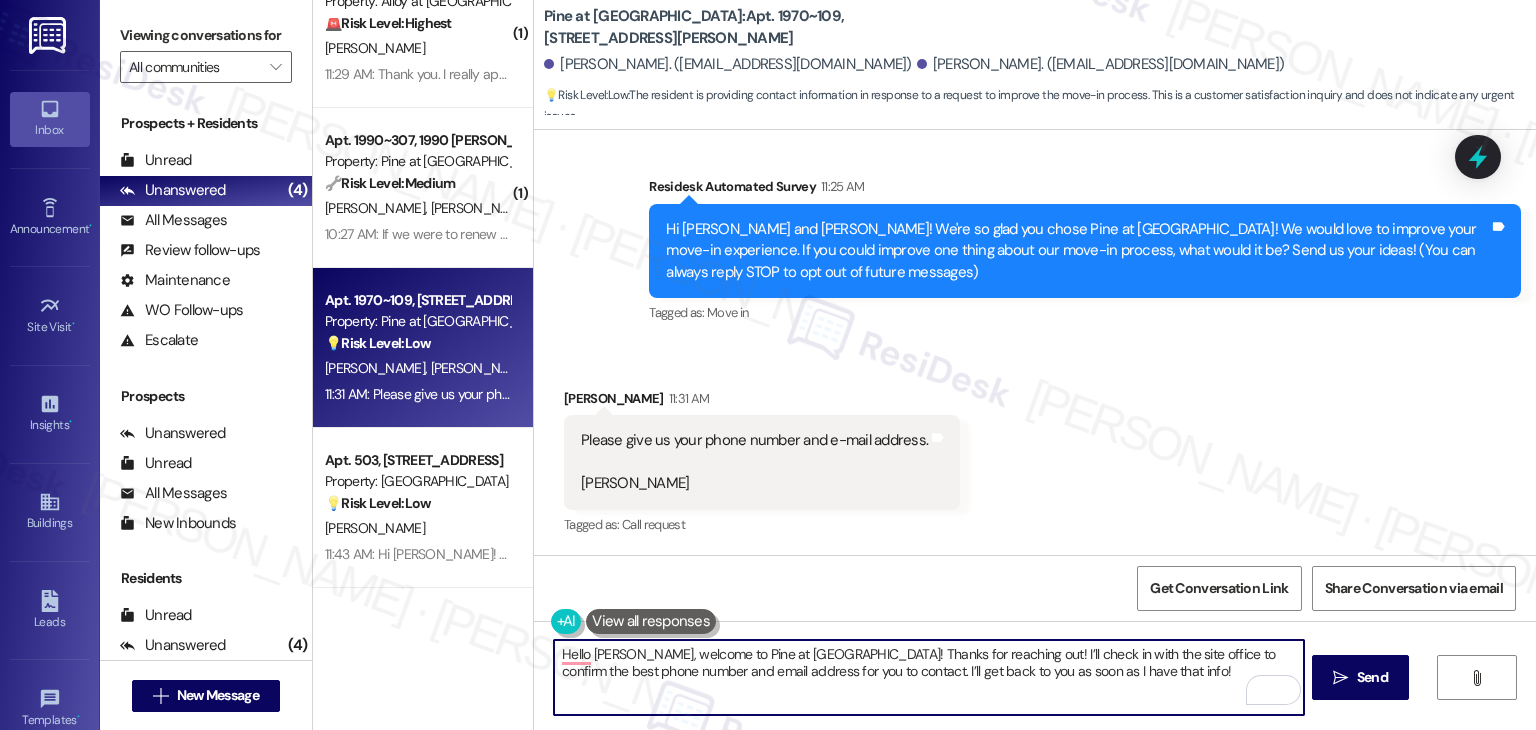 click on "Hello [PERSON_NAME], welcome to Pine at [GEOGRAPHIC_DATA]! Thanks for reaching out! I’ll check in with the site office to confirm the best phone number and email address for you to contact. I’ll get back to you as soon as I have that info!" at bounding box center (928, 677) 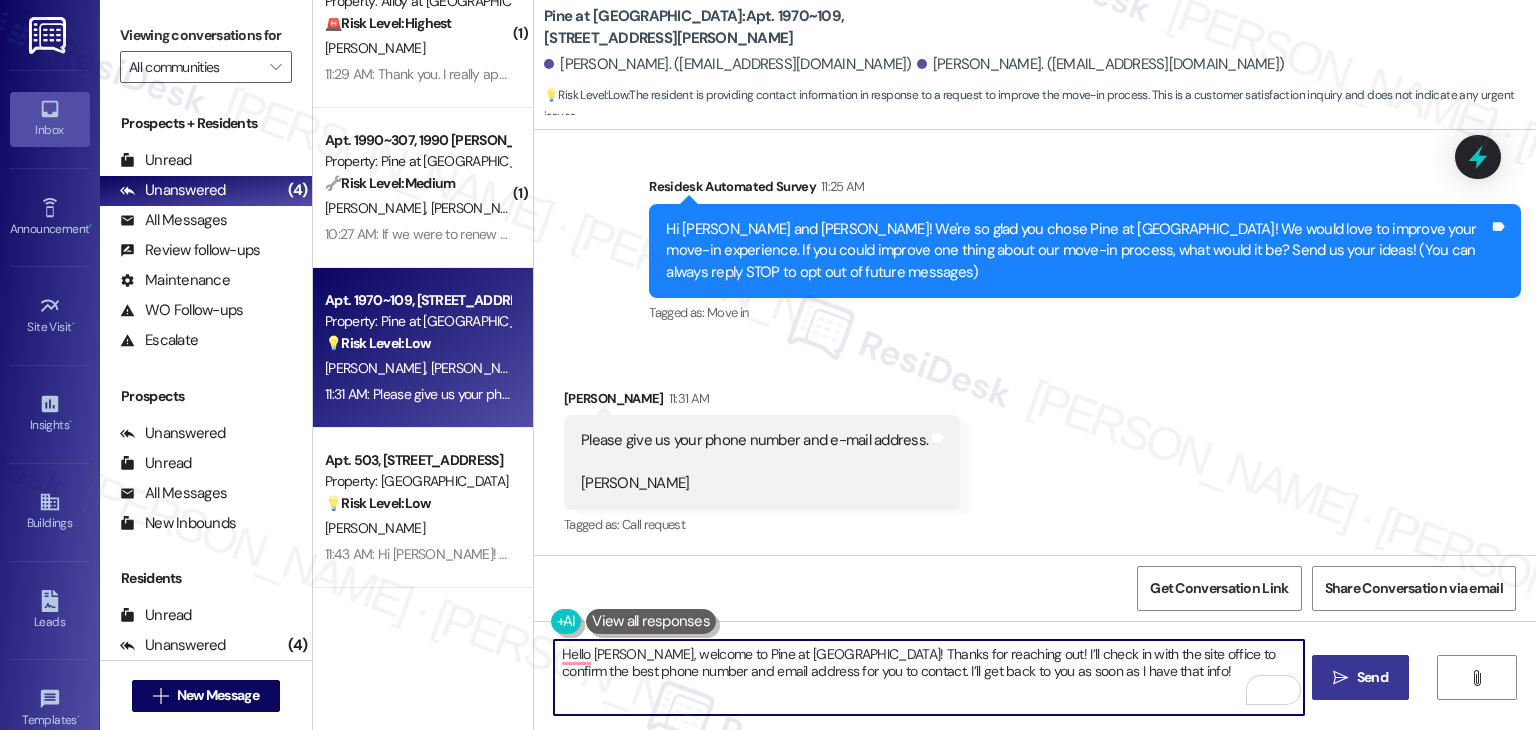 type on "Hello [PERSON_NAME], welcome to Pine at [GEOGRAPHIC_DATA]! Thanks for reaching out! I’ll check in with the site office to confirm the best phone number and email address for you to contact. I’ll get back to you as soon as I have that info!" 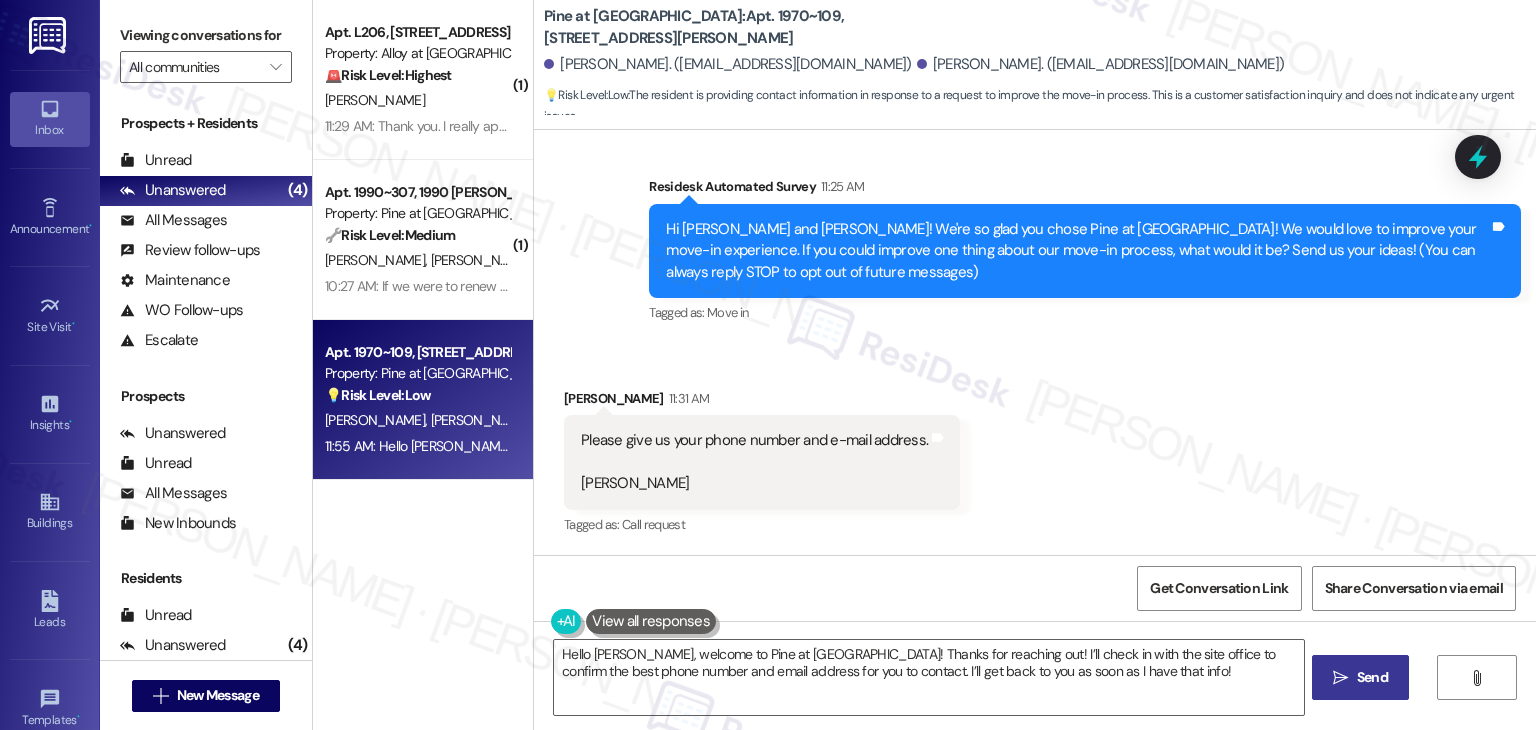 scroll, scrollTop: 0, scrollLeft: 0, axis: both 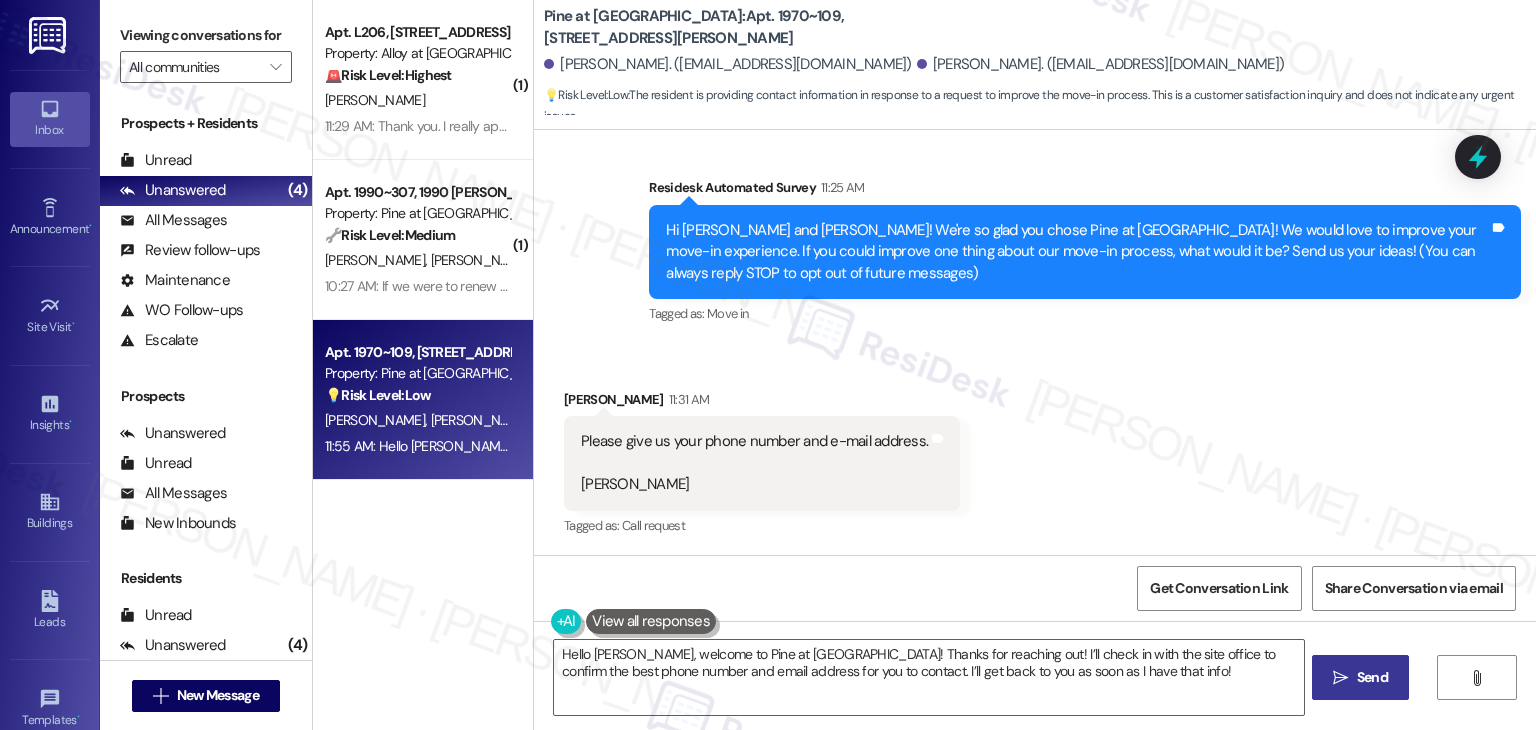 click on "Received via SMS [PERSON_NAME] 11:31 AM Please give us your phone number and e-mail address.
[PERSON_NAME] Tags and notes Tagged as:   Call request Click to highlight conversations about Call request" at bounding box center [1035, 450] 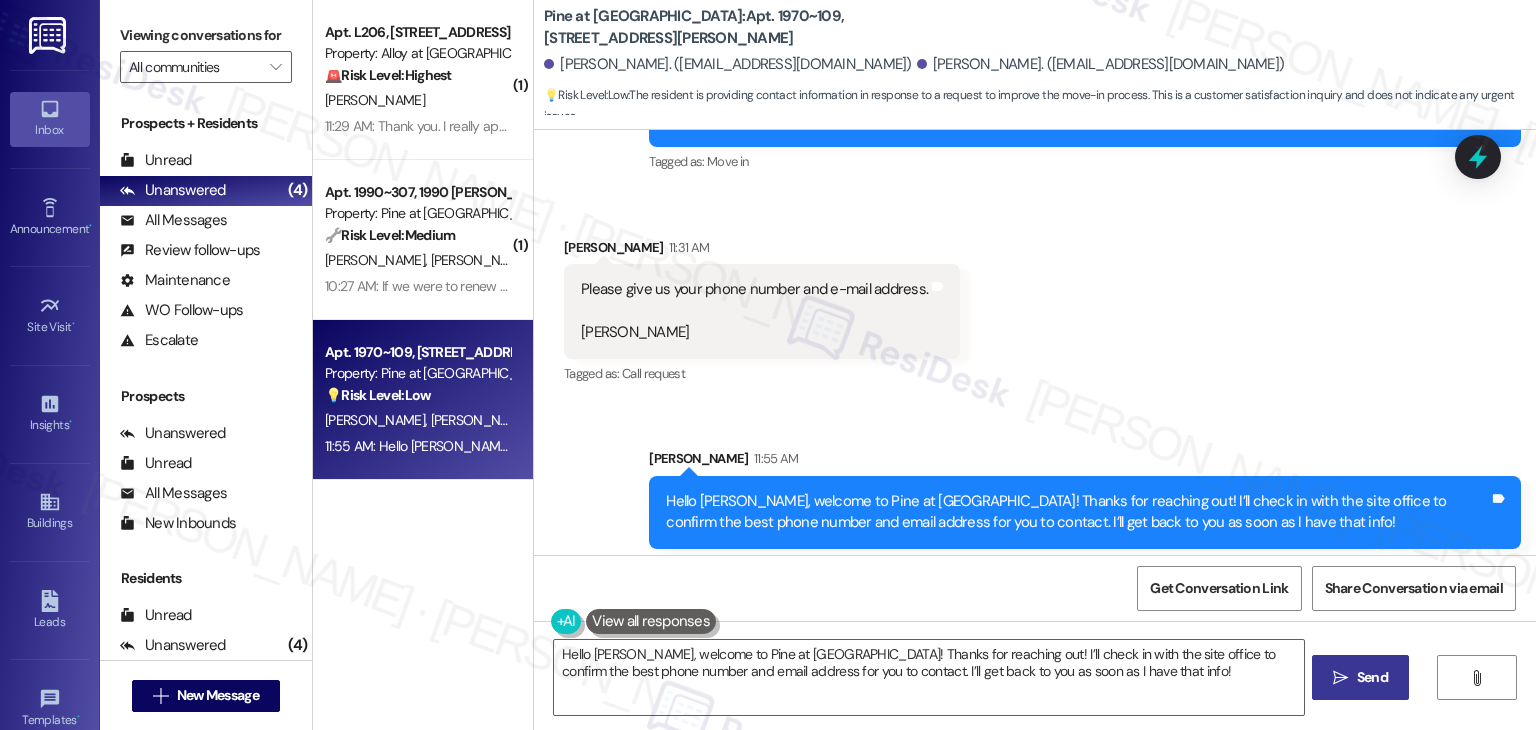 scroll, scrollTop: 294, scrollLeft: 0, axis: vertical 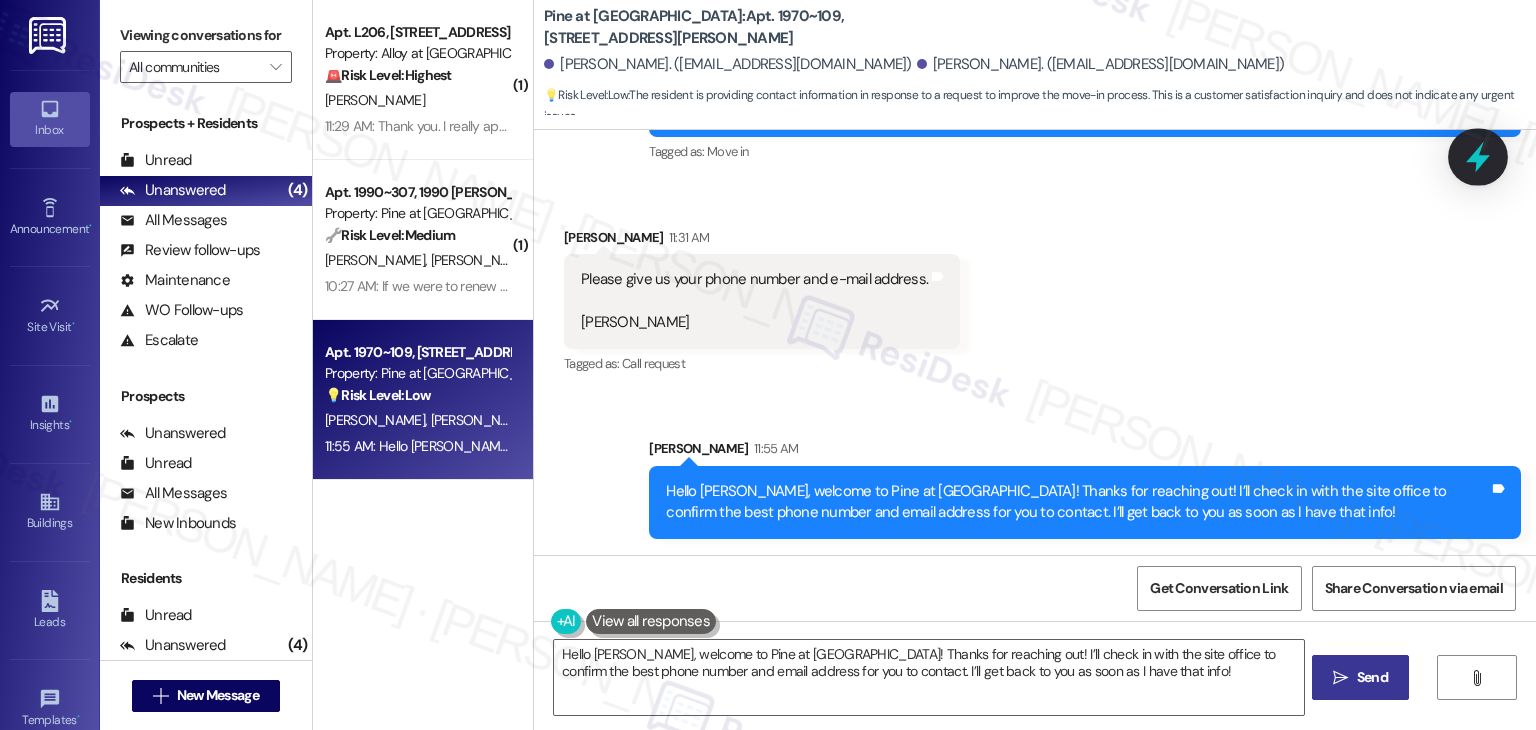 click 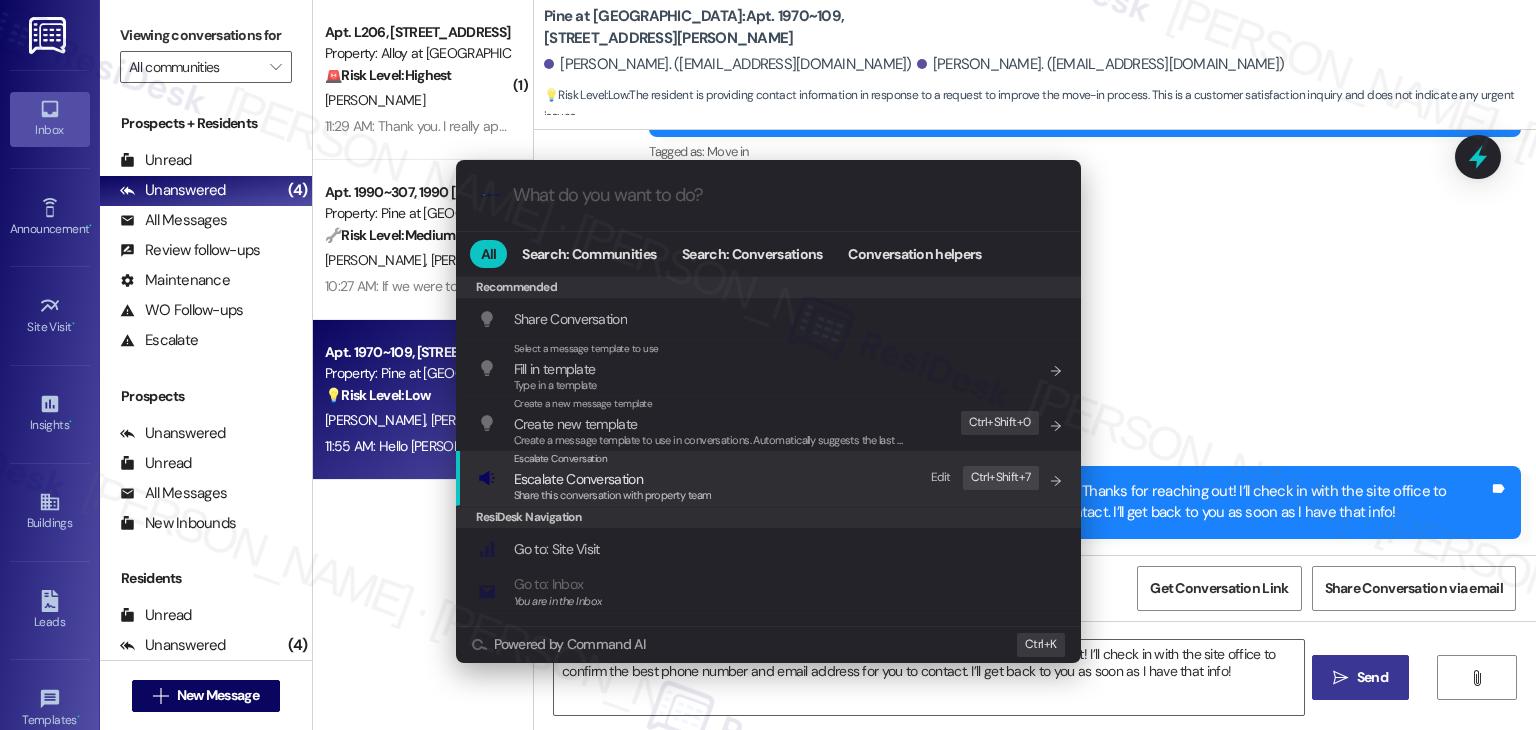 click on "Share this conversation with property team" at bounding box center [613, 495] 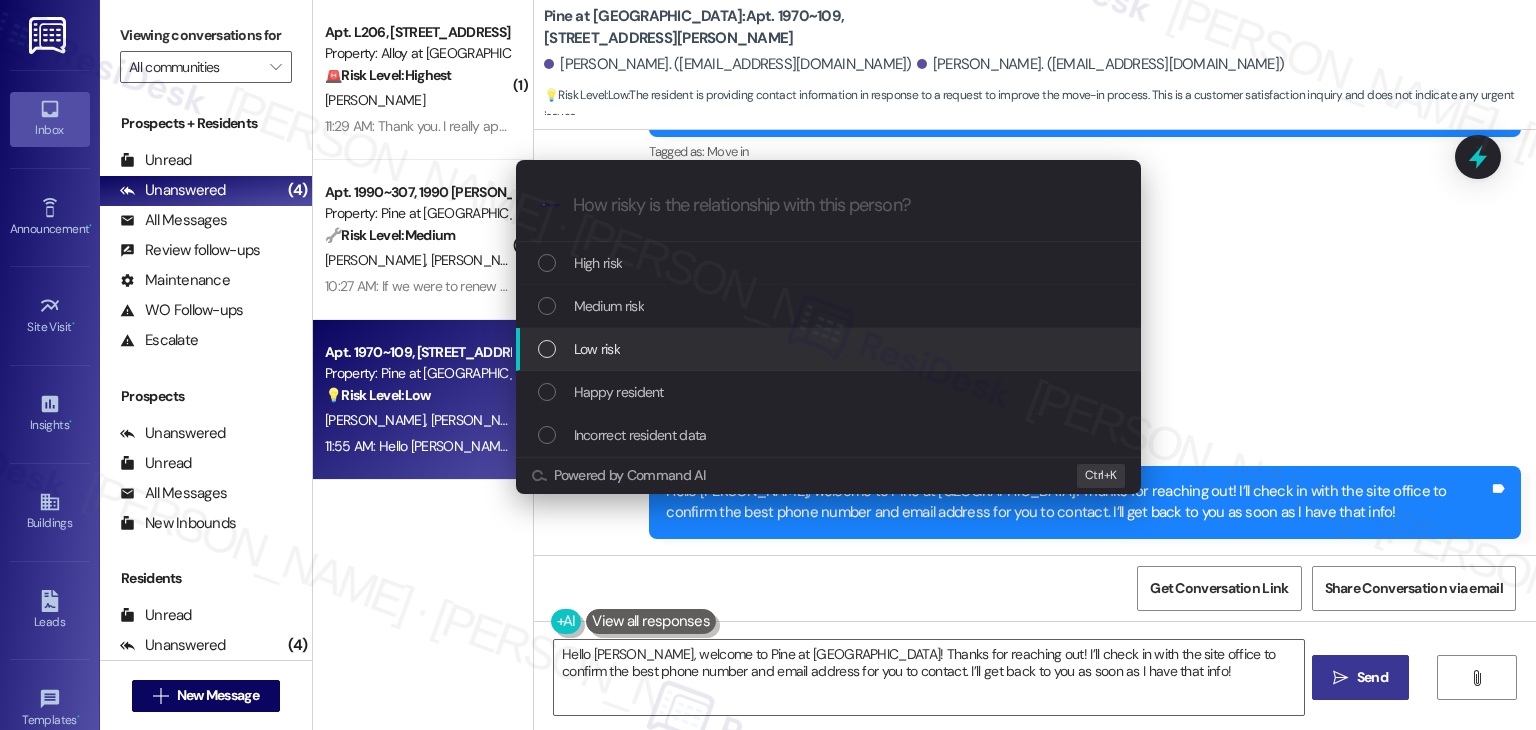 click at bounding box center [547, 349] 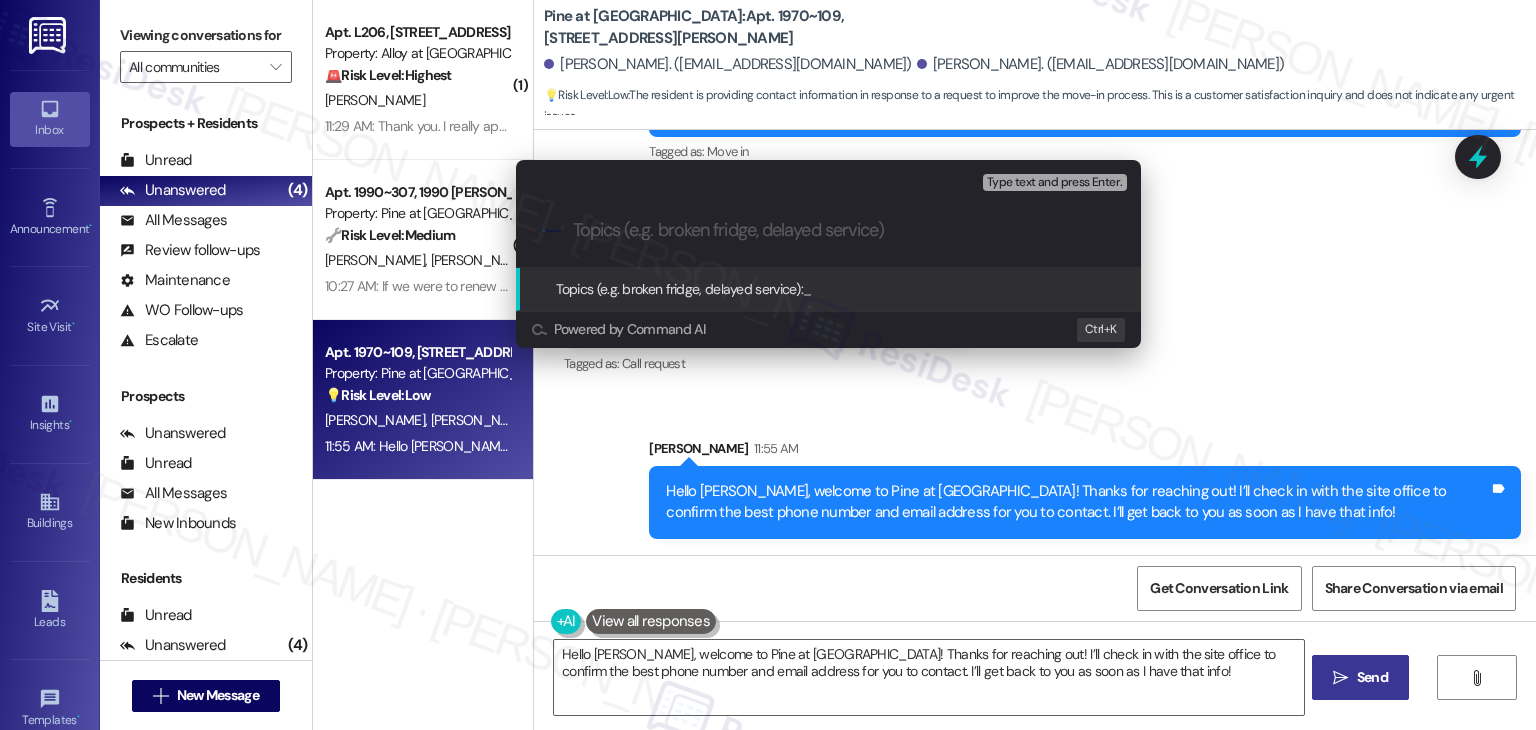 paste on "Request for Site Office Contact Info" 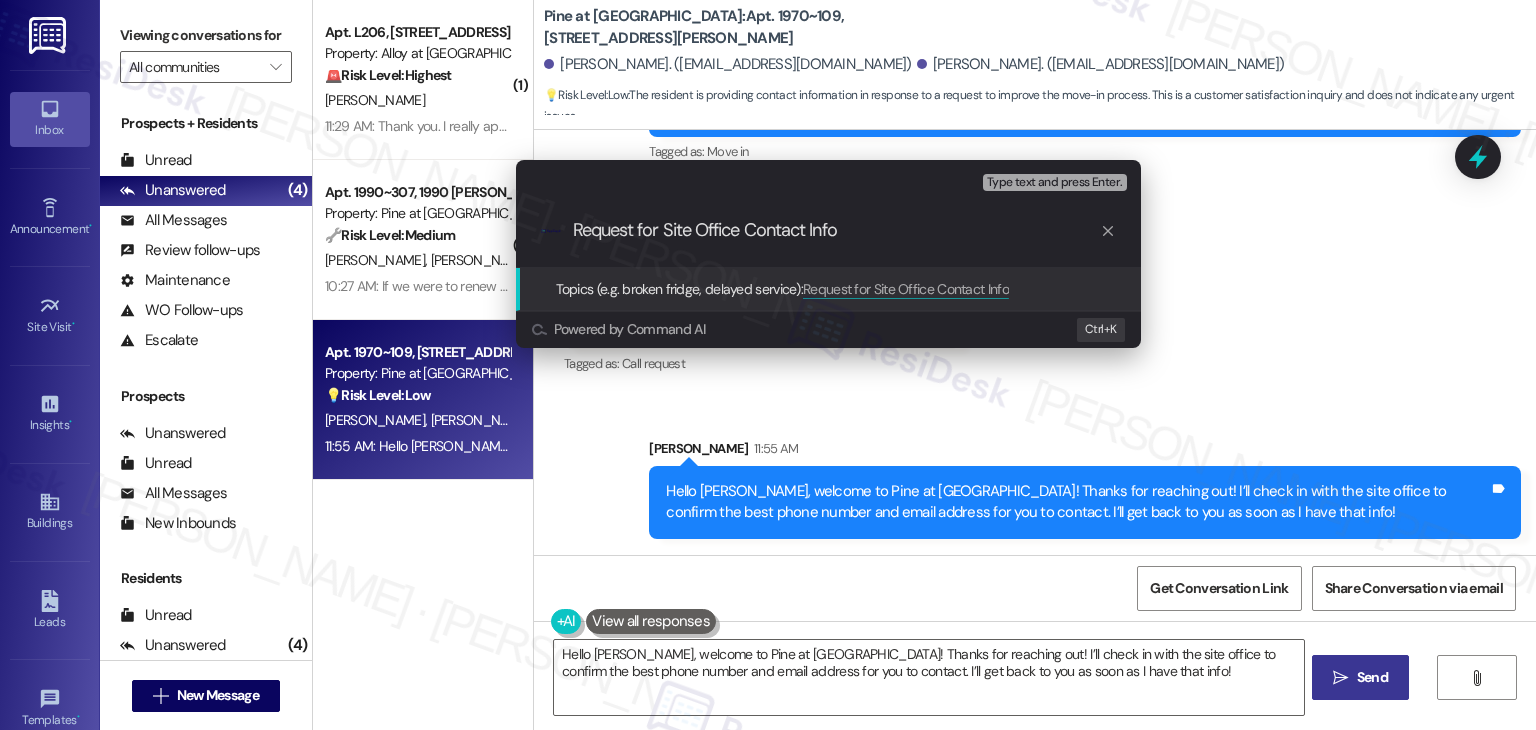 type 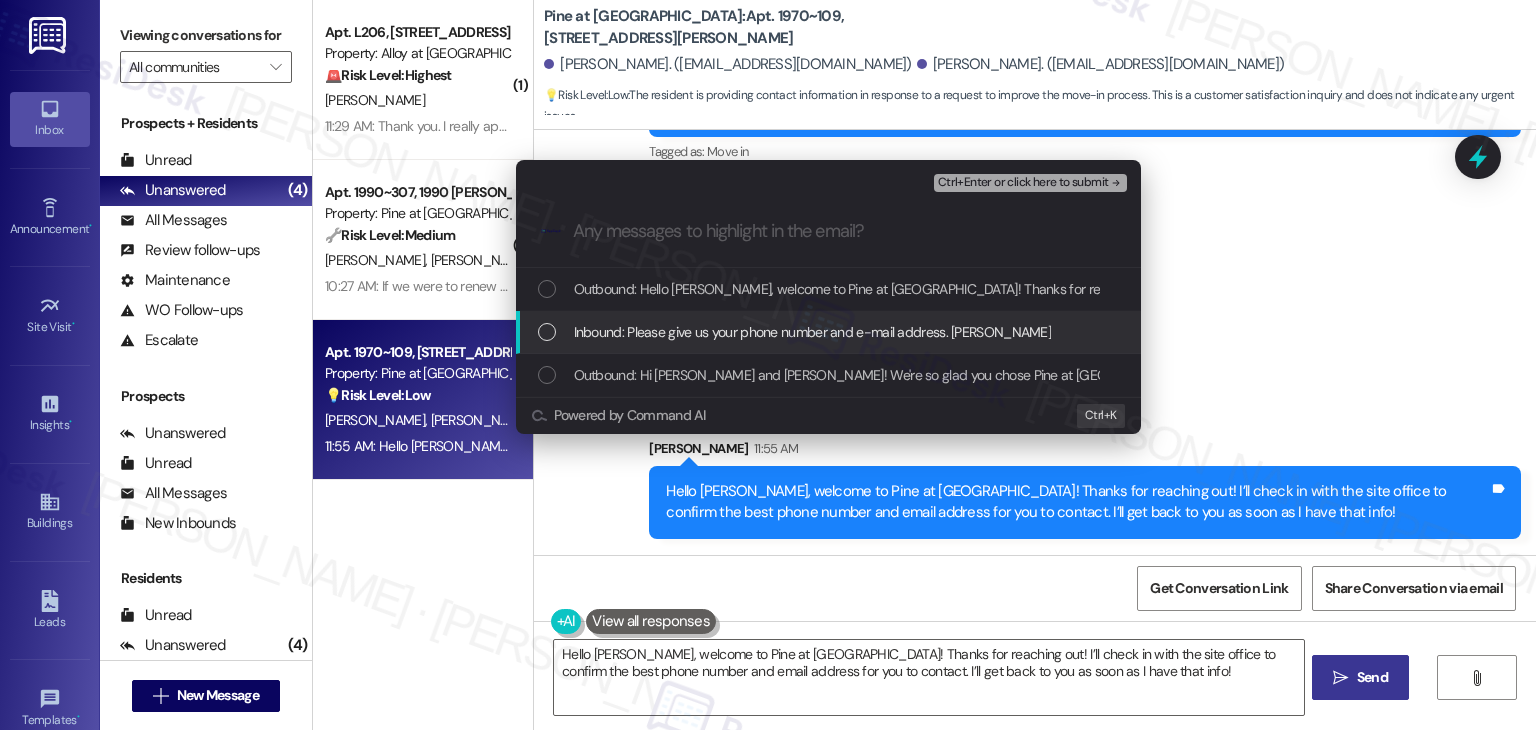 click at bounding box center [547, 332] 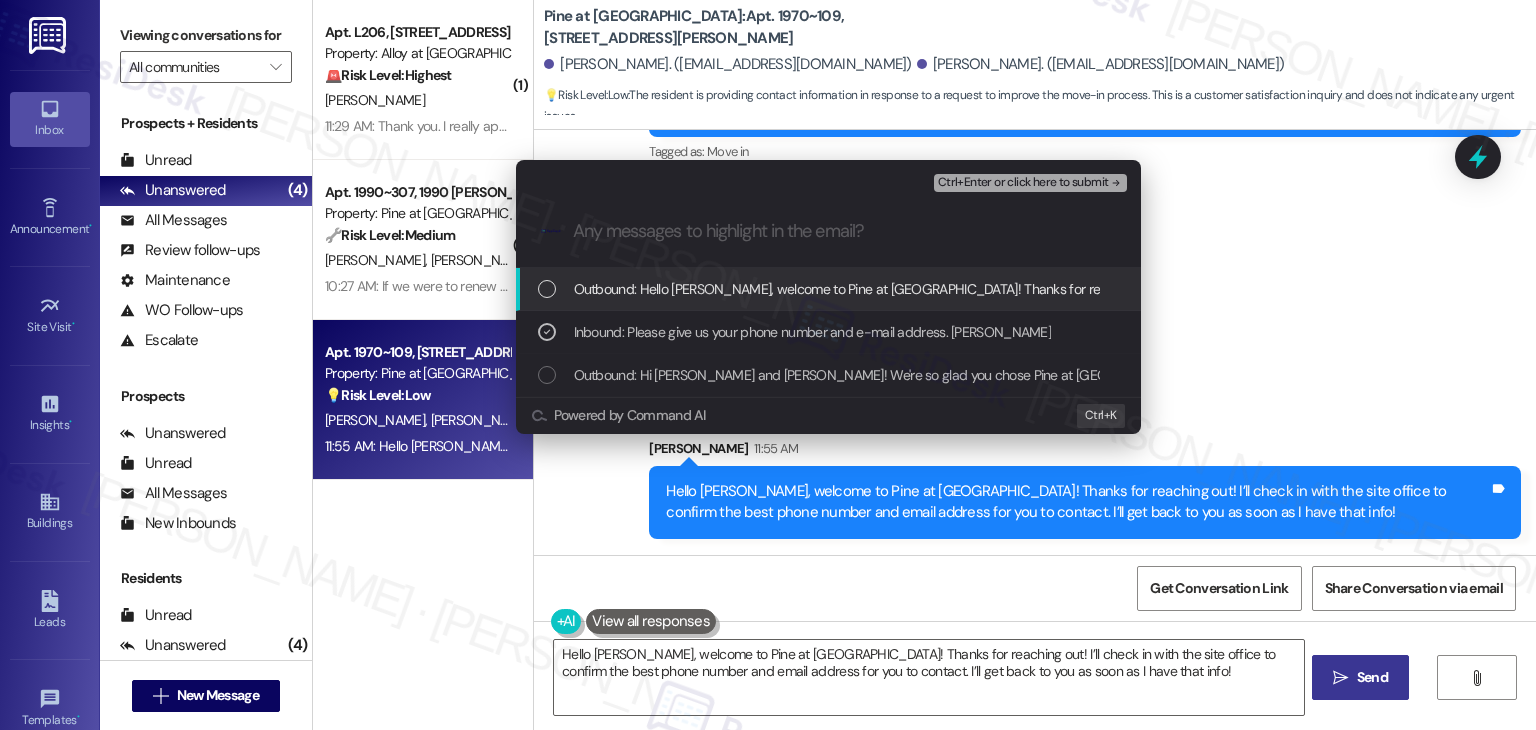 click on "Ctrl+Enter or click here to submit" at bounding box center [1023, 183] 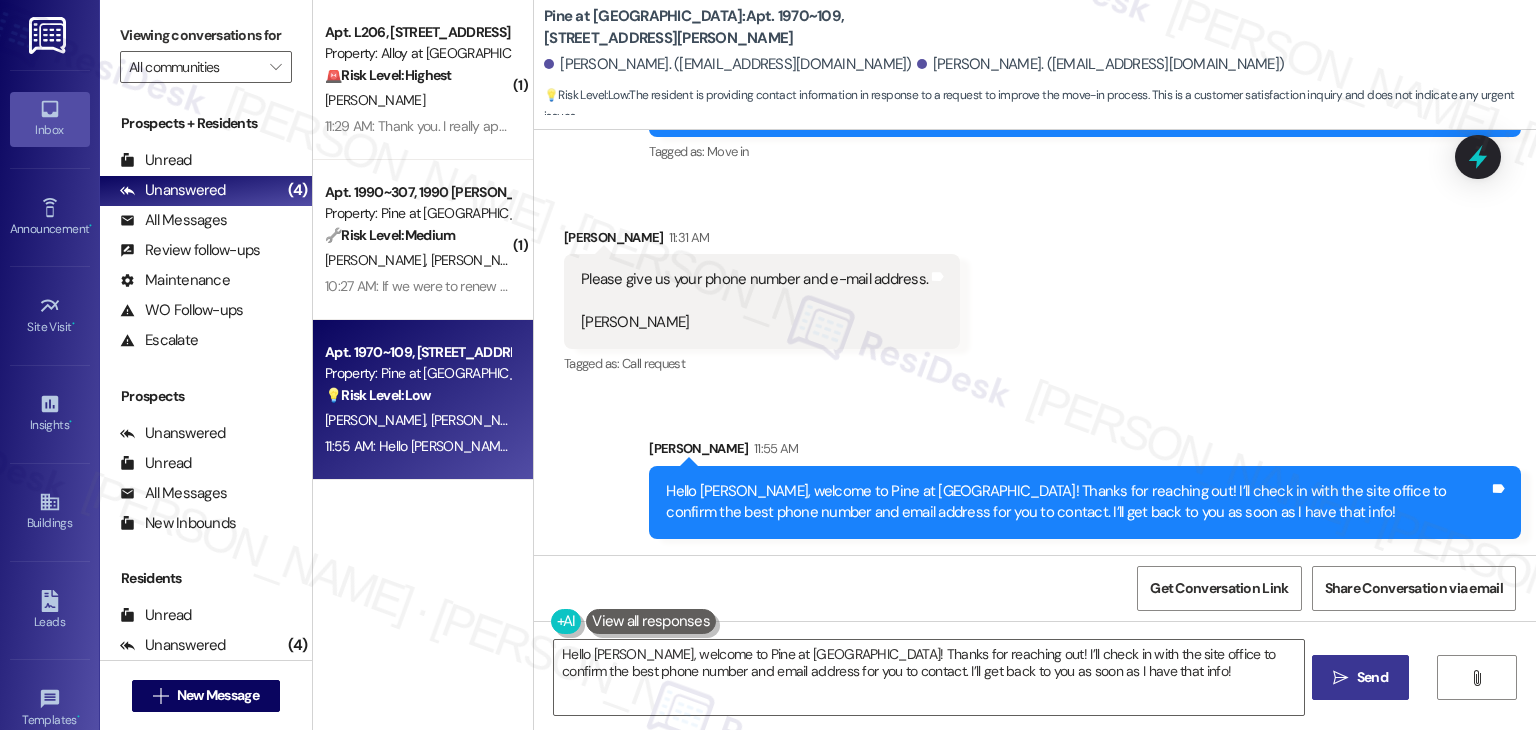 click on "Received via SMS [PERSON_NAME] 11:31 AM Please give us your phone number and e-mail address.
[PERSON_NAME] Tags and notes Tagged as:   Call request Click to highlight conversations about Call request" at bounding box center [1035, 288] 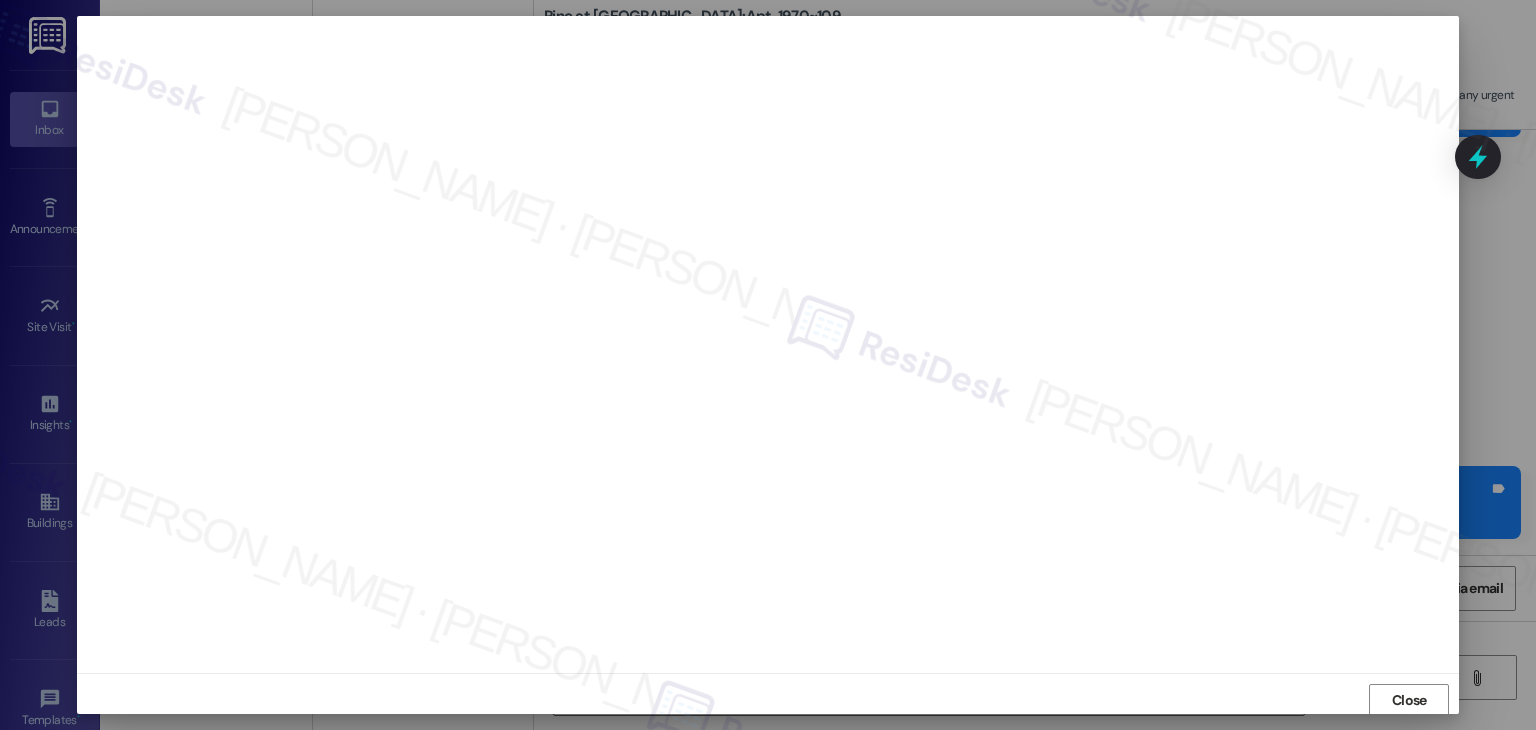 scroll, scrollTop: 1, scrollLeft: 0, axis: vertical 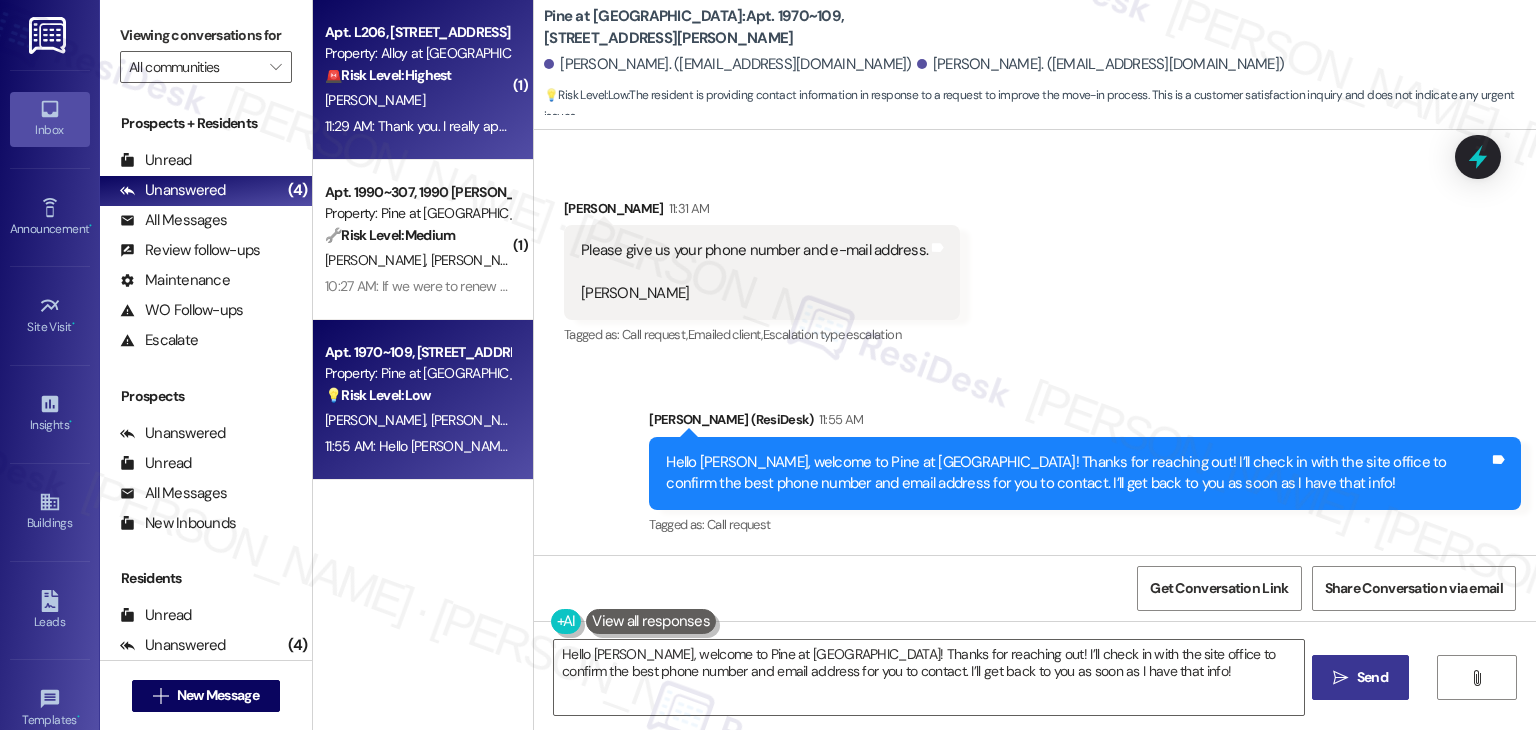 click on "🚨  Risk Level:  Highest The resident is threatening to break the lease and leave negative reviews due to a prolonged AC issue causing health concerns and increased power usage. They express extreme frustration and distrust, indicating a potential non-renewal and legal/reputational risk. The resident also mentions health conditions being put at risk, which elevates the urgency." at bounding box center [417, 75] 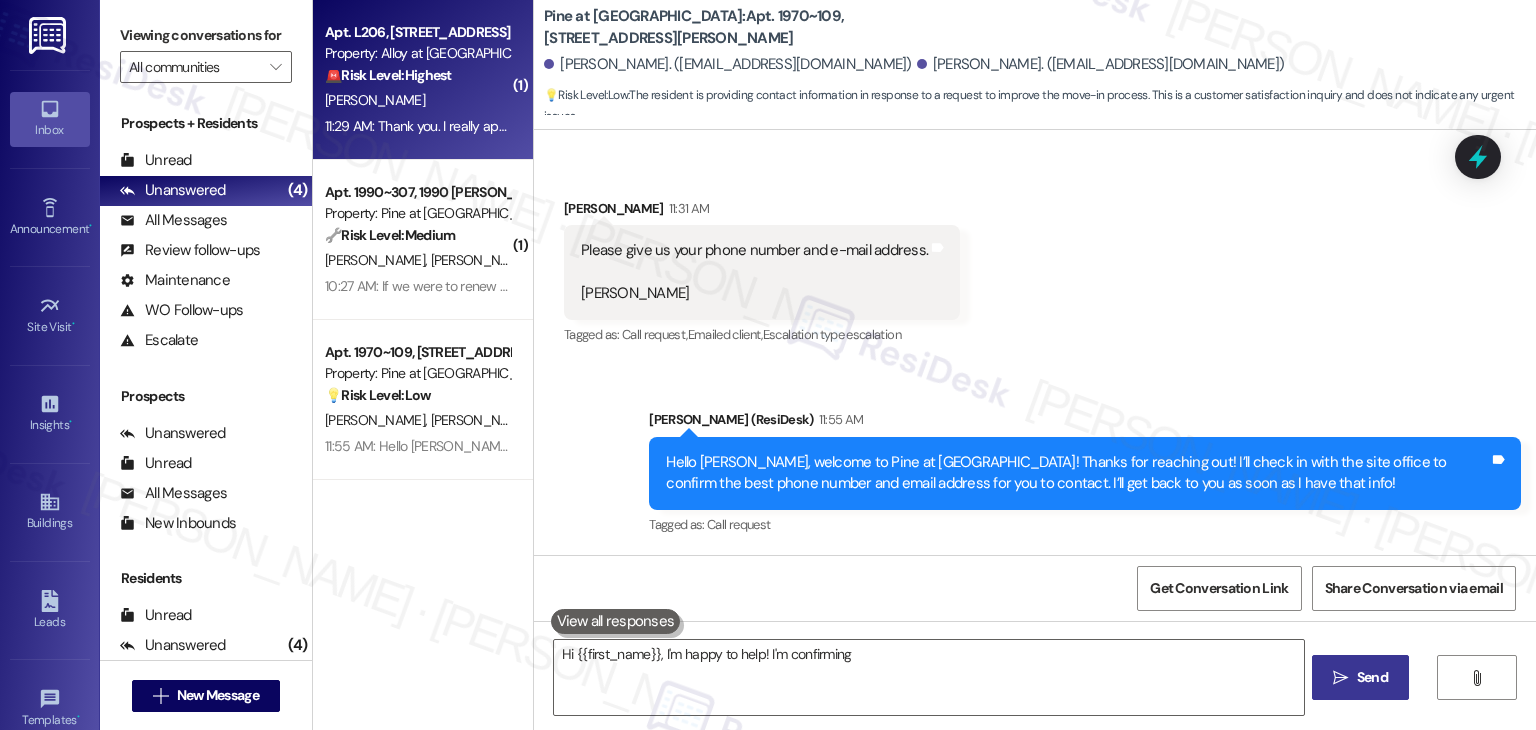 type on "Hi {{first_name}}, I'm happy to help! I'm confirming the" 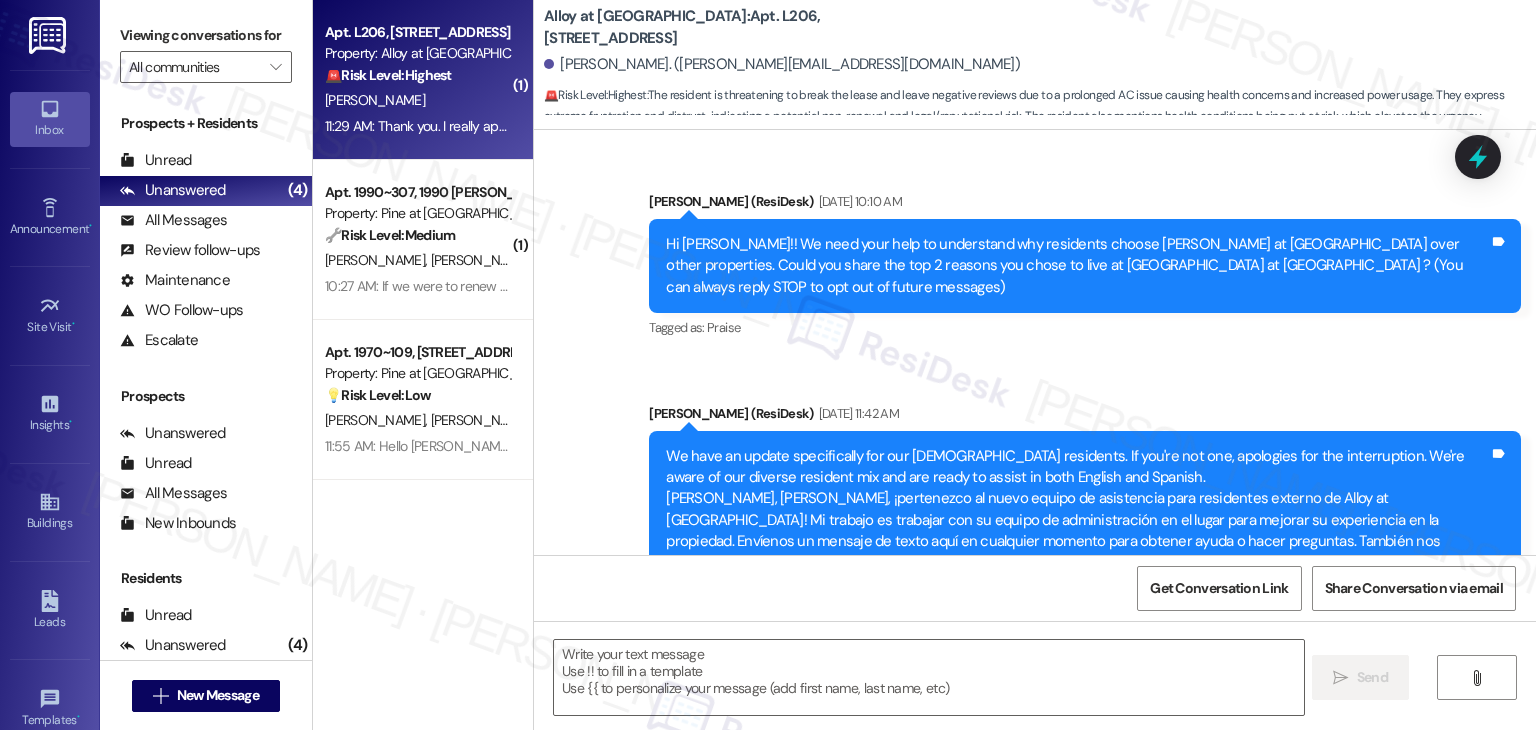 scroll, scrollTop: 24028, scrollLeft: 0, axis: vertical 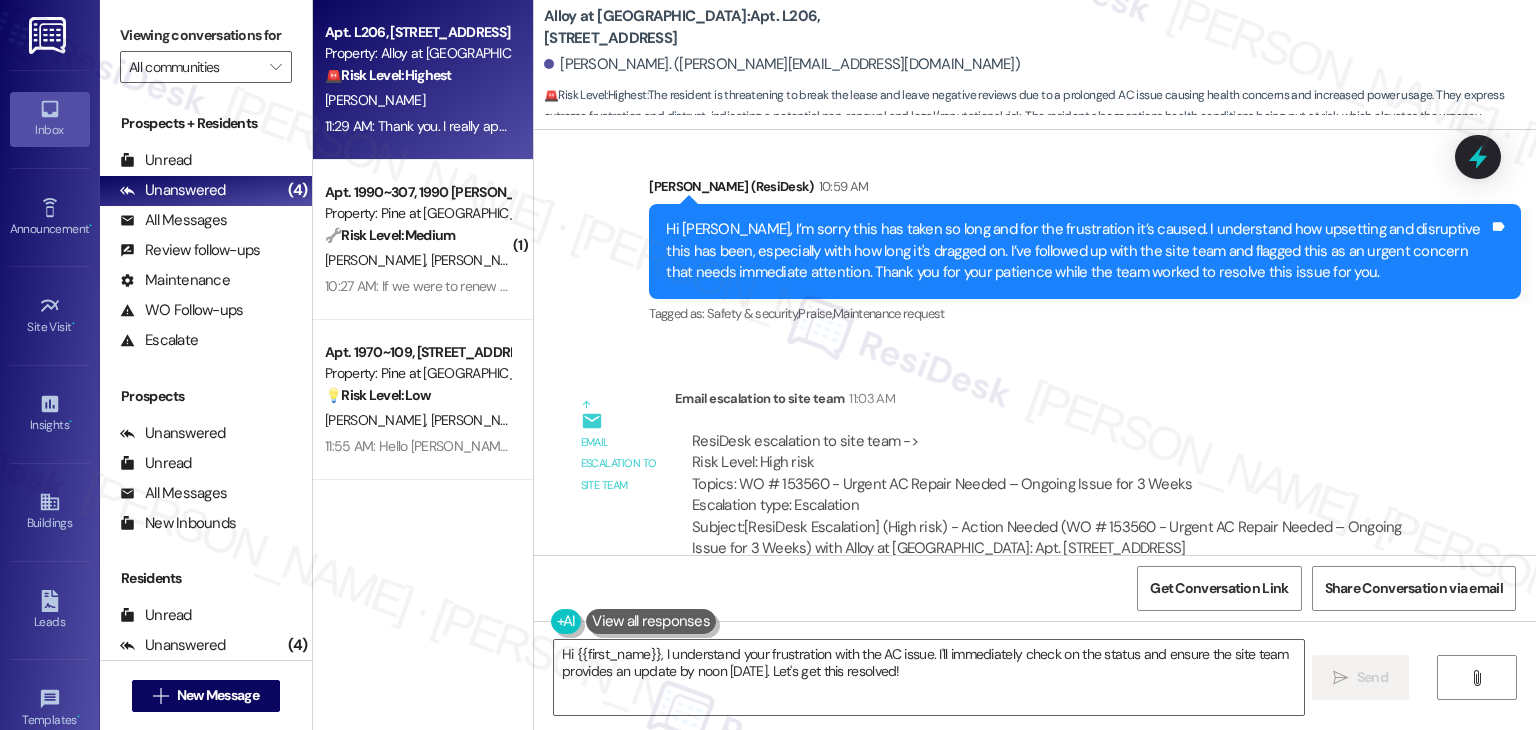 click on "Received via SMS [PERSON_NAME] 11:29 AM Thank you. I really appreciate it  Tags and notes Tagged as:   Praise Click to highlight conversations about Praise" at bounding box center (1035, 674) 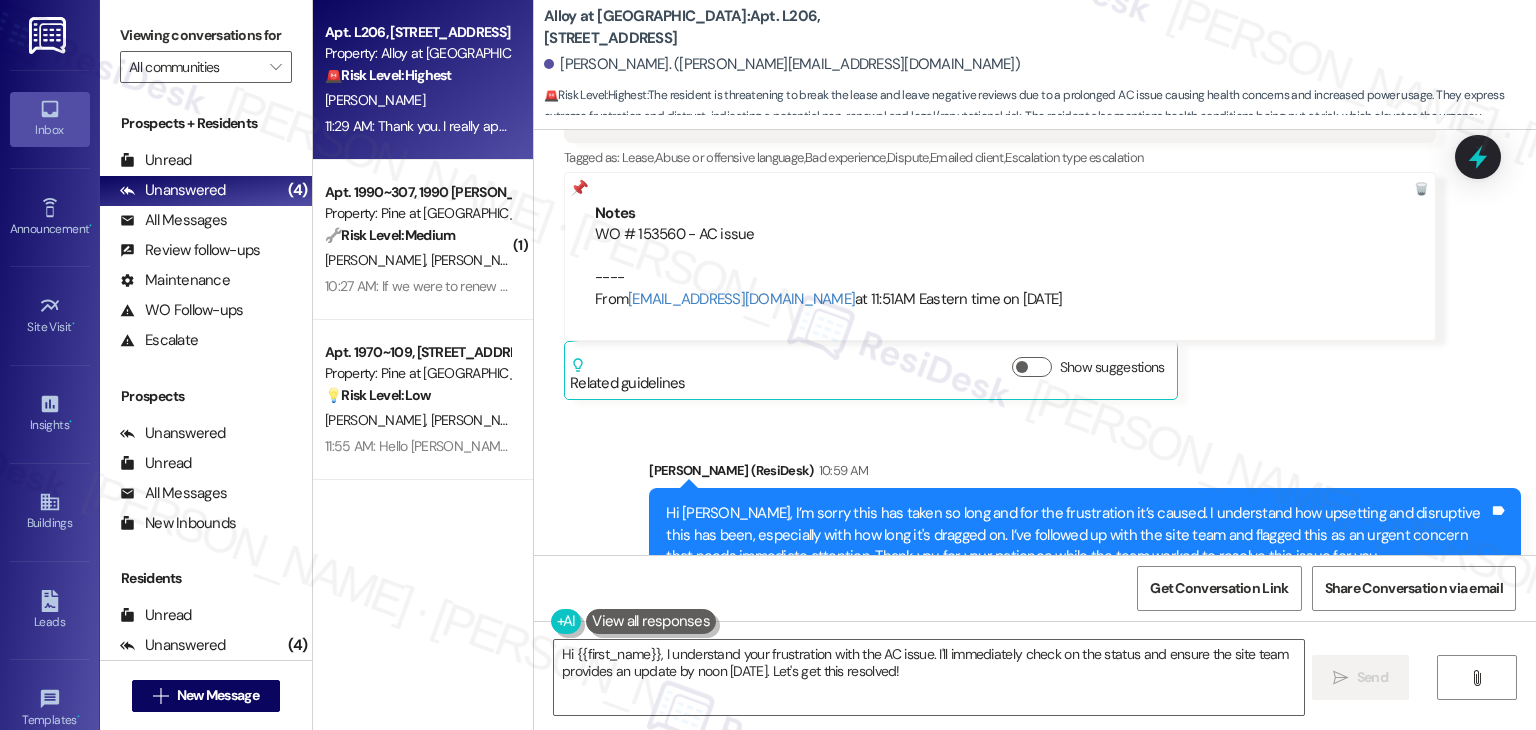 scroll, scrollTop: 23729, scrollLeft: 0, axis: vertical 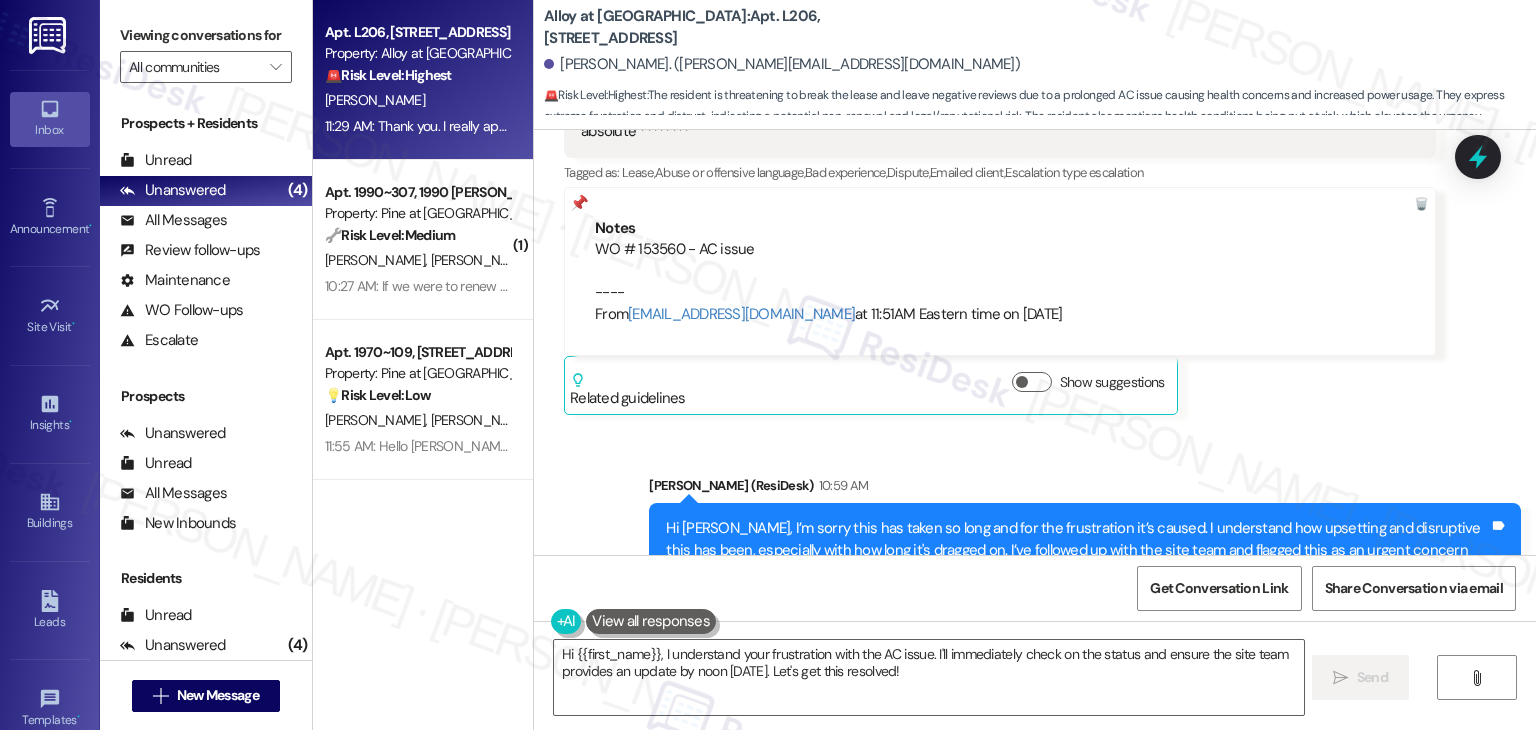 click on "Hi [PERSON_NAME], I’m sorry this has taken so long and for the frustration it’s caused. I understand how upsetting and disruptive this has been, especially with how long it's dragged on. I’ve followed up with the site team and flagged this as an urgent concern that needs immediate attention. Thank you for your patience while the team worked to resolve this issue for you." at bounding box center (1077, 550) 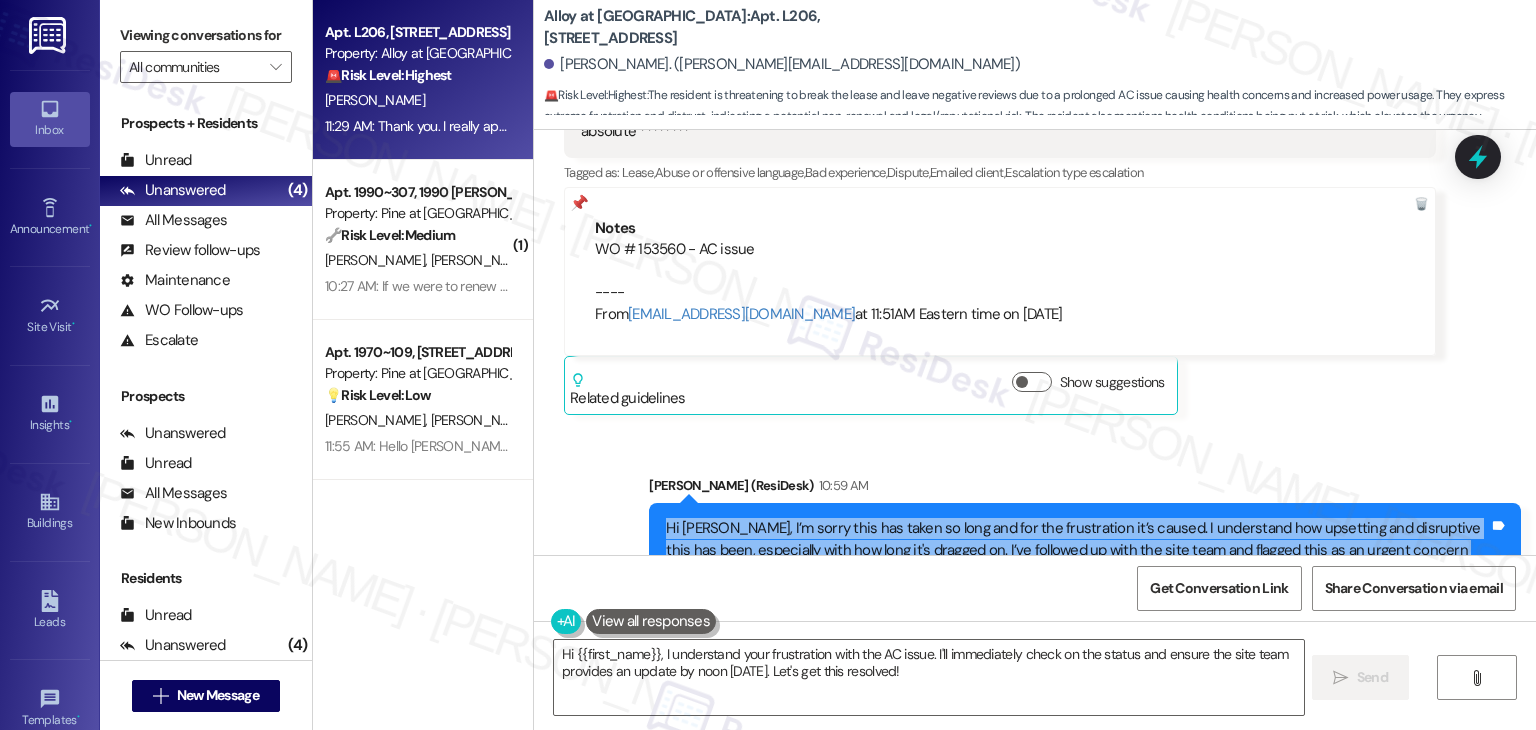 click on "Hi [PERSON_NAME], I’m sorry this has taken so long and for the frustration it’s caused. I understand how upsetting and disruptive this has been, especially with how long it's dragged on. I’ve followed up with the site team and flagged this as an urgent concern that needs immediate attention. Thank you for your patience while the team worked to resolve this issue for you." at bounding box center [1077, 550] 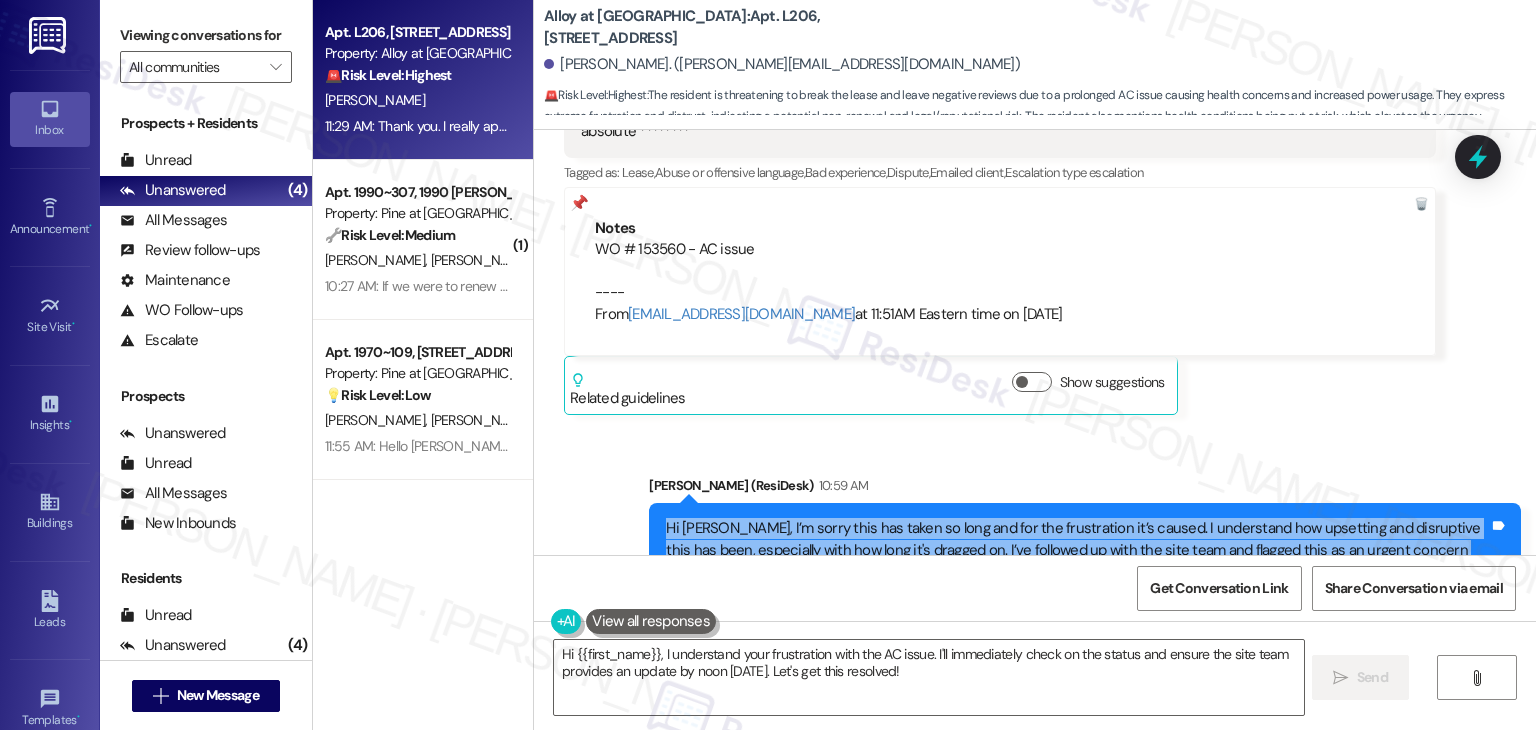 copy on "Hi [PERSON_NAME], I’m sorry this has taken so long and for the frustration it’s caused. I understand how upsetting and disruptive this has been, especially with how long it's dragged on. I’ve followed up with the site team and flagged this as an urgent concern that needs immediate attention. Thank you for your patience while the team worked to resolve this issue for you. Tags and notes" 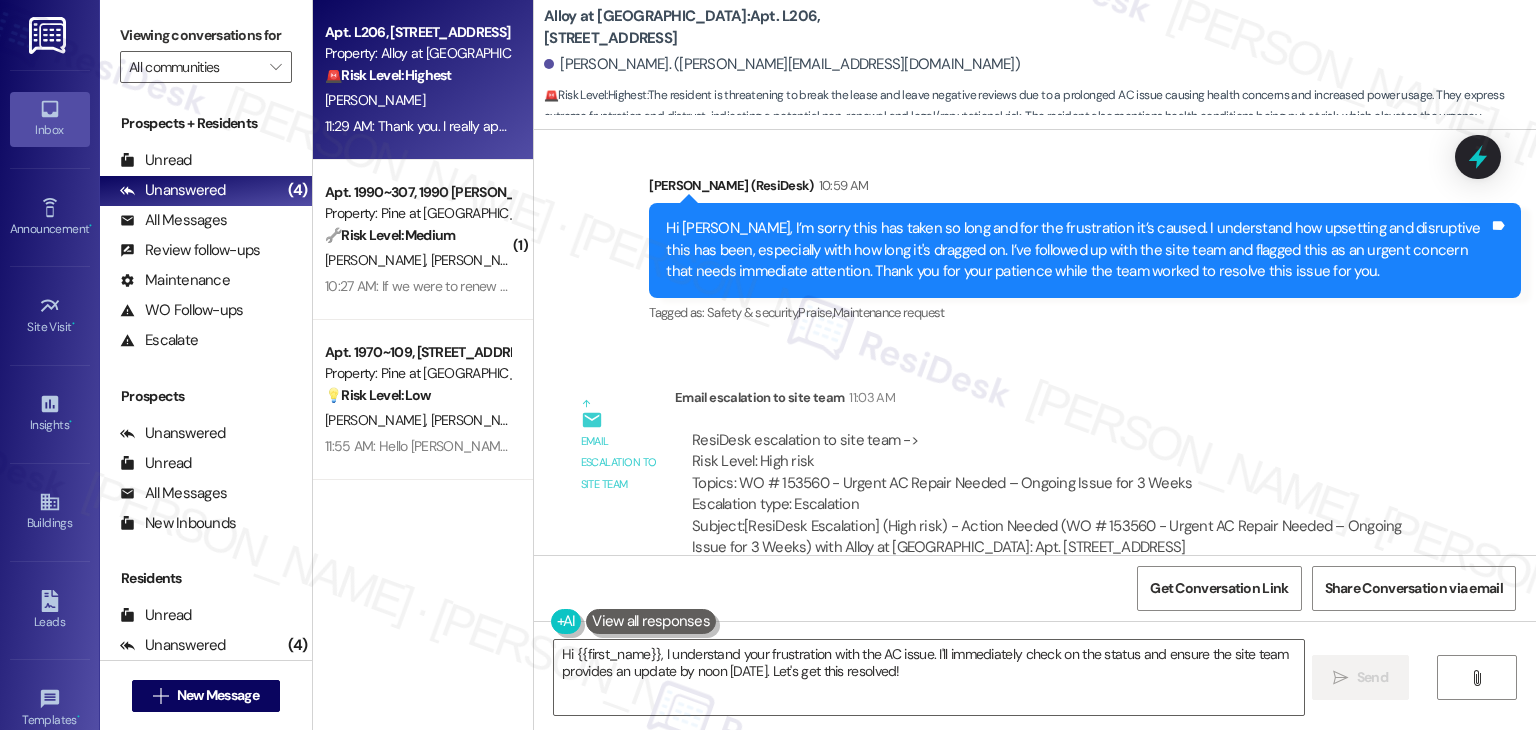 click on "Thank you. I really appreciate it" at bounding box center [677, 686] 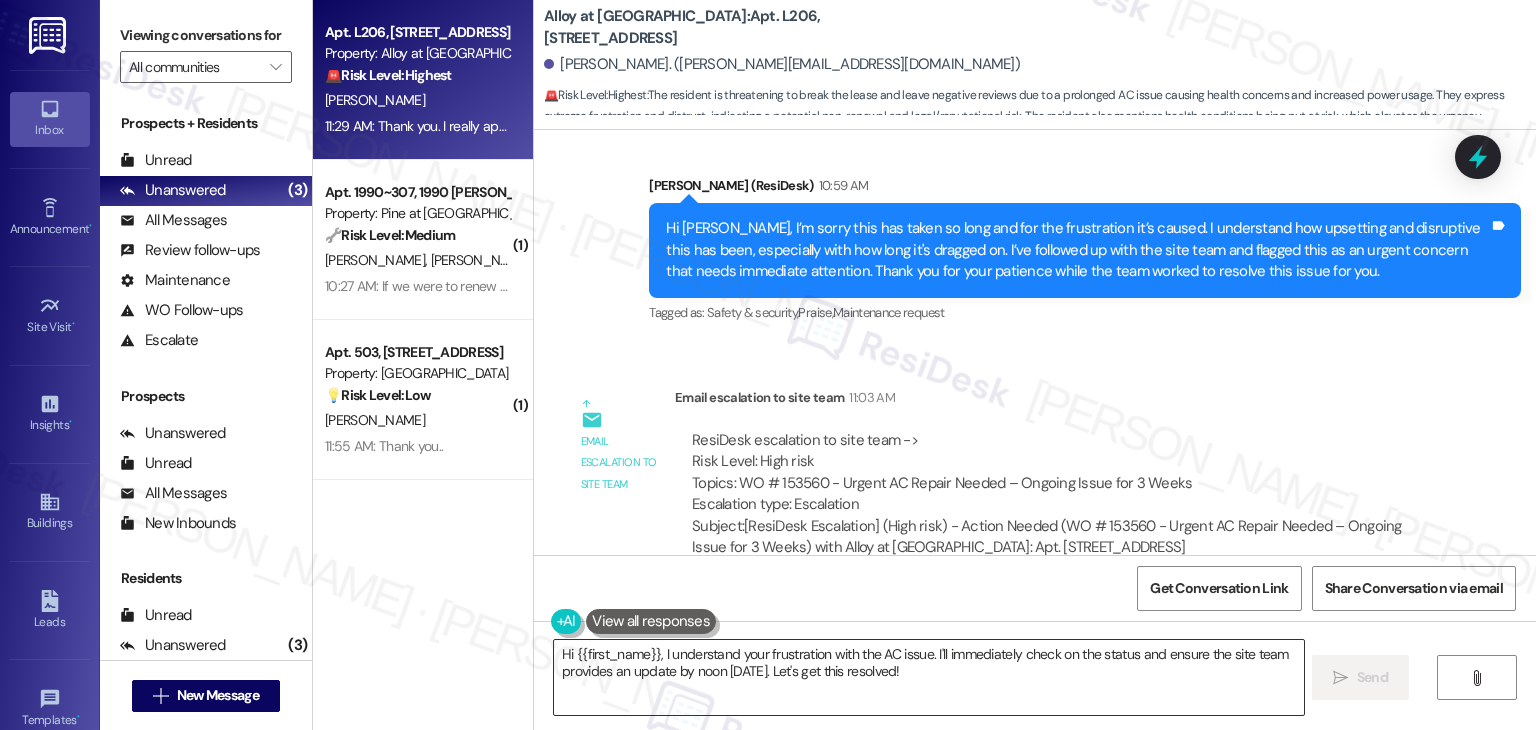 click on "Hi {{first_name}}, I understand your frustration with the AC issue. I'll immediately check on the status and ensure the site team provides an update by noon [DATE]. Let's get this resolved!" at bounding box center [928, 677] 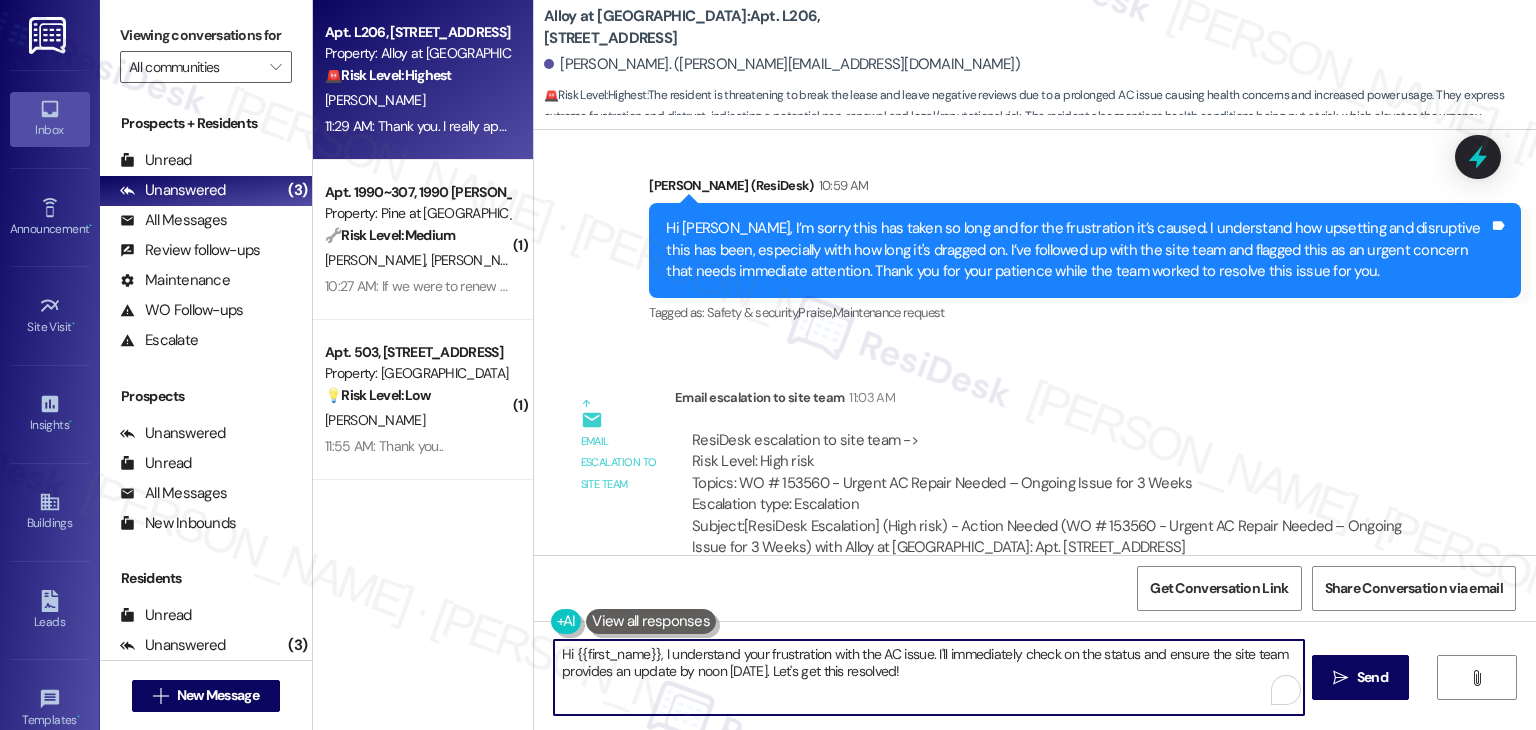 paste on "You're very welcome, [PERSON_NAME]! I hope this gets resolved for you ASAP. Please don’t hesitate to reach out if you need anything else." 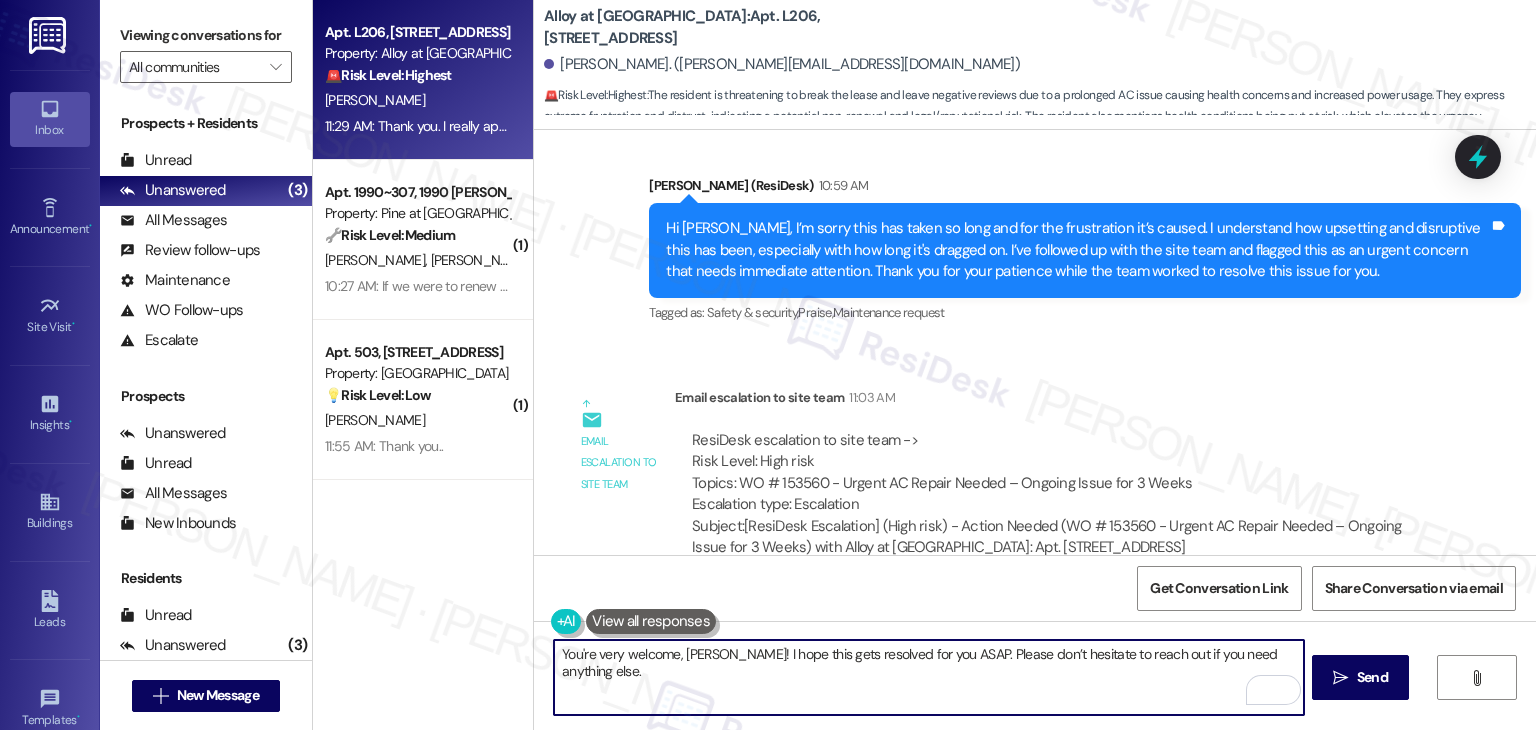 type on "You're very welcome, [PERSON_NAME]! I hope this gets resolved for you ASAP. Please don’t hesitate to reach out if you need anything else." 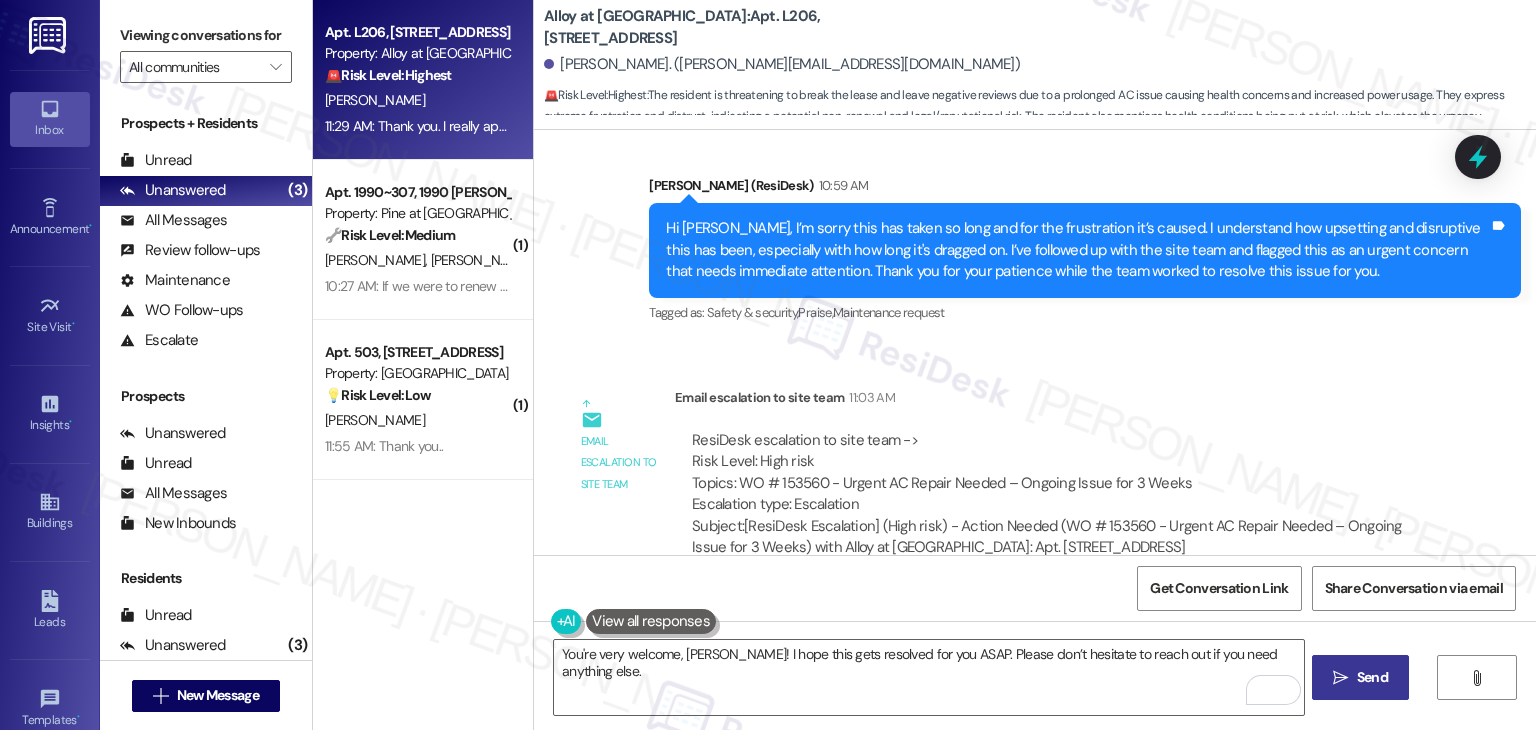 click on "Send" at bounding box center (1372, 677) 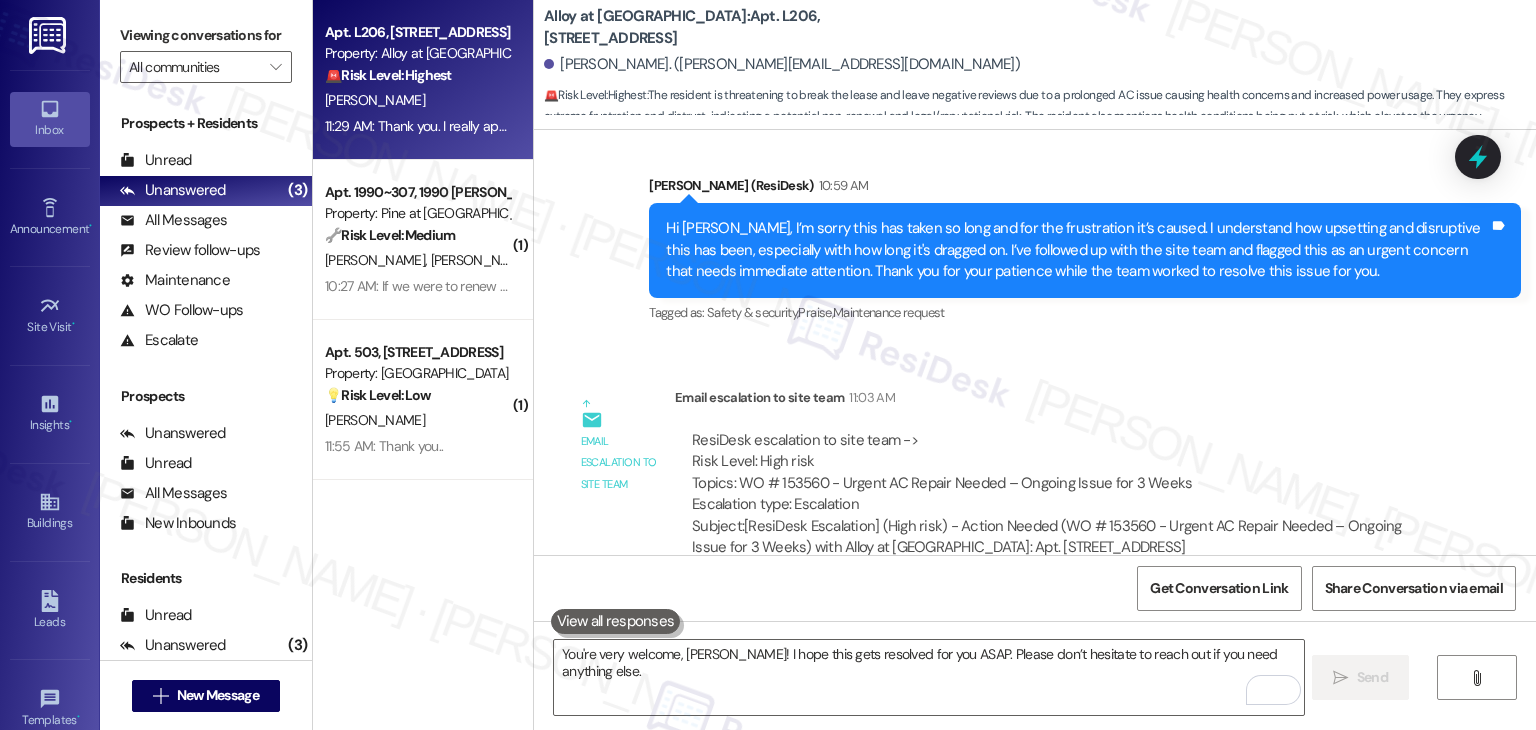 type 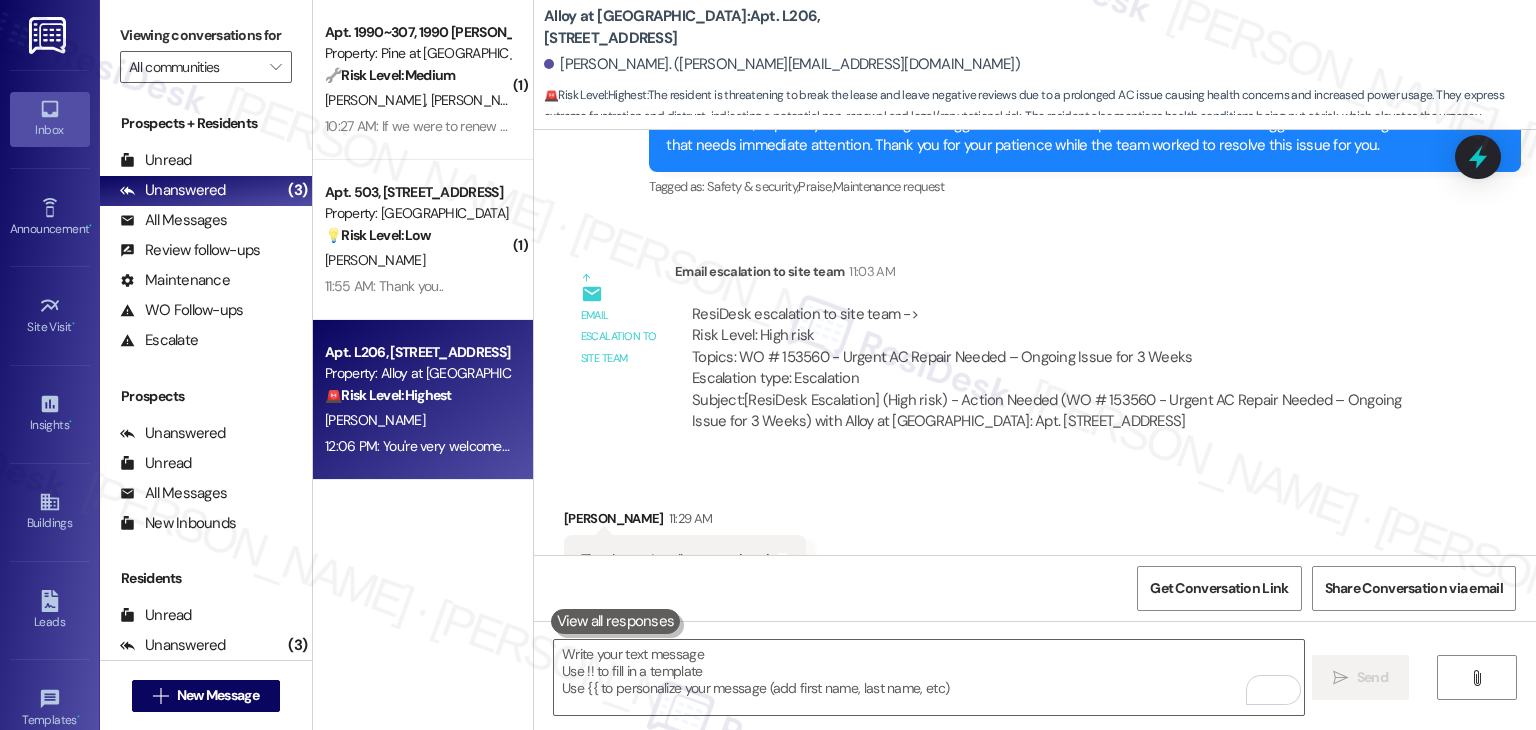 scroll, scrollTop: 24168, scrollLeft: 0, axis: vertical 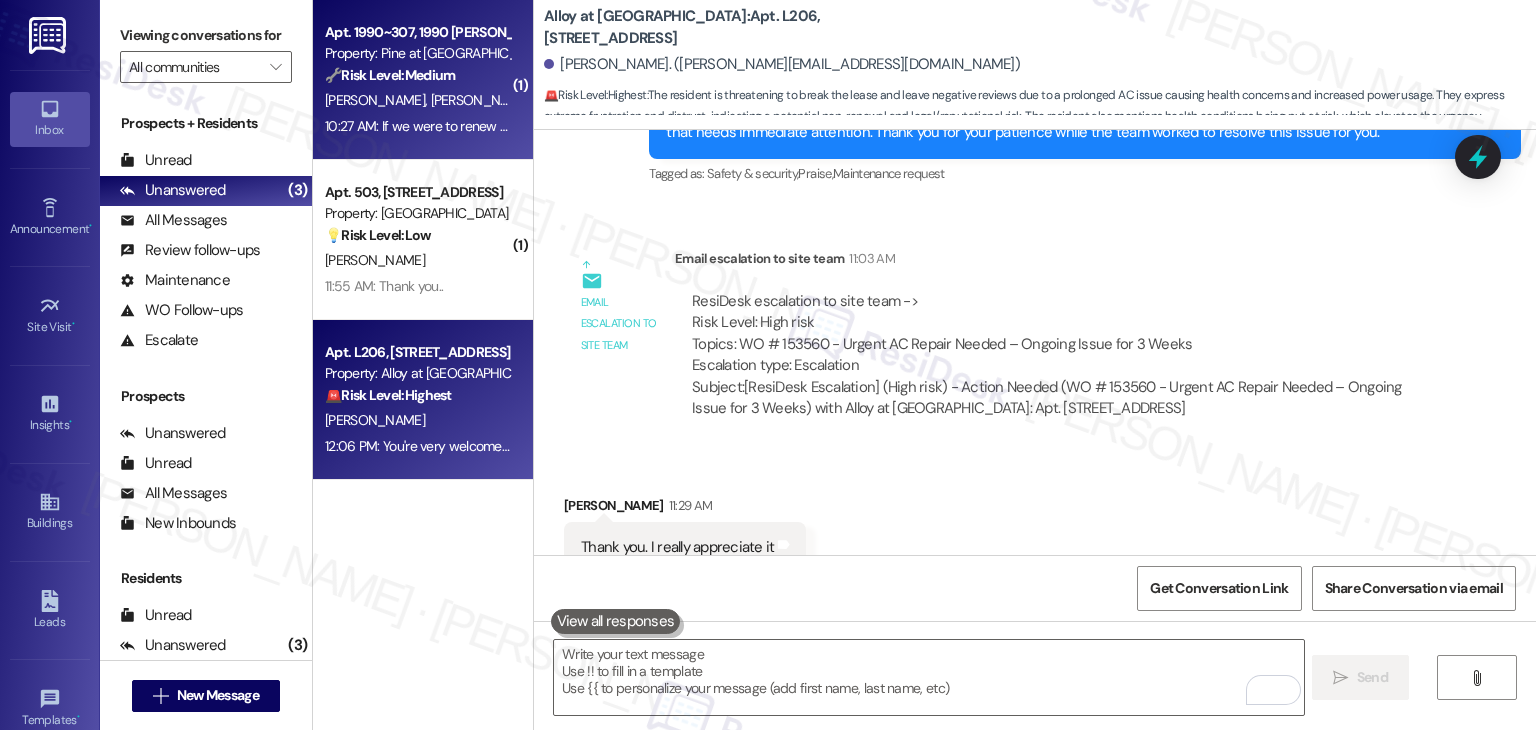 click on "10:27 AM: If we were to renew our lease, will there be a price increase, or will our rent stay the same?  10:27 AM: If we were to renew our lease, will there be a price increase, or will our rent stay the same?" at bounding box center (614, 126) 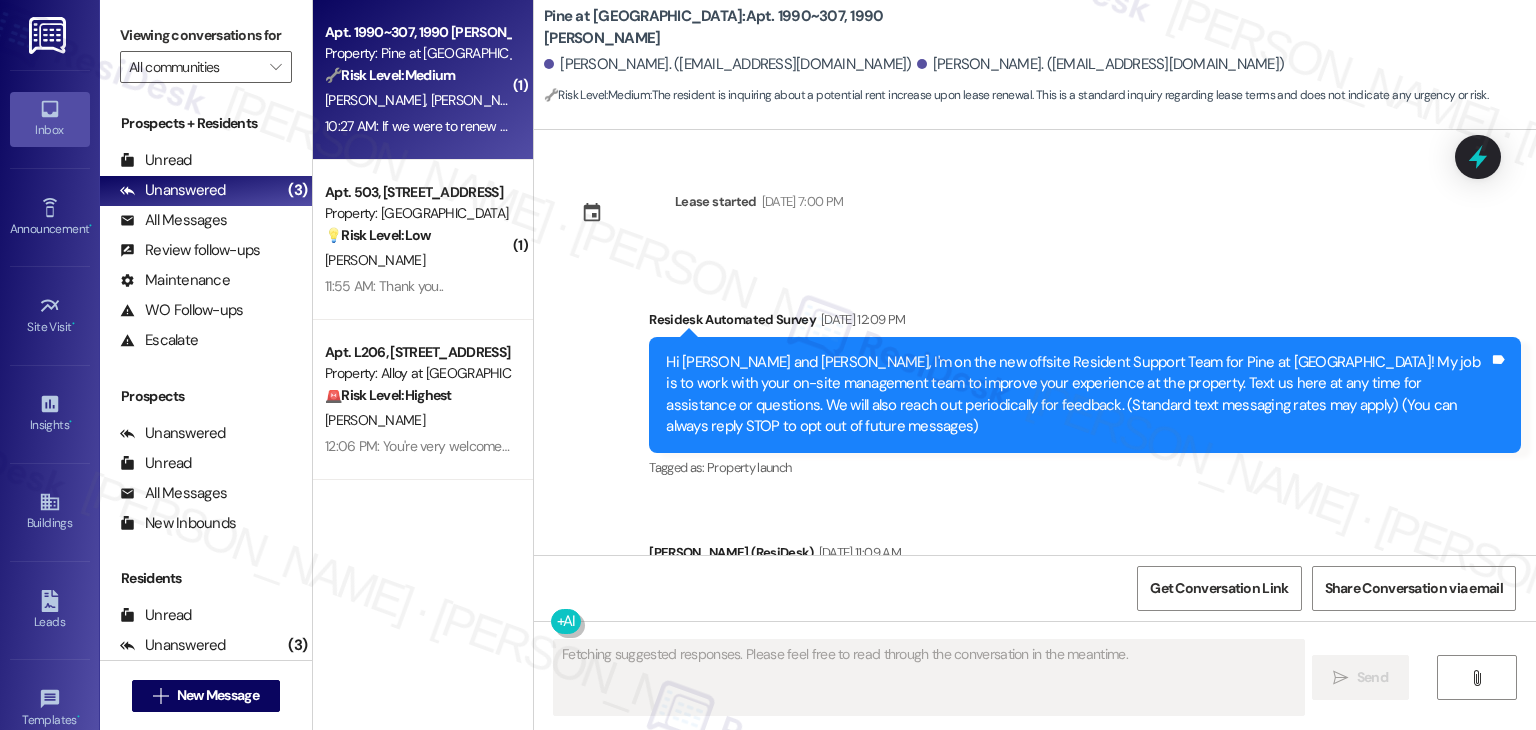 scroll, scrollTop: 1205, scrollLeft: 0, axis: vertical 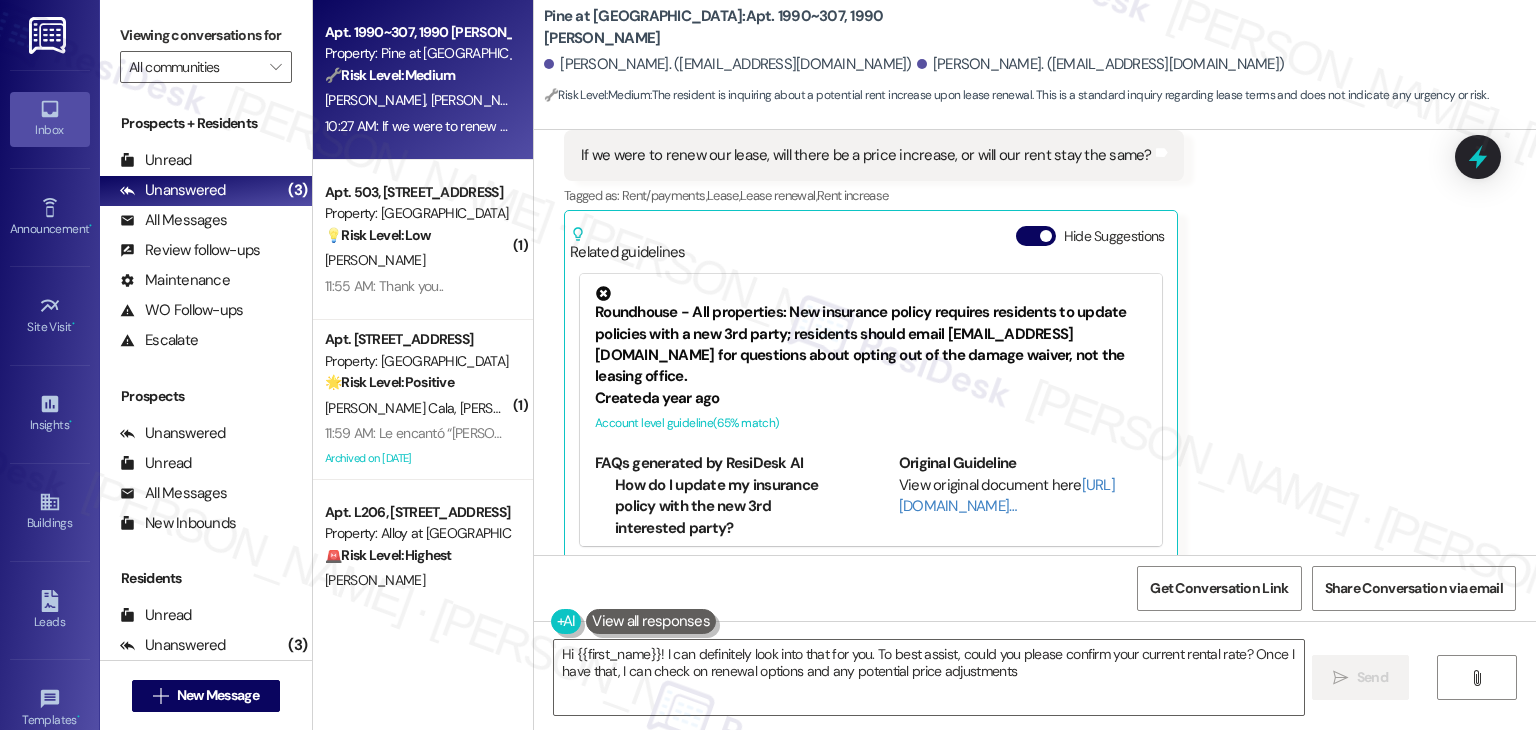 type on "Hi {{first_name}}! I can definitely look into that for you. To best assist, could you please confirm your current rental rate? Once I have that, I can check on renewal options and any potential price adjustments." 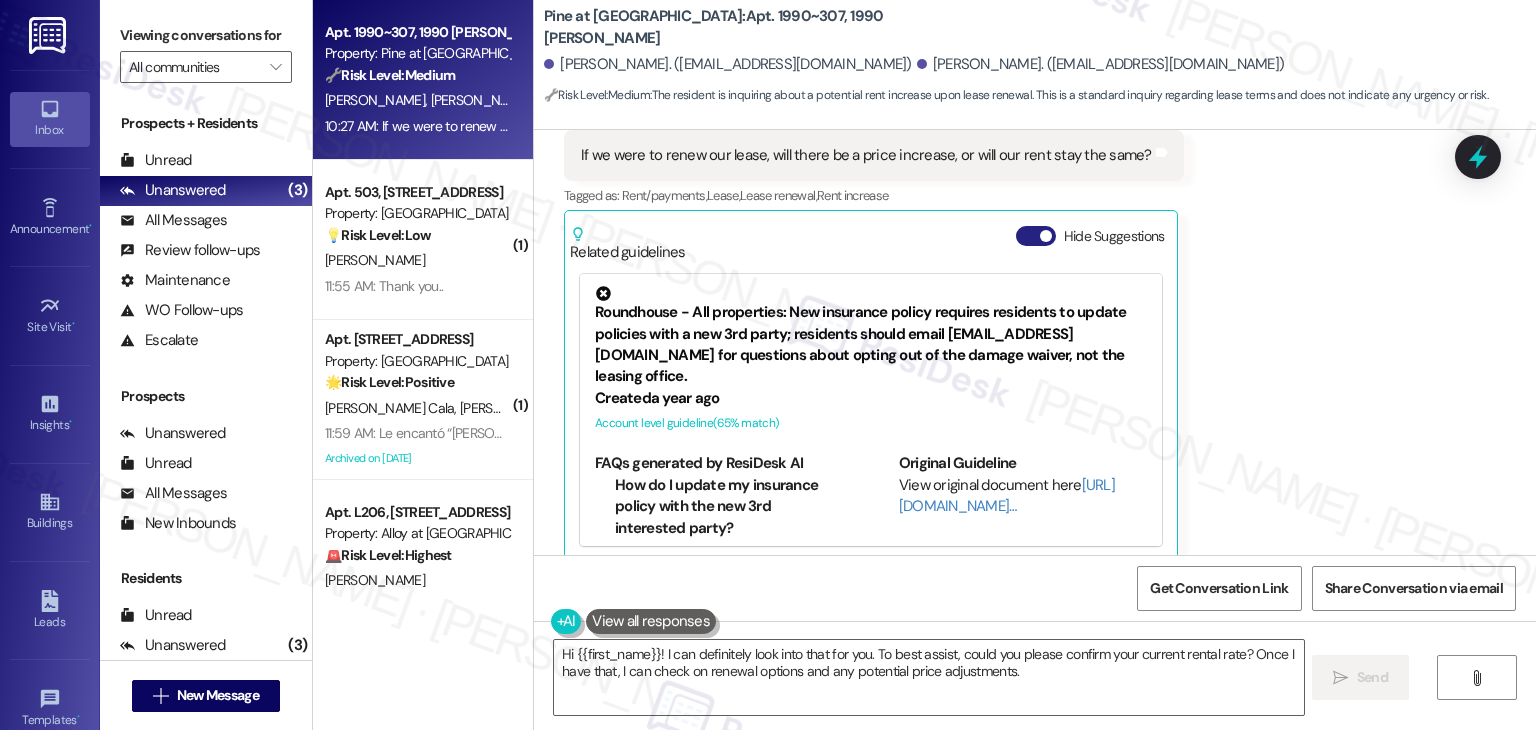 click on "Hide Suggestions" at bounding box center [1036, 236] 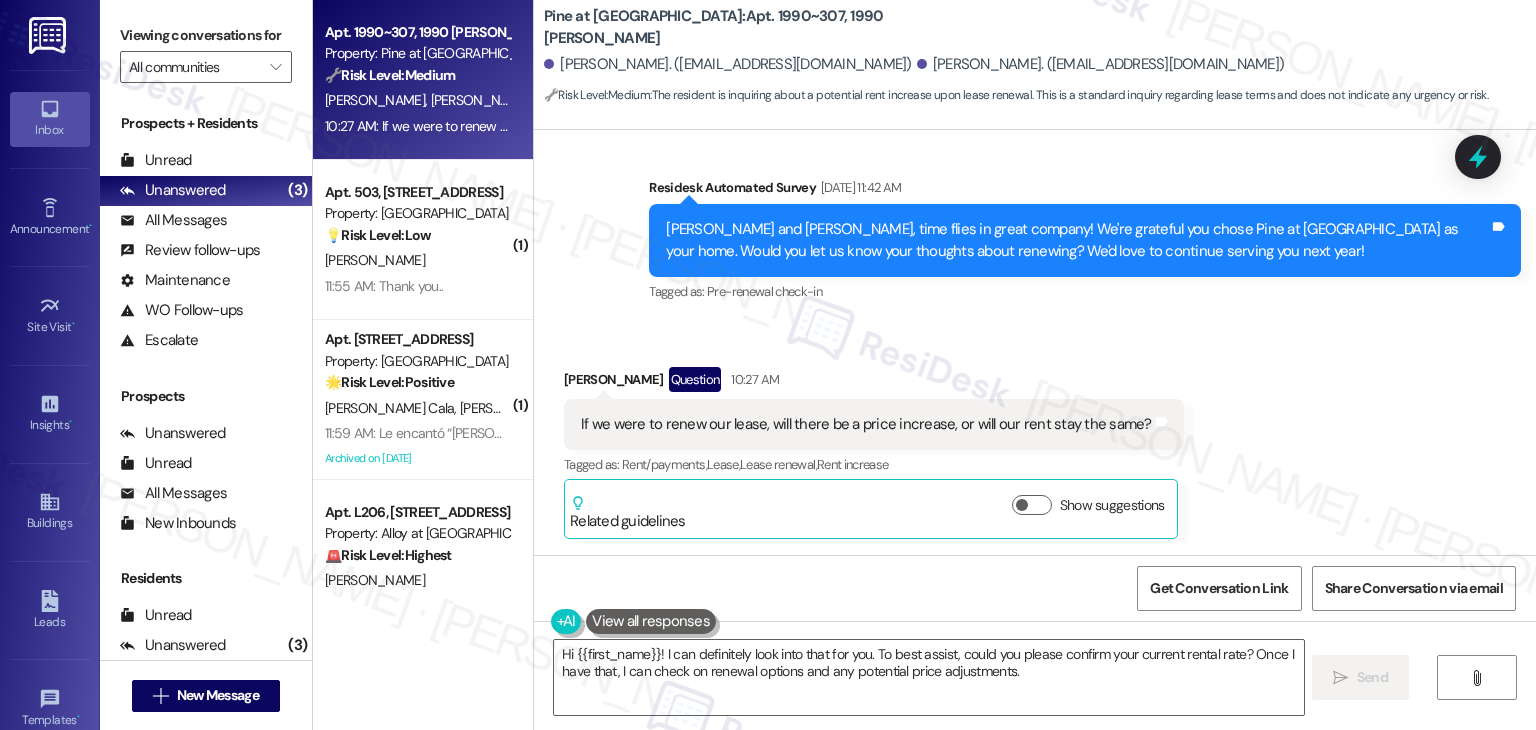 scroll, scrollTop: 914, scrollLeft: 0, axis: vertical 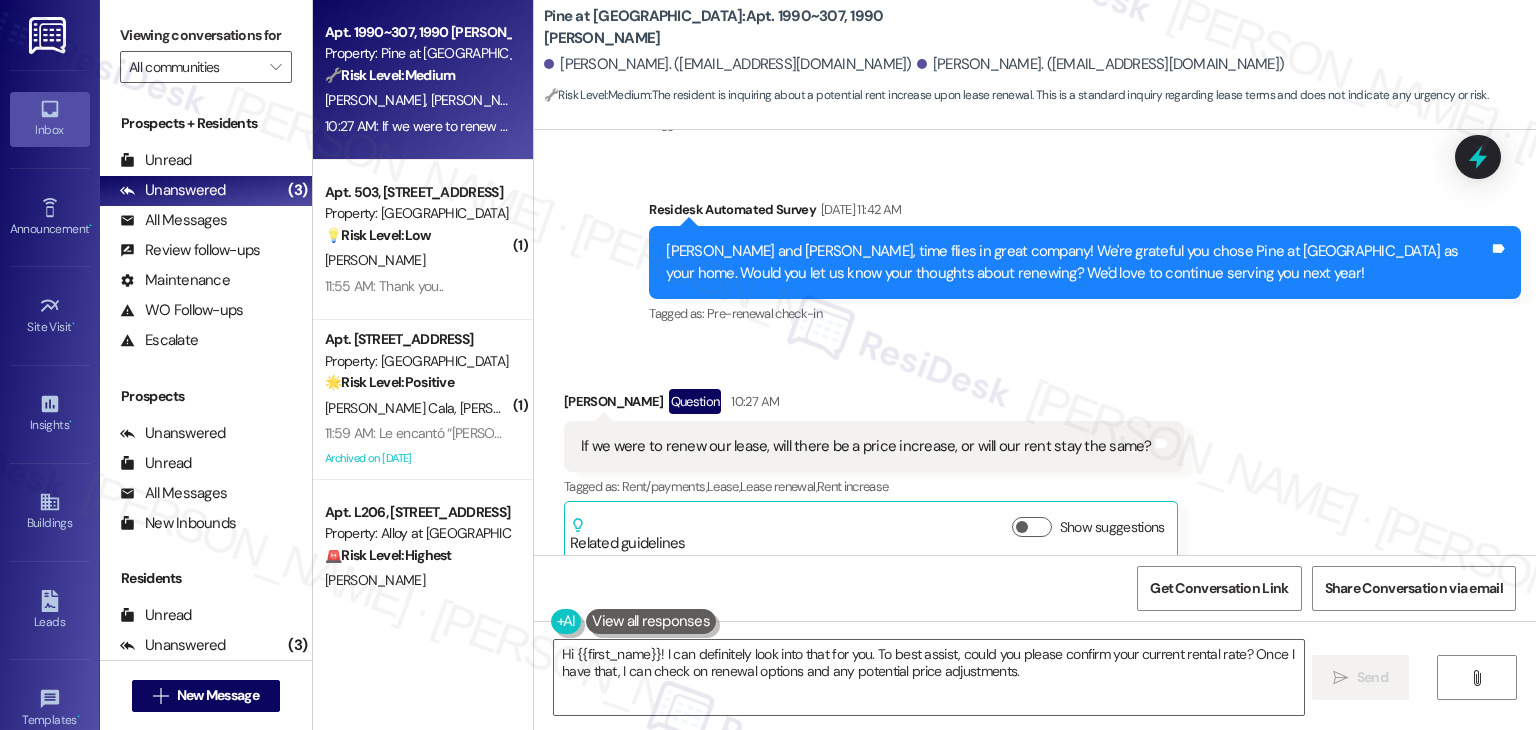click on "Received via SMS [PERSON_NAME] Question 10:27 AM If we were to renew our lease, will there be a price increase, or will our rent stay the same?  Tags and notes Tagged as:   Rent/payments ,  Click to highlight conversations about Rent/payments Lease ,  Click to highlight conversations about Lease Lease renewal ,  Click to highlight conversations about Lease renewal Rent increase Click to highlight conversations about Rent increase  Related guidelines Show suggestions" at bounding box center [1035, 460] 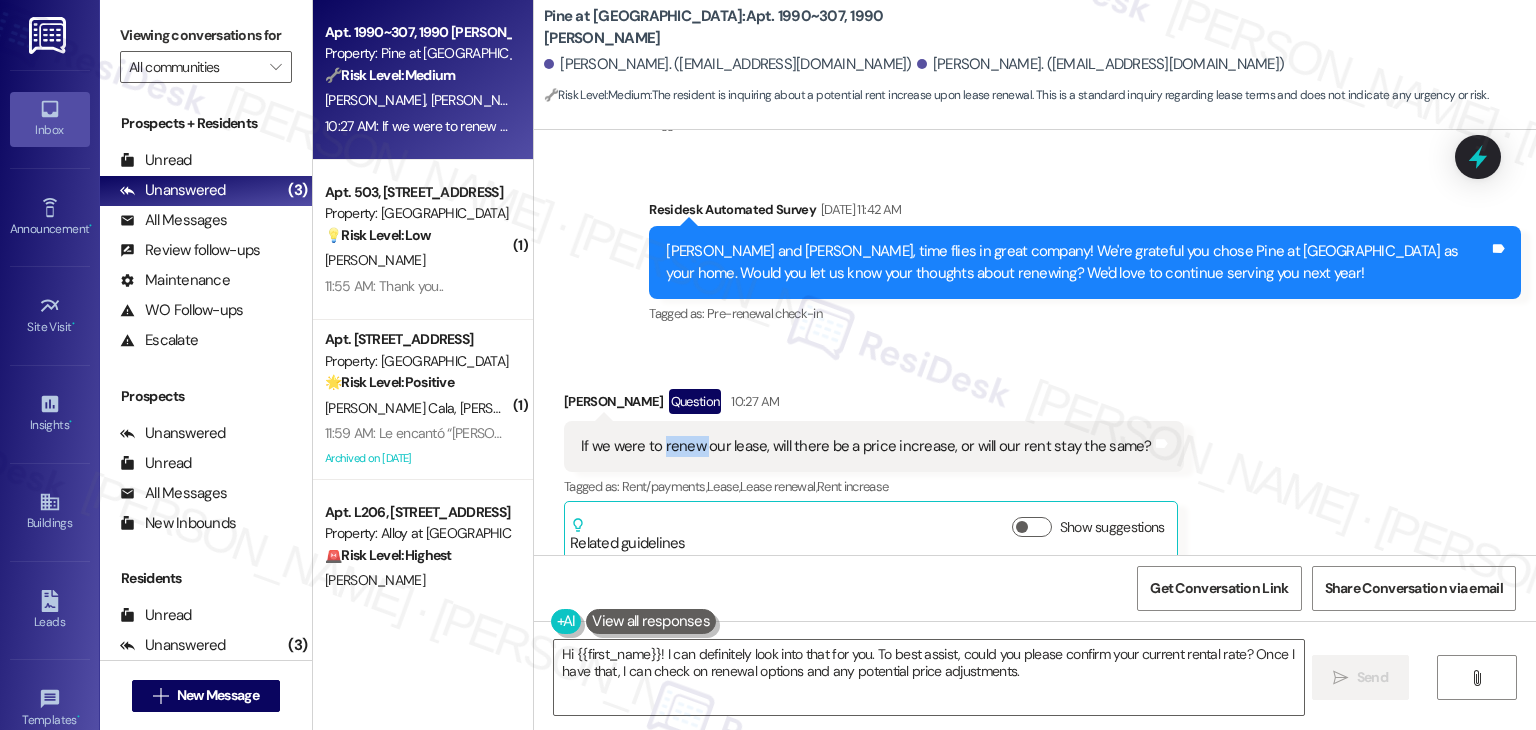 click on "If we were to renew our lease, will there be a price increase, or will our rent stay the same?" at bounding box center (866, 446) 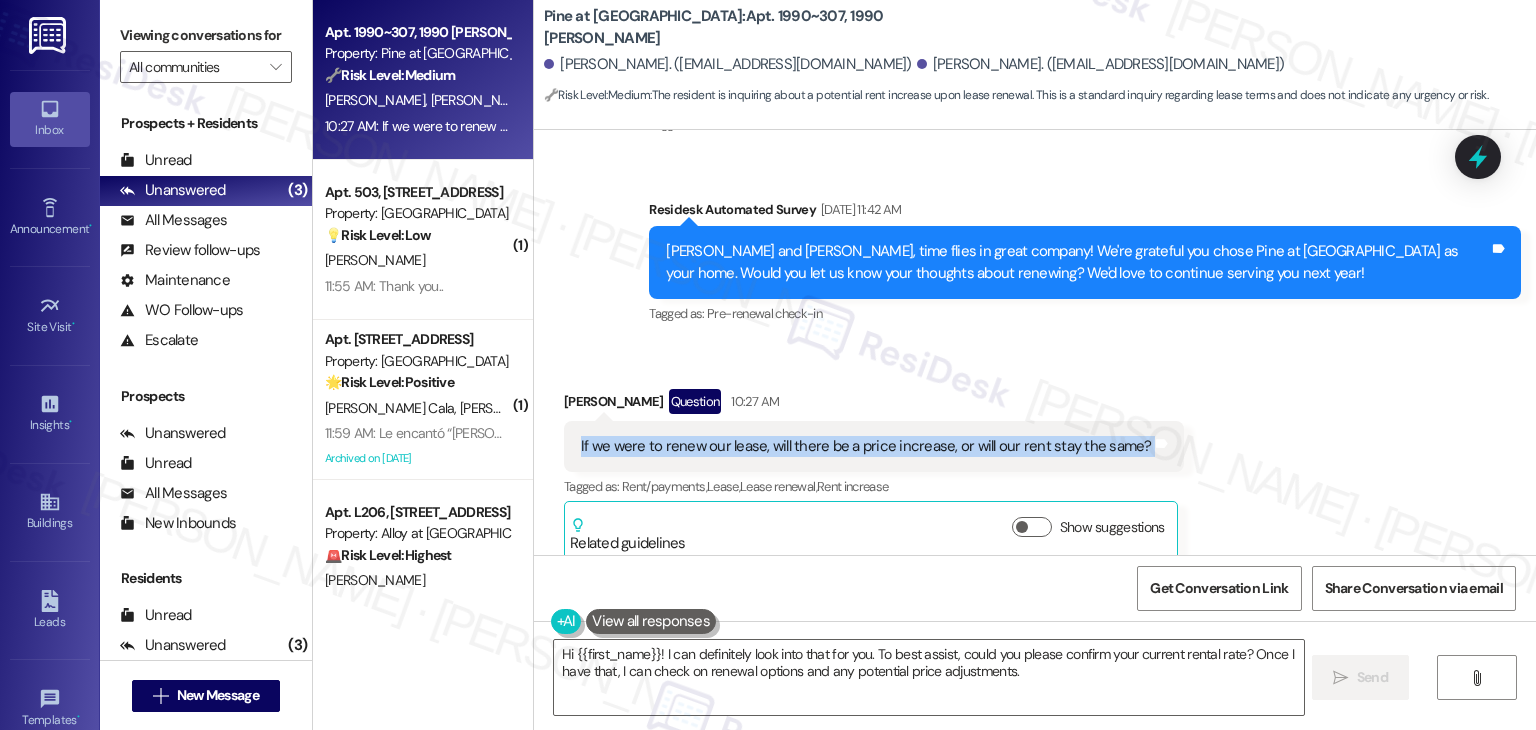 click on "If we were to renew our lease, will there be a price increase, or will our rent stay the same?" at bounding box center (866, 446) 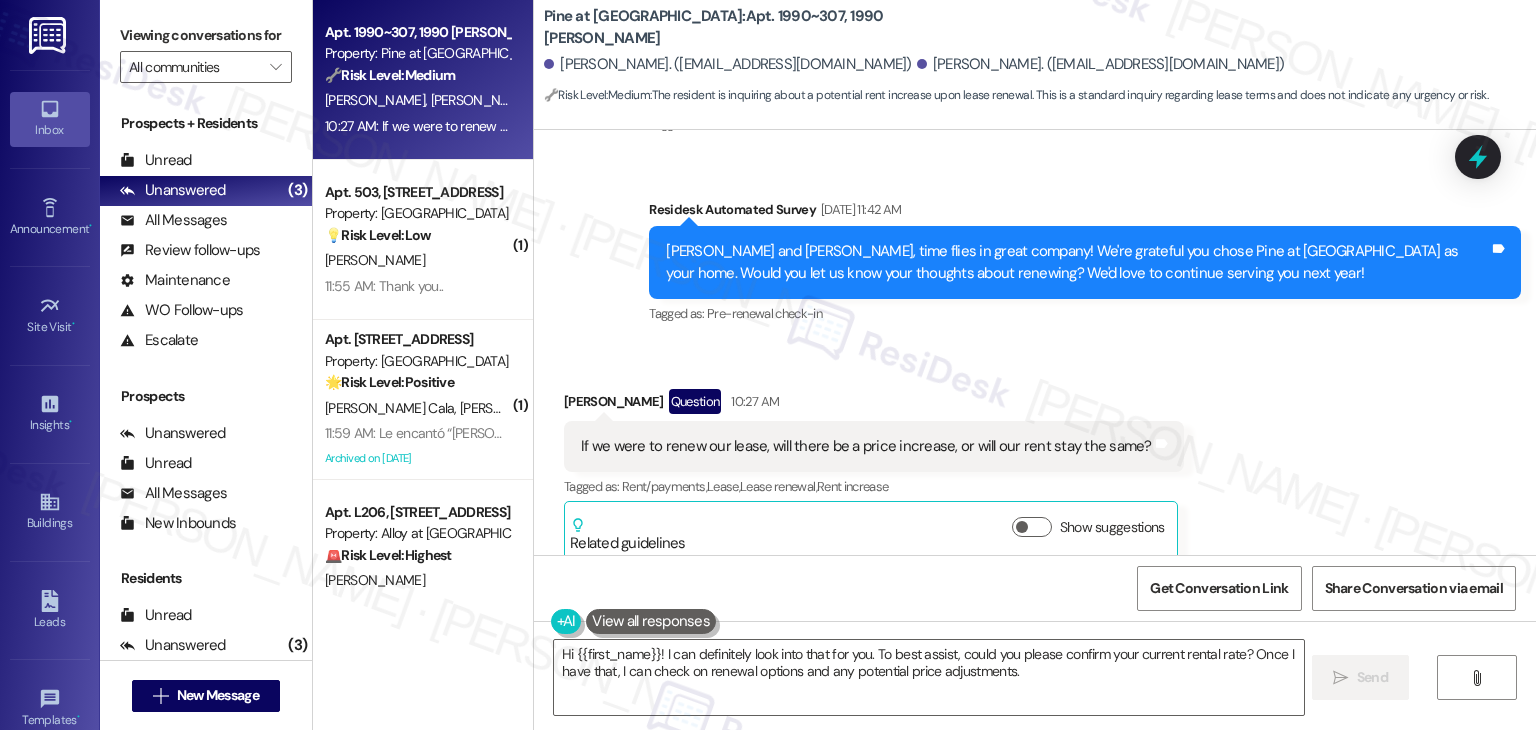 click on "Tagged as:   Pre-renewal check-in Click to highlight conversations about Pre-renewal check-in" at bounding box center [1085, 313] 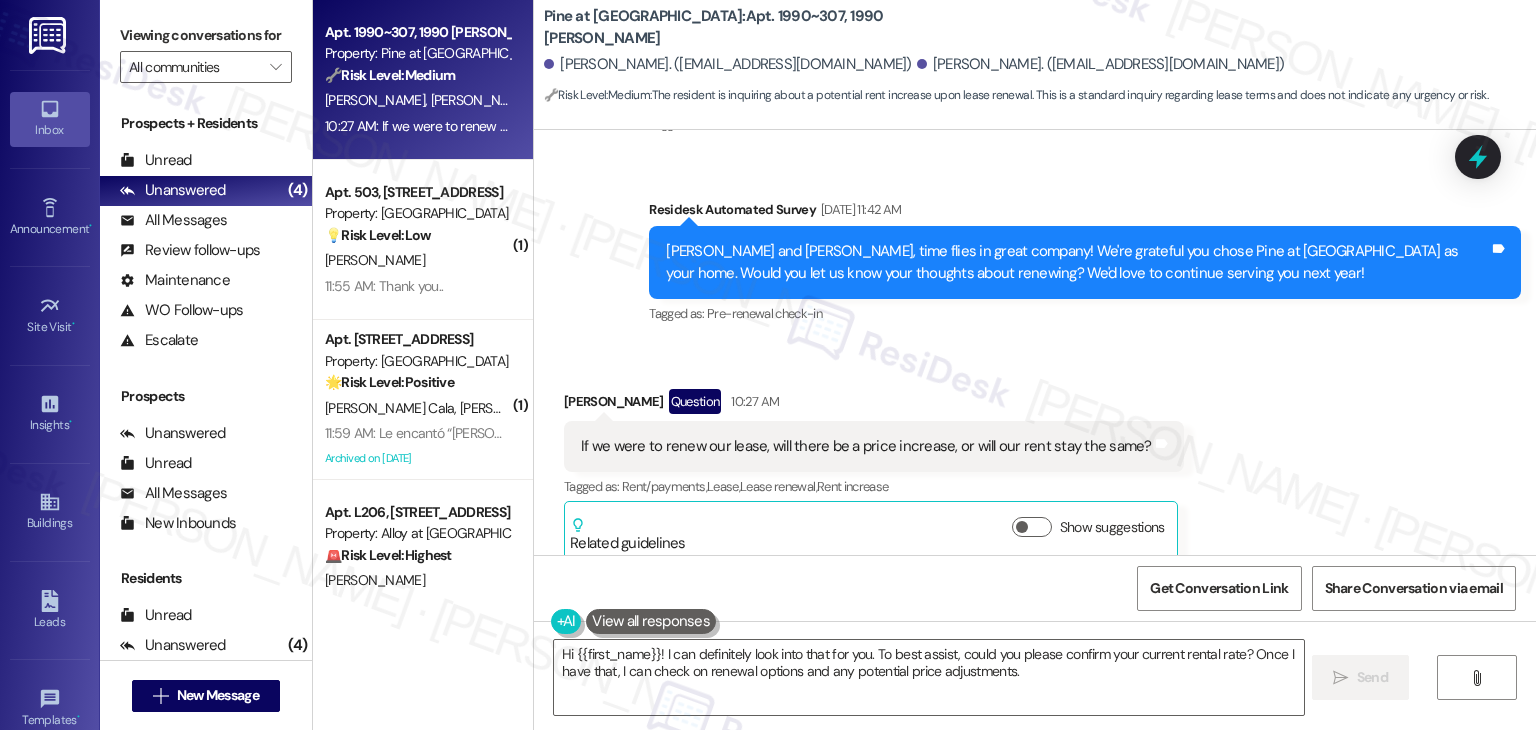 click on "Survey, sent via SMS Residesk Automated Survey [DATE] 11:42 AM [PERSON_NAME] and [PERSON_NAME], time flies in great company! We're grateful you chose Pine at [GEOGRAPHIC_DATA] as your home. Would you let us know your thoughts about renewing? We'd love to continue serving you next year! Tags and notes Tagged as:   Pre-renewal check-in Click to highlight conversations about Pre-renewal check-in" at bounding box center (1085, 264) 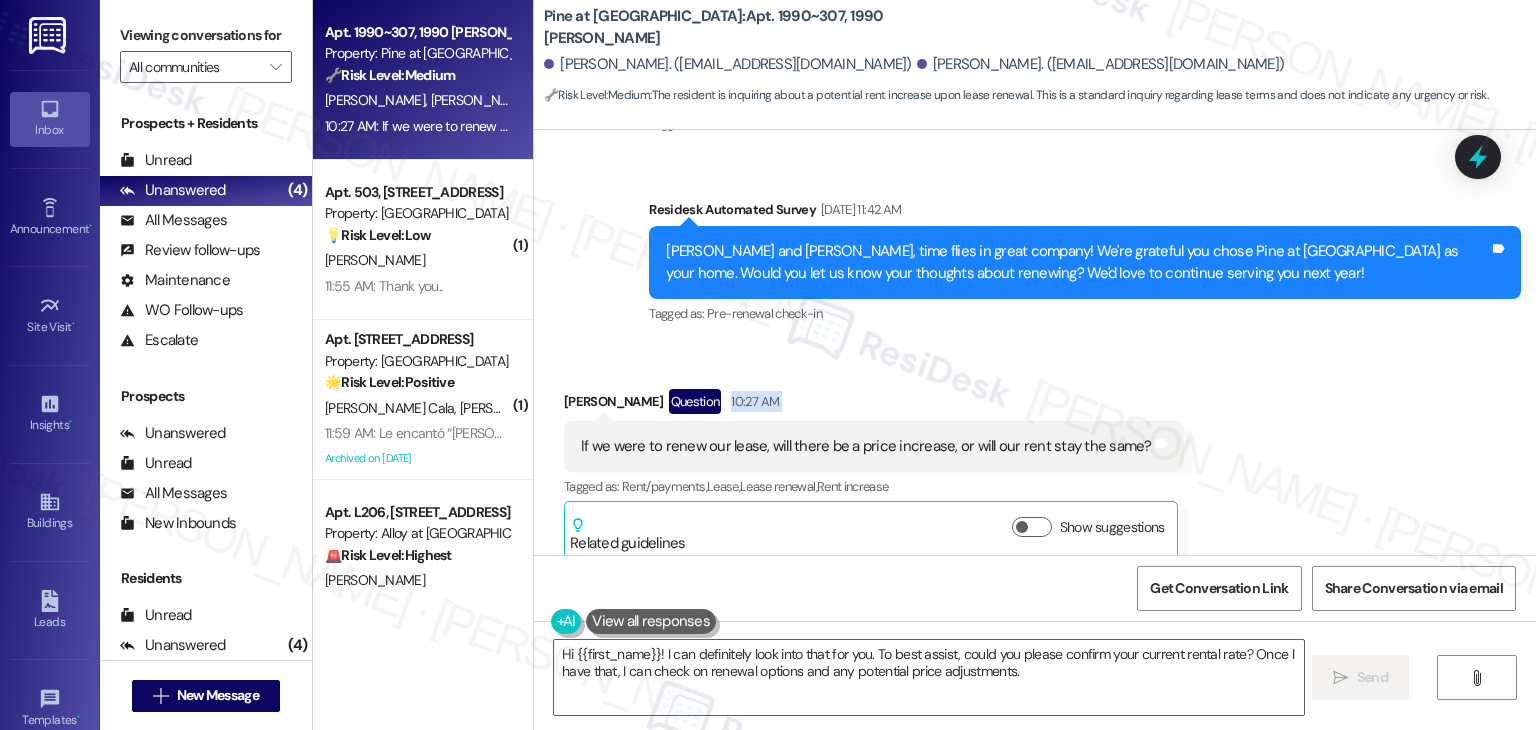 click on "Received via SMS [PERSON_NAME] Question 10:27 AM If we were to renew our lease, will there be a price increase, or will our rent stay the same?  Tags and notes Tagged as:   Rent/payments ,  Click to highlight conversations about Rent/payments Lease ,  Click to highlight conversations about Lease Lease renewal ,  Click to highlight conversations about Lease renewal Rent increase Click to highlight conversations about Rent increase  Related guidelines Show suggestions" at bounding box center [1035, 460] 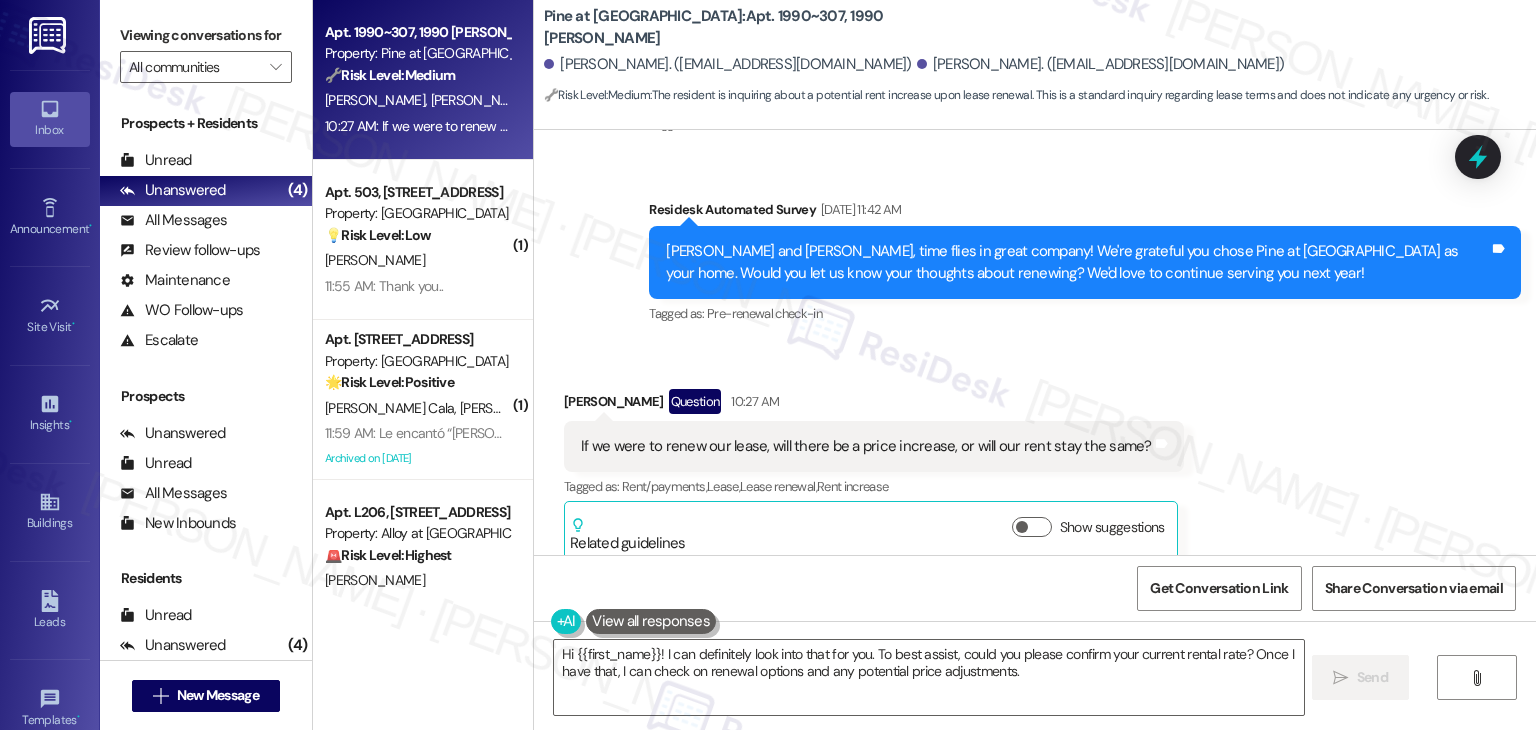 click on "Received via SMS [PERSON_NAME] Question 10:27 AM If we were to renew our lease, will there be a price increase, or will our rent stay the same?  Tags and notes Tagged as:   Rent/payments ,  Click to highlight conversations about Rent/payments Lease ,  Click to highlight conversations about Lease Lease renewal ,  Click to highlight conversations about Lease renewal Rent increase Click to highlight conversations about Rent increase  Related guidelines Show suggestions" at bounding box center [1035, 460] 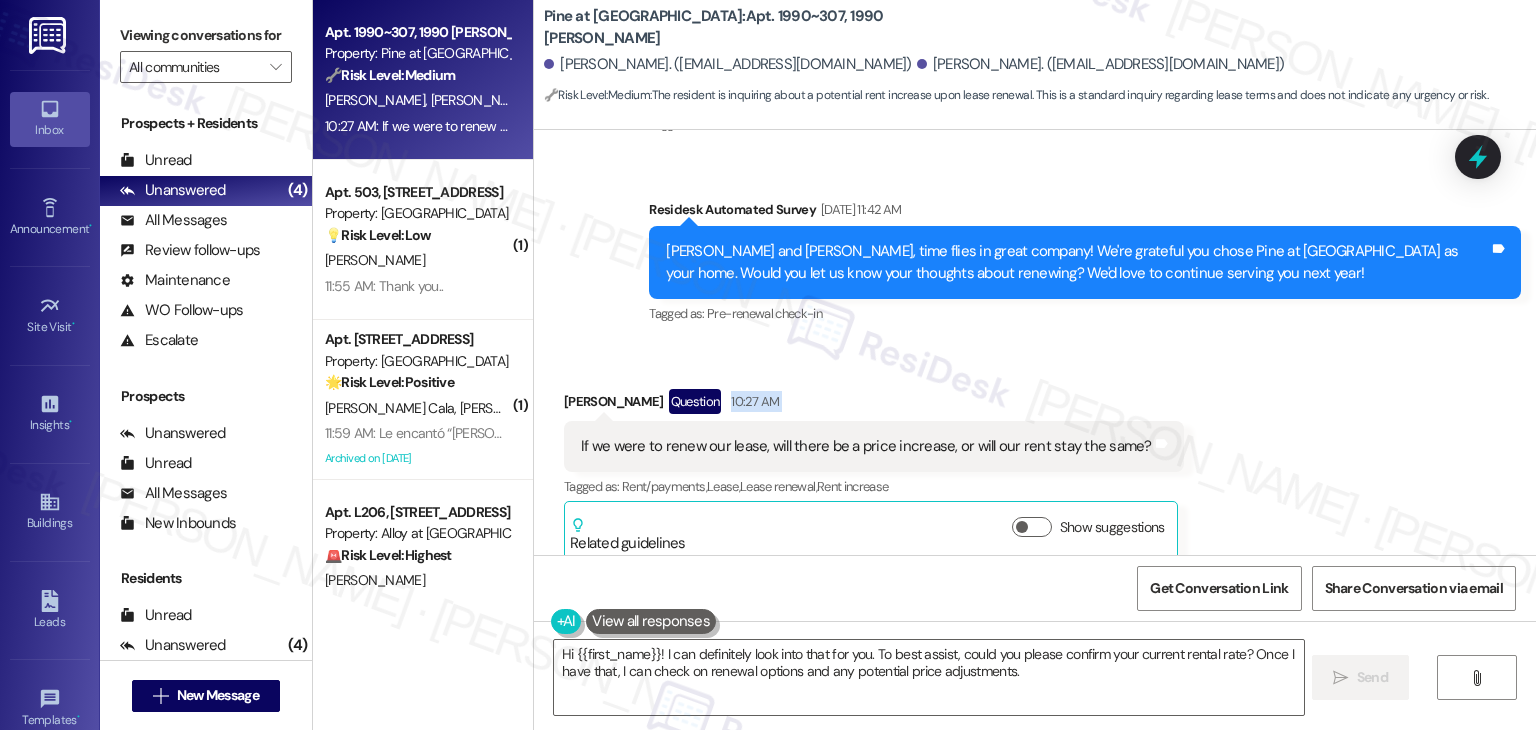 click on "Received via SMS [PERSON_NAME] Question 10:27 AM If we were to renew our lease, will there be a price increase, or will our rent stay the same?  Tags and notes Tagged as:   Rent/payments ,  Click to highlight conversations about Rent/payments Lease ,  Click to highlight conversations about Lease Lease renewal ,  Click to highlight conversations about Lease renewal Rent increase Click to highlight conversations about Rent increase  Related guidelines Show suggestions" at bounding box center [1035, 460] 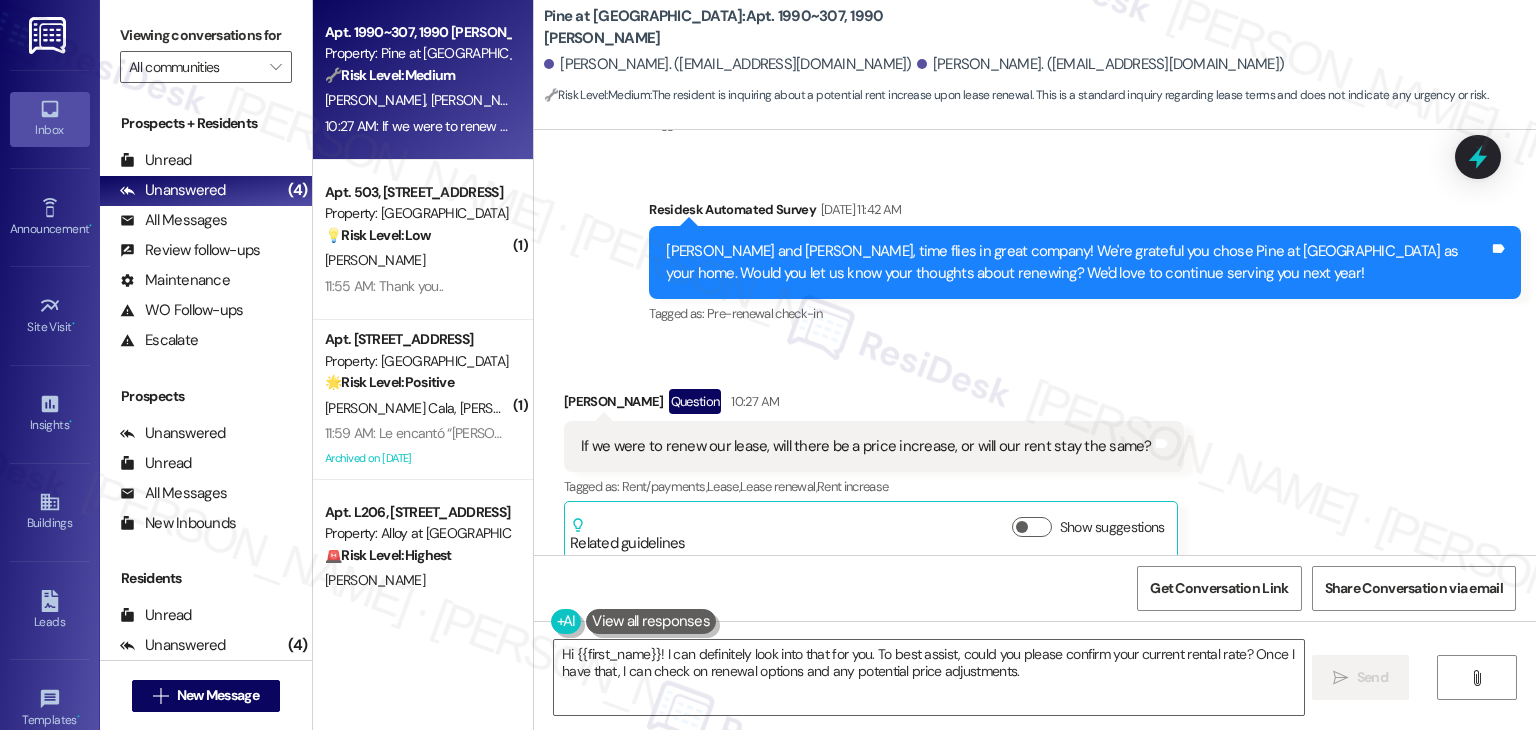 click on "Received via SMS [PERSON_NAME] Question 10:27 AM If we were to renew our lease, will there be a price increase, or will our rent stay the same?  Tags and notes Tagged as:   Rent/payments ,  Click to highlight conversations about Rent/payments Lease ,  Click to highlight conversations about Lease Lease renewal ,  Click to highlight conversations about Lease renewal Rent increase Click to highlight conversations about Rent increase  Related guidelines Show suggestions" at bounding box center (1035, 460) 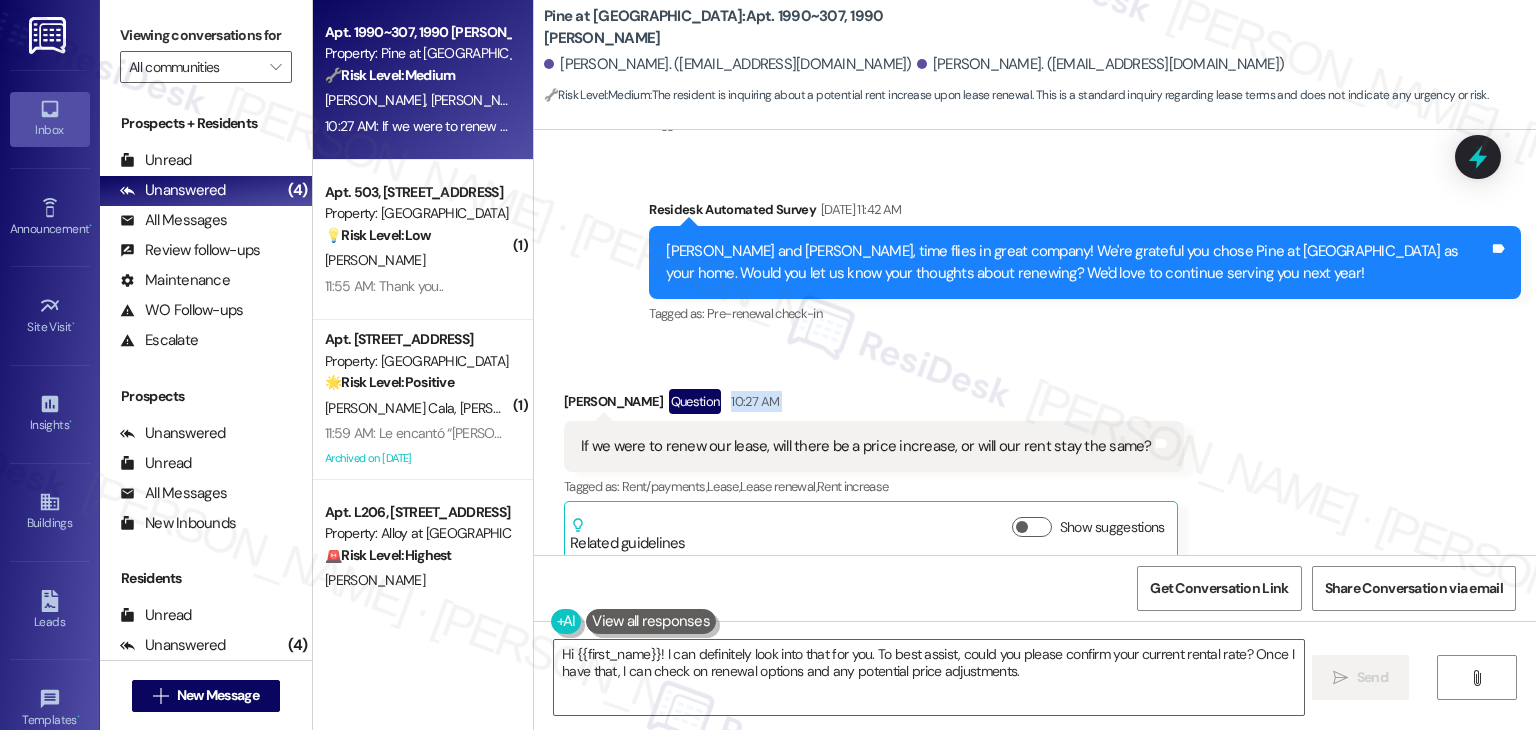 click on "Received via SMS [PERSON_NAME] Question 10:27 AM If we were to renew our lease, will there be a price increase, or will our rent stay the same?  Tags and notes Tagged as:   Rent/payments ,  Click to highlight conversations about Rent/payments Lease ,  Click to highlight conversations about Lease Lease renewal ,  Click to highlight conversations about Lease renewal Rent increase Click to highlight conversations about Rent increase  Related guidelines Show suggestions" at bounding box center [1035, 460] 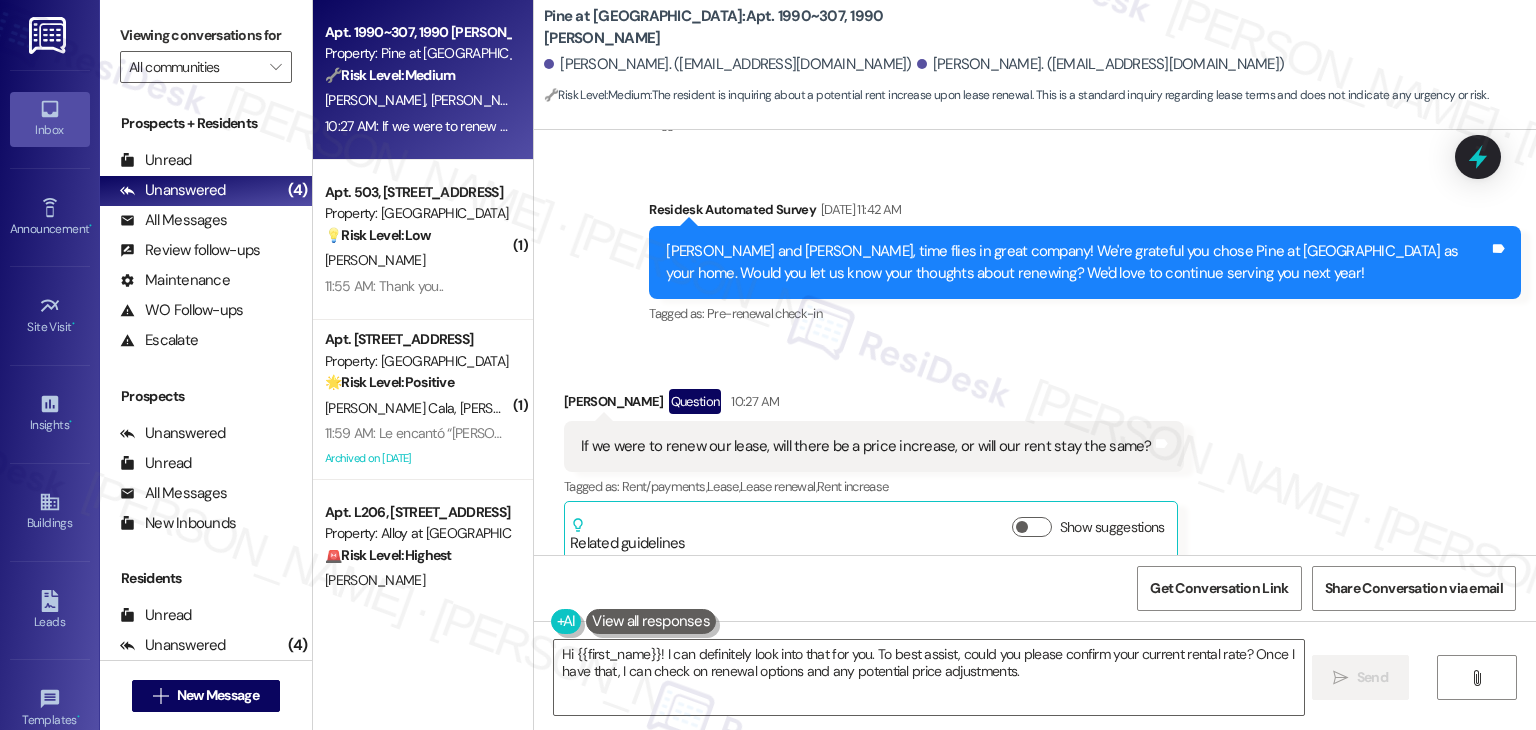 click on "Received via SMS [PERSON_NAME] Question 10:27 AM If we were to renew our lease, will there be a price increase, or will our rent stay the same?  Tags and notes Tagged as:   Rent/payments ,  Click to highlight conversations about Rent/payments Lease ,  Click to highlight conversations about Lease Lease renewal ,  Click to highlight conversations about Lease renewal Rent increase Click to highlight conversations about Rent increase  Related guidelines Show suggestions" at bounding box center [1035, 460] 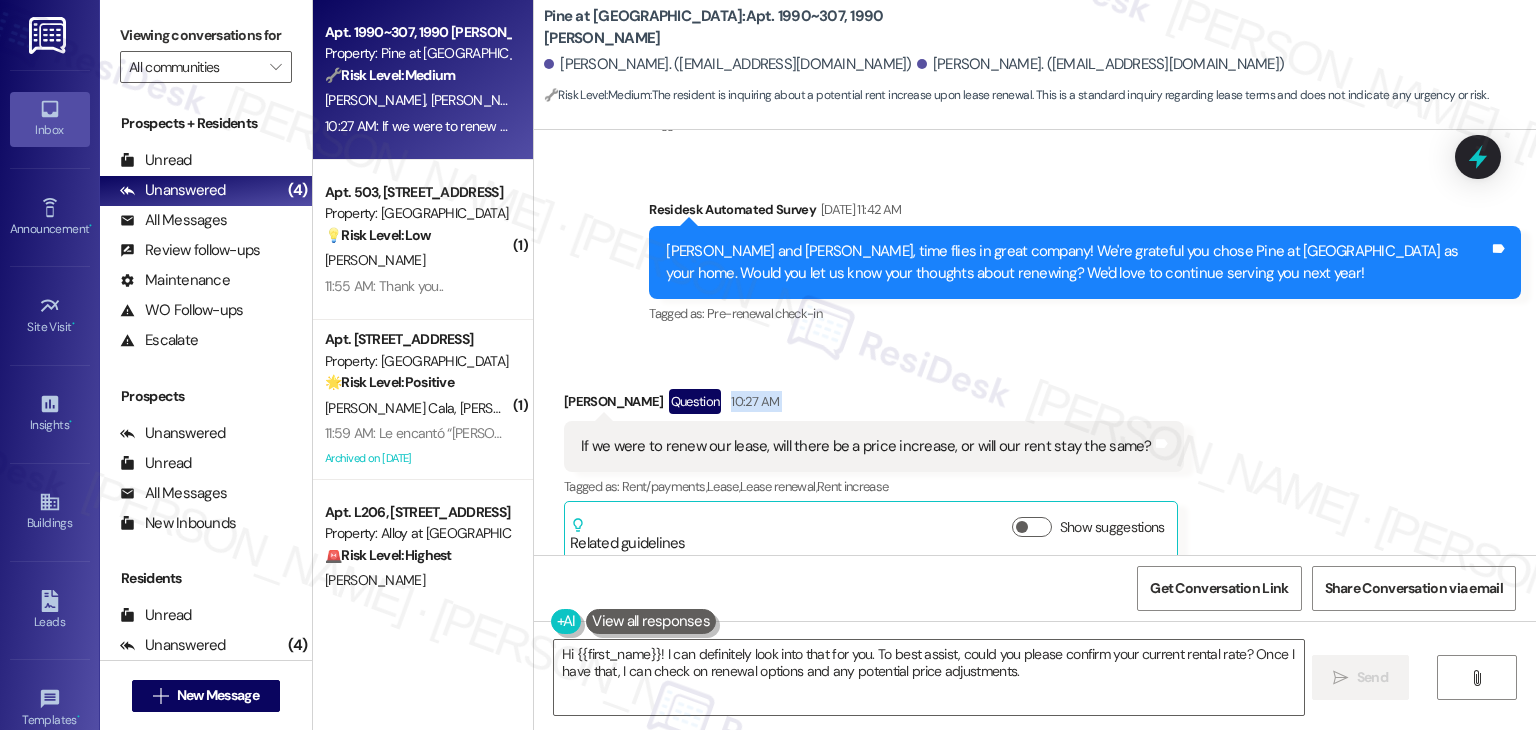 click on "Received via SMS [PERSON_NAME] Question 10:27 AM If we were to renew our lease, will there be a price increase, or will our rent stay the same?  Tags and notes Tagged as:   Rent/payments ,  Click to highlight conversations about Rent/payments Lease ,  Click to highlight conversations about Lease Lease renewal ,  Click to highlight conversations about Lease renewal Rent increase Click to highlight conversations about Rent increase  Related guidelines Show suggestions" at bounding box center (1035, 460) 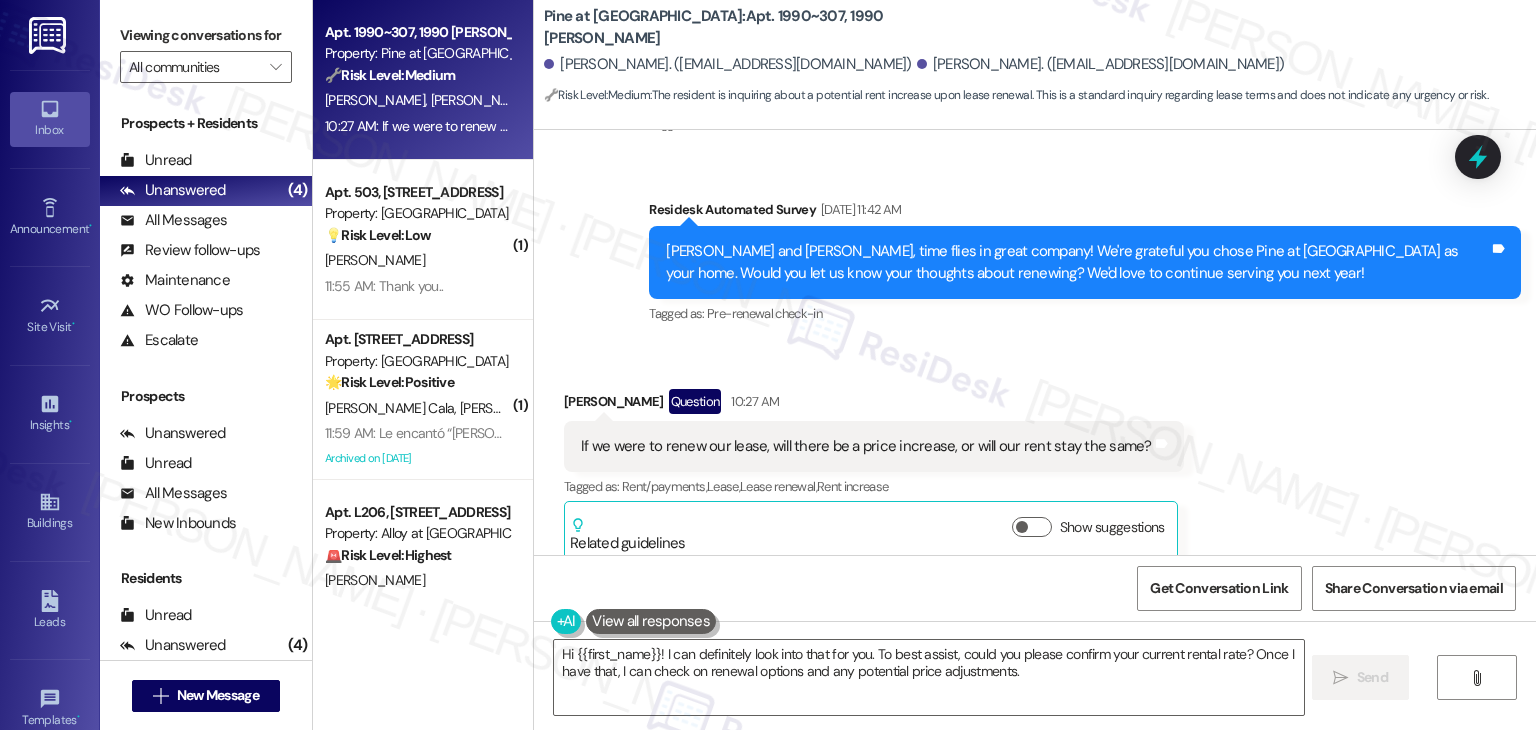 click on "Received via SMS [PERSON_NAME] Question 10:27 AM If we were to renew our lease, will there be a price increase, or will our rent stay the same?  Tags and notes Tagged as:   Rent/payments ,  Click to highlight conversations about Rent/payments Lease ,  Click to highlight conversations about Lease Lease renewal ,  Click to highlight conversations about Lease renewal Rent increase Click to highlight conversations about Rent increase  Related guidelines Show suggestions" at bounding box center (1035, 460) 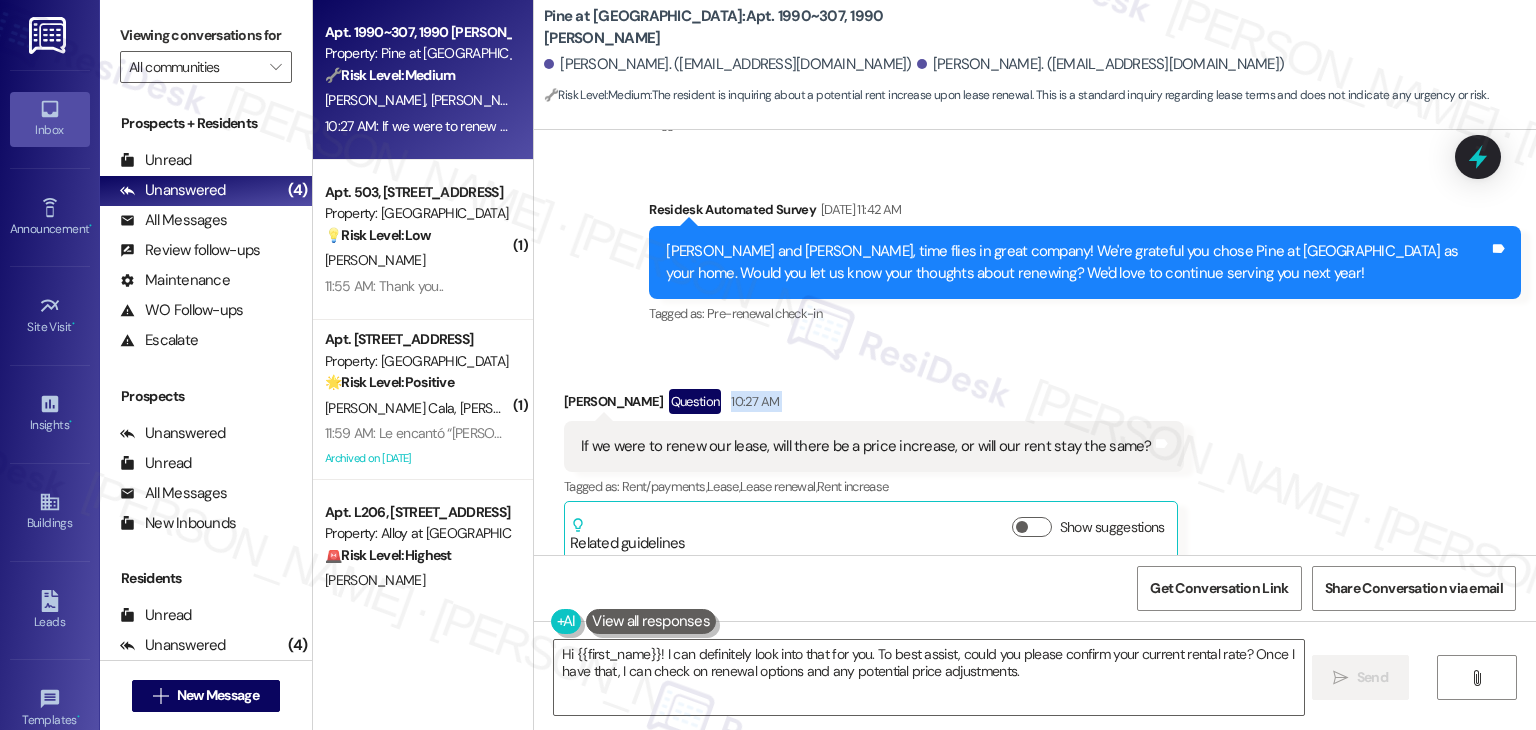 click on "Received via SMS [PERSON_NAME] Question 10:27 AM If we were to renew our lease, will there be a price increase, or will our rent stay the same?  Tags and notes Tagged as:   Rent/payments ,  Click to highlight conversations about Rent/payments Lease ,  Click to highlight conversations about Lease Lease renewal ,  Click to highlight conversations about Lease renewal Rent increase Click to highlight conversations about Rent increase  Related guidelines Show suggestions" at bounding box center [1035, 460] 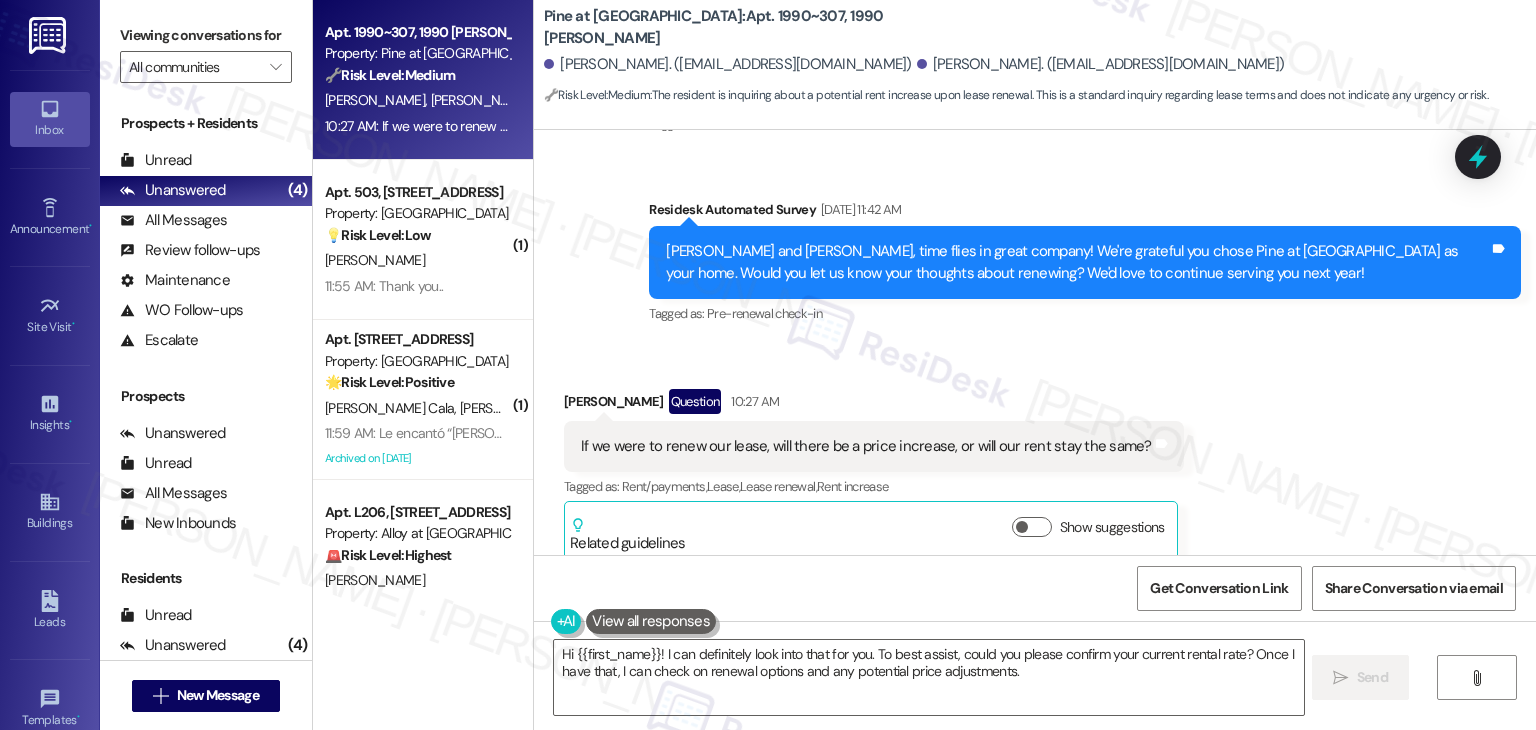 click on "Received via SMS [PERSON_NAME] Question 10:27 AM If we were to renew our lease, will there be a price increase, or will our rent stay the same?  Tags and notes Tagged as:   Rent/payments ,  Click to highlight conversations about Rent/payments Lease ,  Click to highlight conversations about Lease Lease renewal ,  Click to highlight conversations about Lease renewal Rent increase Click to highlight conversations about Rent increase  Related guidelines Show suggestions" at bounding box center [1035, 460] 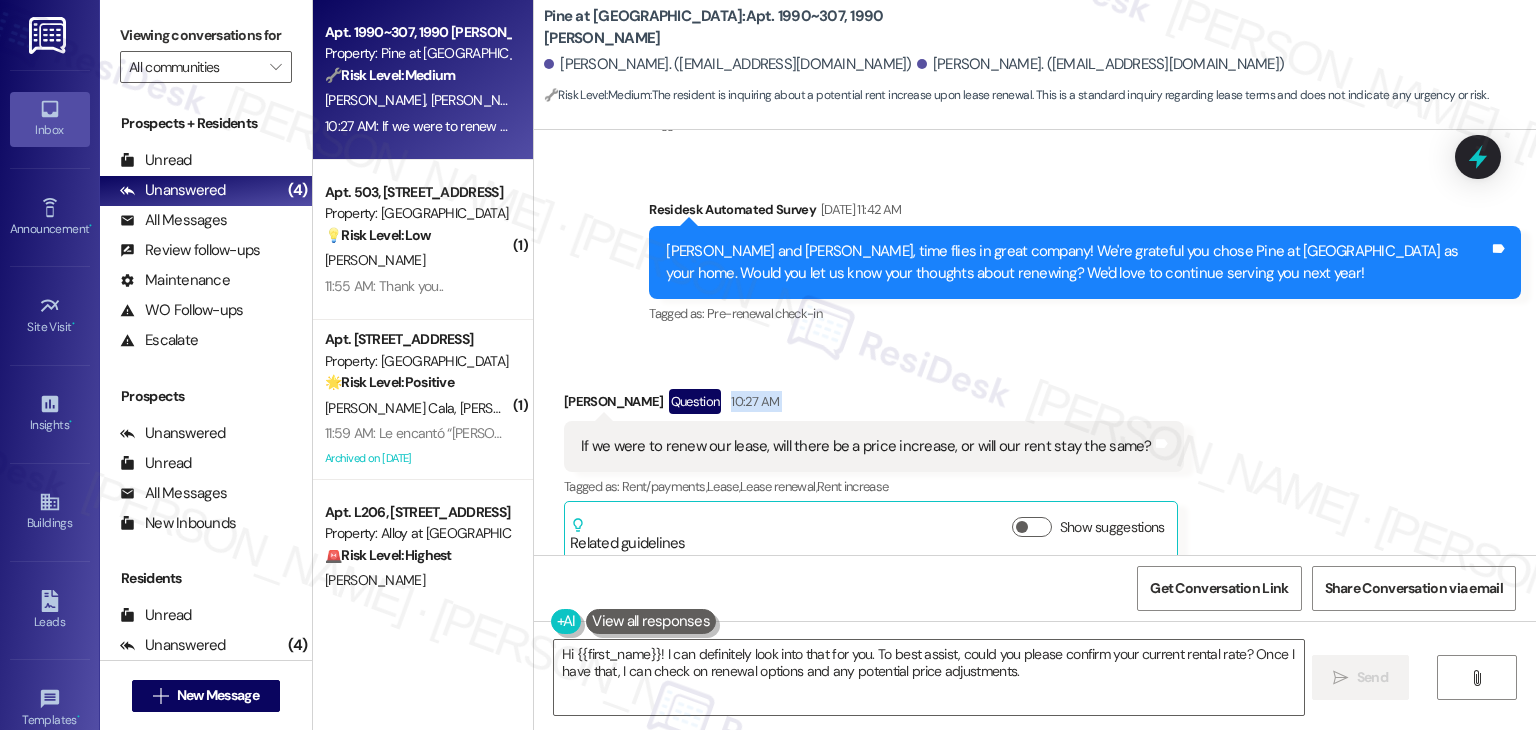 click on "Received via SMS [PERSON_NAME] Question 10:27 AM If we were to renew our lease, will there be a price increase, or will our rent stay the same?  Tags and notes Tagged as:   Rent/payments ,  Click to highlight conversations about Rent/payments Lease ,  Click to highlight conversations about Lease Lease renewal ,  Click to highlight conversations about Lease renewal Rent increase Click to highlight conversations about Rent increase  Related guidelines Show suggestions" at bounding box center [1035, 460] 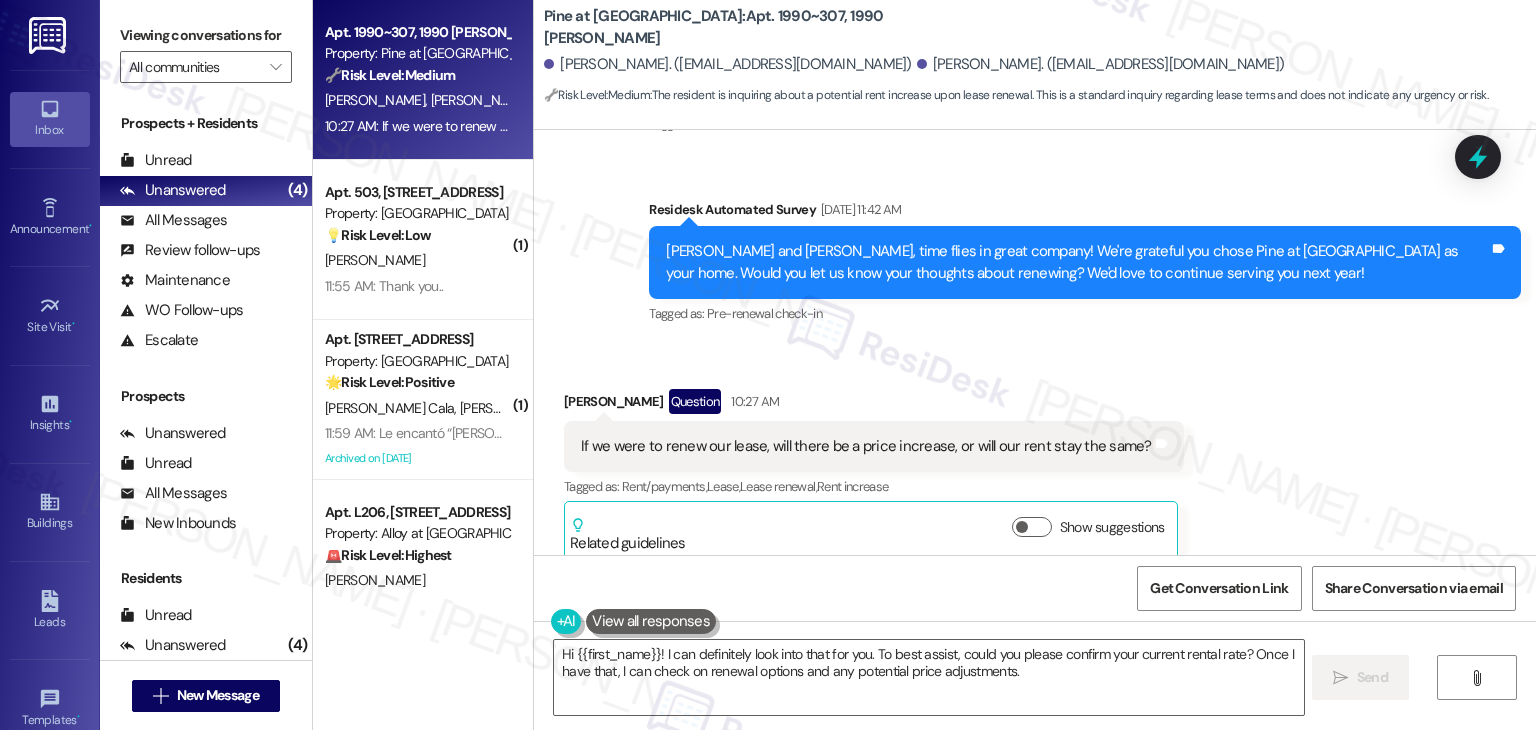 click on "Received via SMS [PERSON_NAME] Question 10:27 AM If we were to renew our lease, will there be a price increase, or will our rent stay the same?  Tags and notes Tagged as:   Rent/payments ,  Click to highlight conversations about Rent/payments Lease ,  Click to highlight conversations about Lease Lease renewal ,  Click to highlight conversations about Lease renewal Rent increase Click to highlight conversations about Rent increase  Related guidelines Show suggestions" at bounding box center [1035, 460] 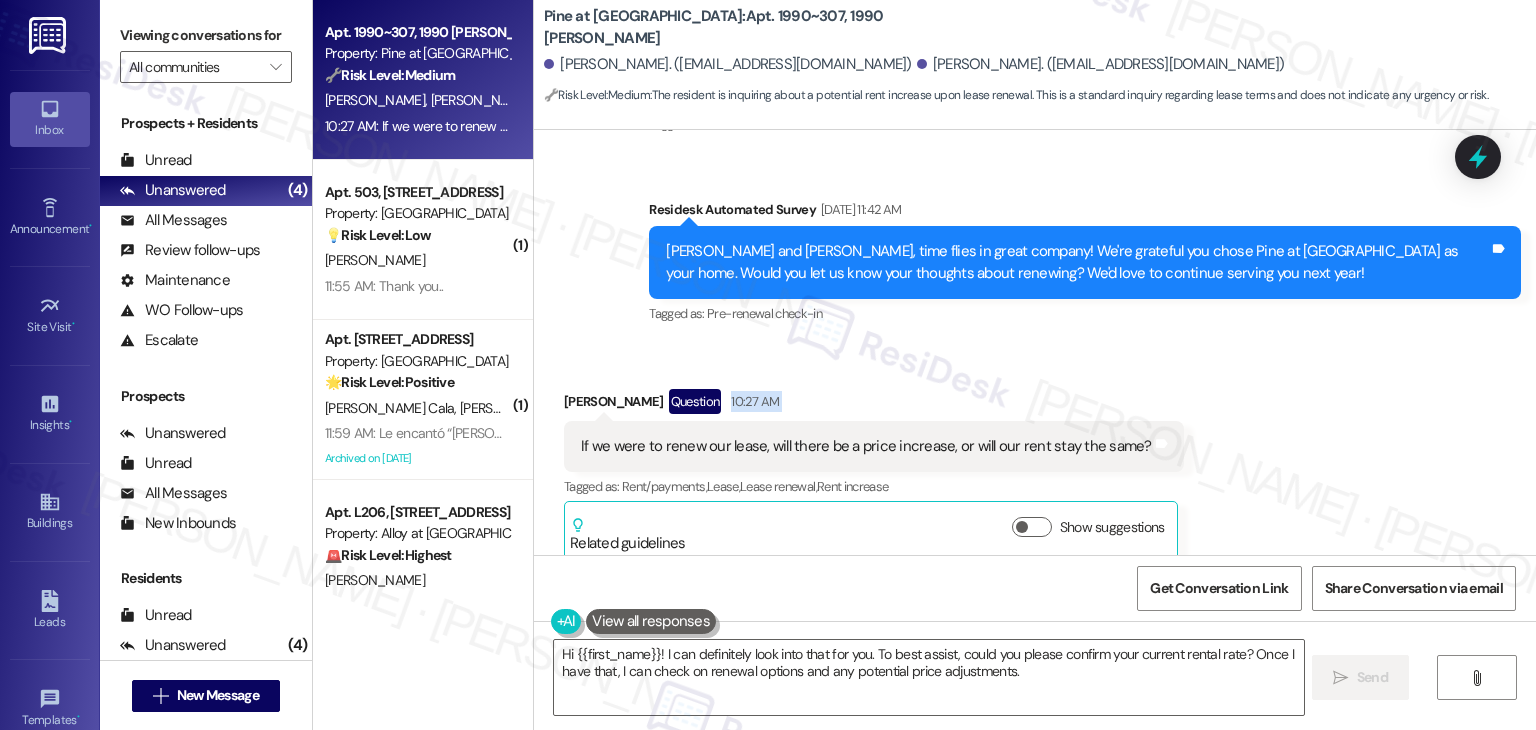 click on "Received via SMS [PERSON_NAME] Question 10:27 AM If we were to renew our lease, will there be a price increase, or will our rent stay the same?  Tags and notes Tagged as:   Rent/payments ,  Click to highlight conversations about Rent/payments Lease ,  Click to highlight conversations about Lease Lease renewal ,  Click to highlight conversations about Lease renewal Rent increase Click to highlight conversations about Rent increase  Related guidelines Show suggestions" at bounding box center (1035, 460) 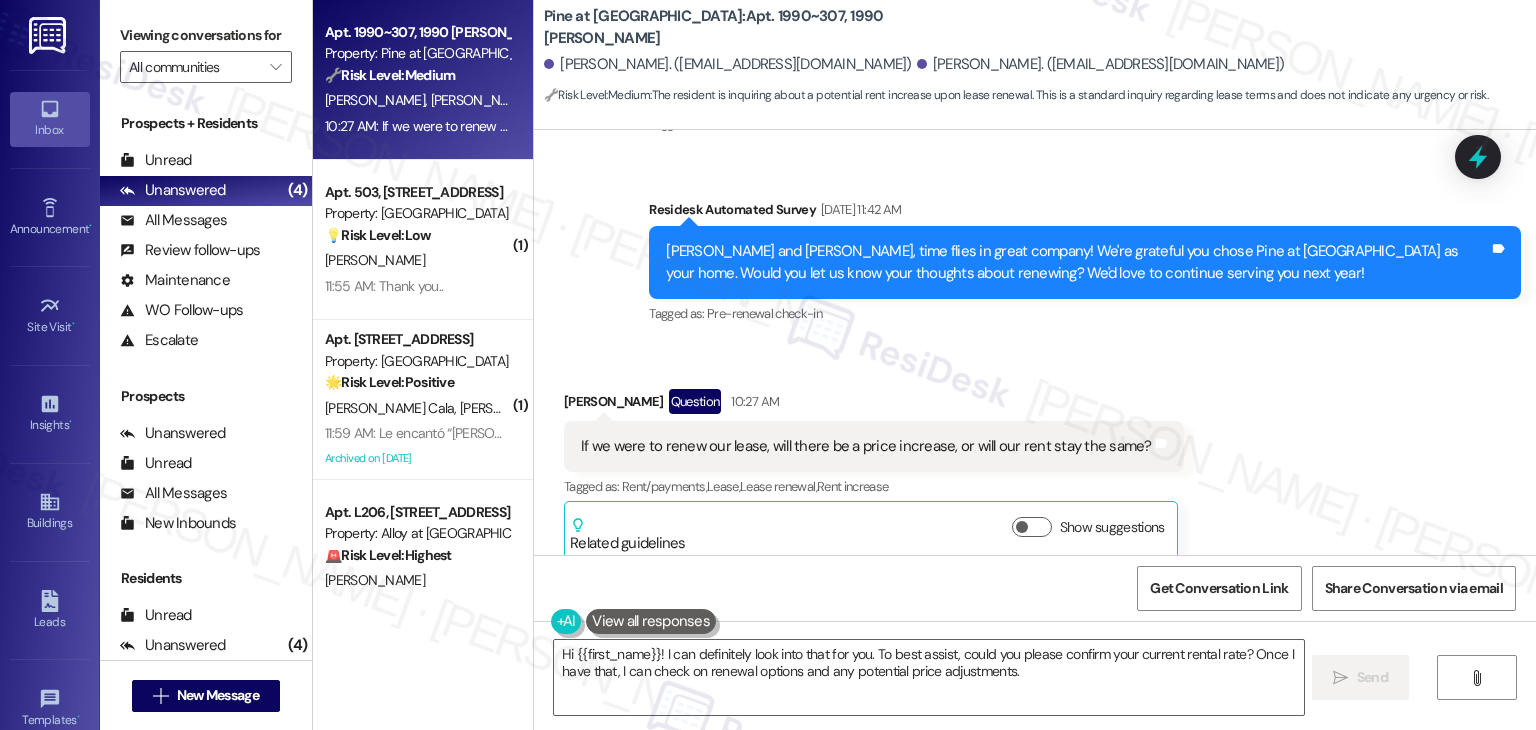 click on "Received via SMS [PERSON_NAME] Question 10:27 AM If we were to renew our lease, will there be a price increase, or will our rent stay the same?  Tags and notes Tagged as:   Rent/payments ,  Click to highlight conversations about Rent/payments Lease ,  Click to highlight conversations about Lease Lease renewal ,  Click to highlight conversations about Lease renewal Rent increase Click to highlight conversations about Rent increase  Related guidelines Show suggestions" at bounding box center [1035, 460] 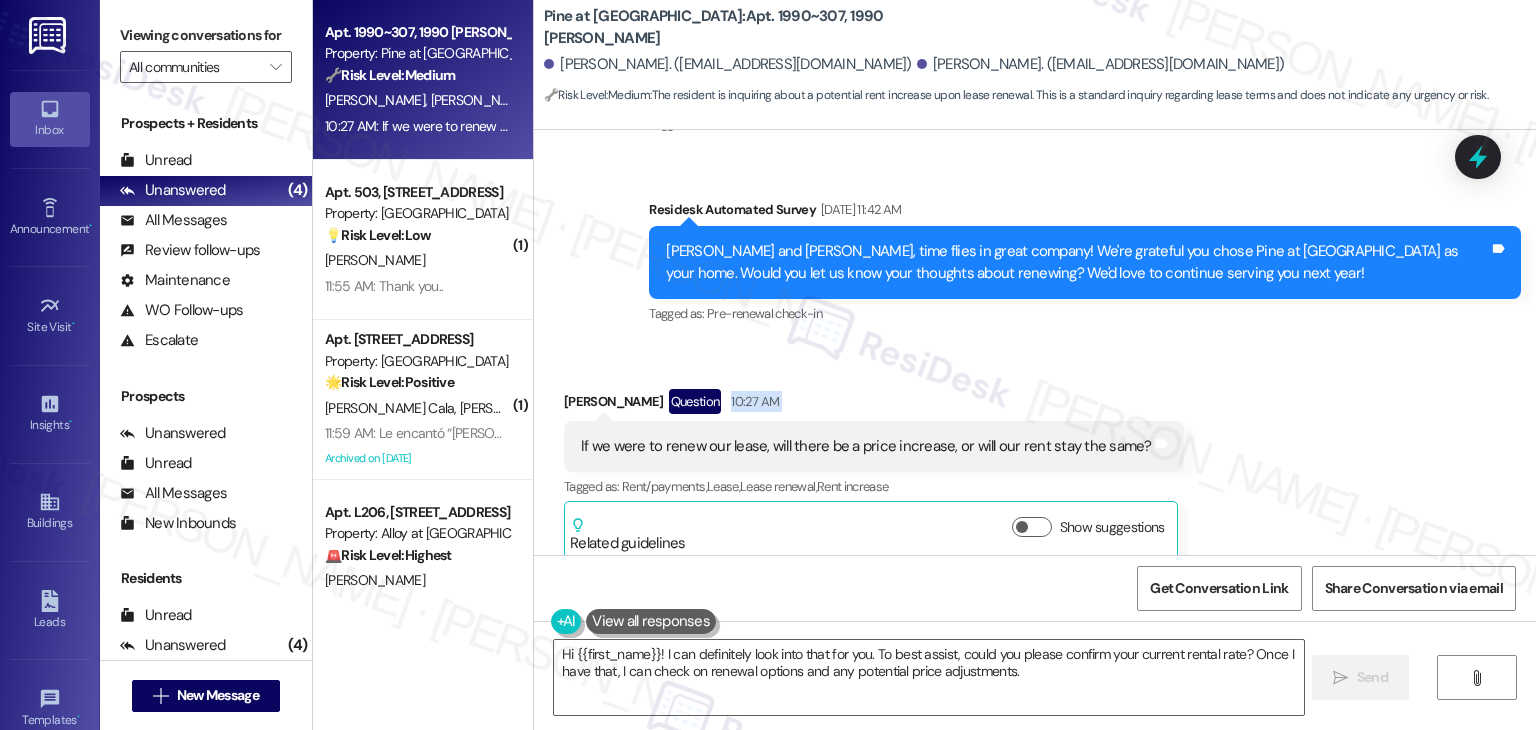 click on "Received via SMS [PERSON_NAME] Question 10:27 AM If we were to renew our lease, will there be a price increase, or will our rent stay the same?  Tags and notes Tagged as:   Rent/payments ,  Click to highlight conversations about Rent/payments Lease ,  Click to highlight conversations about Lease Lease renewal ,  Click to highlight conversations about Lease renewal Rent increase Click to highlight conversations about Rent increase  Related guidelines Show suggestions" at bounding box center [1035, 460] 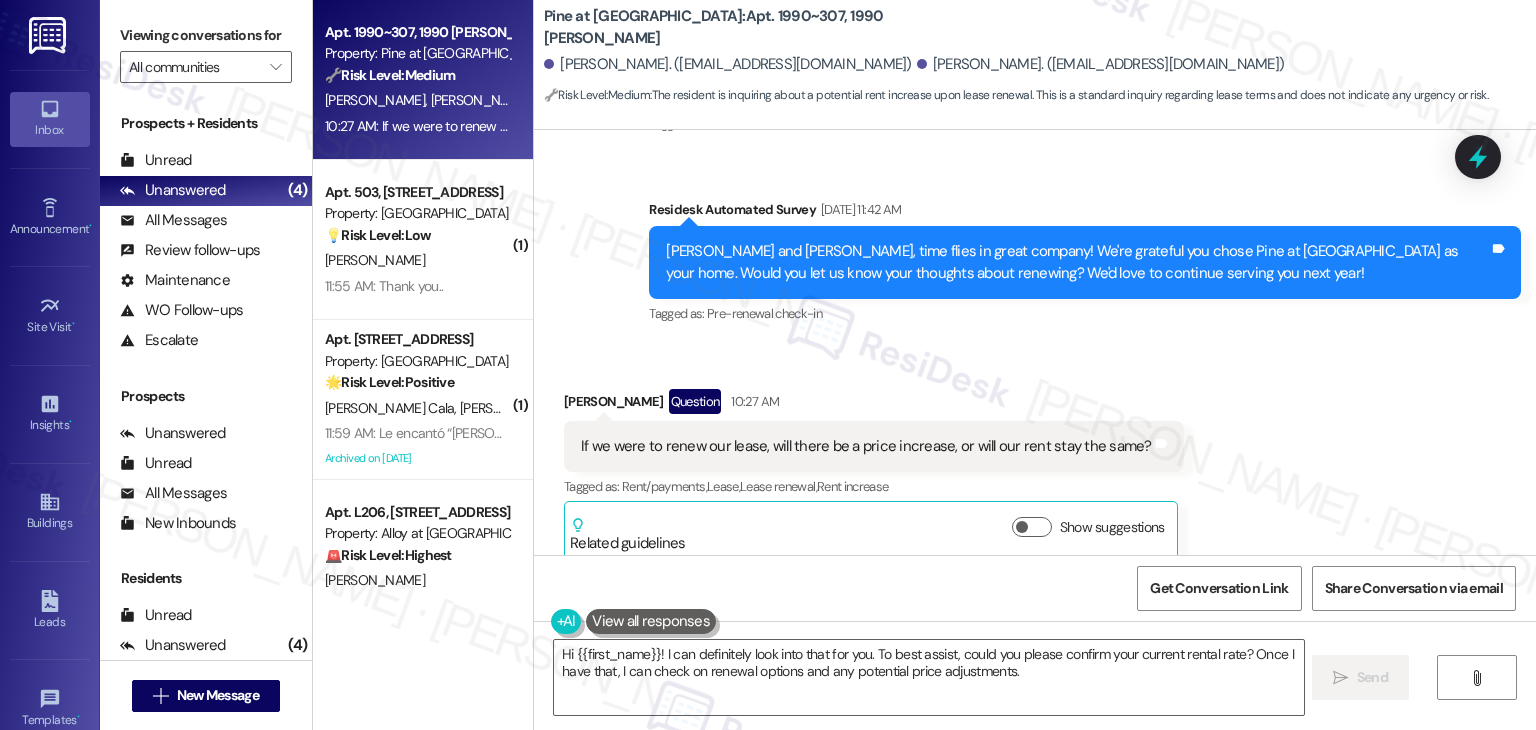 click on "Received via SMS [PERSON_NAME] Question 10:27 AM If we were to renew our lease, will there be a price increase, or will our rent stay the same?  Tags and notes Tagged as:   Rent/payments ,  Click to highlight conversations about Rent/payments Lease ,  Click to highlight conversations about Lease Lease renewal ,  Click to highlight conversations about Lease renewal Rent increase Click to highlight conversations about Rent increase  Related guidelines Show suggestions" at bounding box center (1035, 460) 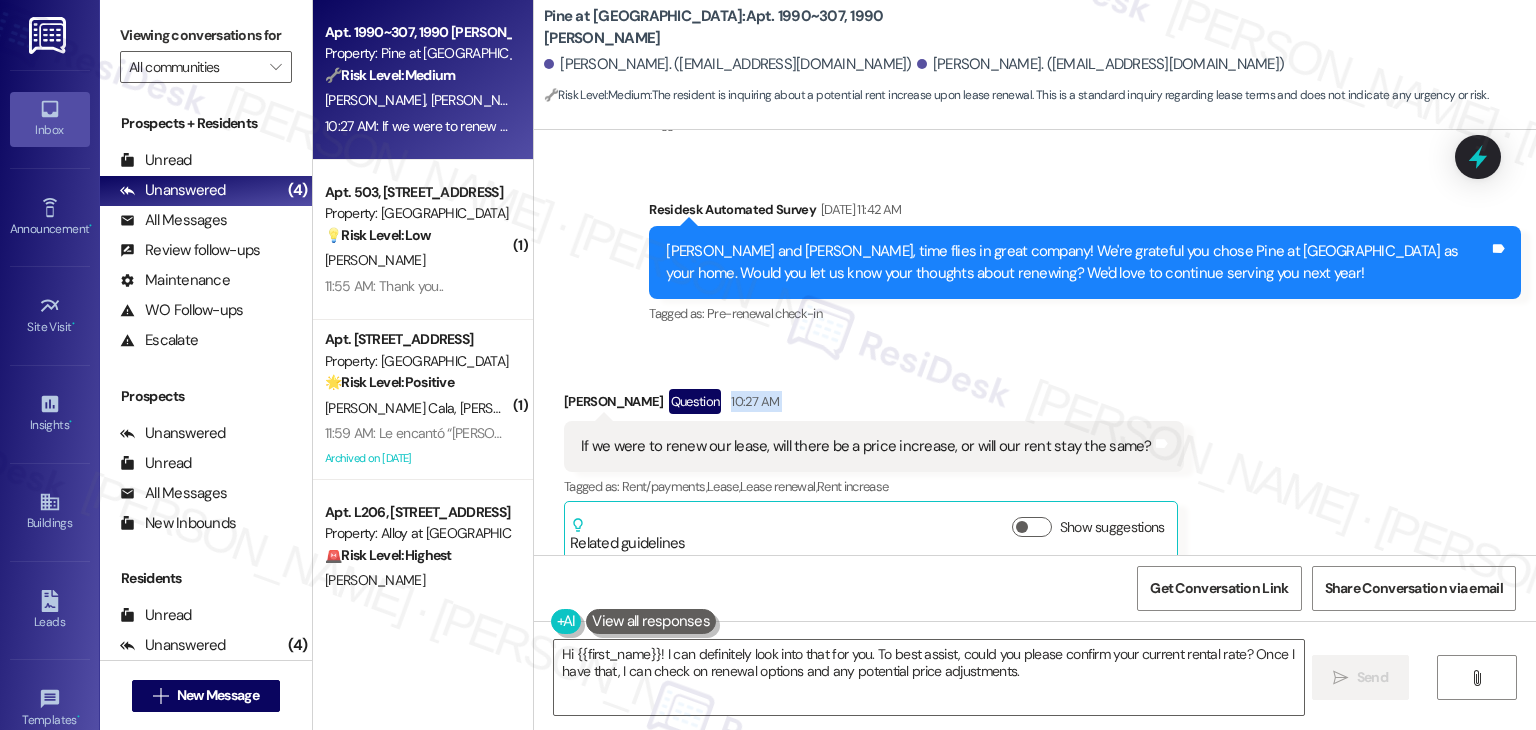 click on "Received via SMS [PERSON_NAME] Question 10:27 AM If we were to renew our lease, will there be a price increase, or will our rent stay the same?  Tags and notes Tagged as:   Rent/payments ,  Click to highlight conversations about Rent/payments Lease ,  Click to highlight conversations about Lease Lease renewal ,  Click to highlight conversations about Lease renewal Rent increase Click to highlight conversations about Rent increase  Related guidelines Show suggestions" at bounding box center [1035, 460] 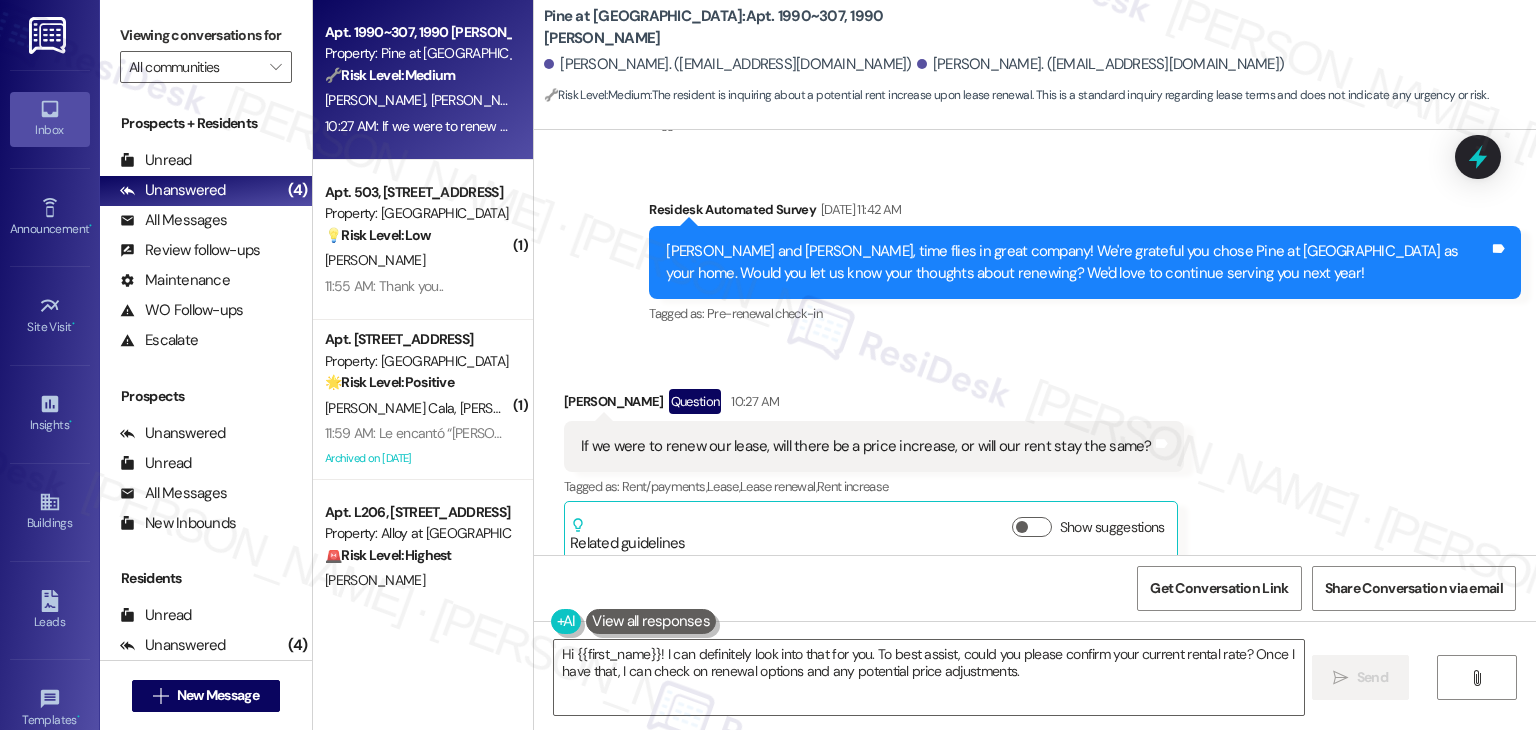 click on "Received via SMS [PERSON_NAME] Question 10:27 AM If we were to renew our lease, will there be a price increase, or will our rent stay the same?  Tags and notes Tagged as:   Rent/payments ,  Click to highlight conversations about Rent/payments Lease ,  Click to highlight conversations about Lease Lease renewal ,  Click to highlight conversations about Lease renewal Rent increase Click to highlight conversations about Rent increase  Related guidelines Show suggestions" at bounding box center [1035, 460] 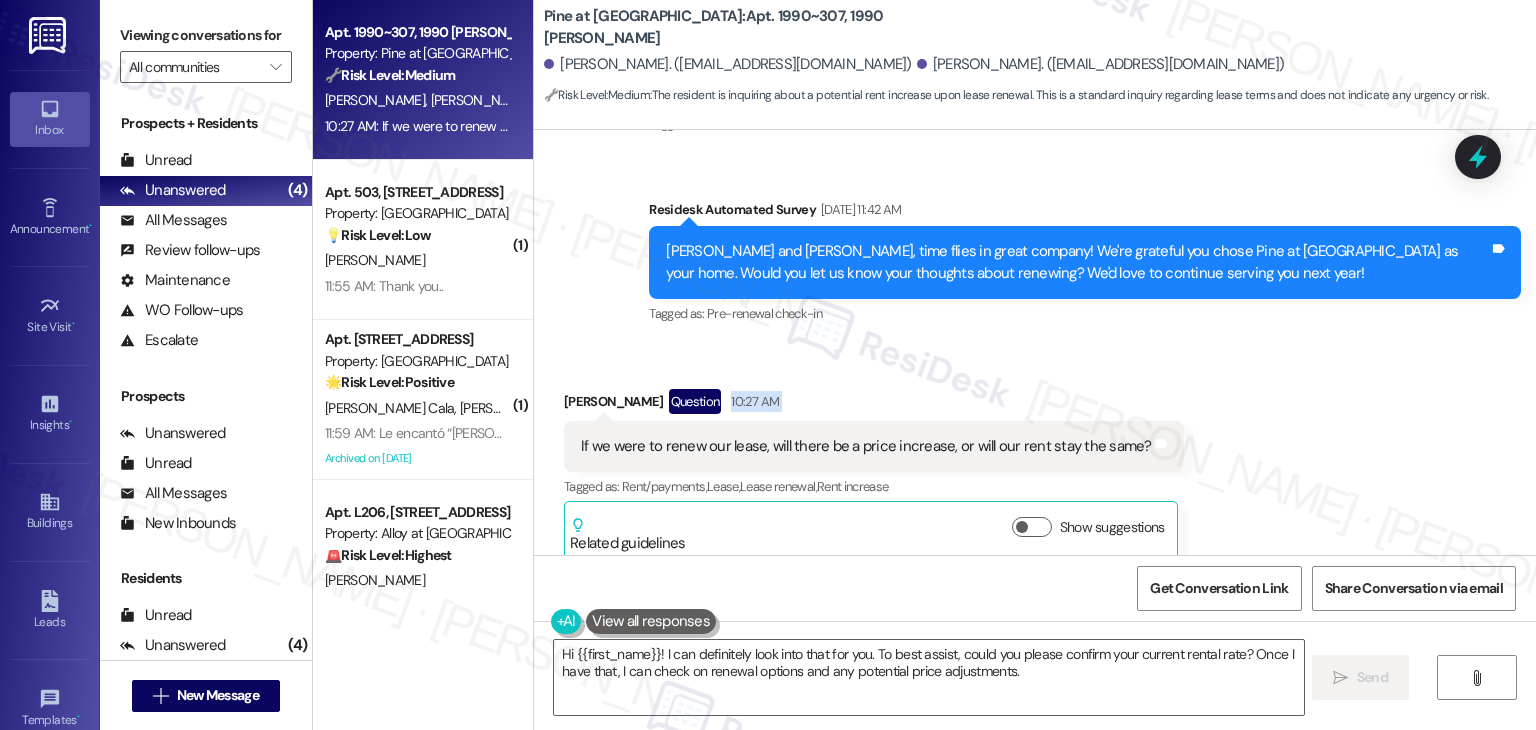 click on "Received via SMS [PERSON_NAME] Question 10:27 AM If we were to renew our lease, will there be a price increase, or will our rent stay the same?  Tags and notes Tagged as:   Rent/payments ,  Click to highlight conversations about Rent/payments Lease ,  Click to highlight conversations about Lease Lease renewal ,  Click to highlight conversations about Lease renewal Rent increase Click to highlight conversations about Rent increase  Related guidelines Show suggestions" at bounding box center (1035, 460) 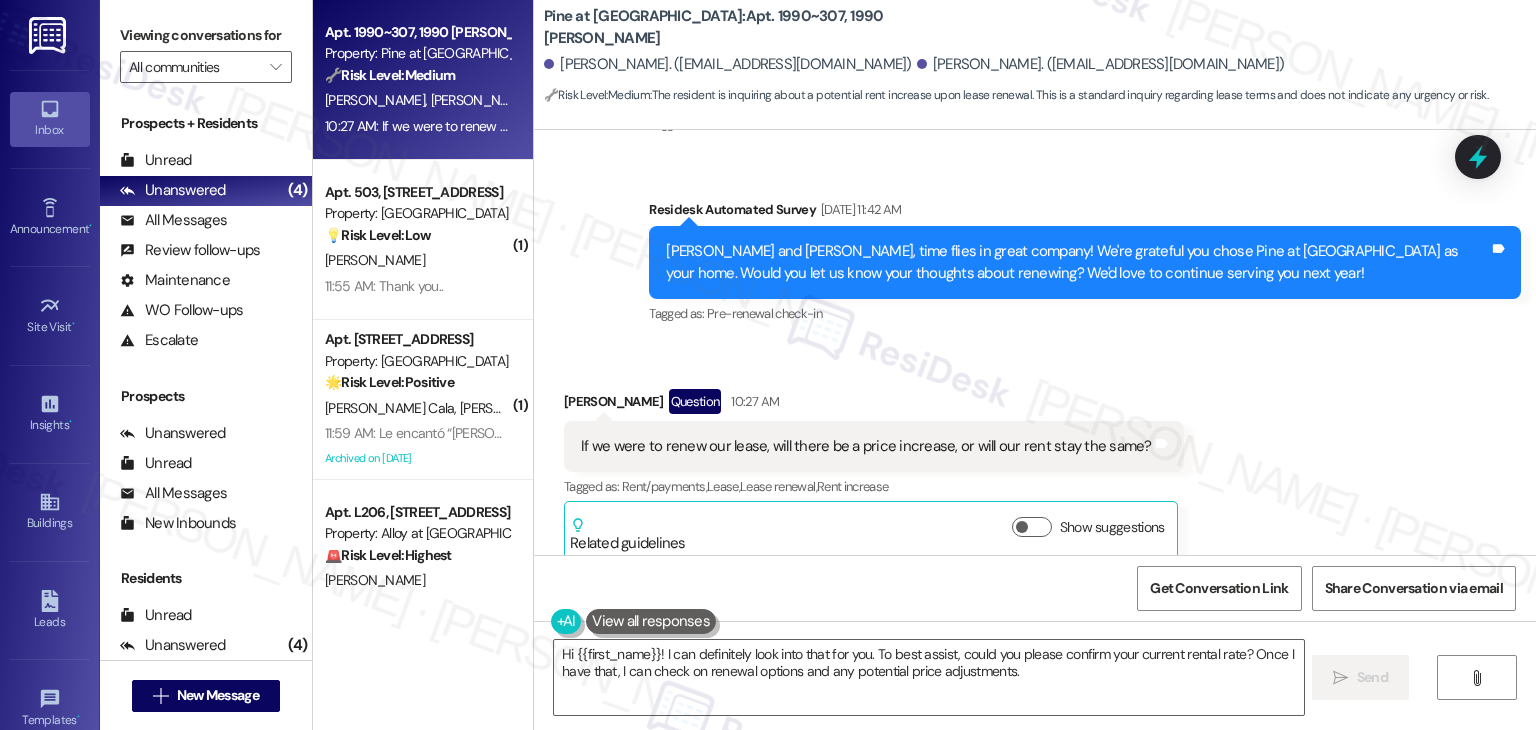 click on "Received via SMS [PERSON_NAME] Question 10:27 AM If we were to renew our lease, will there be a price increase, or will our rent stay the same?  Tags and notes Tagged as:   Rent/payments ,  Click to highlight conversations about Rent/payments Lease ,  Click to highlight conversations about Lease Lease renewal ,  Click to highlight conversations about Lease renewal Rent increase Click to highlight conversations about Rent increase  Related guidelines Show suggestions" at bounding box center [1035, 460] 